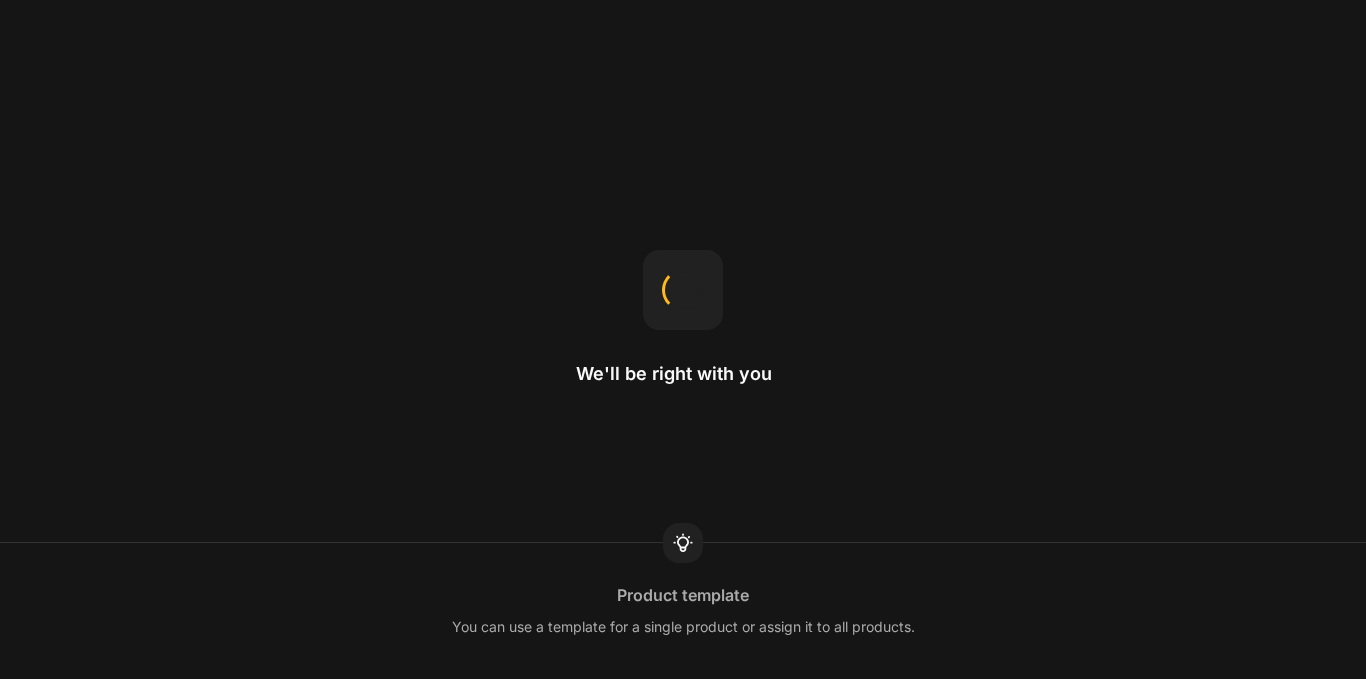 scroll, scrollTop: 0, scrollLeft: 0, axis: both 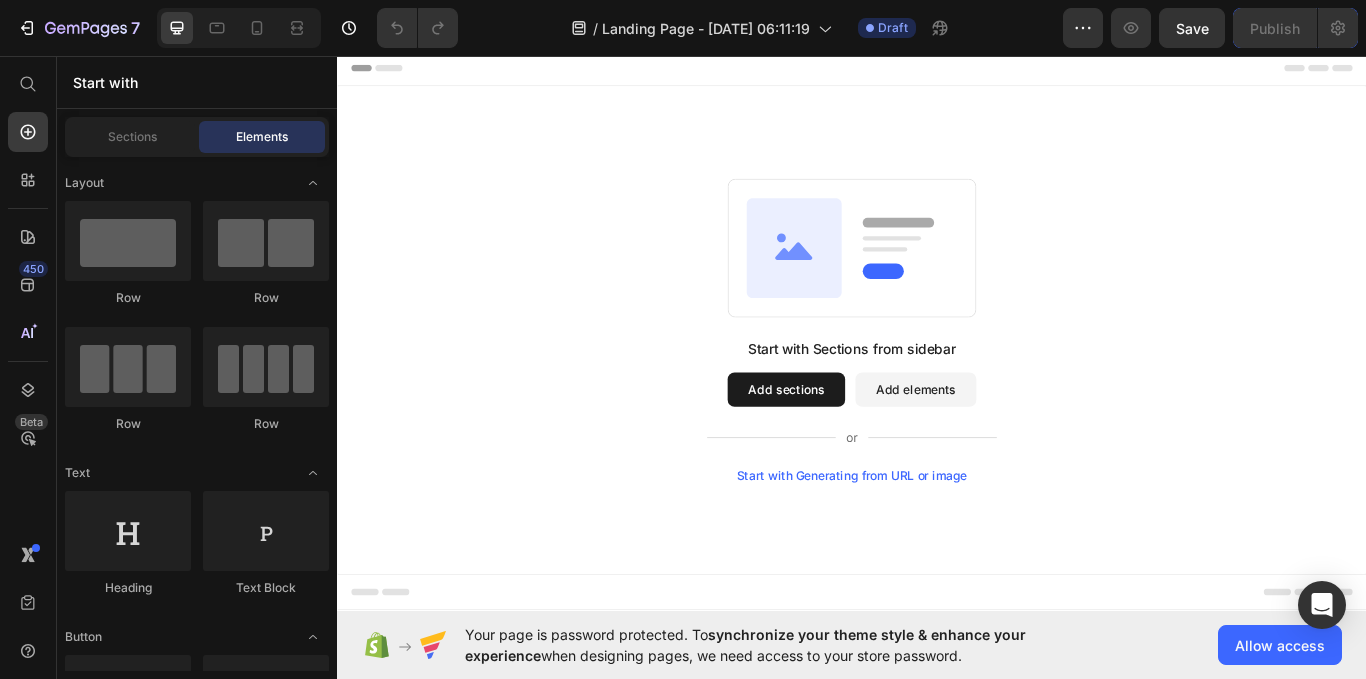 click on "Start with Generating from URL or image" at bounding box center (937, 546) 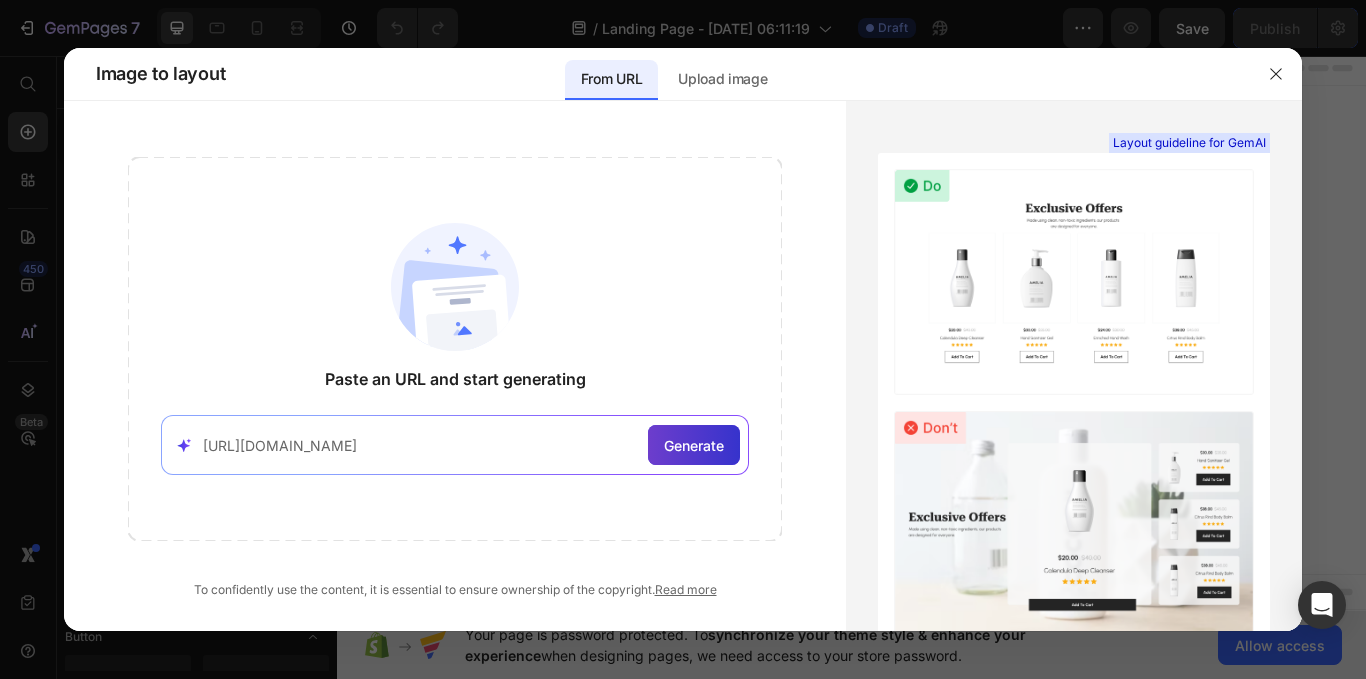 type on "[URL][DOMAIN_NAME]" 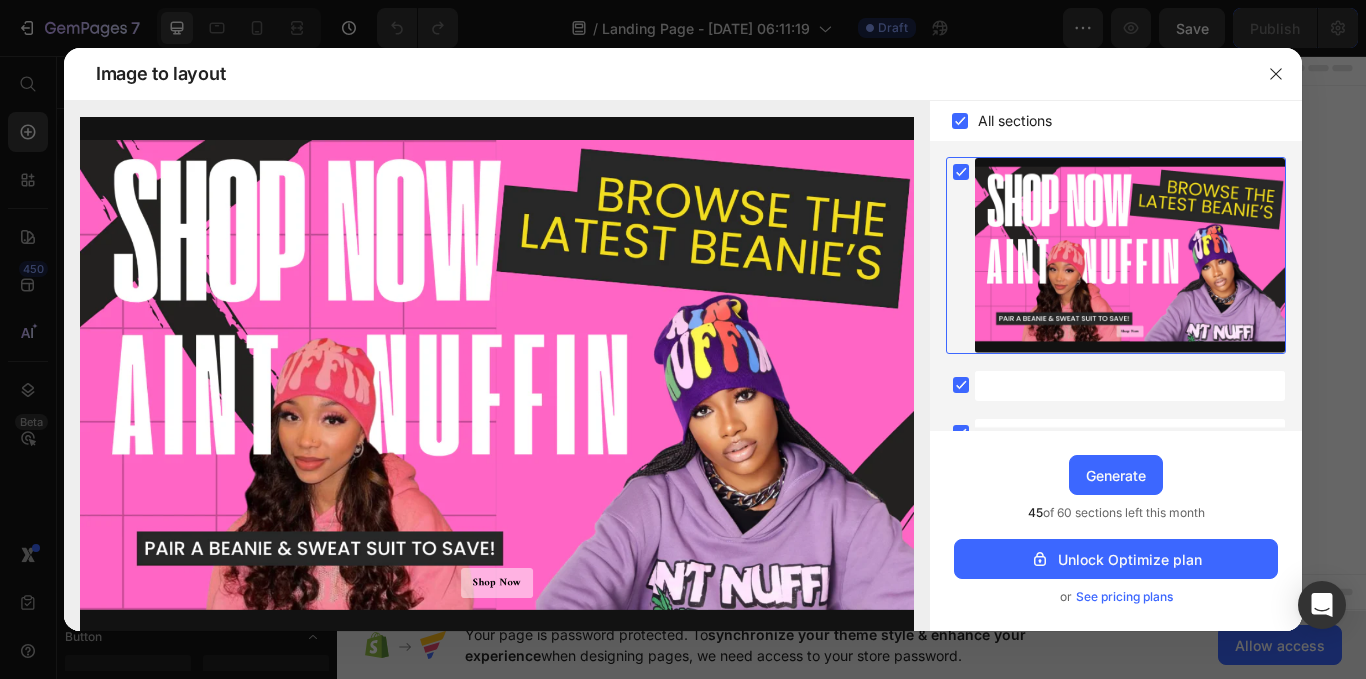 click at bounding box center (497, 379) 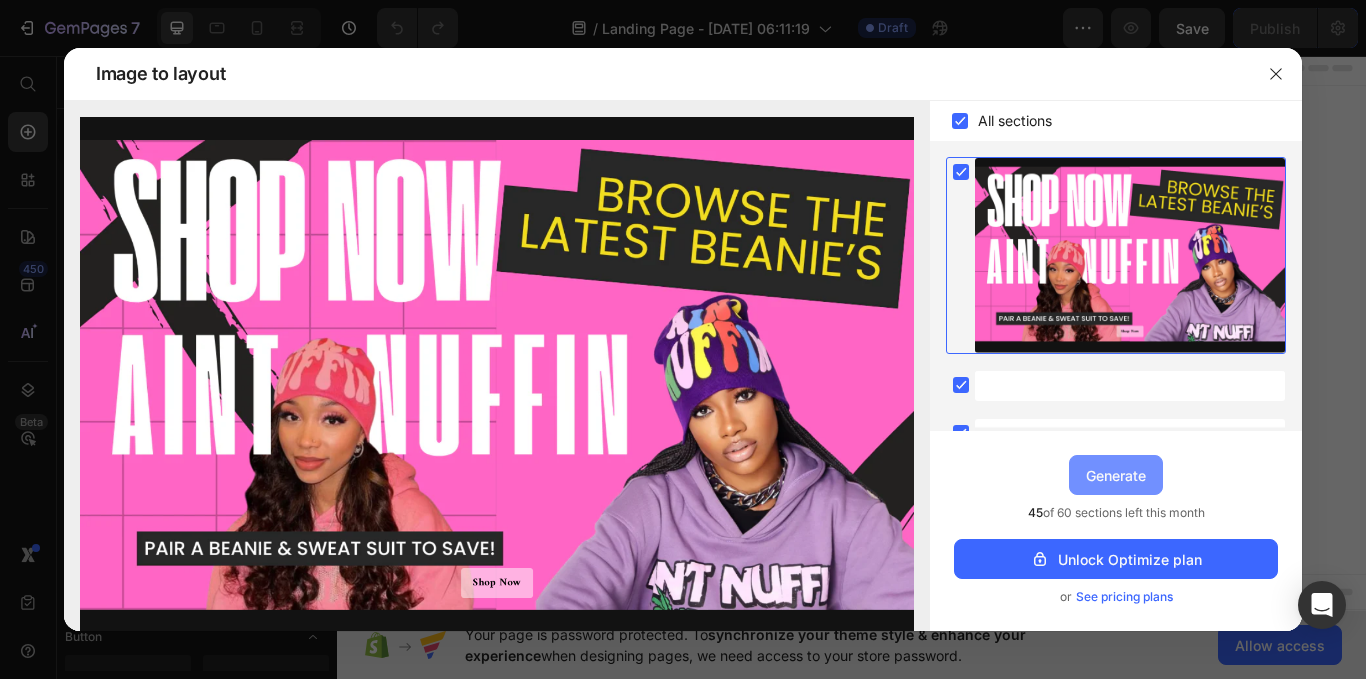 click on "Generate" at bounding box center (1116, 475) 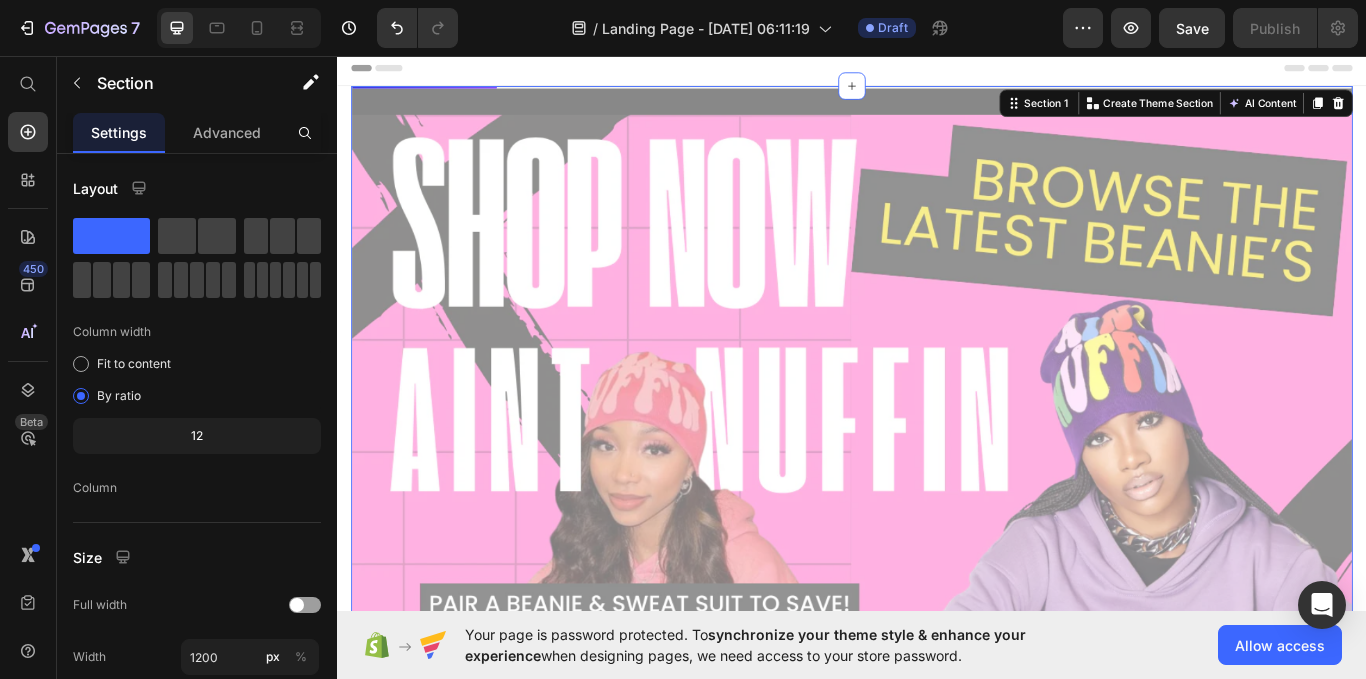 scroll, scrollTop: 576, scrollLeft: 0, axis: vertical 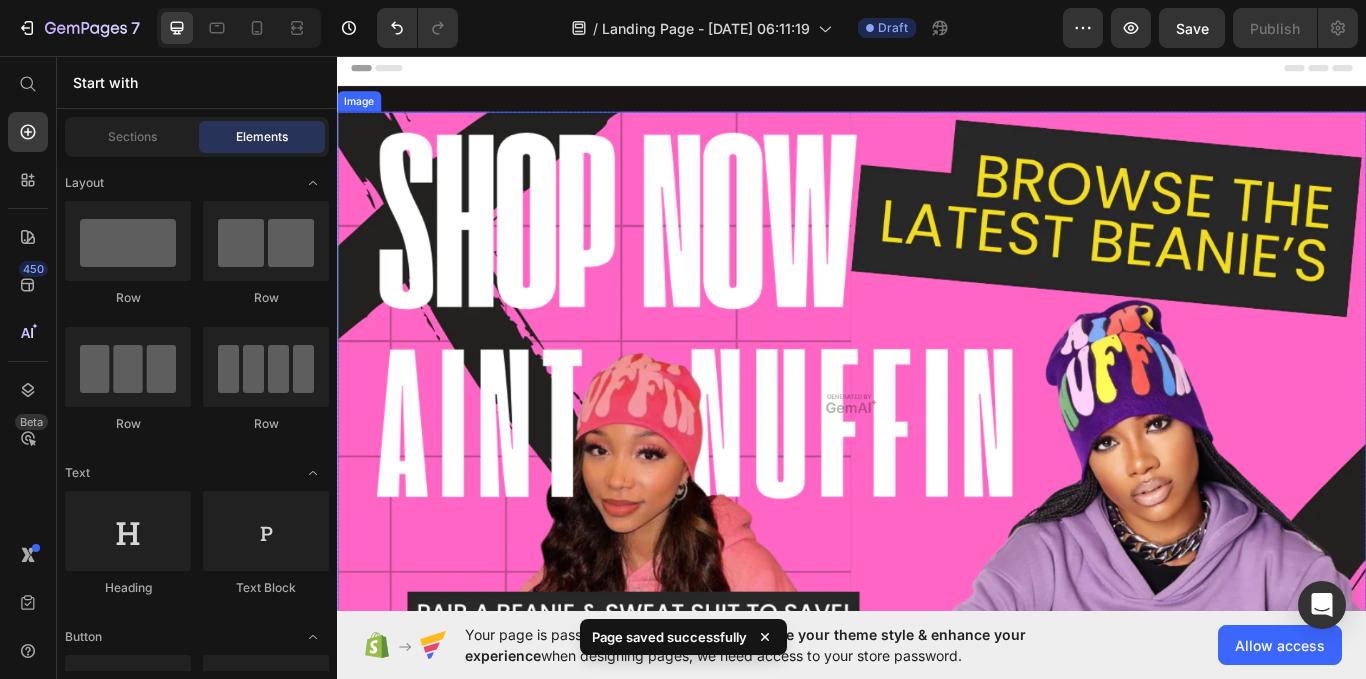 click at bounding box center [937, 462] 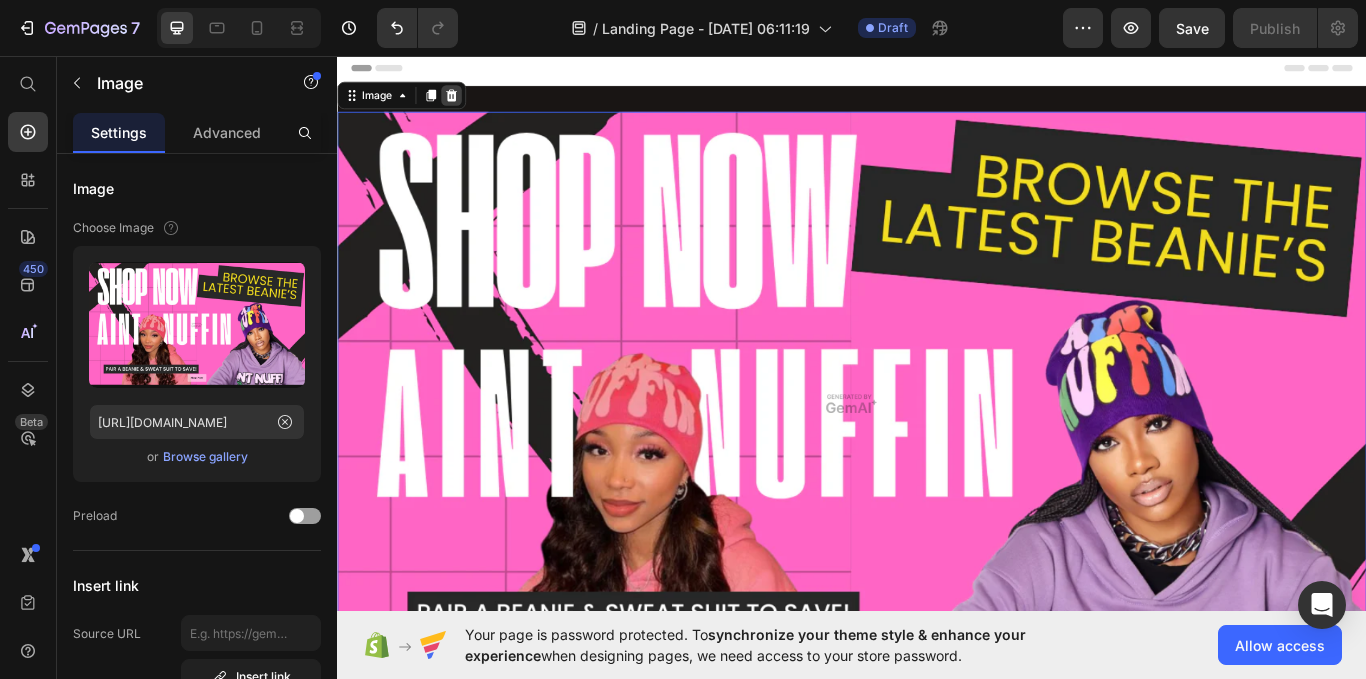 click 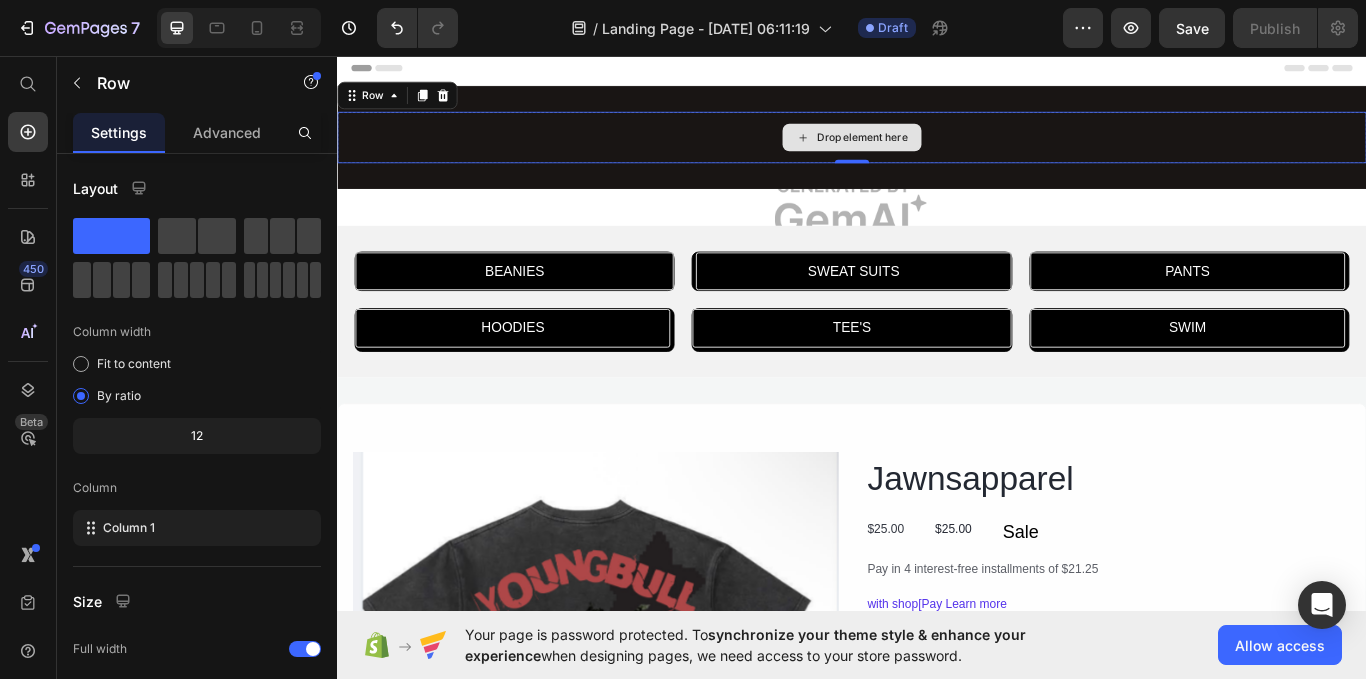 click on "Drop element here" at bounding box center [937, 152] 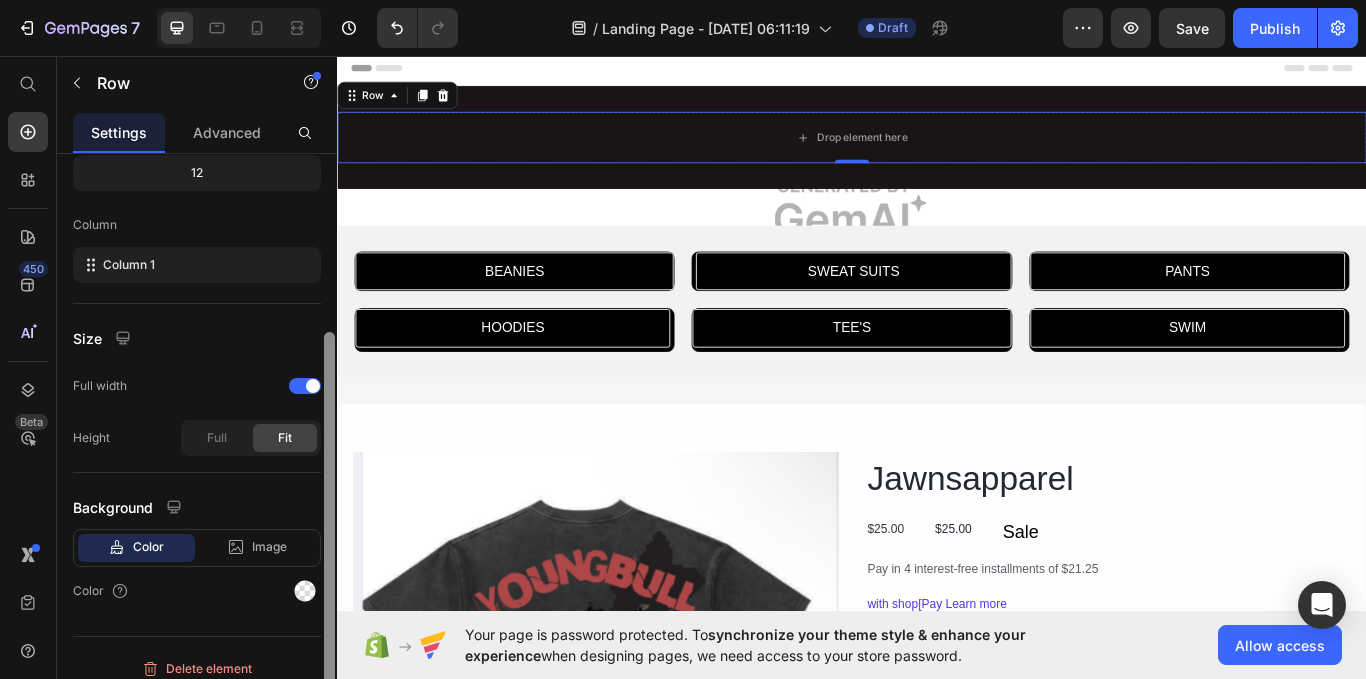 drag, startPoint x: 328, startPoint y: 350, endPoint x: 330, endPoint y: 529, distance: 179.01117 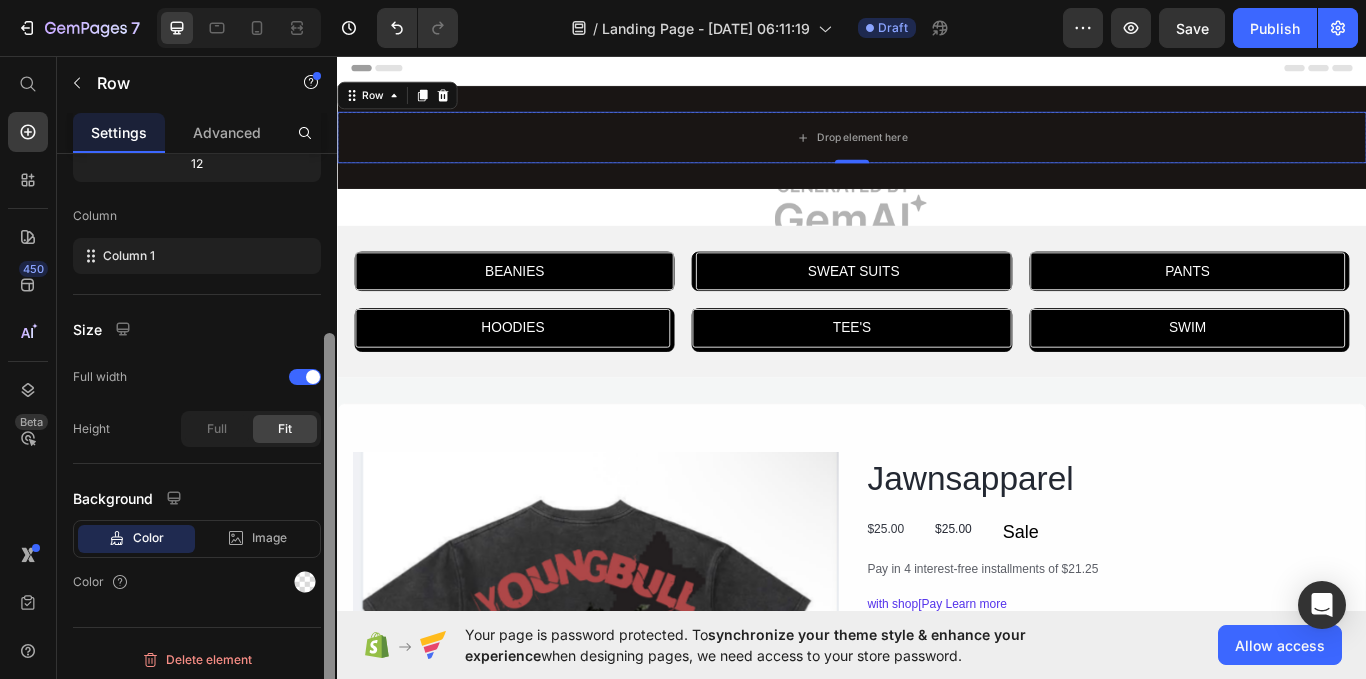 click on "Layout Column width Fit to content By ratio 12 Column Column 1 Size Full width Height Full Fit Background Color Image Video  Color   Delete element" at bounding box center (197, 445) 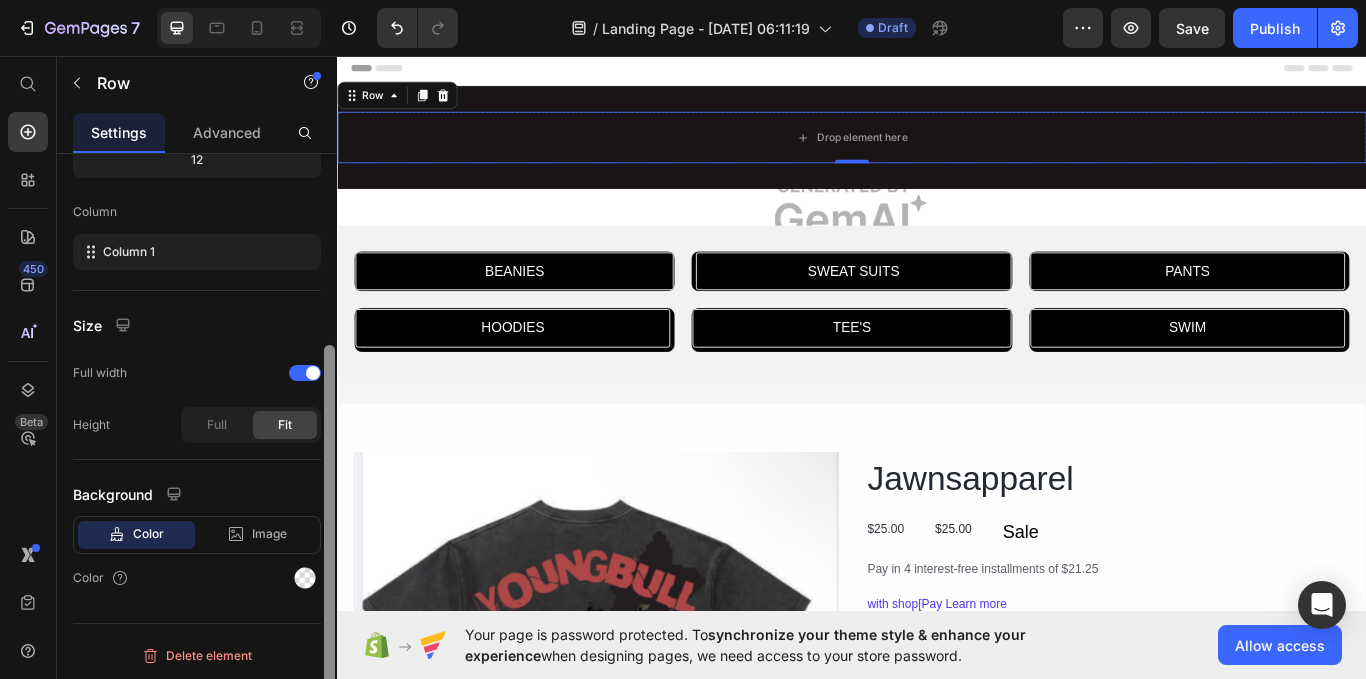 scroll, scrollTop: 278, scrollLeft: 0, axis: vertical 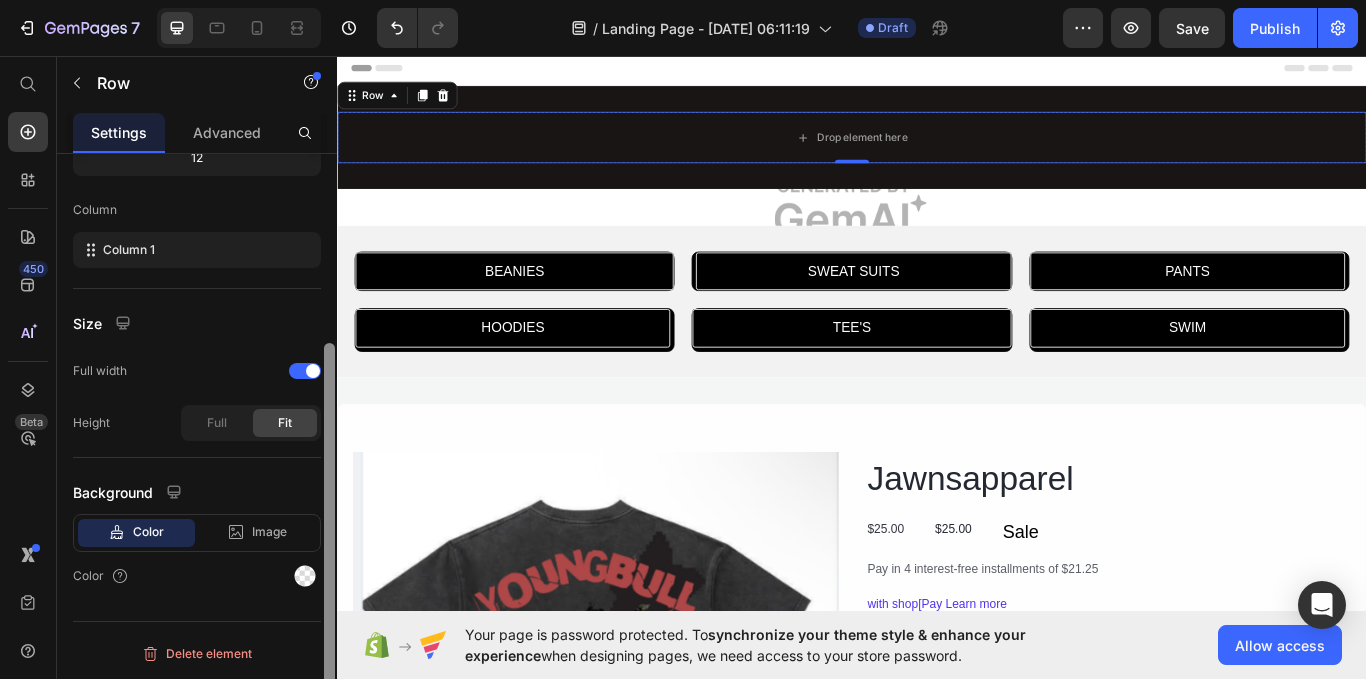 drag, startPoint x: 336, startPoint y: 516, endPoint x: 330, endPoint y: 591, distance: 75.23962 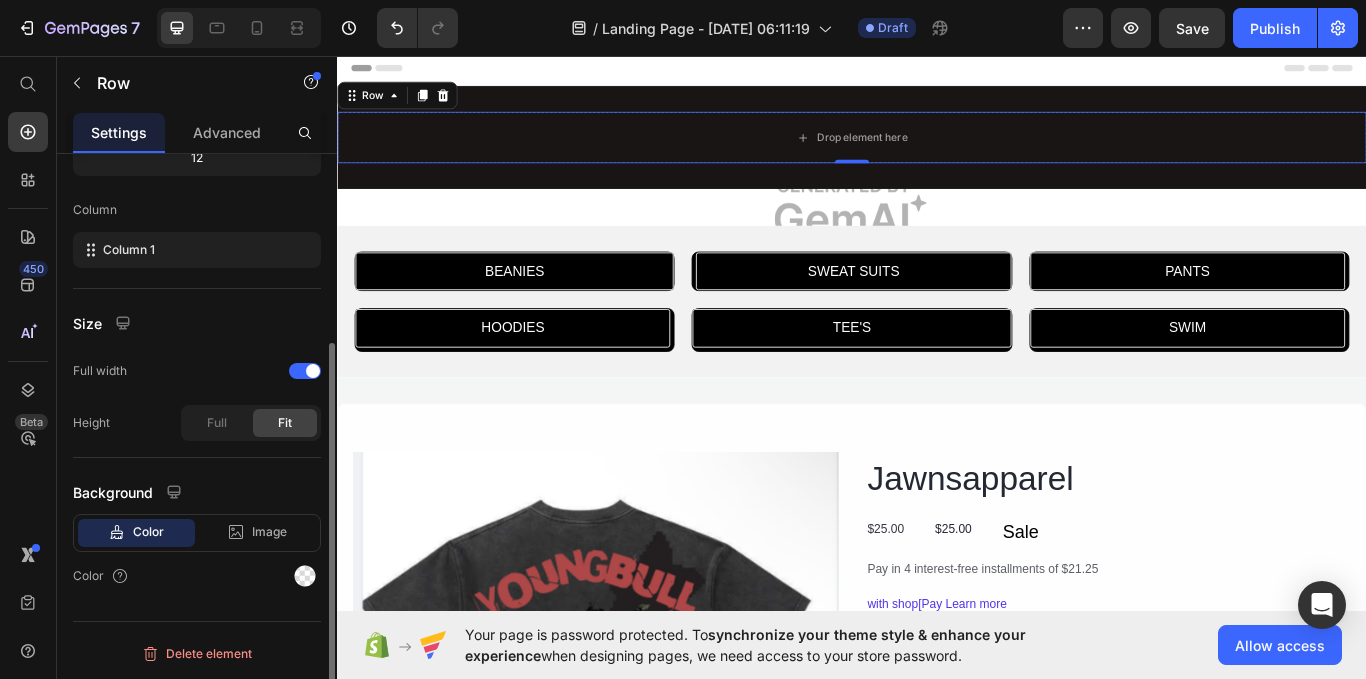drag, startPoint x: 251, startPoint y: 530, endPoint x: 295, endPoint y: 497, distance: 55 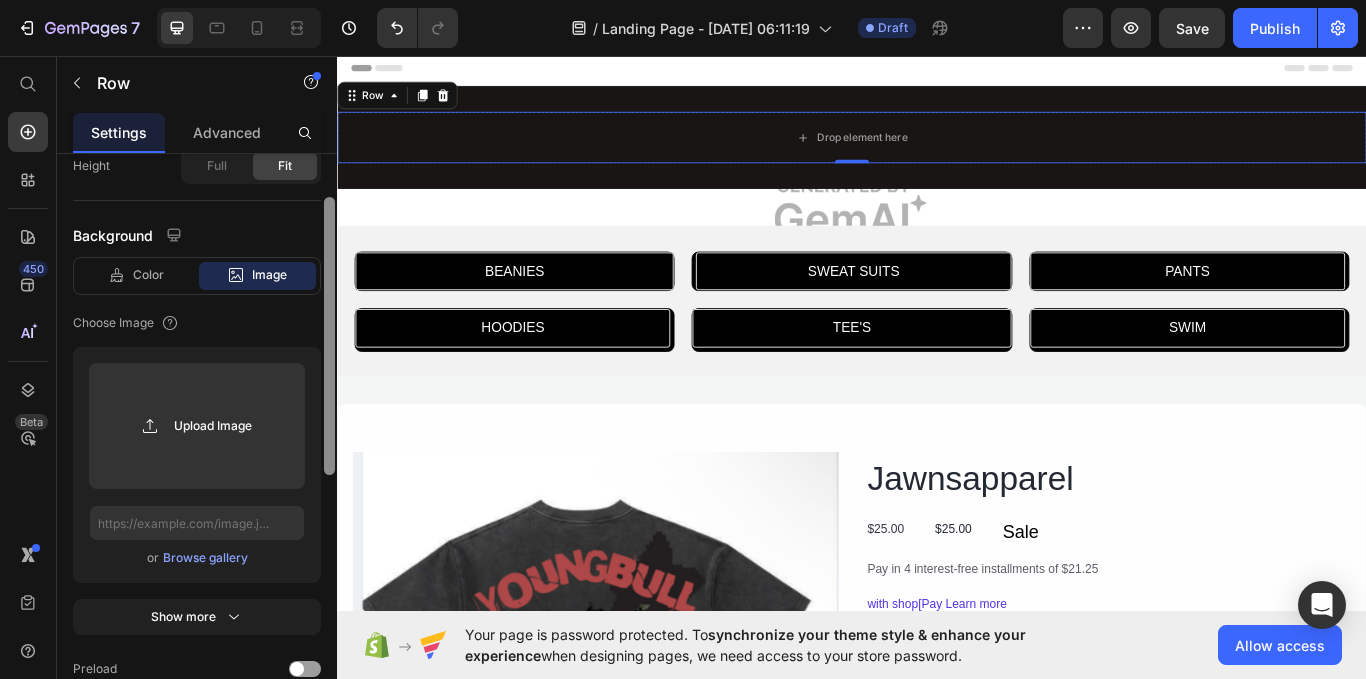 drag, startPoint x: 331, startPoint y: 469, endPoint x: 297, endPoint y: 640, distance: 174.34735 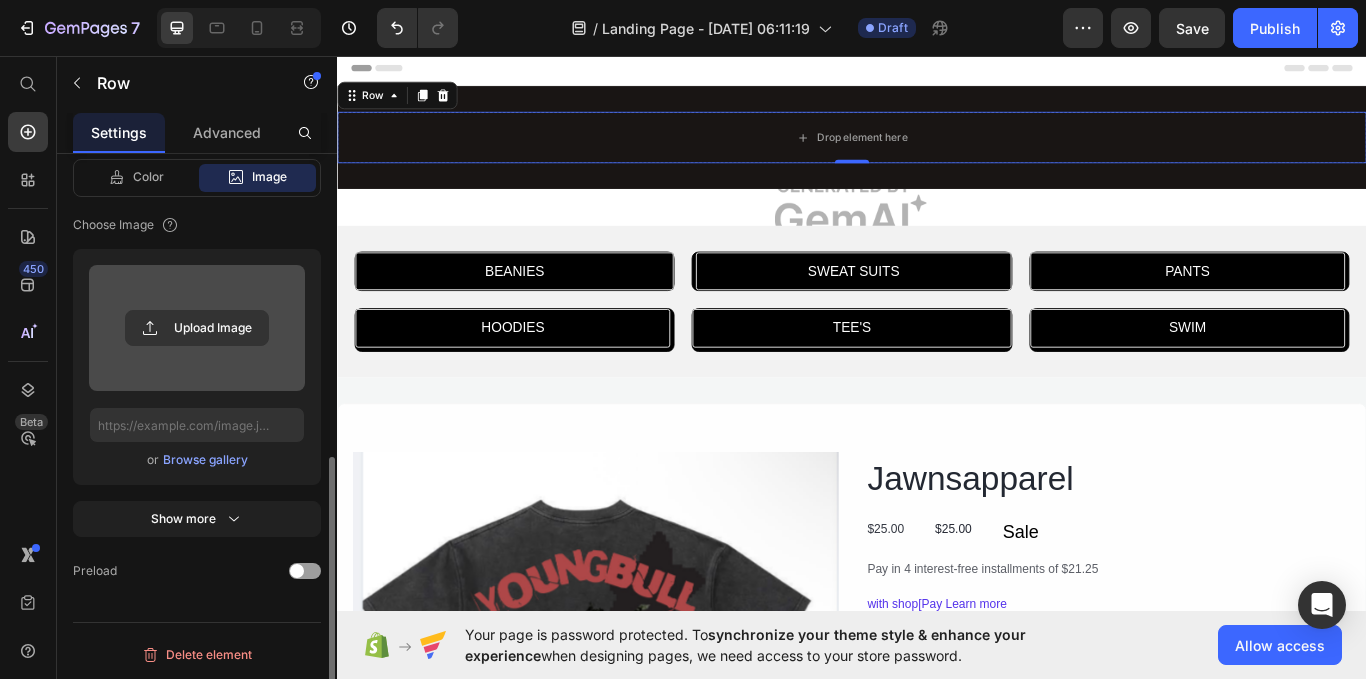 click at bounding box center [197, 328] 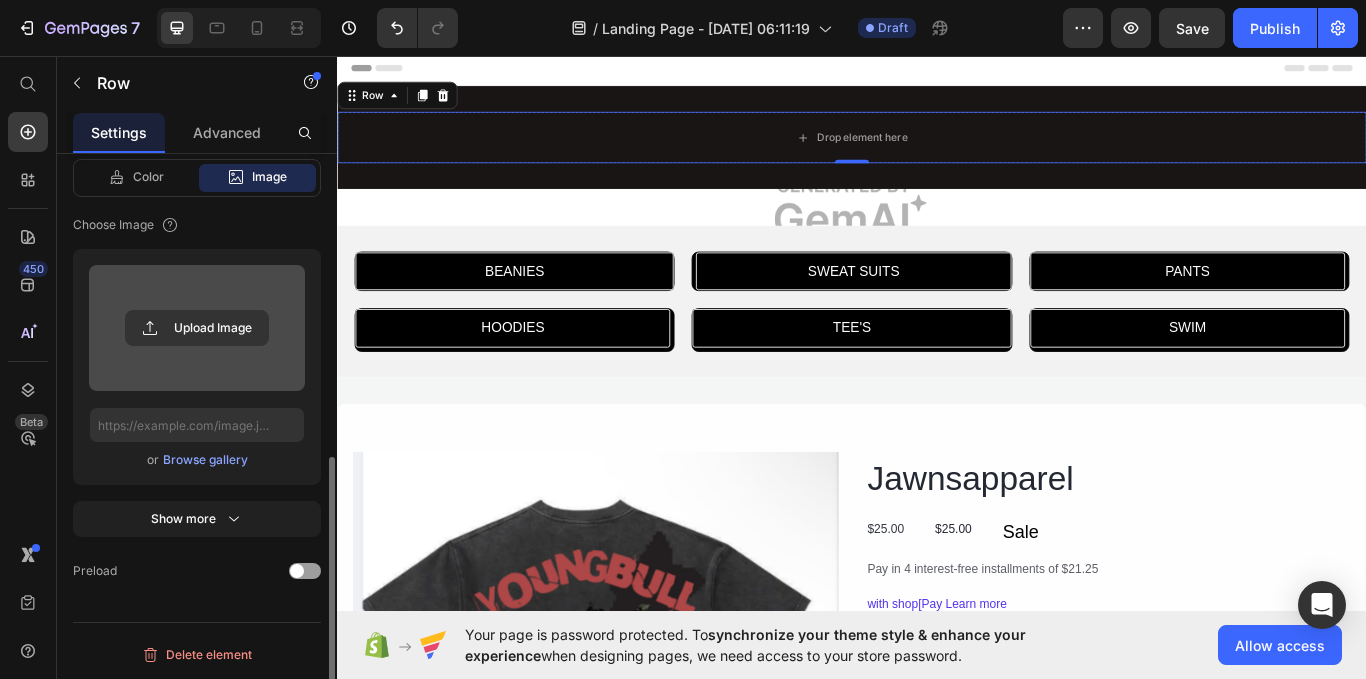 type on "[URL][DOMAIN_NAME]" 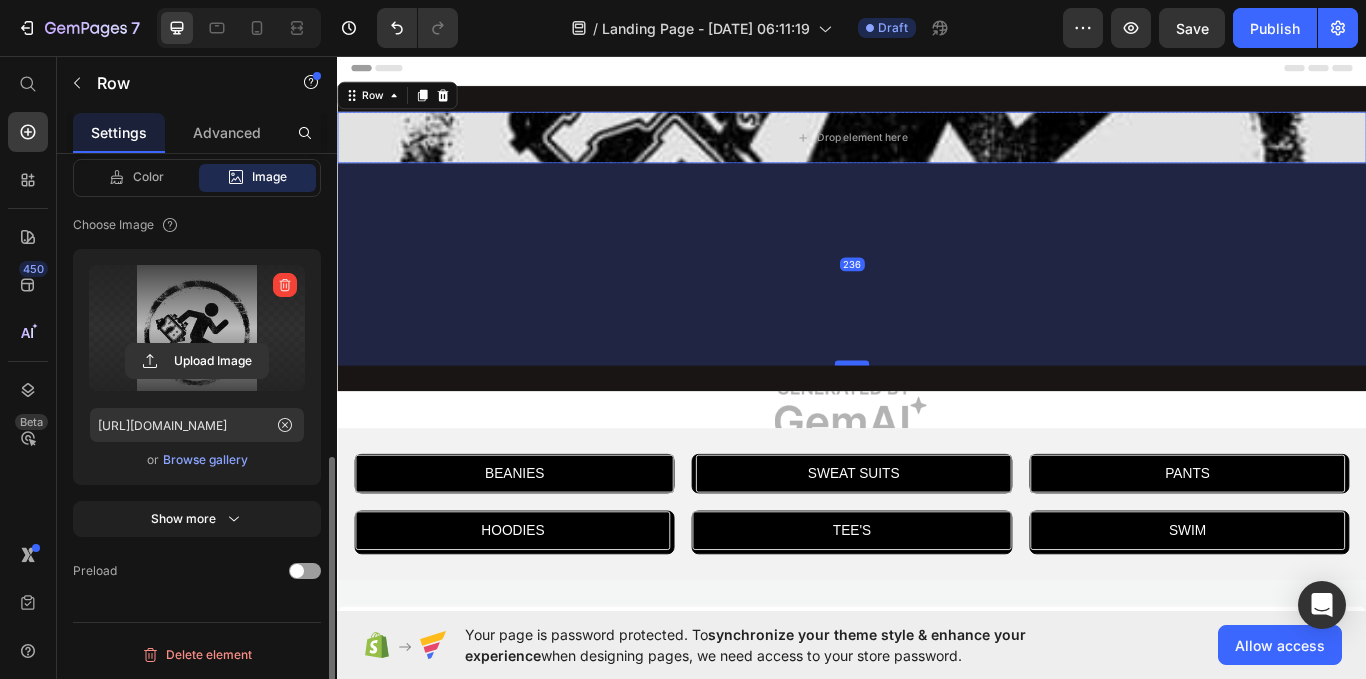 drag, startPoint x: 923, startPoint y: 175, endPoint x: 936, endPoint y: 421, distance: 246.34326 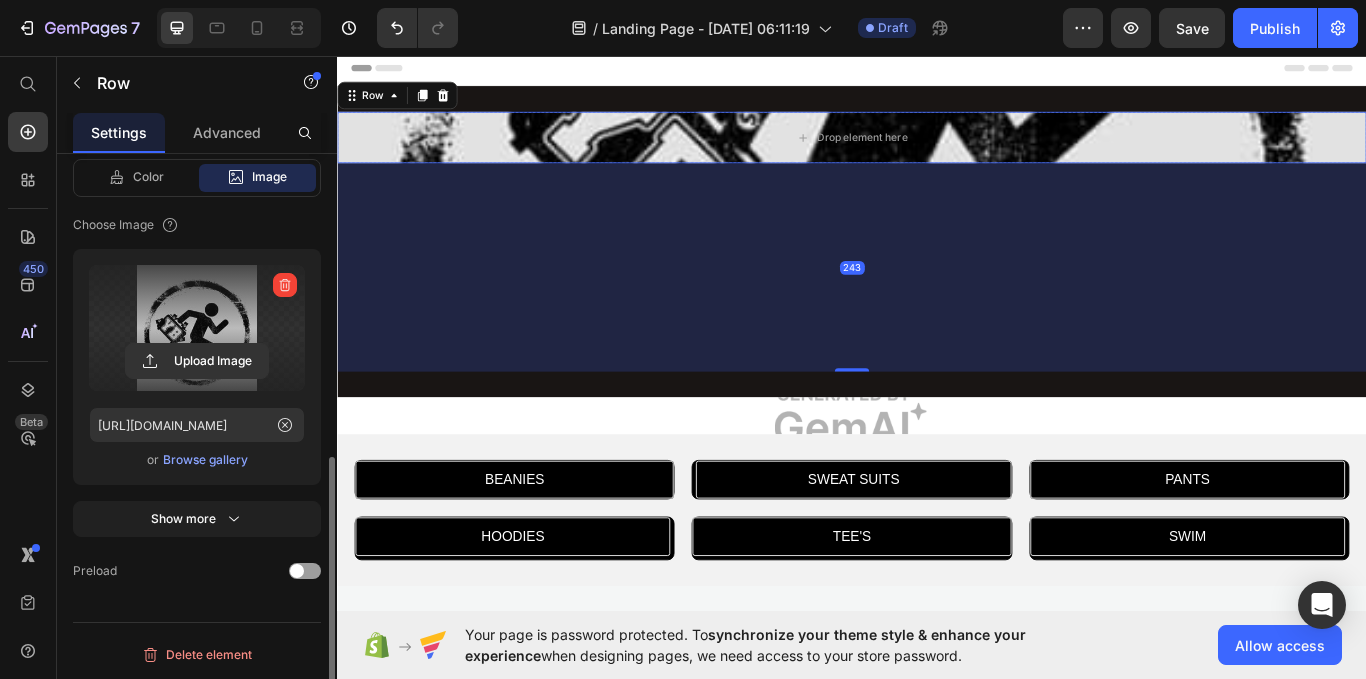click on "243" at bounding box center [937, 303] 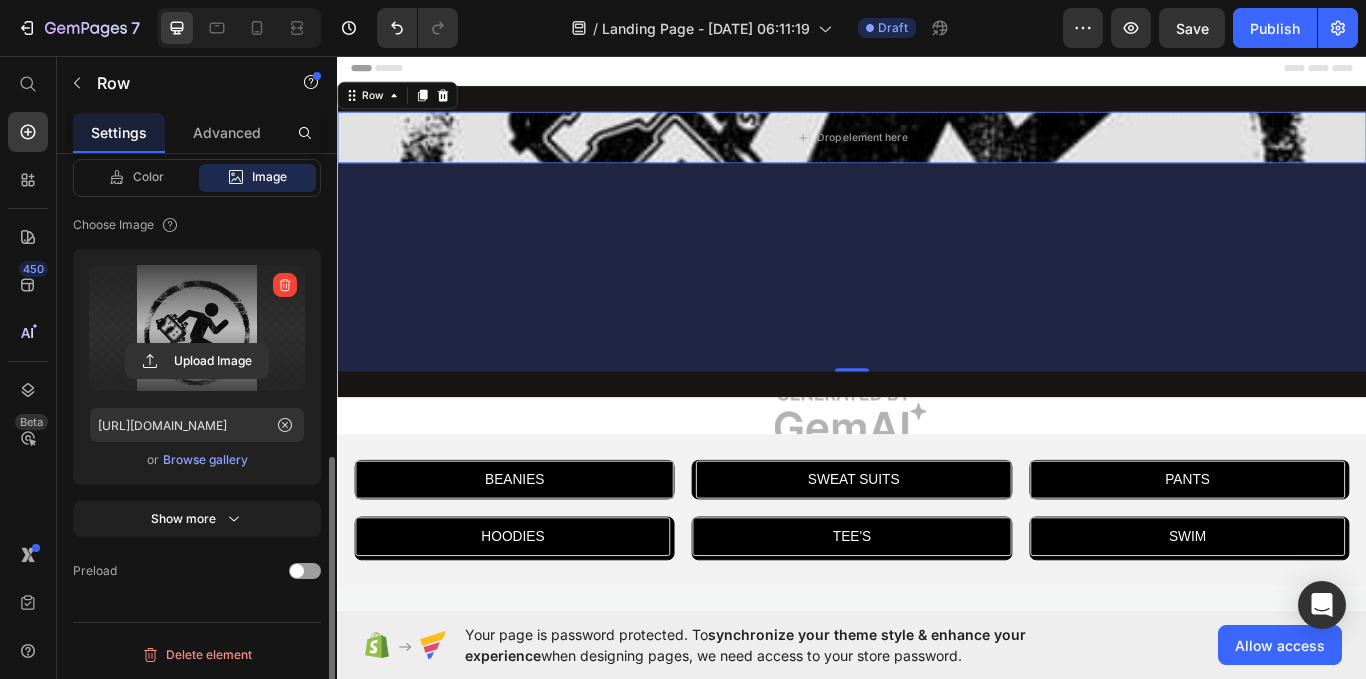 click on "243" at bounding box center (937, 303) 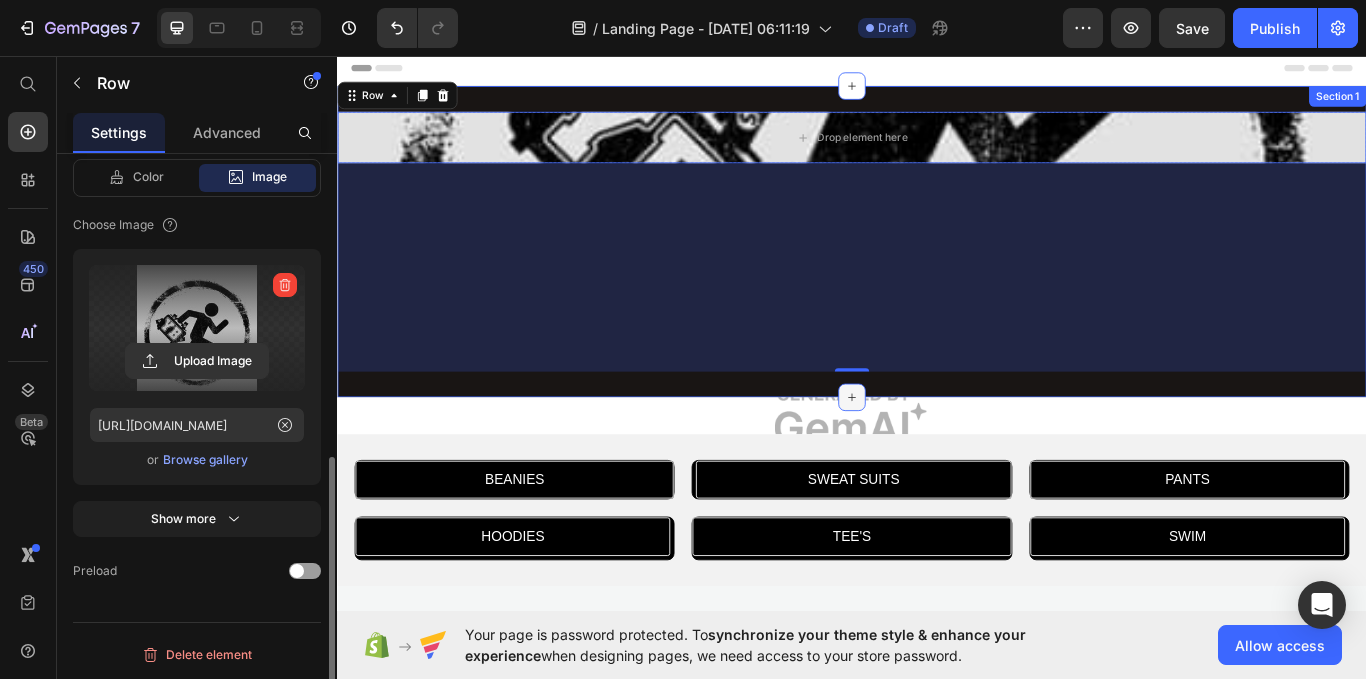 drag, startPoint x: 934, startPoint y: 416, endPoint x: 930, endPoint y: 441, distance: 25.317978 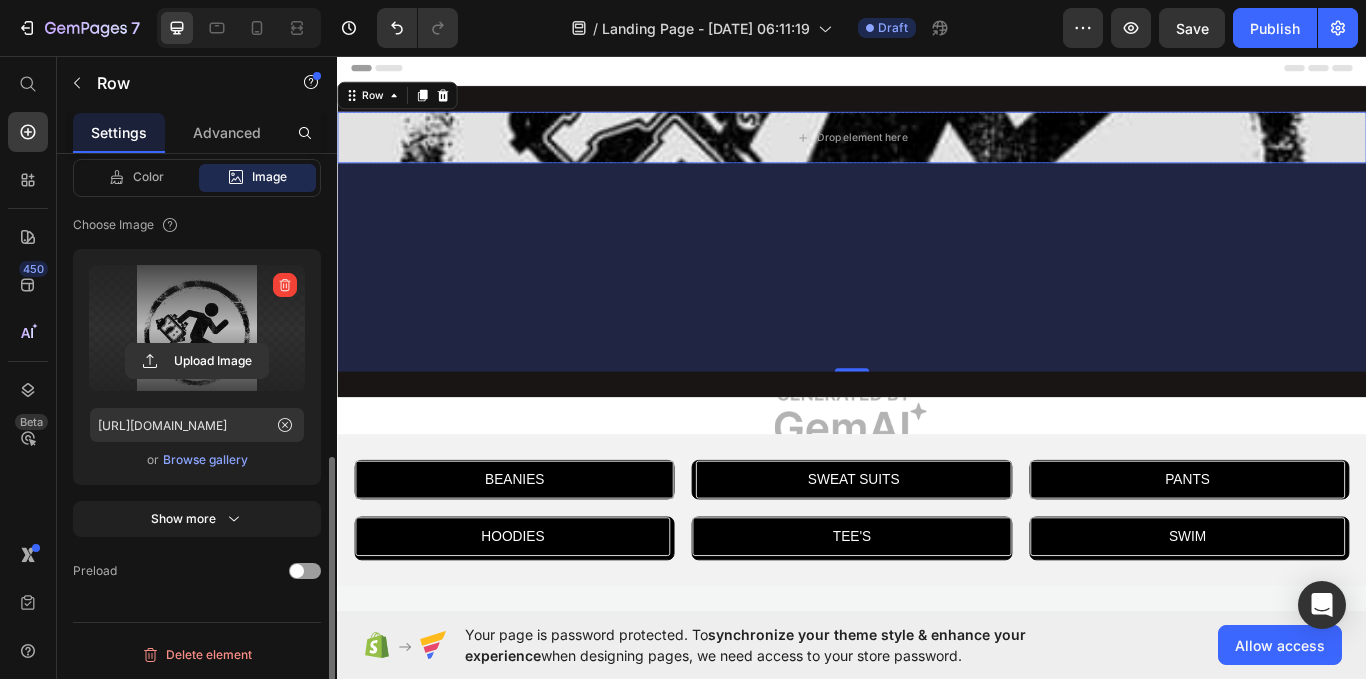 click on "243" at bounding box center (937, 303) 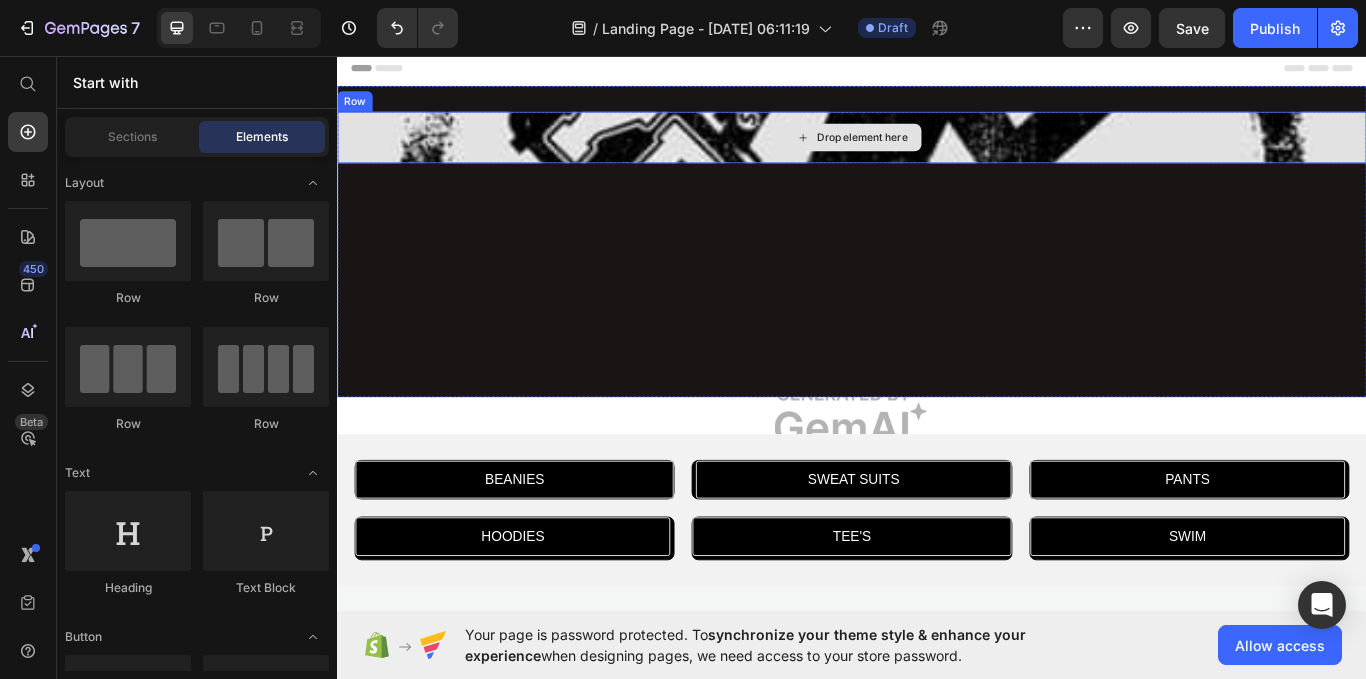 click on "Drop element here" at bounding box center (937, 152) 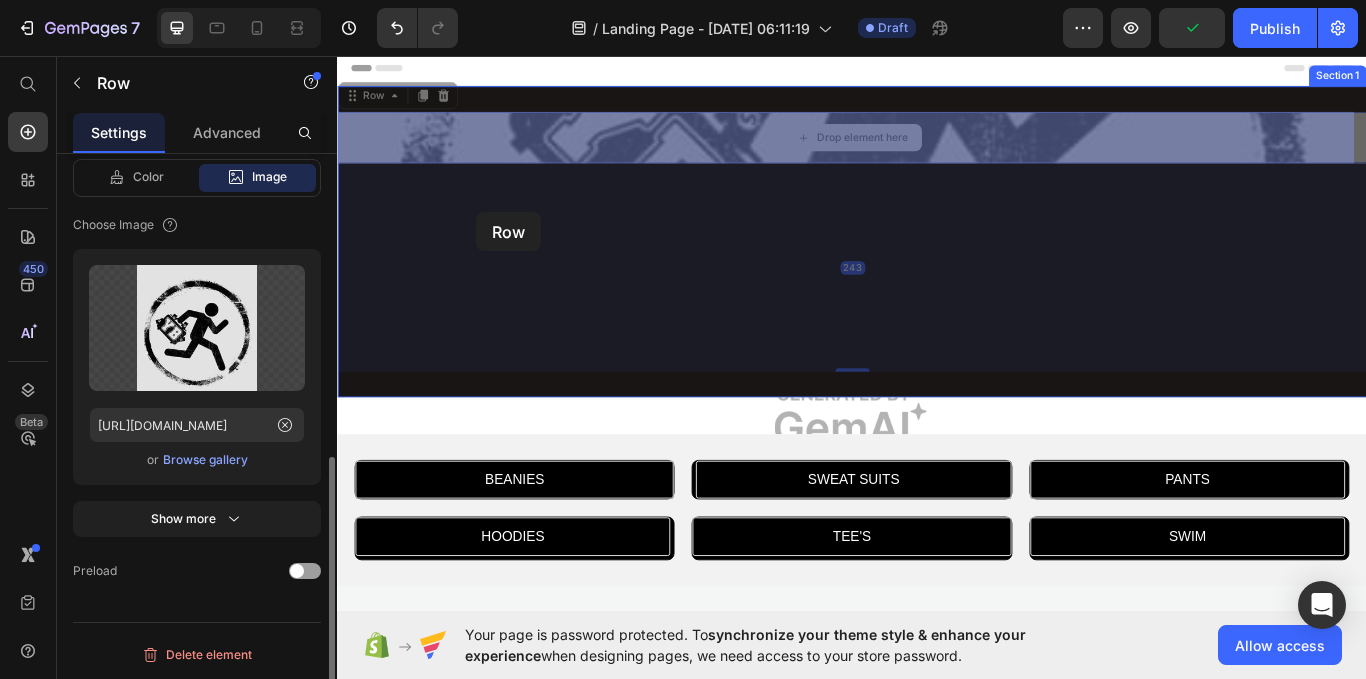 drag, startPoint x: 422, startPoint y: 137, endPoint x: 499, endPoint y: 239, distance: 127.80063 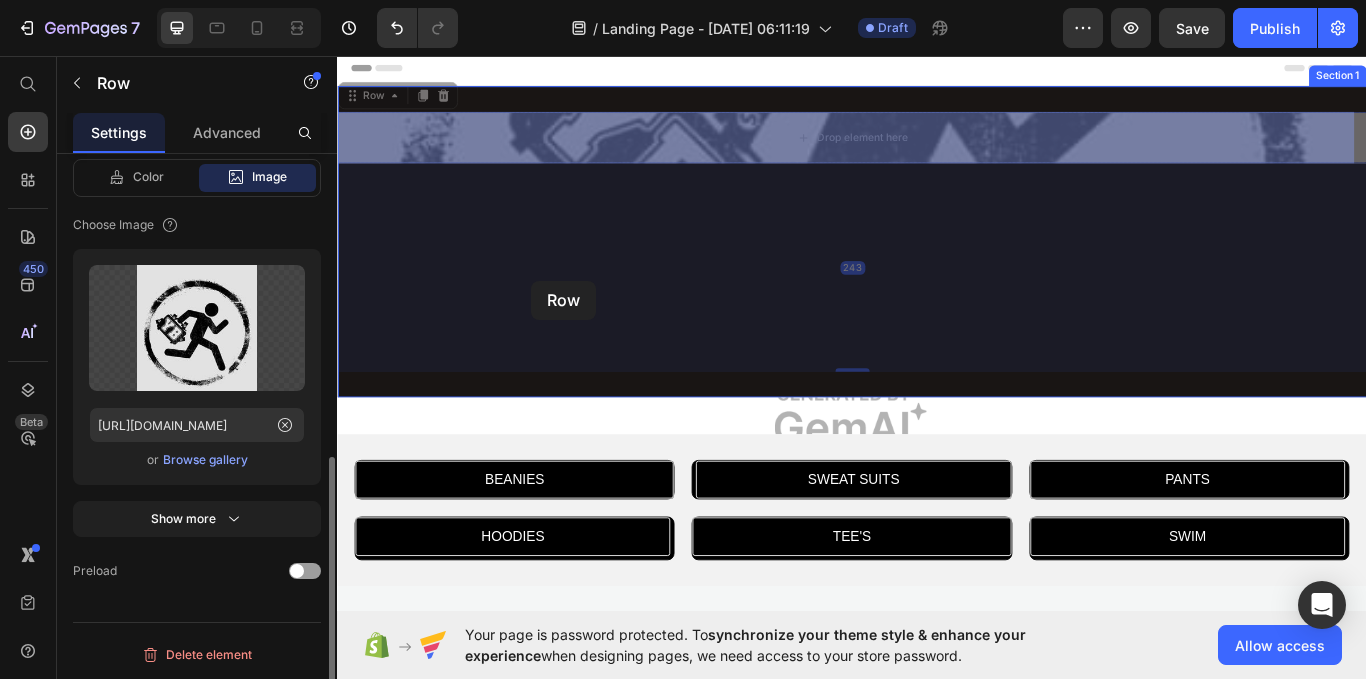 drag, startPoint x: 635, startPoint y: 137, endPoint x: 563, endPoint y: 319, distance: 195.72429 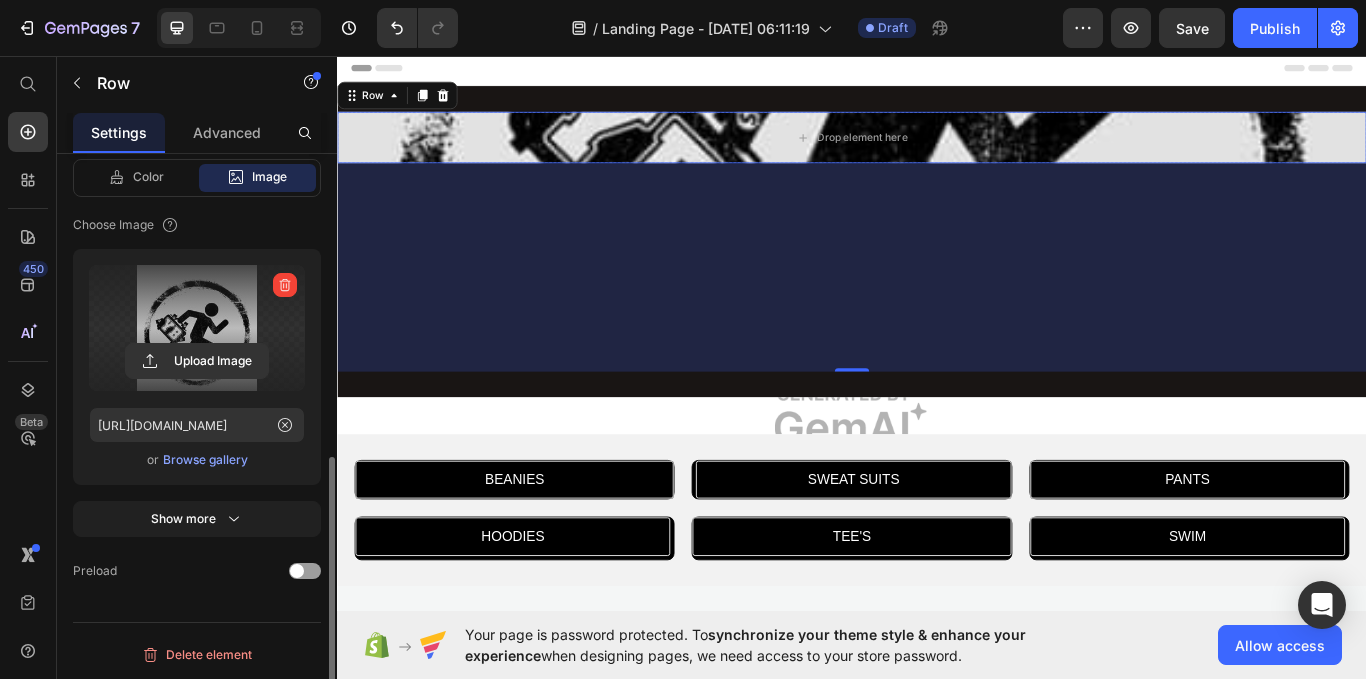 click at bounding box center [197, 328] 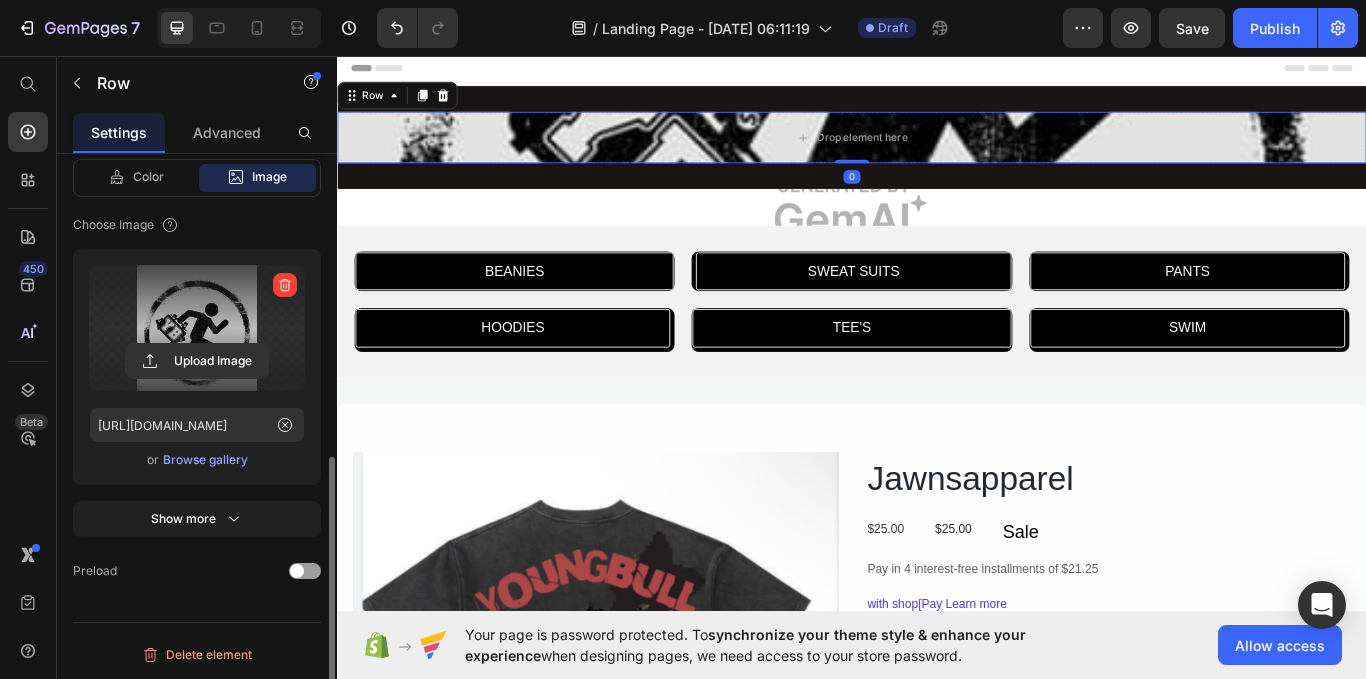 drag, startPoint x: 932, startPoint y: 421, endPoint x: 974, endPoint y: 109, distance: 314.81424 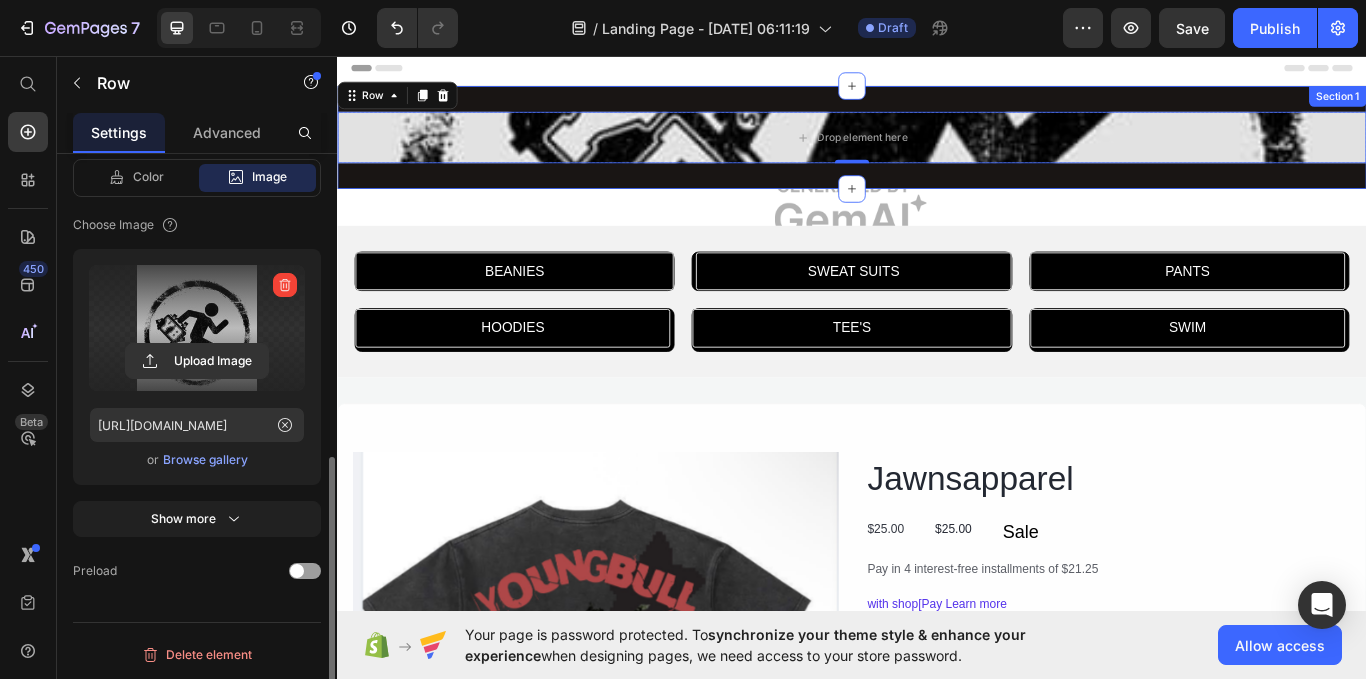 scroll, scrollTop: 0, scrollLeft: 0, axis: both 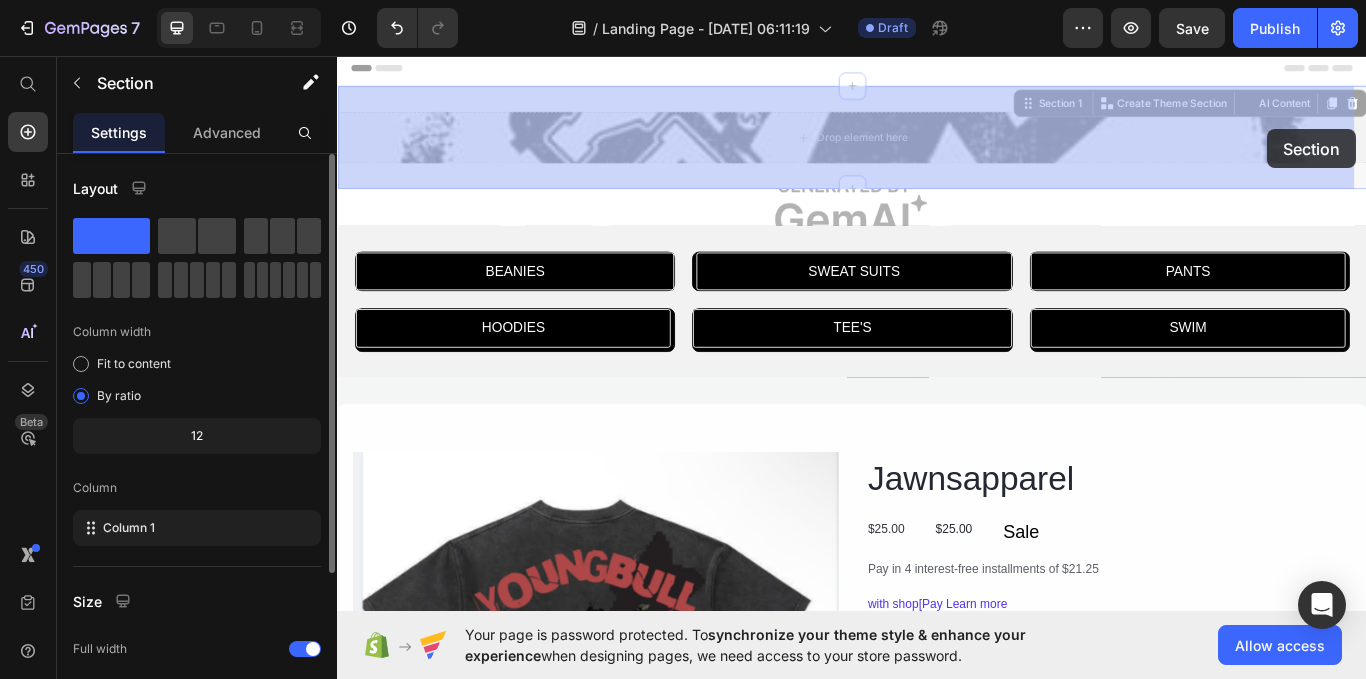 drag, startPoint x: 1509, startPoint y: 118, endPoint x: 1422, endPoint y: 142, distance: 90.24966 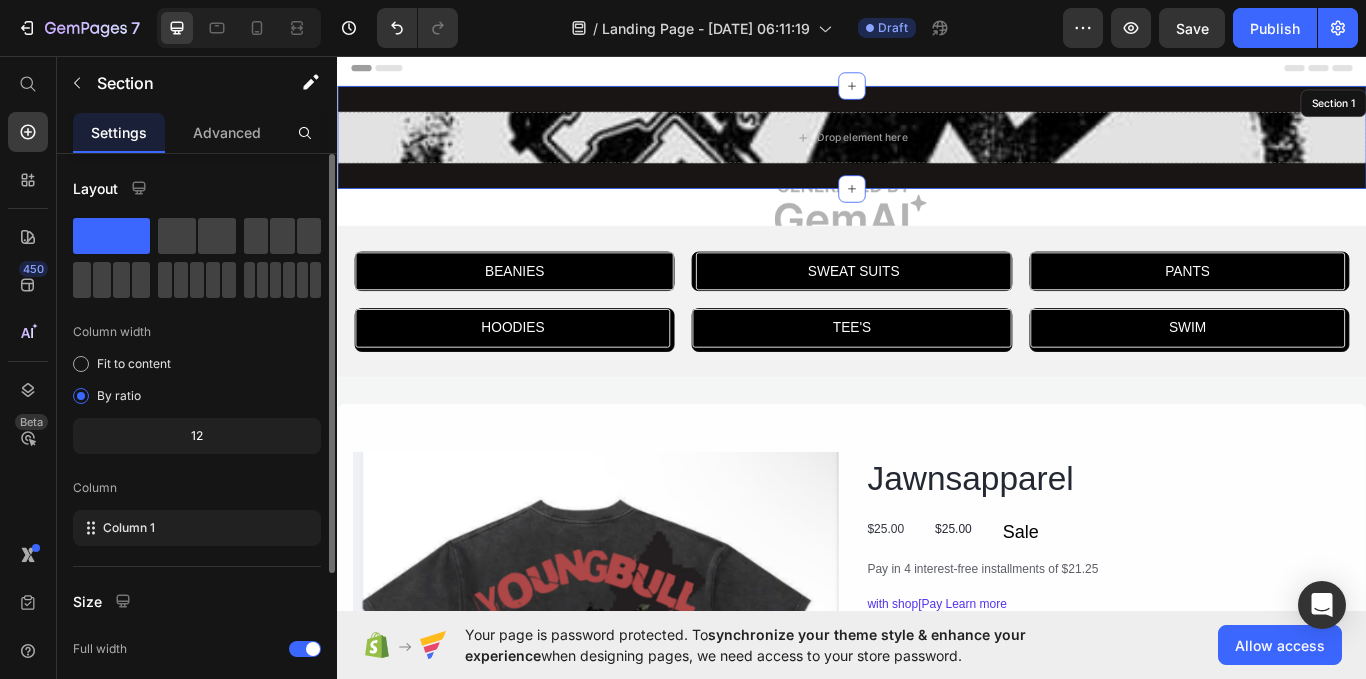click on "Section 1" at bounding box center (1498, 112) 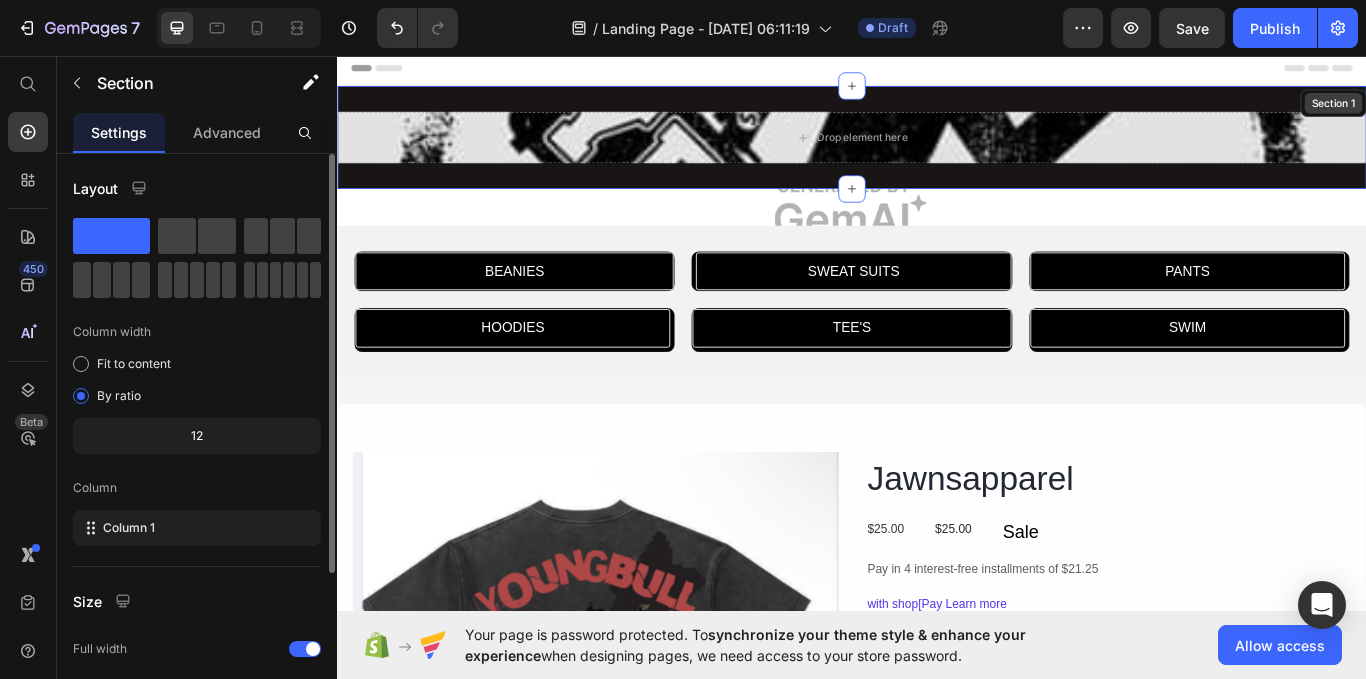 click on "Section 1" at bounding box center (1498, 112) 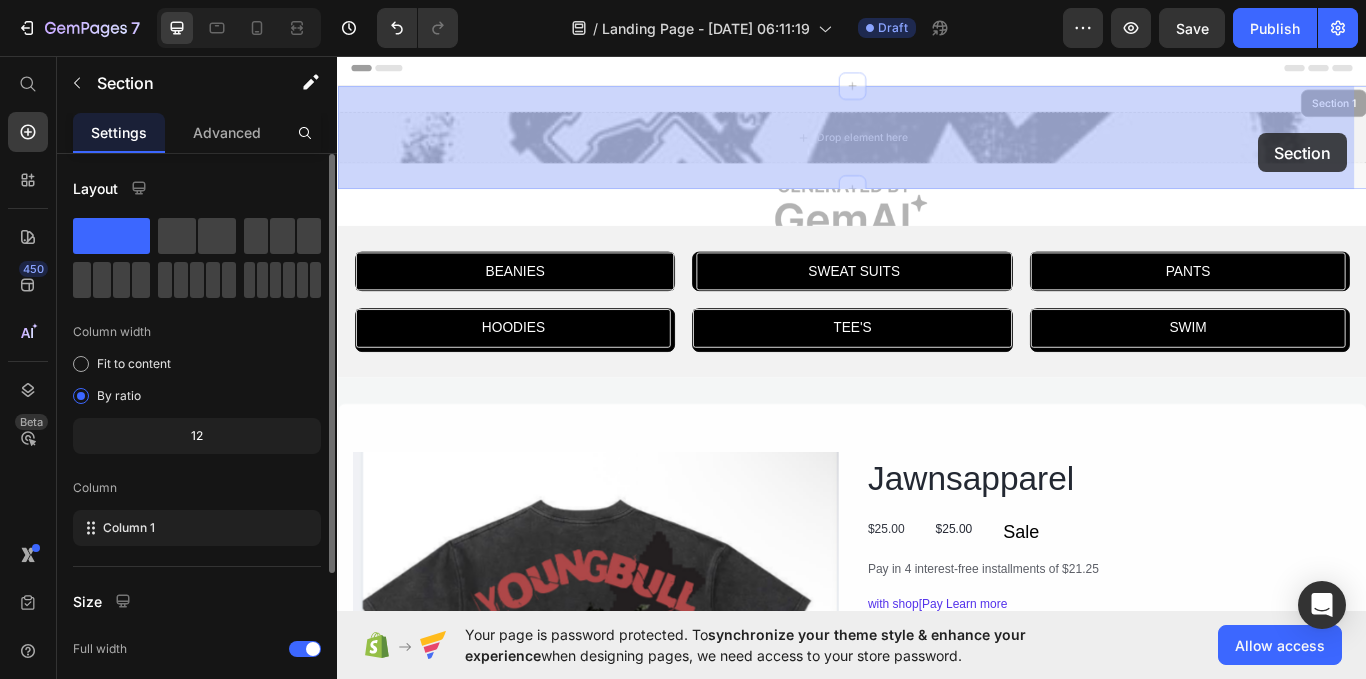 drag, startPoint x: 1478, startPoint y: 114, endPoint x: 1411, endPoint y: 147, distance: 74.68601 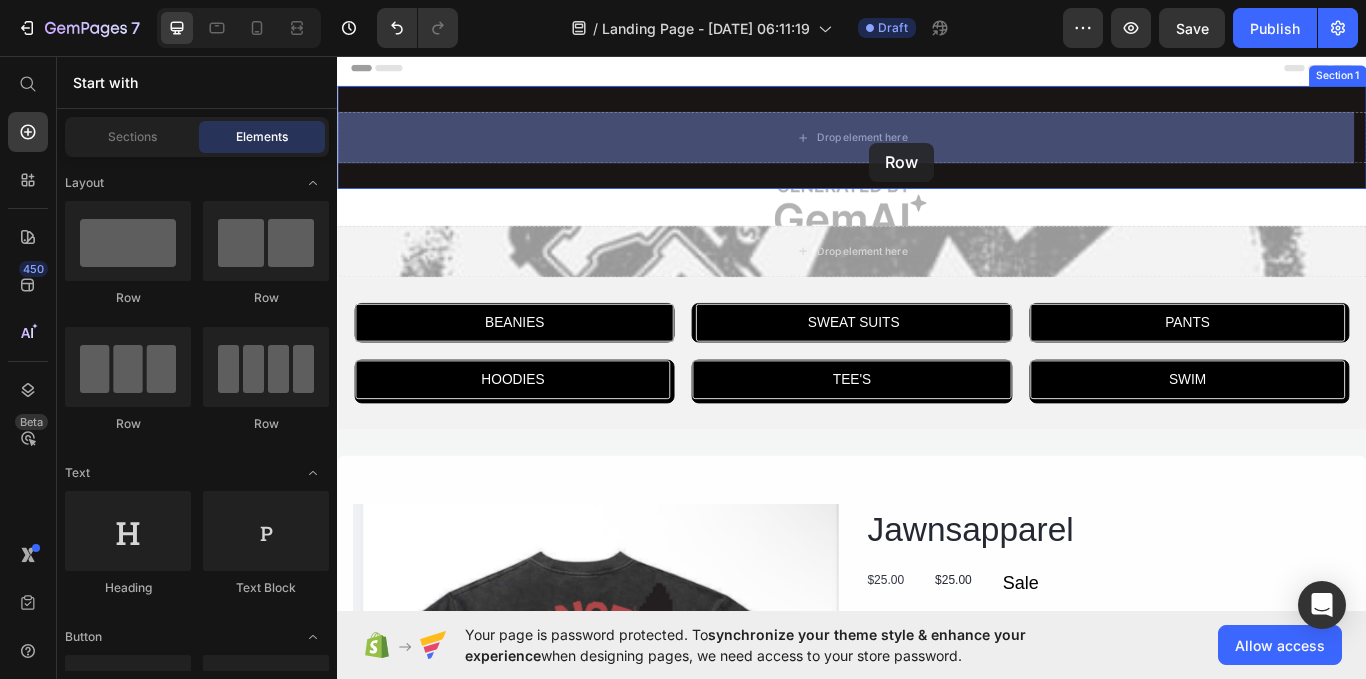 drag, startPoint x: 930, startPoint y: 287, endPoint x: 957, endPoint y: 155, distance: 134.73306 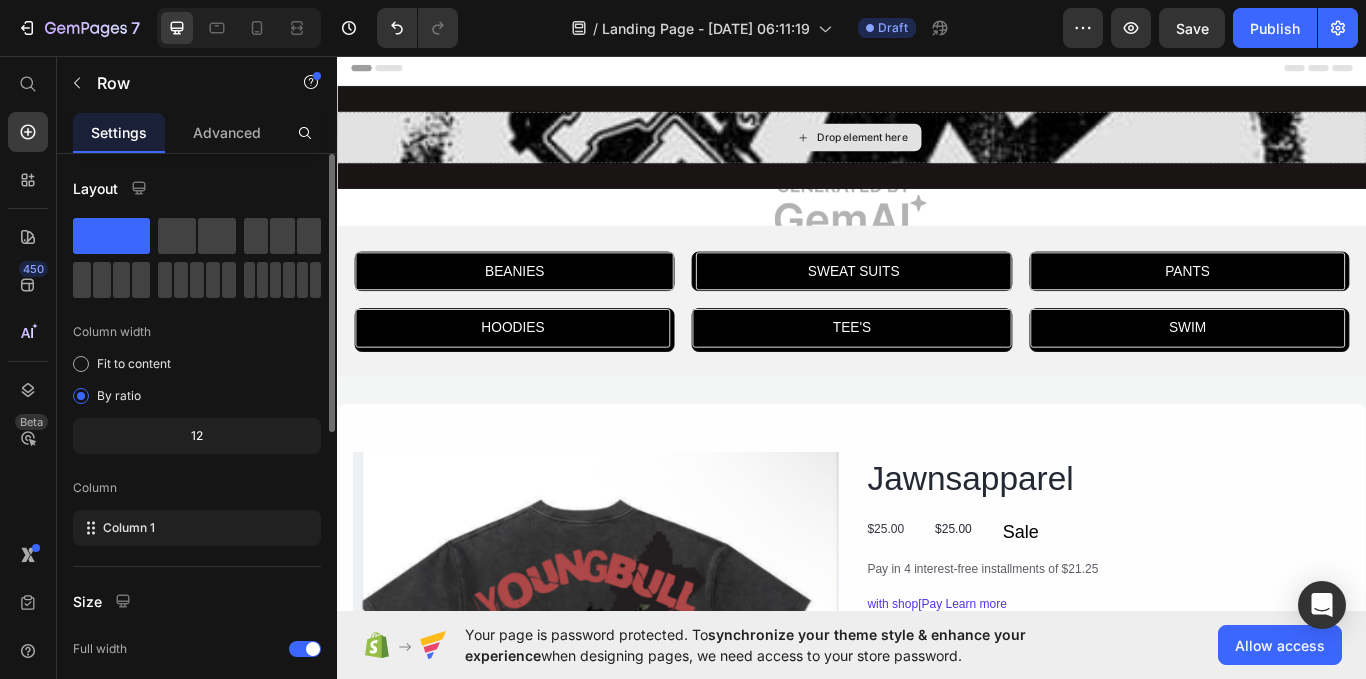 click on "Drop element here" at bounding box center [937, 152] 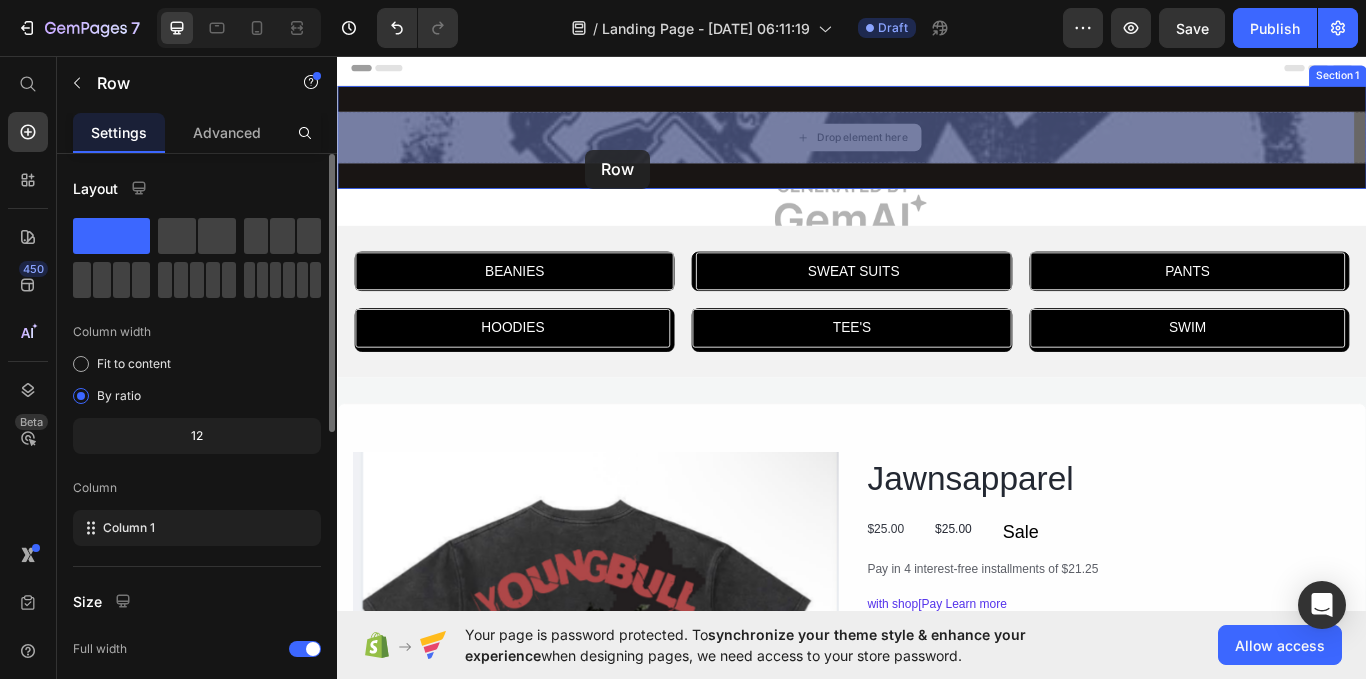 drag, startPoint x: 453, startPoint y: 124, endPoint x: 626, endPoint y: 166, distance: 178.02528 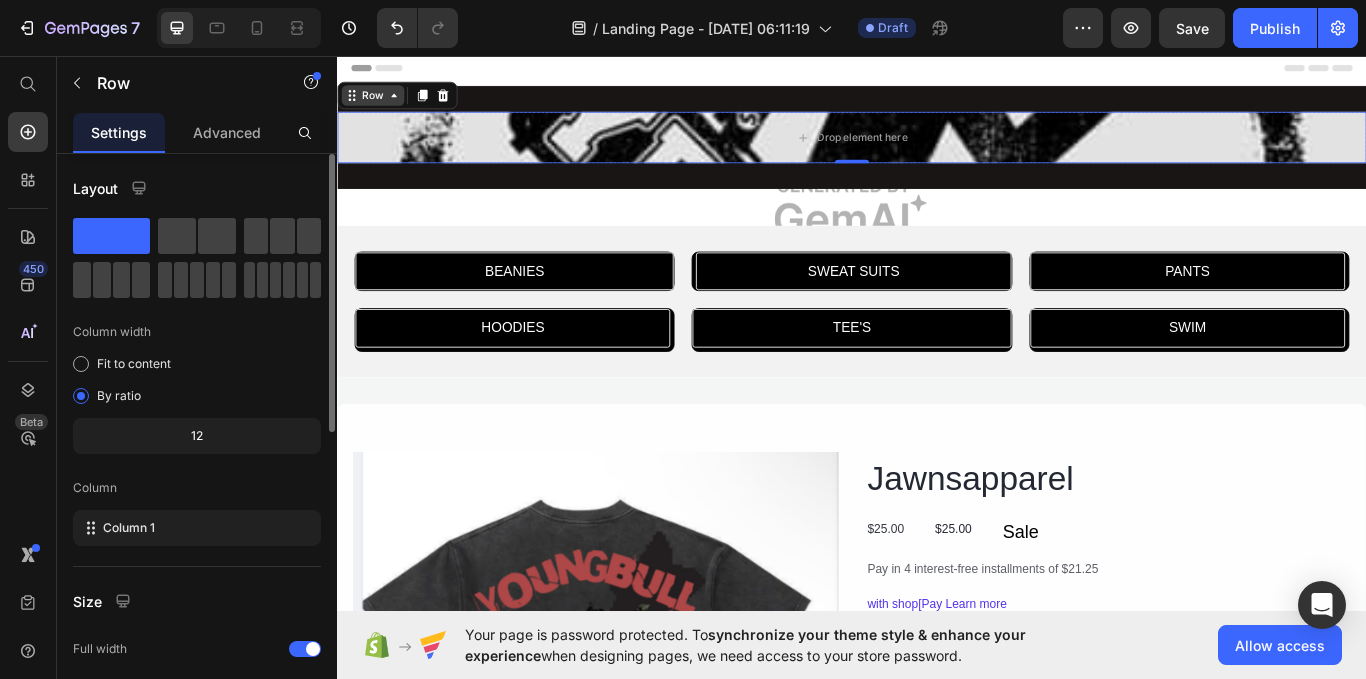 click 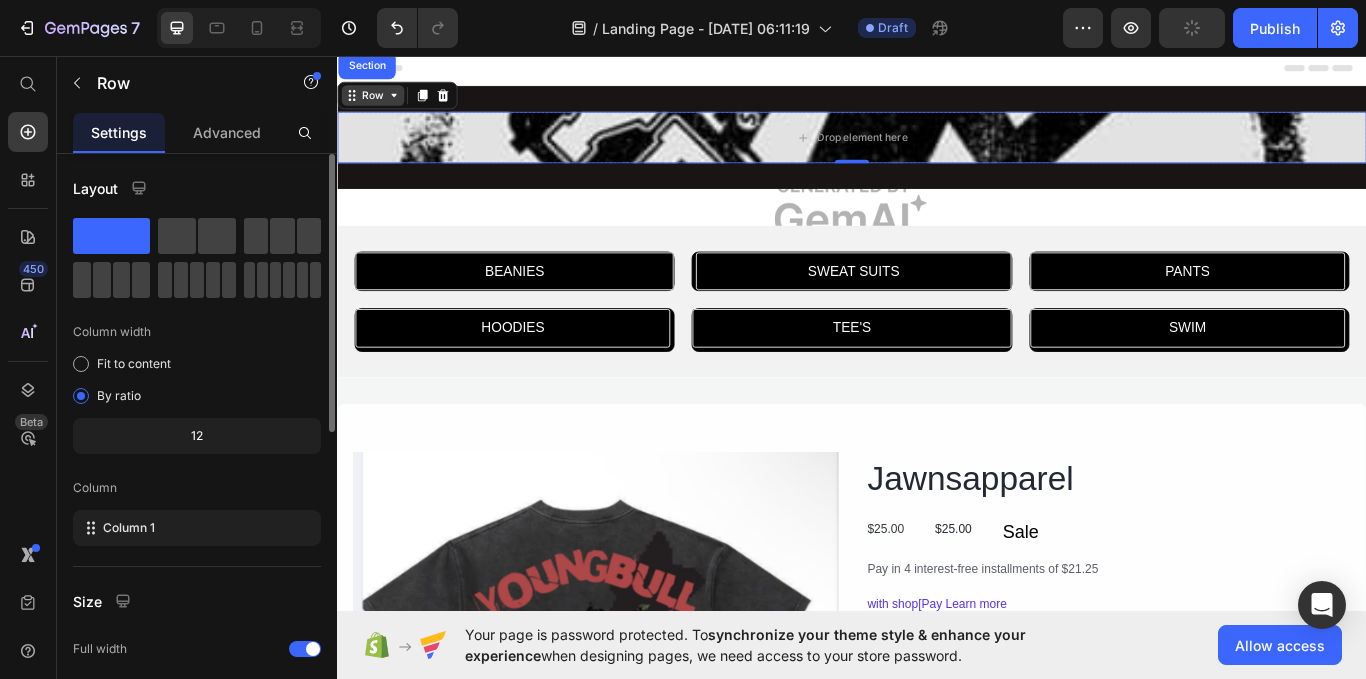 click 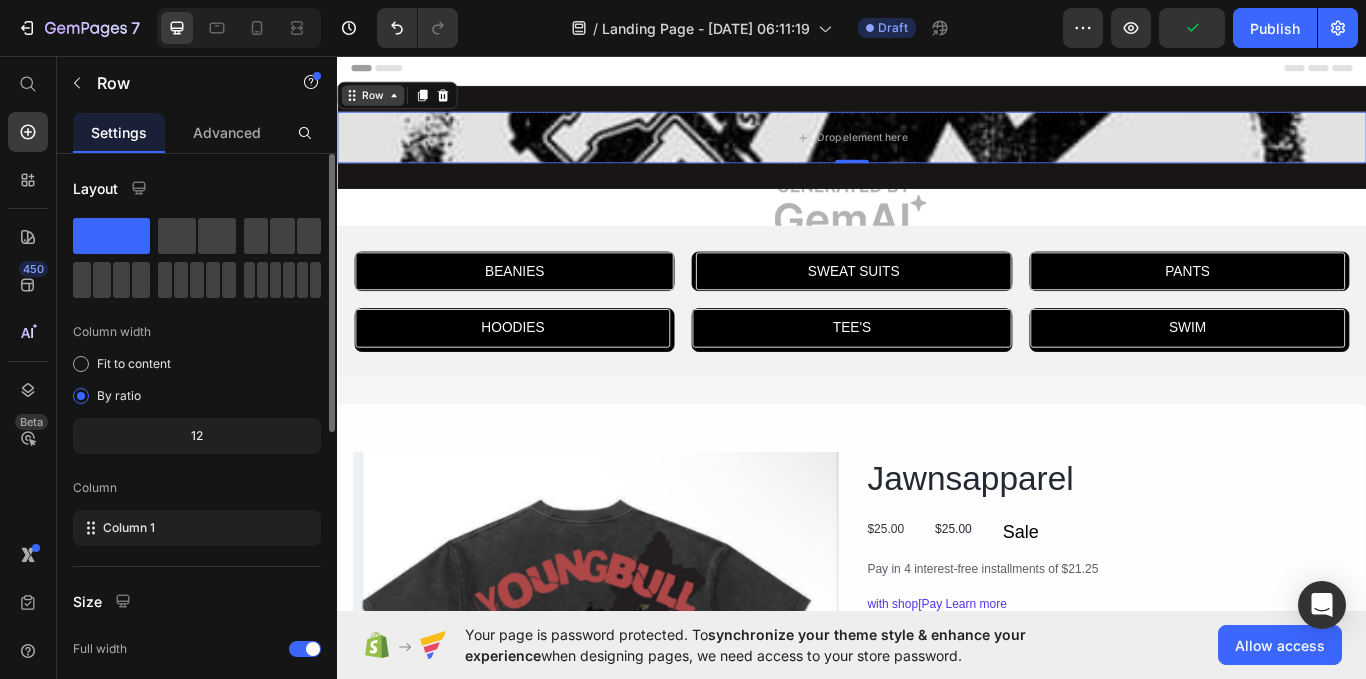 click 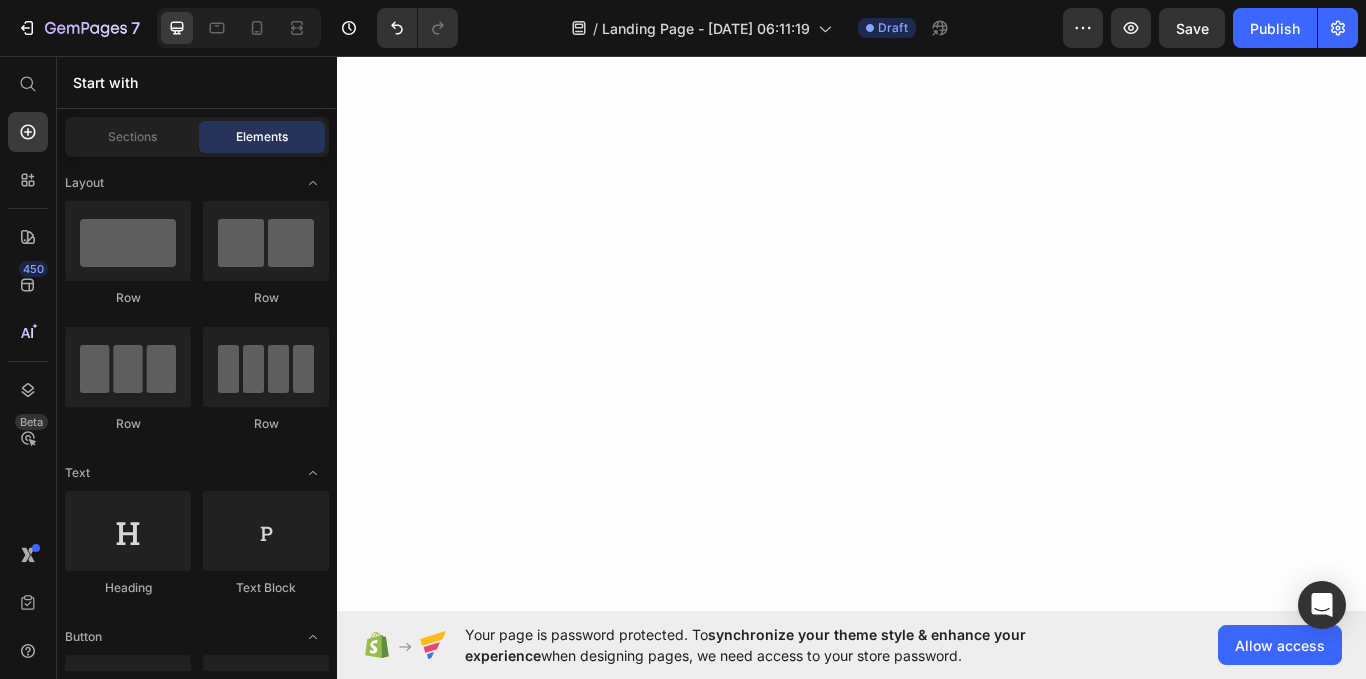 scroll, scrollTop: 0, scrollLeft: 0, axis: both 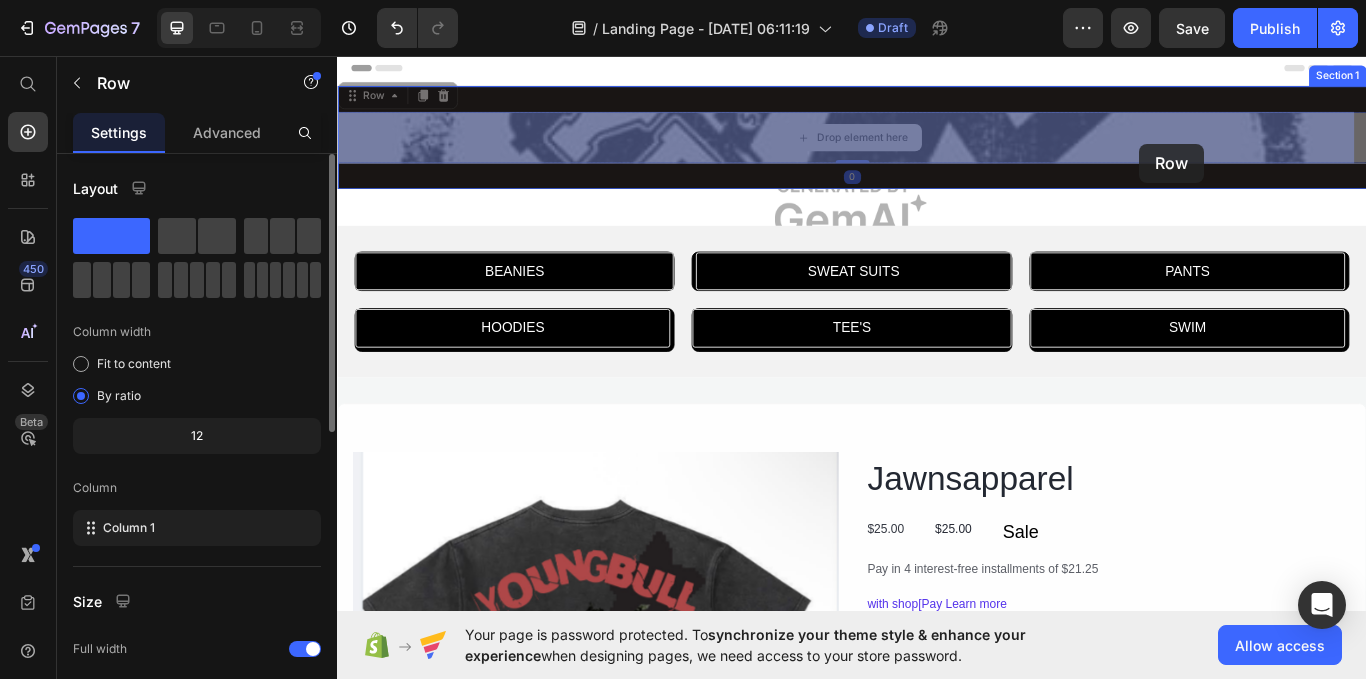drag, startPoint x: 1464, startPoint y: 142, endPoint x: 1247, endPoint y: 159, distance: 217.66489 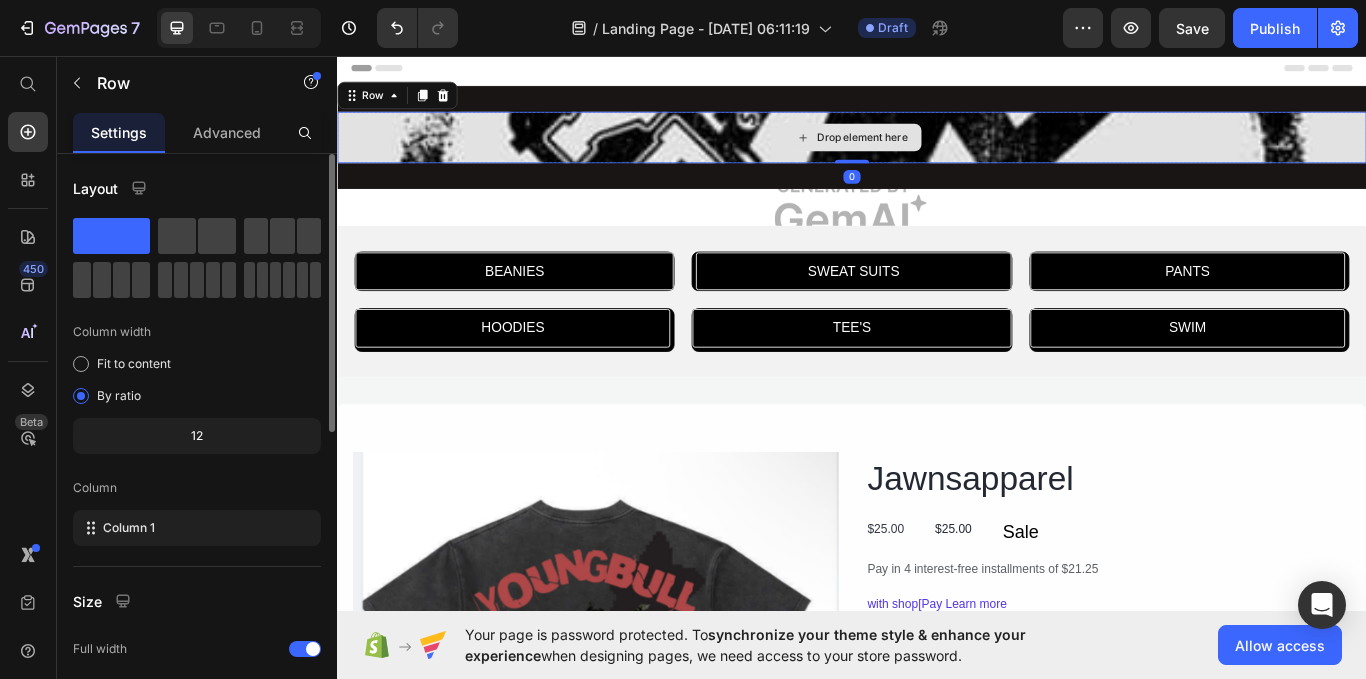click on "Drop element here" at bounding box center [937, 152] 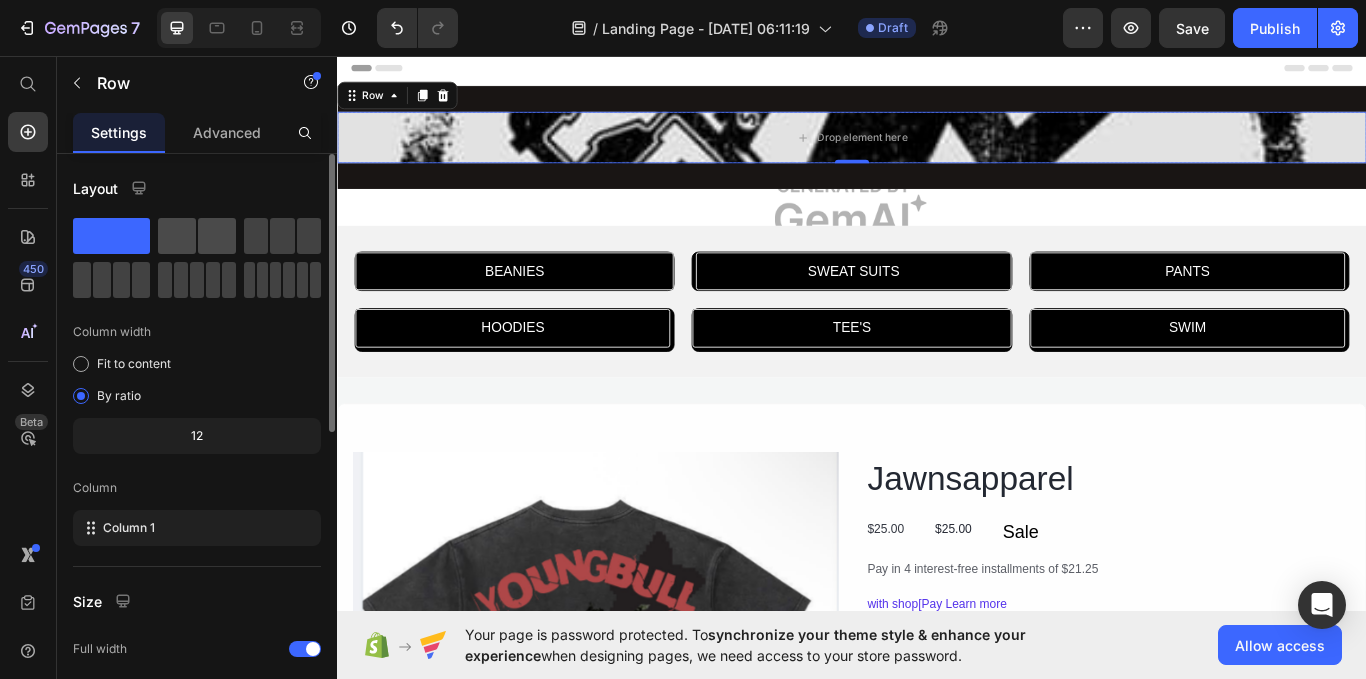 click 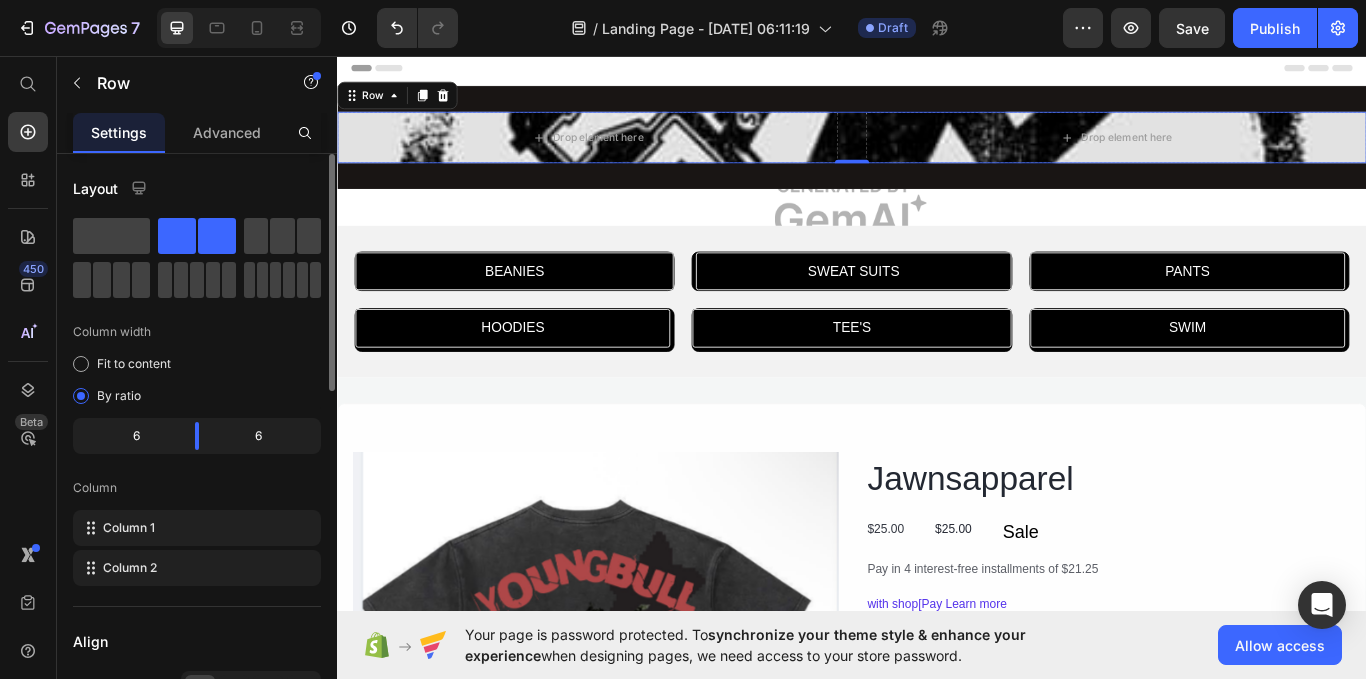 click 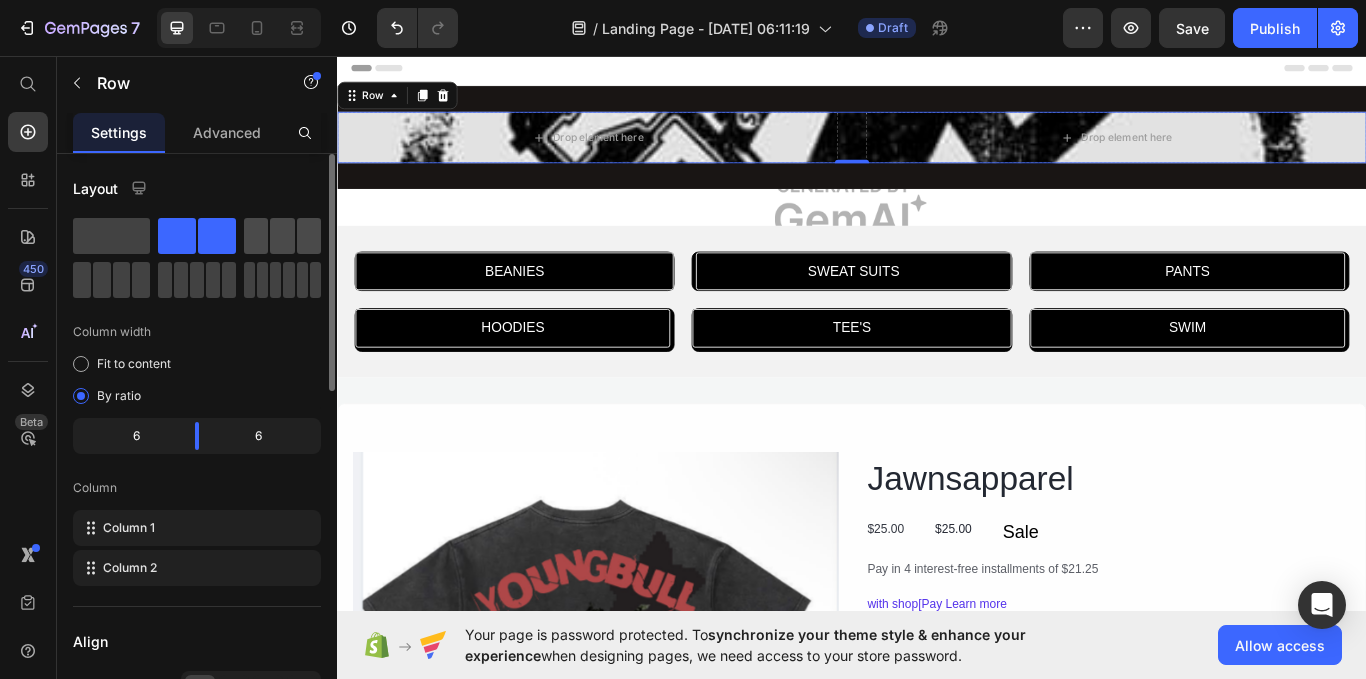 click 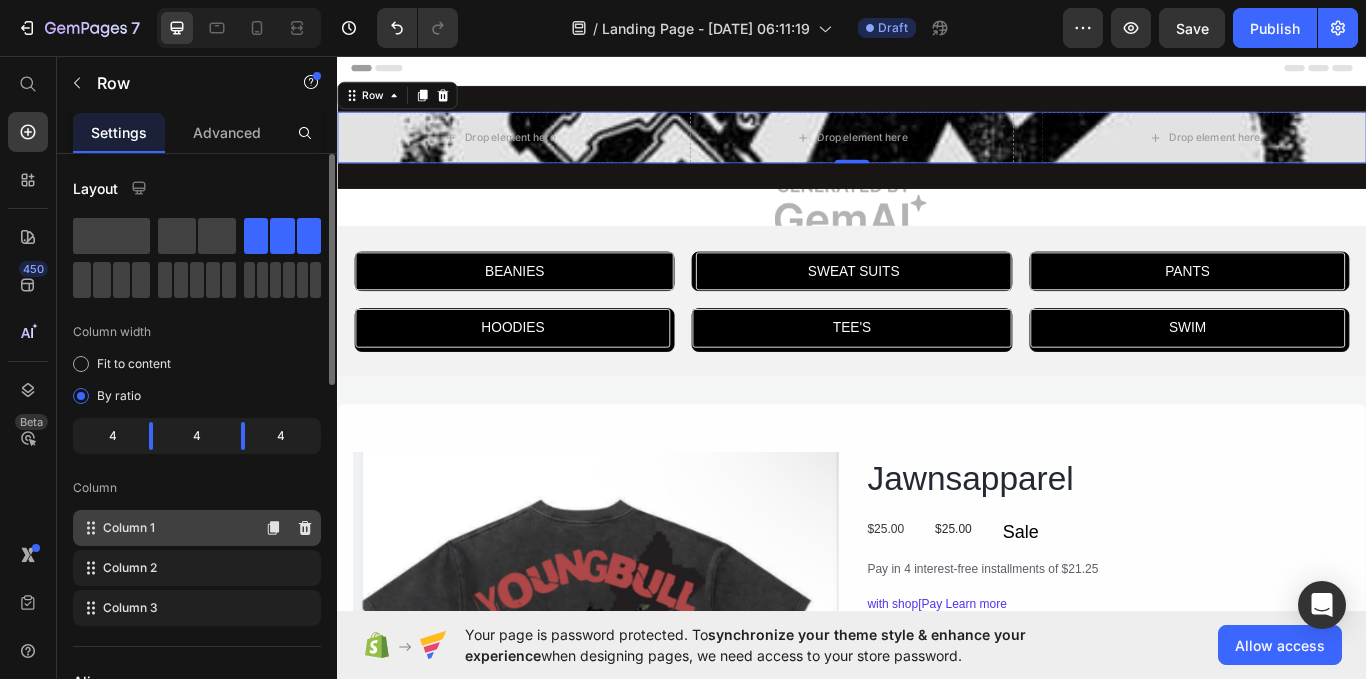 click on "Column 1" 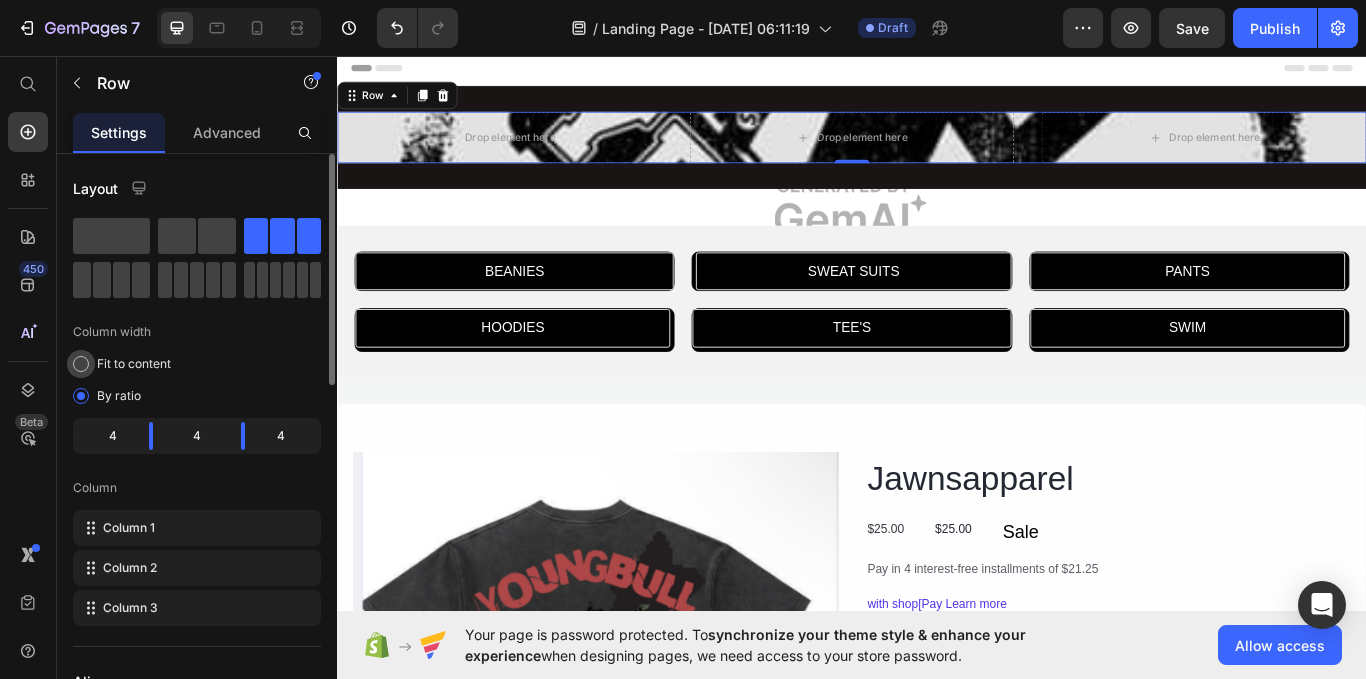 click on "Fit to content" at bounding box center [134, 364] 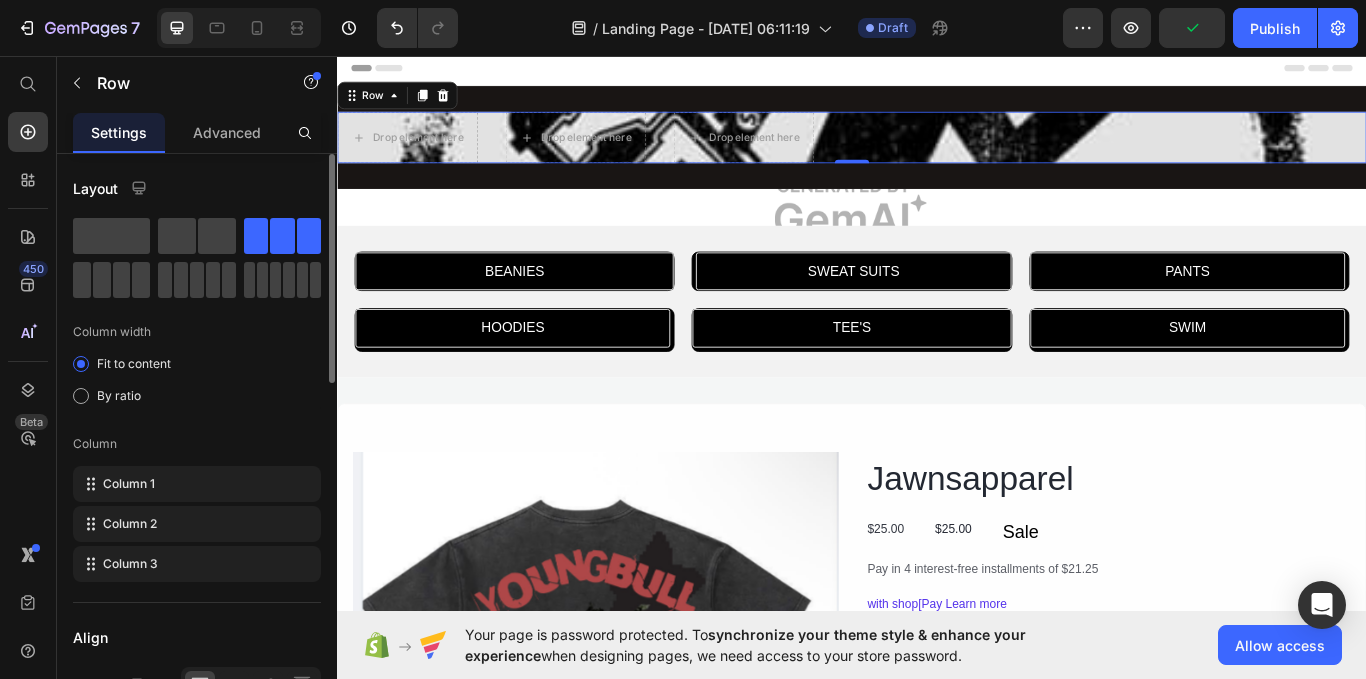 click on "Layout Column width Fit to content By ratio Column Column 1 Column 2 Column 3" 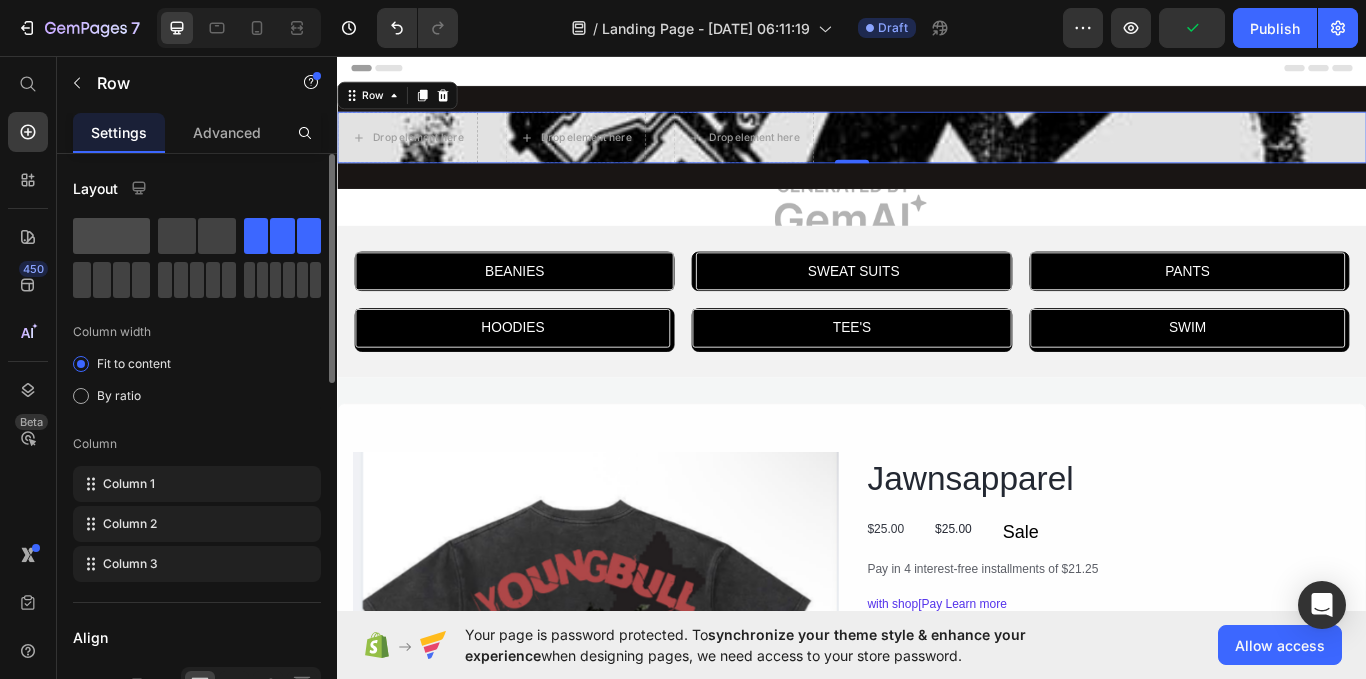 click 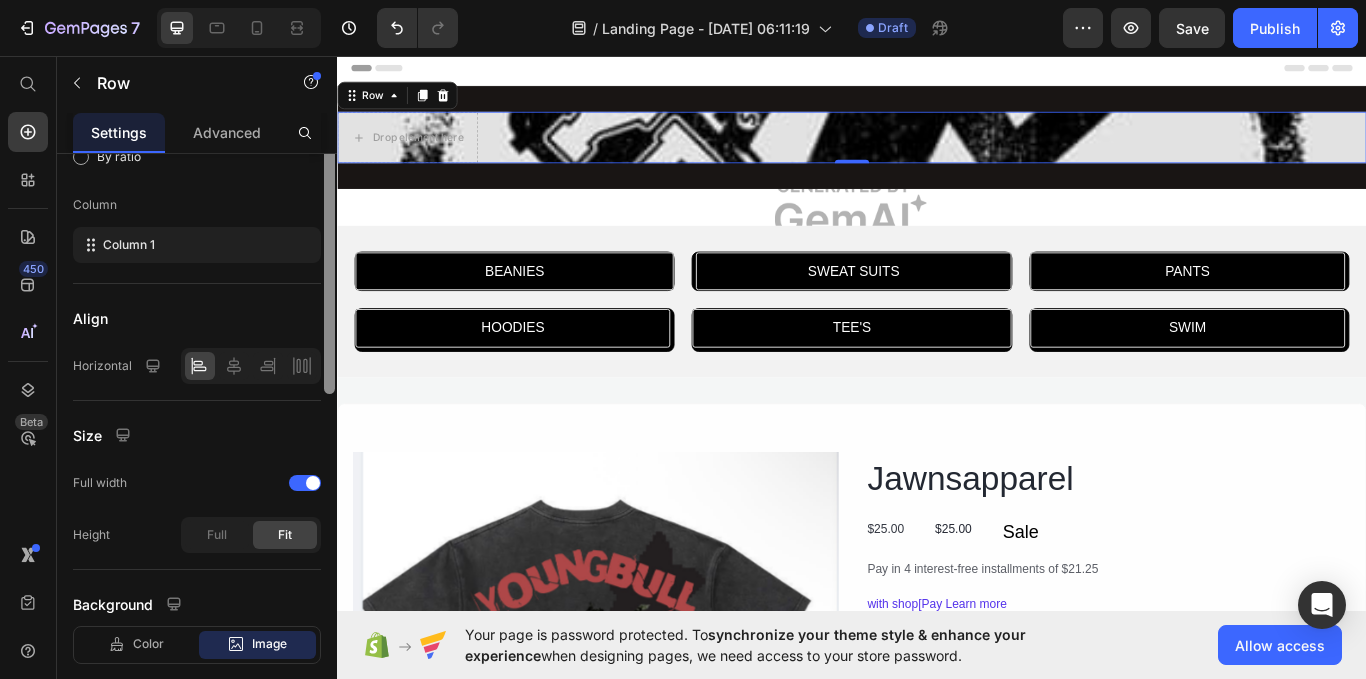 drag, startPoint x: 330, startPoint y: 282, endPoint x: 324, endPoint y: 399, distance: 117.15375 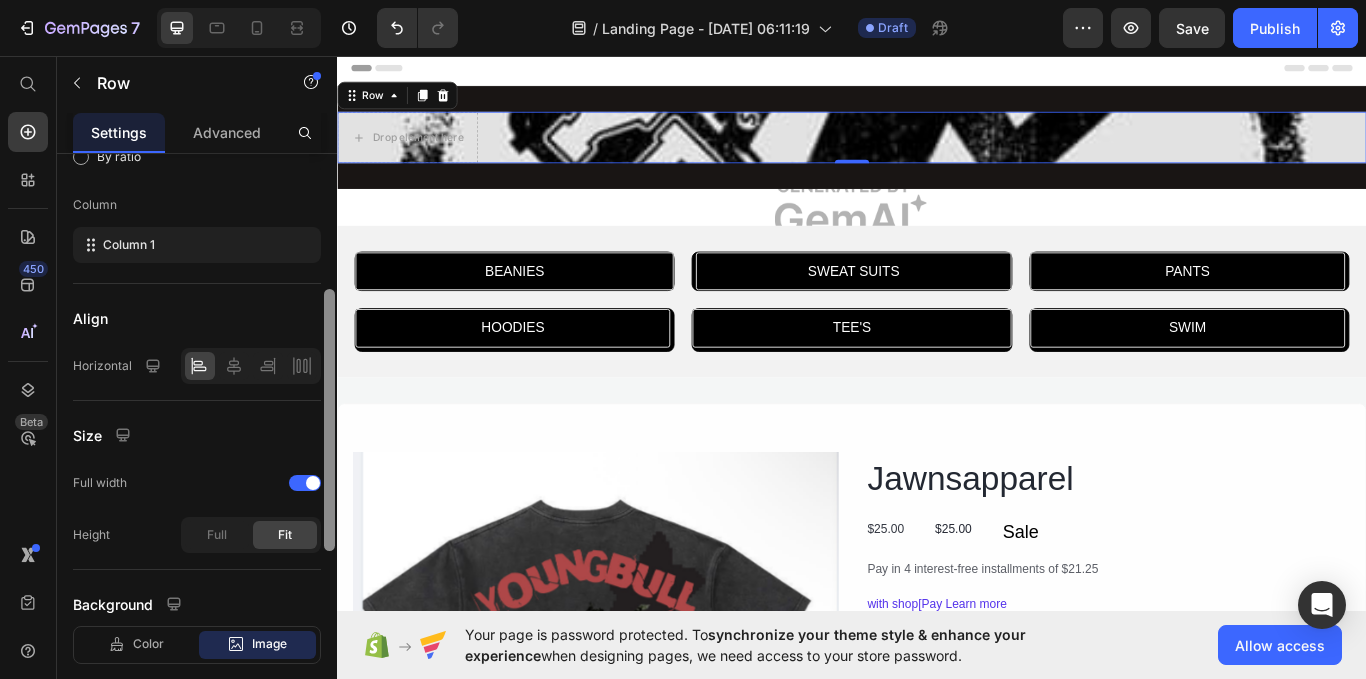 scroll, scrollTop: 258, scrollLeft: 0, axis: vertical 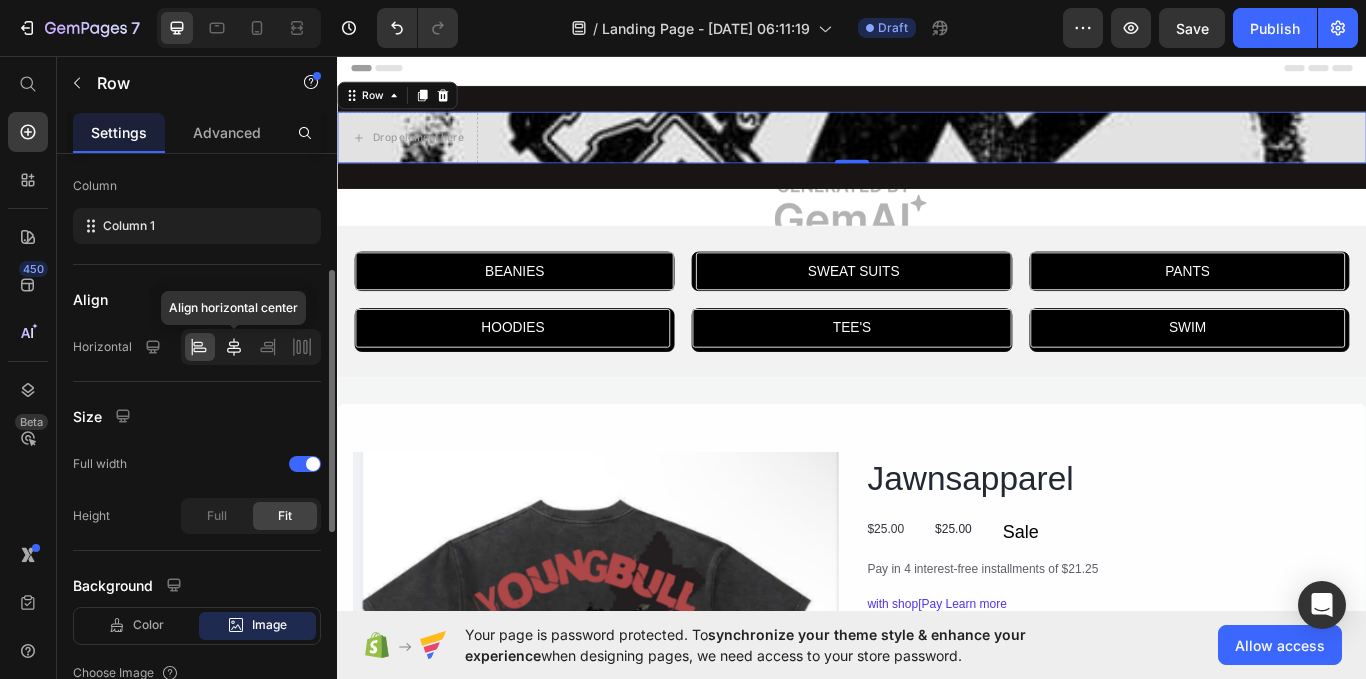 click 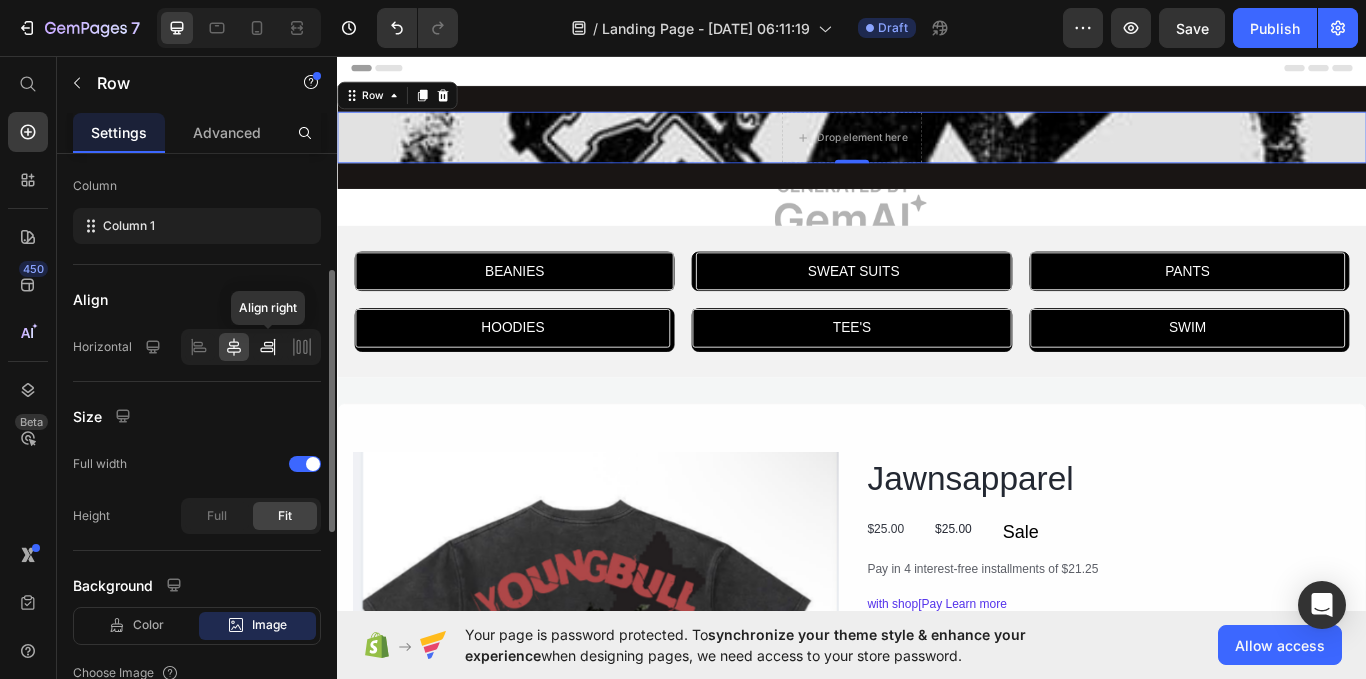 click 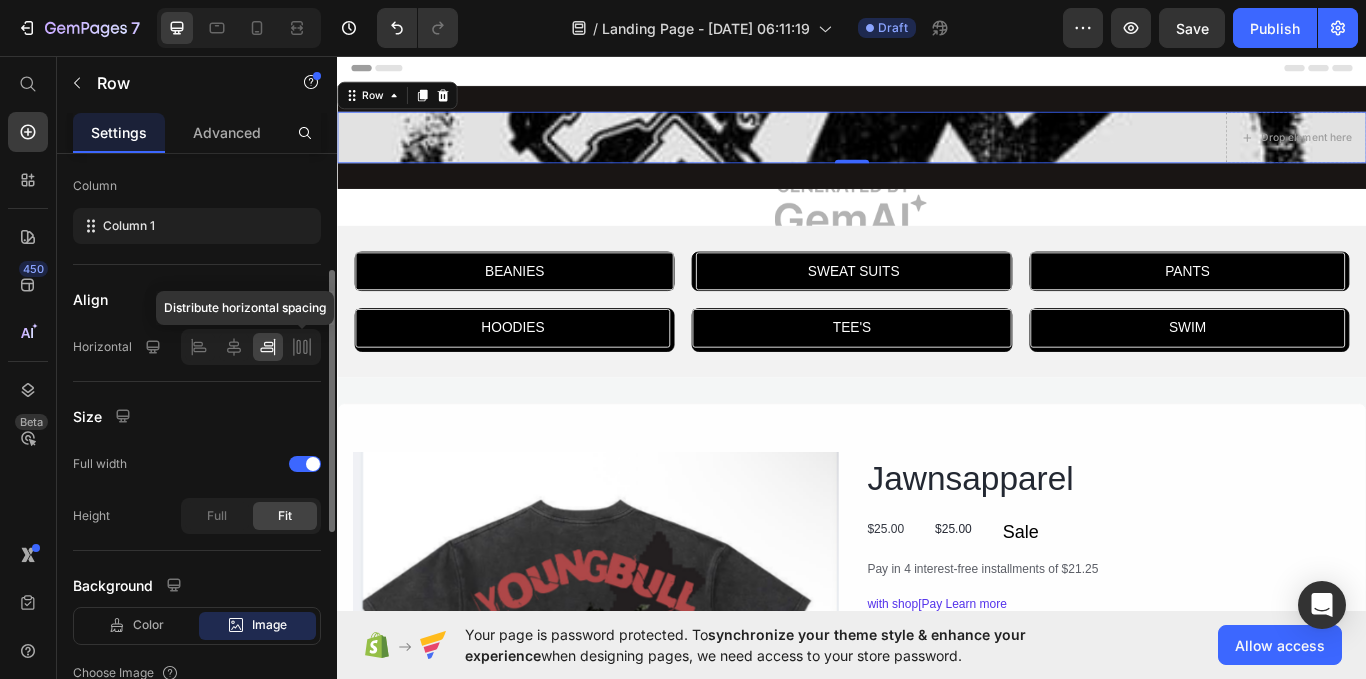 click 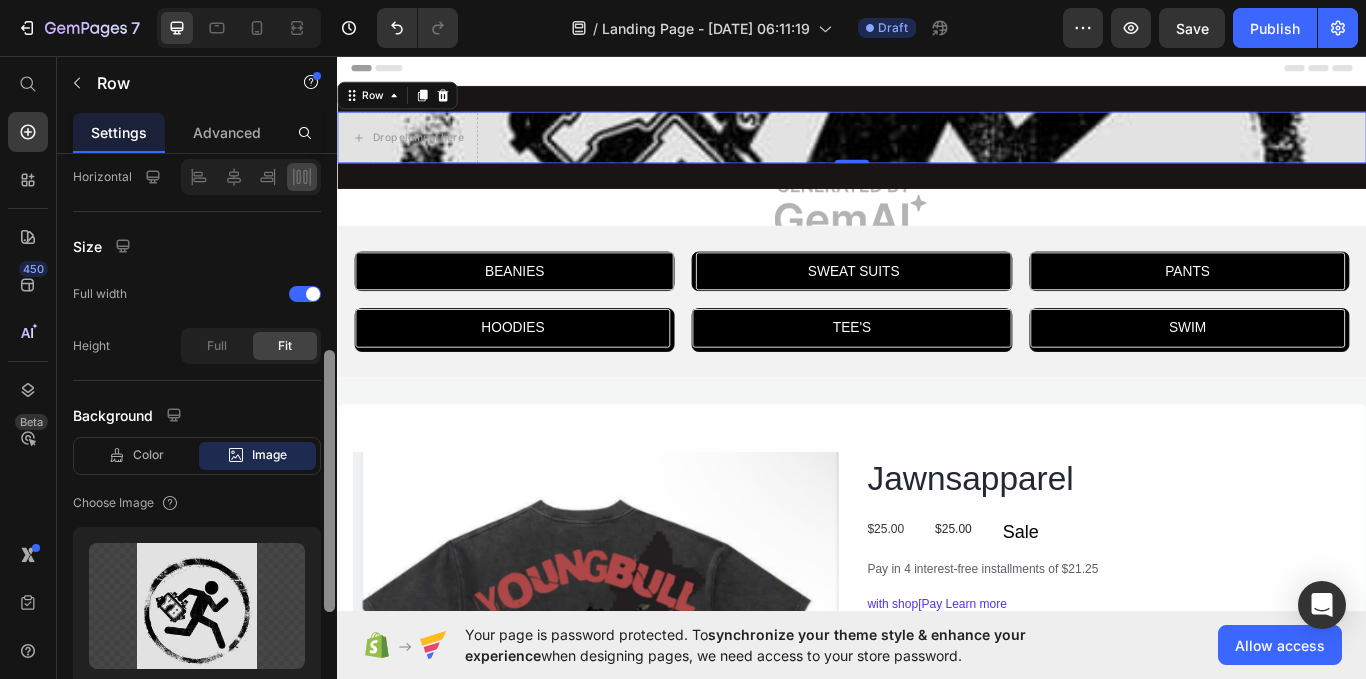 drag, startPoint x: 328, startPoint y: 407, endPoint x: 322, endPoint y: 486, distance: 79.22752 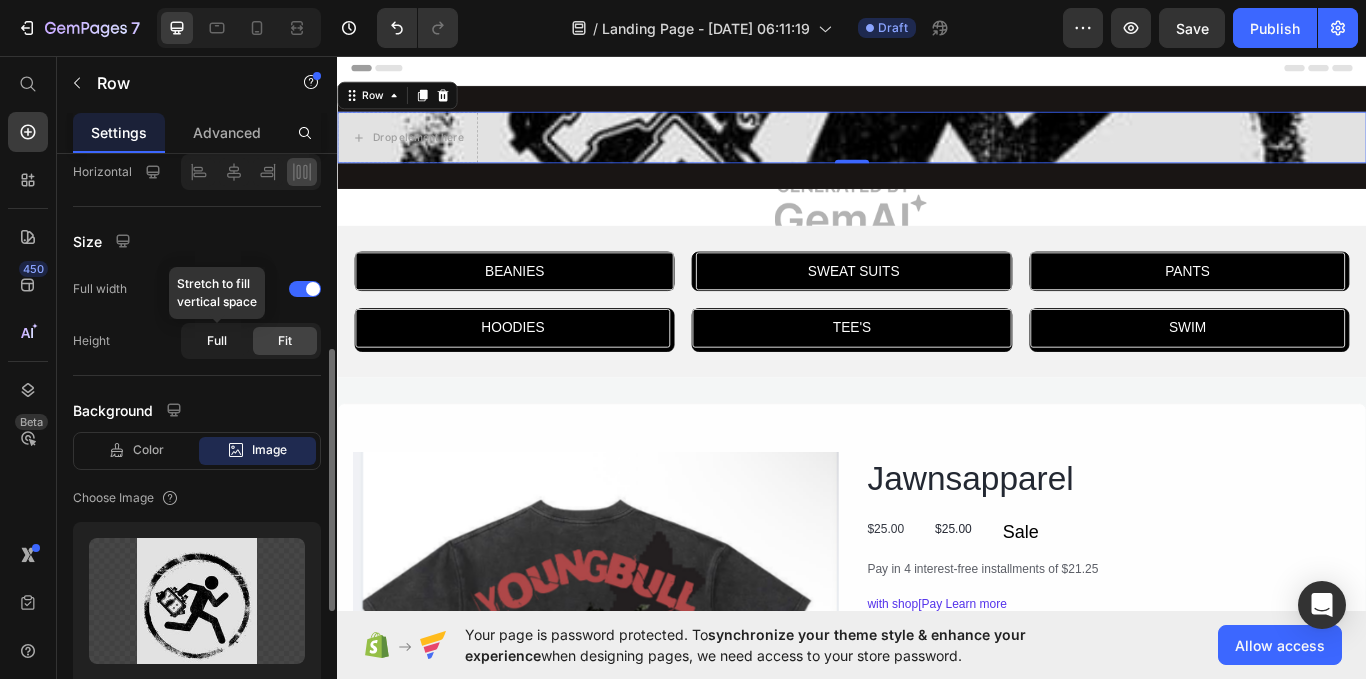 click on "Full" 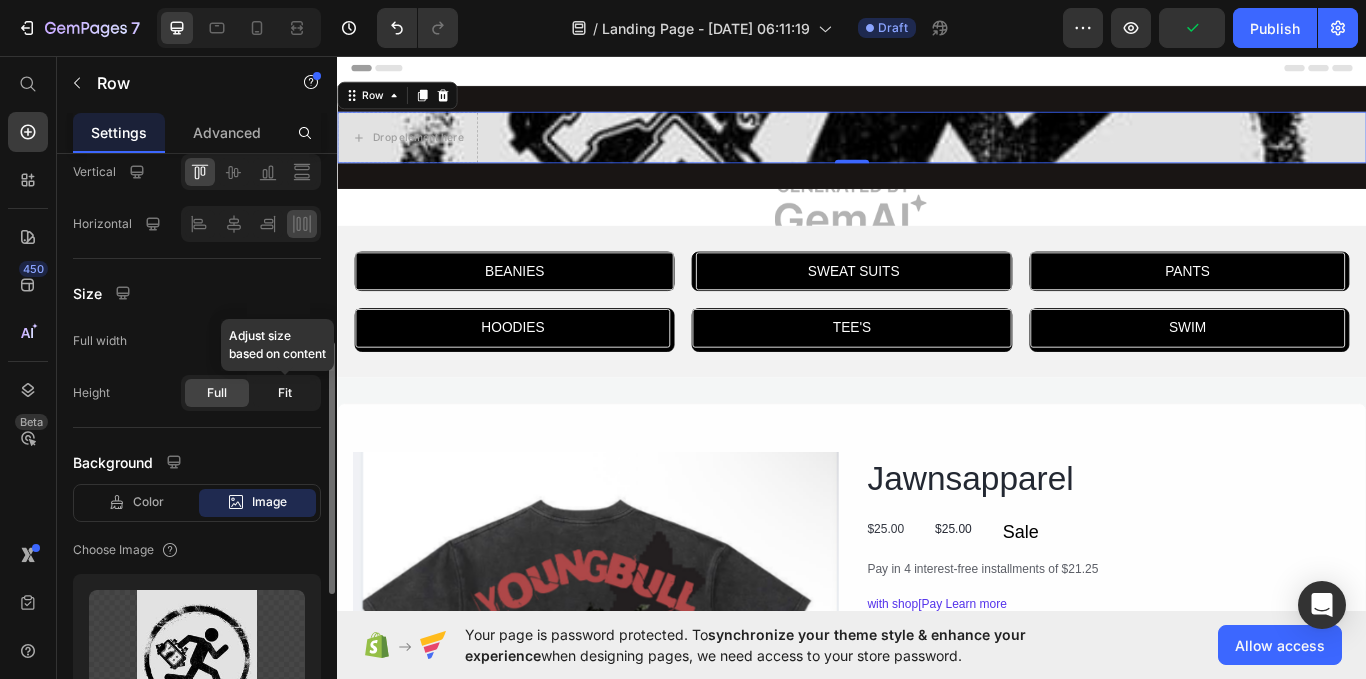 click on "Fit" 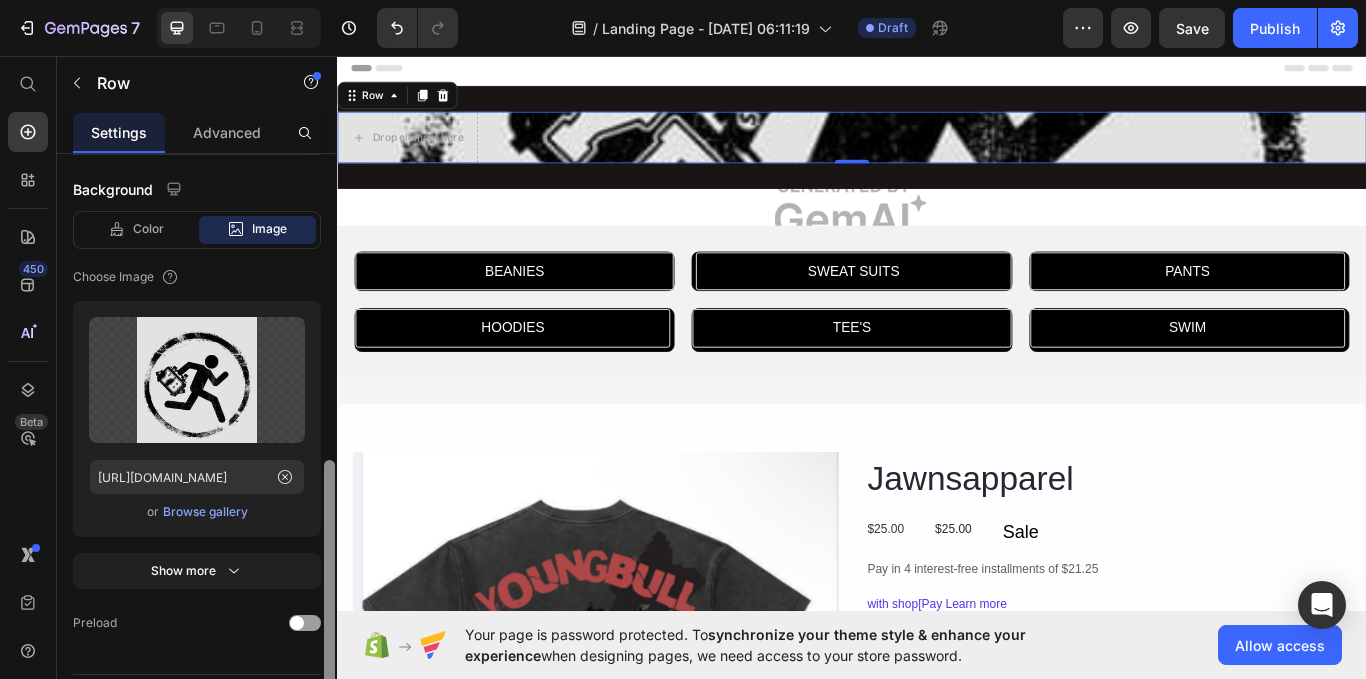 drag, startPoint x: 331, startPoint y: 434, endPoint x: 317, endPoint y: 537, distance: 103.947105 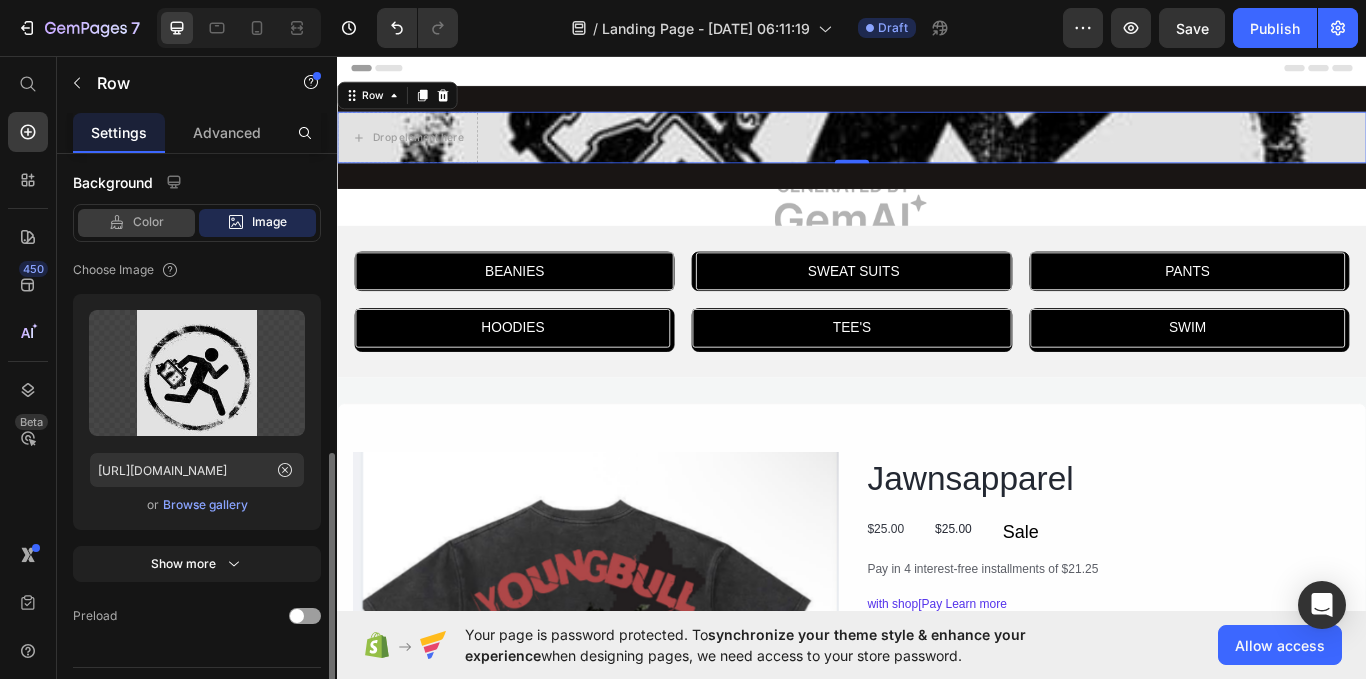 click on "Color" at bounding box center [148, 222] 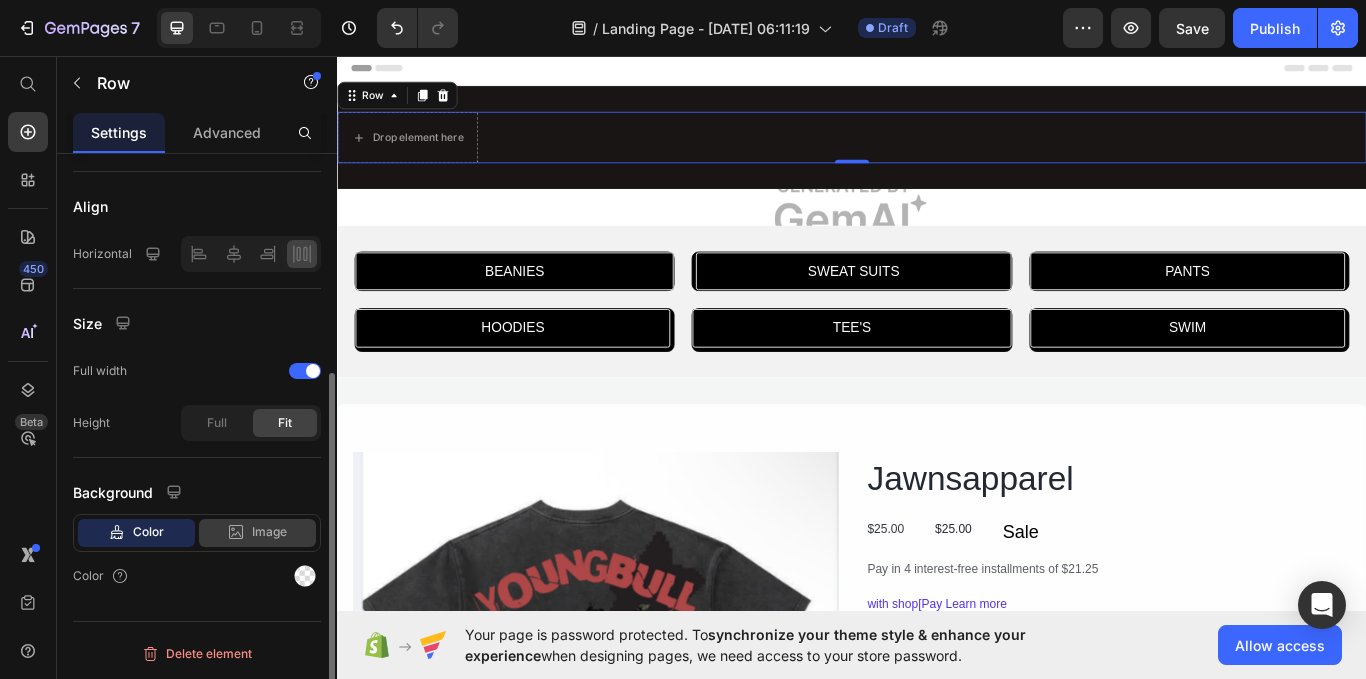 click on "Image" 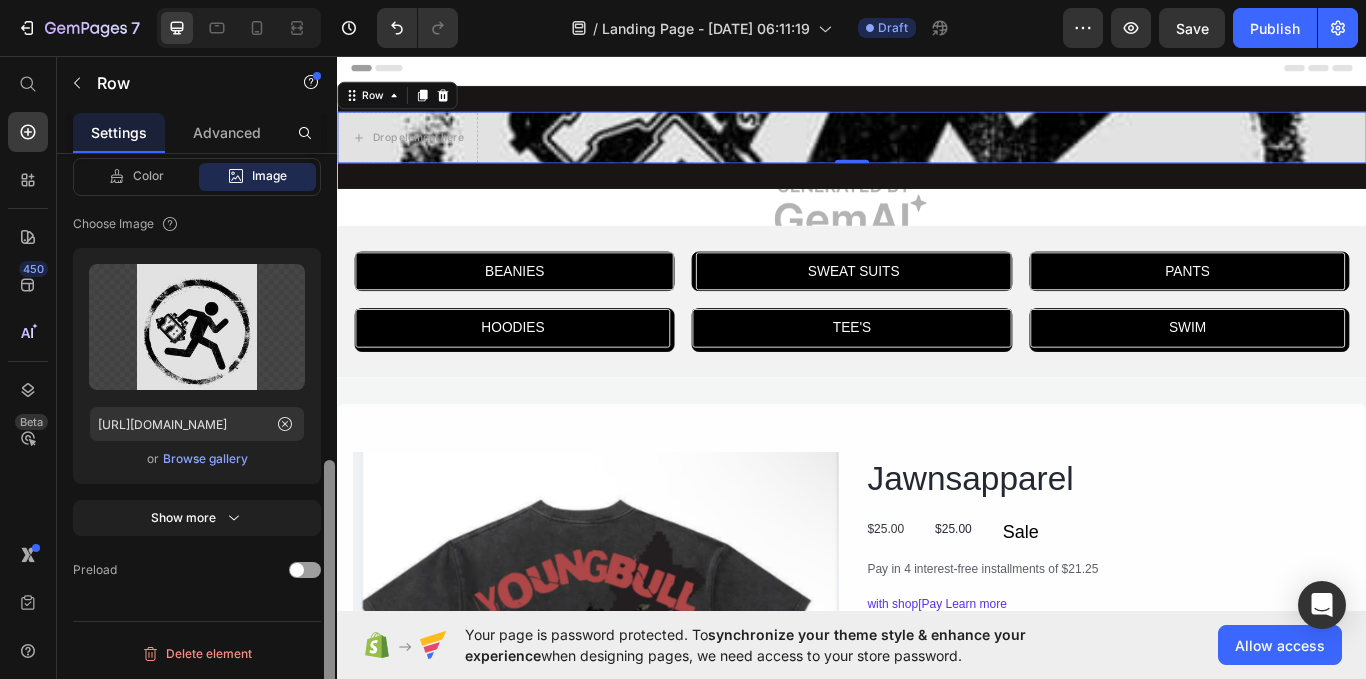 scroll, scrollTop: 698, scrollLeft: 0, axis: vertical 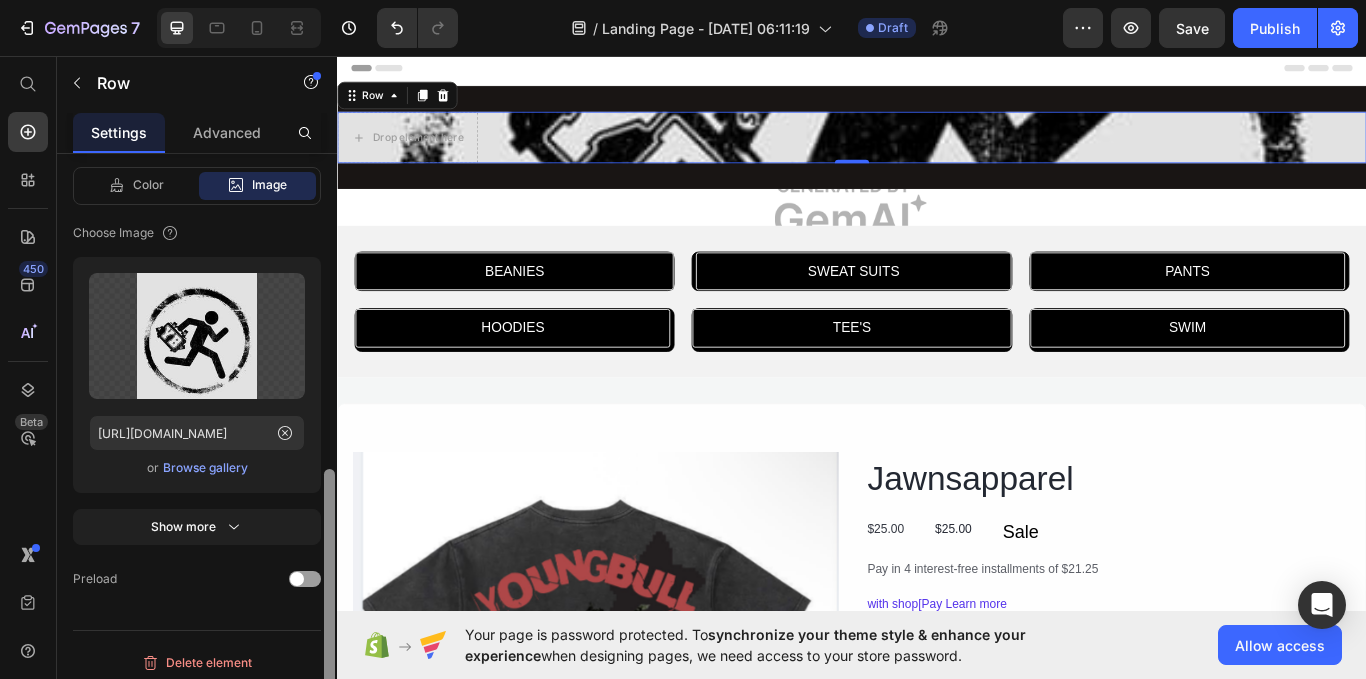 drag, startPoint x: 332, startPoint y: 473, endPoint x: 303, endPoint y: 630, distance: 159.65588 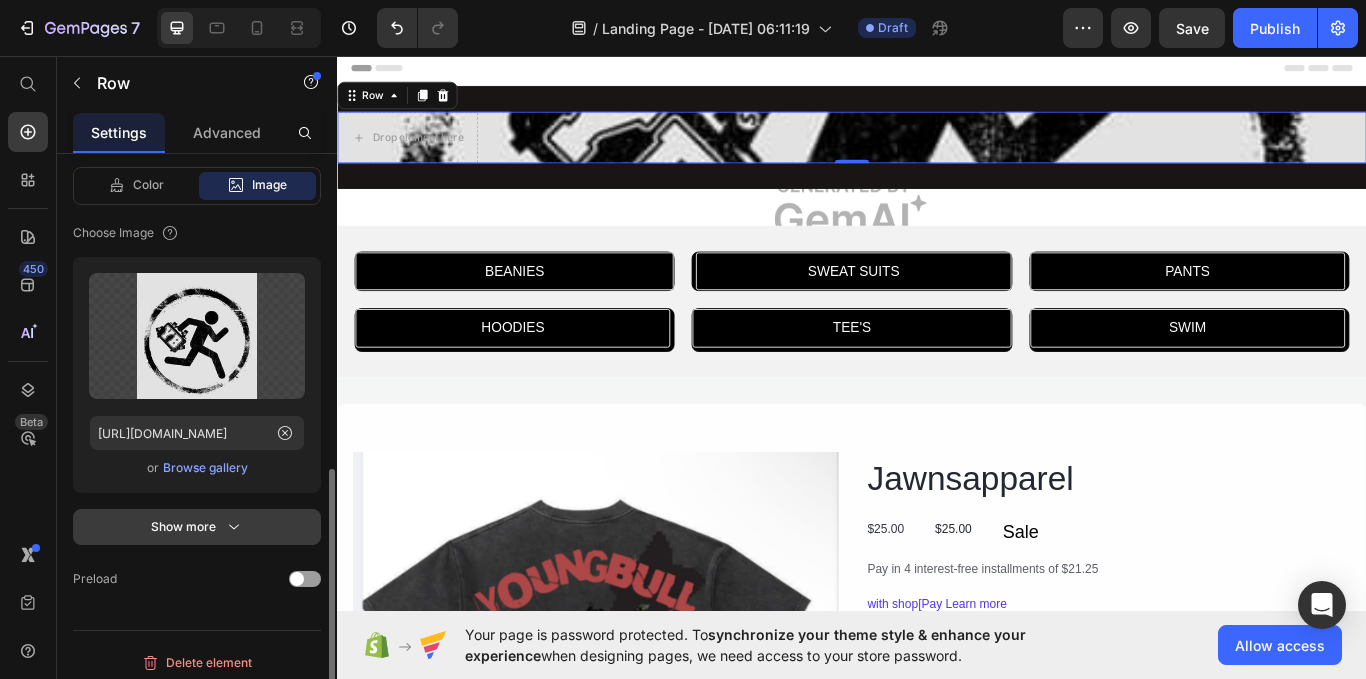 click on "Show more" at bounding box center [197, 527] 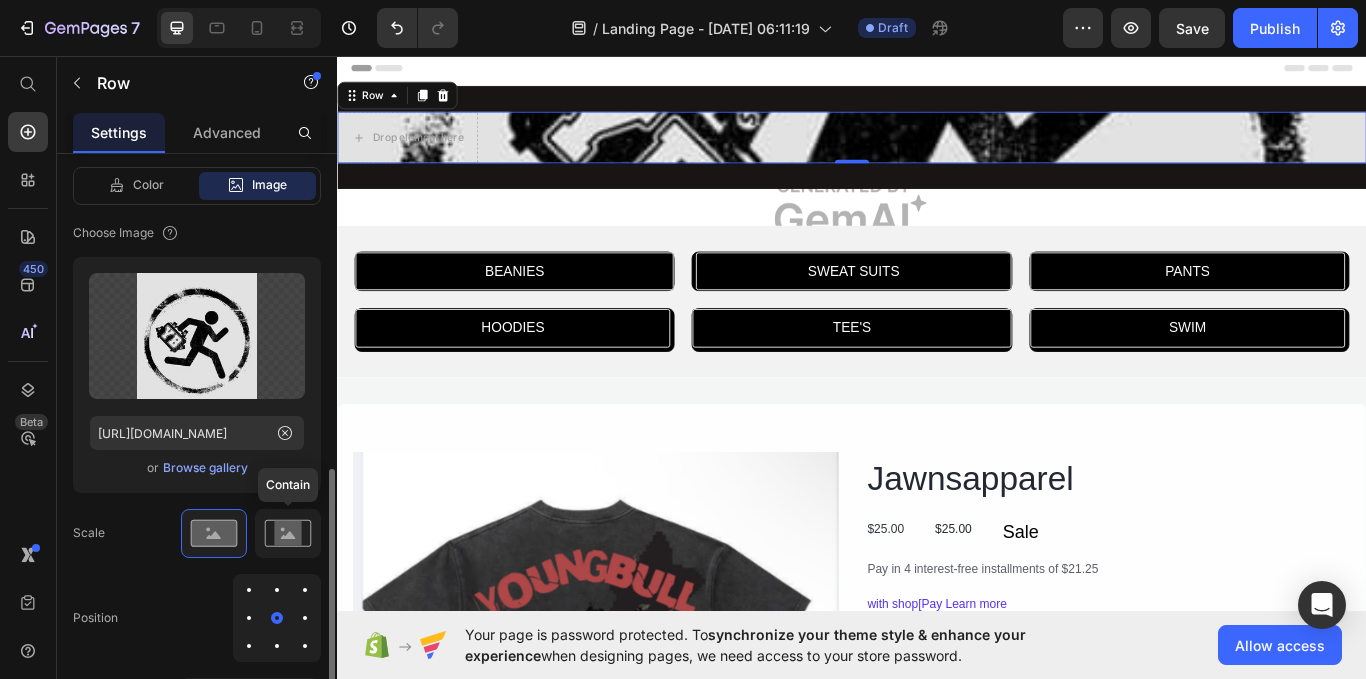 click 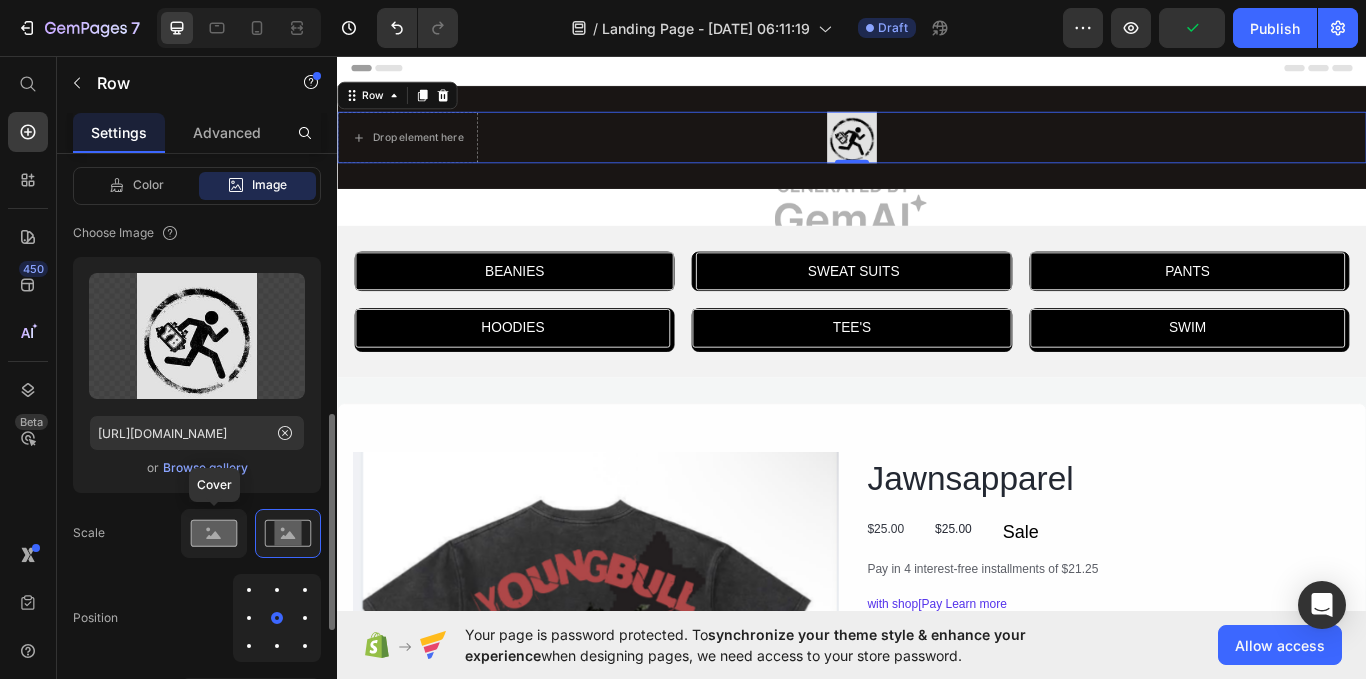 click 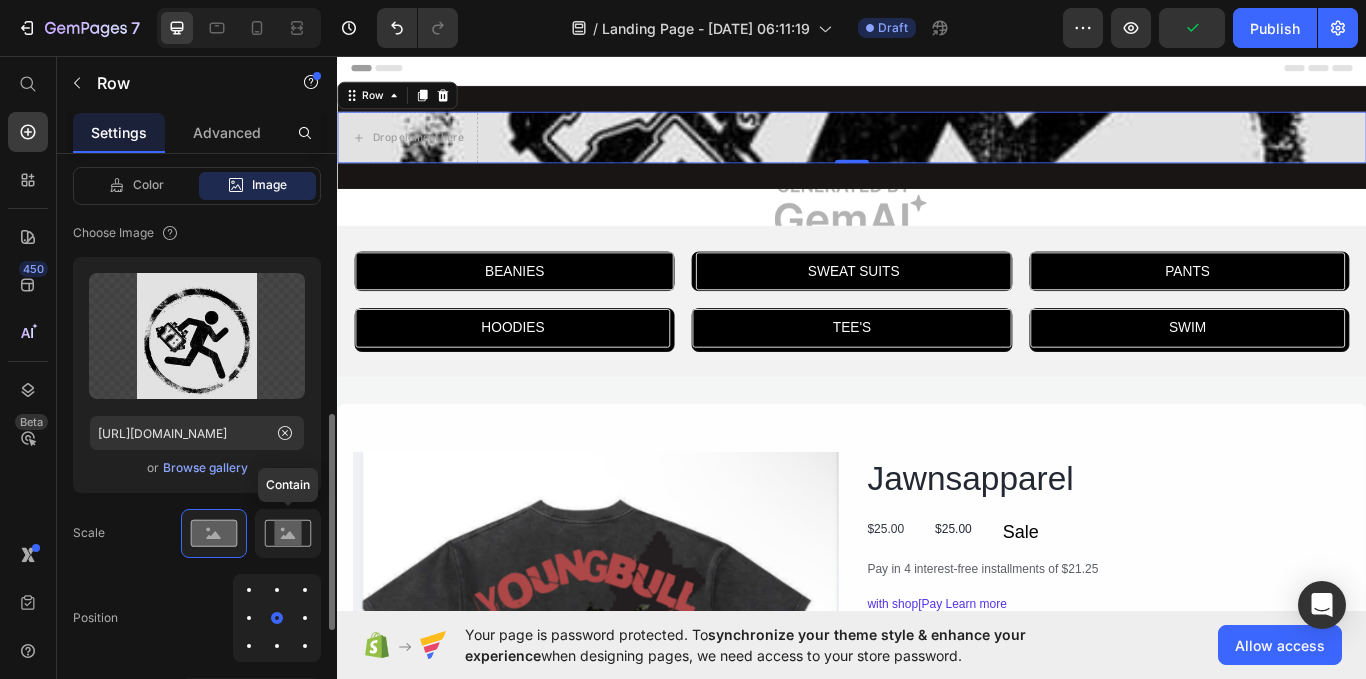 click 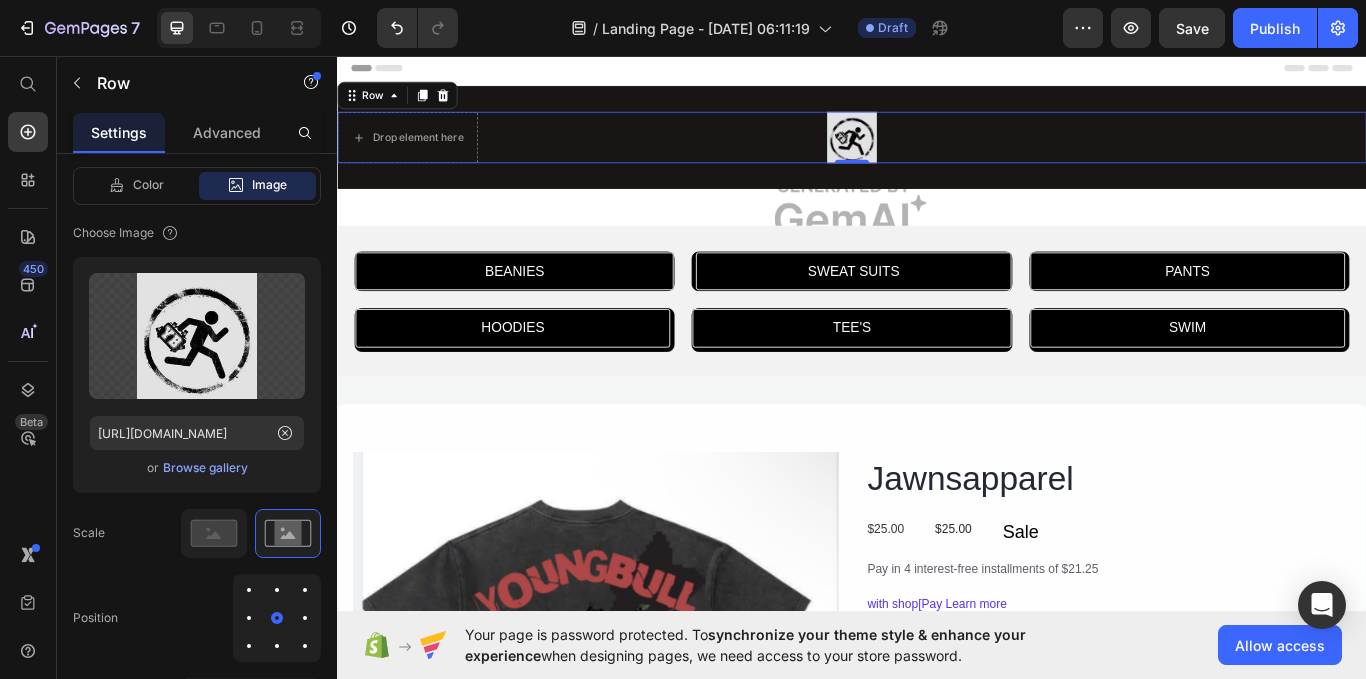 click on "Drop element here Row   0" at bounding box center (937, 152) 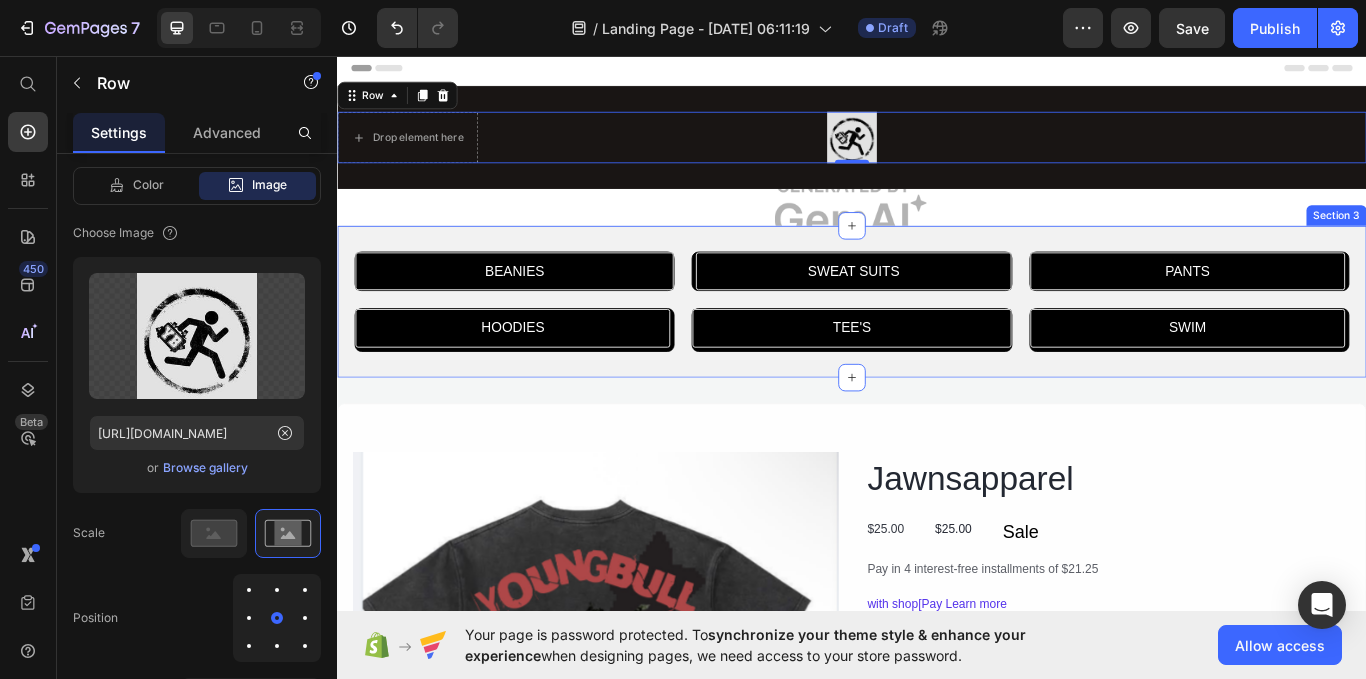 click on "BEANIES Button Row SWEAT SUITS Button Row PANTS Button Row Row HOODIES Button Row TEE'S Button Row SWIM Button Row Row Row Section 3" at bounding box center (937, 344) 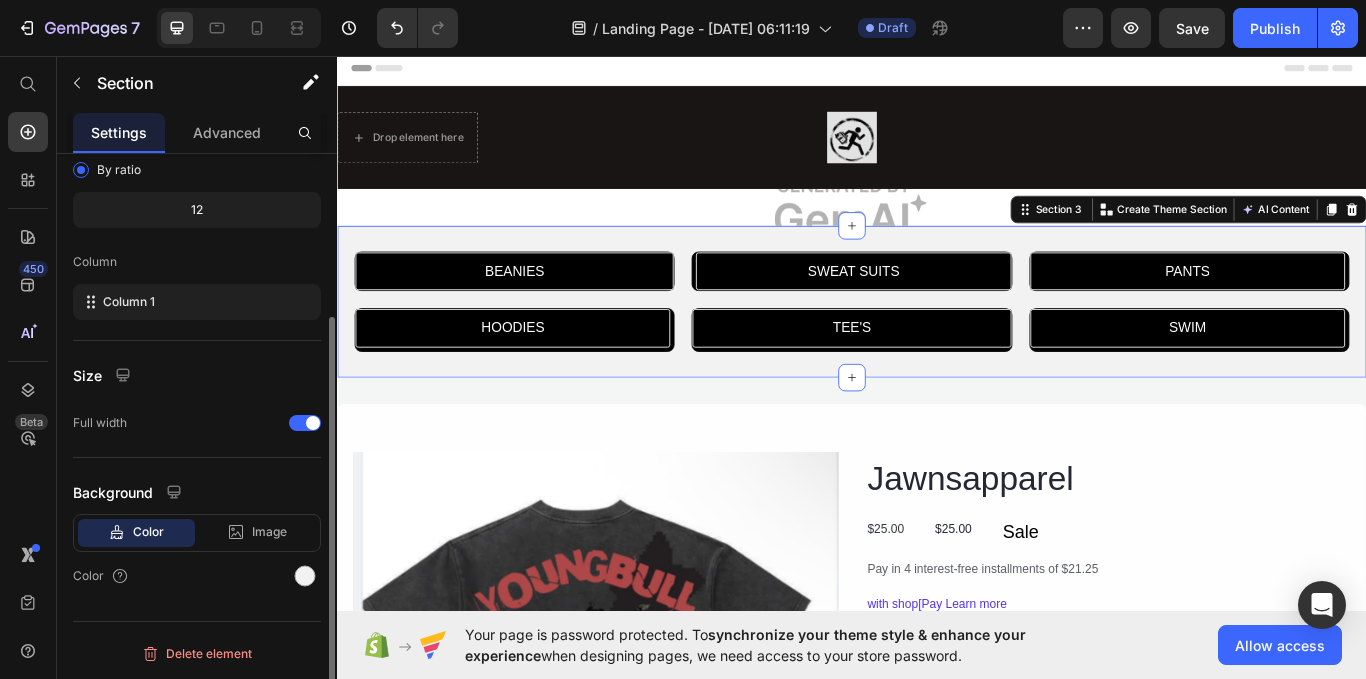 scroll, scrollTop: 0, scrollLeft: 0, axis: both 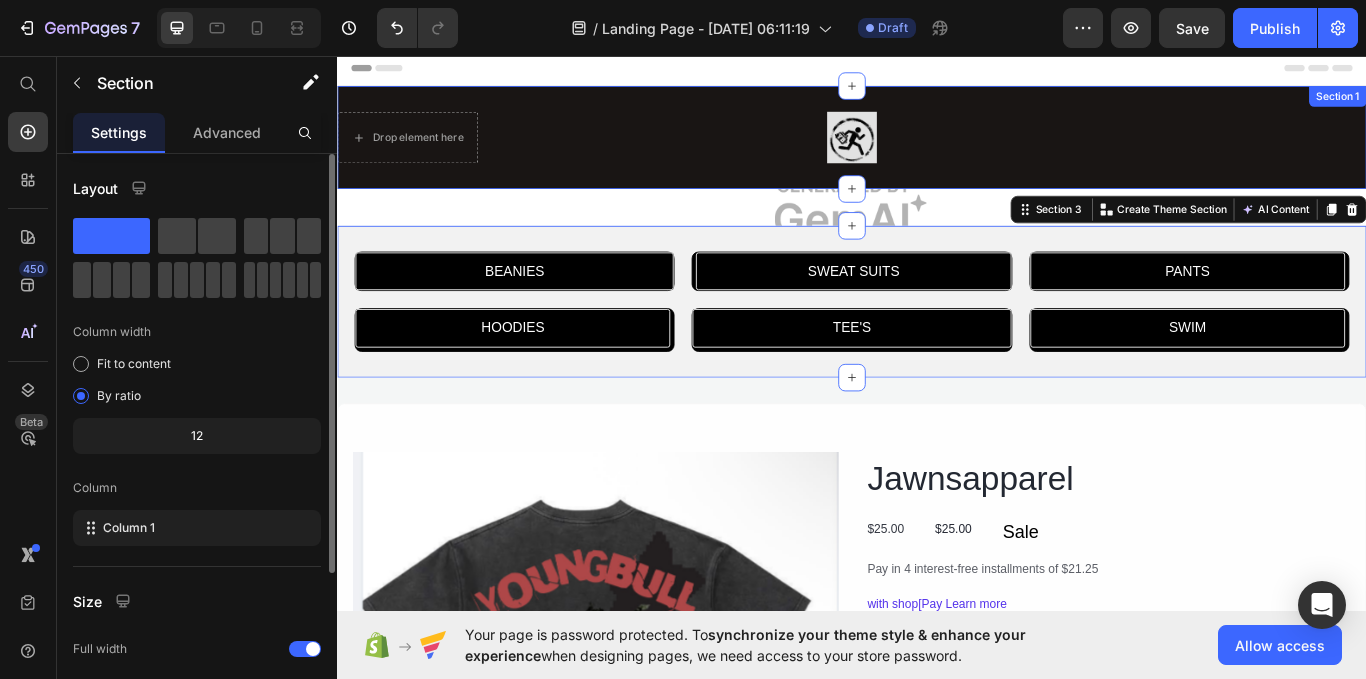 click on "Drop element here Row Section 1" at bounding box center [937, 152] 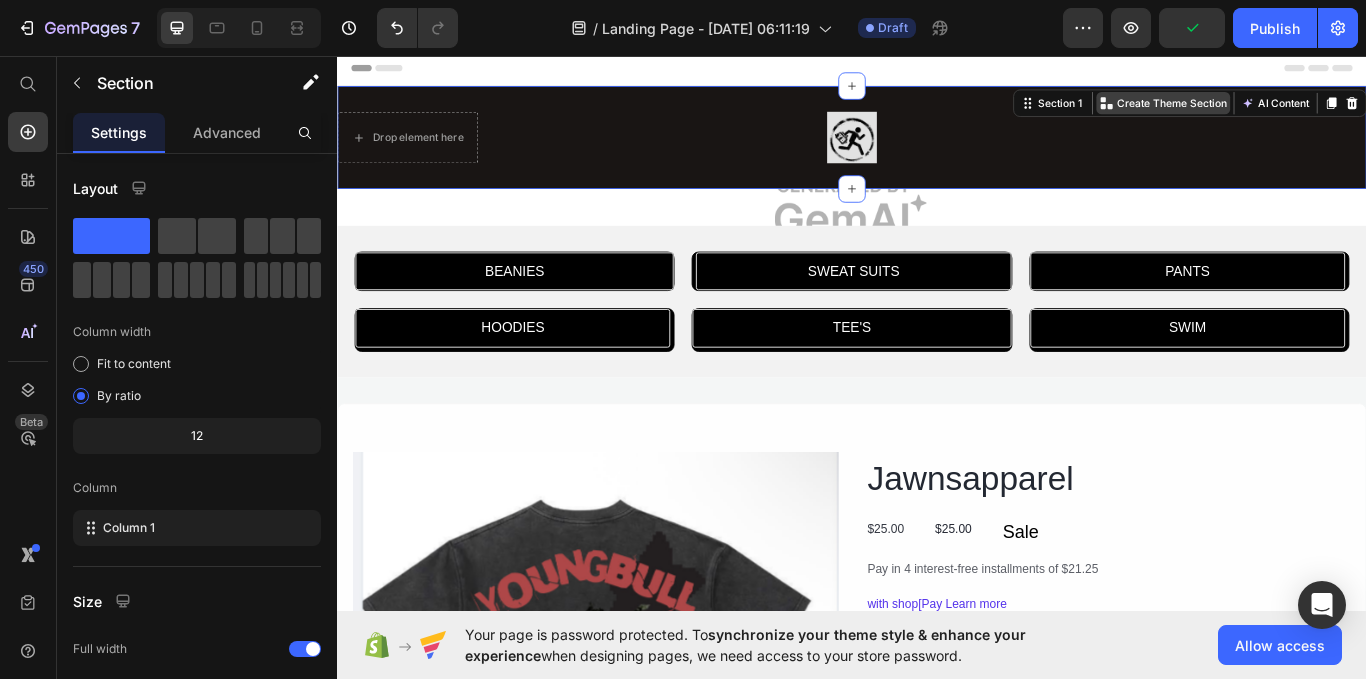 click on "Create Theme Section" at bounding box center (1310, 112) 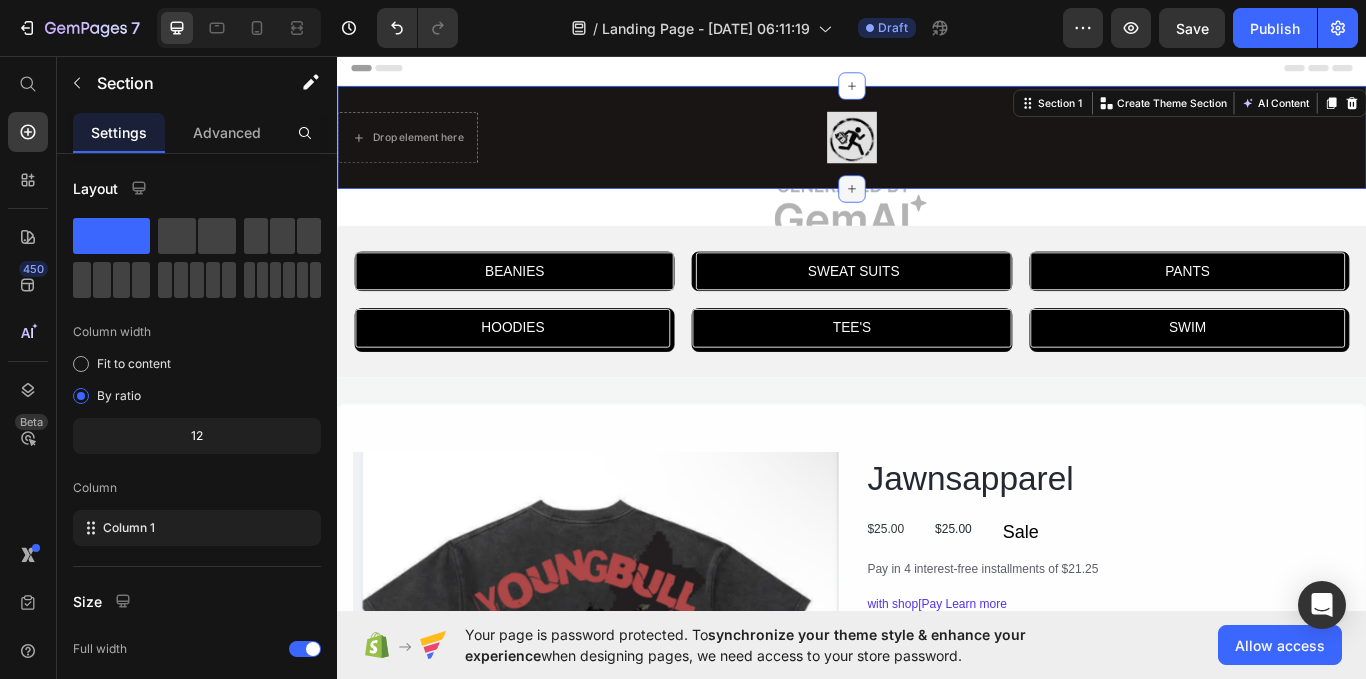click at bounding box center (937, 212) 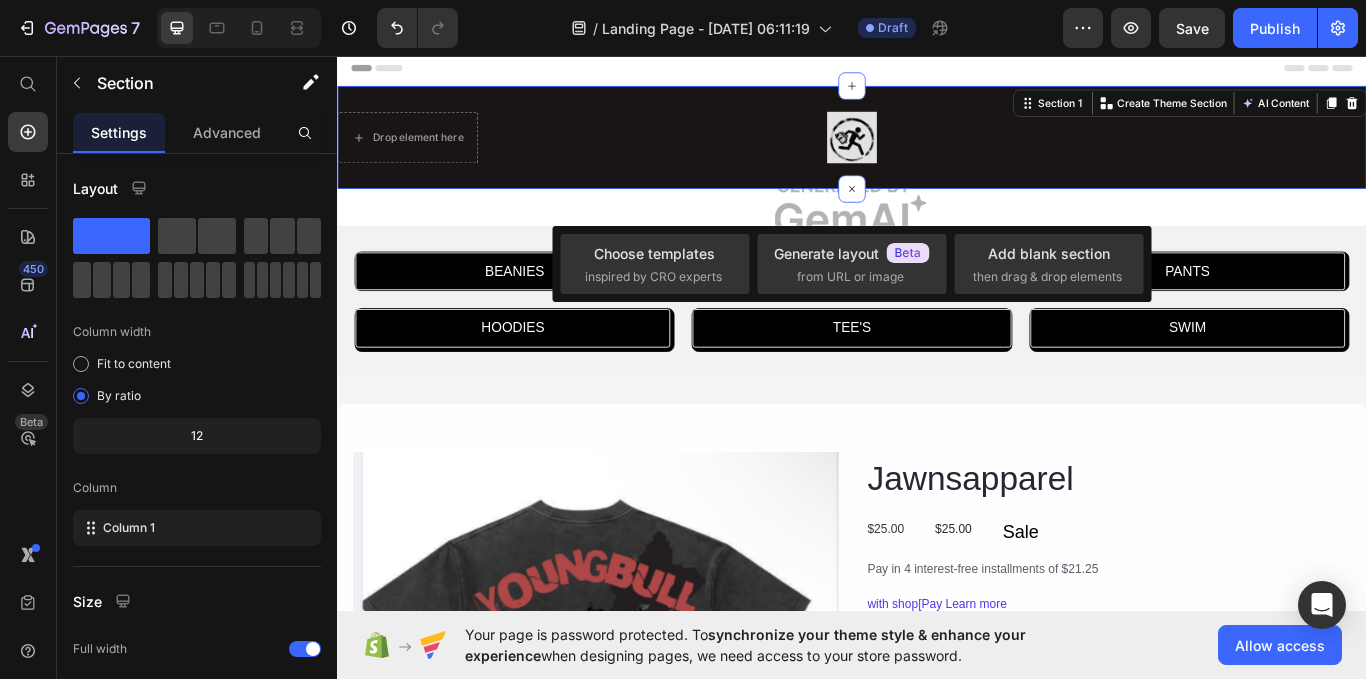click on "Drop element here Row Section 1   You can create reusable sections Create Theme Section AI Content Write with GemAI What would you like to describe here? Tone and Voice Persuasive Product Jawnsapparel Show more Generate" at bounding box center (937, 152) 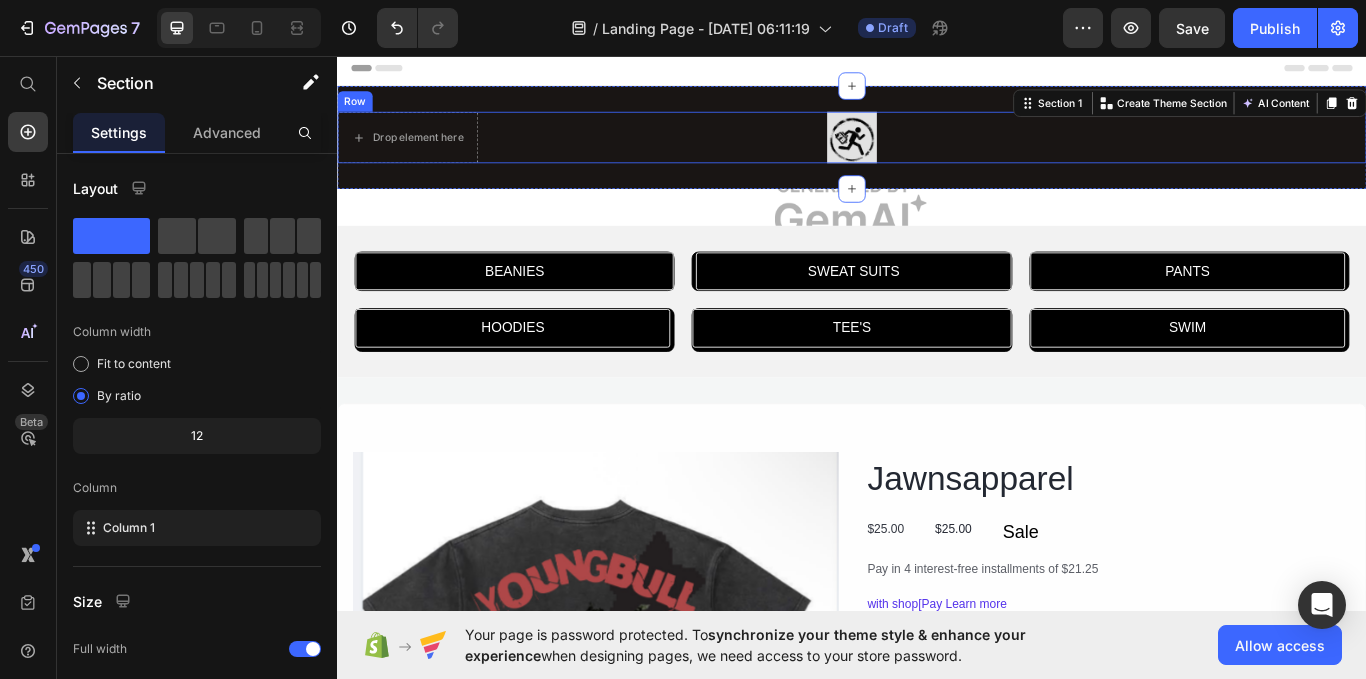click on "Drop element here Row" at bounding box center [937, 152] 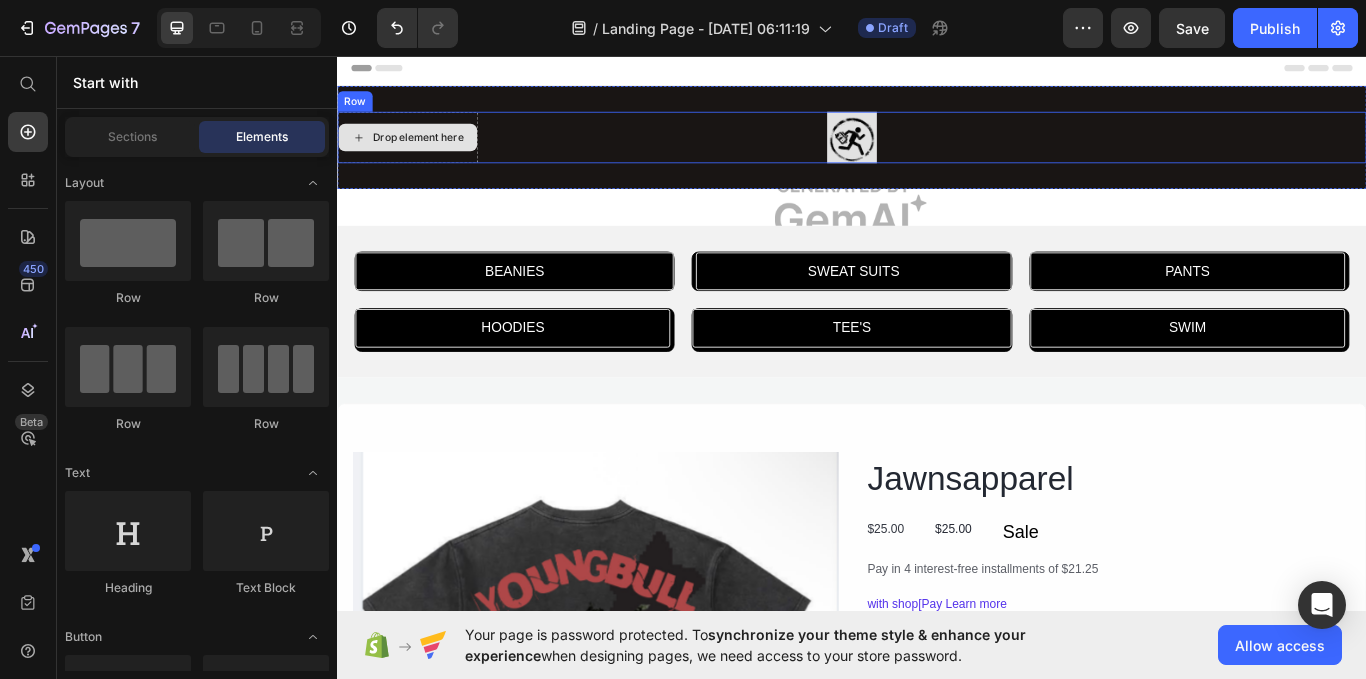 click on "Drop element here" at bounding box center (419, 152) 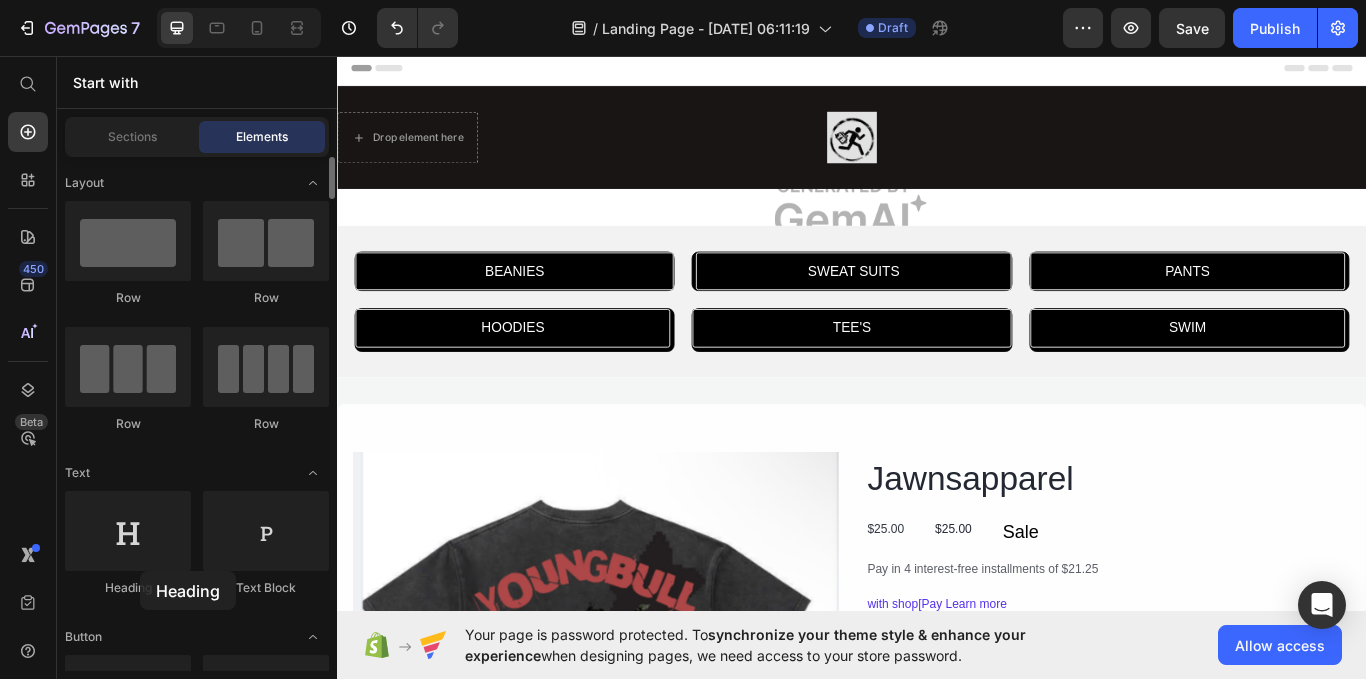 click on "Heading" 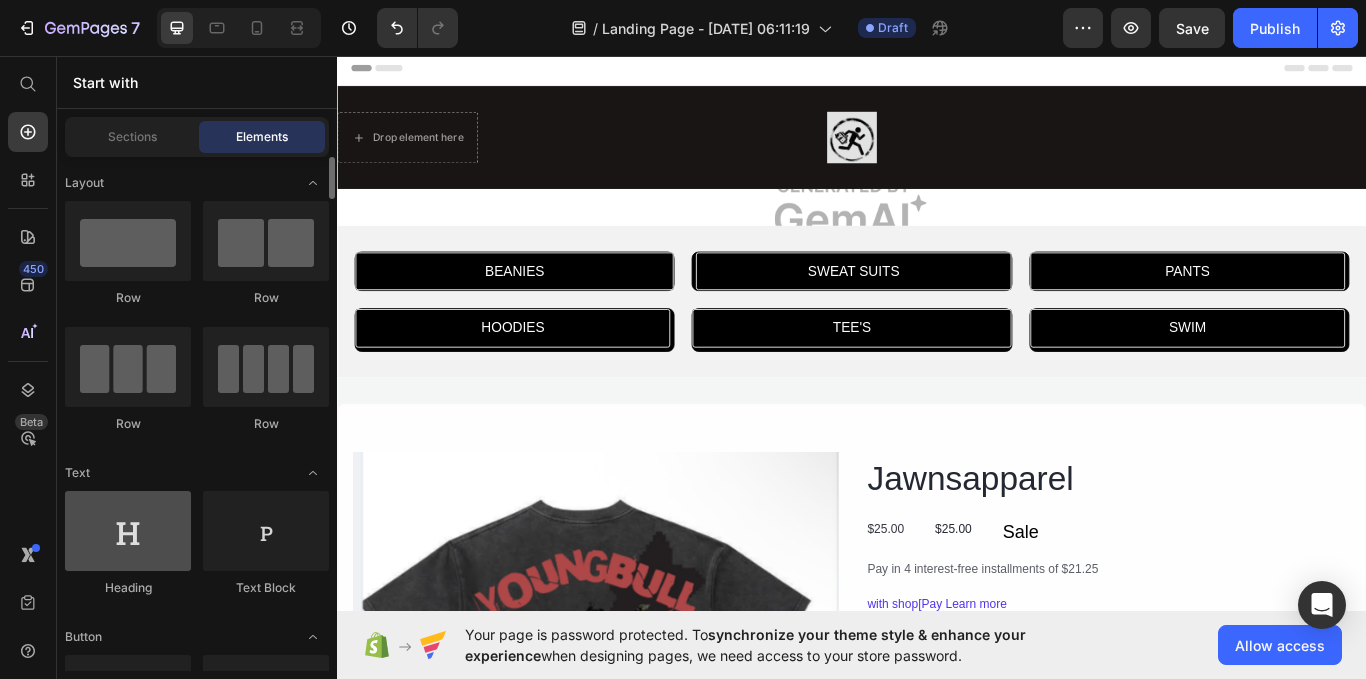 click at bounding box center (128, 531) 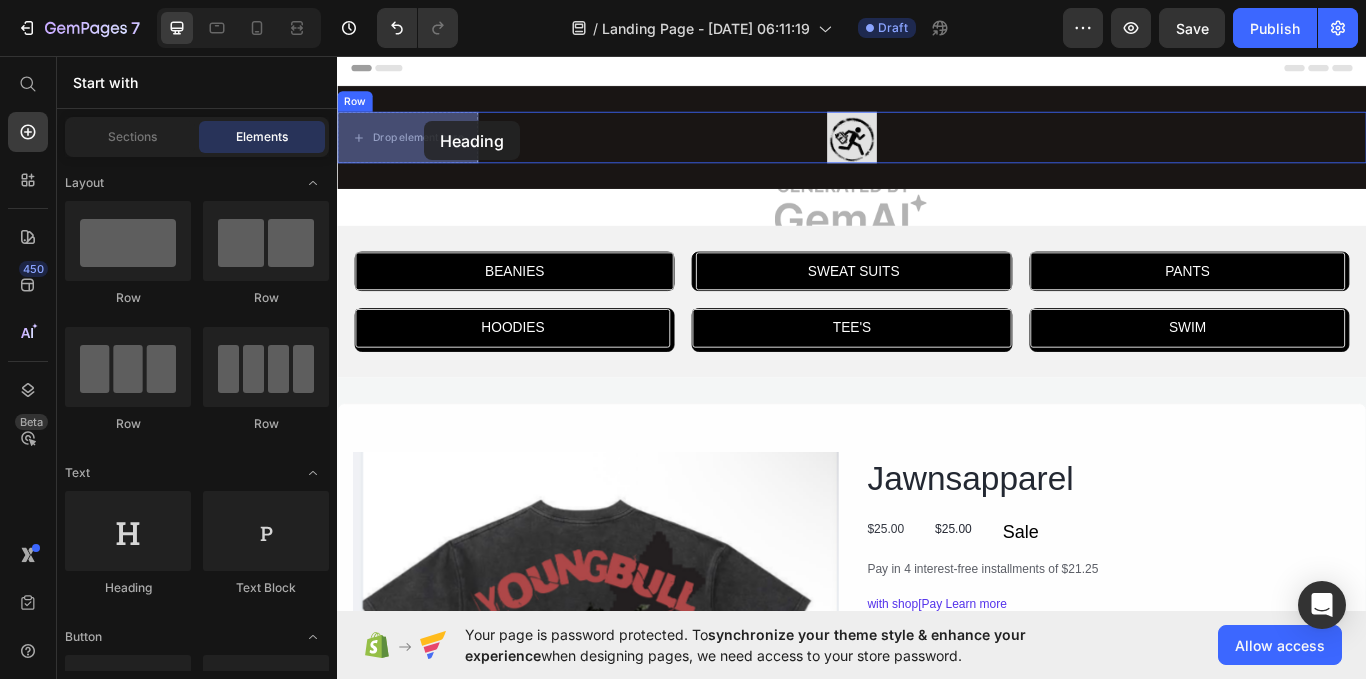 drag, startPoint x: 503, startPoint y: 571, endPoint x: 438, endPoint y: 134, distance: 441.80765 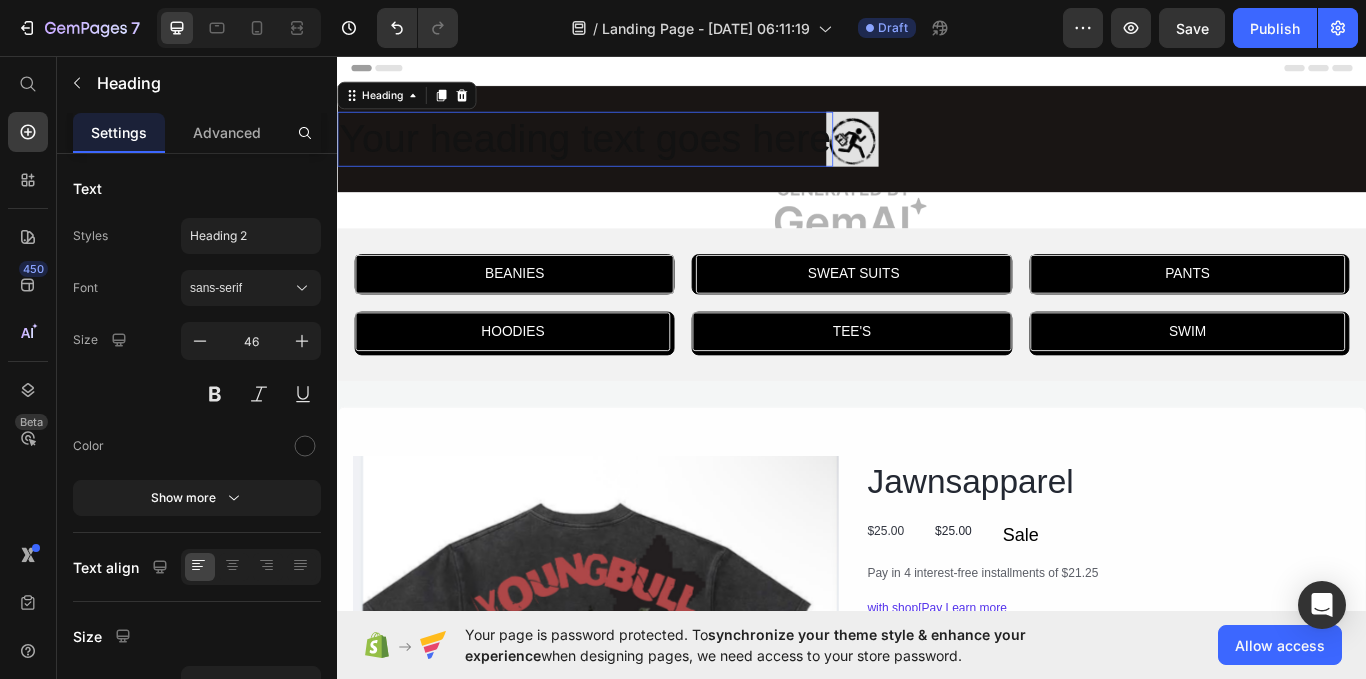 click on "Your heading text goes here" at bounding box center (626, 154) 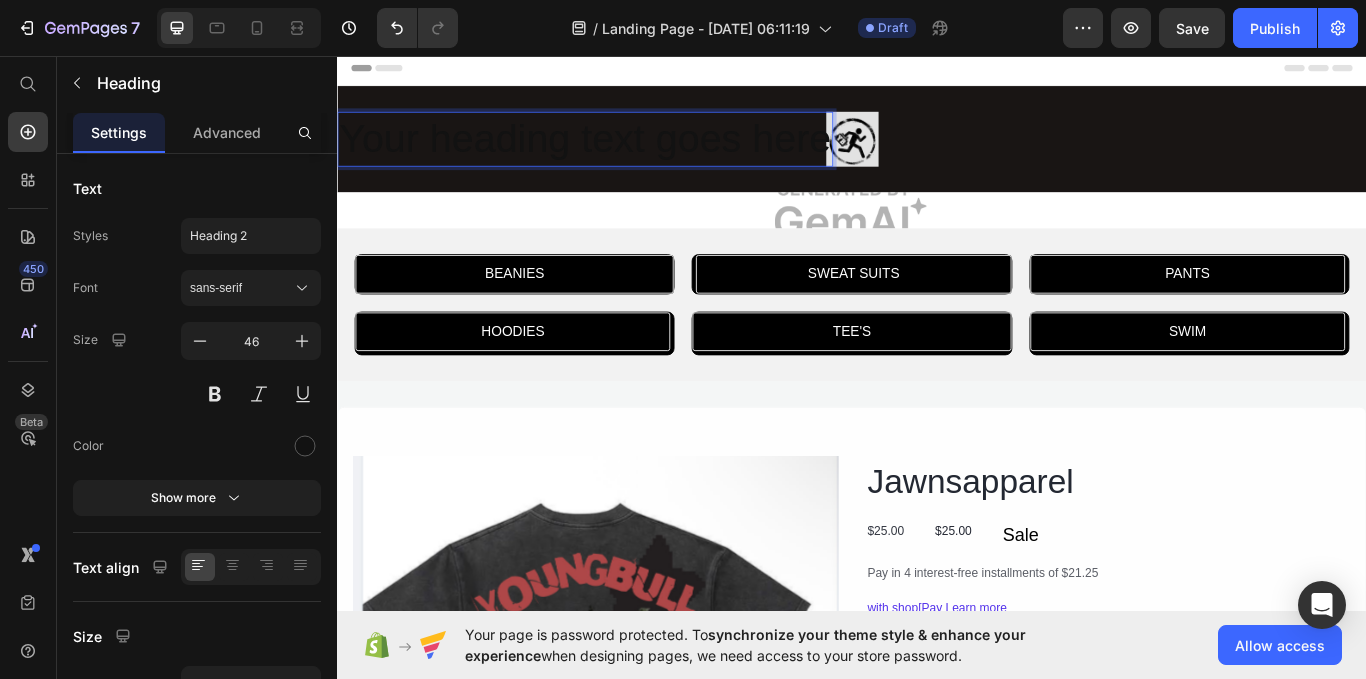 click on "Your heading text goes here" at bounding box center [626, 154] 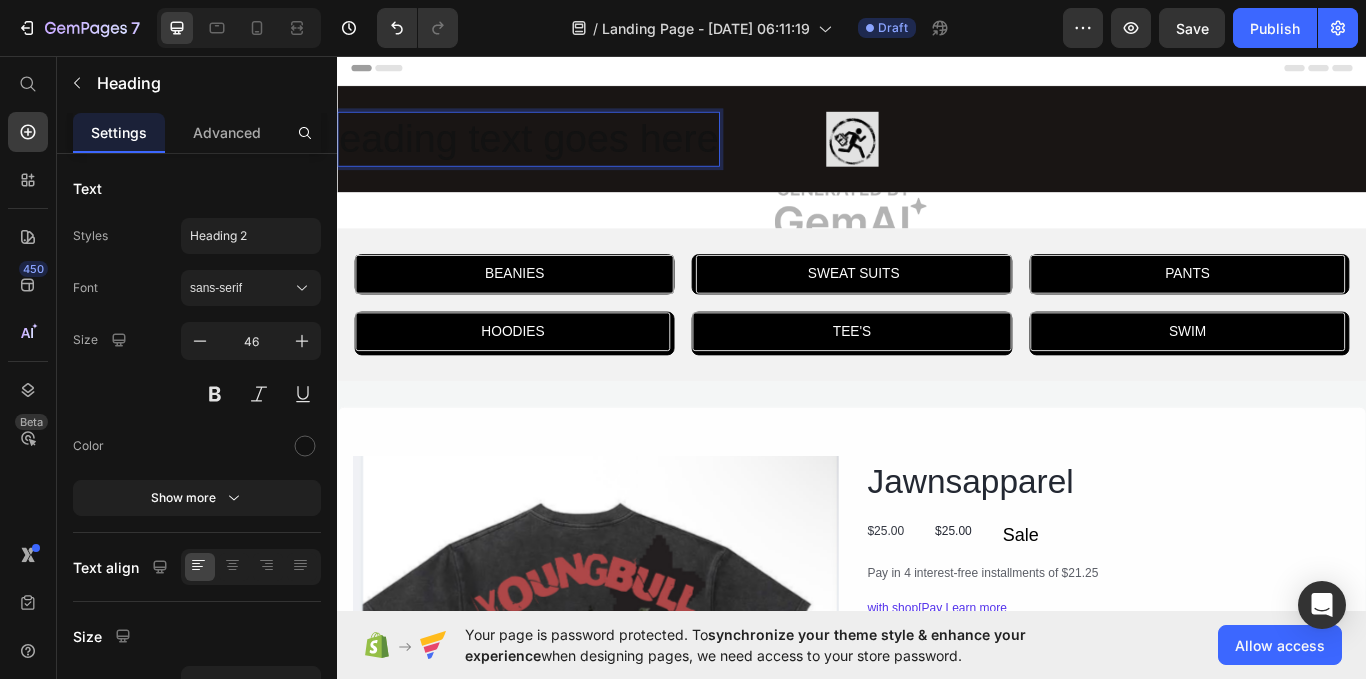 click on "eading text goes here" at bounding box center (560, 154) 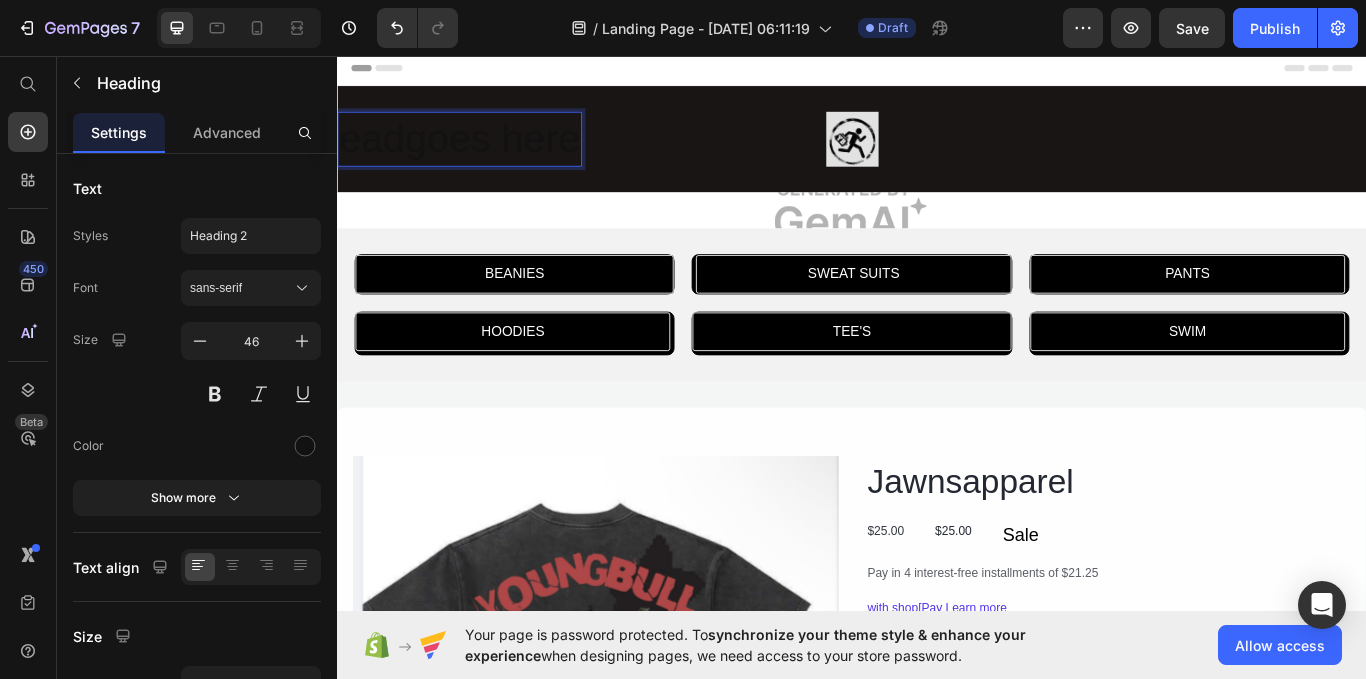 click on "eadgoes here" at bounding box center [479, 154] 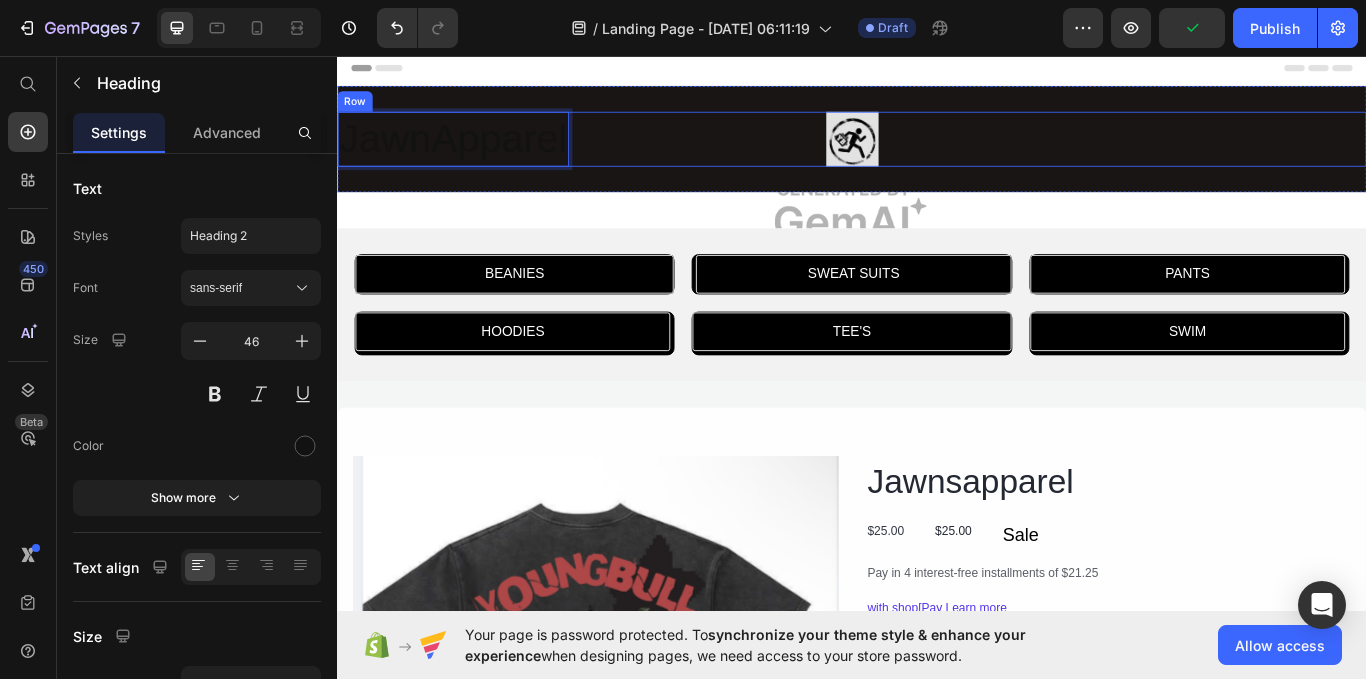 click on "JawnApparel Heading   0 Row" at bounding box center (937, 154) 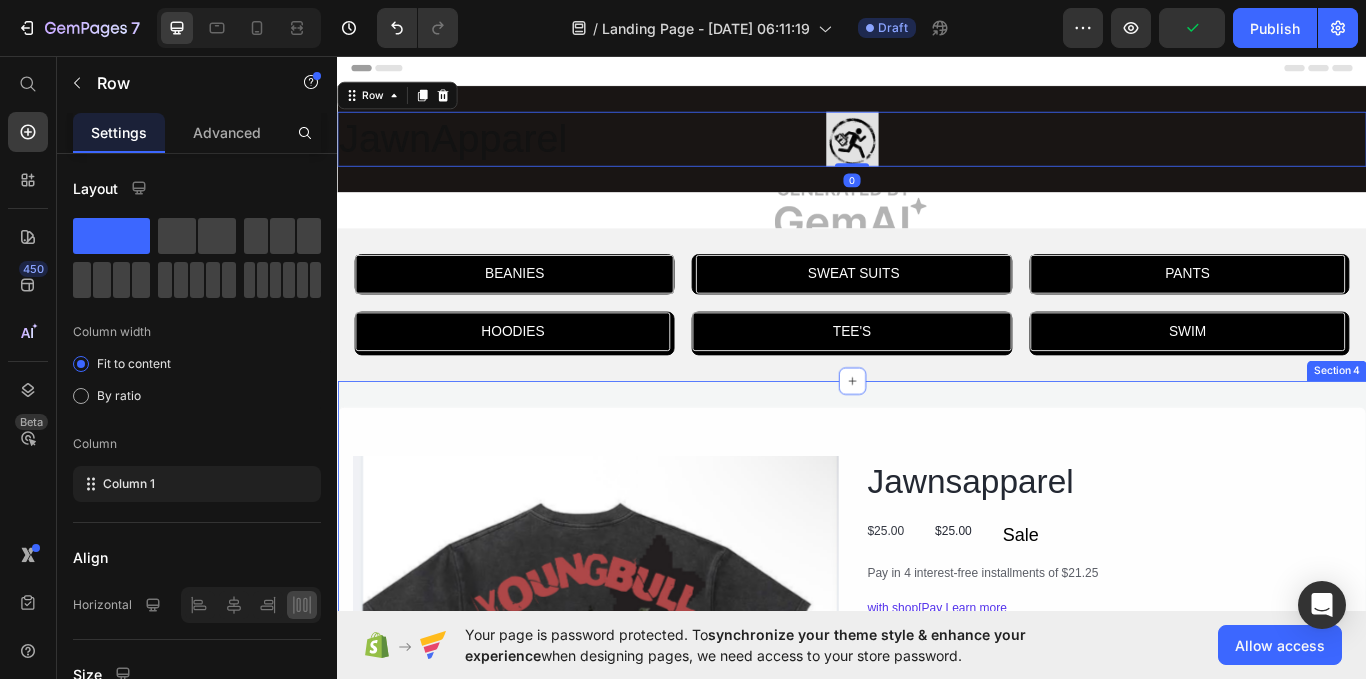 click on "Product Images Jawnsapparel Product Title $25.00 Product Price $25.00 Product Price Sale Text Block Row Pay in 4 interest-free installments of $21.25 Text Block with shop[Pay Learn more Text Block Color: Black Black Black Black Red Red Red White White White Product Variants & Swatches Qu an tit y Text Block 1 Product Quantity Out of stock Add to Cart Out of stock Add to Cart Image Row Hero Banner
Share
View full details Accordion Row Product Section 4" at bounding box center [937, 893] 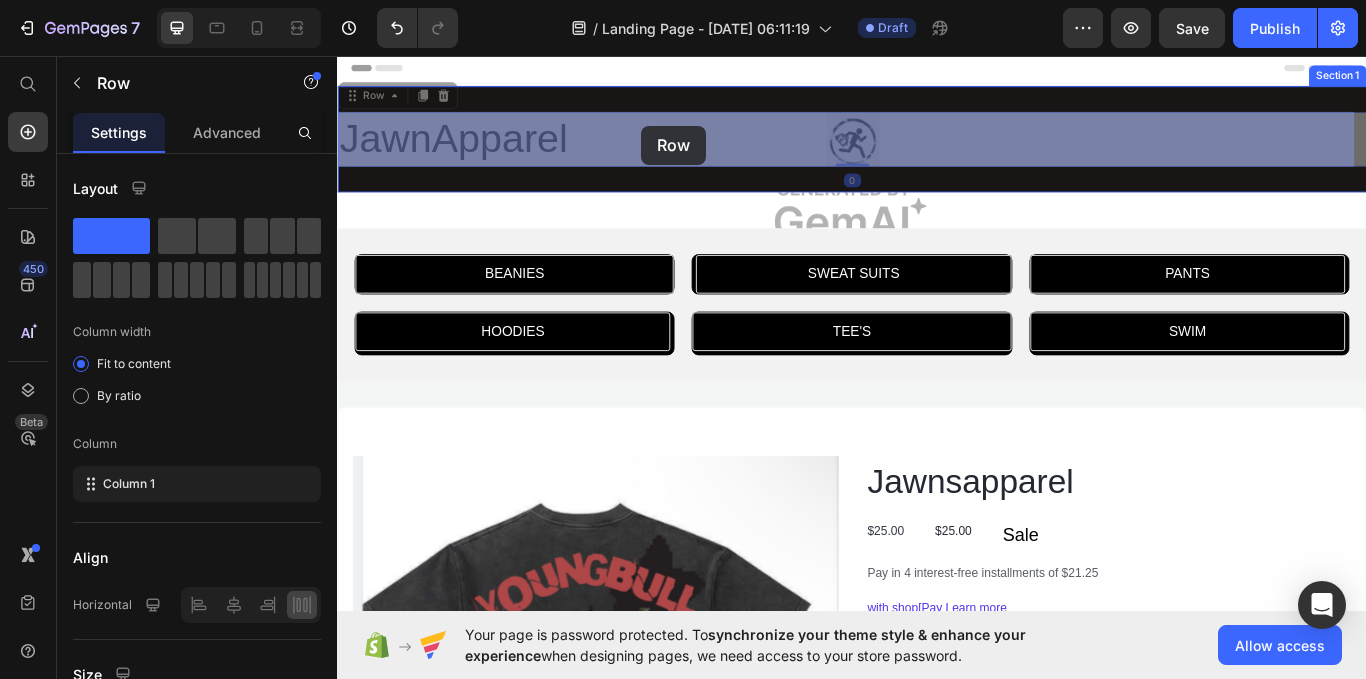 drag, startPoint x: 941, startPoint y: 148, endPoint x: 691, endPoint y: 138, distance: 250.19992 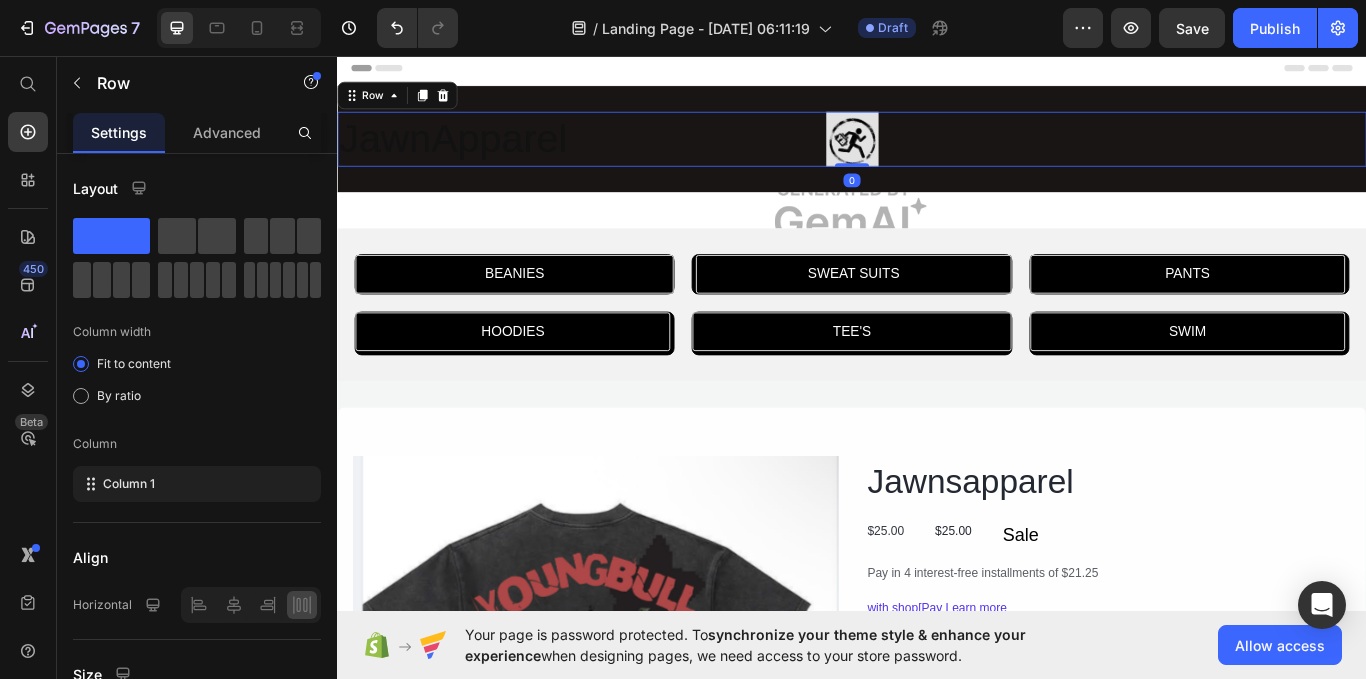 click on "JawnApparel Heading Row   0" at bounding box center (937, 154) 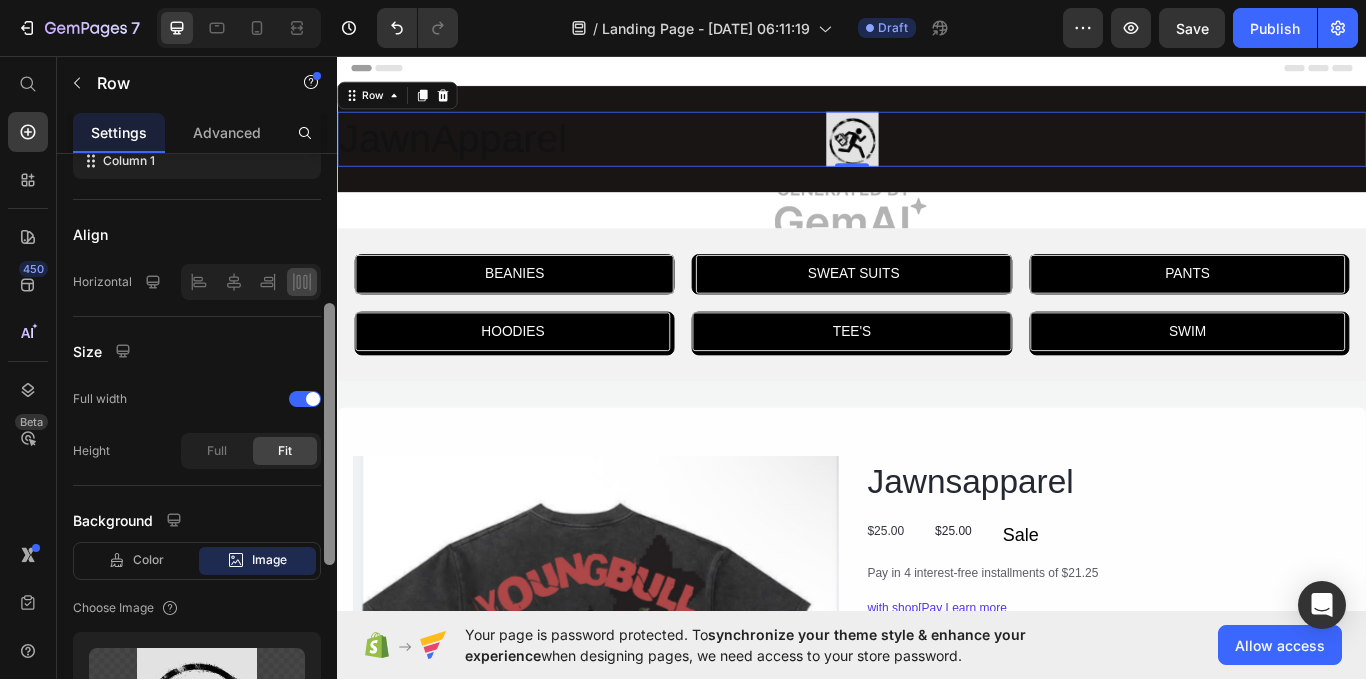 drag, startPoint x: 325, startPoint y: 359, endPoint x: 323, endPoint y: 497, distance: 138.0145 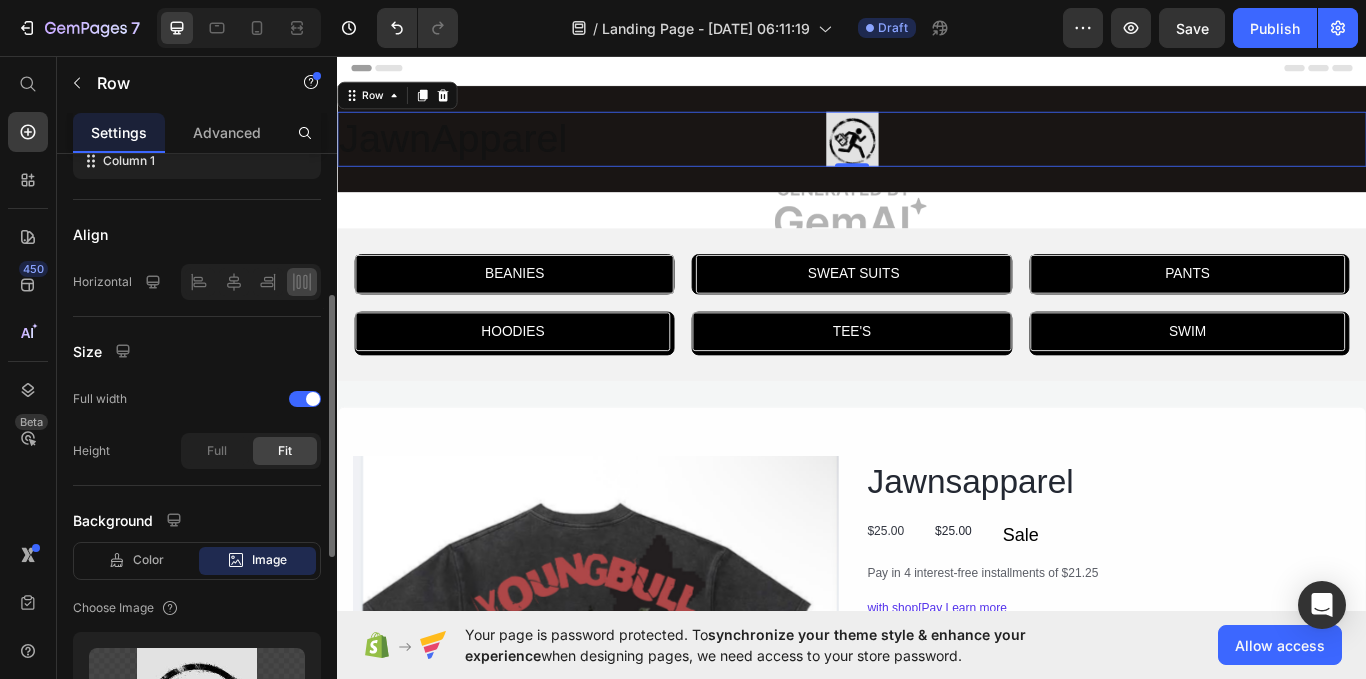 scroll, scrollTop: 320, scrollLeft: 0, axis: vertical 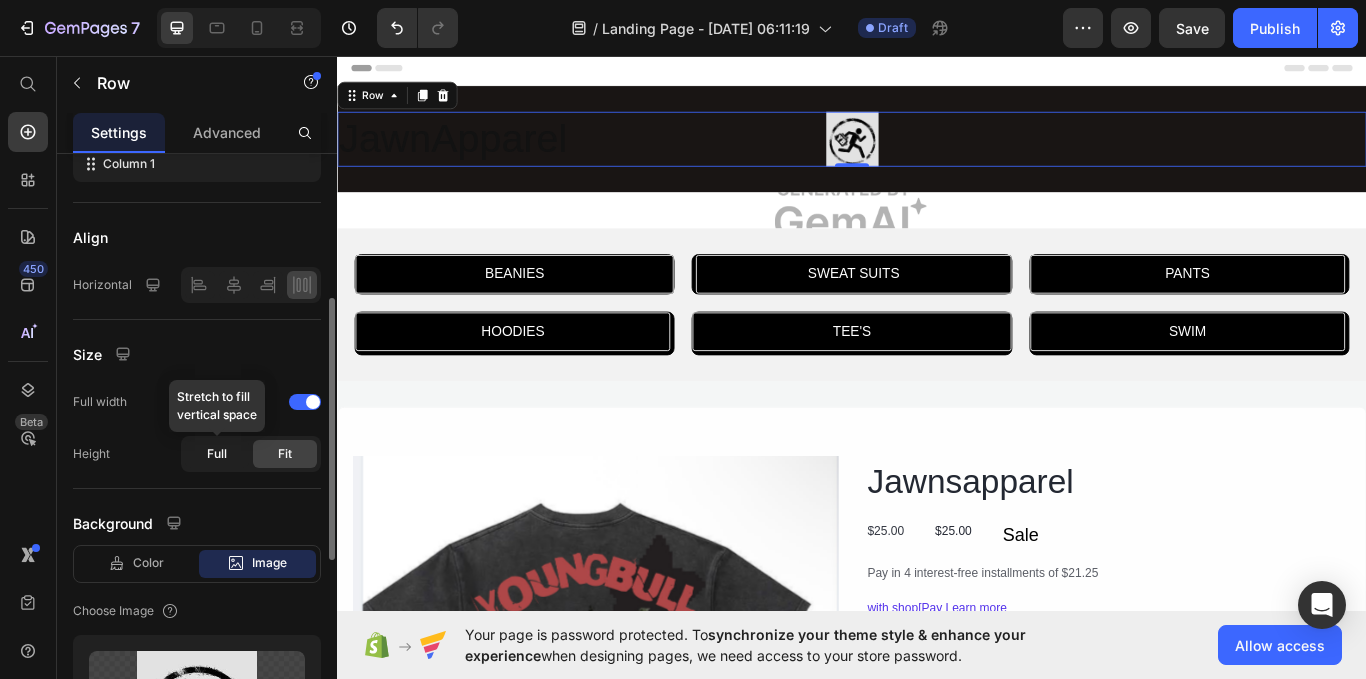 click on "Full" 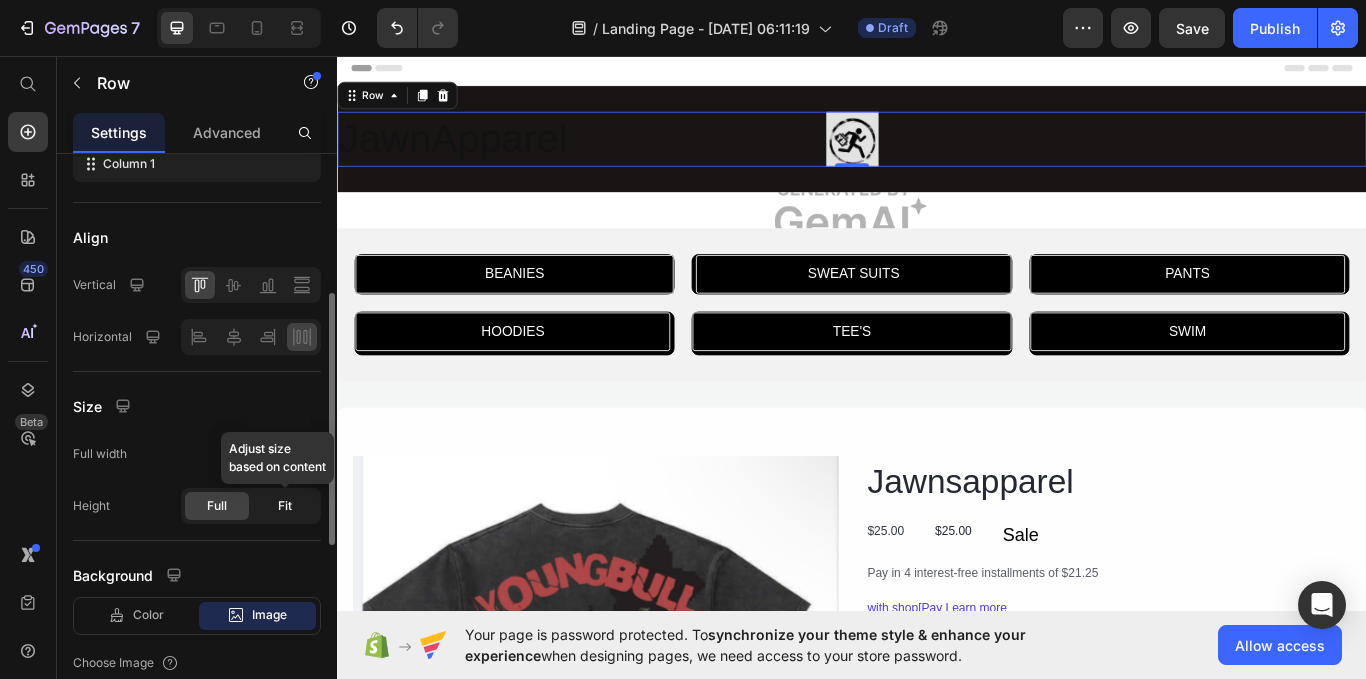 click on "Fit" 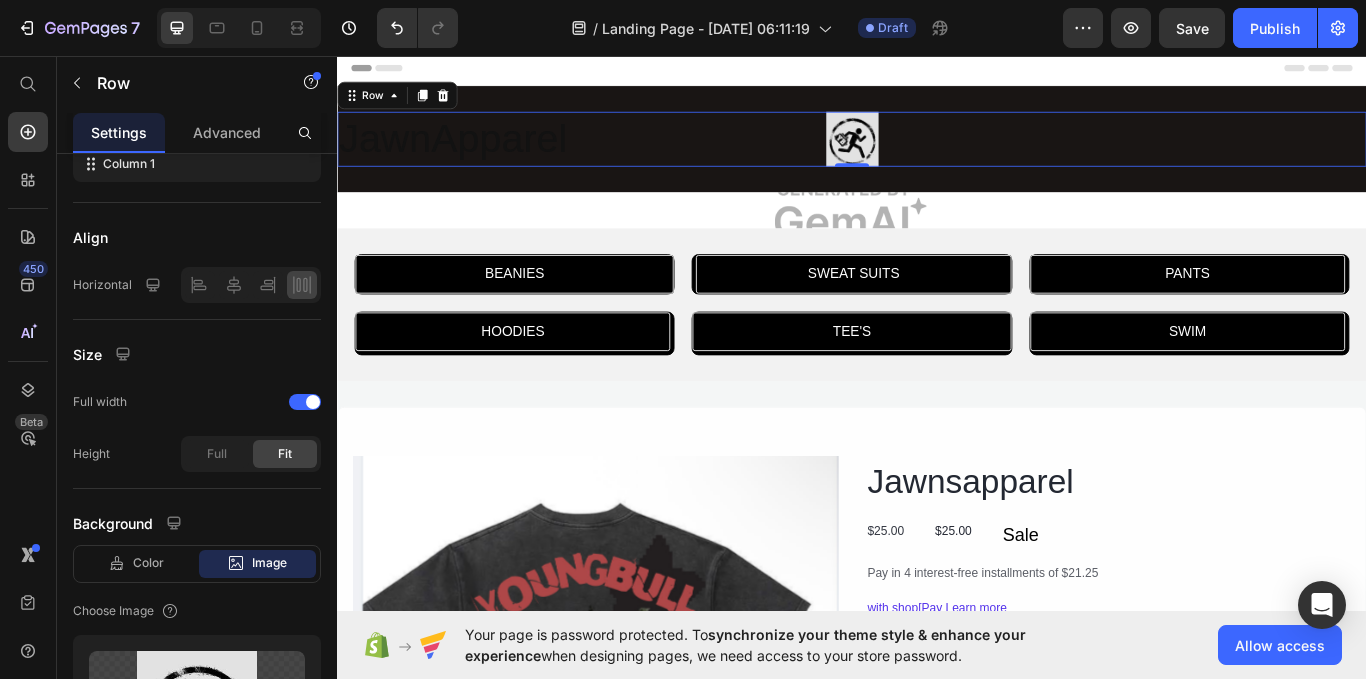 click on "JawnApparel Heading Row   0" at bounding box center (937, 154) 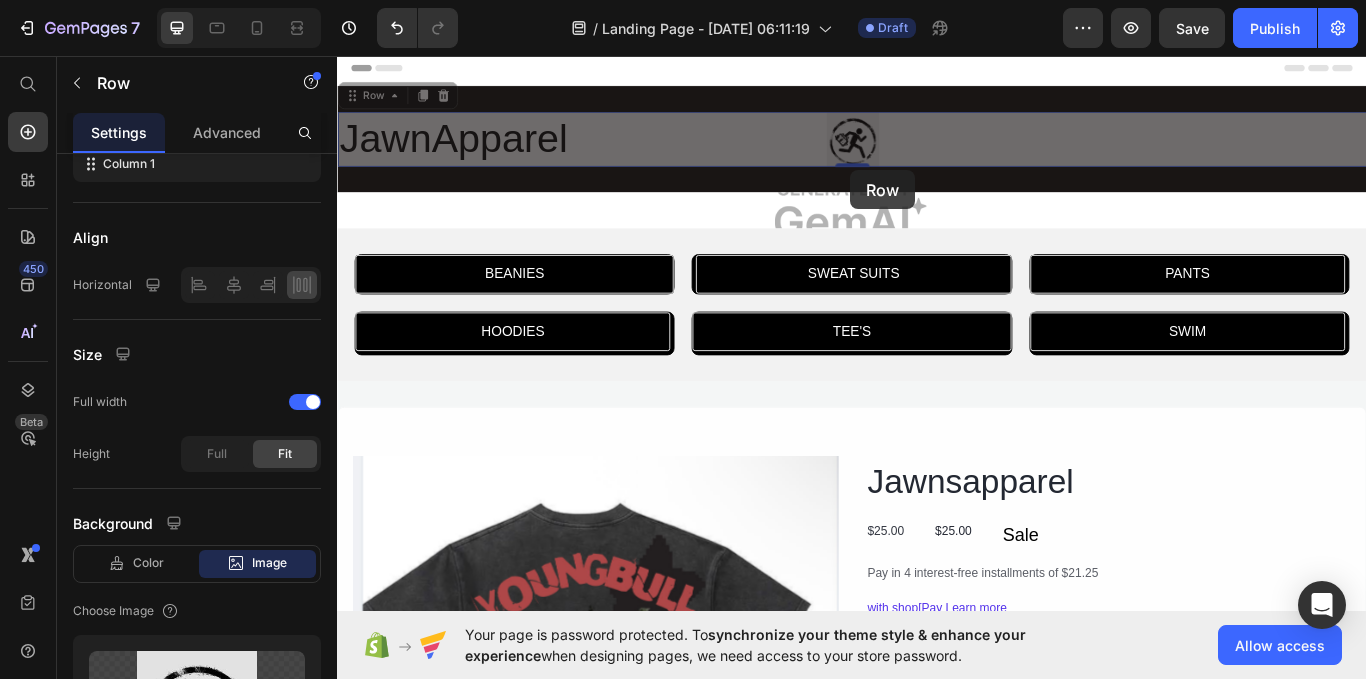 drag, startPoint x: 942, startPoint y: 176, endPoint x: 929, endPoint y: 203, distance: 29.966648 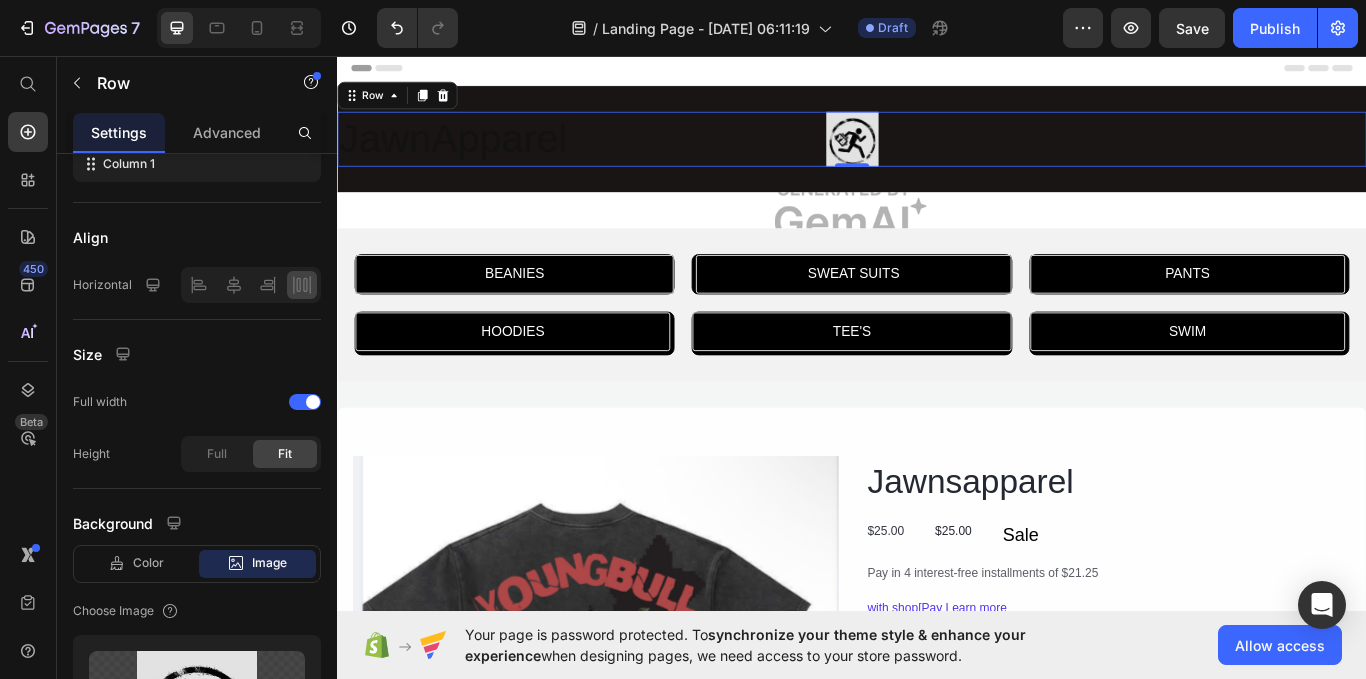 click on "0" at bounding box center [937, 202] 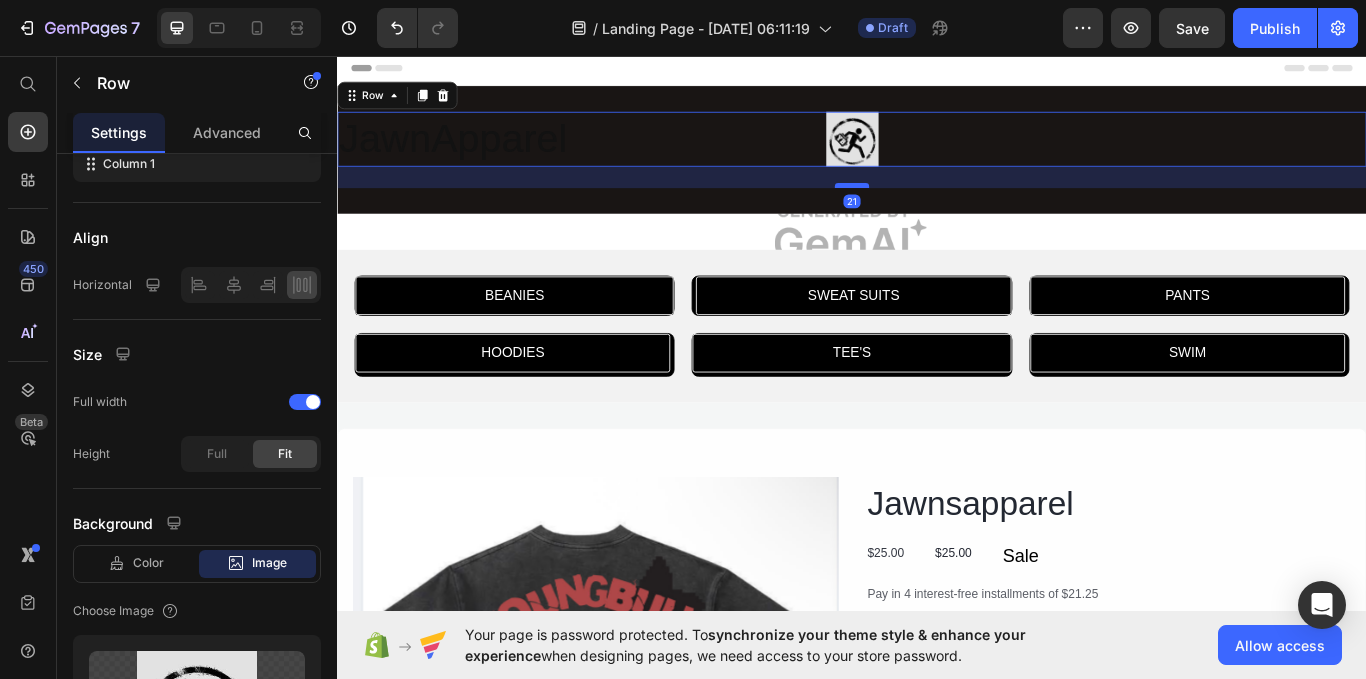 drag, startPoint x: 936, startPoint y: 182, endPoint x: 936, endPoint y: 226, distance: 44 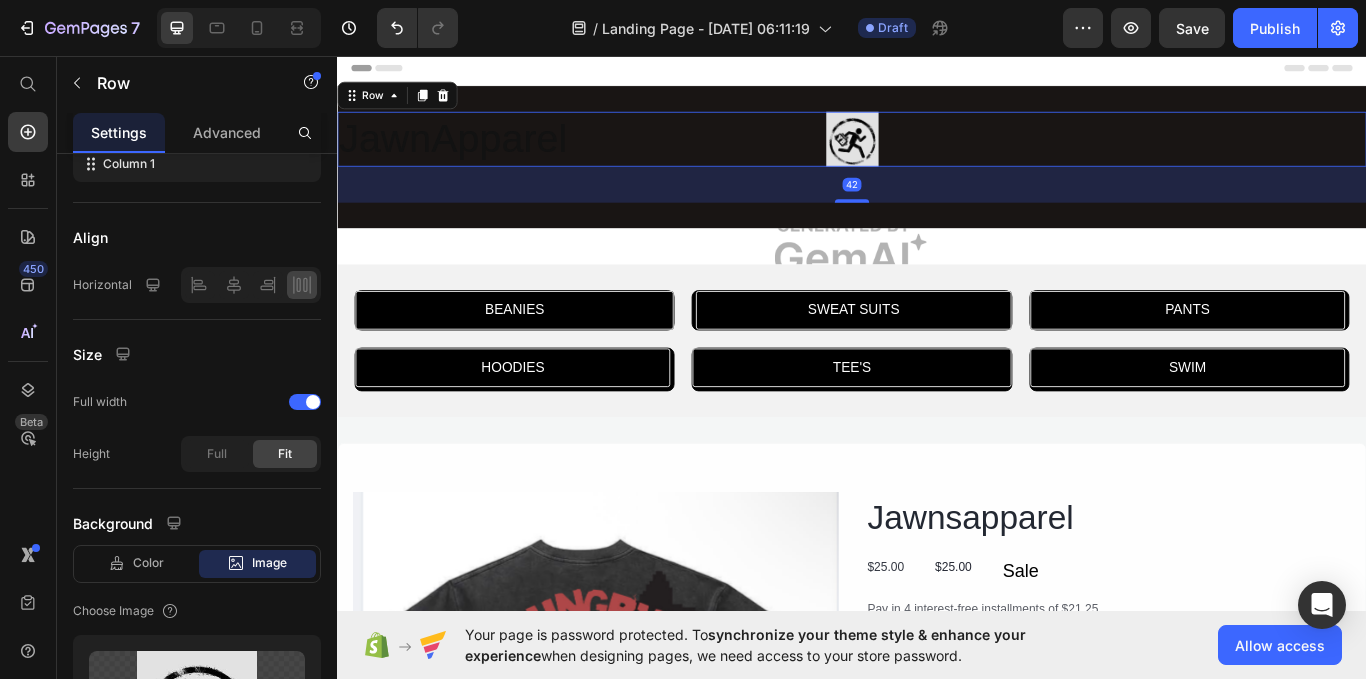 click on "JawnApparel Heading Row   42" at bounding box center (937, 154) 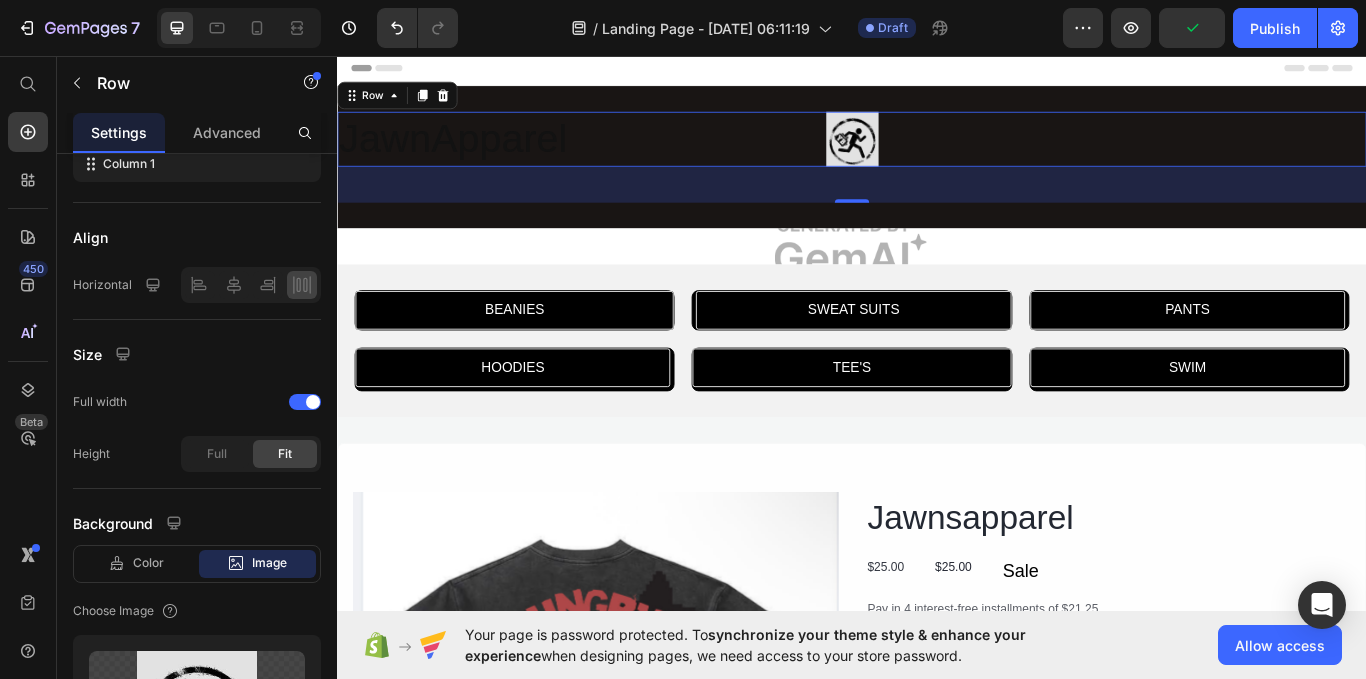 drag, startPoint x: 935, startPoint y: 219, endPoint x: 935, endPoint y: 176, distance: 43 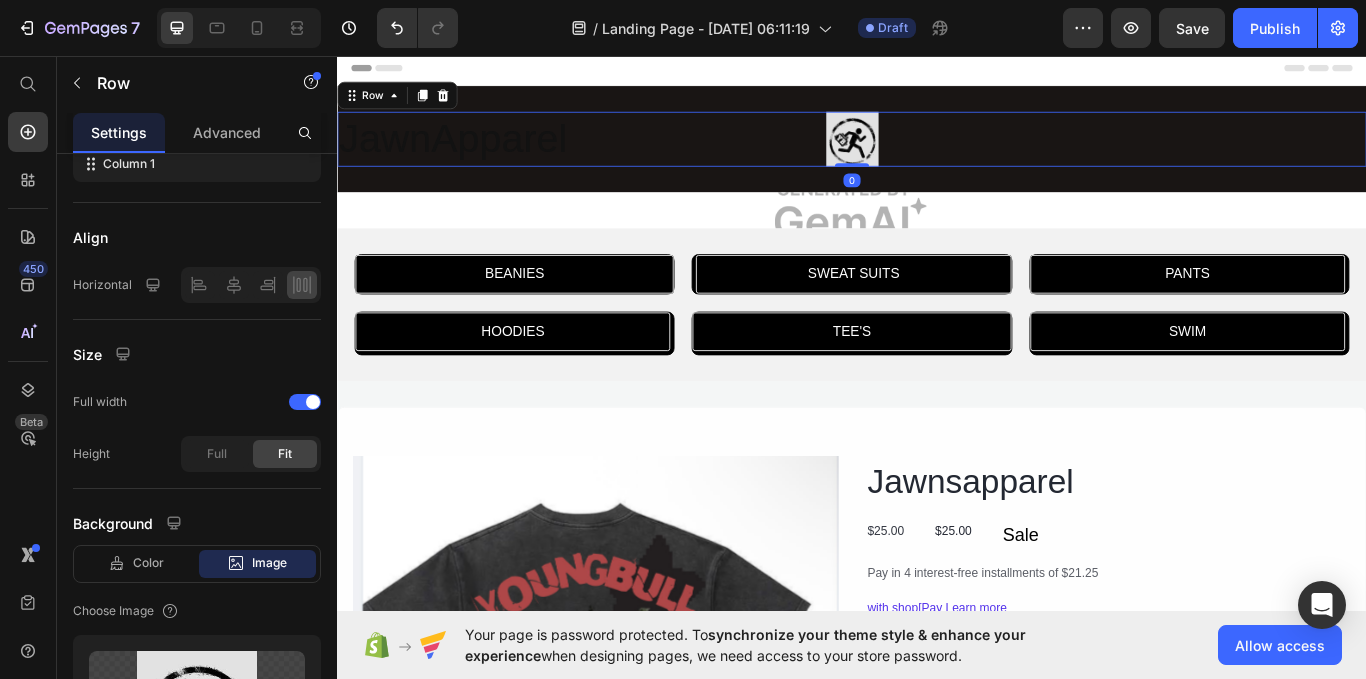 drag, startPoint x: 931, startPoint y: 226, endPoint x: 939, endPoint y: 142, distance: 84.38009 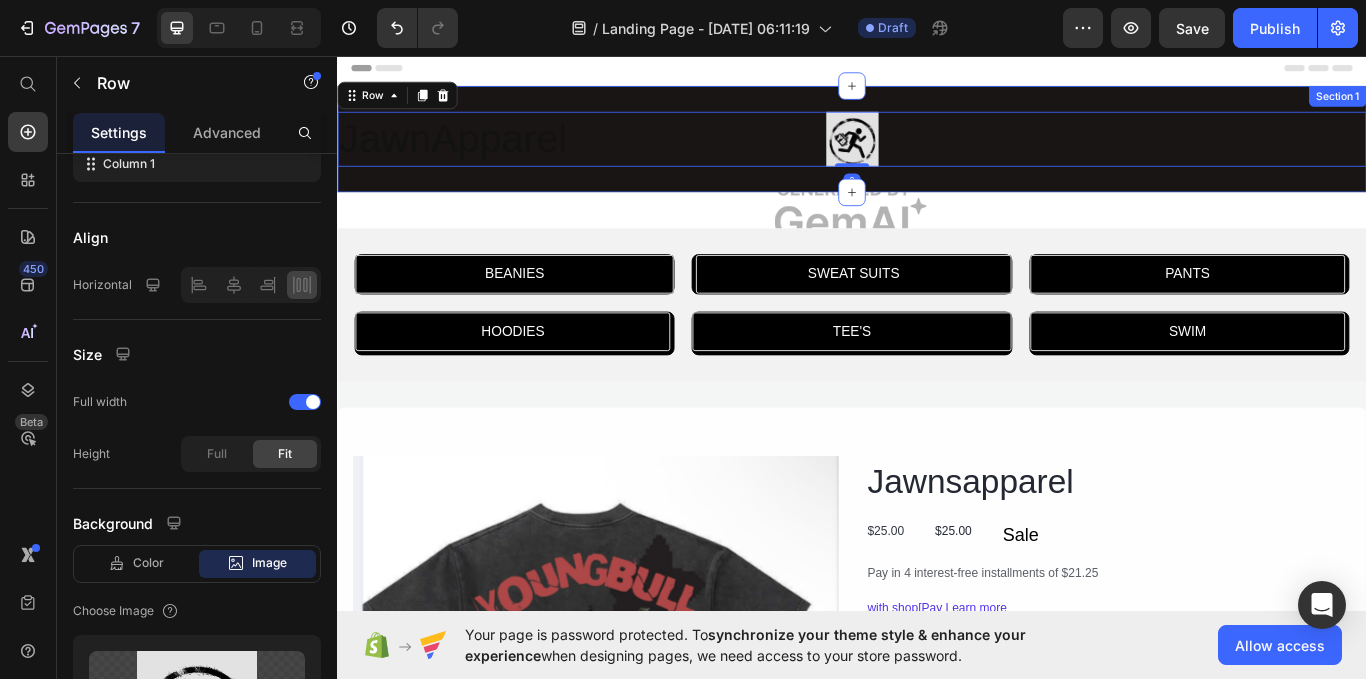 click on "JawnApparel Heading Row   0 Section 1" at bounding box center (937, 154) 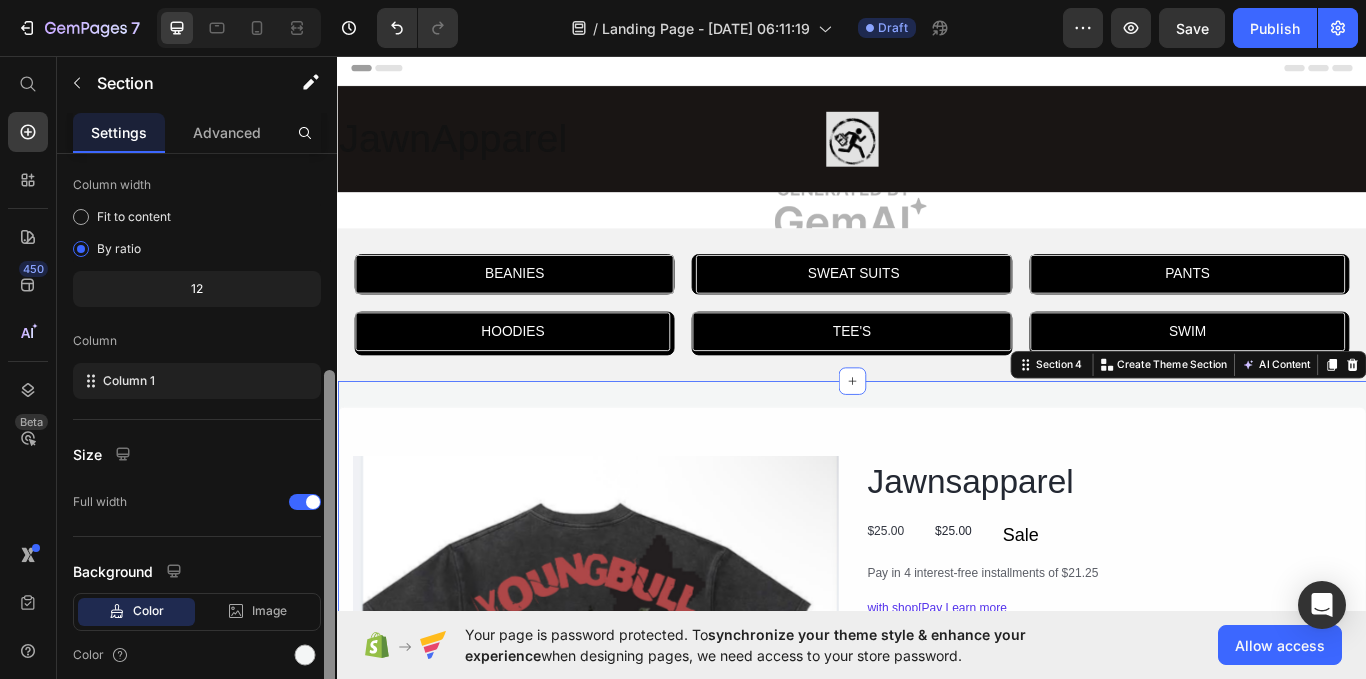 scroll, scrollTop: 226, scrollLeft: 0, axis: vertical 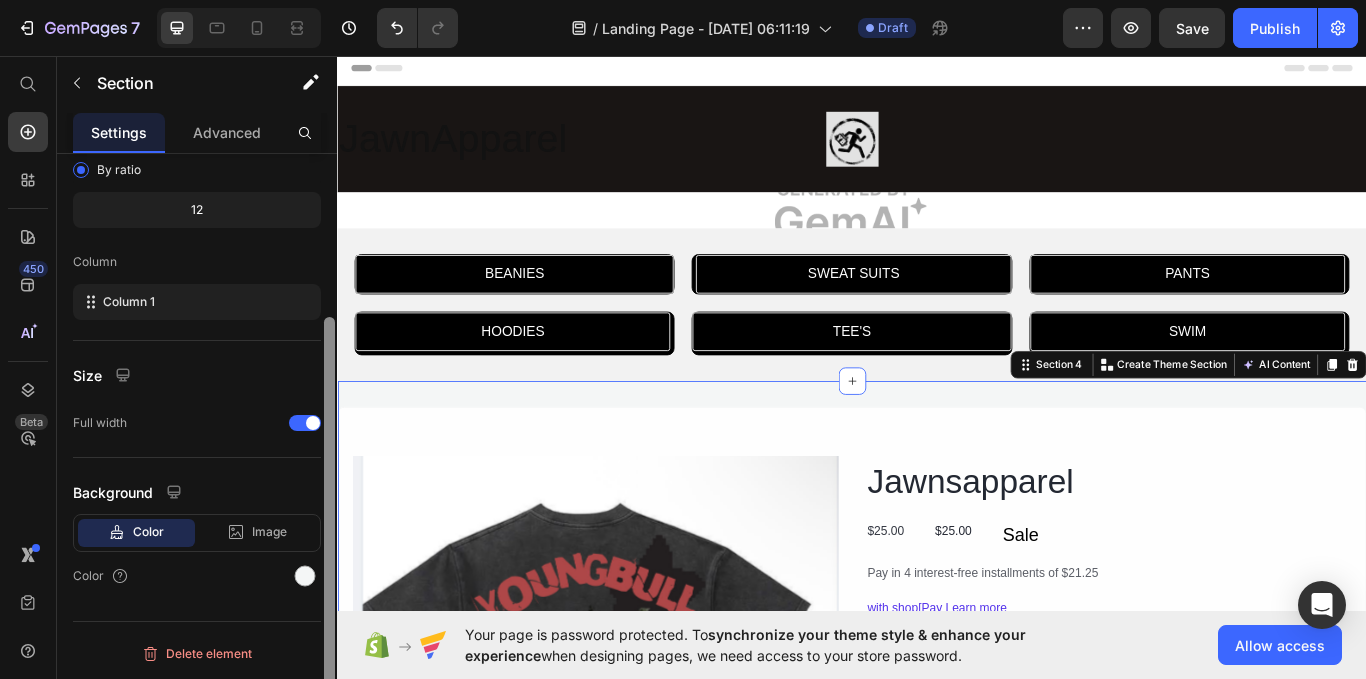 drag, startPoint x: 328, startPoint y: 189, endPoint x: 302, endPoint y: 369, distance: 181.86809 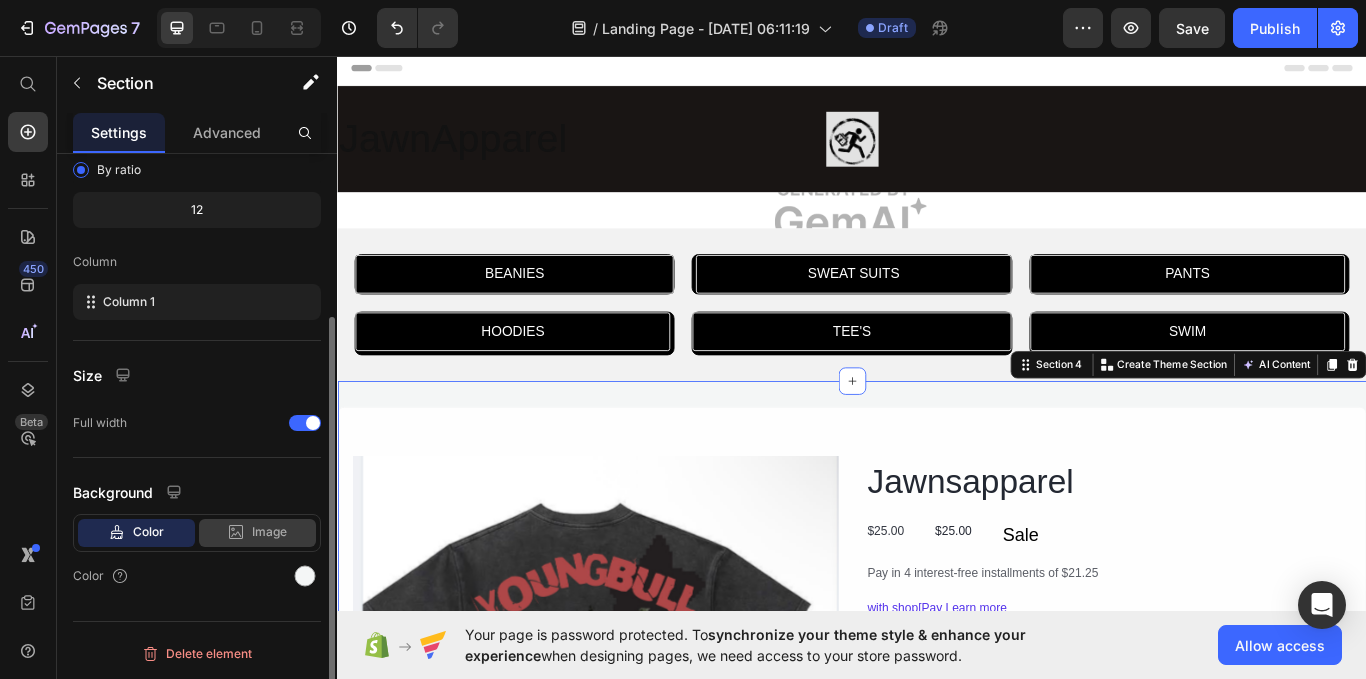 click on "Image" at bounding box center (269, 532) 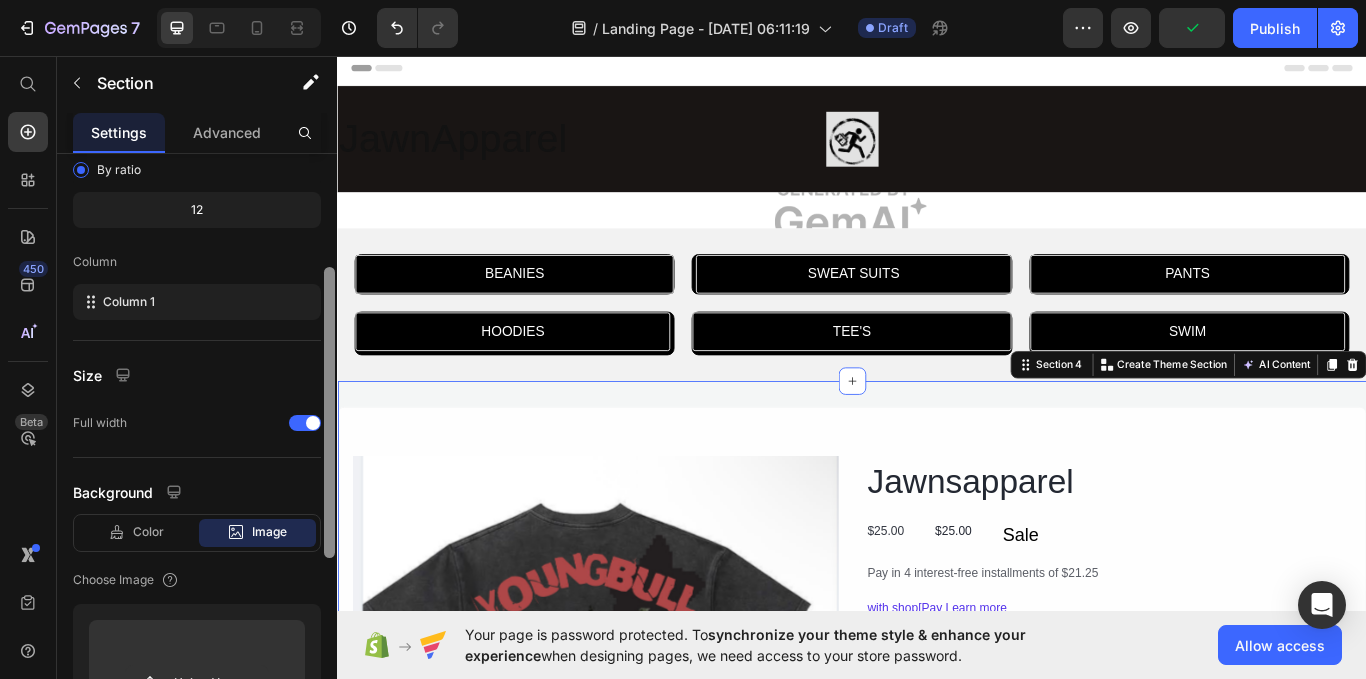 scroll, scrollTop: 582, scrollLeft: 0, axis: vertical 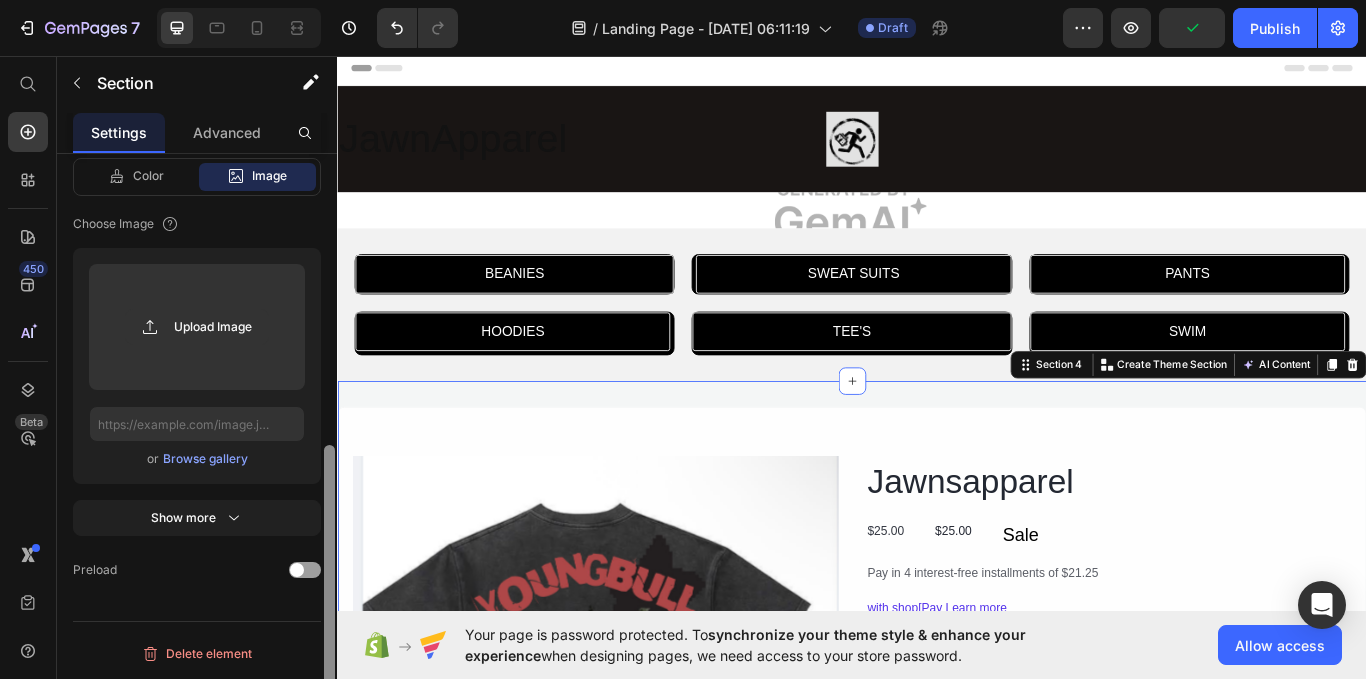 drag, startPoint x: 335, startPoint y: 480, endPoint x: 326, endPoint y: 586, distance: 106.381386 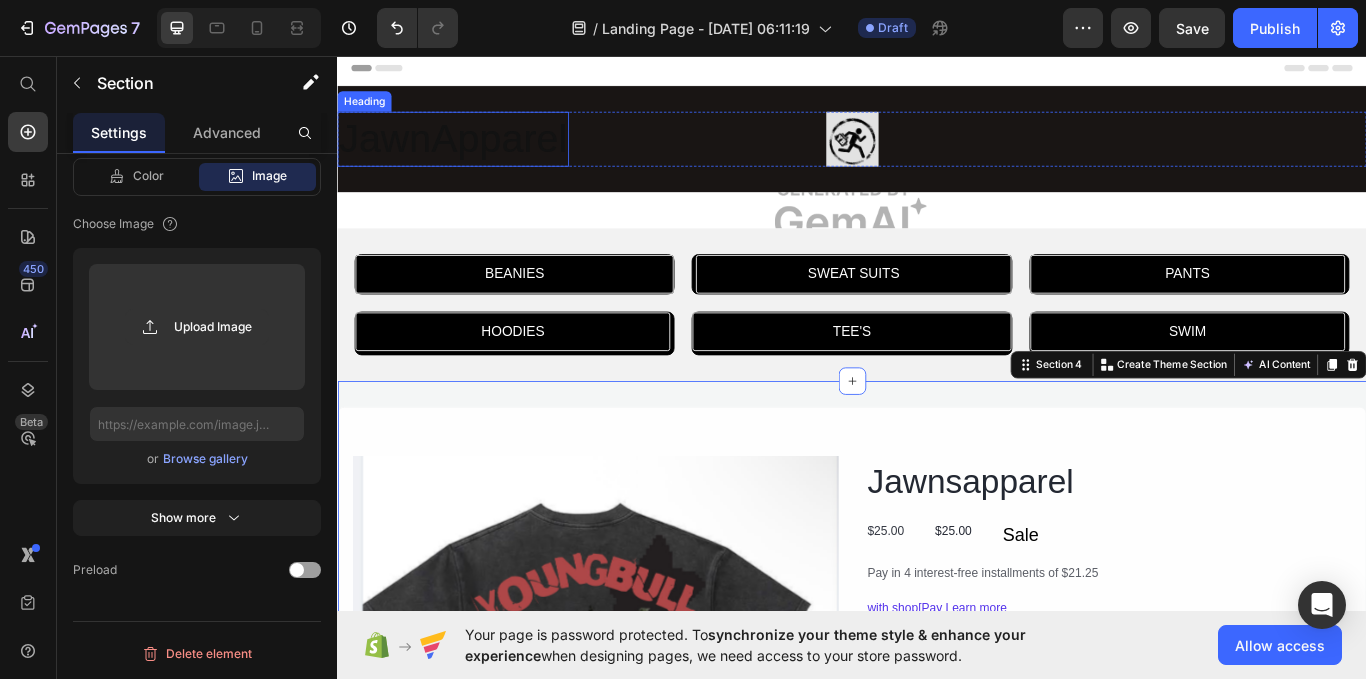 click on "JawnApparel" at bounding box center (472, 154) 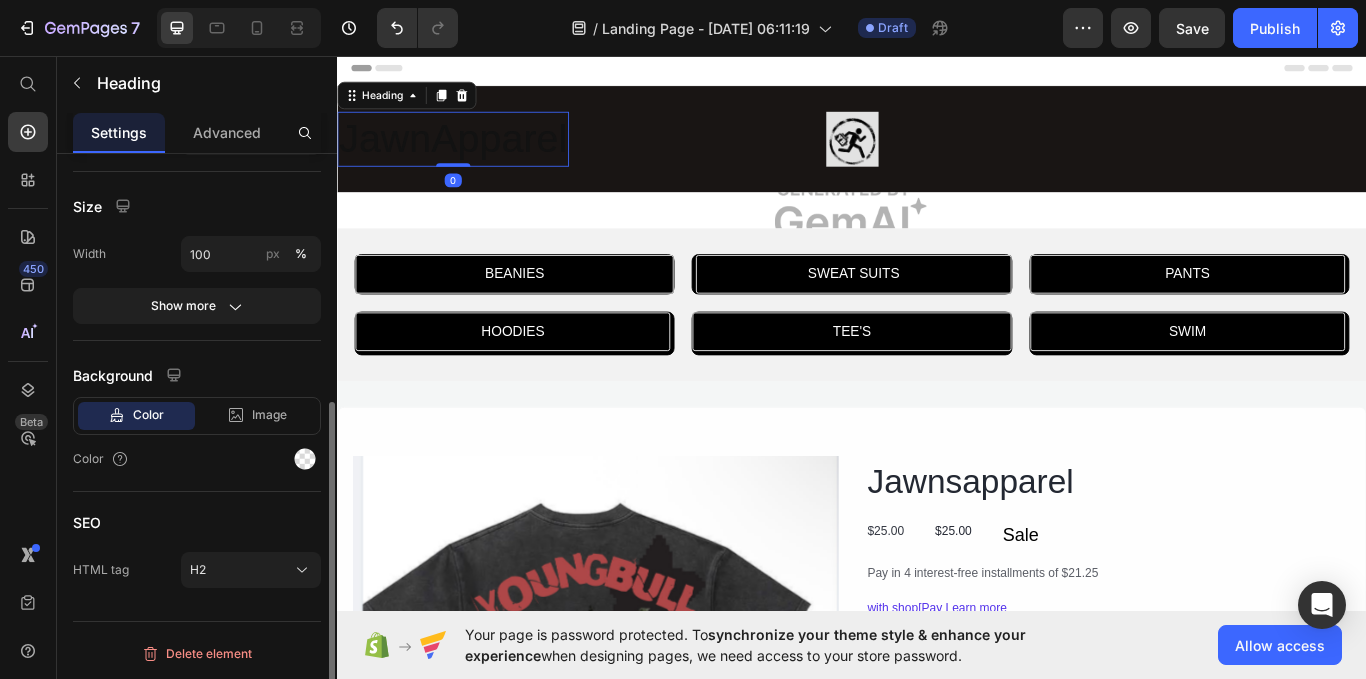 scroll, scrollTop: 0, scrollLeft: 0, axis: both 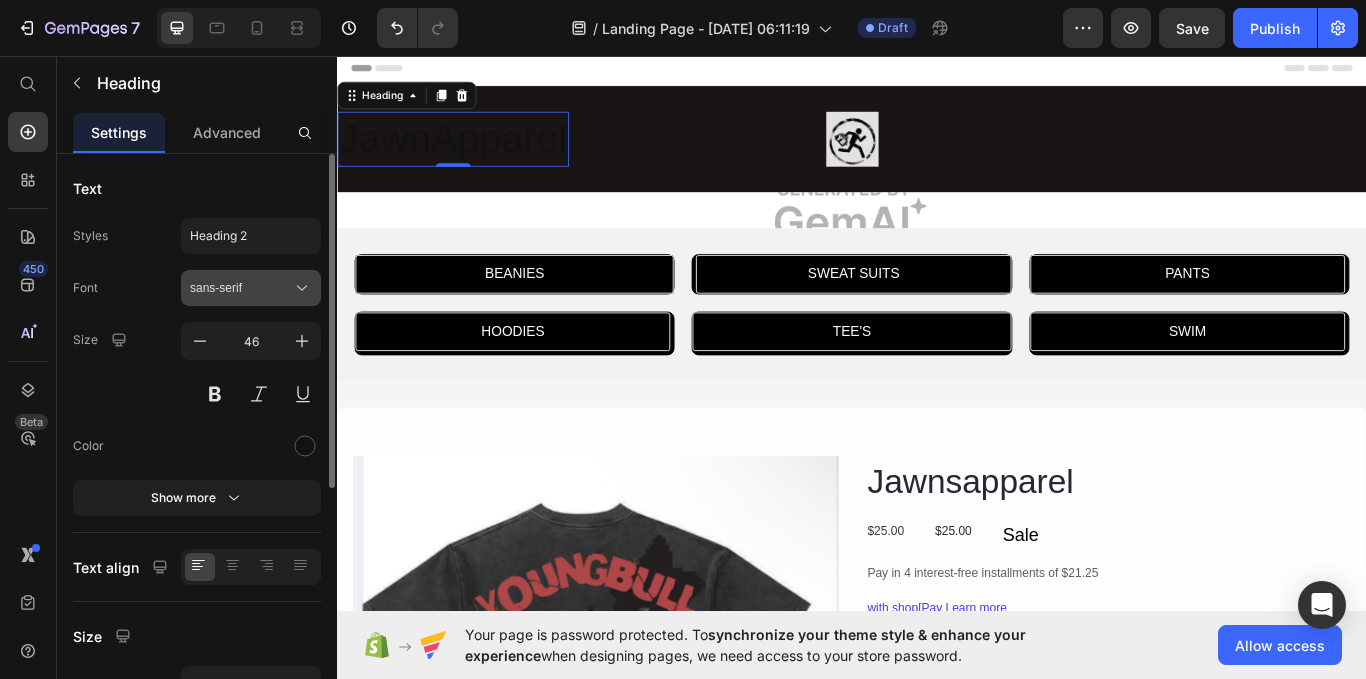 click on "sans-serif" at bounding box center (241, 288) 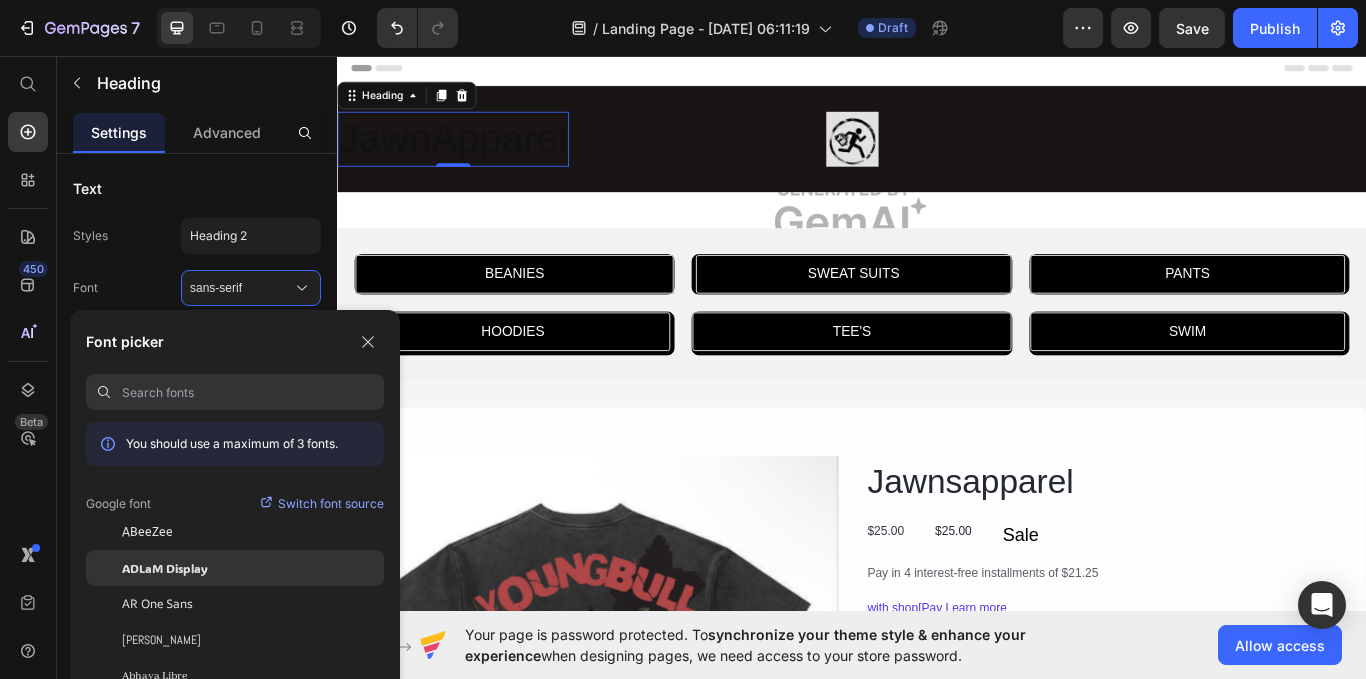 click on "ADLaM Display" at bounding box center [165, 568] 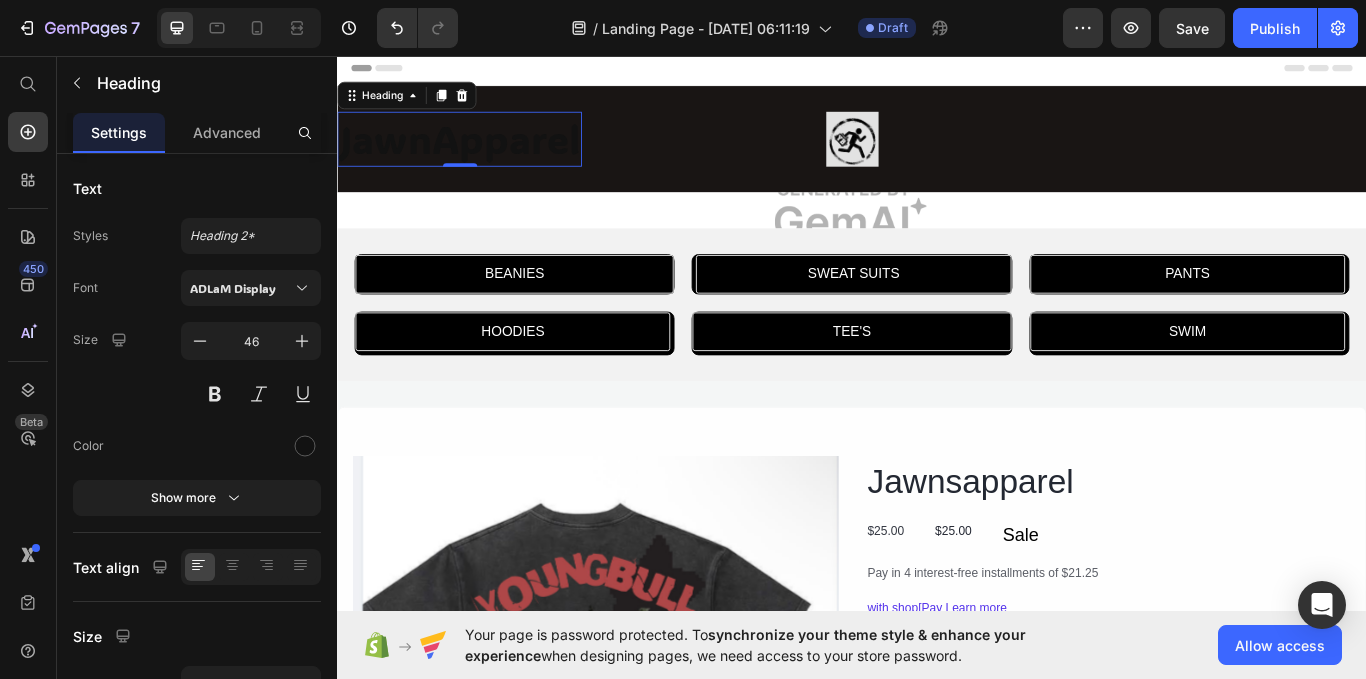 scroll, scrollTop: 430, scrollLeft: 0, axis: vertical 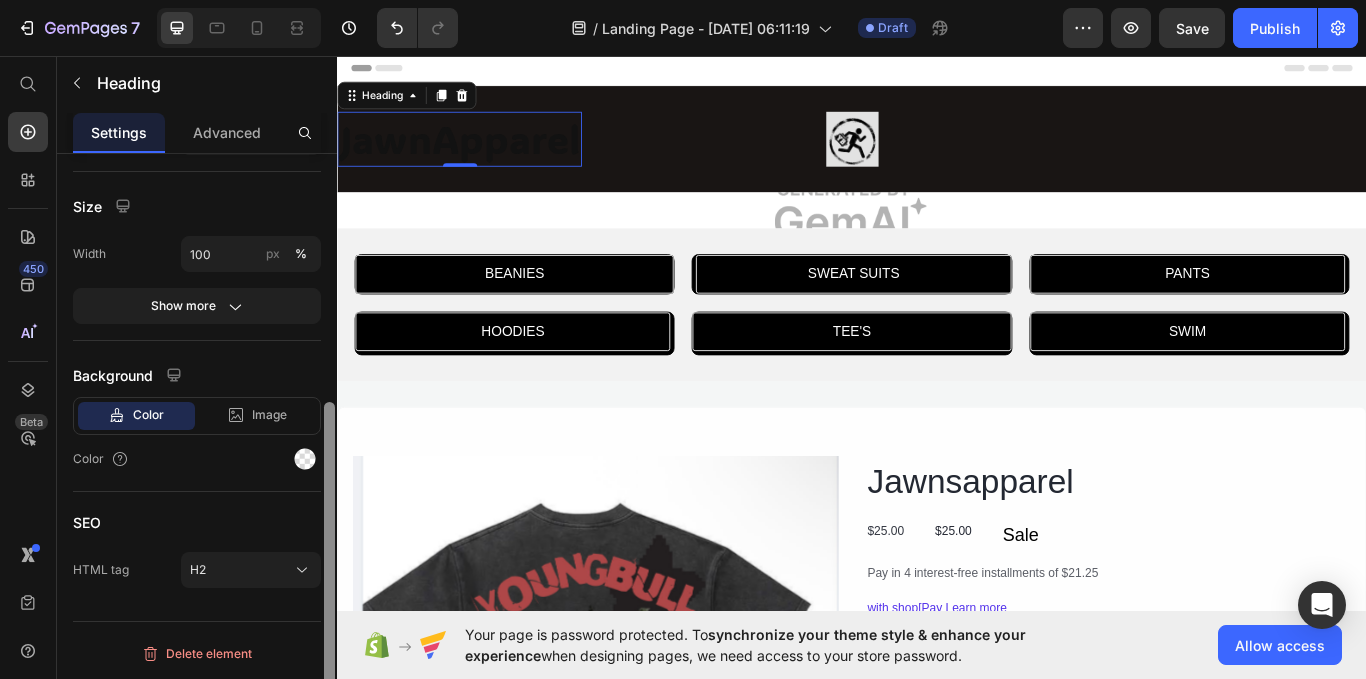 drag, startPoint x: 336, startPoint y: 359, endPoint x: 335, endPoint y: 330, distance: 29.017237 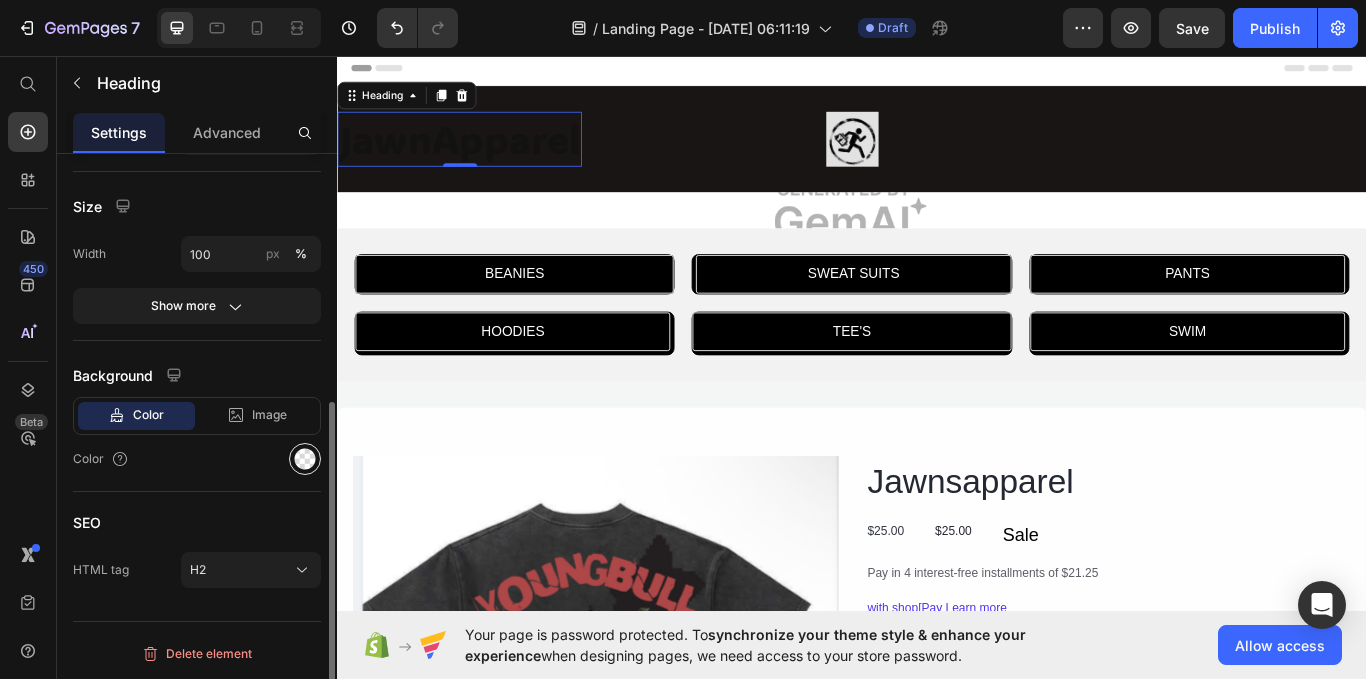 click at bounding box center (305, 459) 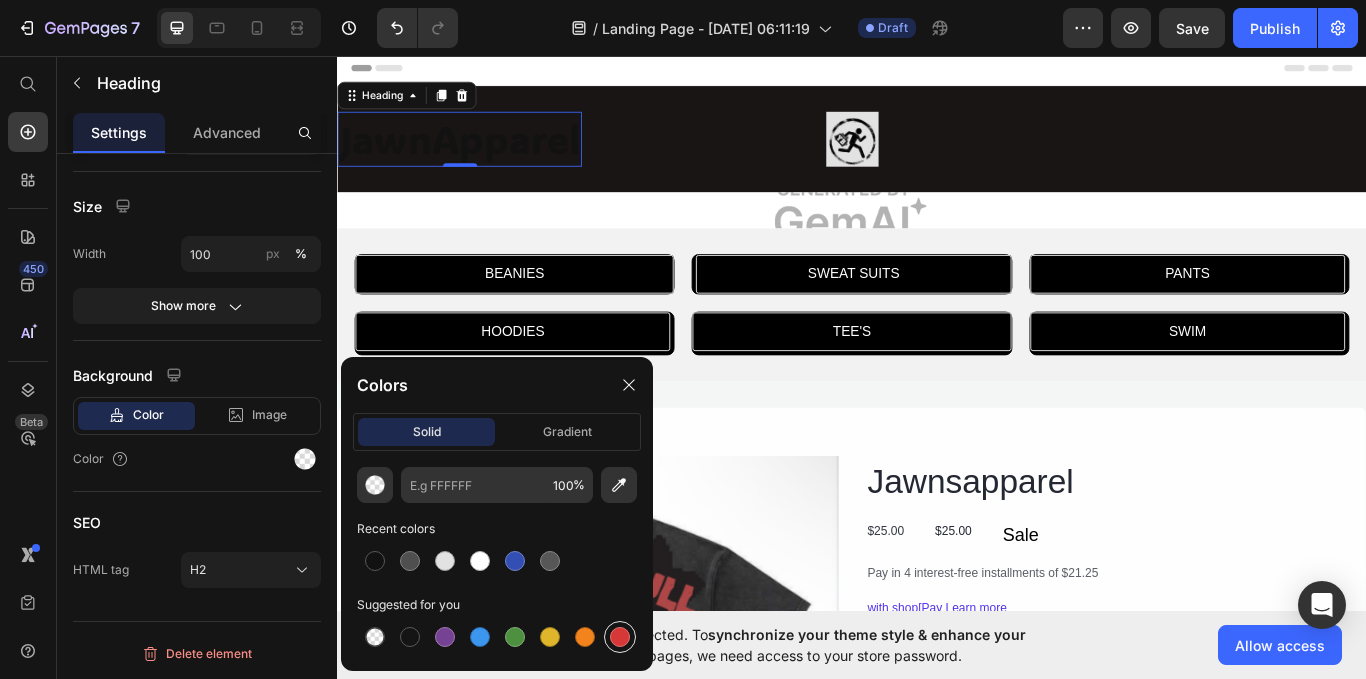click at bounding box center [620, 637] 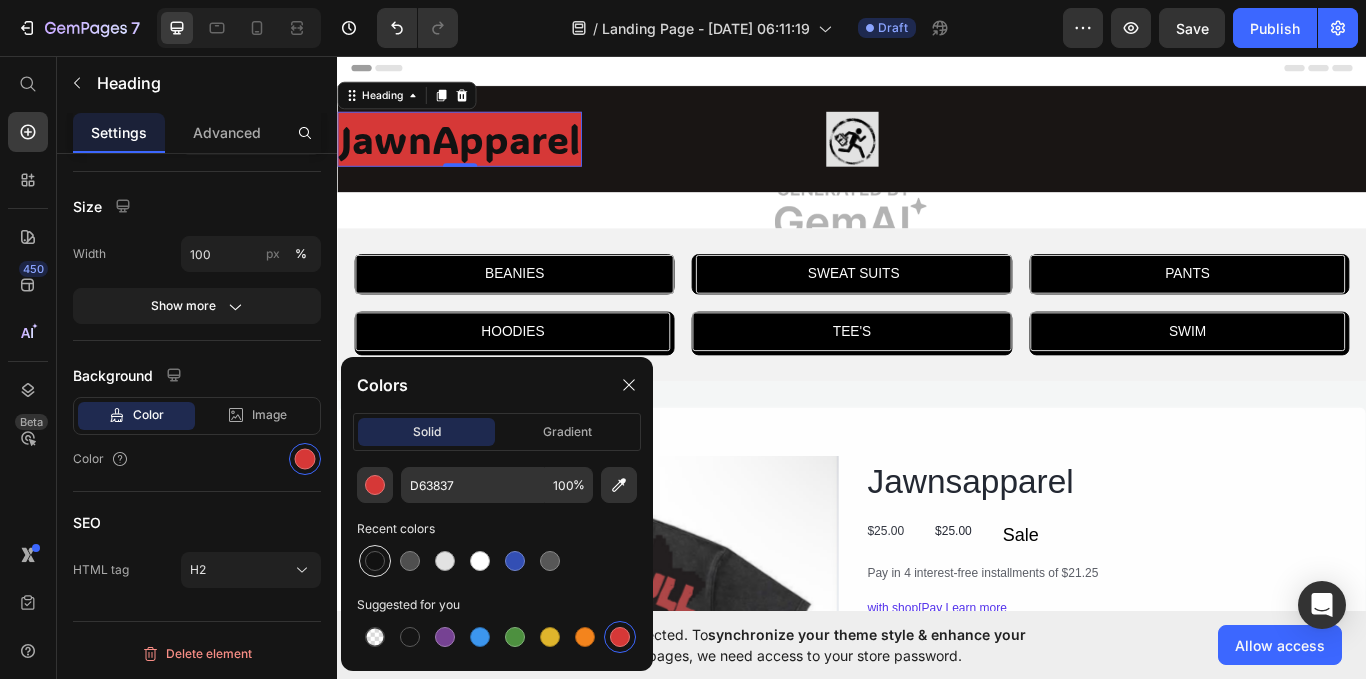 click at bounding box center (497, 561) 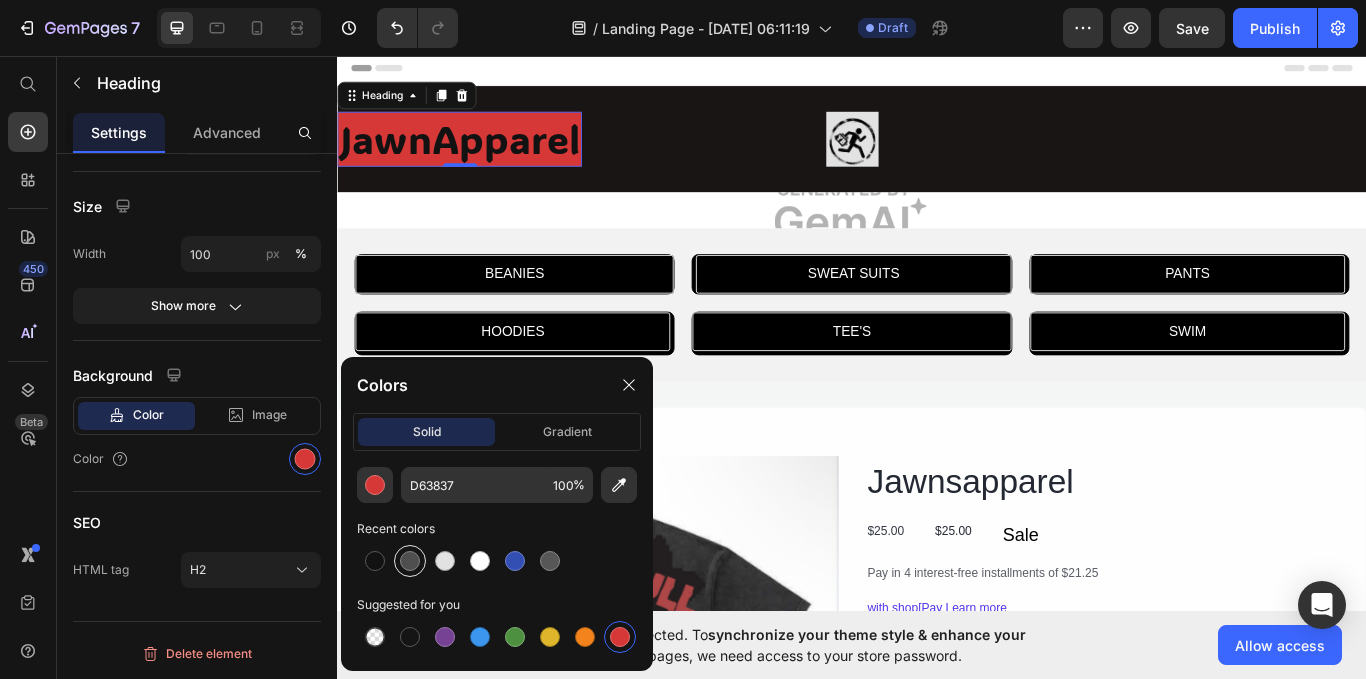 click at bounding box center [410, 561] 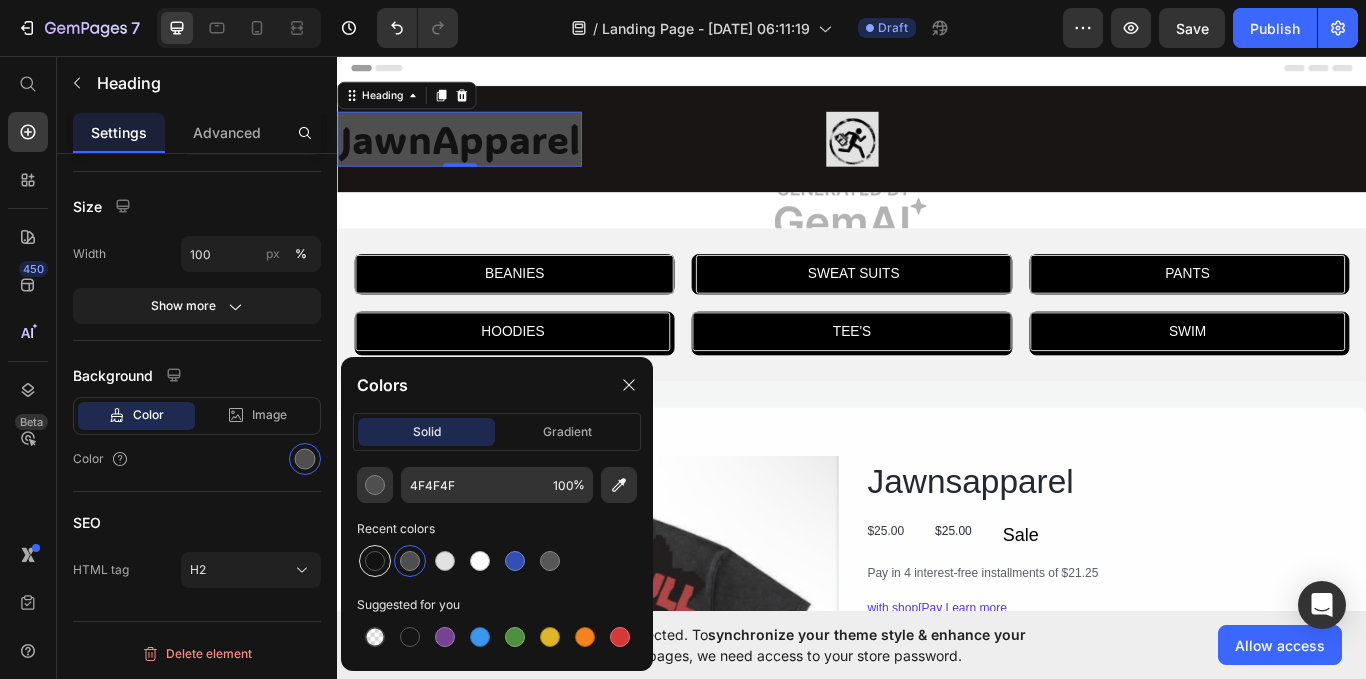click at bounding box center [375, 561] 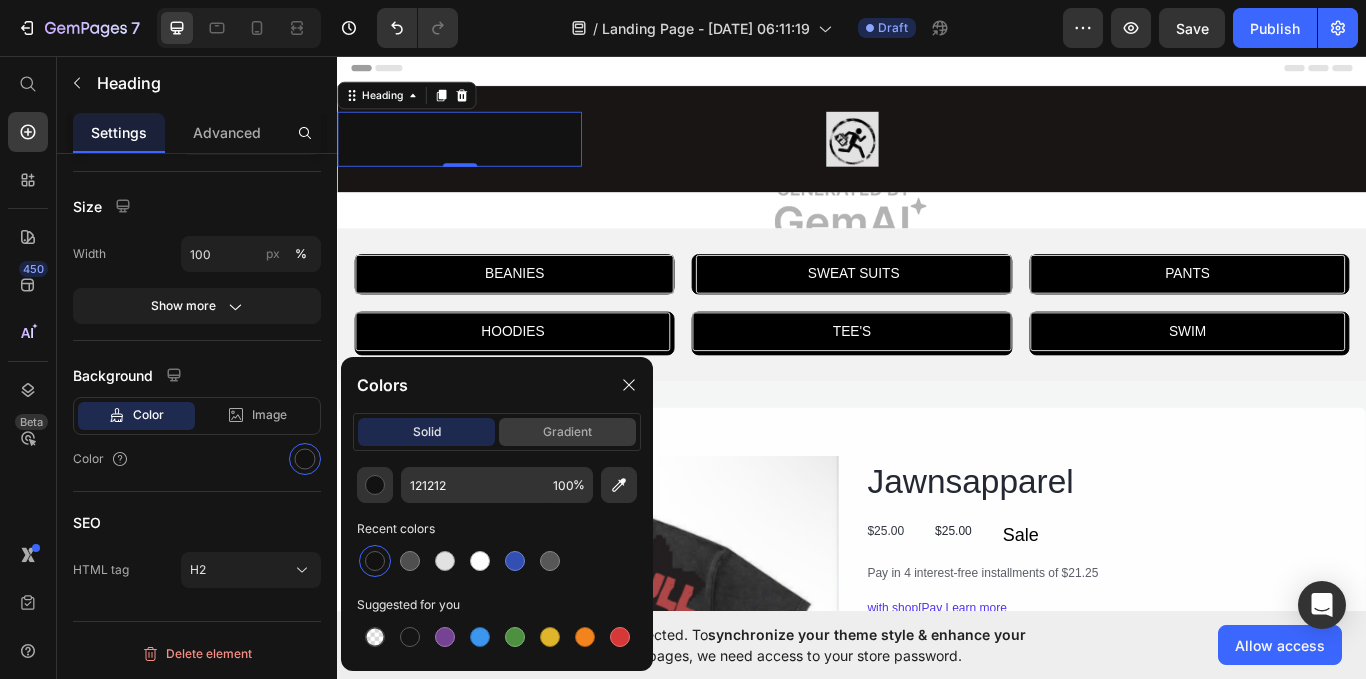 click on "solid gradient" 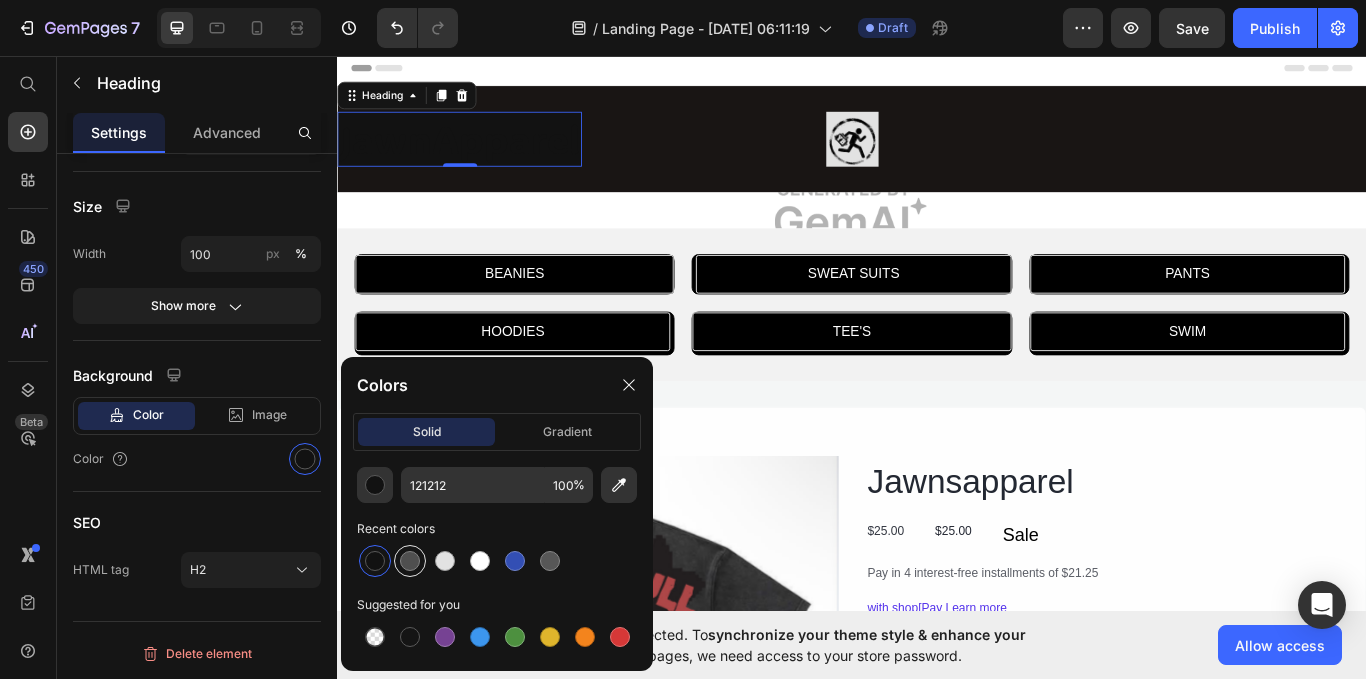click at bounding box center (410, 561) 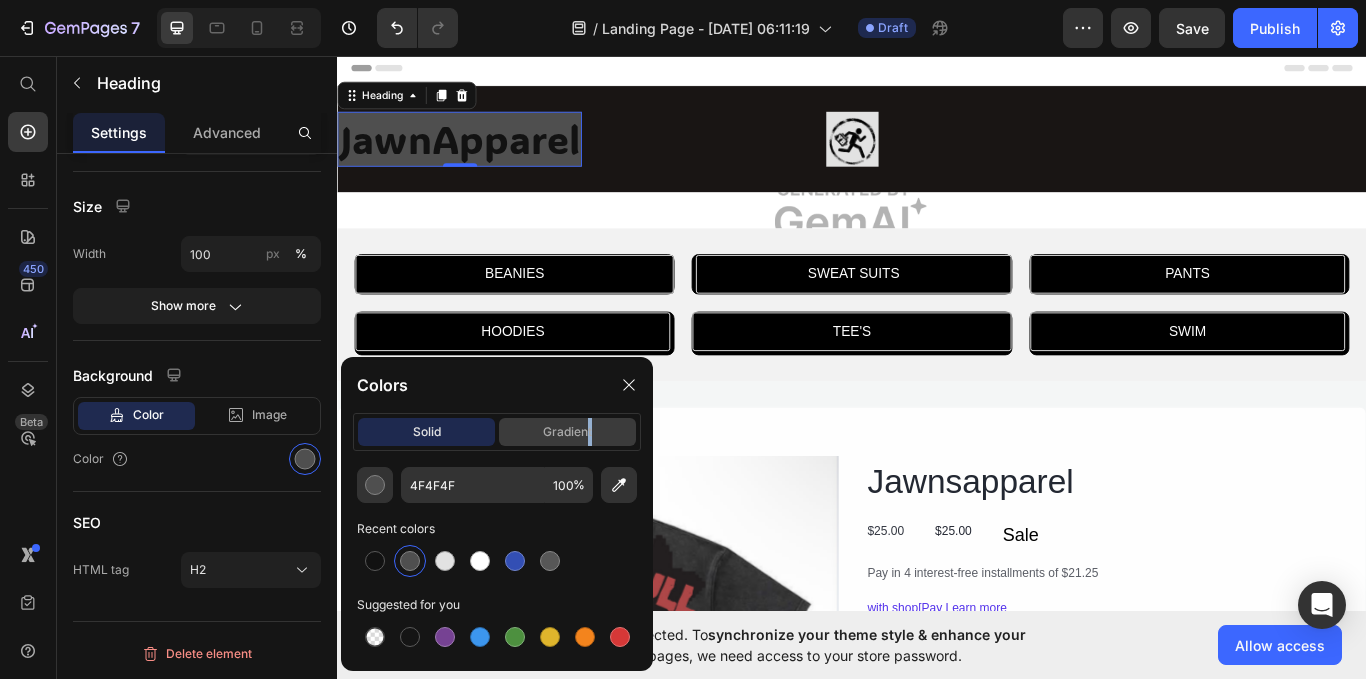 click on "gradient" 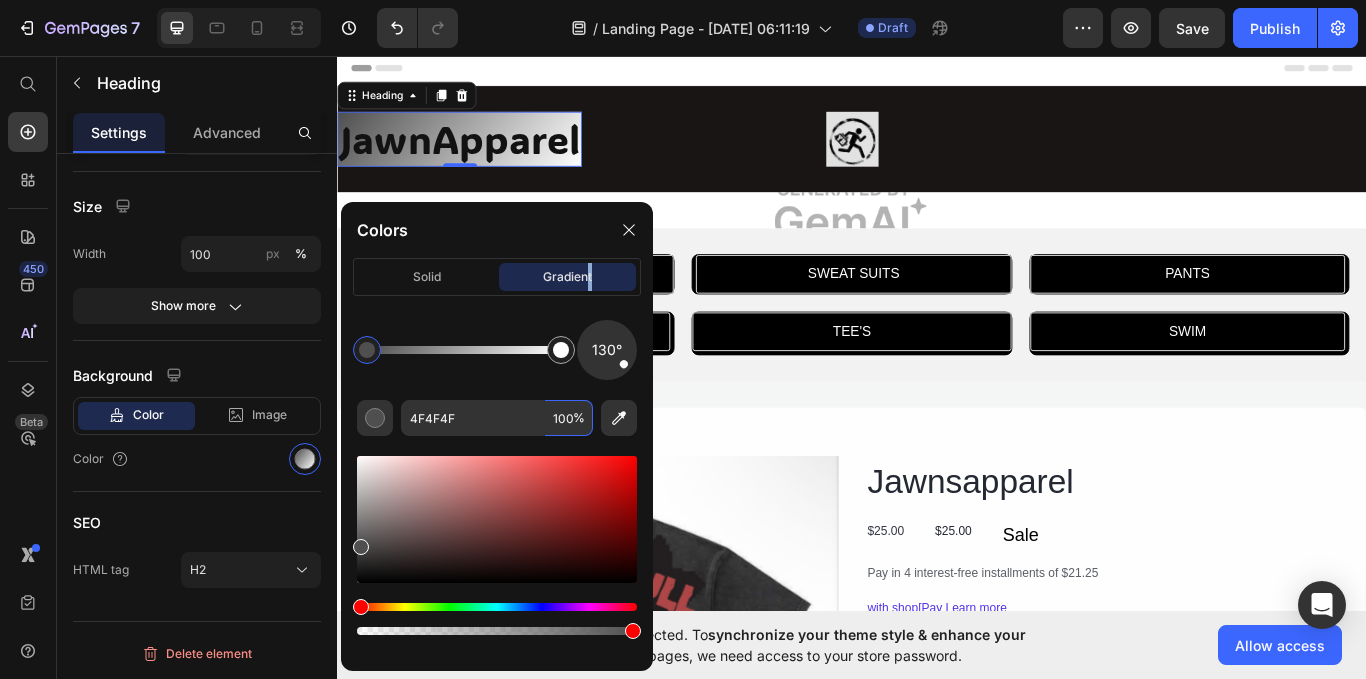 click on "100" at bounding box center (569, 418) 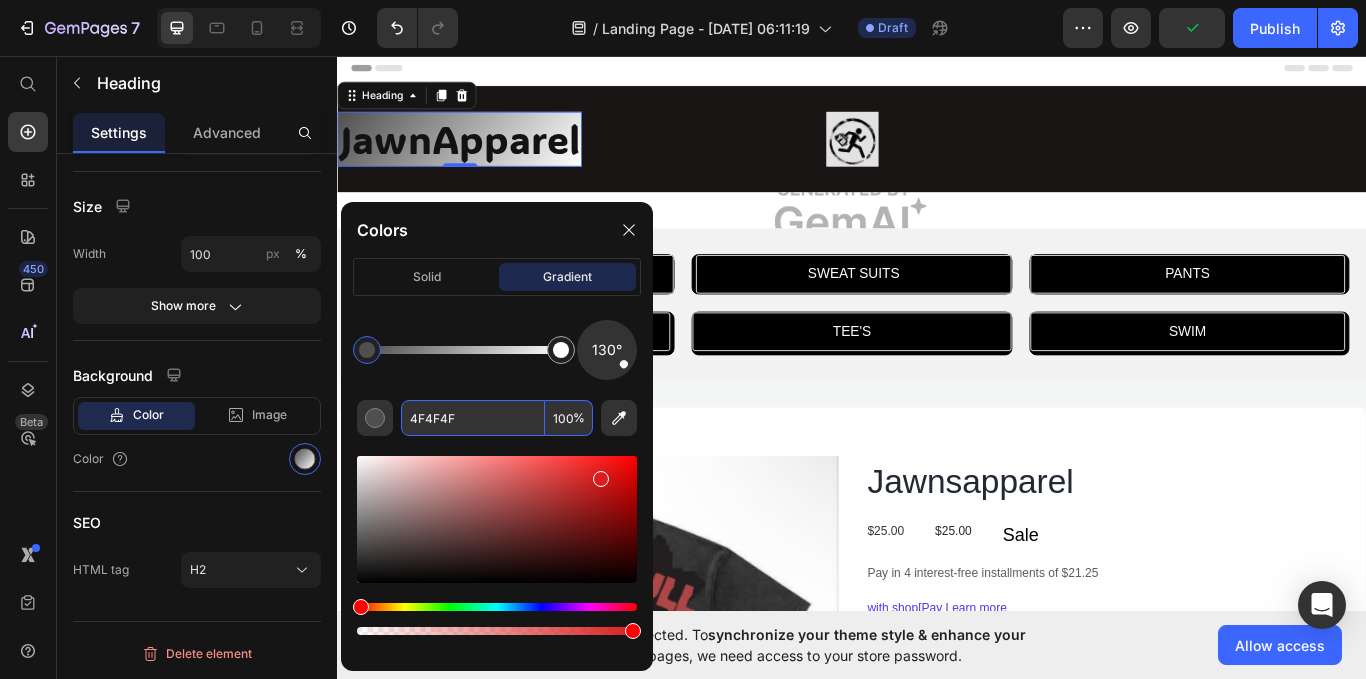 drag, startPoint x: 513, startPoint y: 553, endPoint x: 604, endPoint y: 461, distance: 129.40247 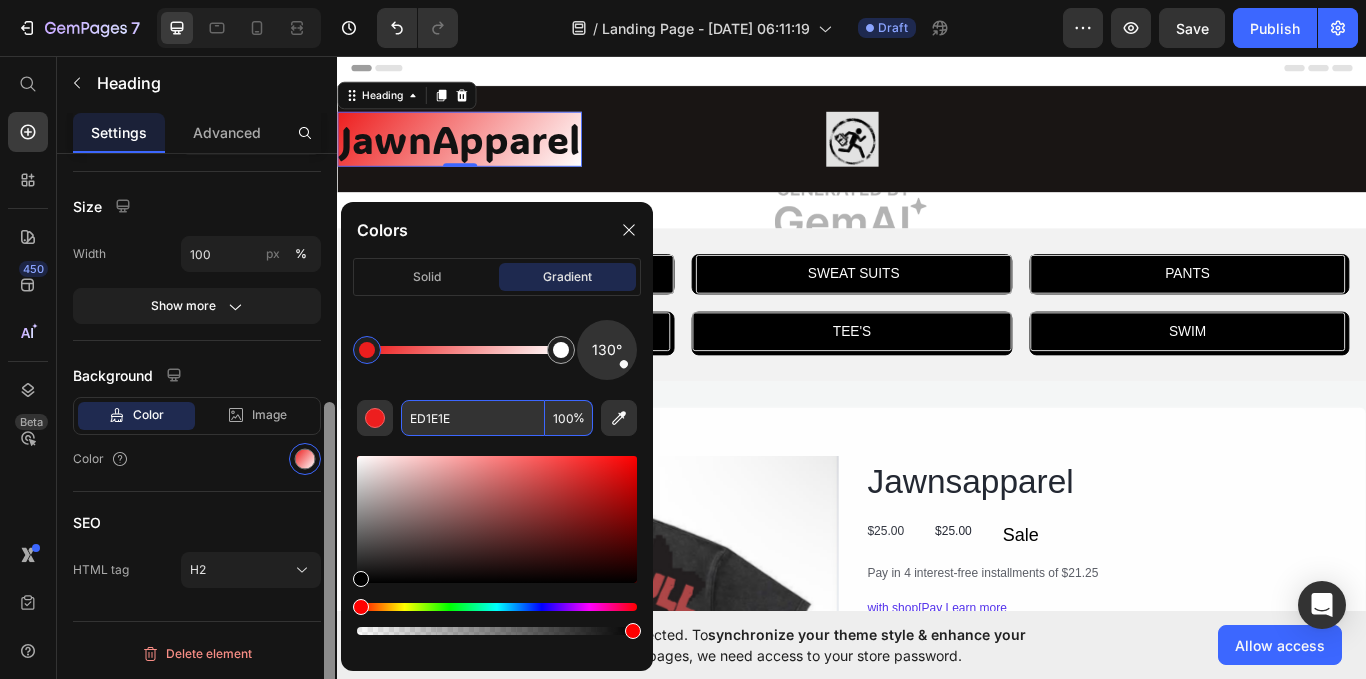 drag, startPoint x: 589, startPoint y: 496, endPoint x: 335, endPoint y: 593, distance: 271.8915 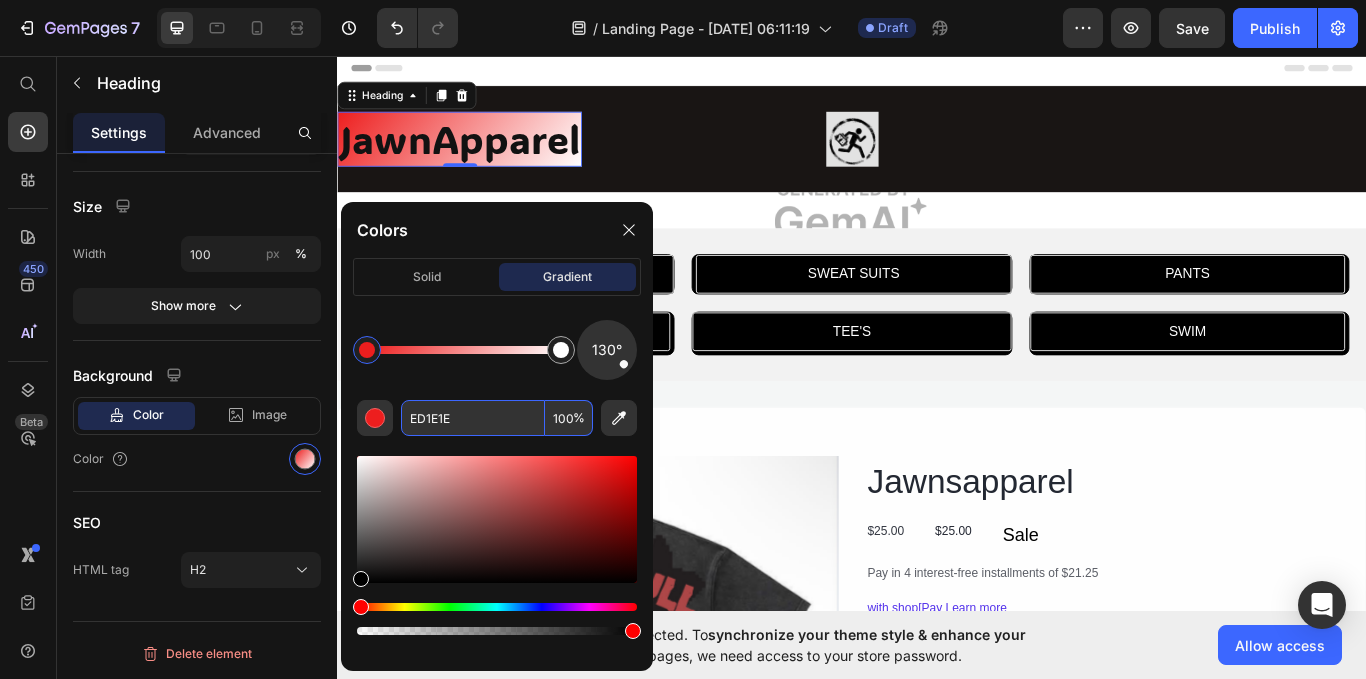 type on "000000" 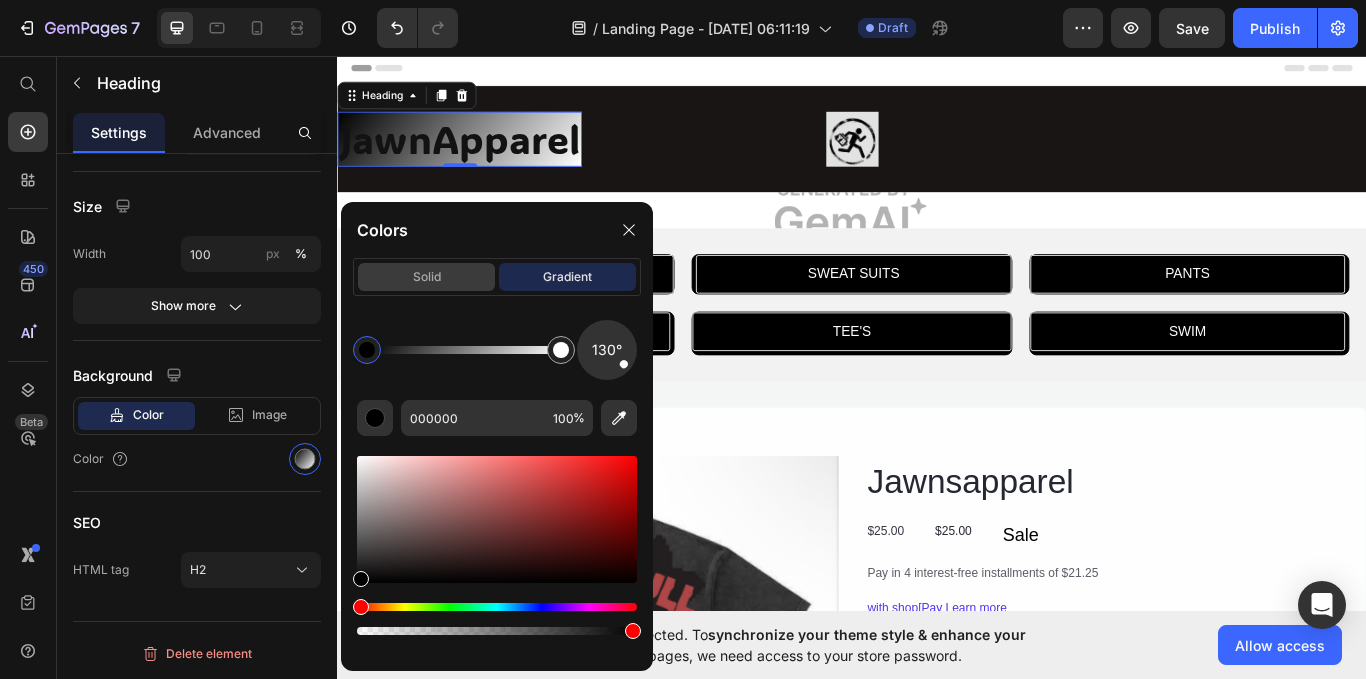 click on "solid" 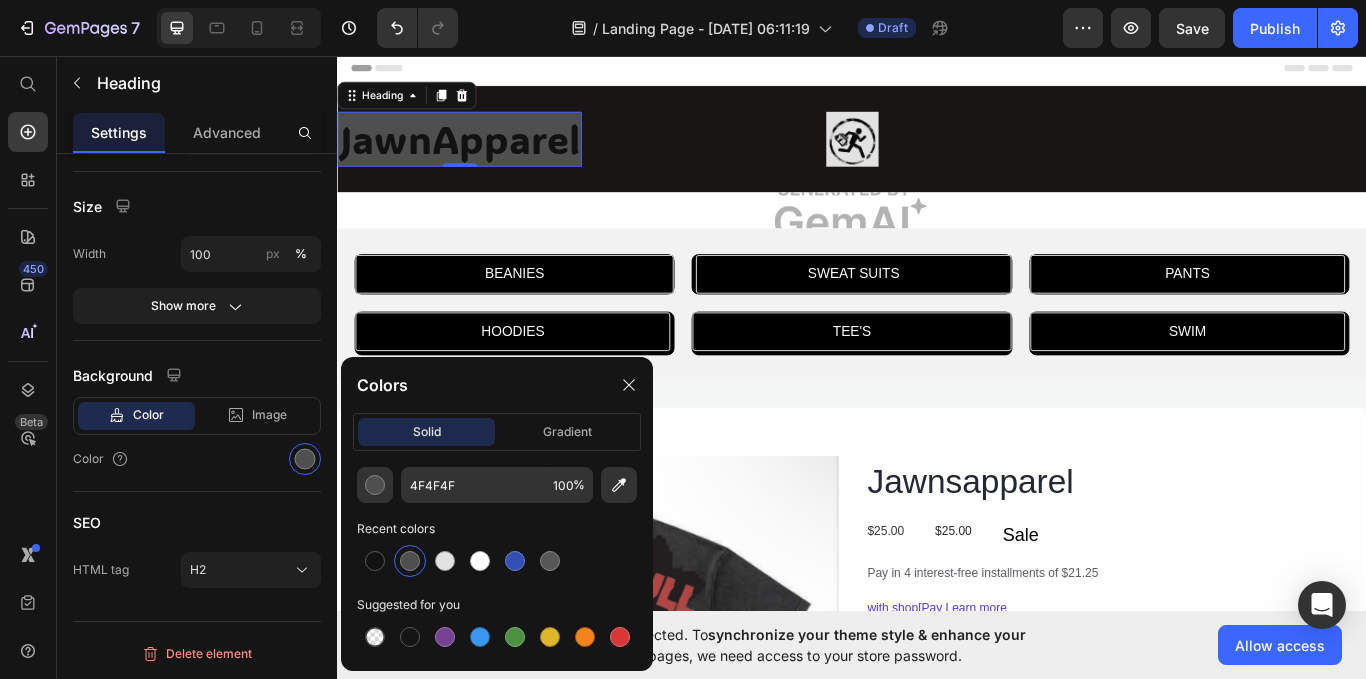 click at bounding box center [497, 561] 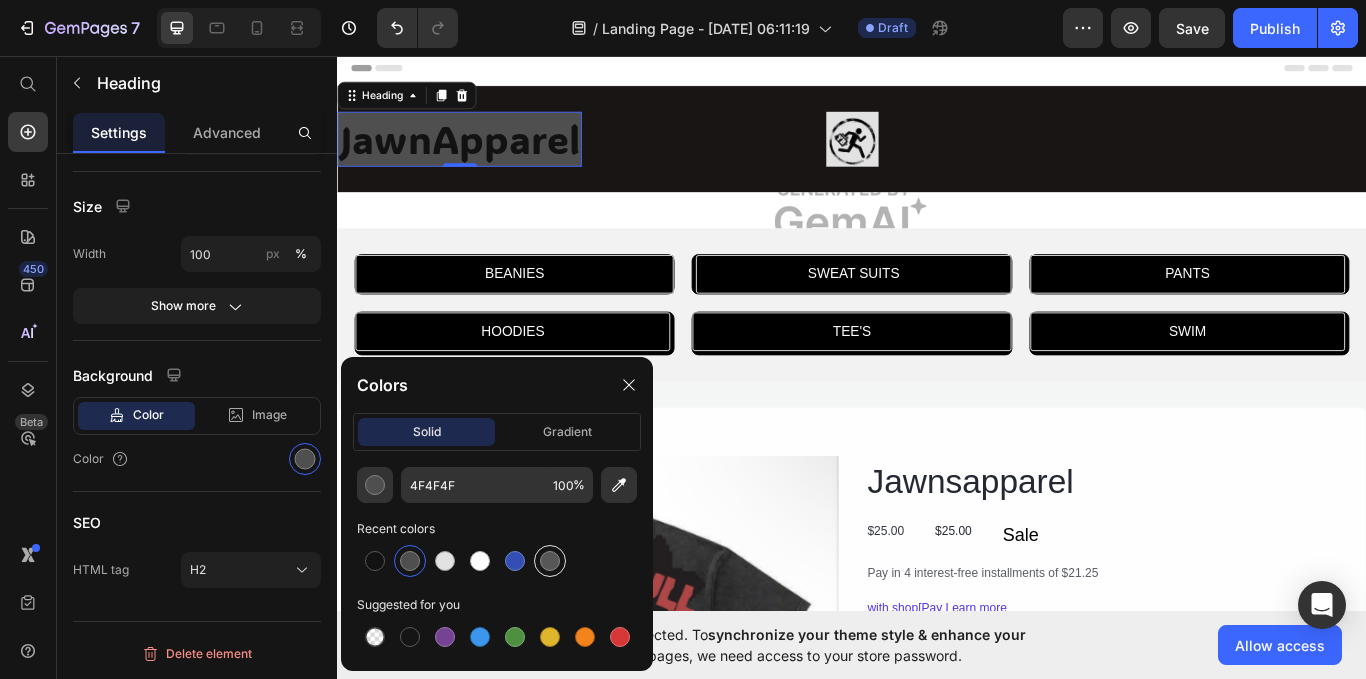 click at bounding box center (550, 561) 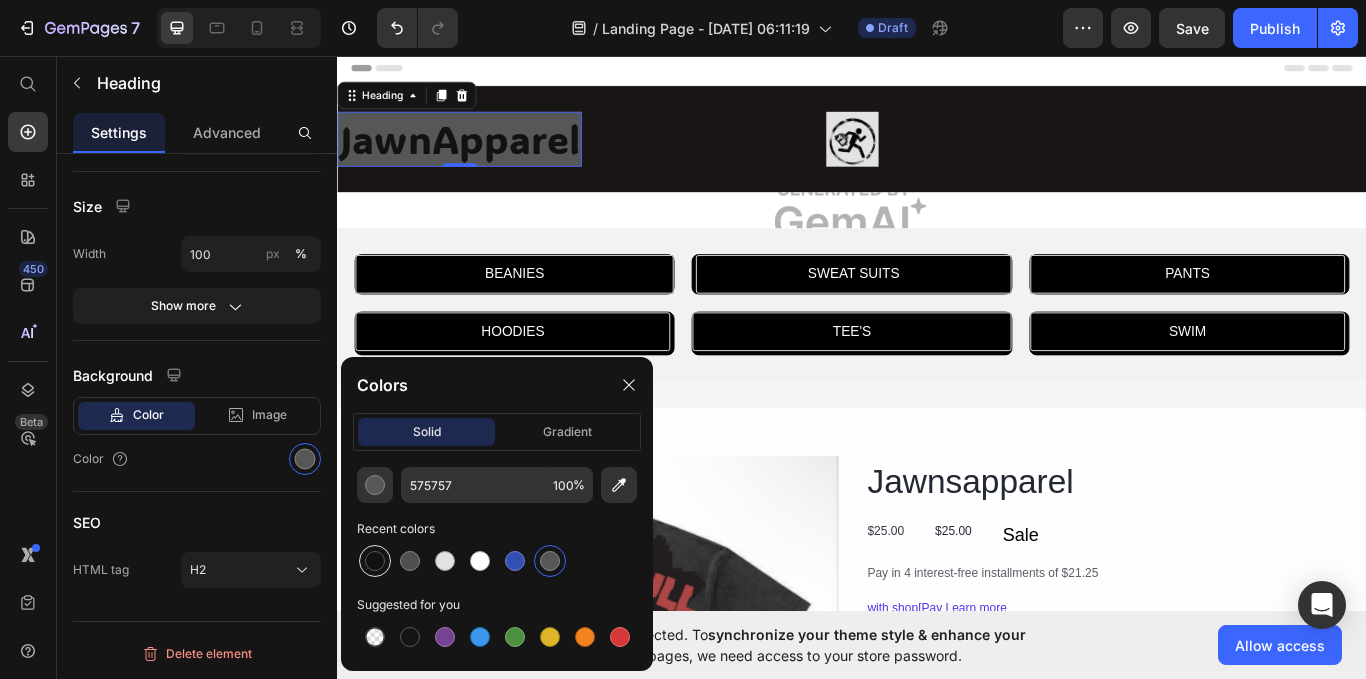 click at bounding box center [375, 561] 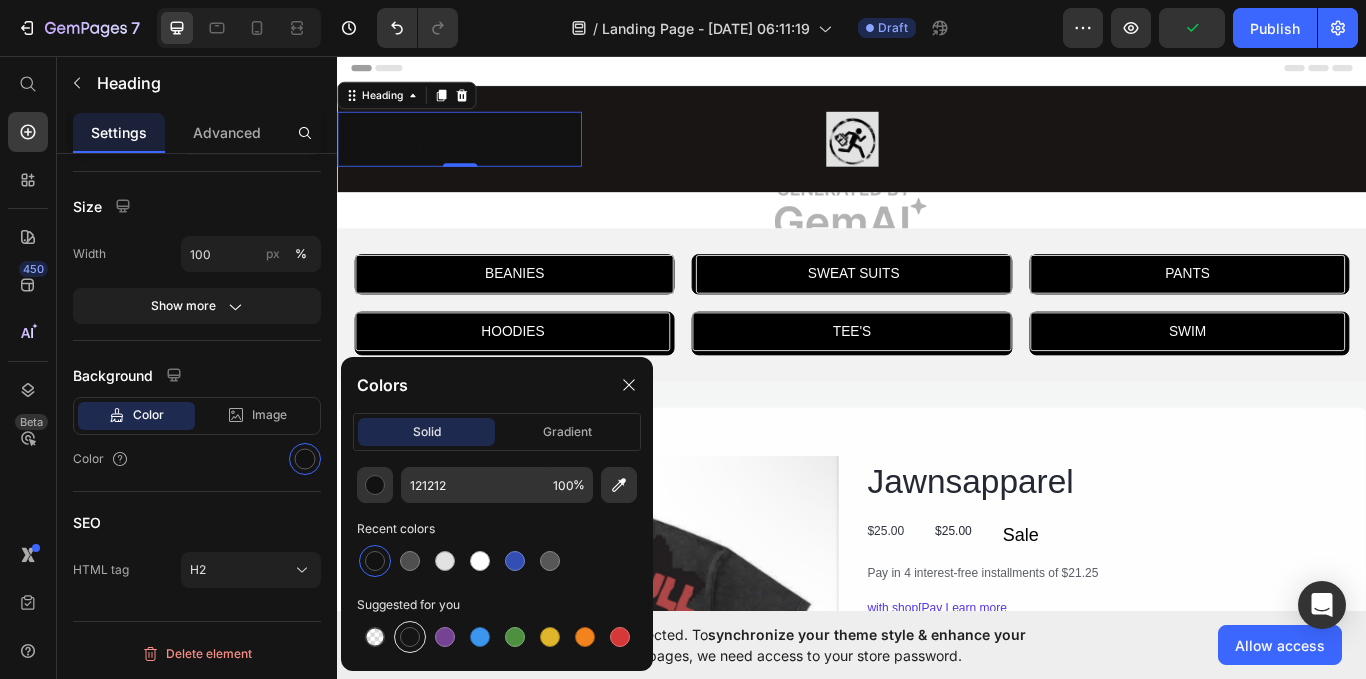 click at bounding box center (410, 637) 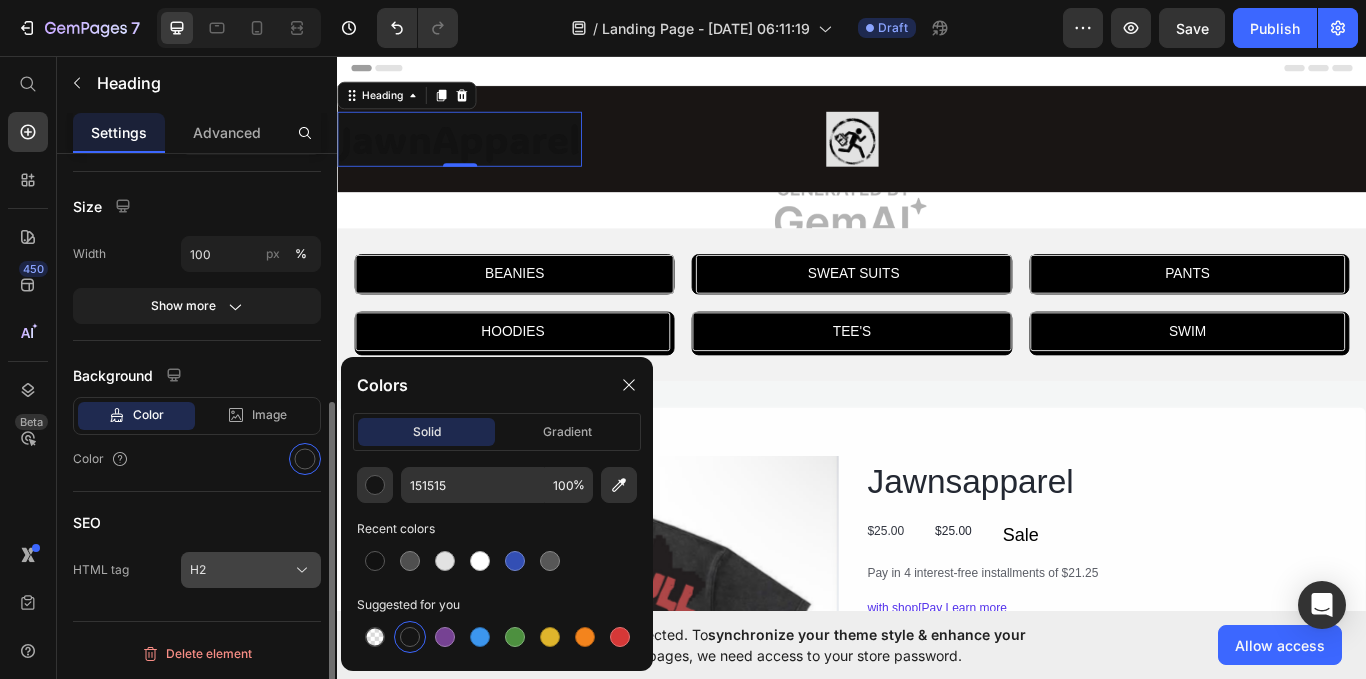 click on "H2" 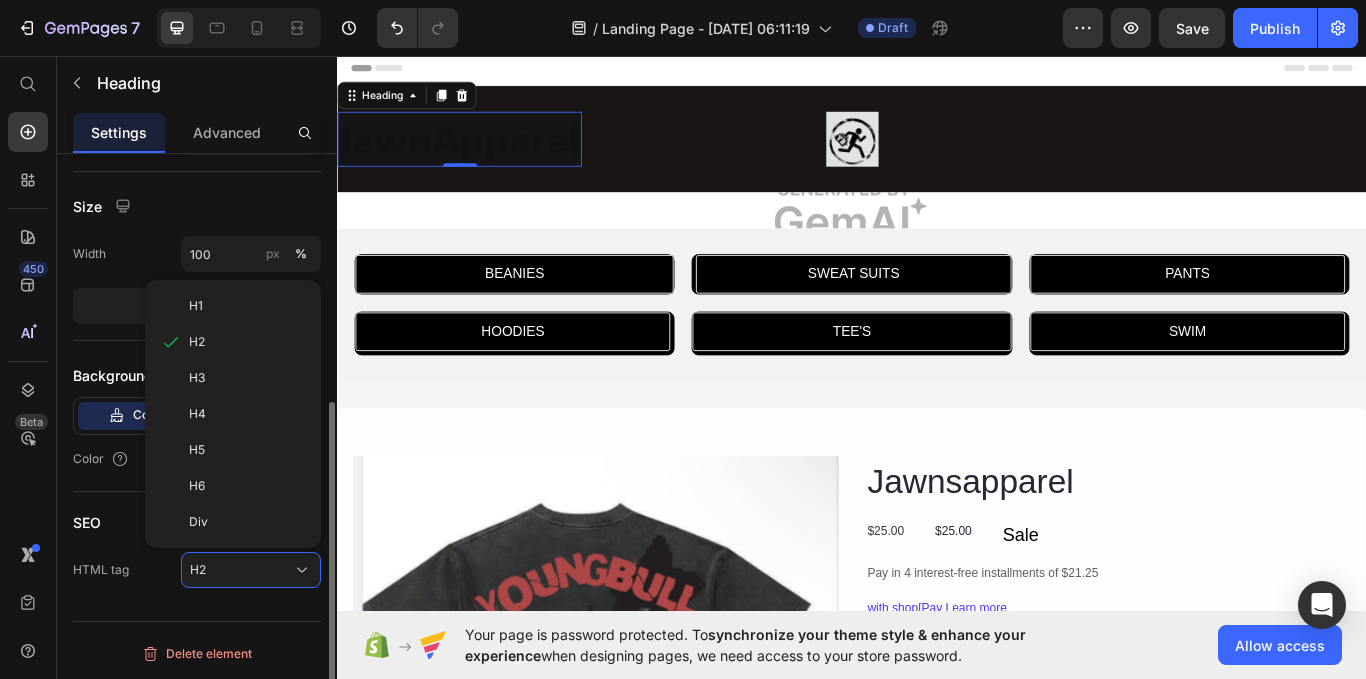 click on "H6" 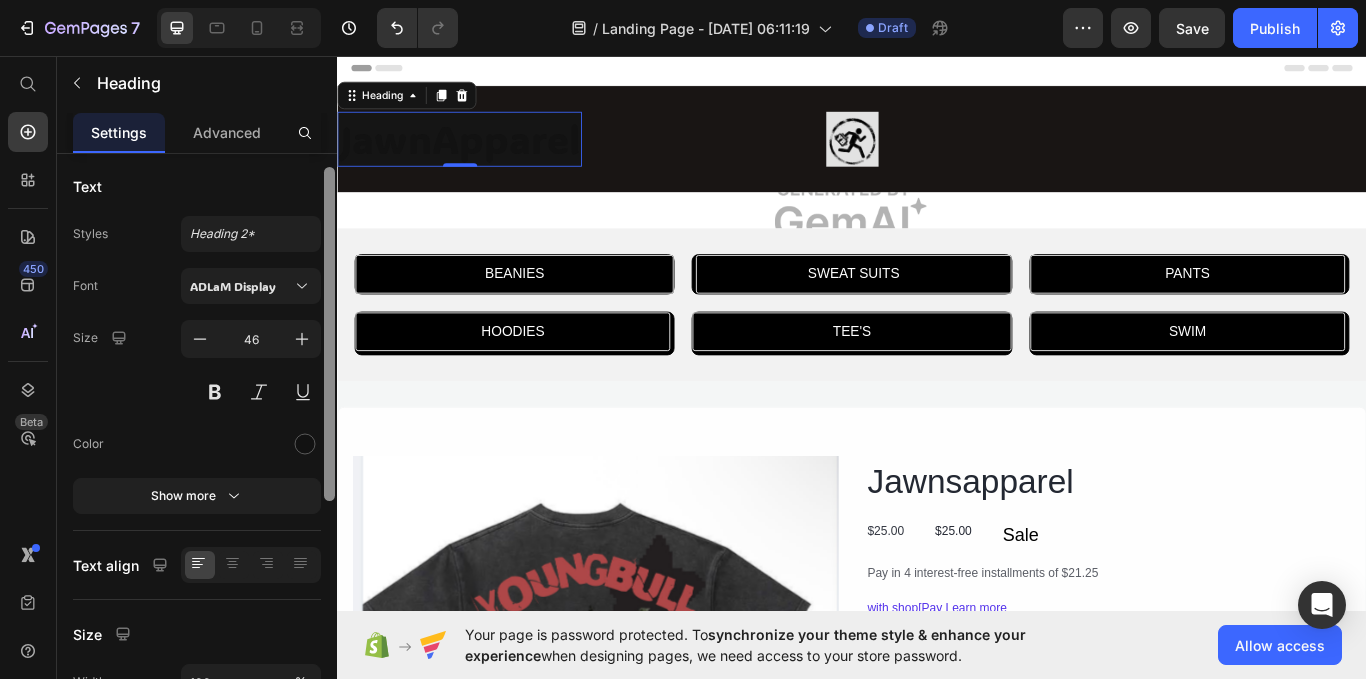 scroll, scrollTop: 0, scrollLeft: 0, axis: both 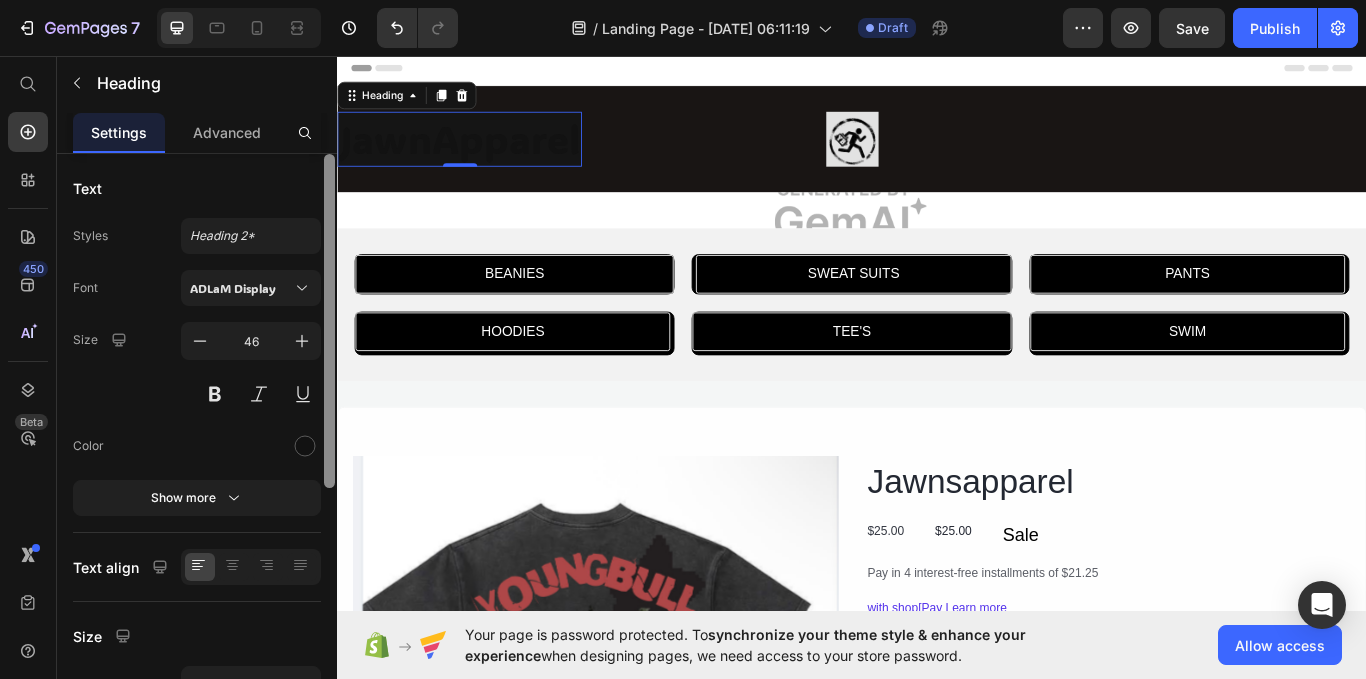 drag, startPoint x: 328, startPoint y: 493, endPoint x: 334, endPoint y: 218, distance: 275.06546 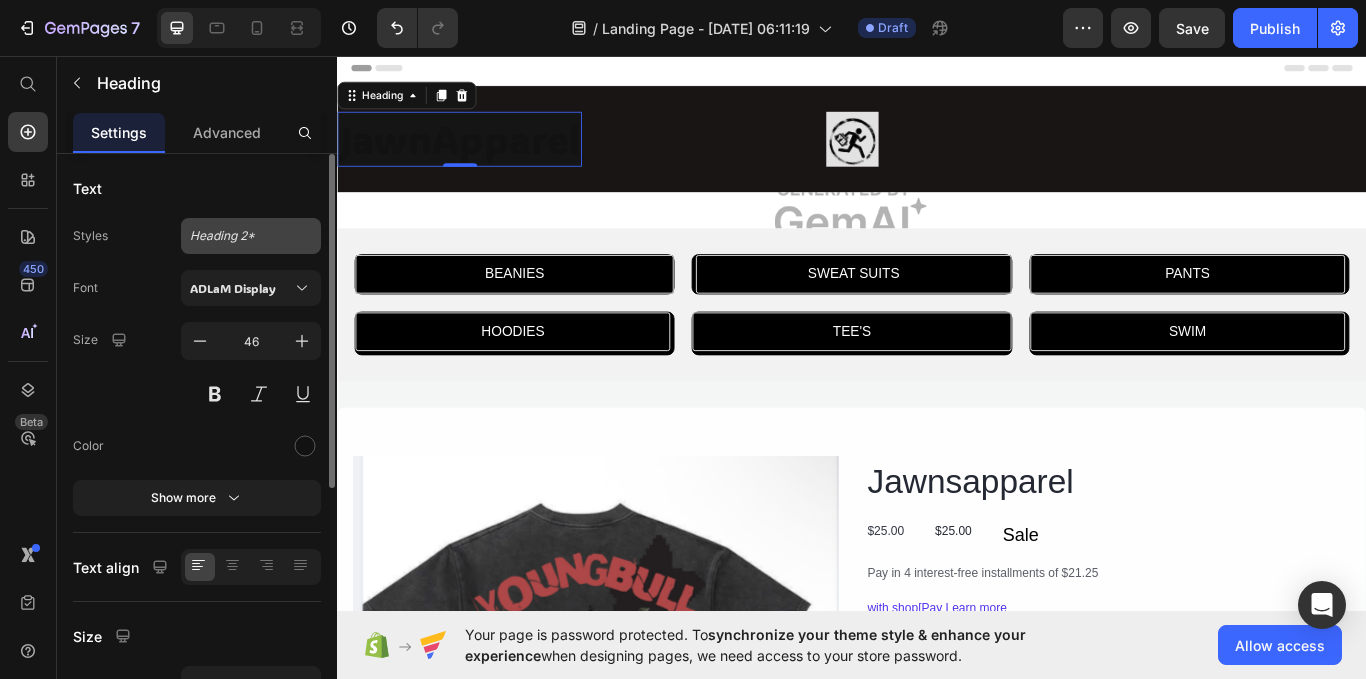 click on "Heading 2*" at bounding box center [251, 236] 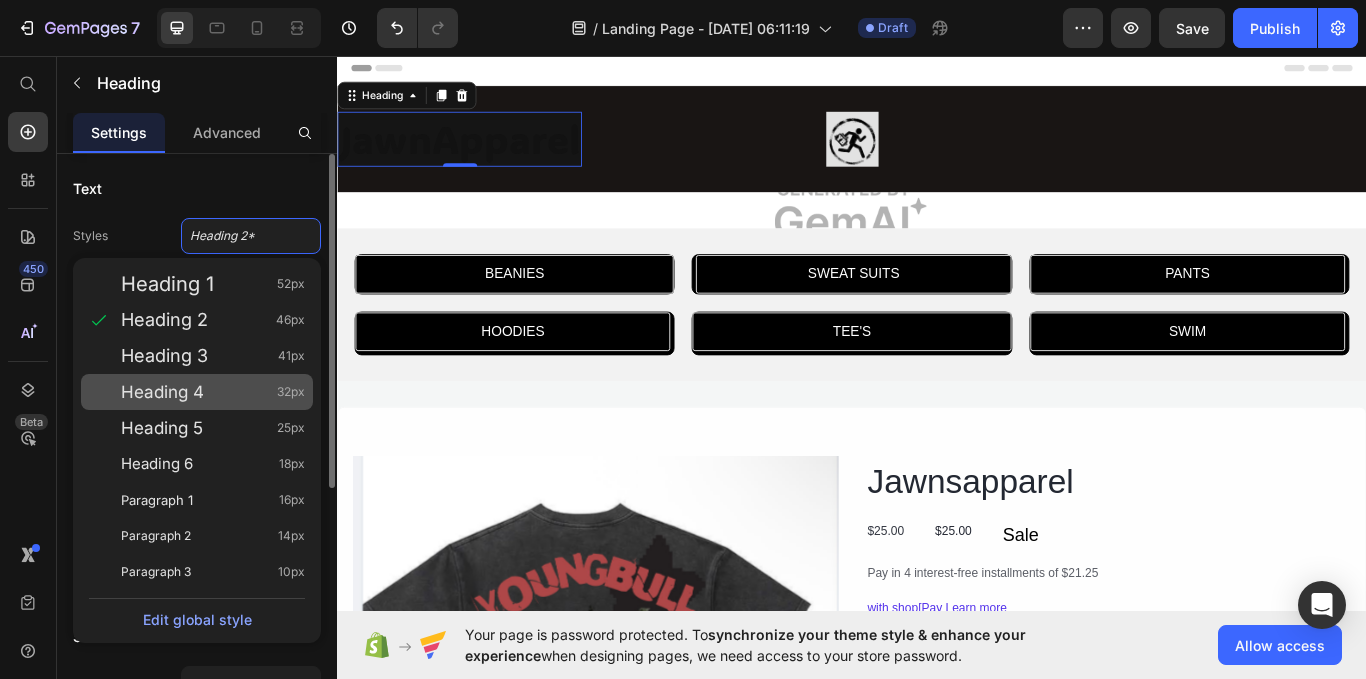 click on "Heading 4 32px" 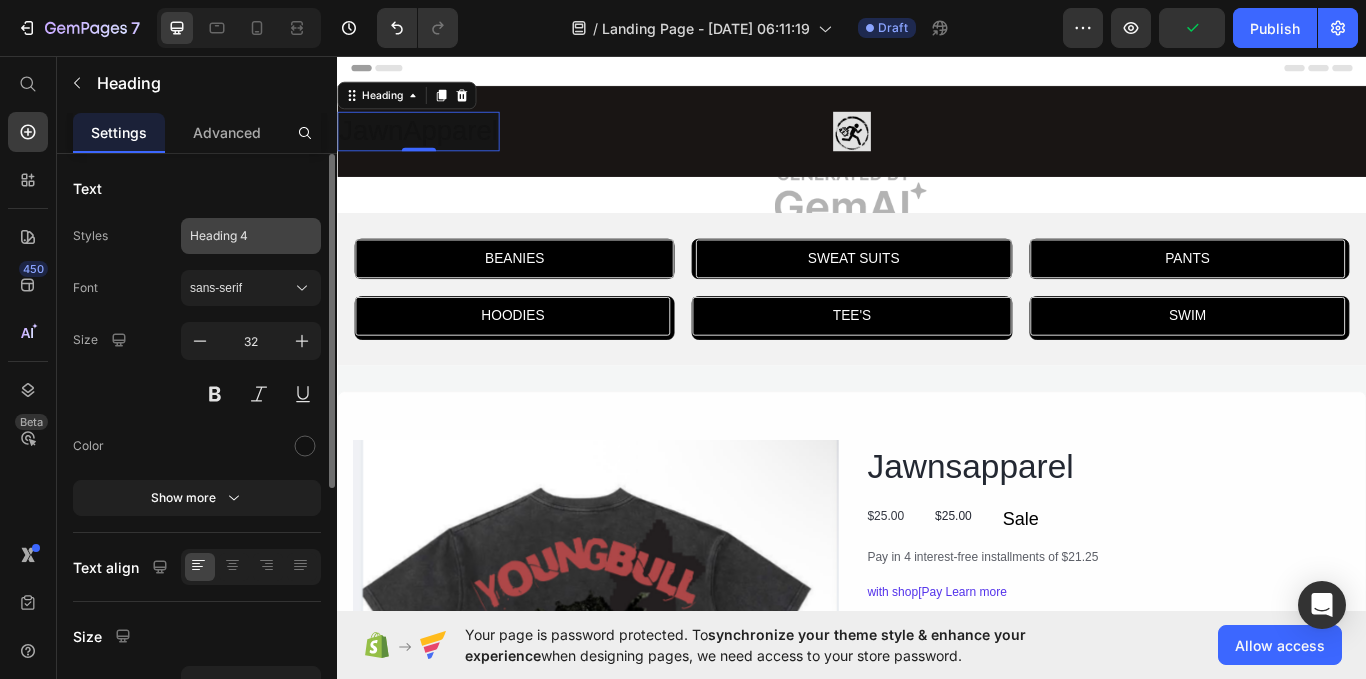 click on "Heading 4" at bounding box center [251, 236] 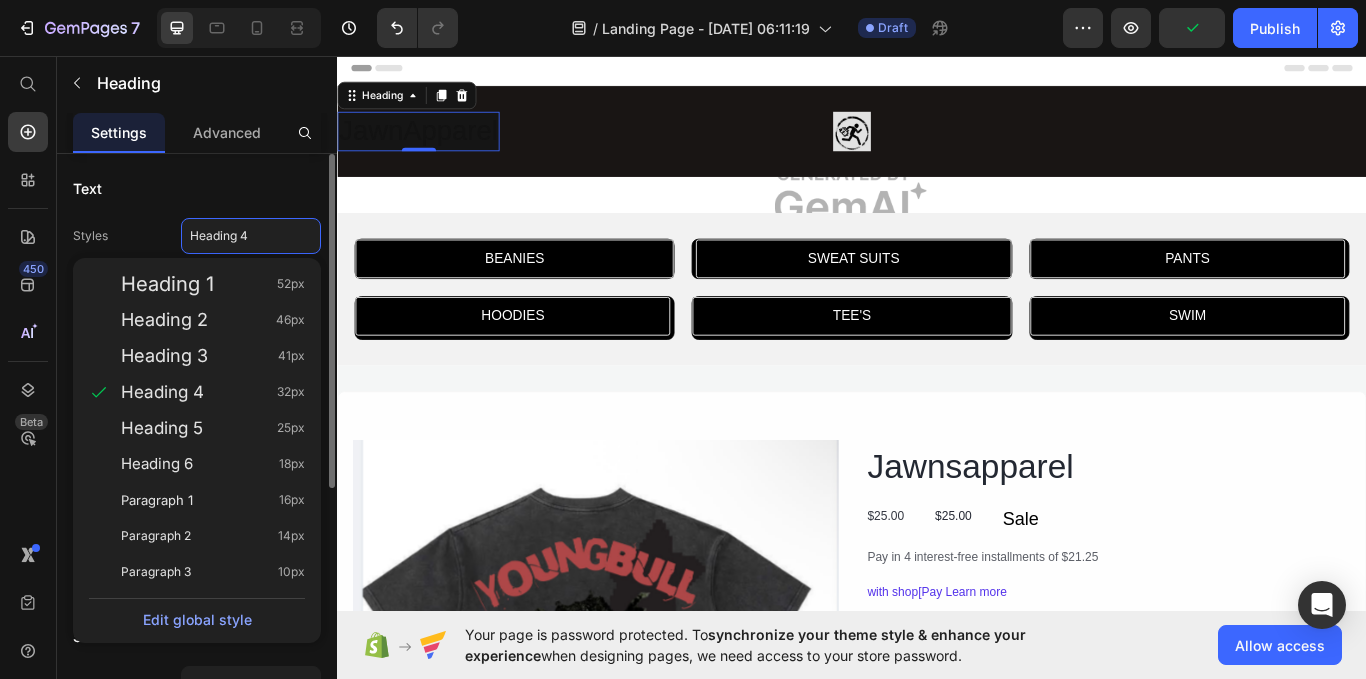 click on "Heading 1 52px" 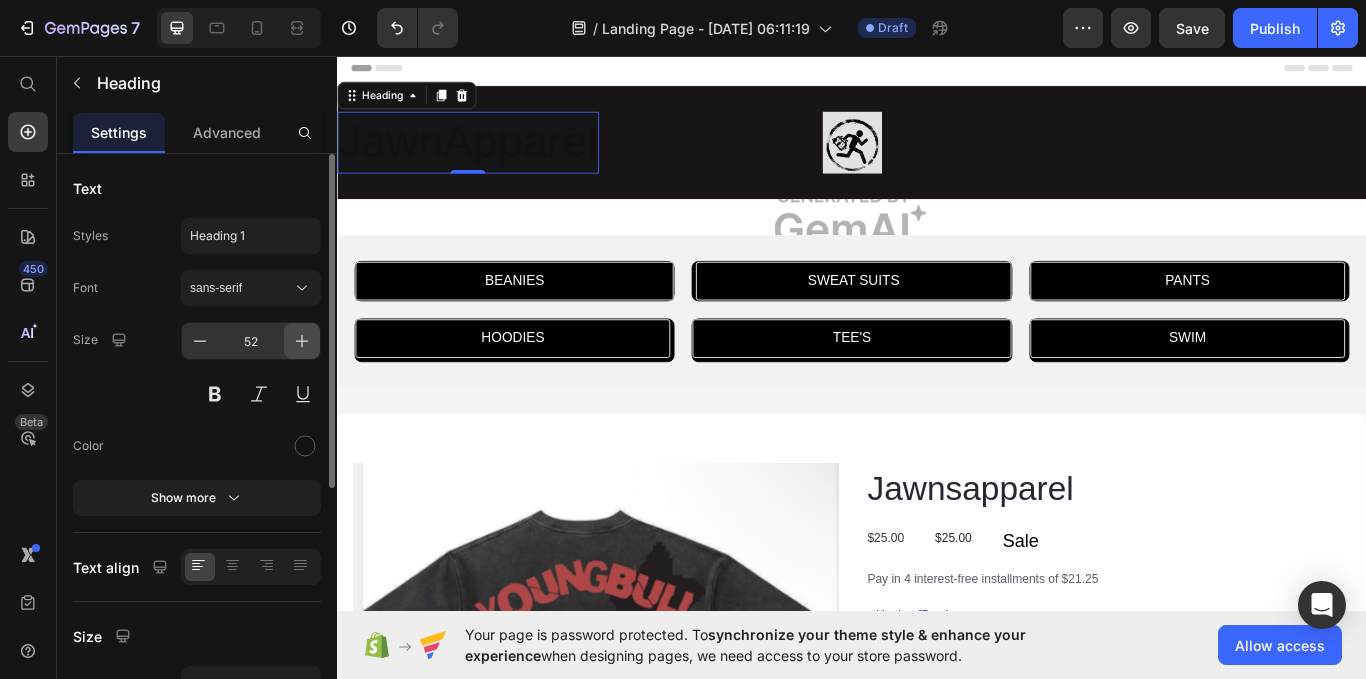 click at bounding box center (302, 341) 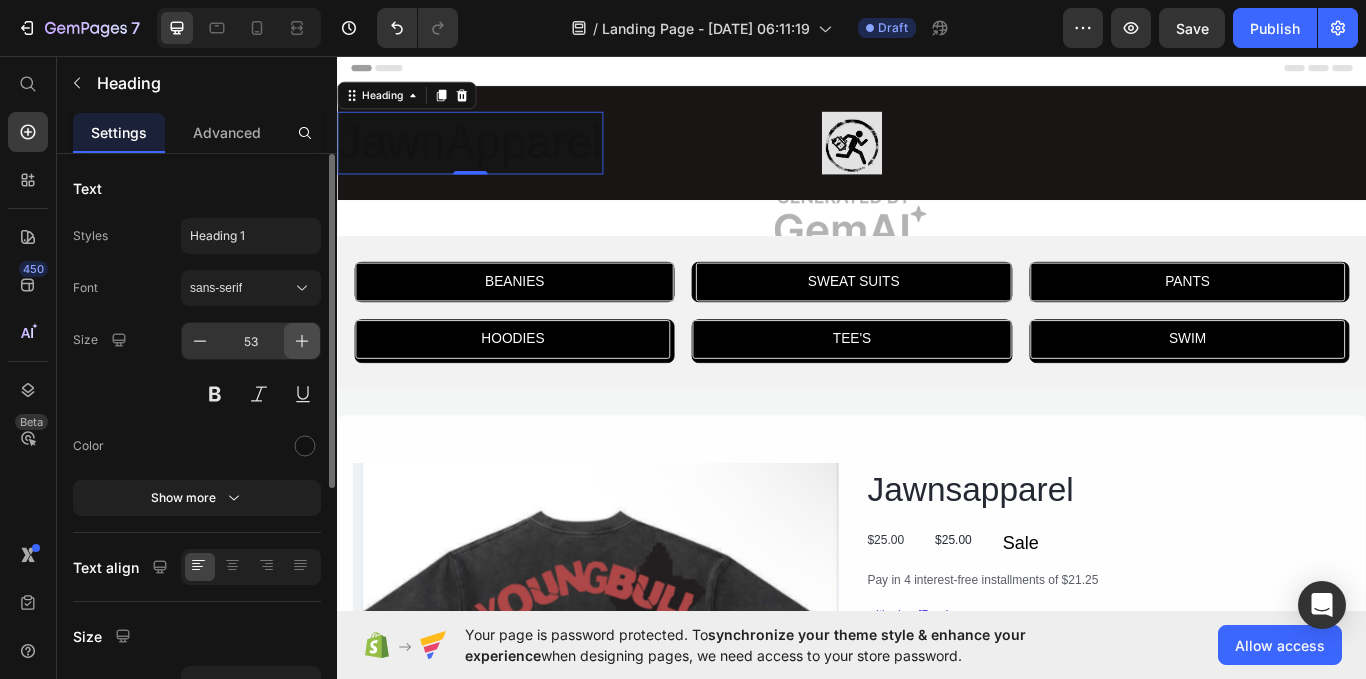 click at bounding box center [302, 341] 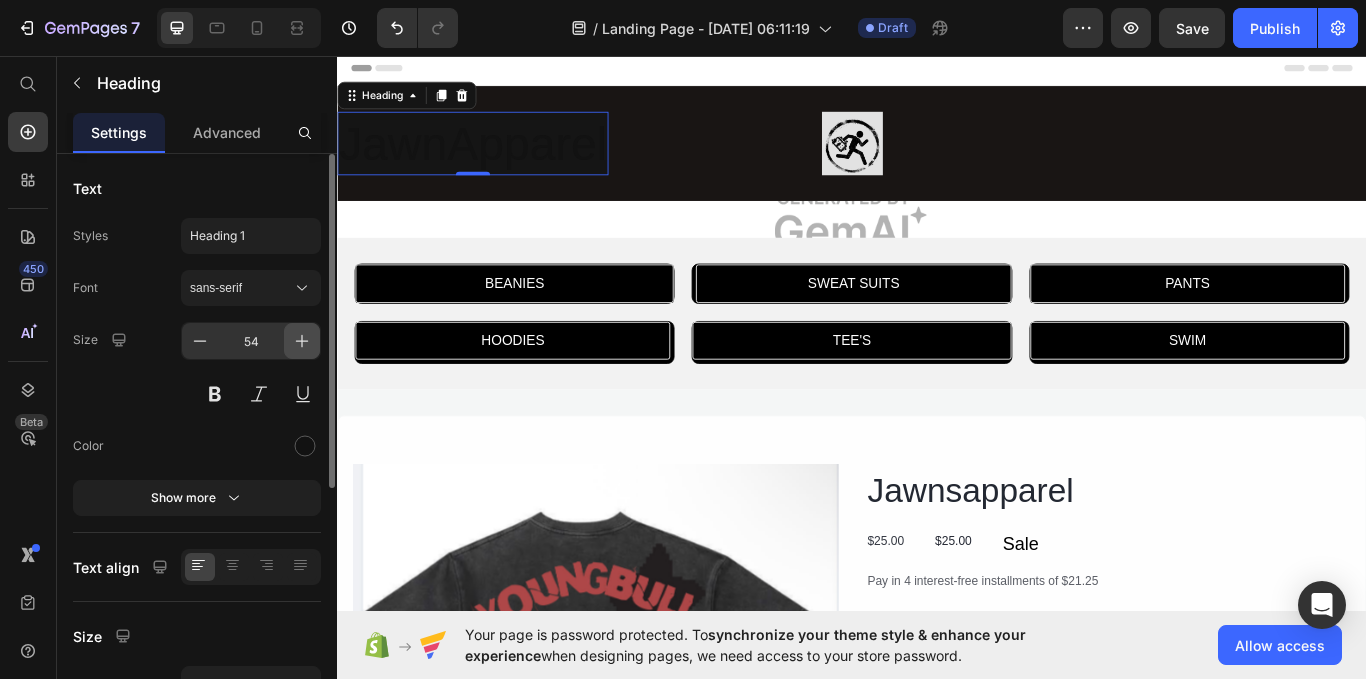 click at bounding box center [302, 341] 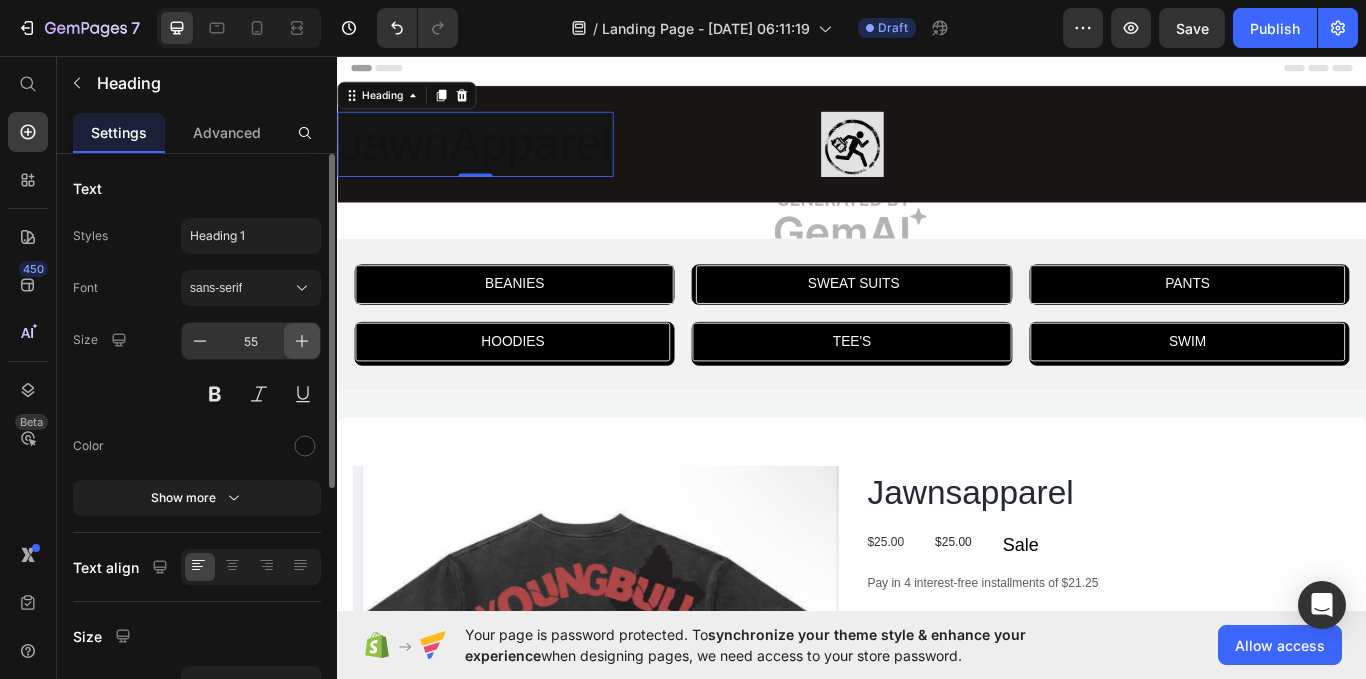 click at bounding box center [302, 341] 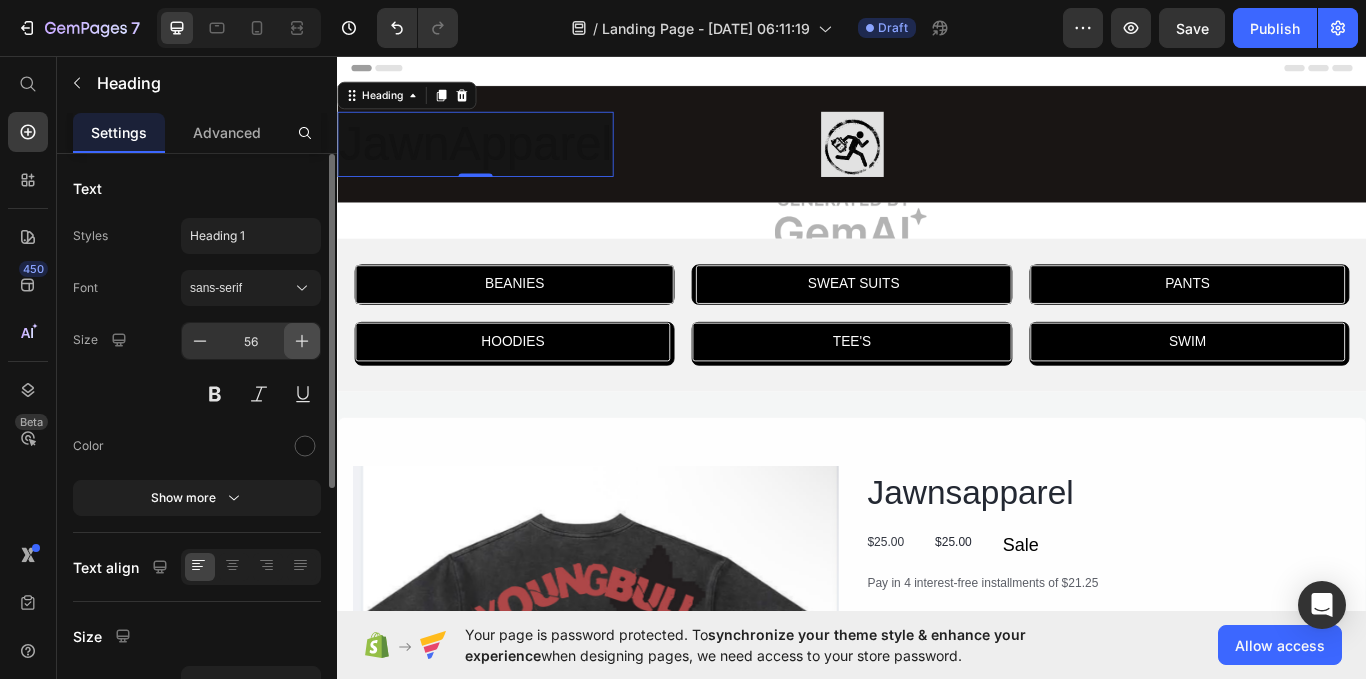click at bounding box center [302, 341] 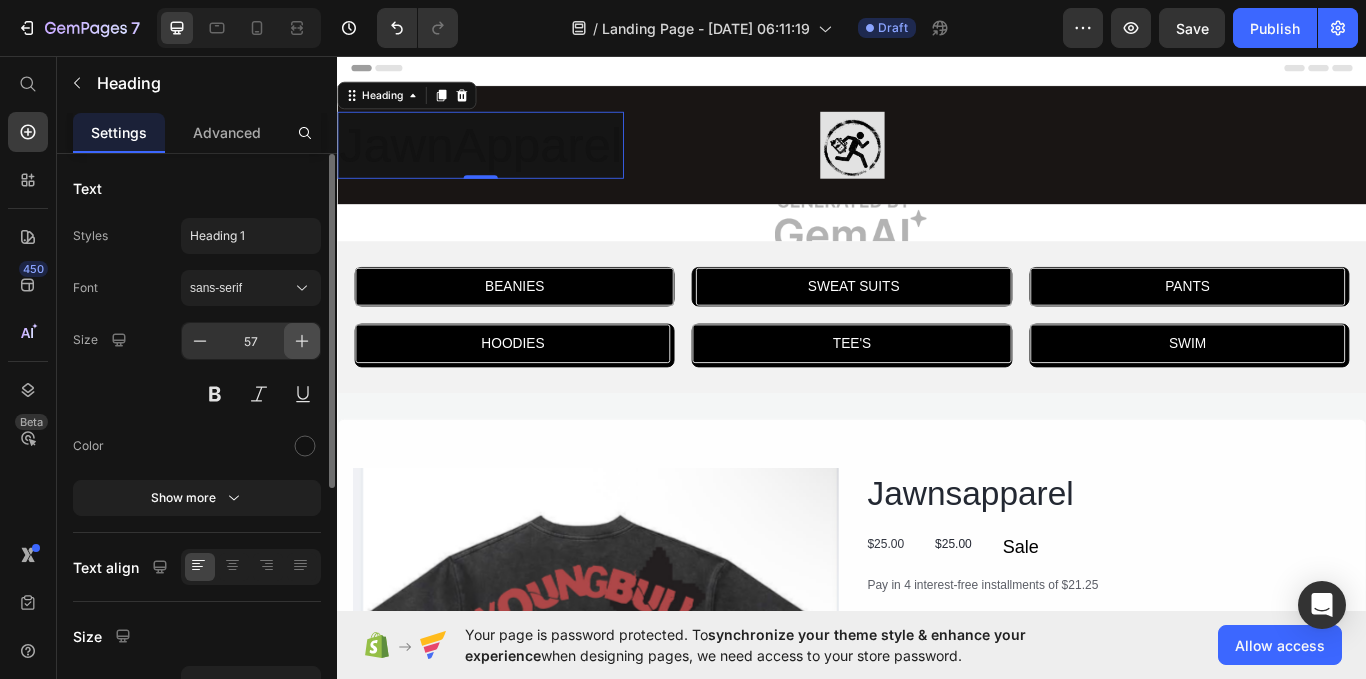 click at bounding box center [302, 341] 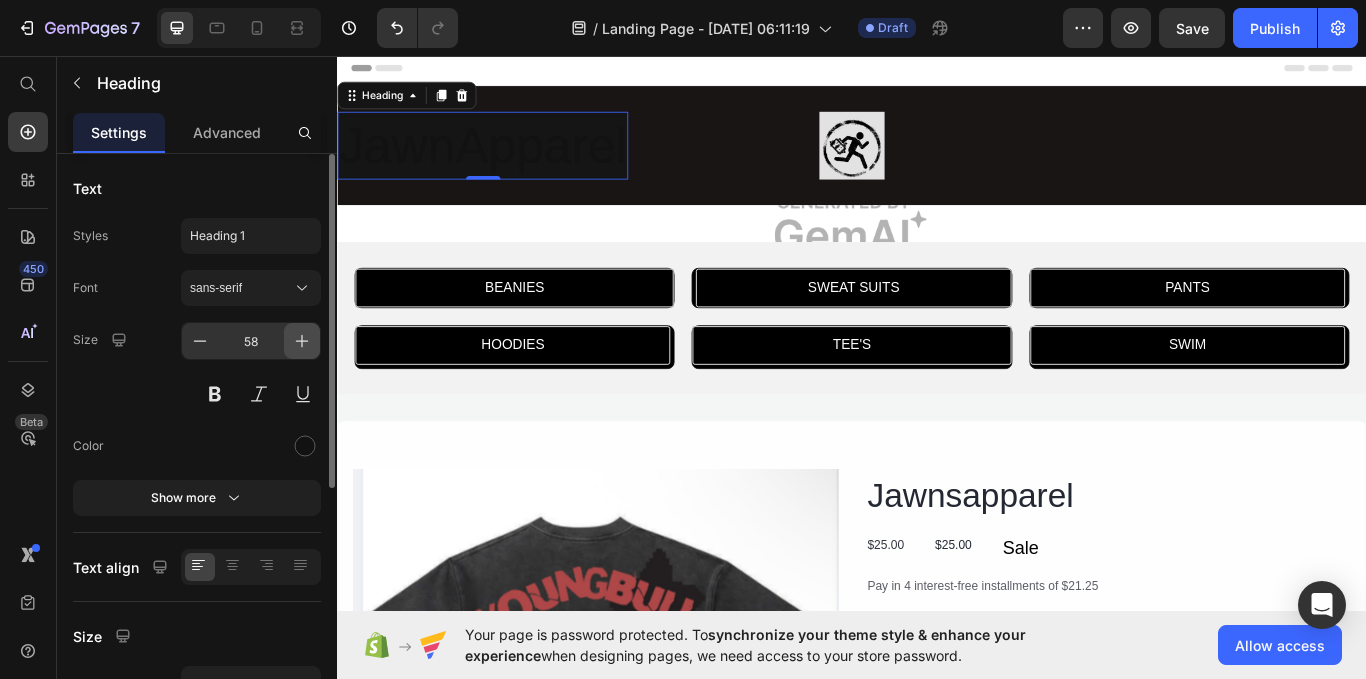 click at bounding box center (302, 341) 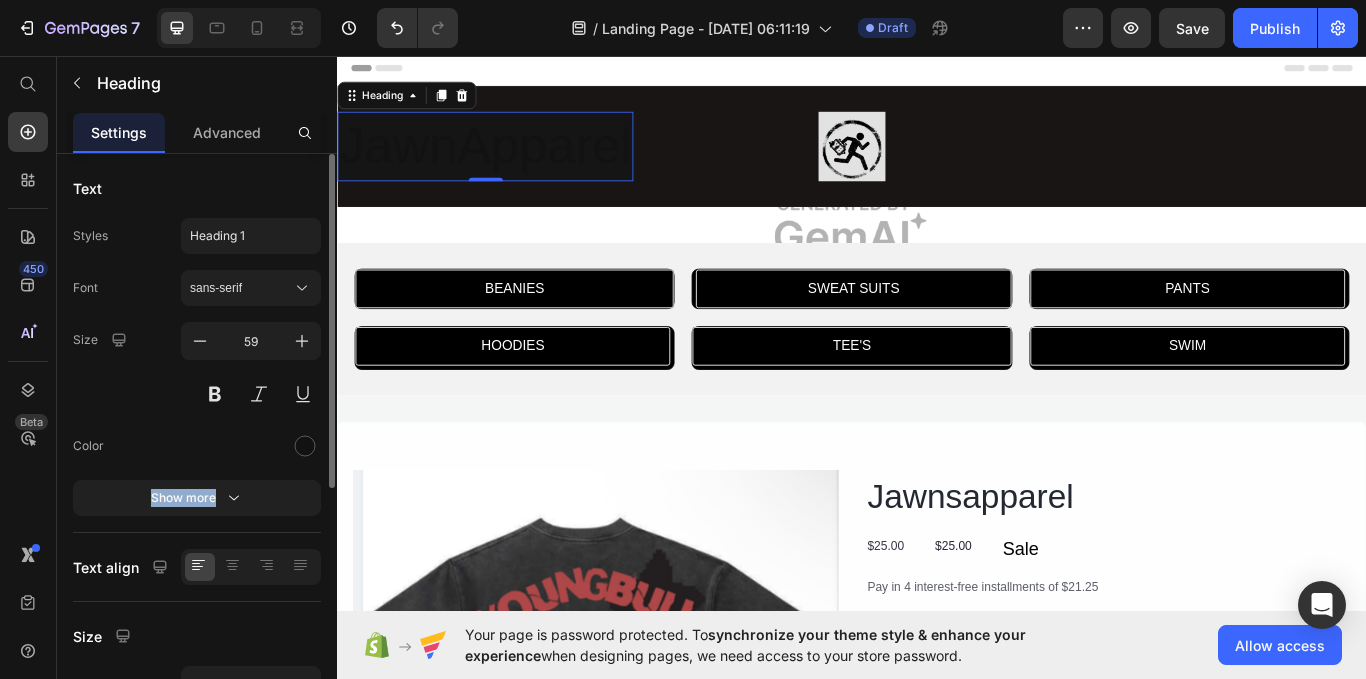 click on "Font sans-serif Size 59 Color Show more" at bounding box center [197, 393] 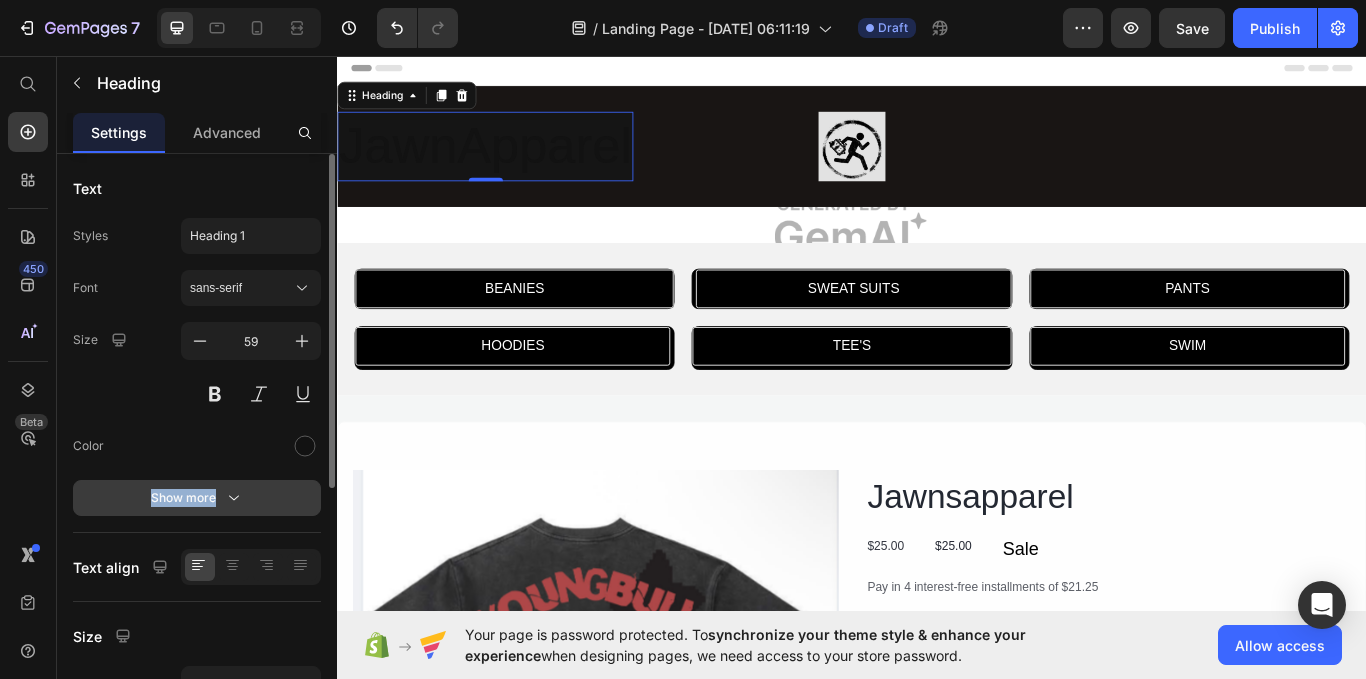 click on "Show more" at bounding box center (197, 498) 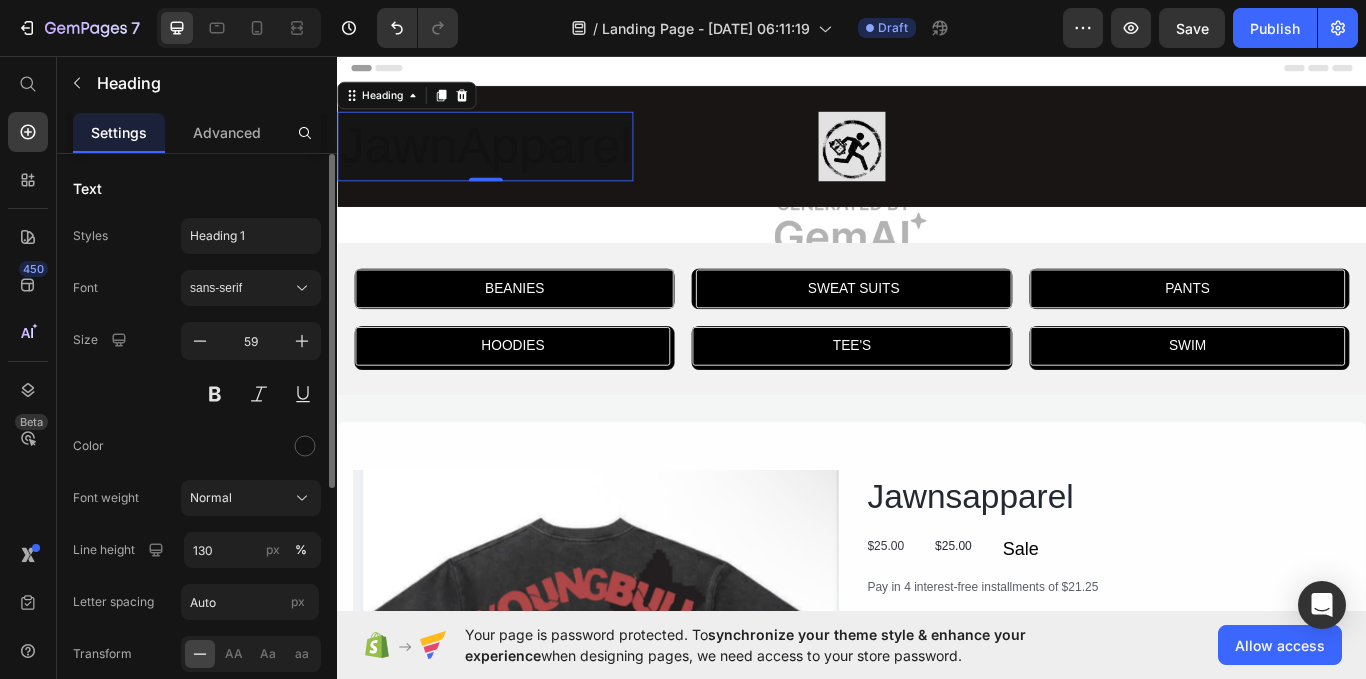 click on "Color" at bounding box center [197, 446] 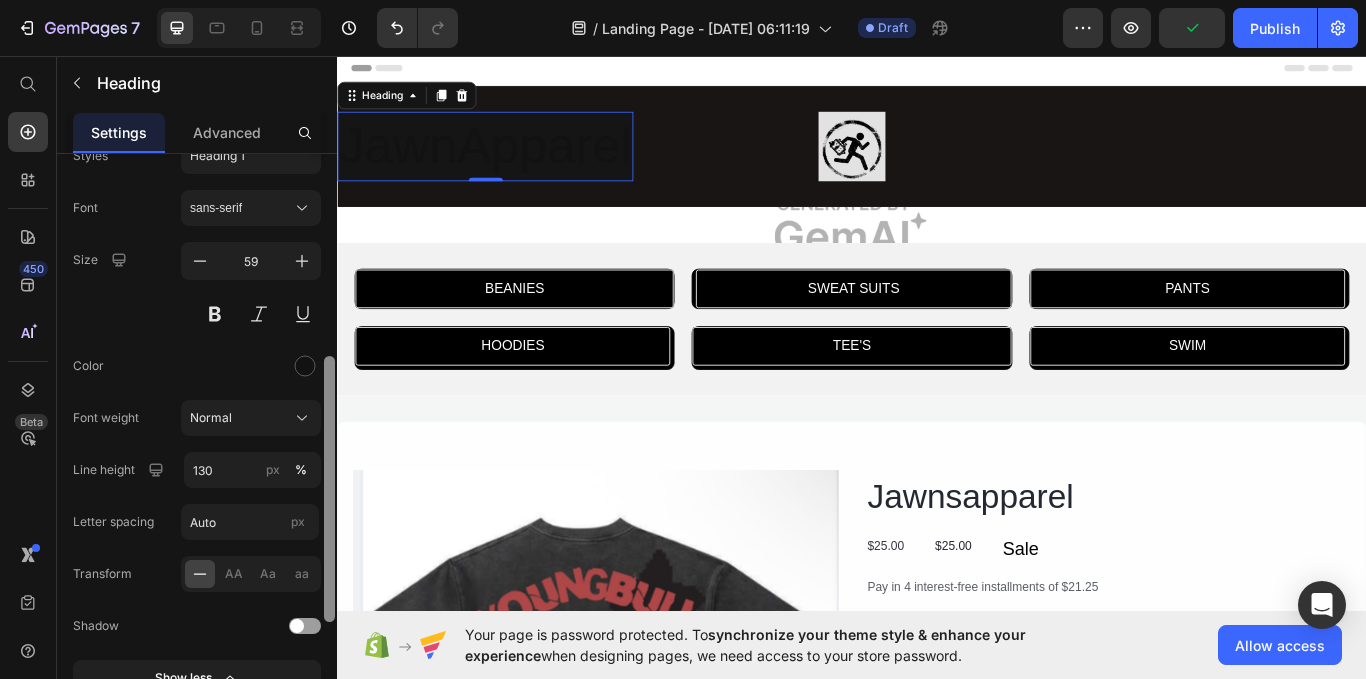 drag, startPoint x: 332, startPoint y: 428, endPoint x: 327, endPoint y: 474, distance: 46.270943 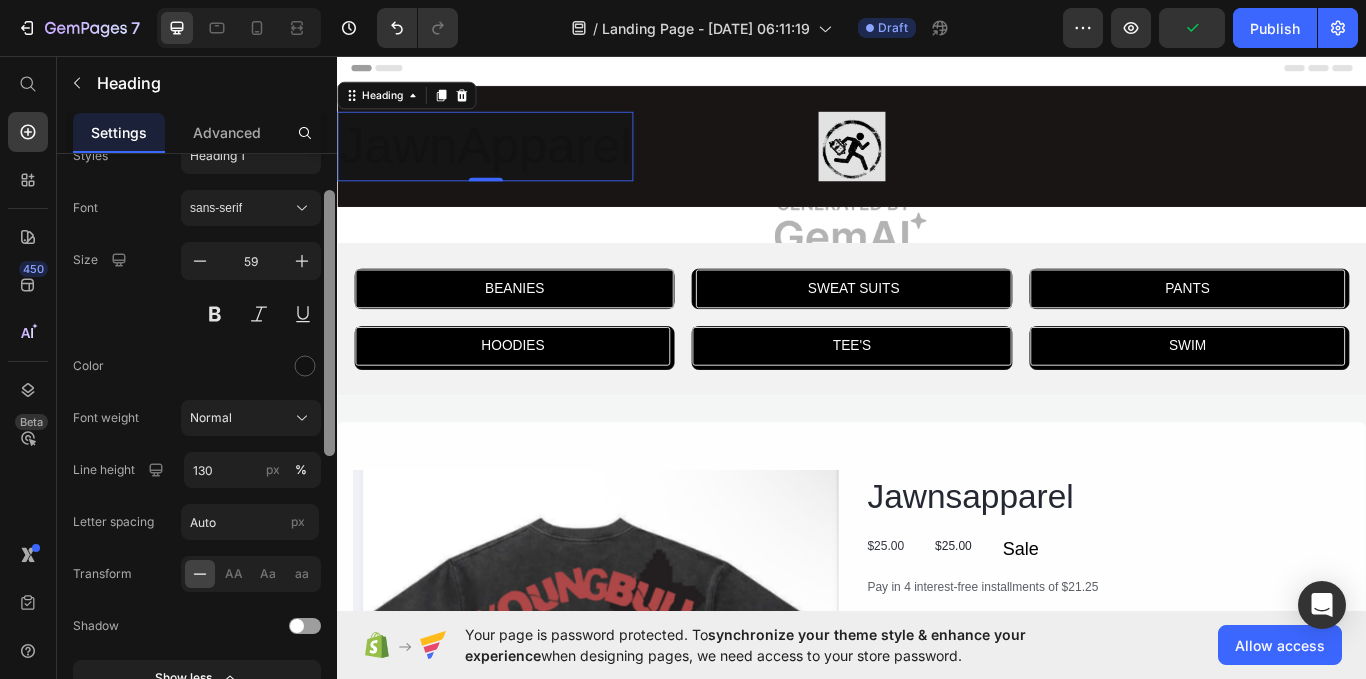 scroll, scrollTop: 662, scrollLeft: 0, axis: vertical 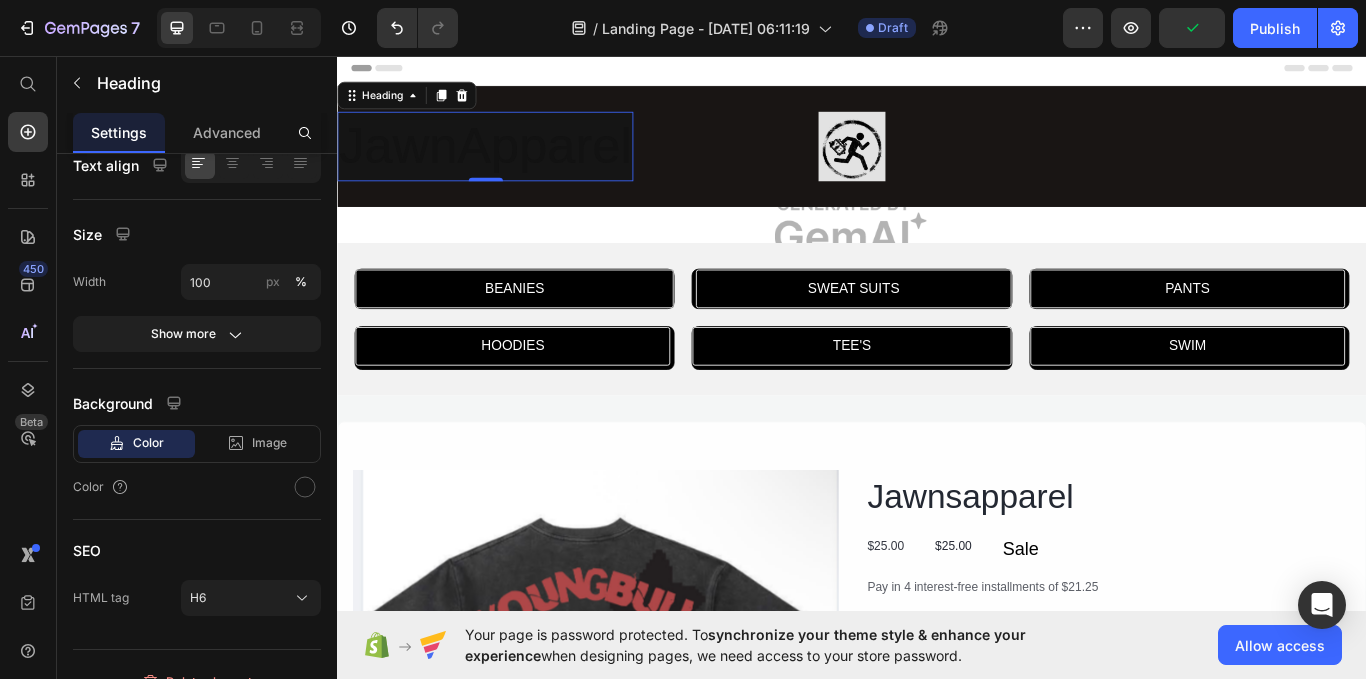 click on "Text Styles Heading 1 Font sans-serif Size 59 Color Font weight Normal Line height 130 px % Letter spacing Auto px Transform
AA Aa aa Shadow Show less Text align Size Width 100 px % Show more Background Color Image Video  Color  SEO HTML tag H6  Delete element" at bounding box center [197, 445] 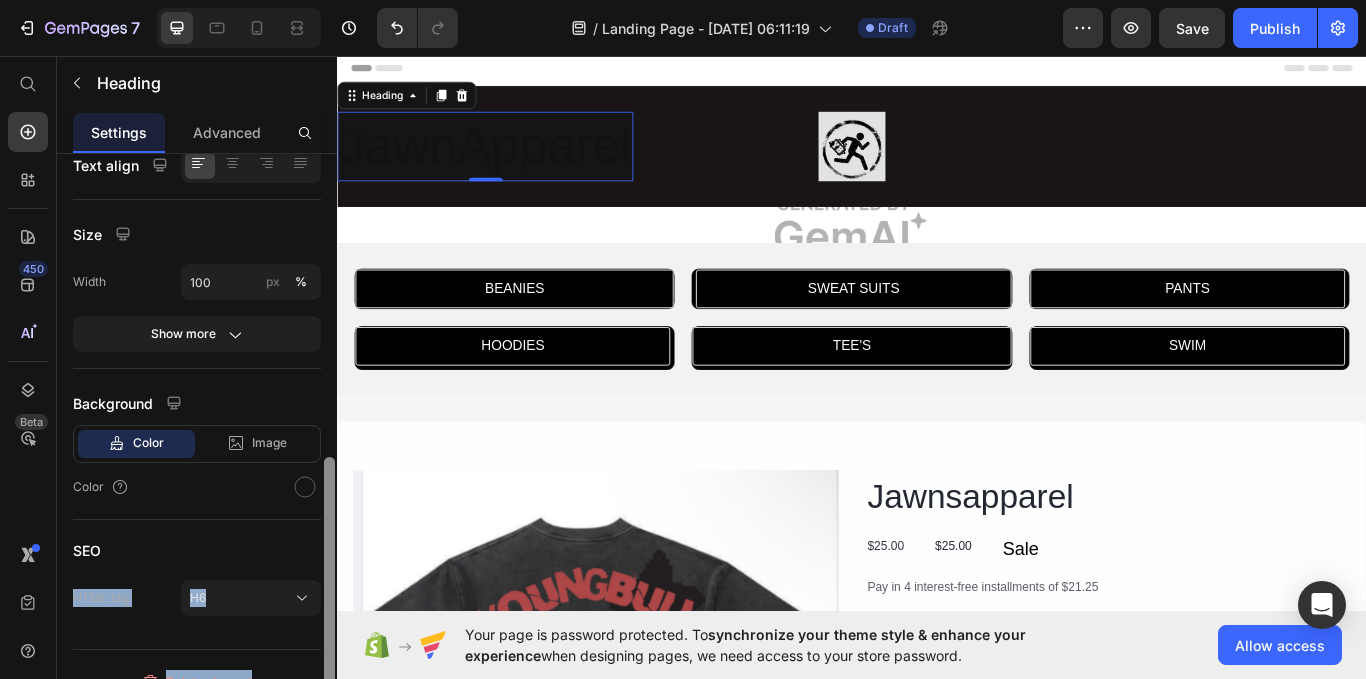 click at bounding box center (329, 445) 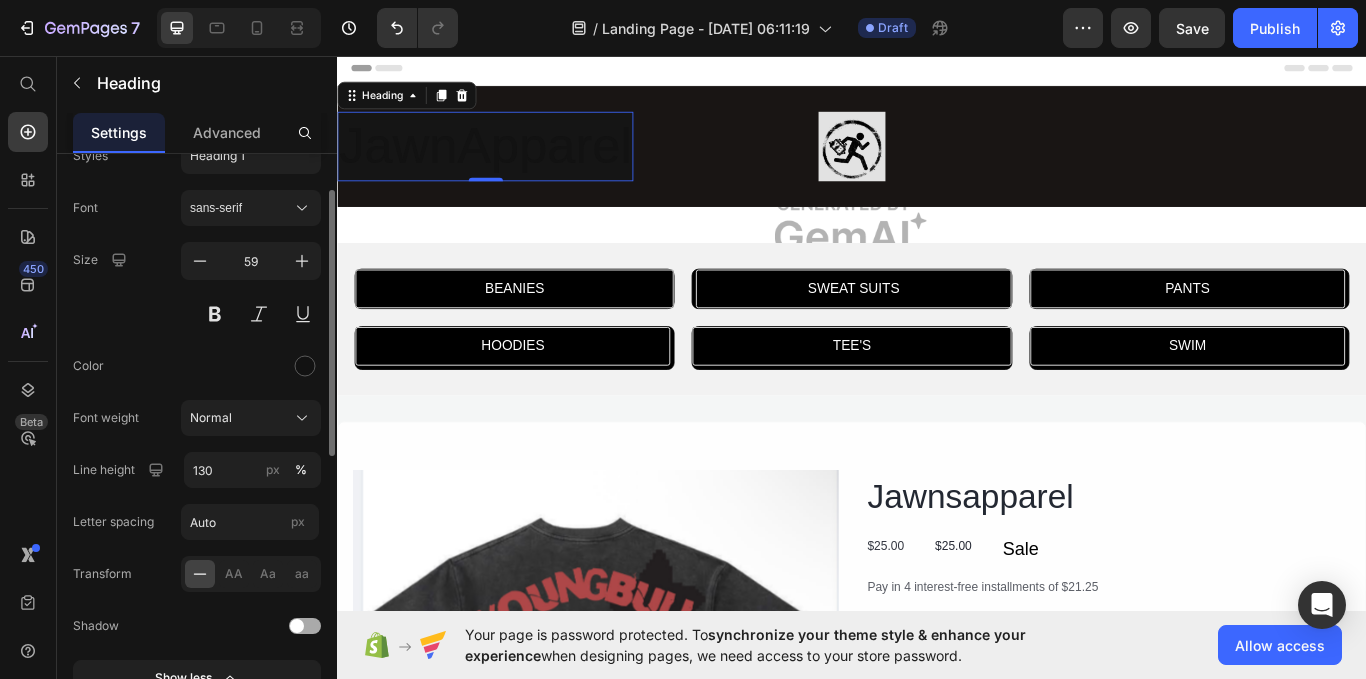 click at bounding box center (297, 626) 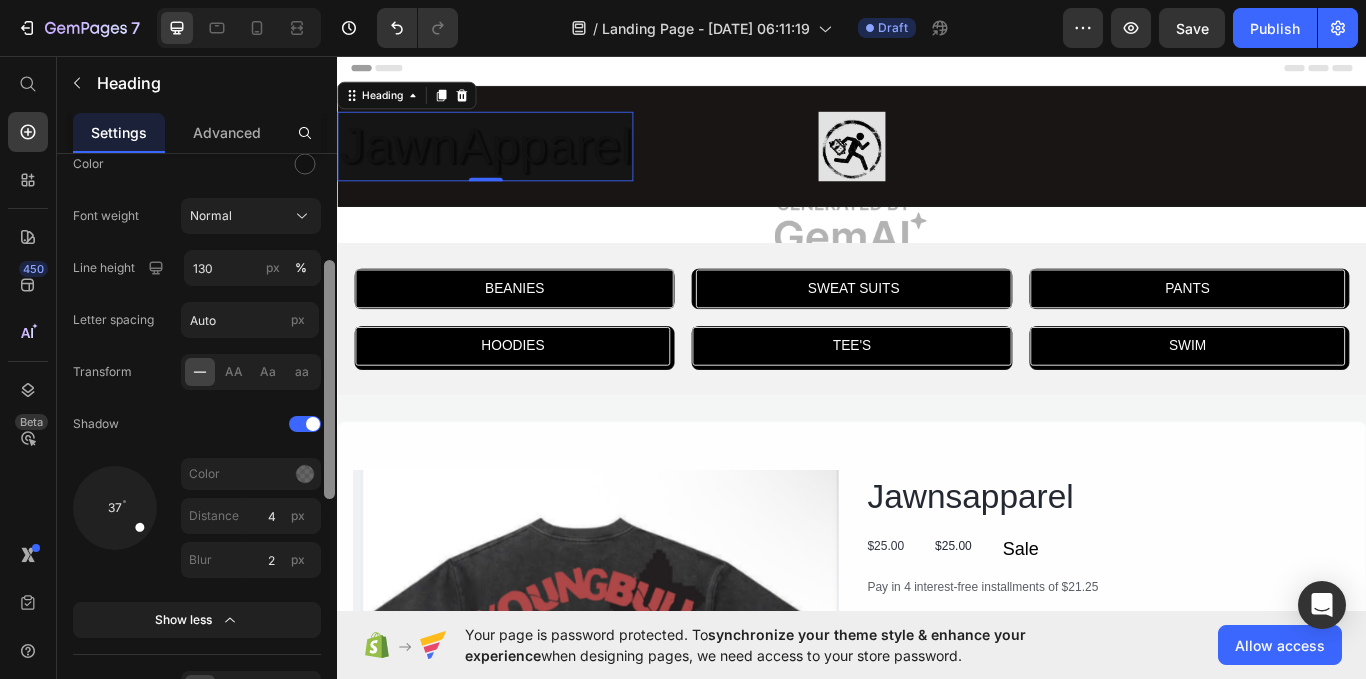 scroll, scrollTop: 321, scrollLeft: 0, axis: vertical 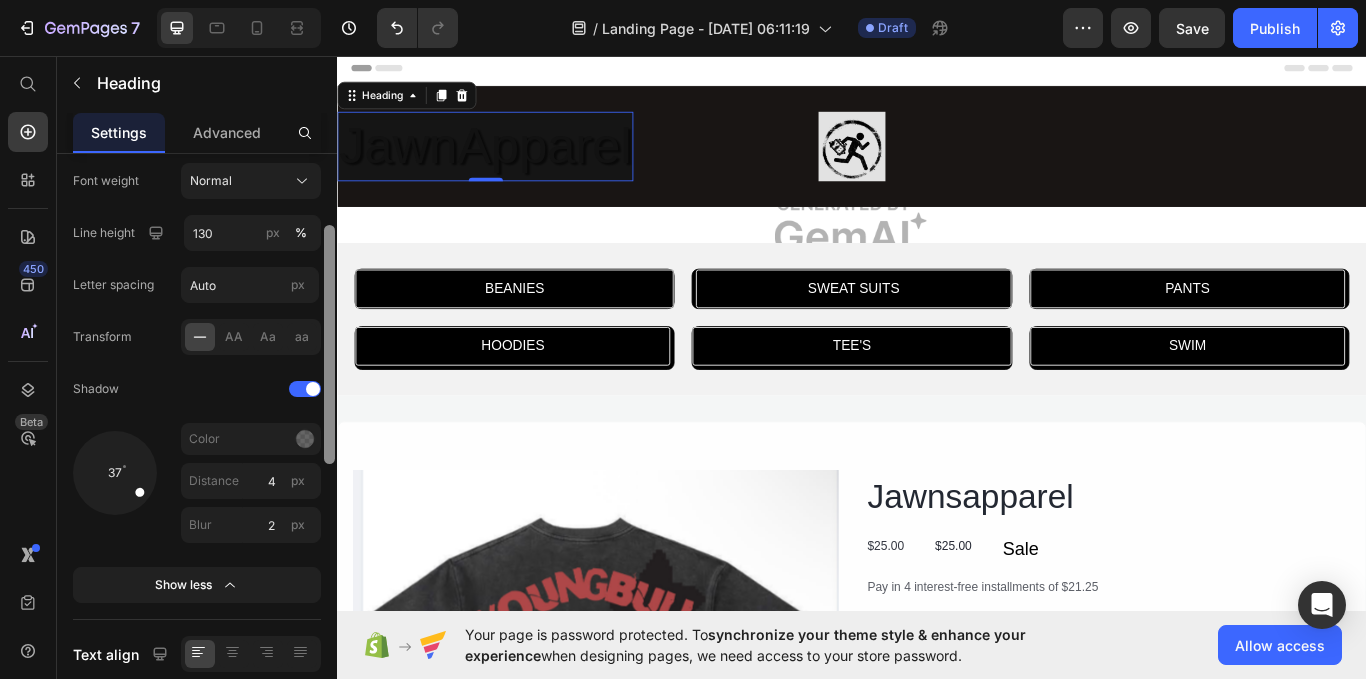 drag, startPoint x: 330, startPoint y: 397, endPoint x: 327, endPoint y: 497, distance: 100.04499 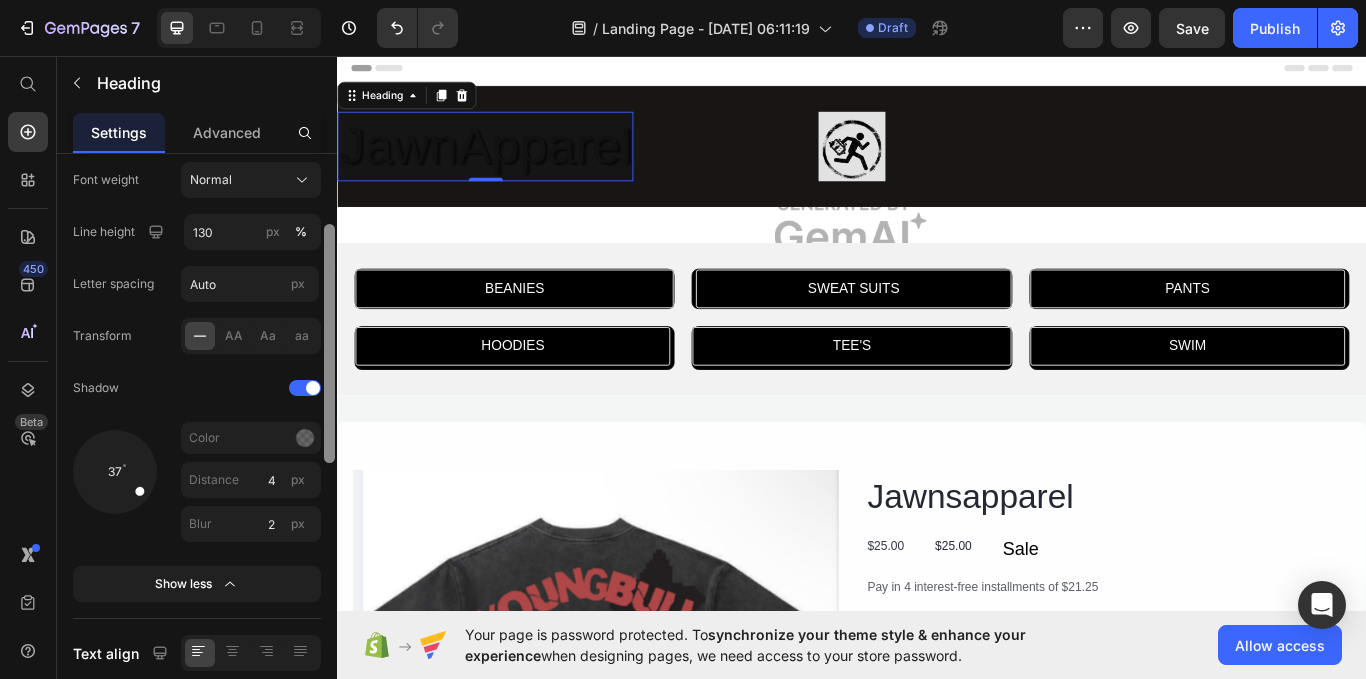 click at bounding box center [329, 343] 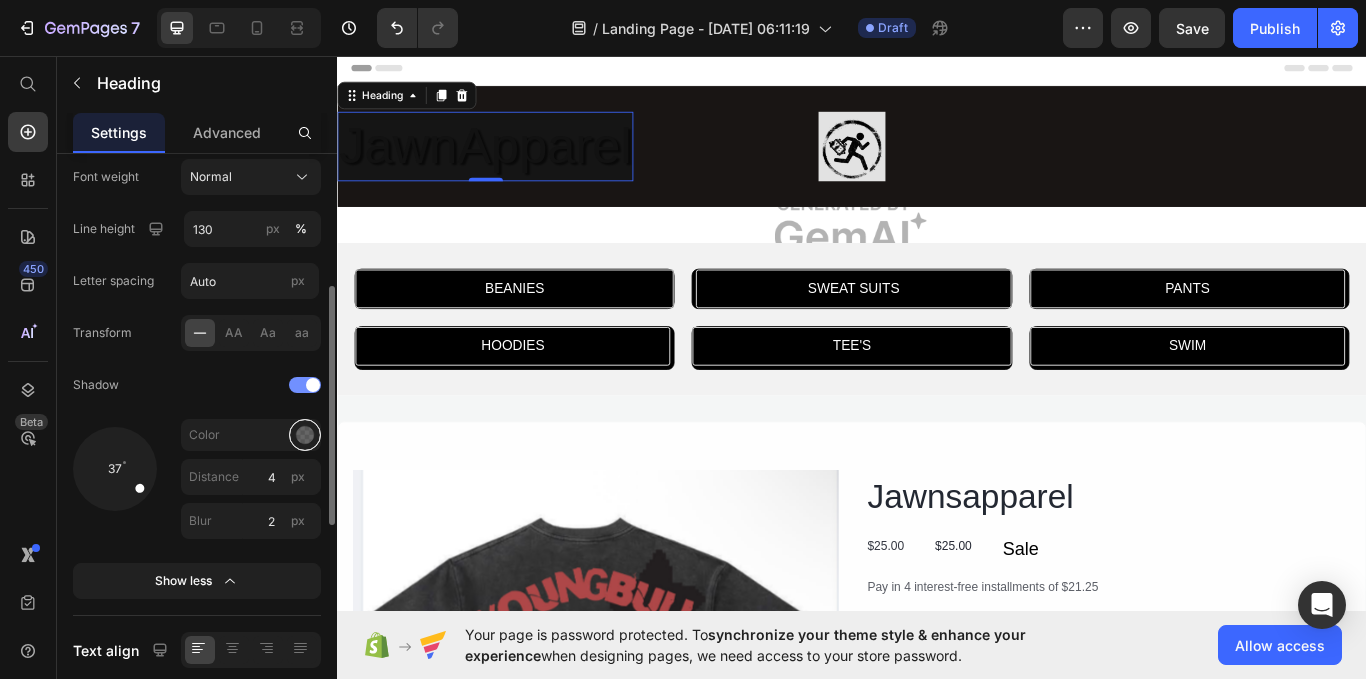click at bounding box center (305, 435) 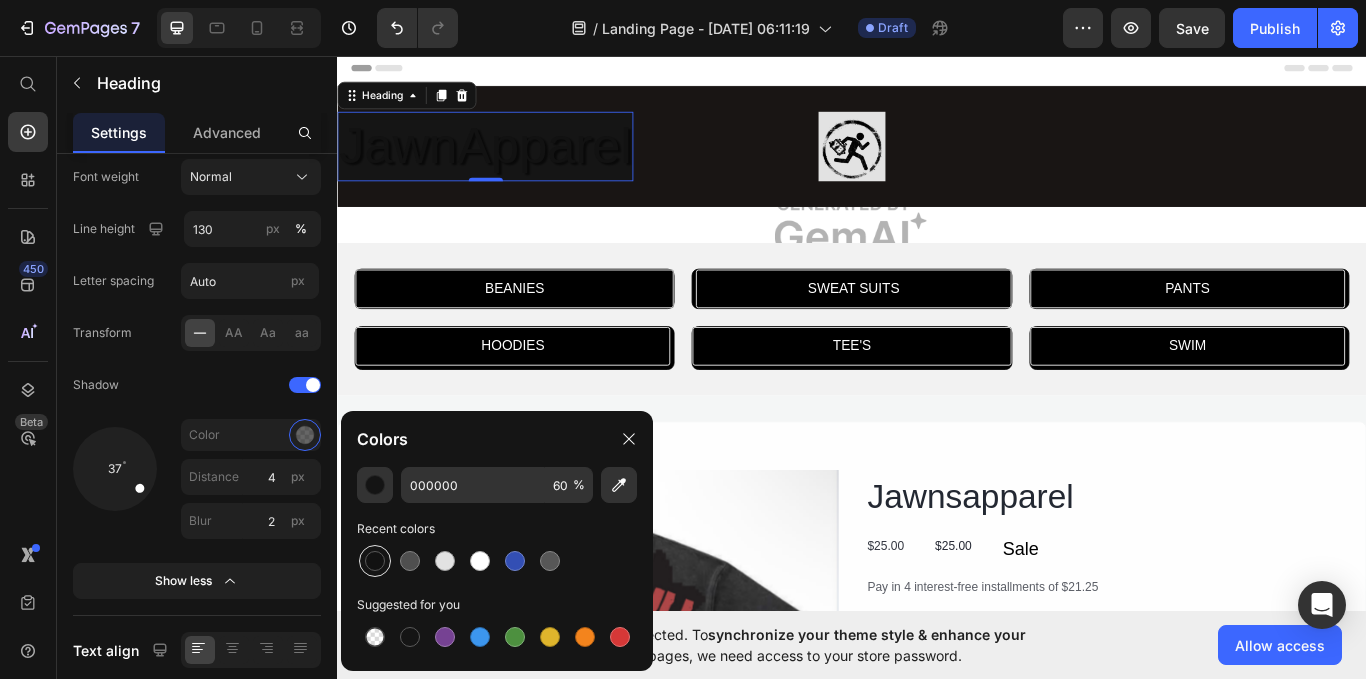 click at bounding box center [375, 561] 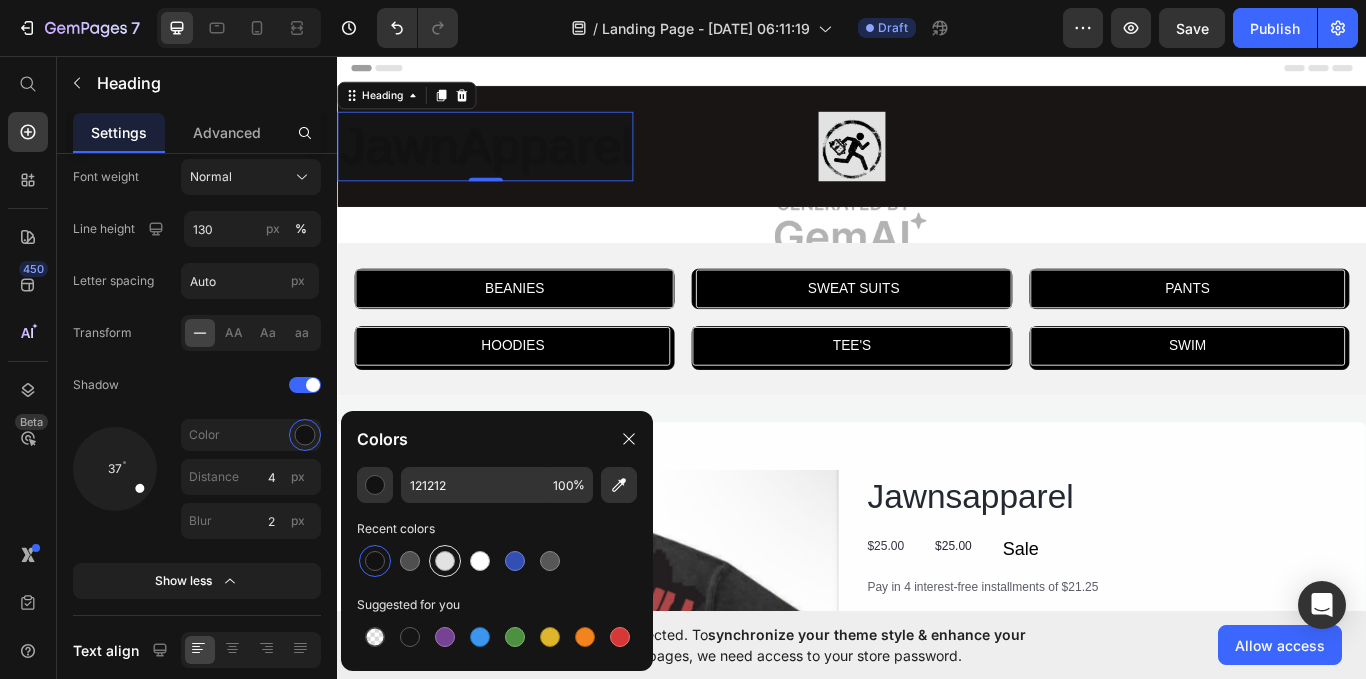 click at bounding box center (445, 561) 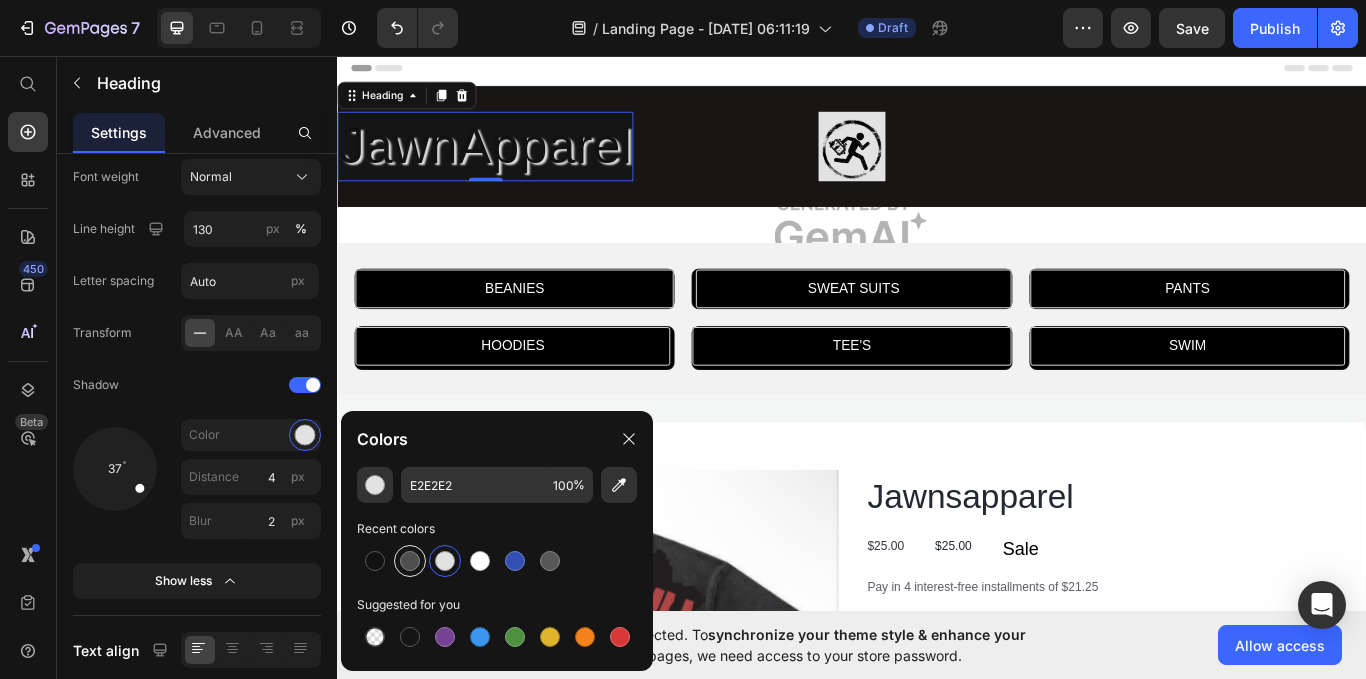 click at bounding box center (410, 561) 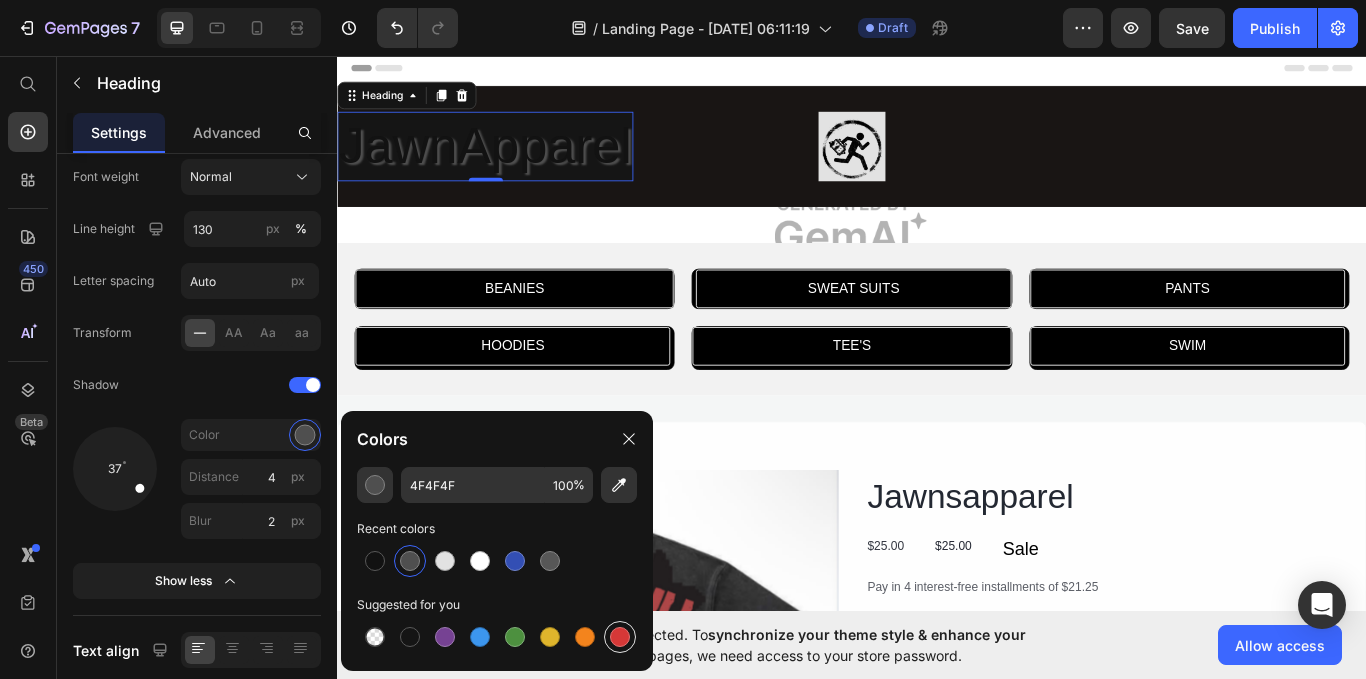 click at bounding box center (620, 637) 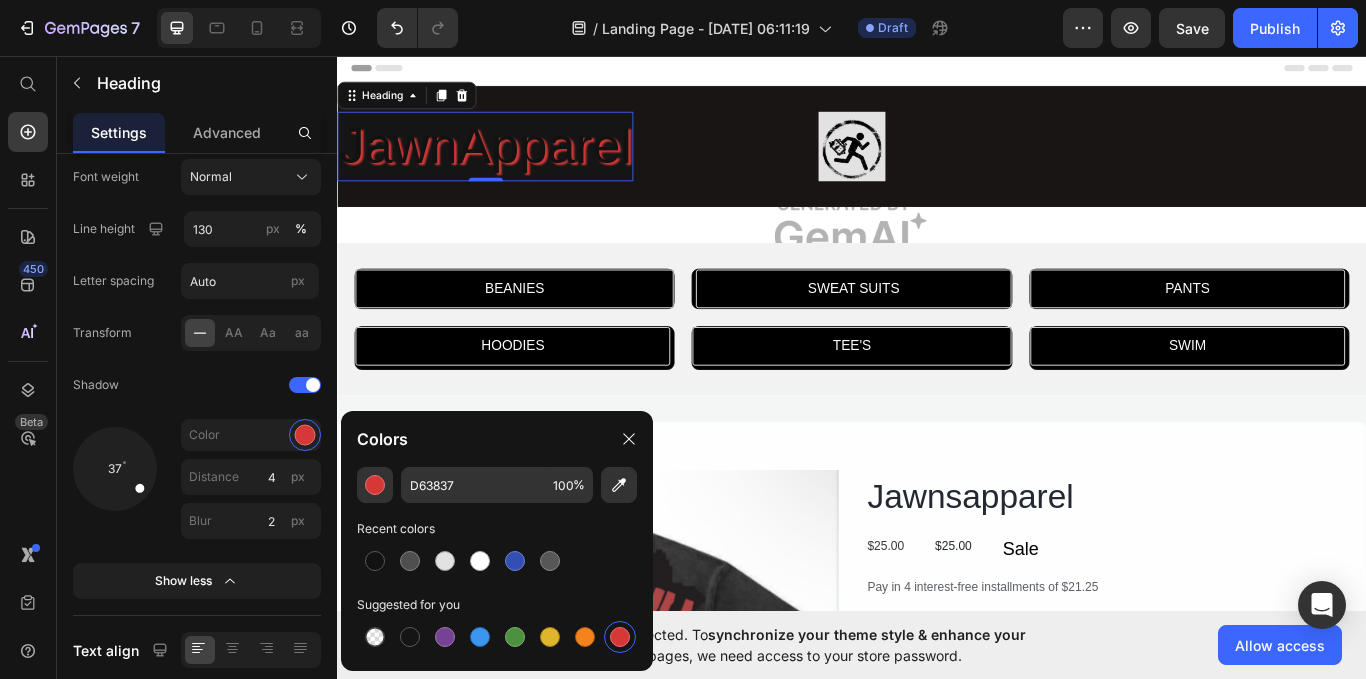 click at bounding box center (620, 637) 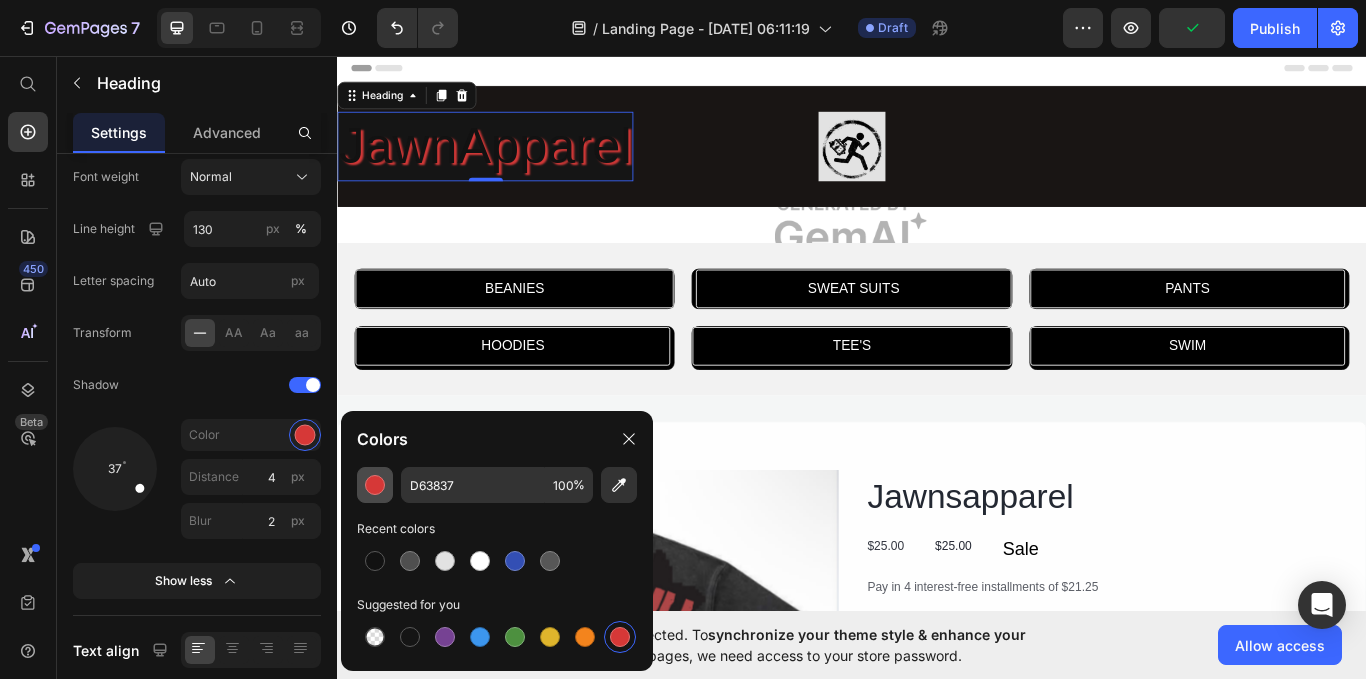 click at bounding box center [375, 485] 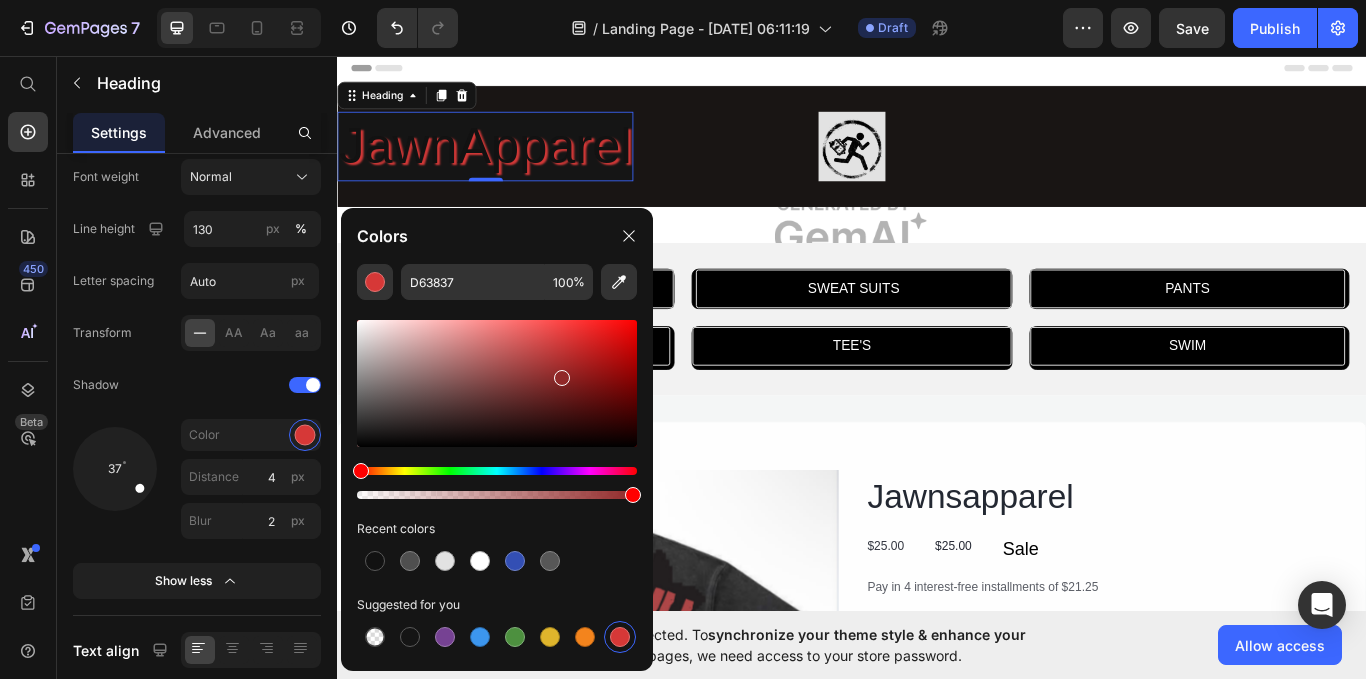 drag, startPoint x: 581, startPoint y: 357, endPoint x: 558, endPoint y: 375, distance: 29.206163 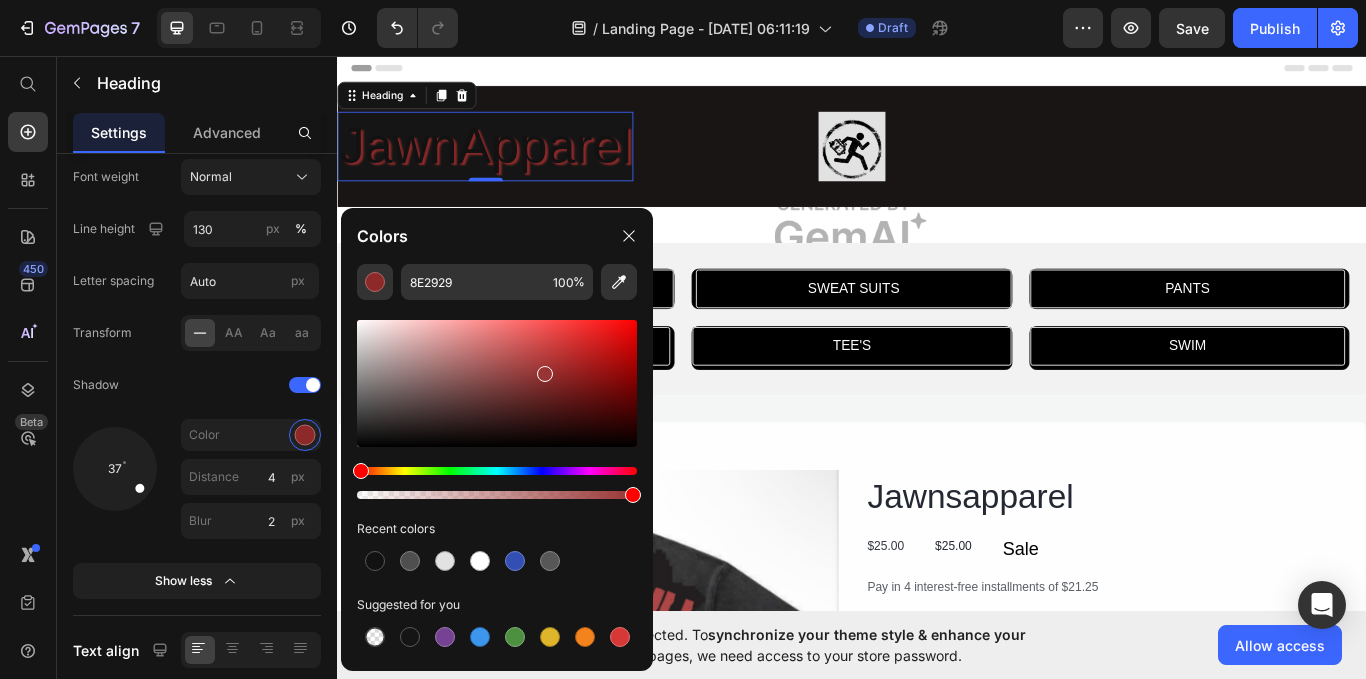 drag, startPoint x: 557, startPoint y: 375, endPoint x: 540, endPoint y: 370, distance: 17.720045 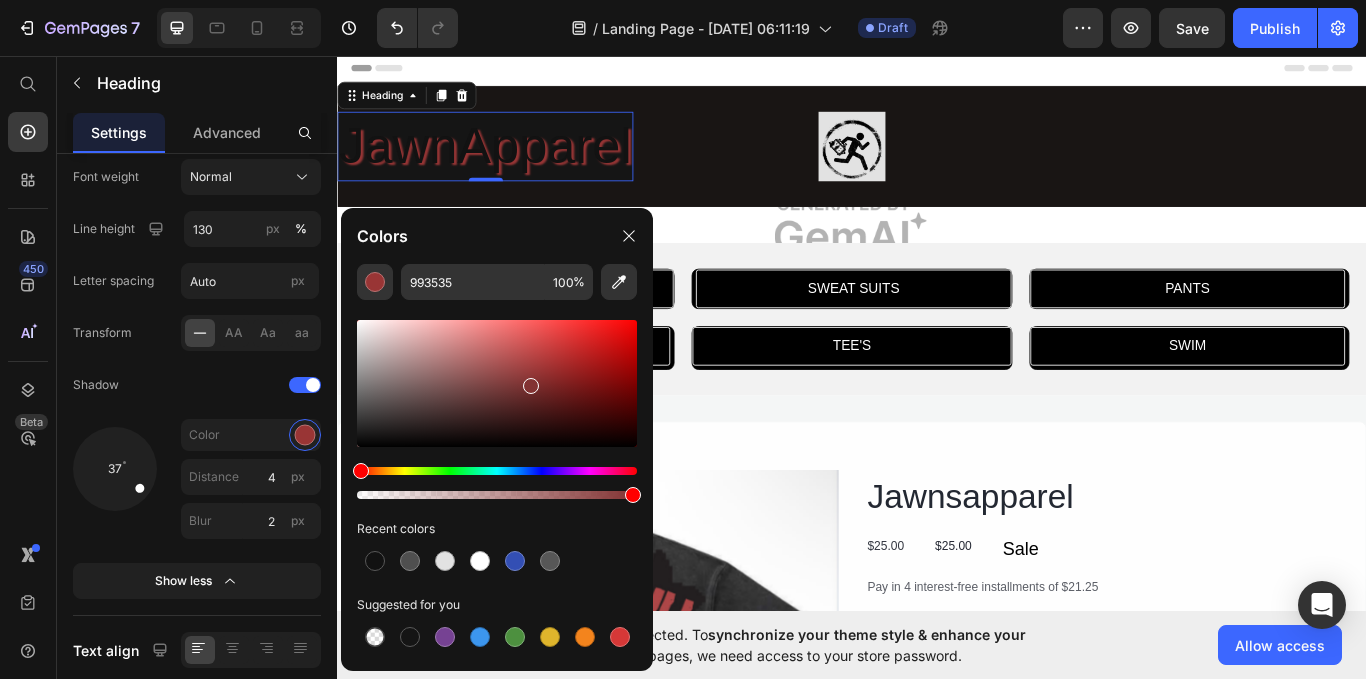 drag, startPoint x: 541, startPoint y: 374, endPoint x: 527, endPoint y: 382, distance: 16.124516 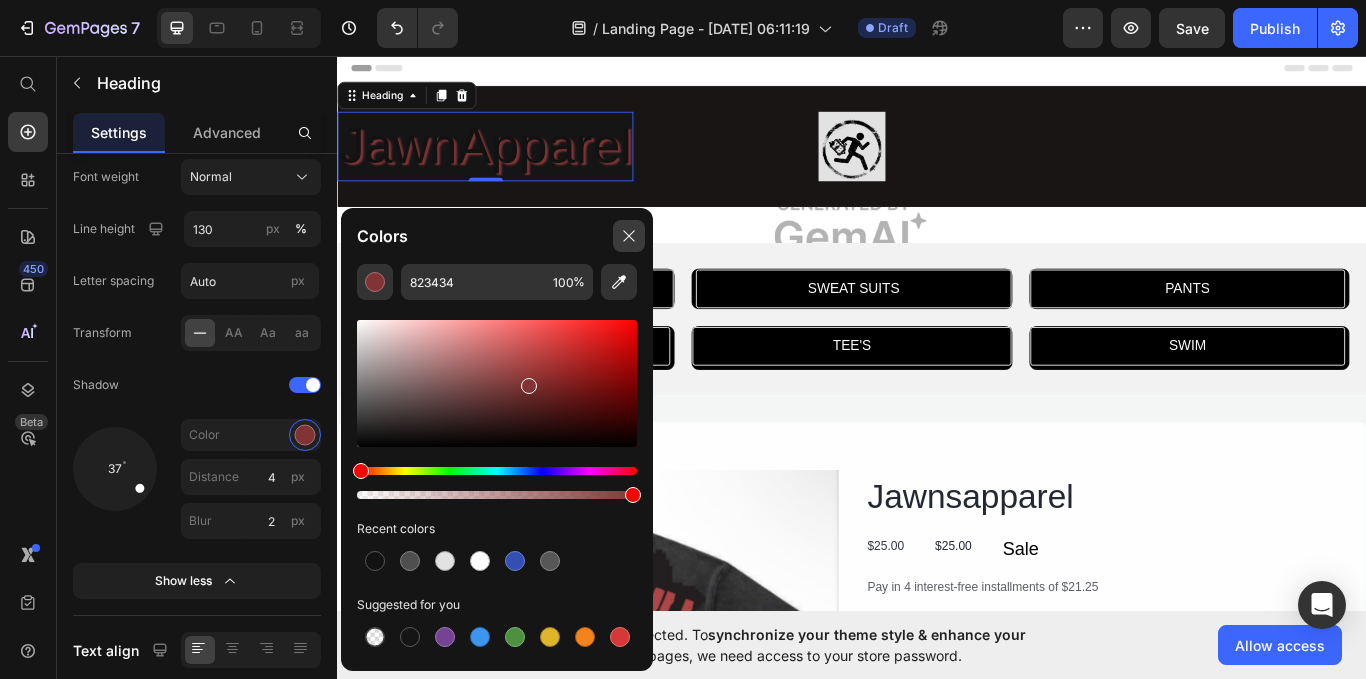 click 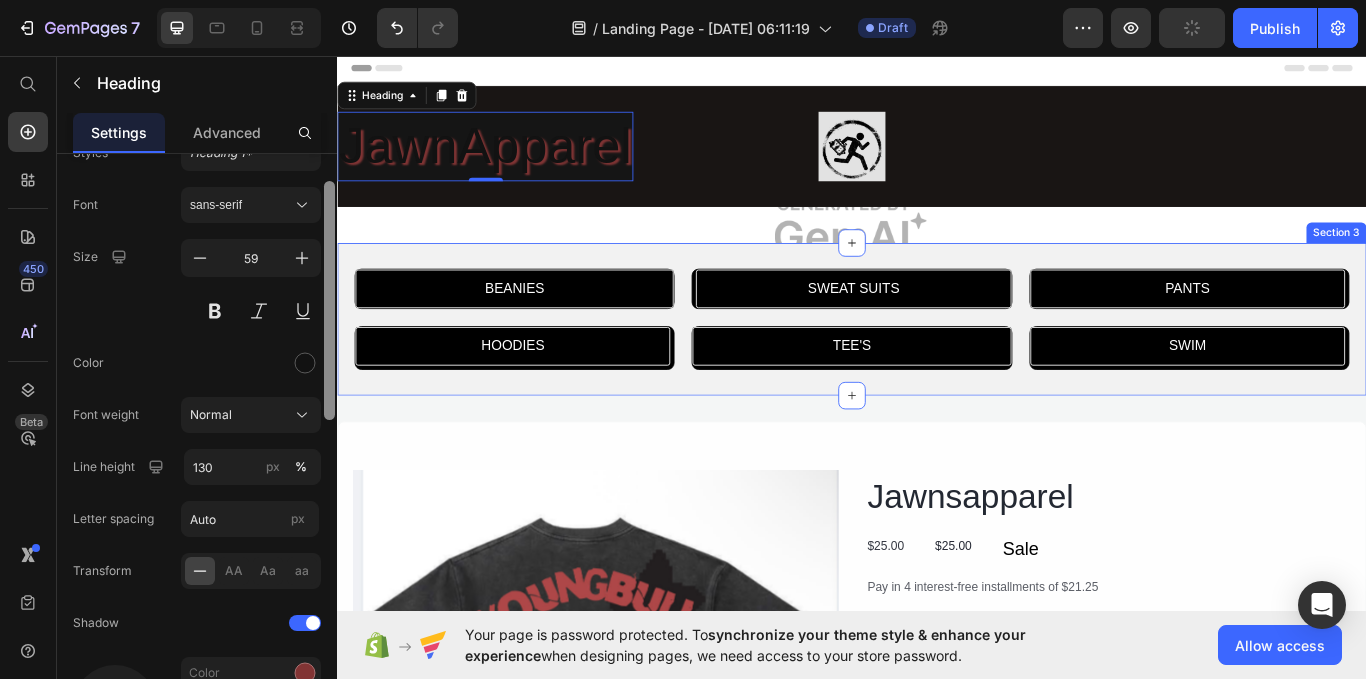 scroll, scrollTop: 78, scrollLeft: 0, axis: vertical 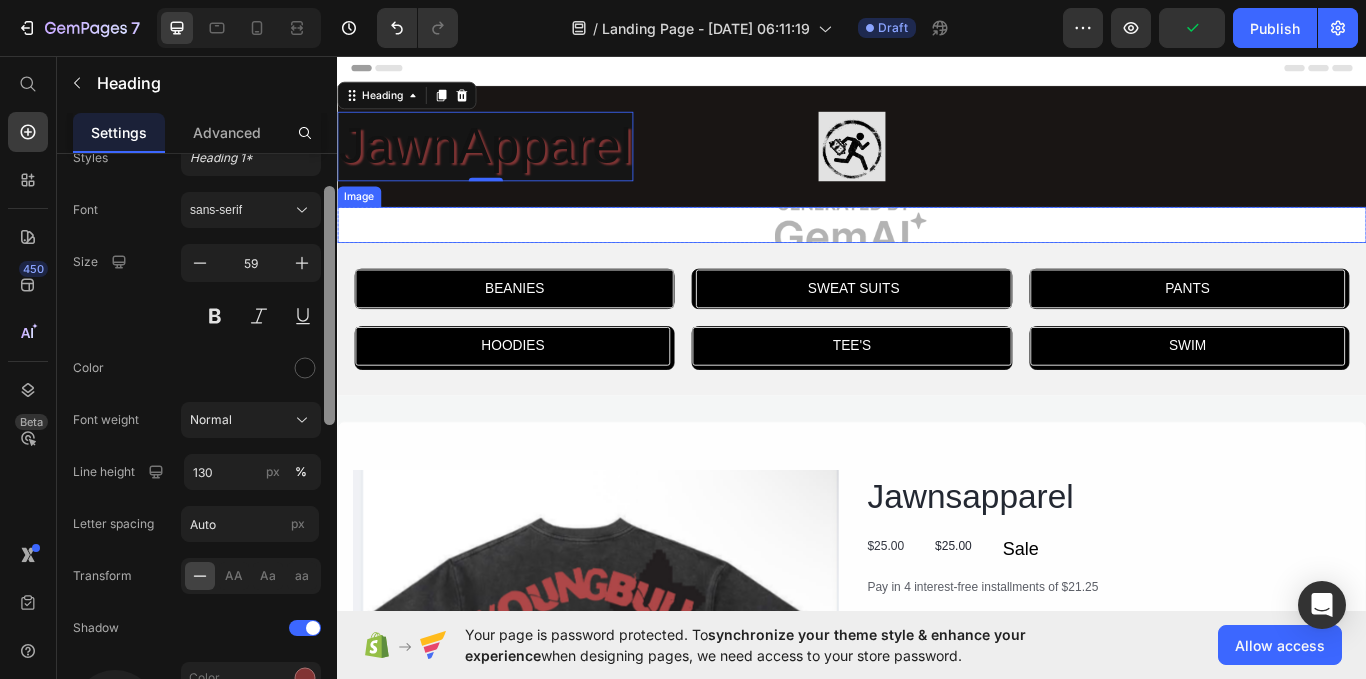 drag, startPoint x: 671, startPoint y: 409, endPoint x: 360, endPoint y: 204, distance: 372.48624 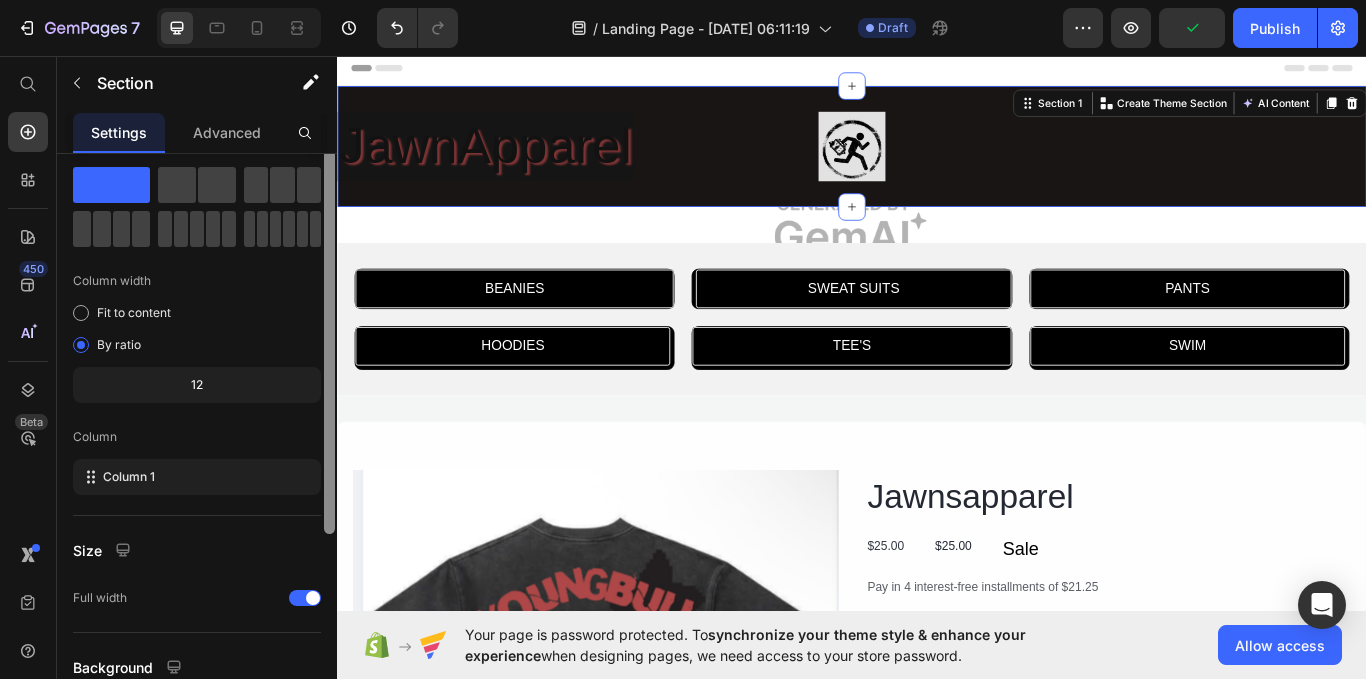 scroll, scrollTop: 32, scrollLeft: 0, axis: vertical 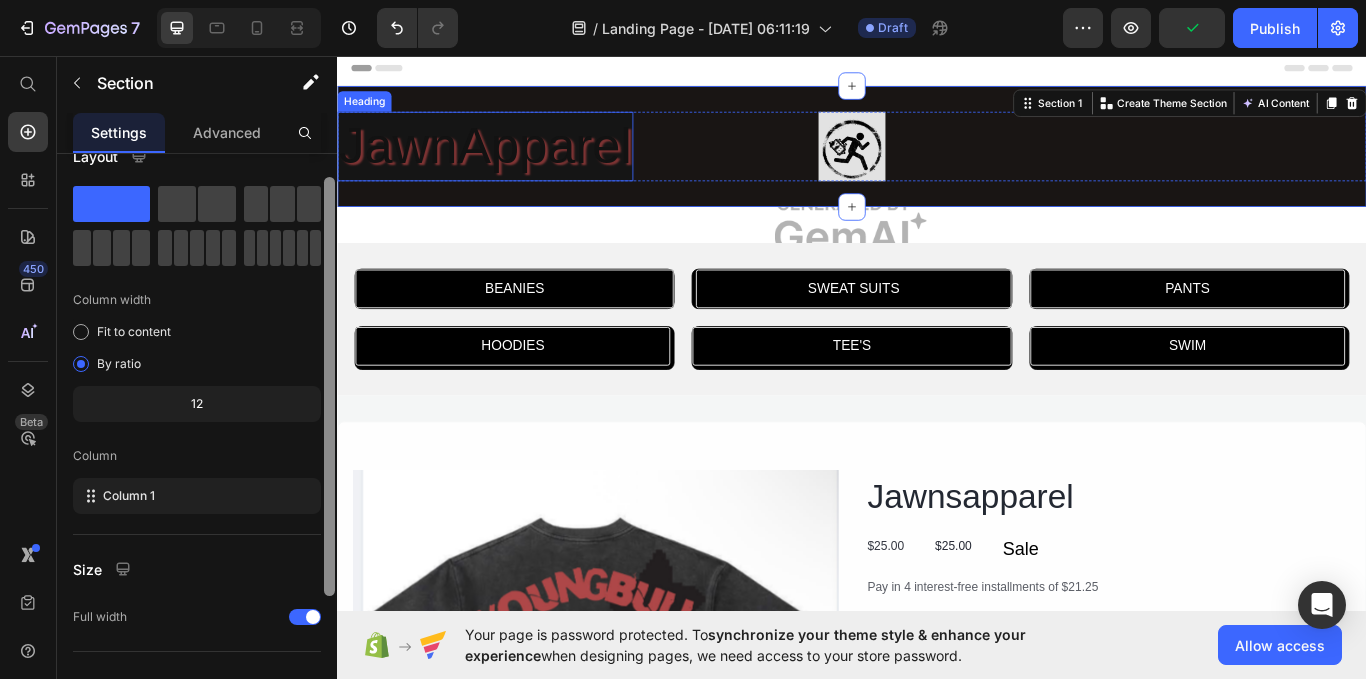 click on "JawnApparel" at bounding box center (509, 162) 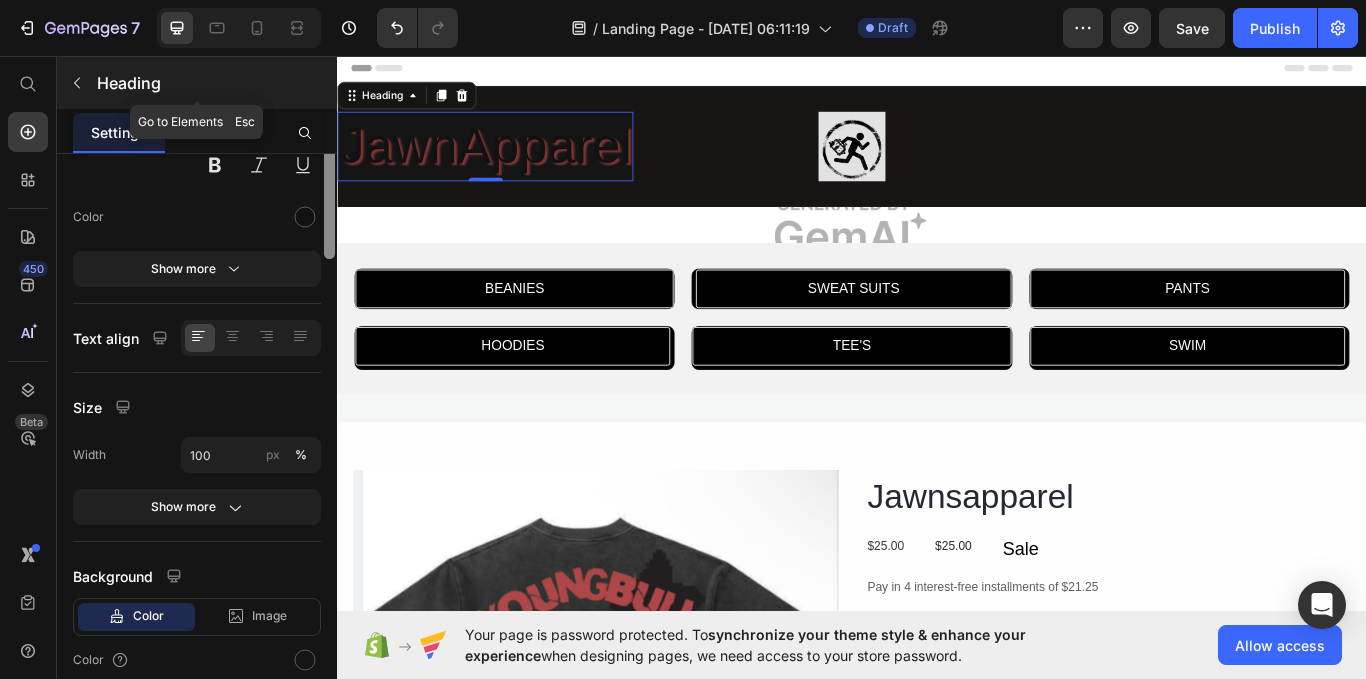 scroll, scrollTop: 0, scrollLeft: 0, axis: both 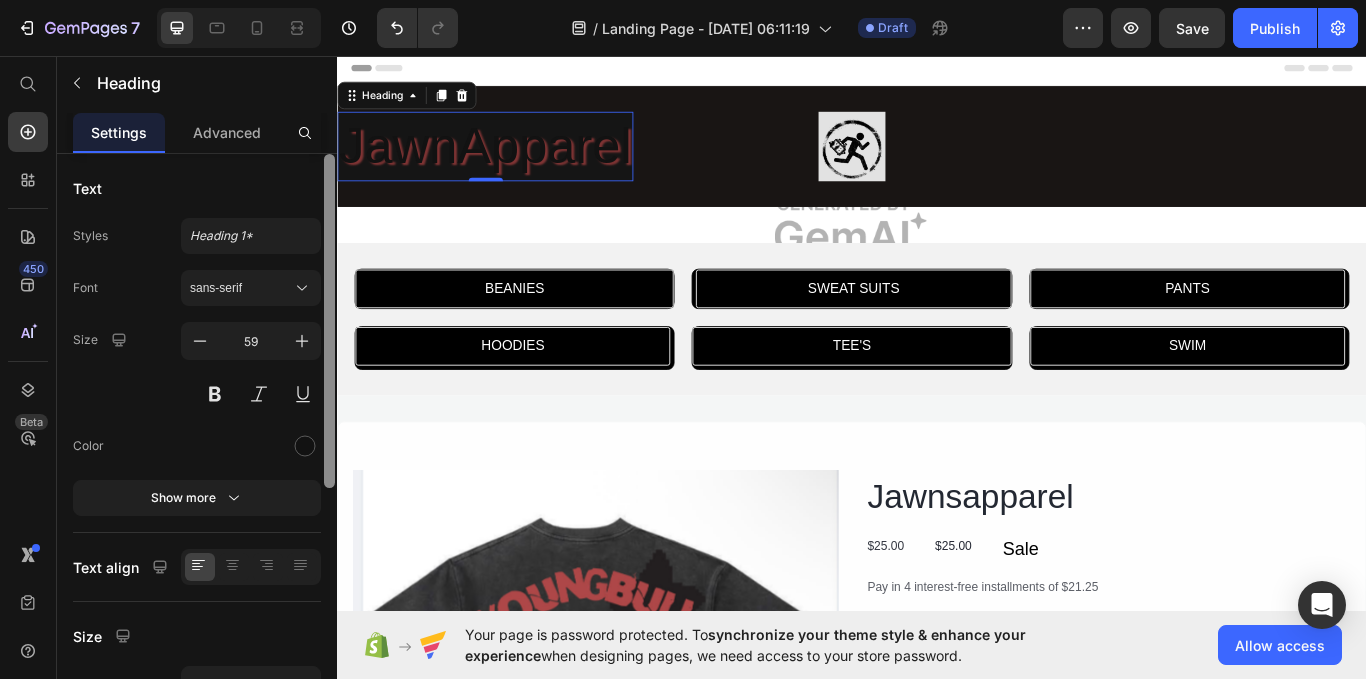 click on "Text" at bounding box center (197, 188) 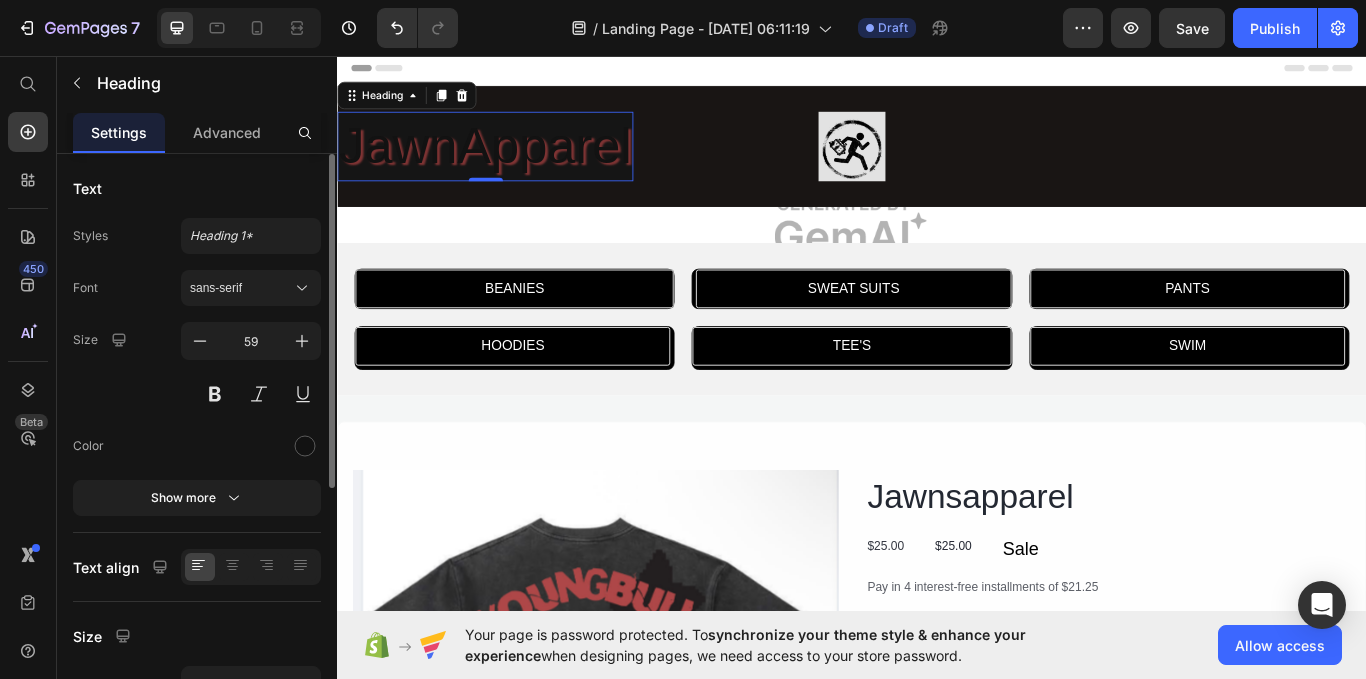 drag, startPoint x: 176, startPoint y: 197, endPoint x: 94, endPoint y: 195, distance: 82.02438 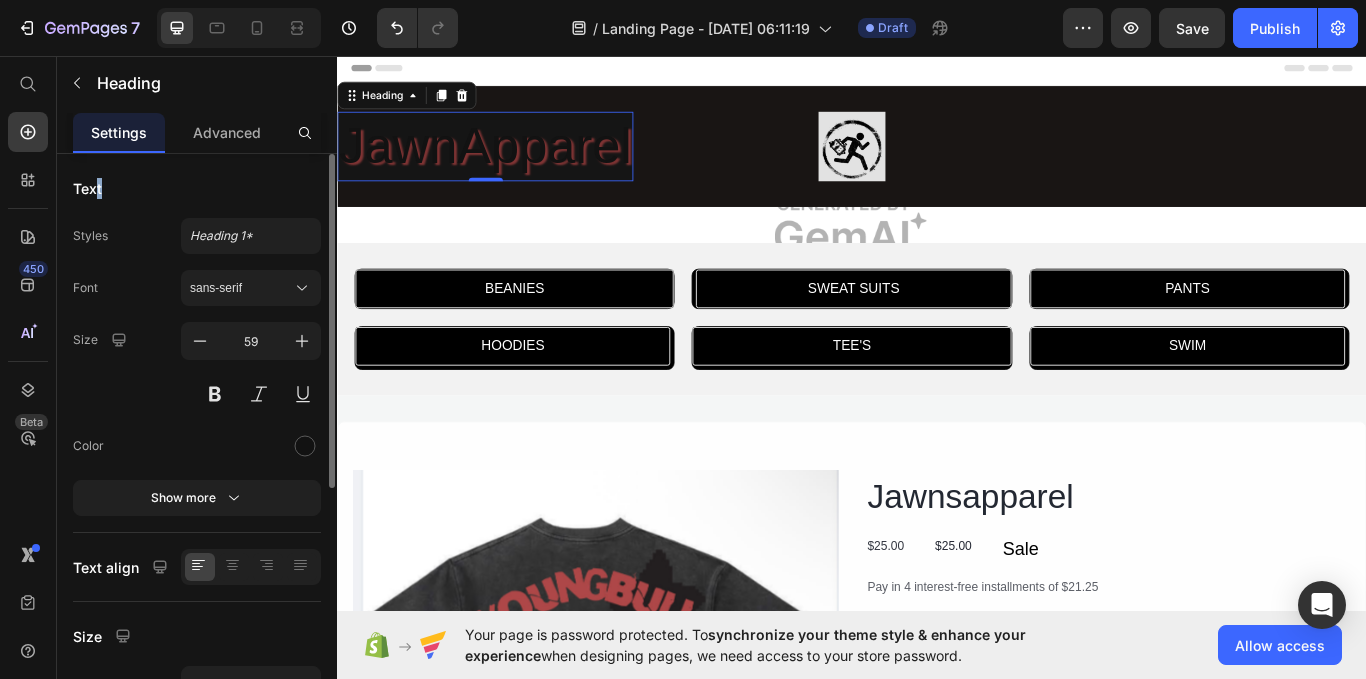click on "Text" at bounding box center (87, 188) 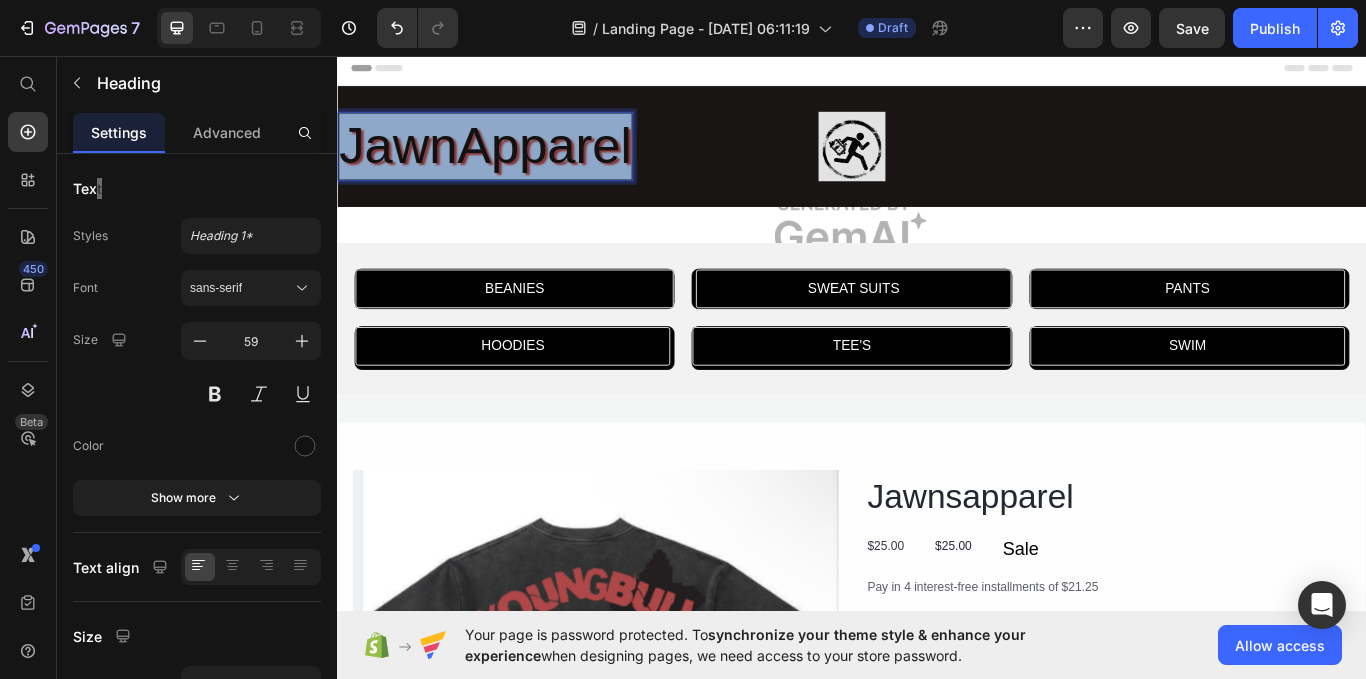 click on "JawnApparel" at bounding box center [509, 162] 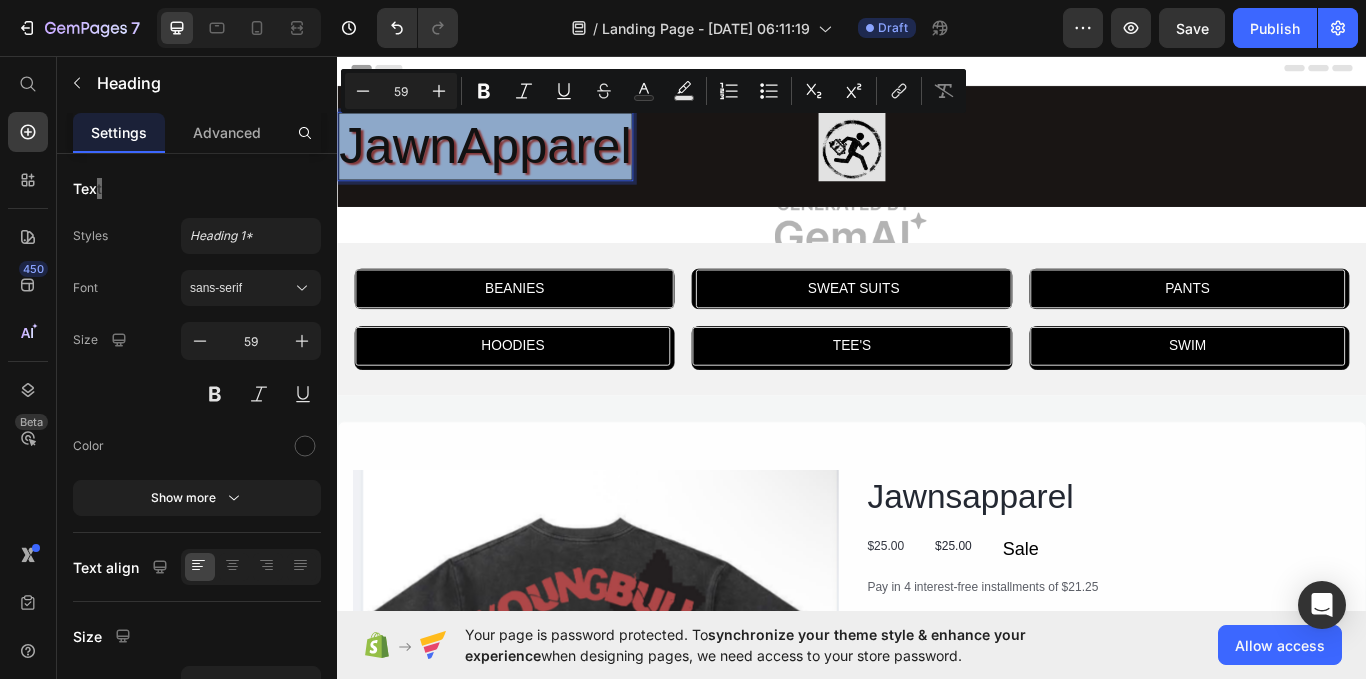 click on "JawnApparel" at bounding box center [509, 162] 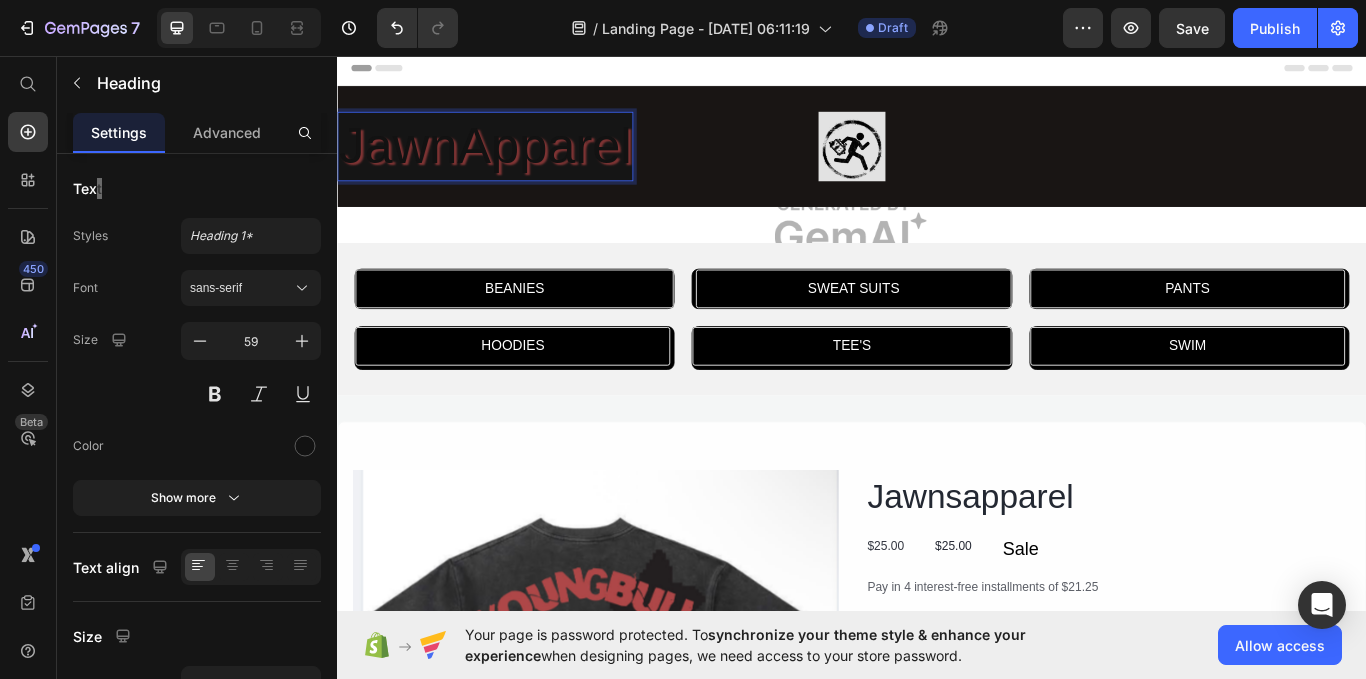 click on "JawnApparel" at bounding box center (509, 162) 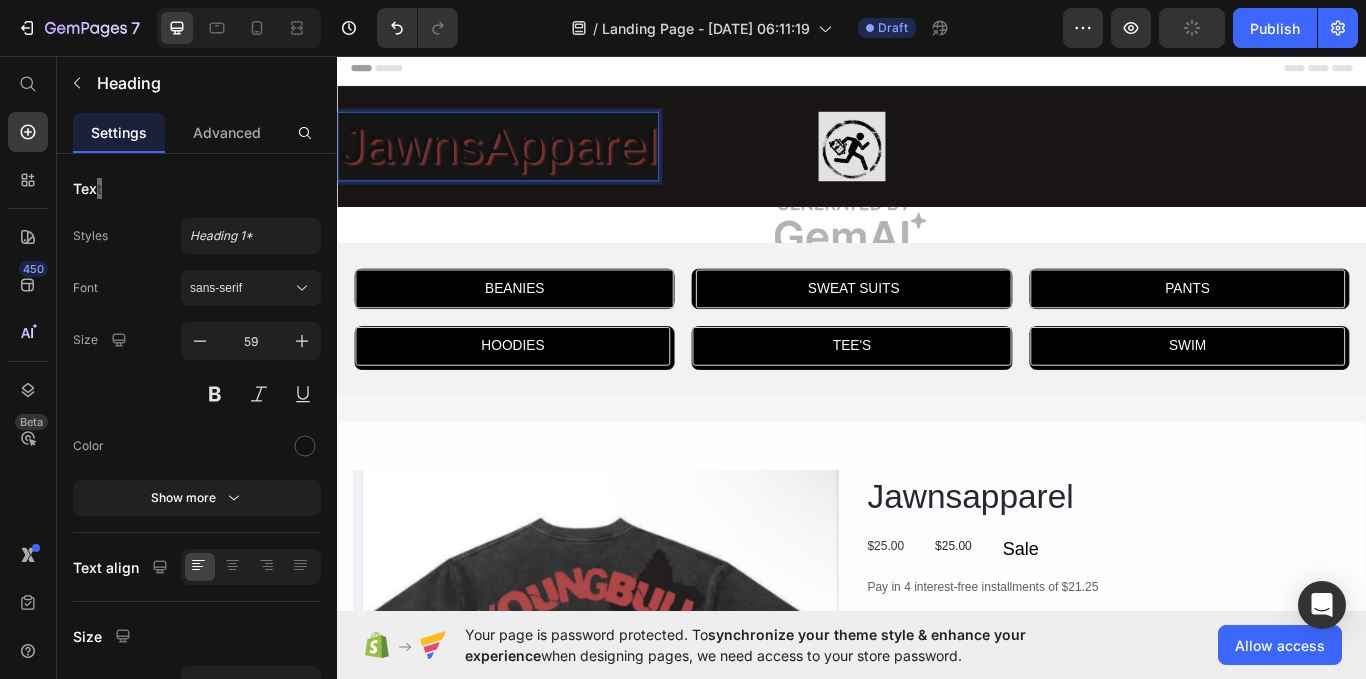 click on "JawnsApparel" at bounding box center (524, 162) 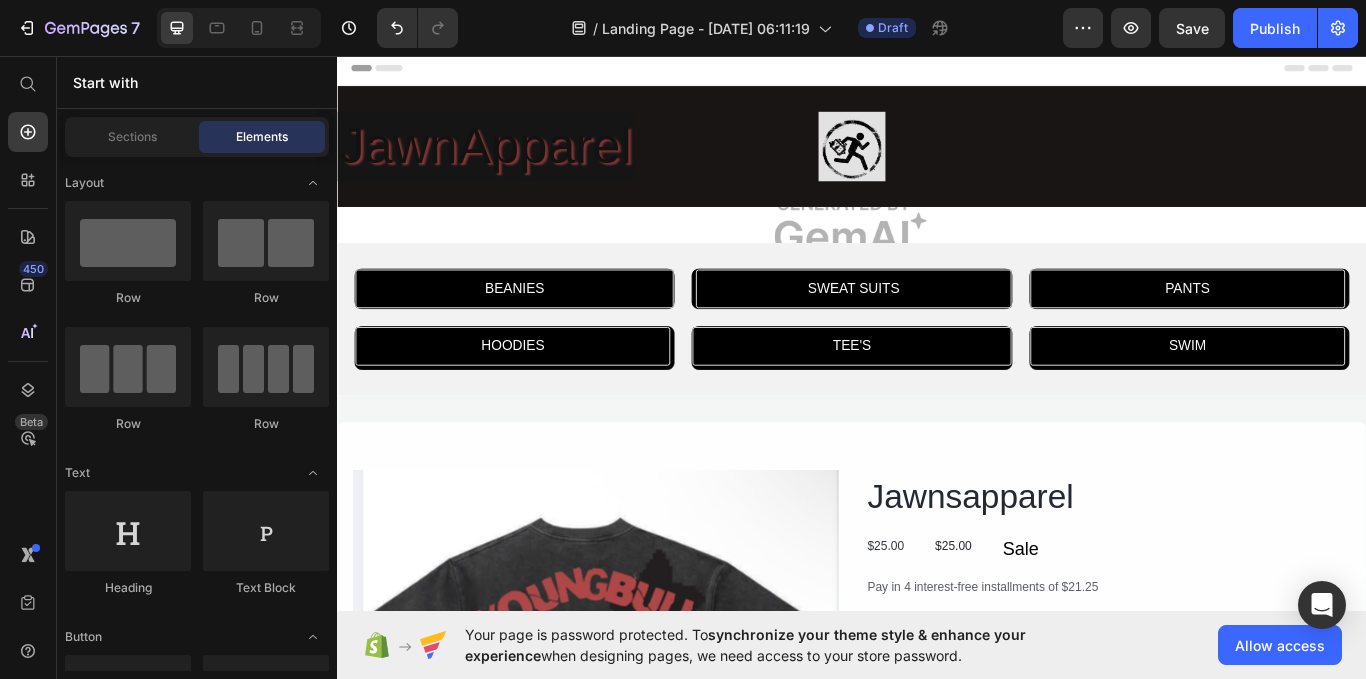 click on "Header" at bounding box center [937, 71] 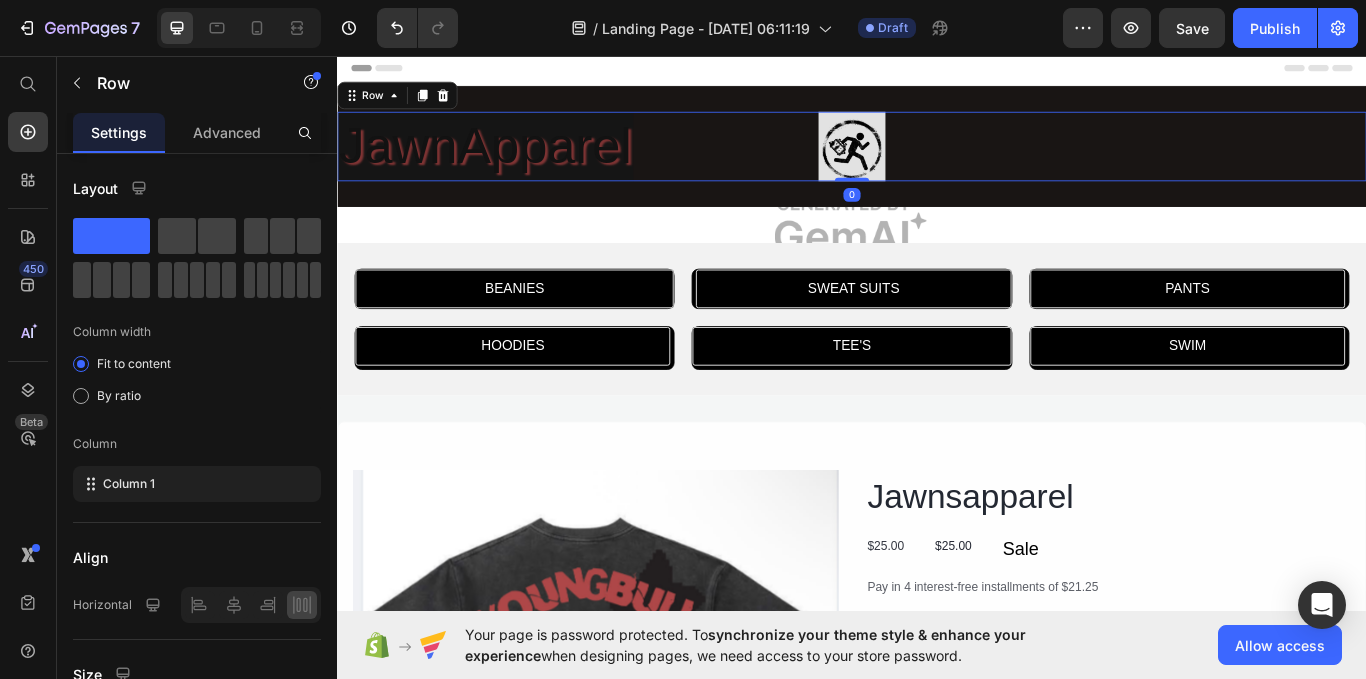 click on "JawnApparel Heading Row   0" at bounding box center [937, 162] 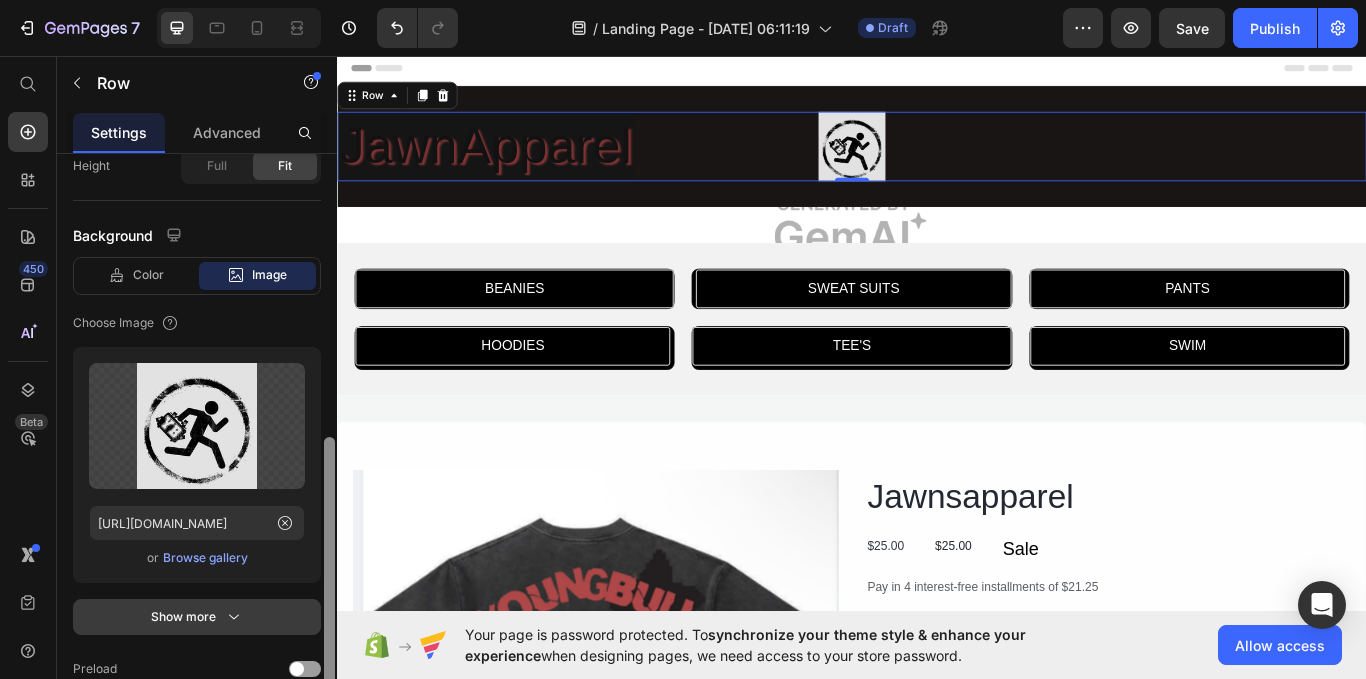 scroll, scrollTop: 632, scrollLeft: 0, axis: vertical 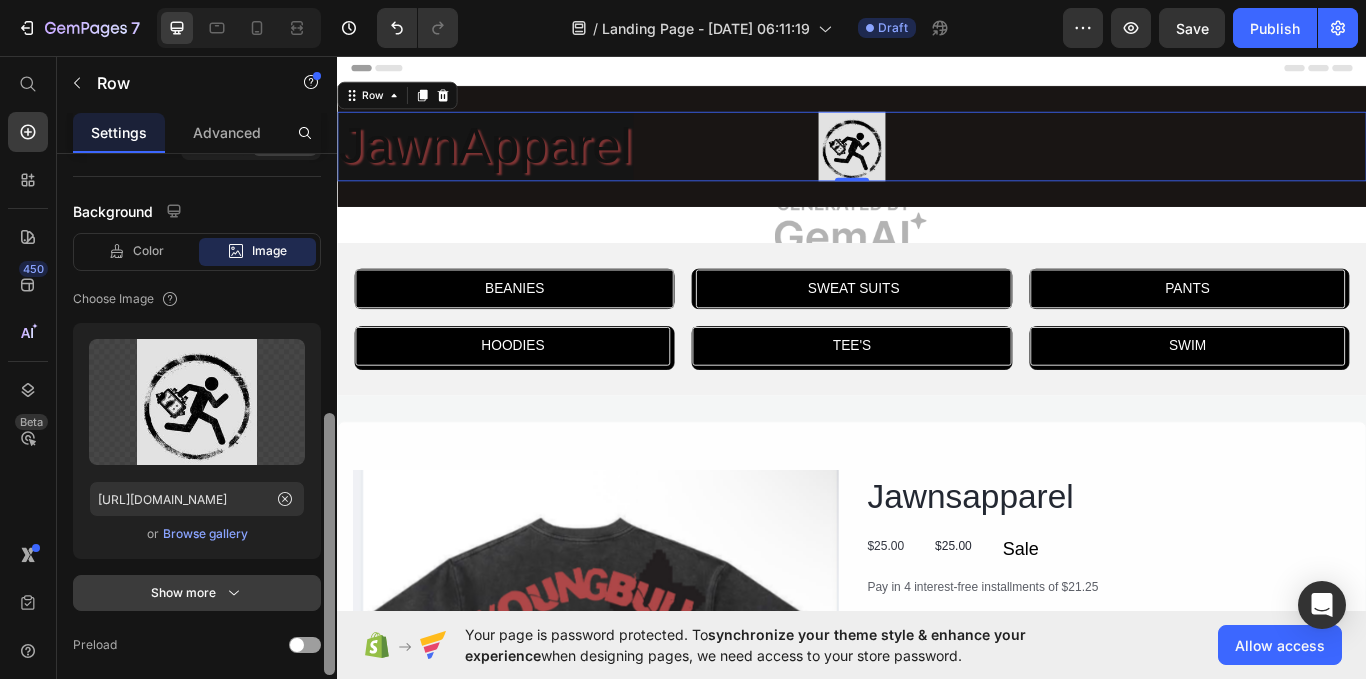 drag, startPoint x: 330, startPoint y: 320, endPoint x: 277, endPoint y: 606, distance: 290.8694 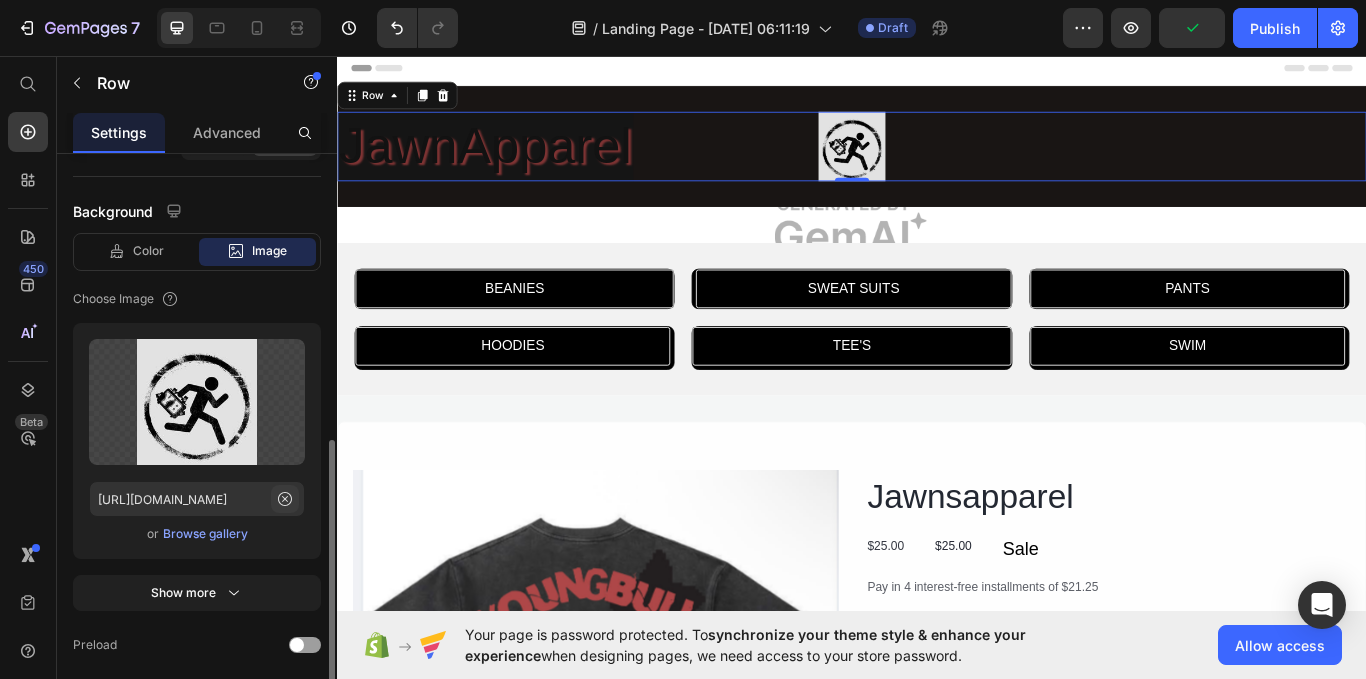 click 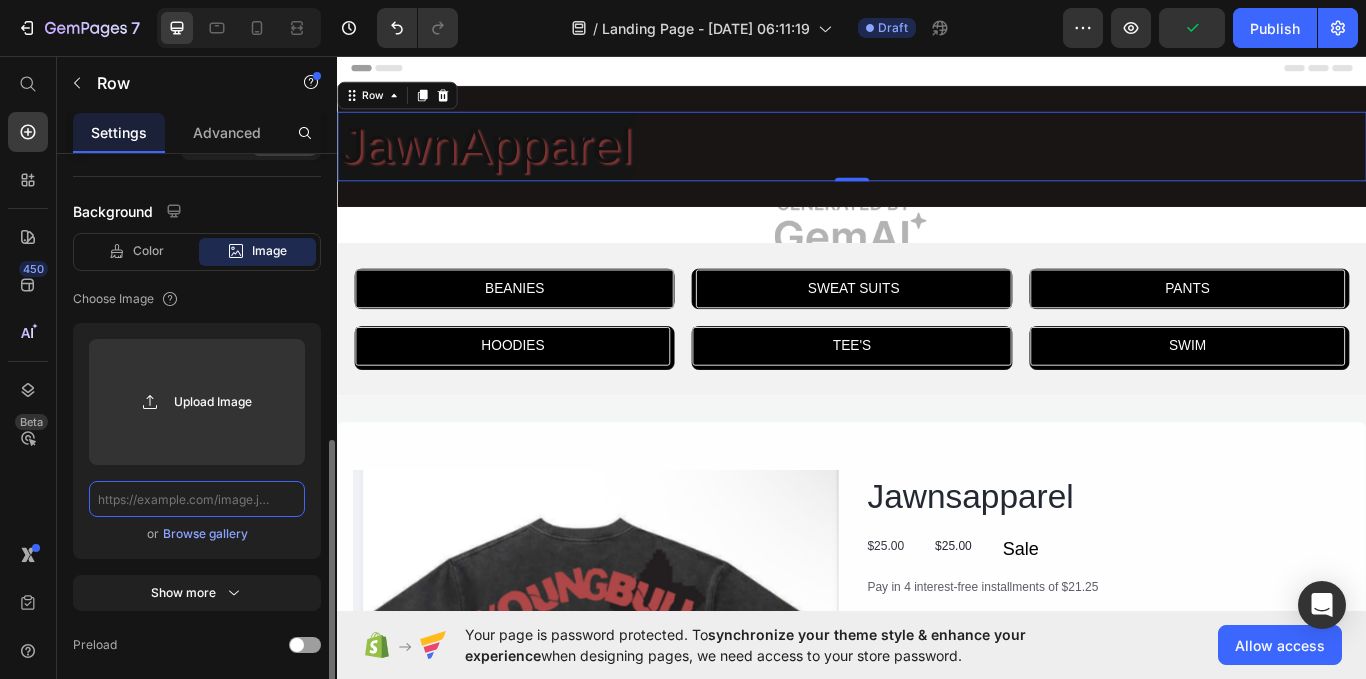 scroll, scrollTop: 0, scrollLeft: 0, axis: both 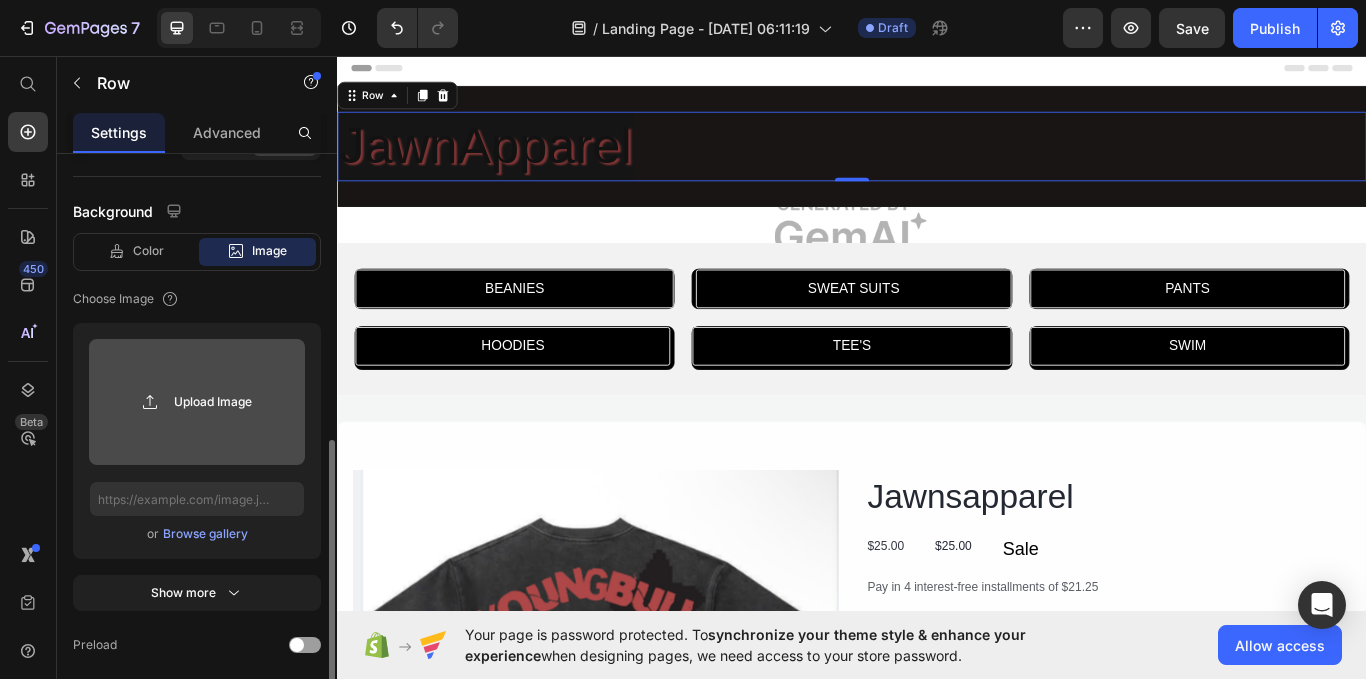 click 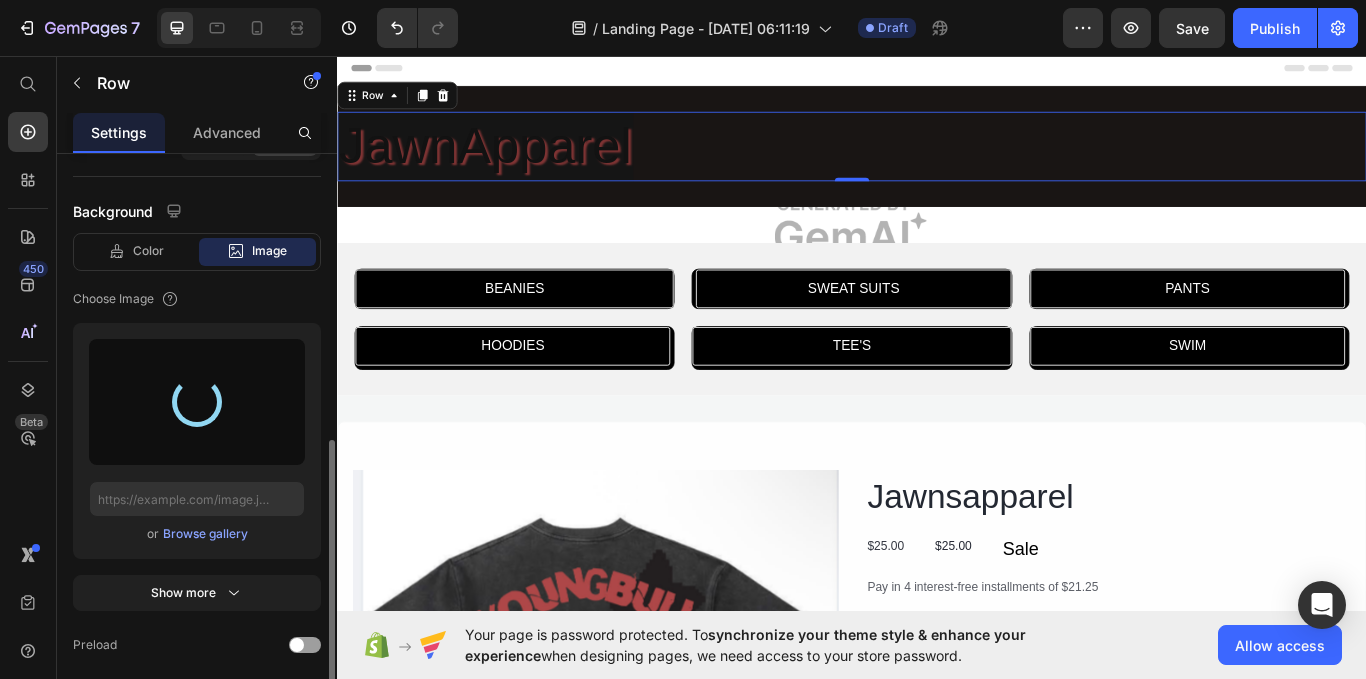 type on "[URL][DOMAIN_NAME]" 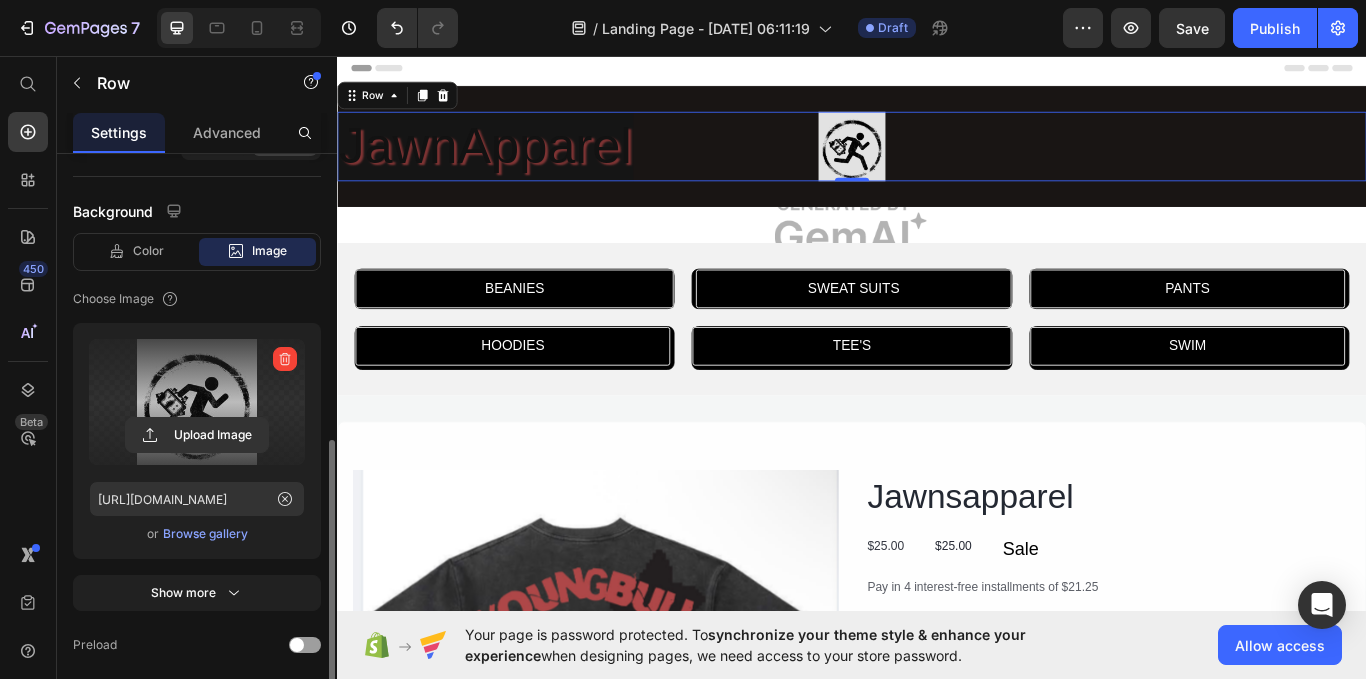 click at bounding box center [197, 402] 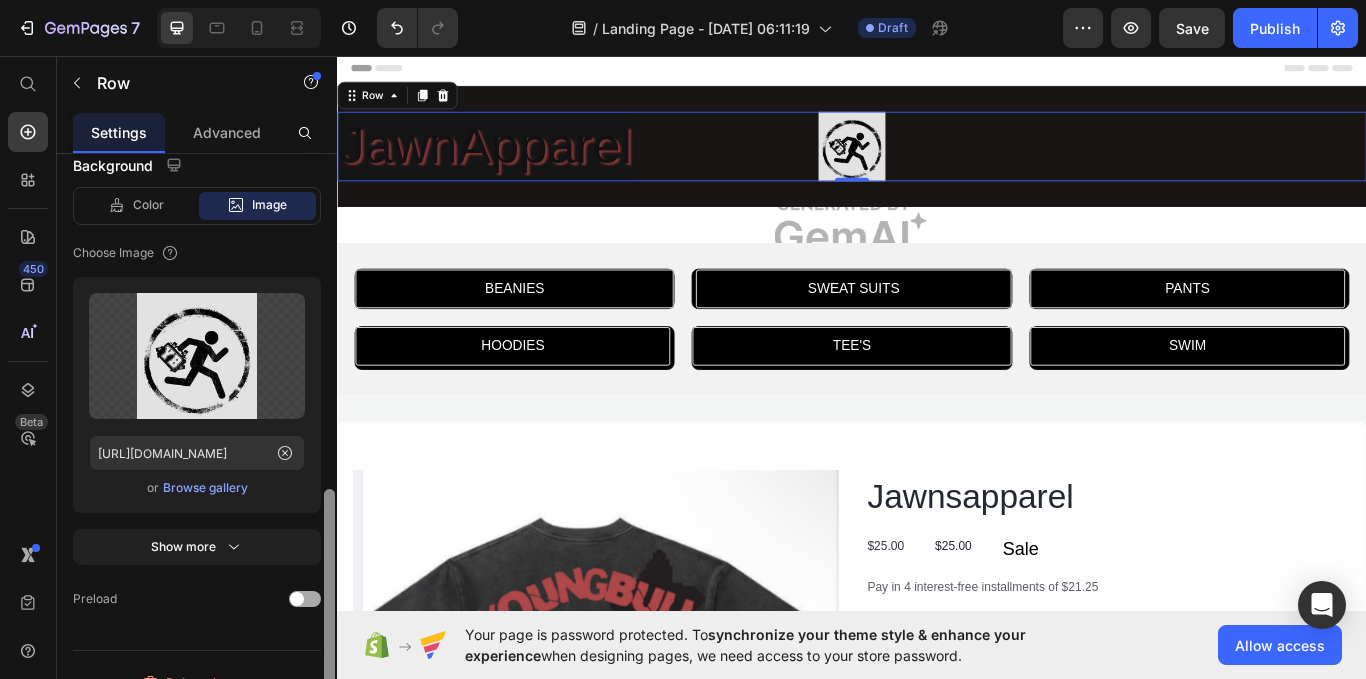 scroll, scrollTop: 707, scrollLeft: 0, axis: vertical 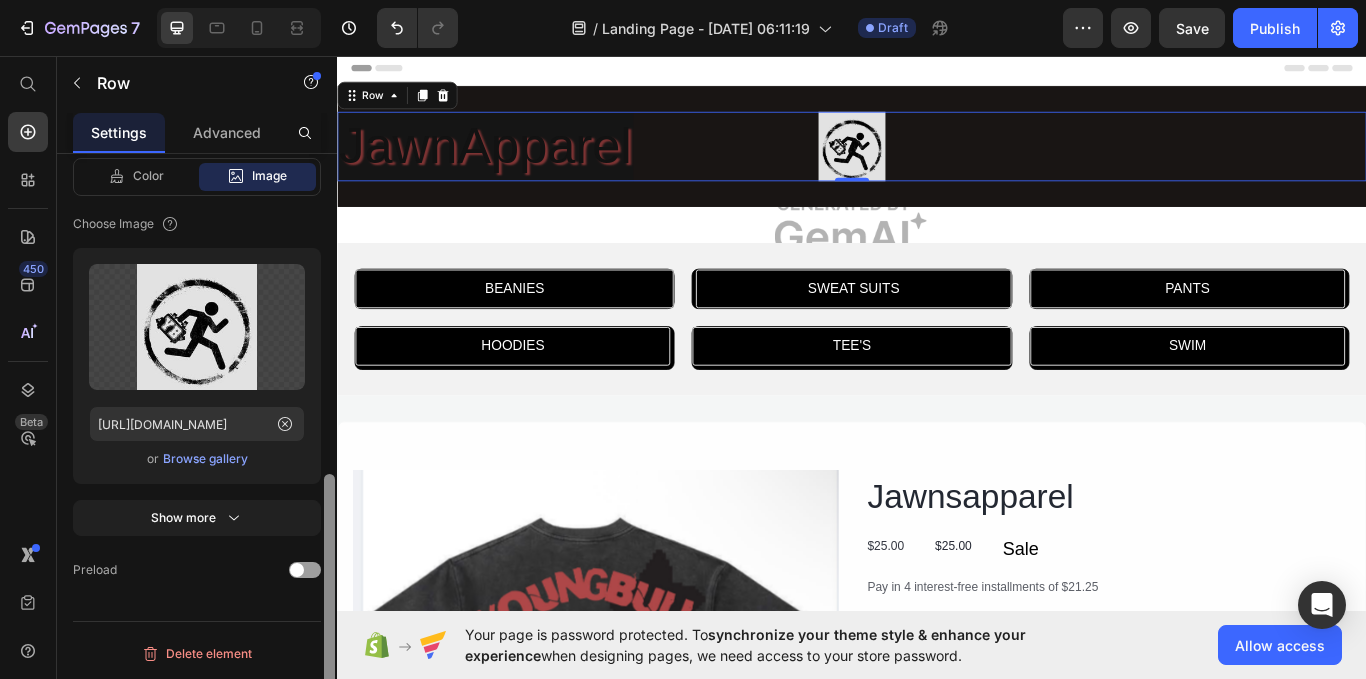 drag, startPoint x: 333, startPoint y: 474, endPoint x: 309, endPoint y: 615, distance: 143.02797 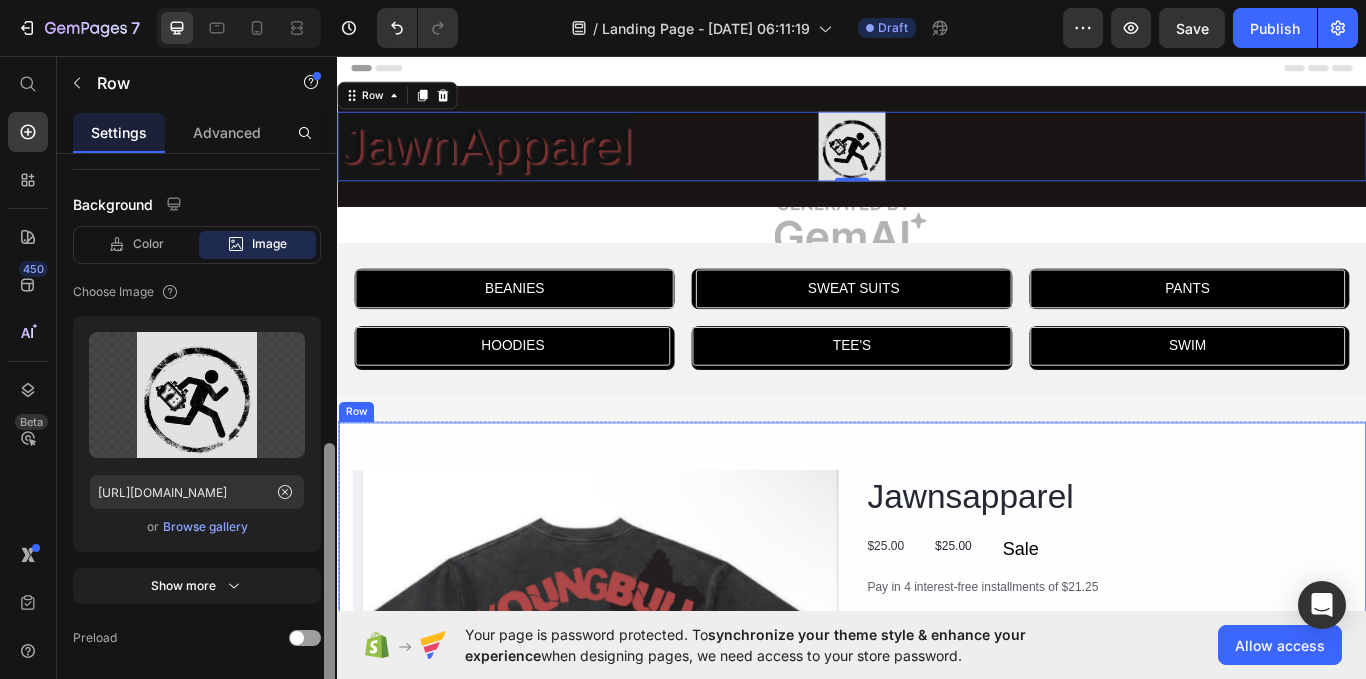 drag, startPoint x: 666, startPoint y: 592, endPoint x: 341, endPoint y: 523, distance: 332.2439 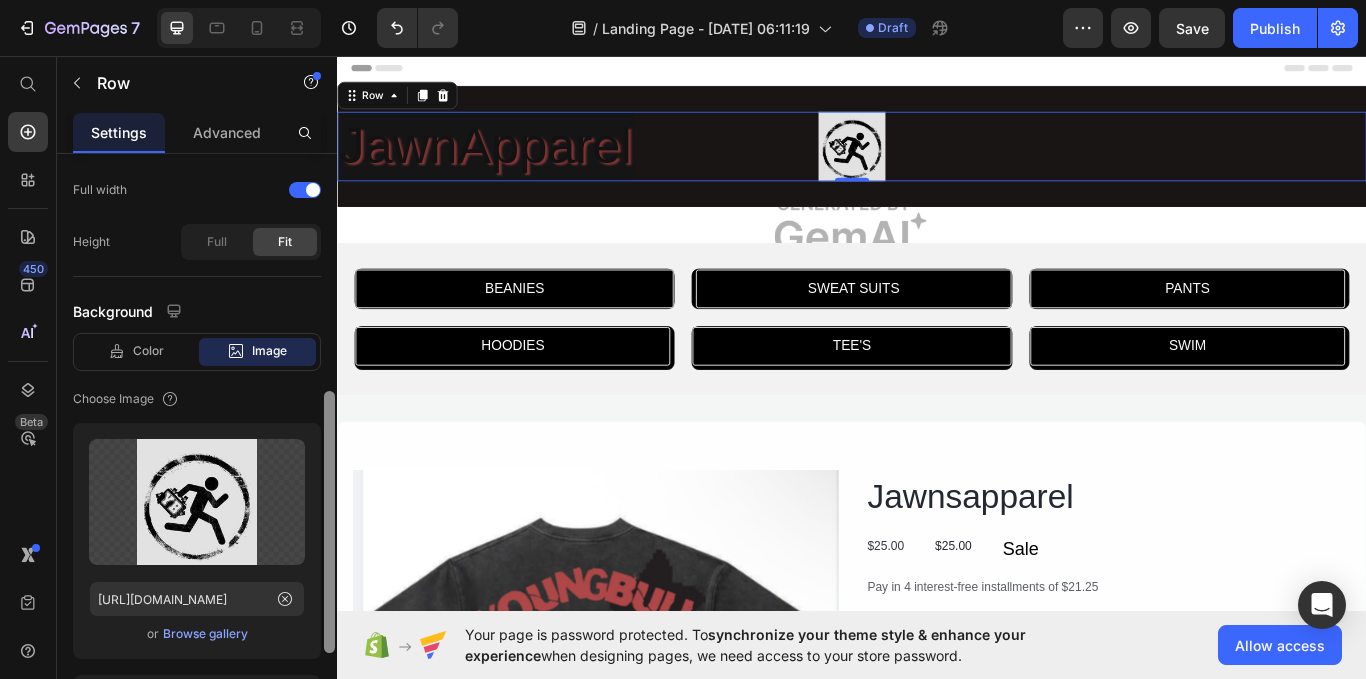 scroll, scrollTop: 535, scrollLeft: 0, axis: vertical 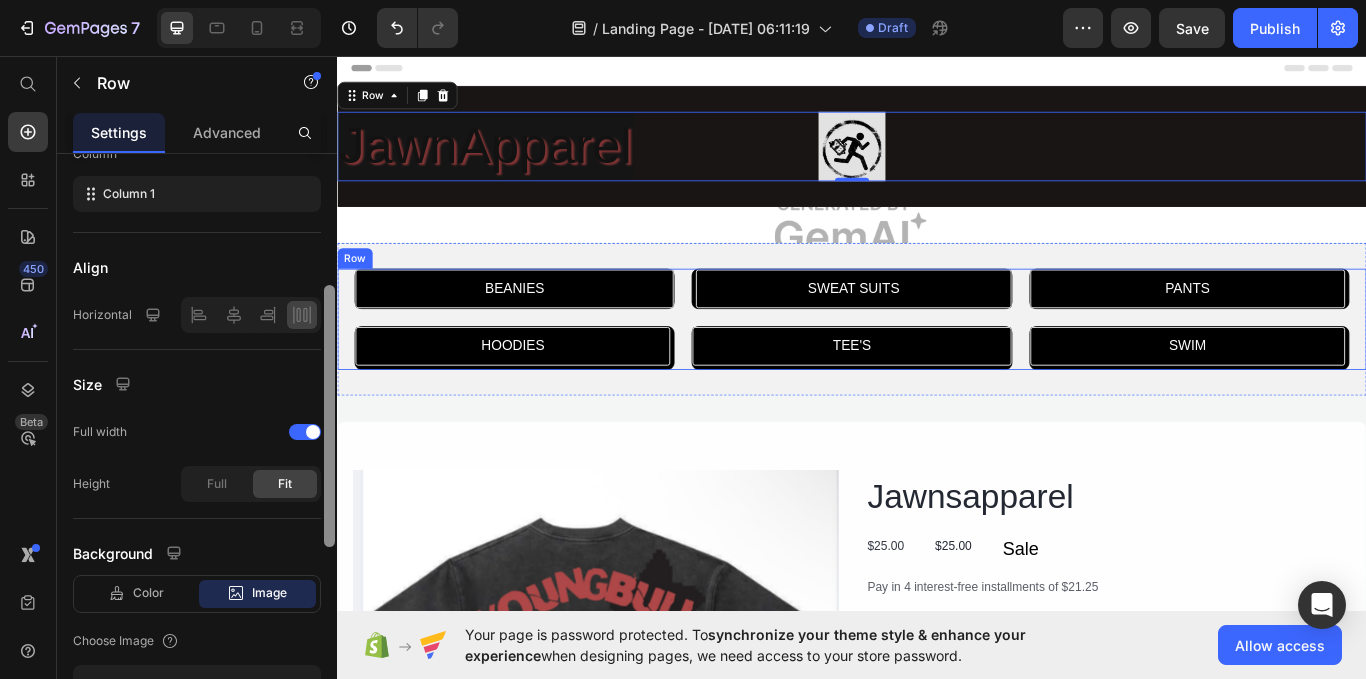 drag, startPoint x: 666, startPoint y: 514, endPoint x: 362, endPoint y: 370, distance: 336.38074 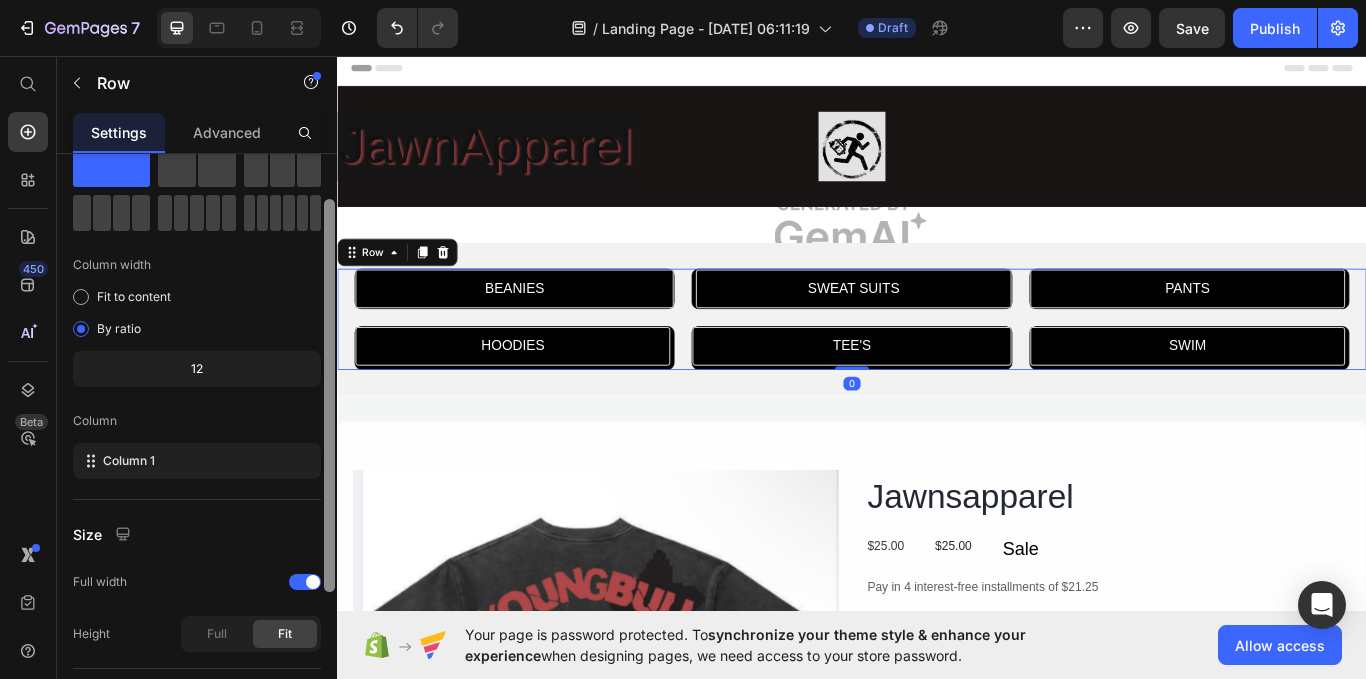 scroll, scrollTop: 0, scrollLeft: 0, axis: both 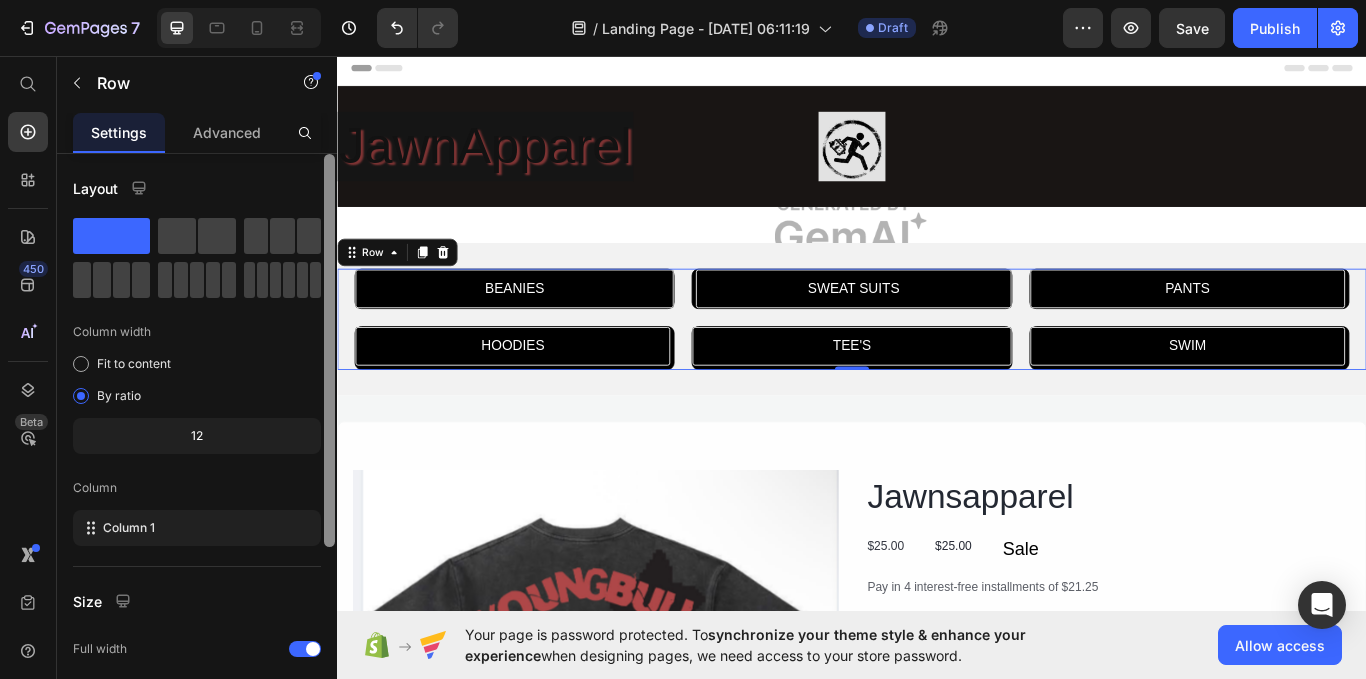 drag, startPoint x: 323, startPoint y: 398, endPoint x: 326, endPoint y: 191, distance: 207.02174 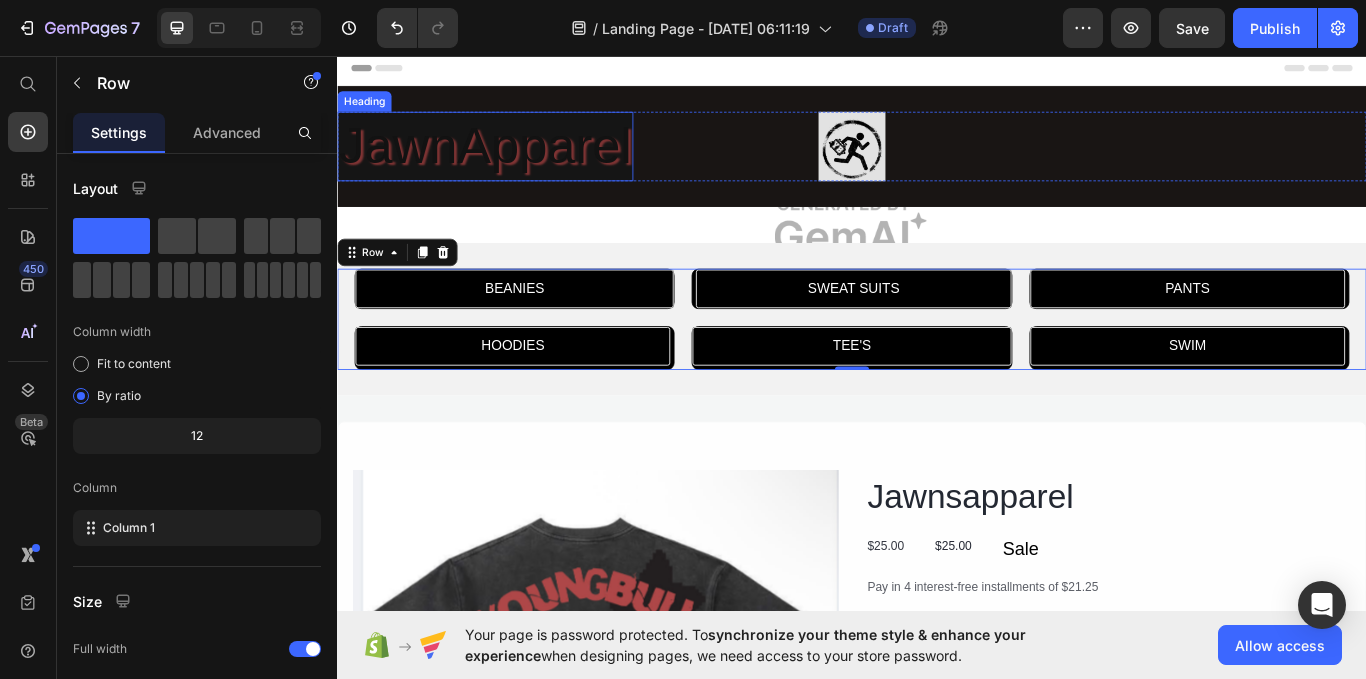 click on "JawnApparel" at bounding box center [509, 162] 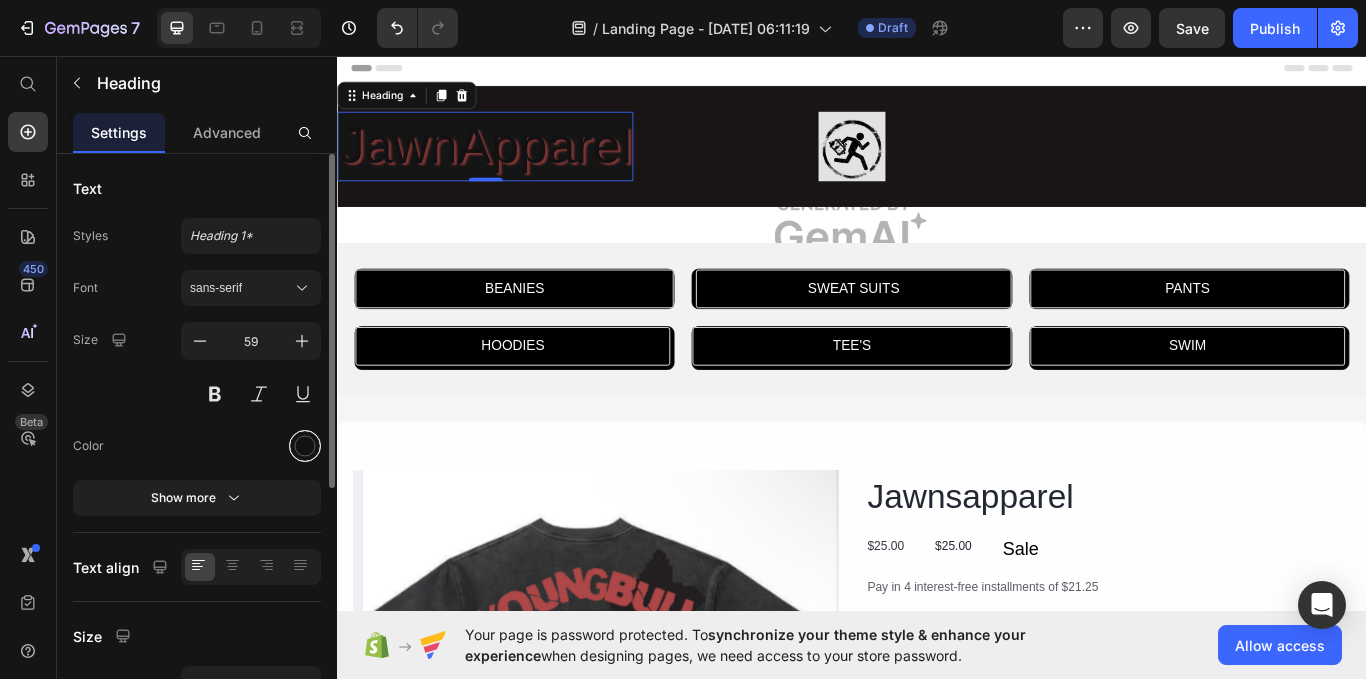 click at bounding box center [305, 446] 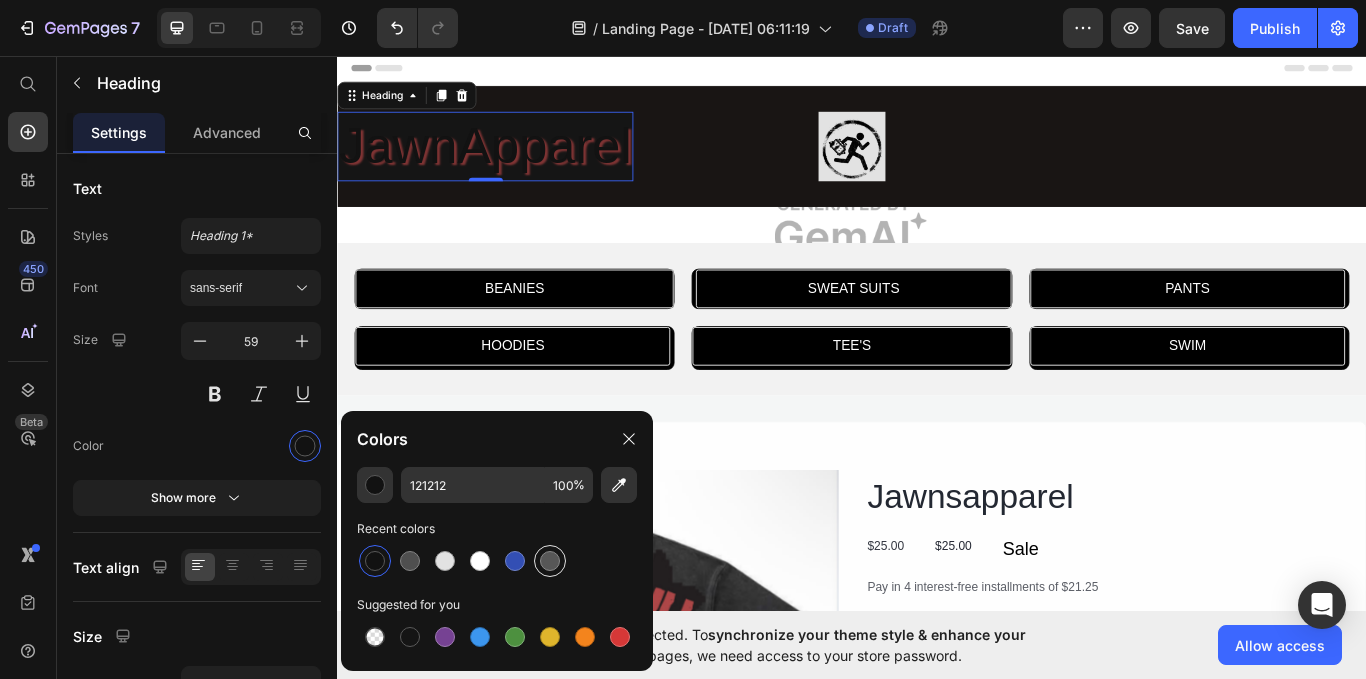 click at bounding box center (550, 561) 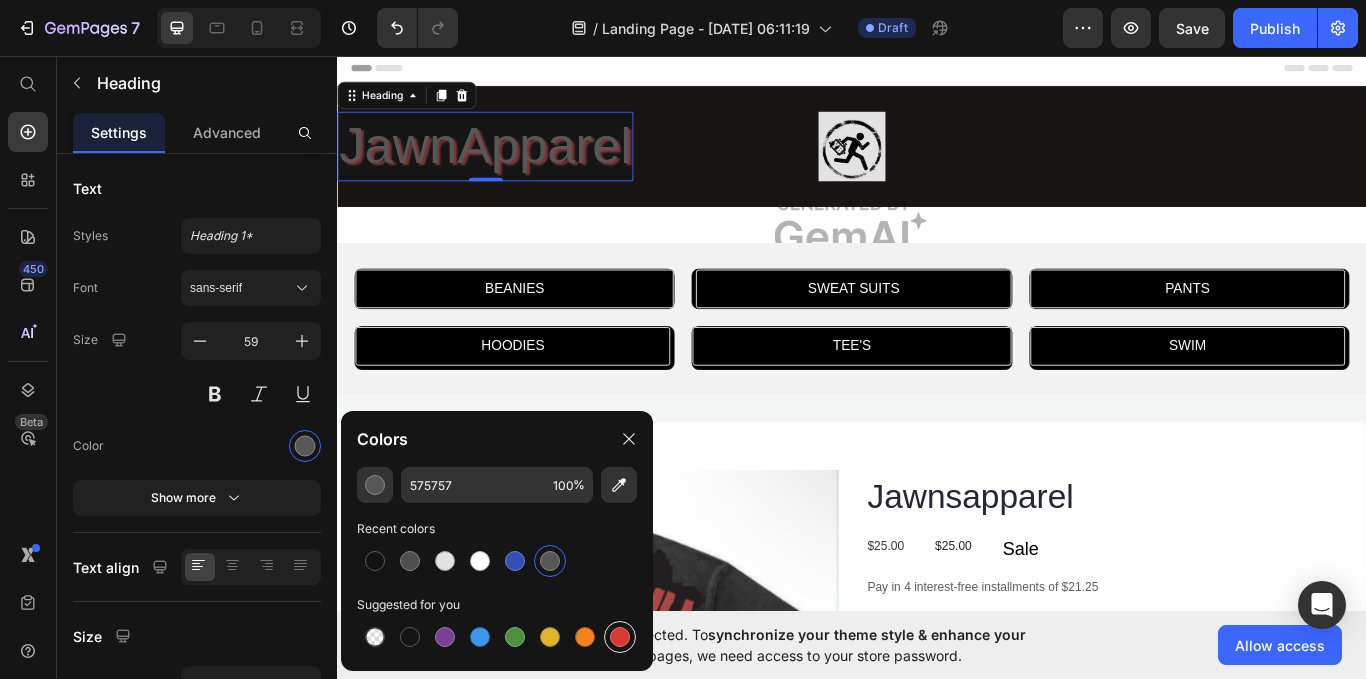 click at bounding box center [620, 637] 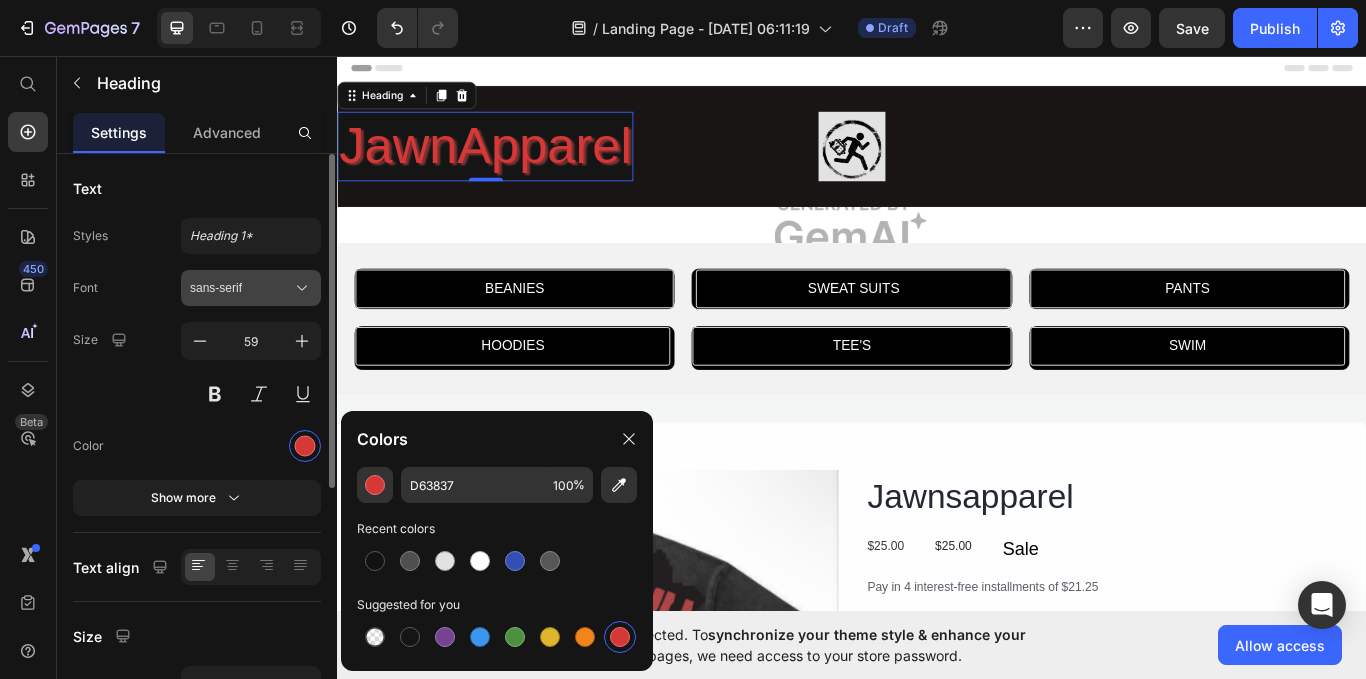 click on "sans-serif" at bounding box center (241, 288) 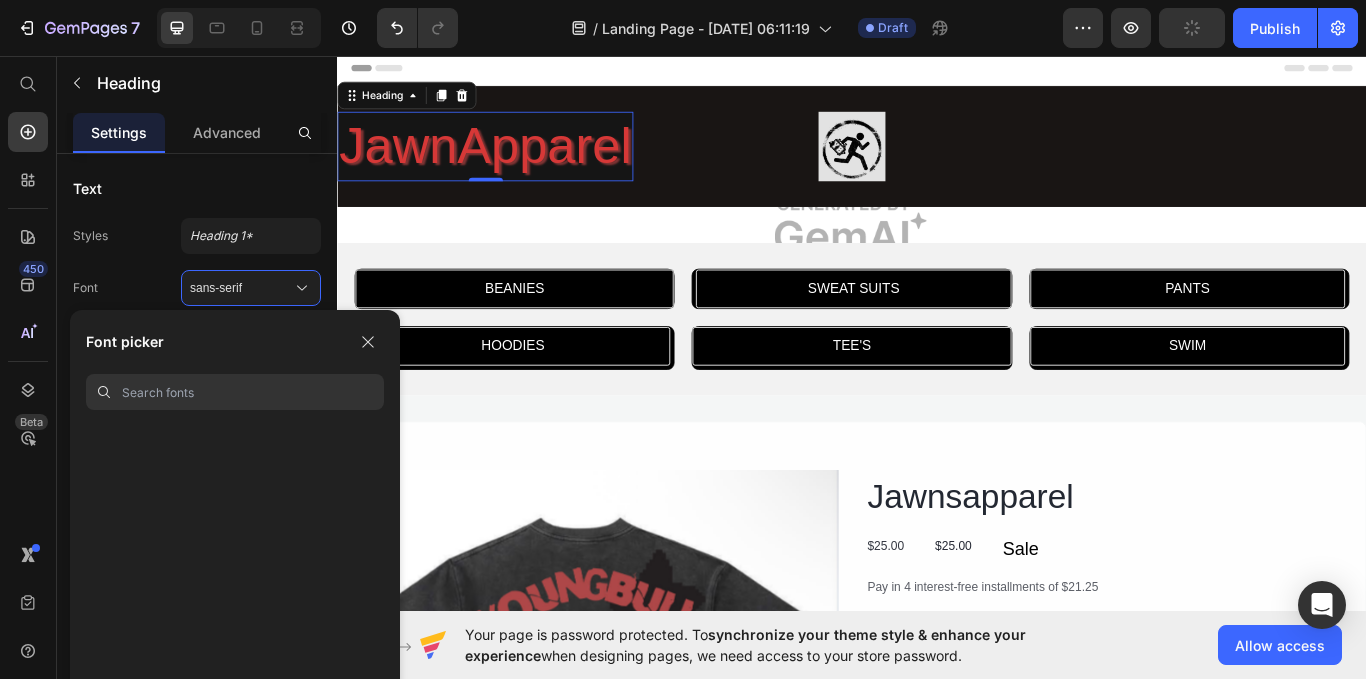 scroll, scrollTop: 19761, scrollLeft: 0, axis: vertical 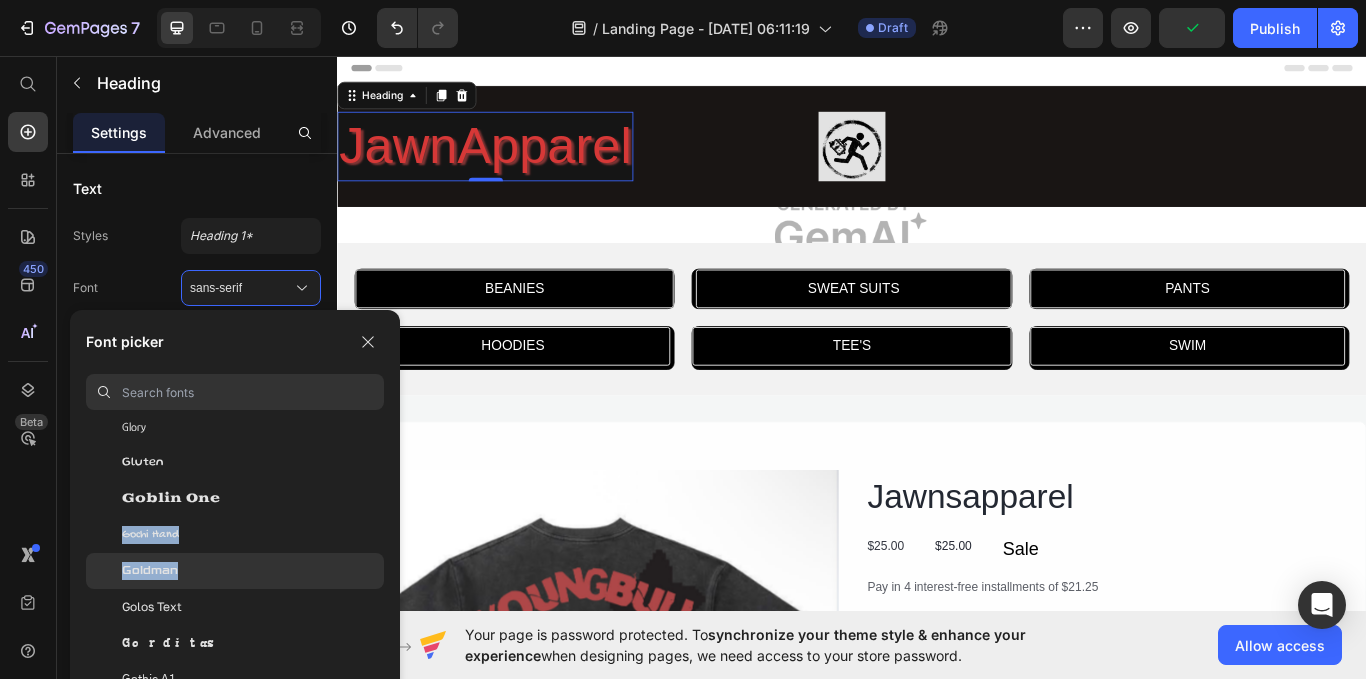 drag, startPoint x: 371, startPoint y: 522, endPoint x: 372, endPoint y: 585, distance: 63.007935 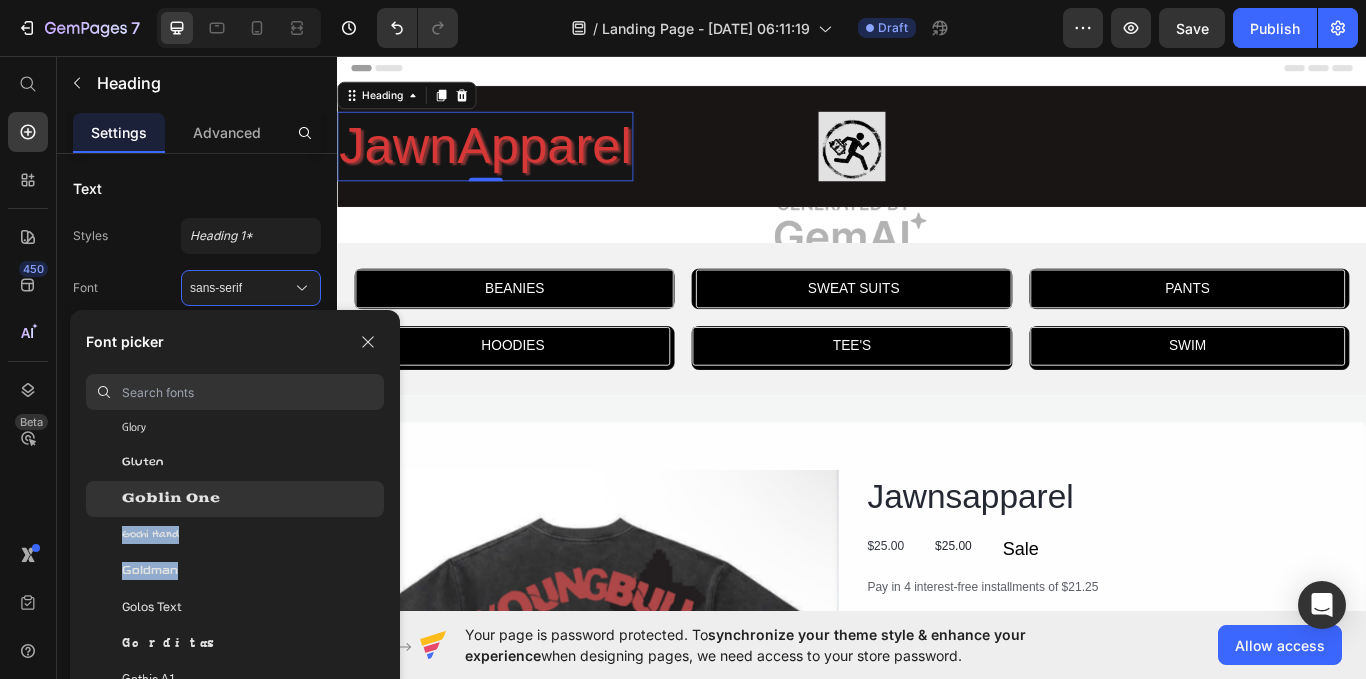 click on "Goblin One" 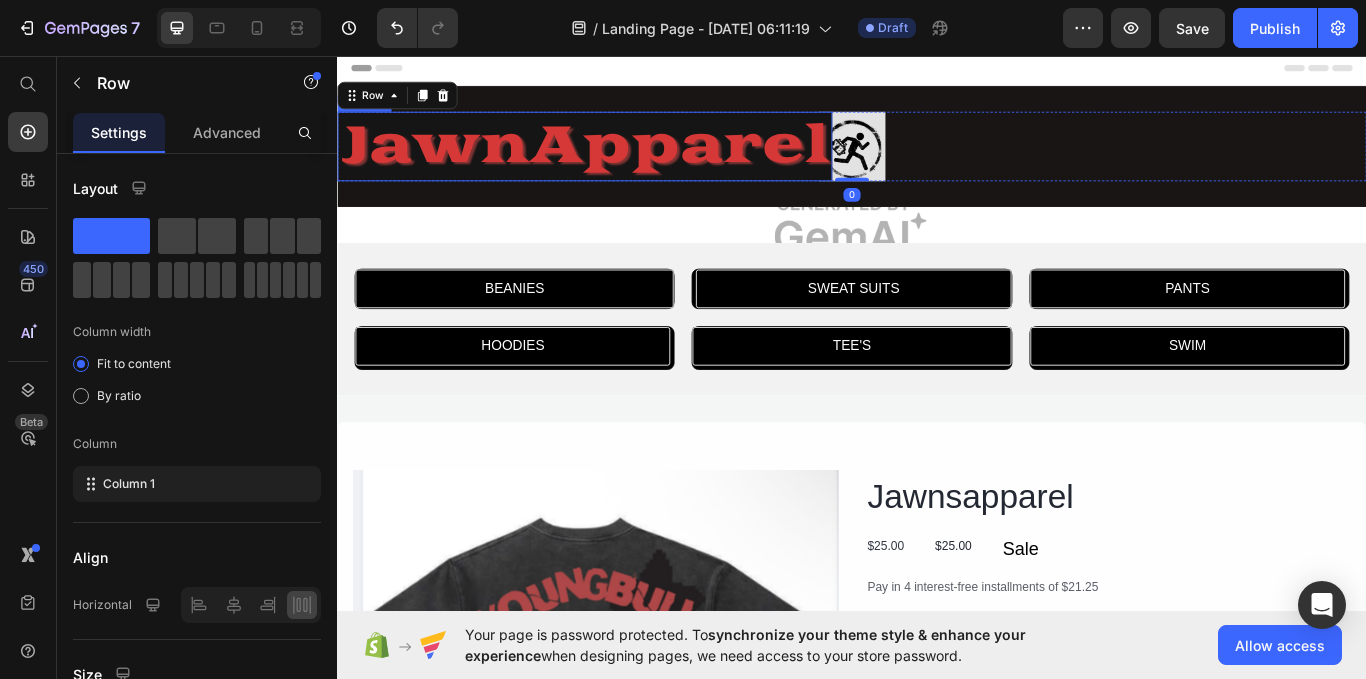 click on "JawnApparel" at bounding box center [625, 162] 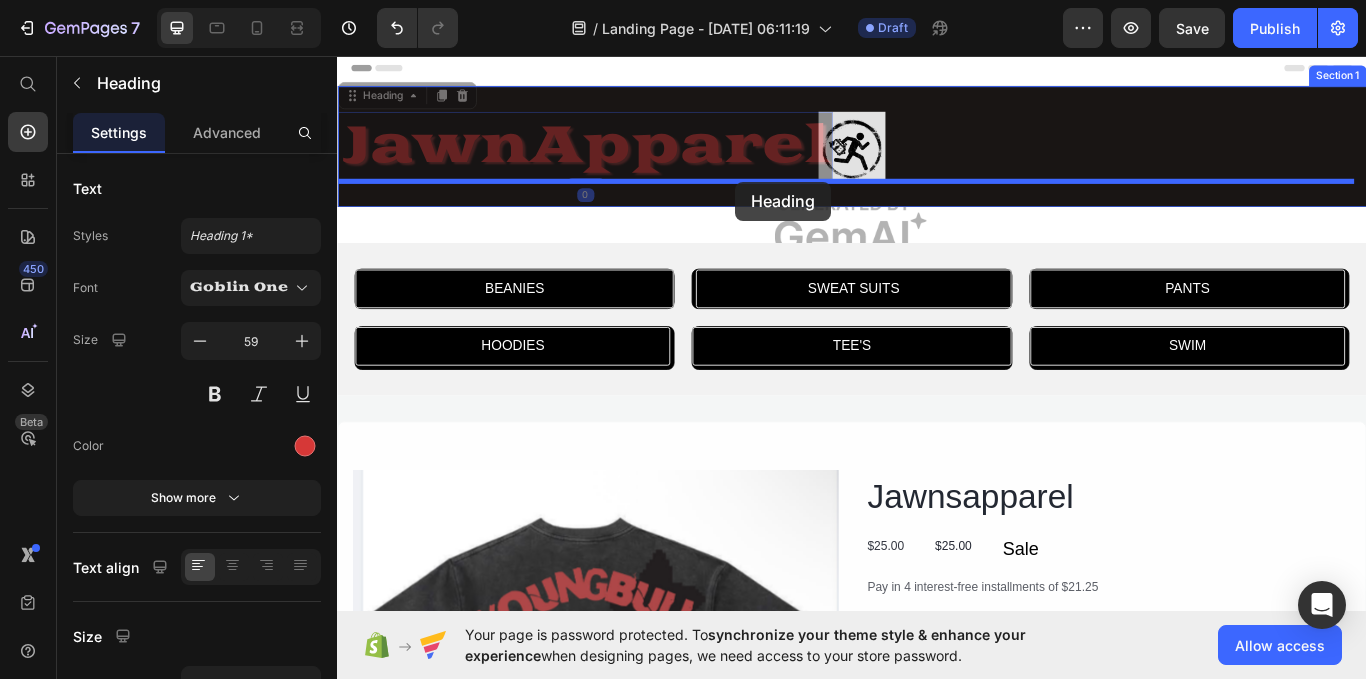 drag, startPoint x: 911, startPoint y: 195, endPoint x: 796, endPoint y: 198, distance: 115.03912 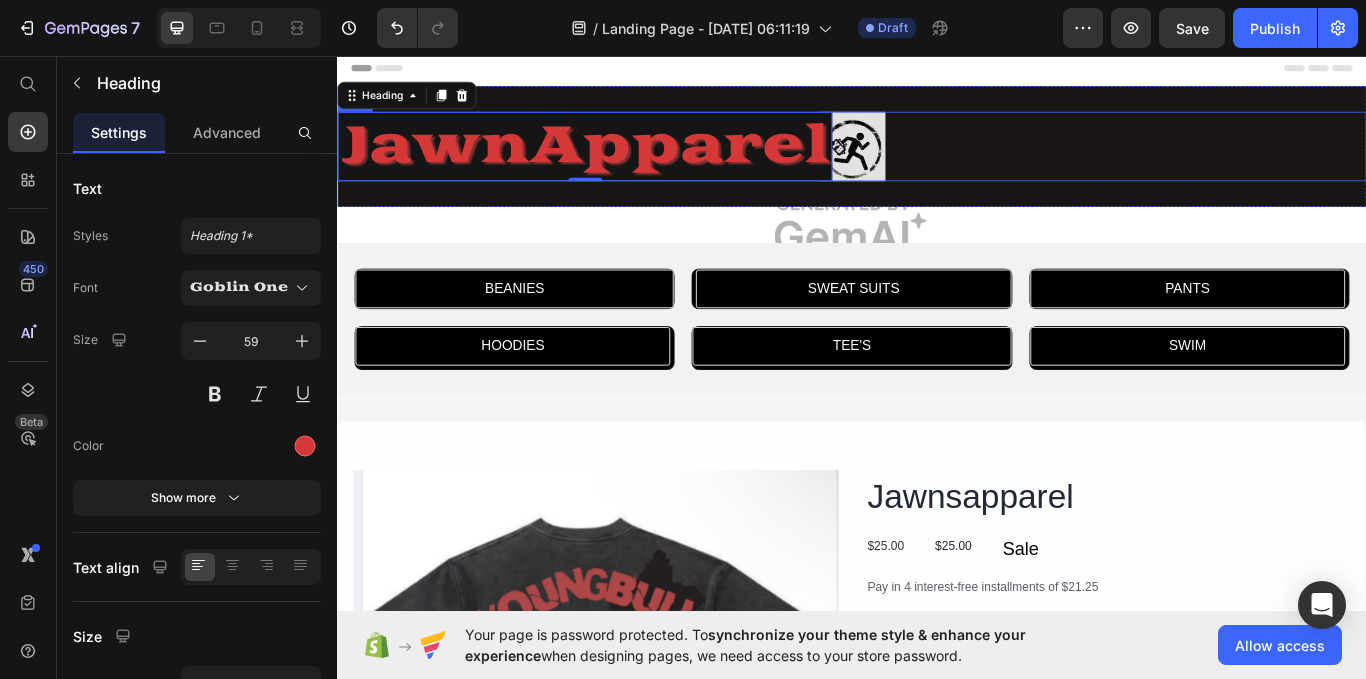 click on "JawnApparel Heading   0 Row" at bounding box center (937, 162) 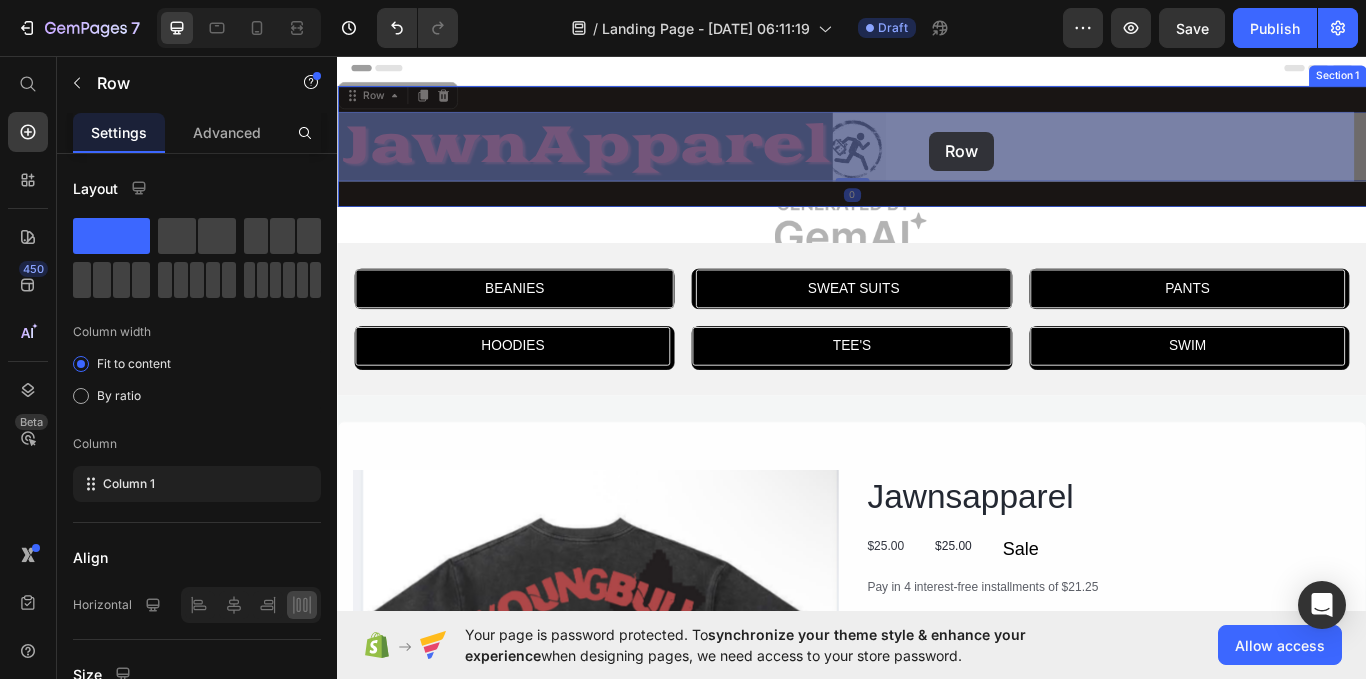 drag, startPoint x: 950, startPoint y: 135, endPoint x: 1027, endPoint y: 145, distance: 77.64664 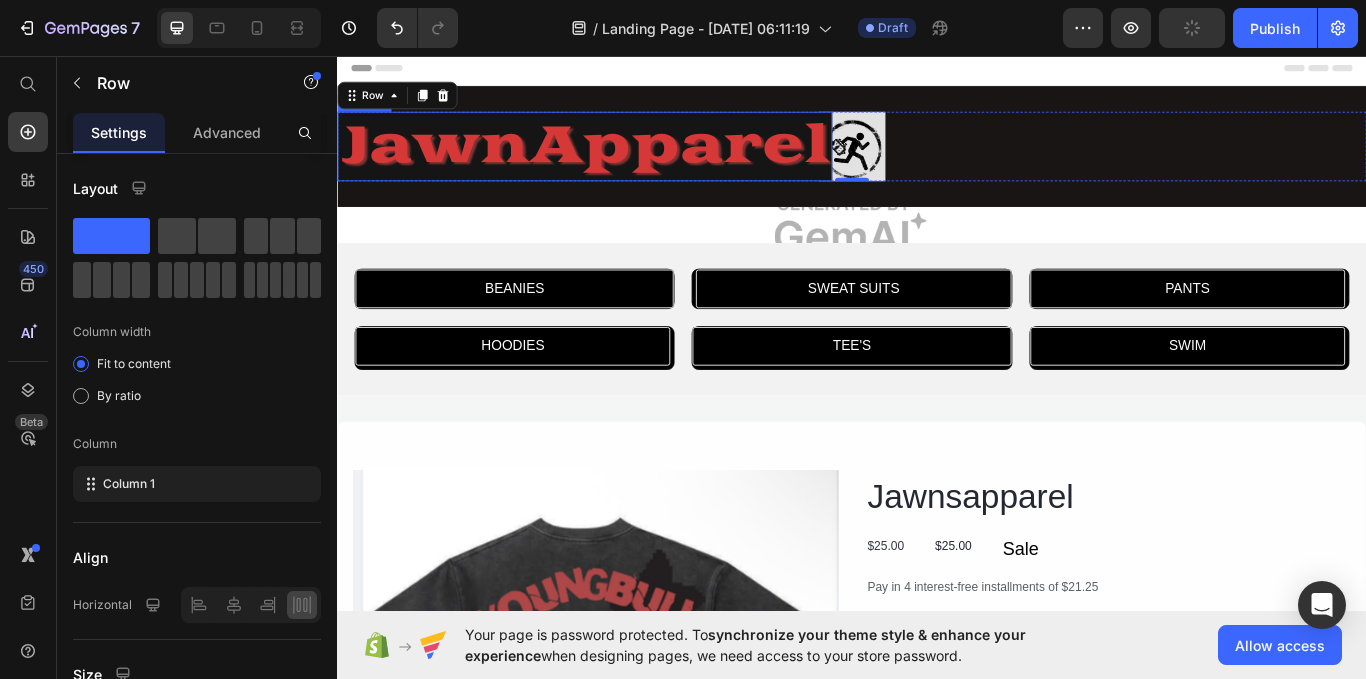 click on "JawnApparel" at bounding box center [625, 162] 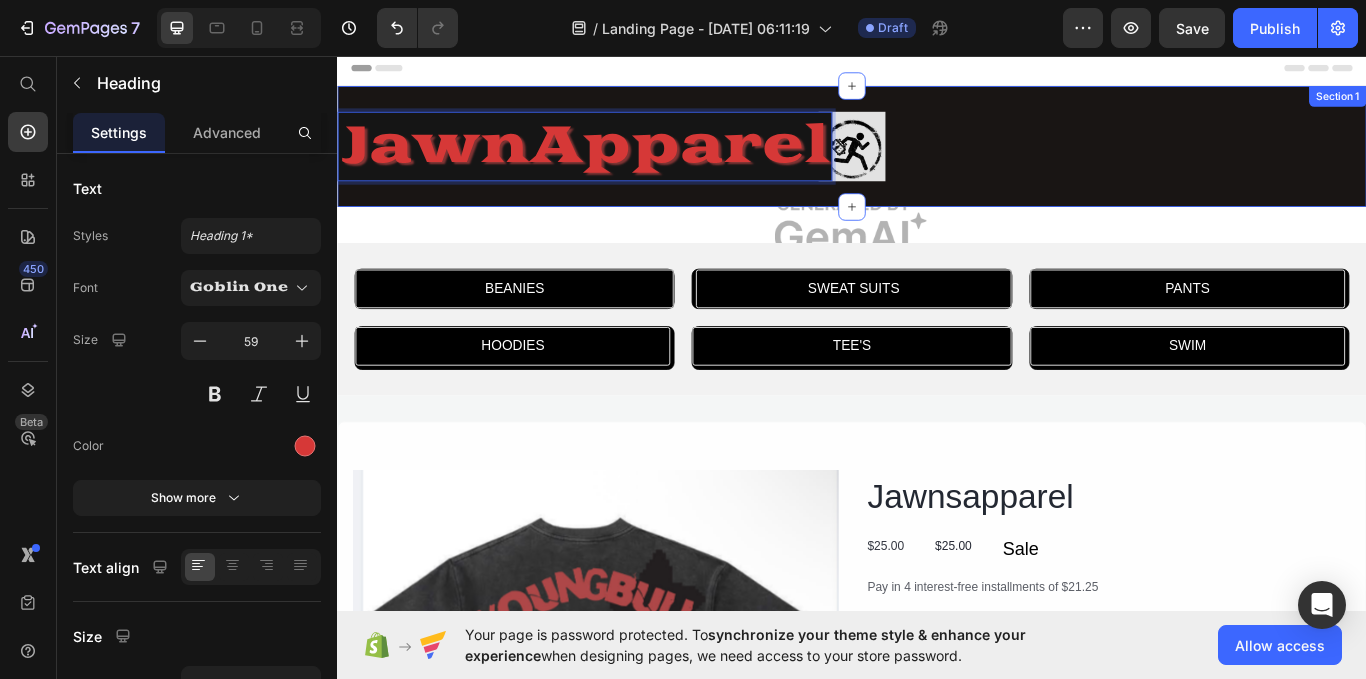 drag, startPoint x: 632, startPoint y: 195, endPoint x: 632, endPoint y: 237, distance: 42 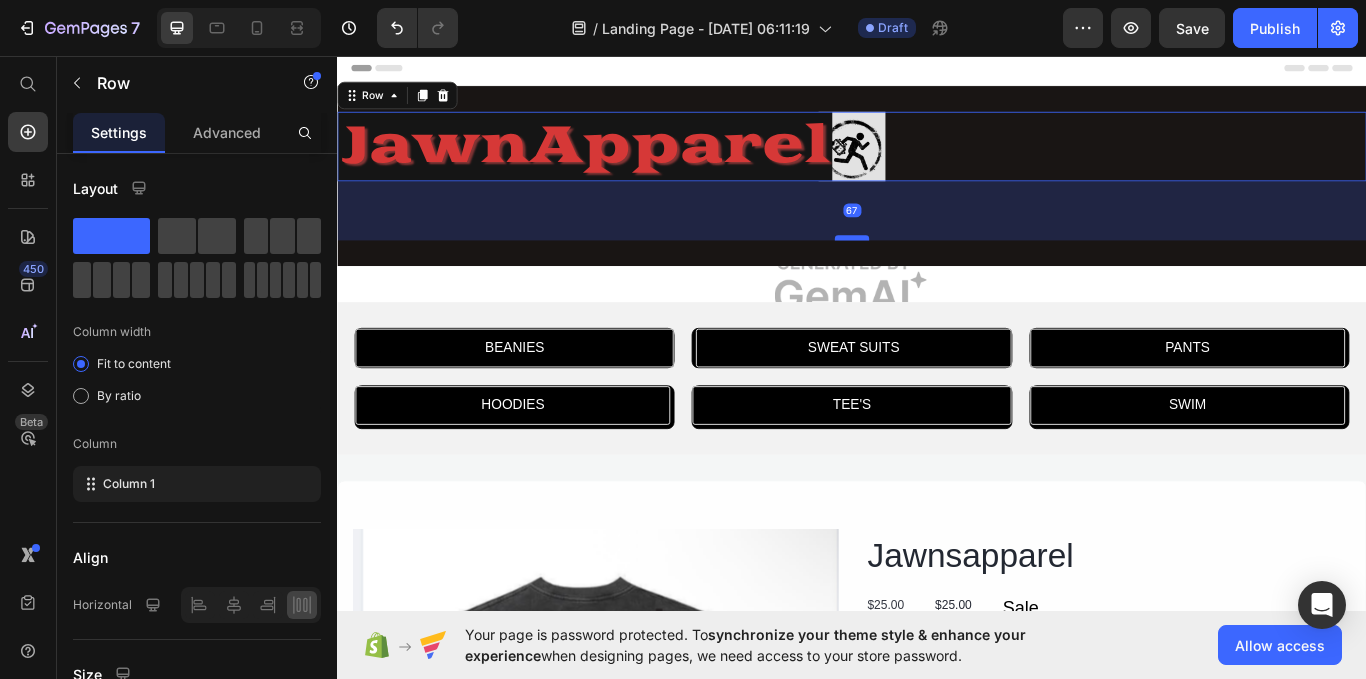 drag, startPoint x: 932, startPoint y: 198, endPoint x: 929, endPoint y: 270, distance: 72.06247 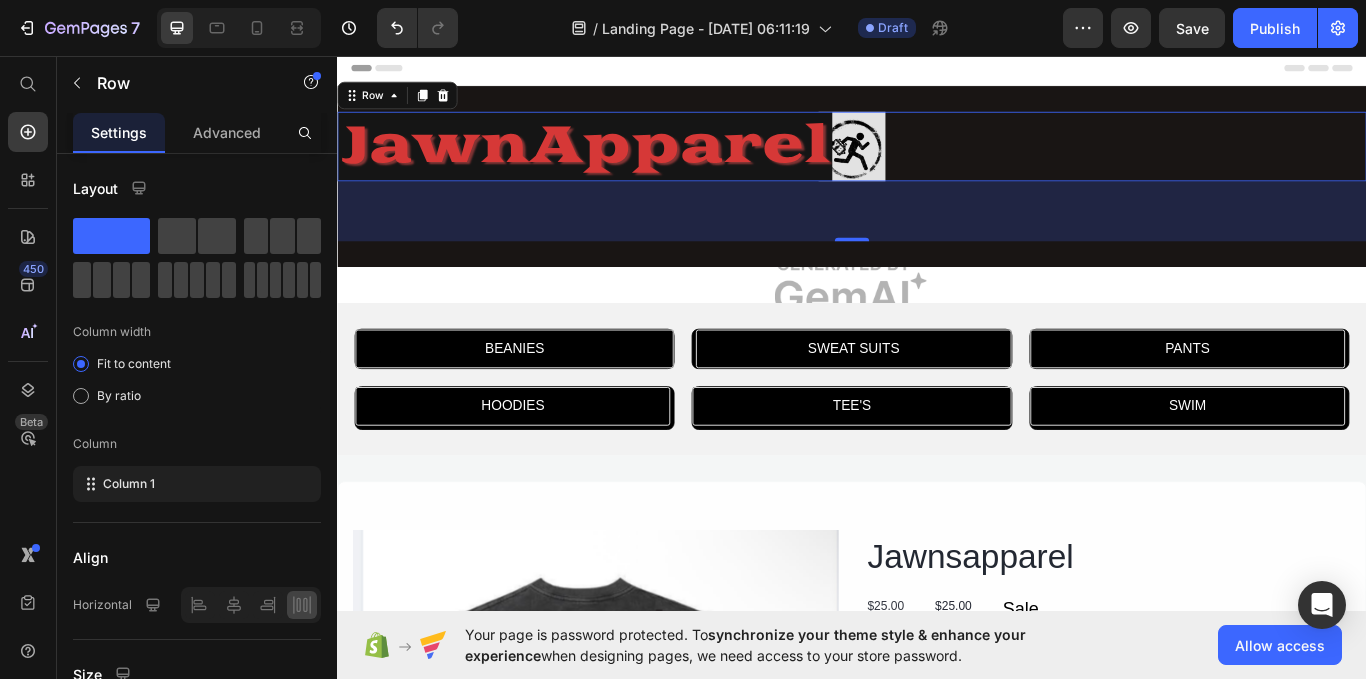 drag, startPoint x: 929, startPoint y: 263, endPoint x: 915, endPoint y: 165, distance: 98.99495 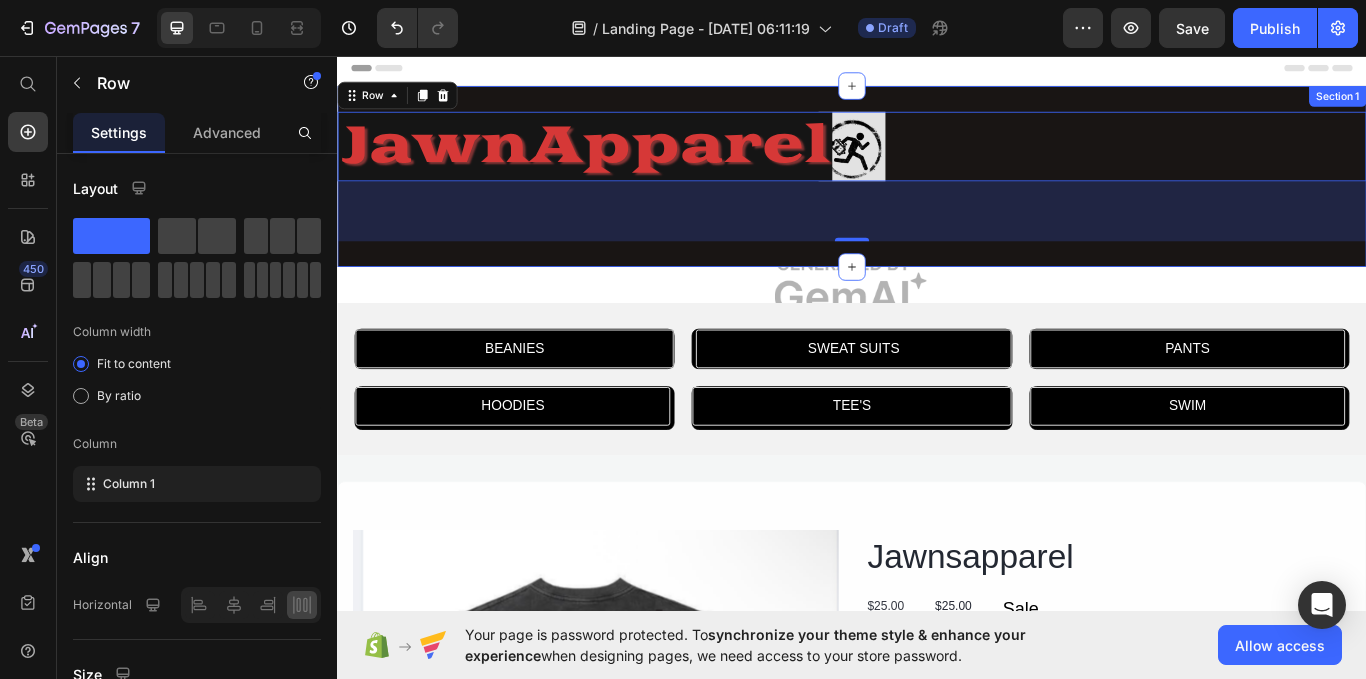 click on "JawnApparel Heading Row   70 Section 1" at bounding box center [937, 197] 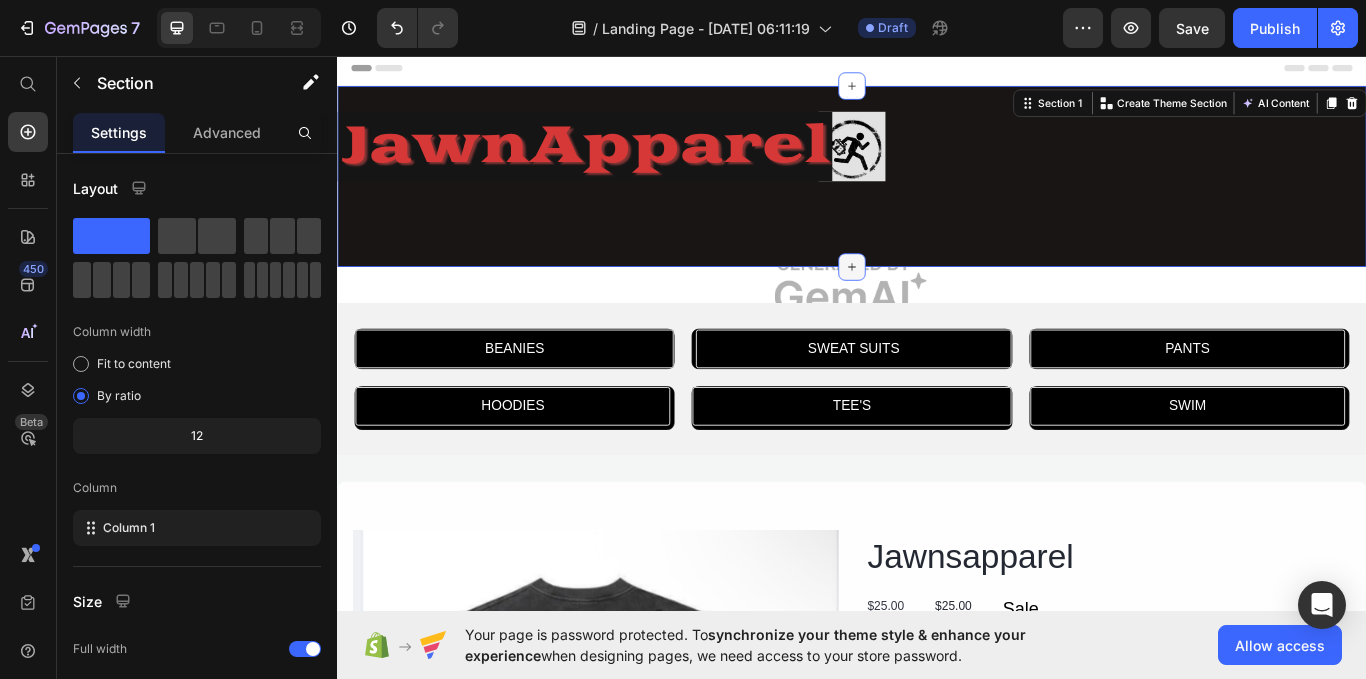 click 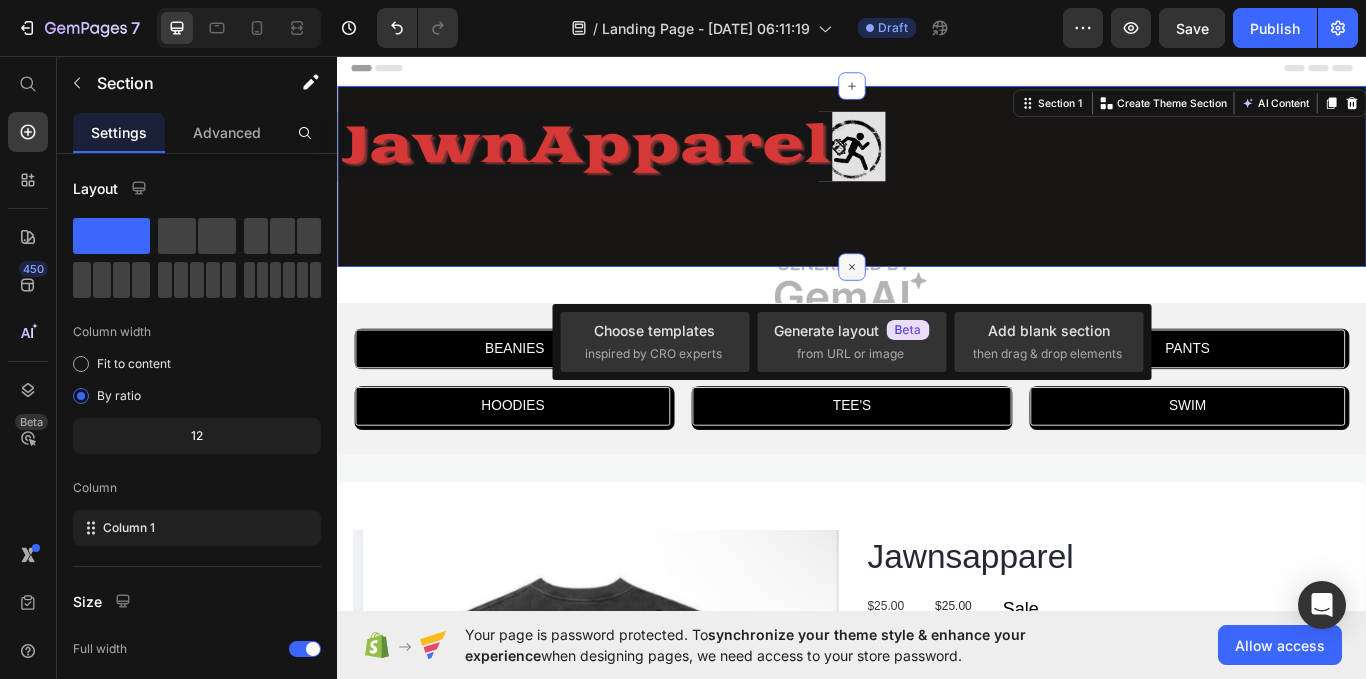 click 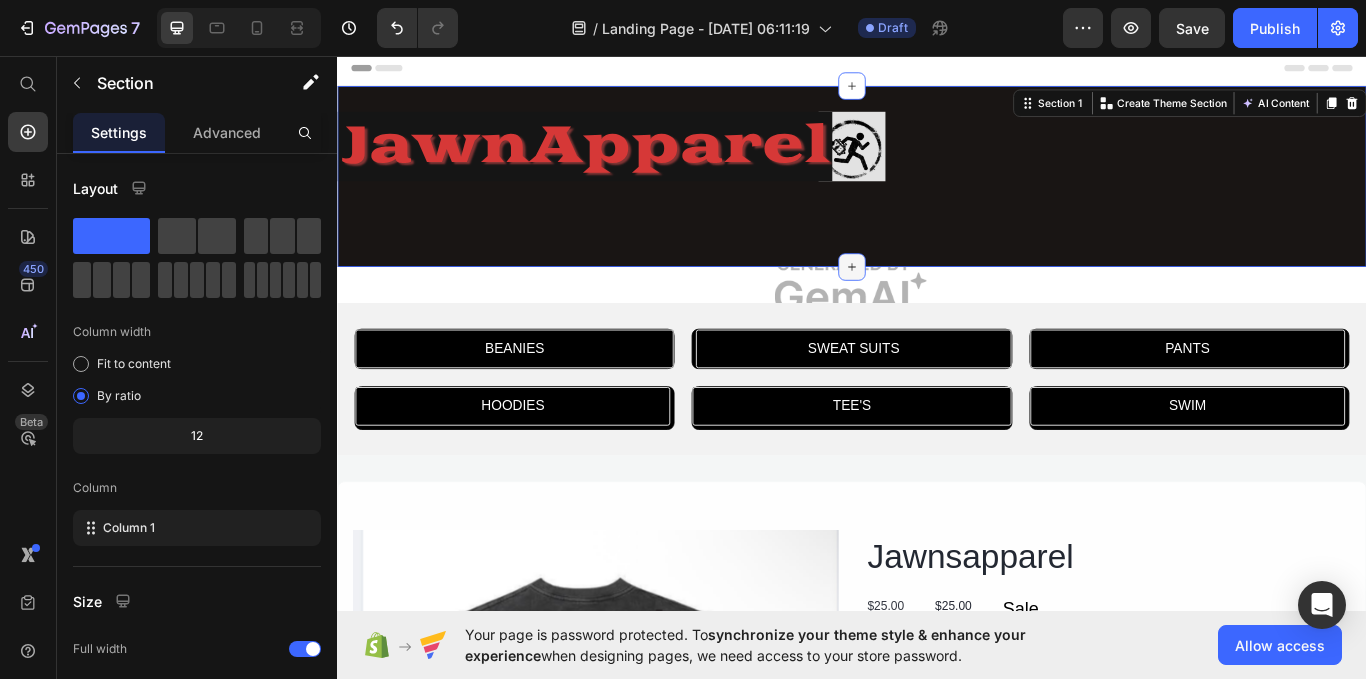 click 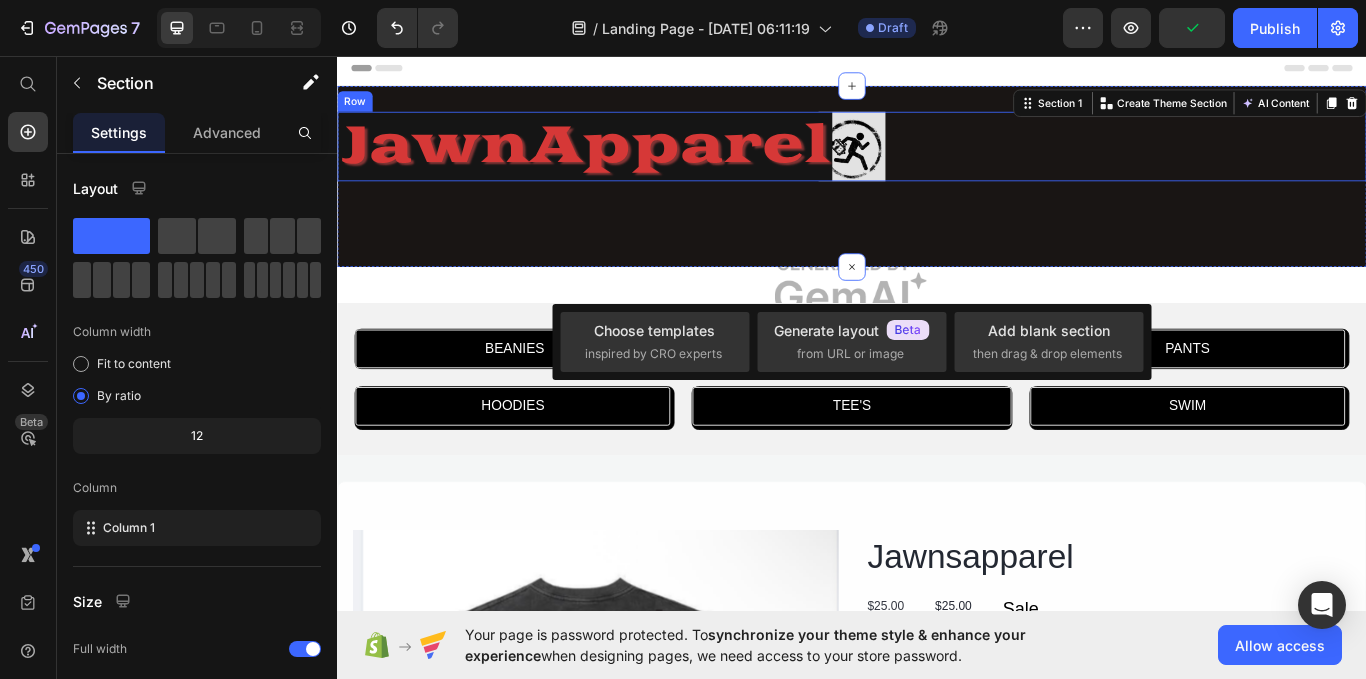 click on "JawnApparel Heading Row" at bounding box center [937, 162] 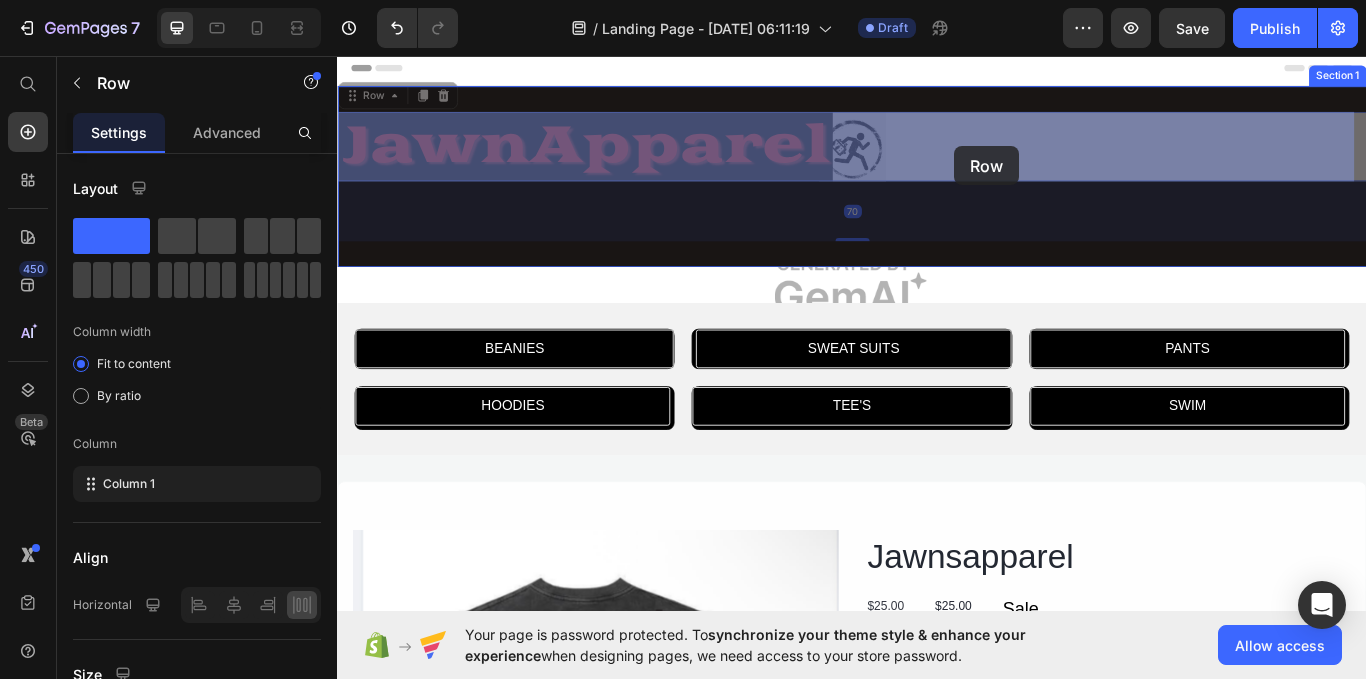 drag, startPoint x: 944, startPoint y: 162, endPoint x: 1062, endPoint y: 163, distance: 118.004234 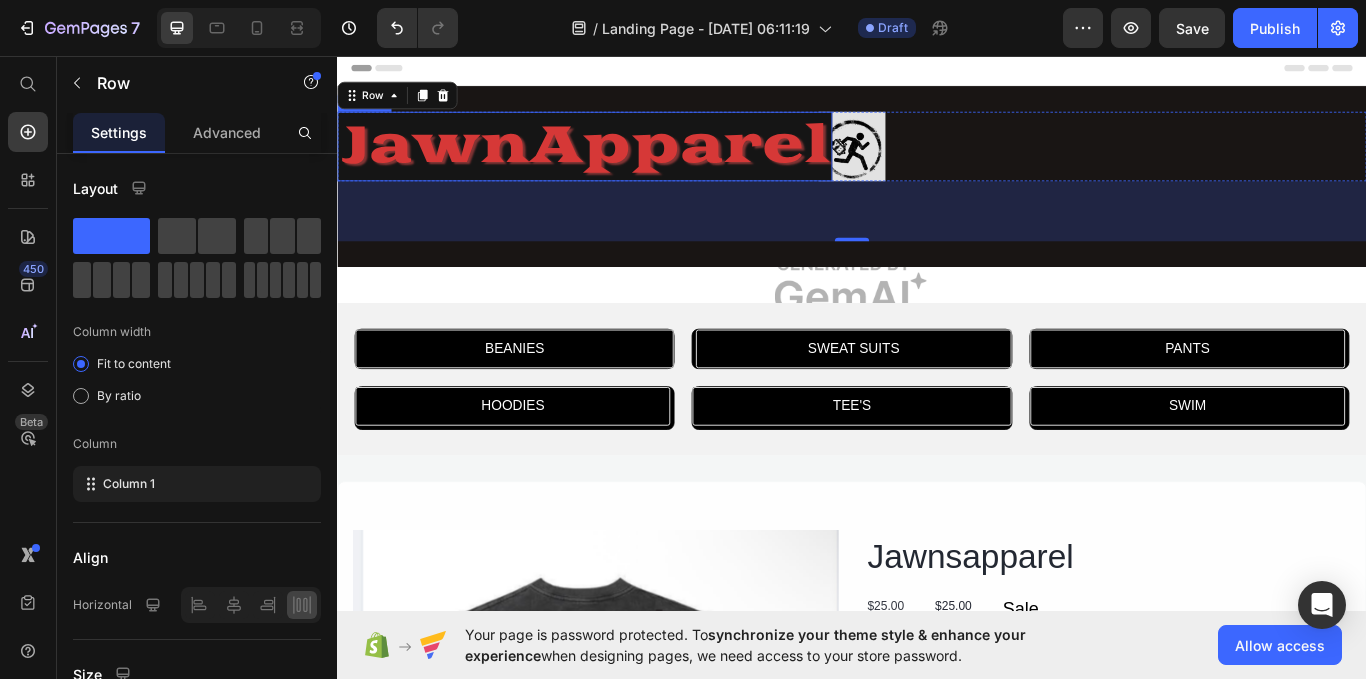 click on "JawnApparel" at bounding box center (625, 162) 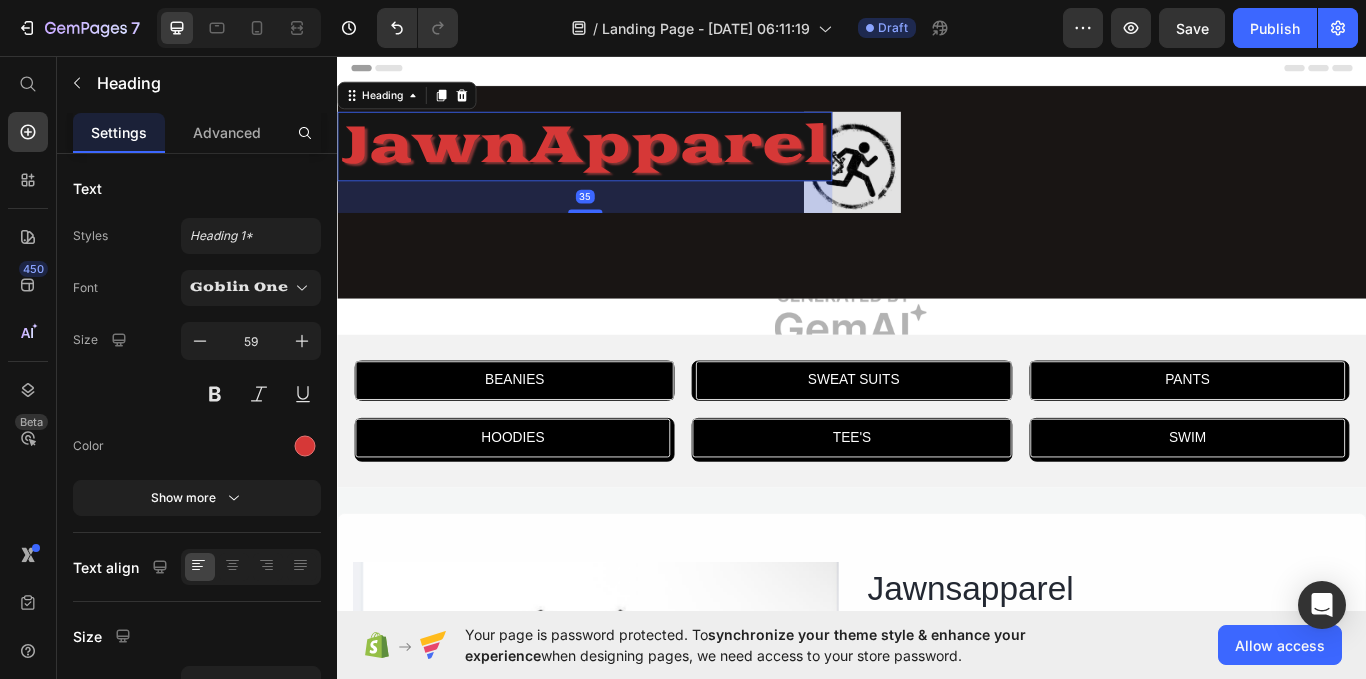 drag, startPoint x: 626, startPoint y: 201, endPoint x: 625, endPoint y: 242, distance: 41.01219 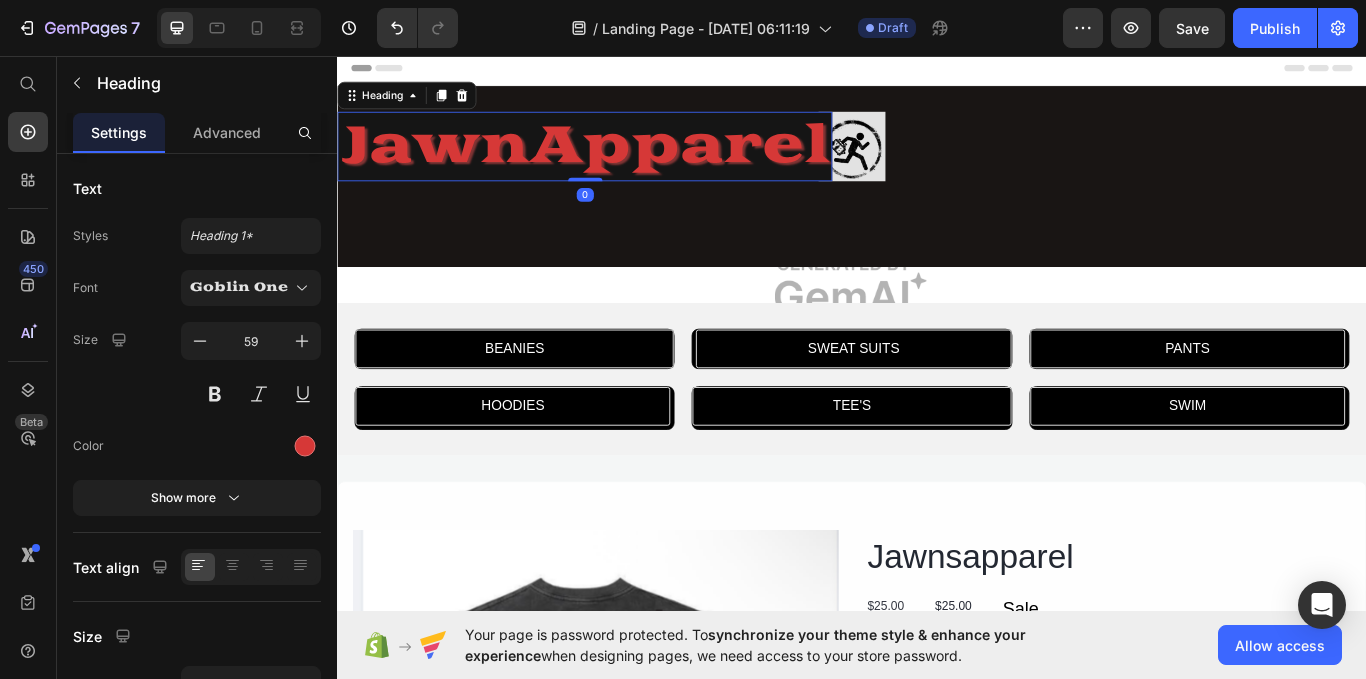 drag, startPoint x: 626, startPoint y: 238, endPoint x: 632, endPoint y: 177, distance: 61.294373 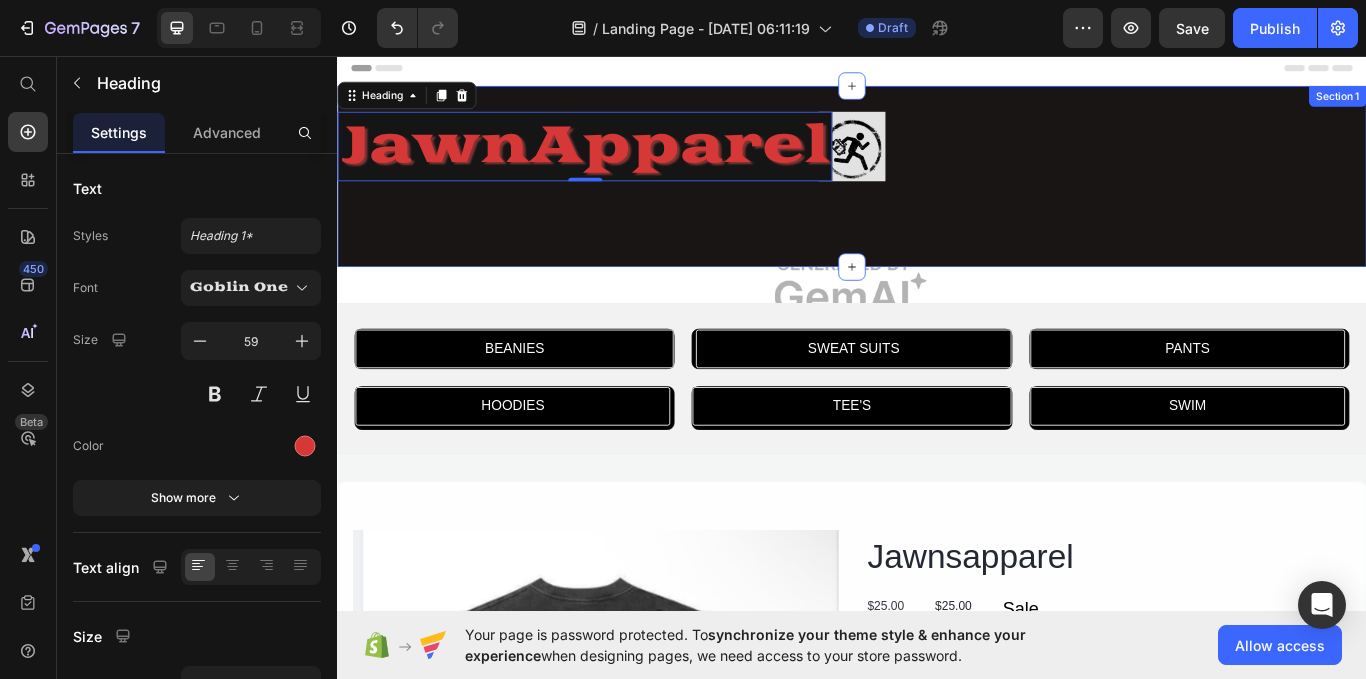 click on "JawnApparel Heading   0 Row" at bounding box center [937, 197] 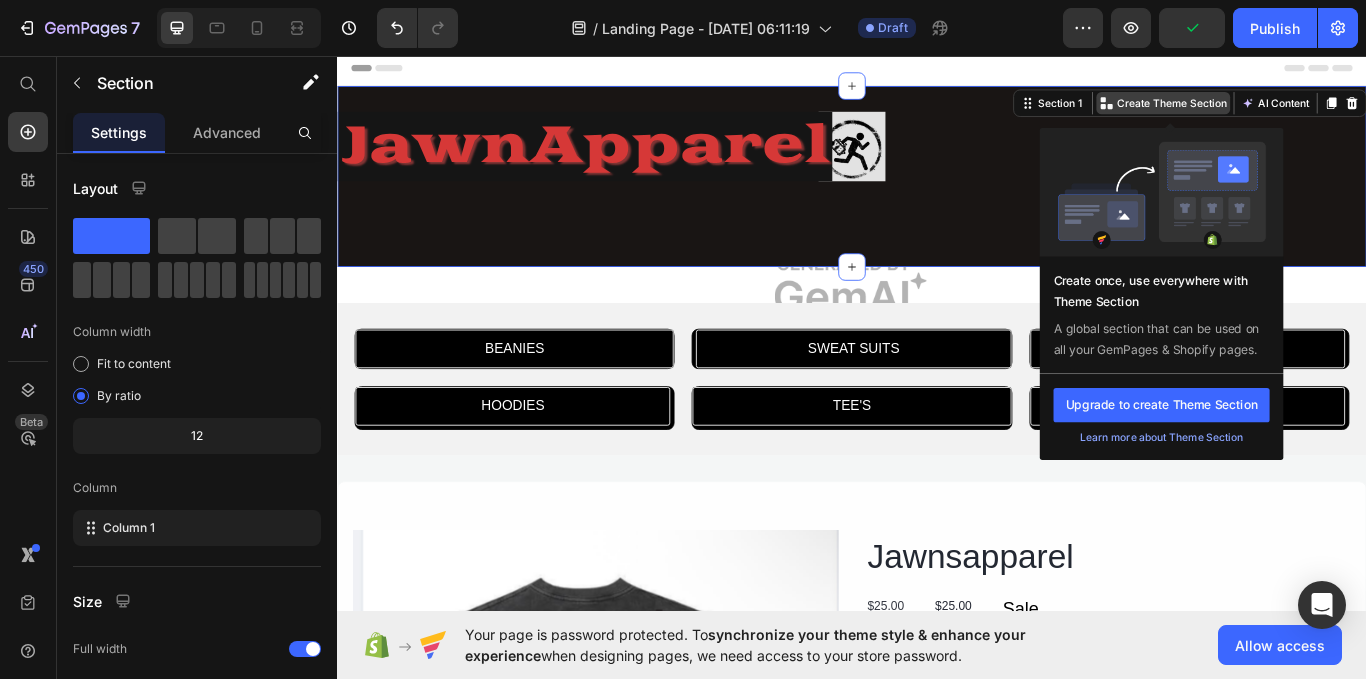 click on "Create Theme Section" at bounding box center (1310, 112) 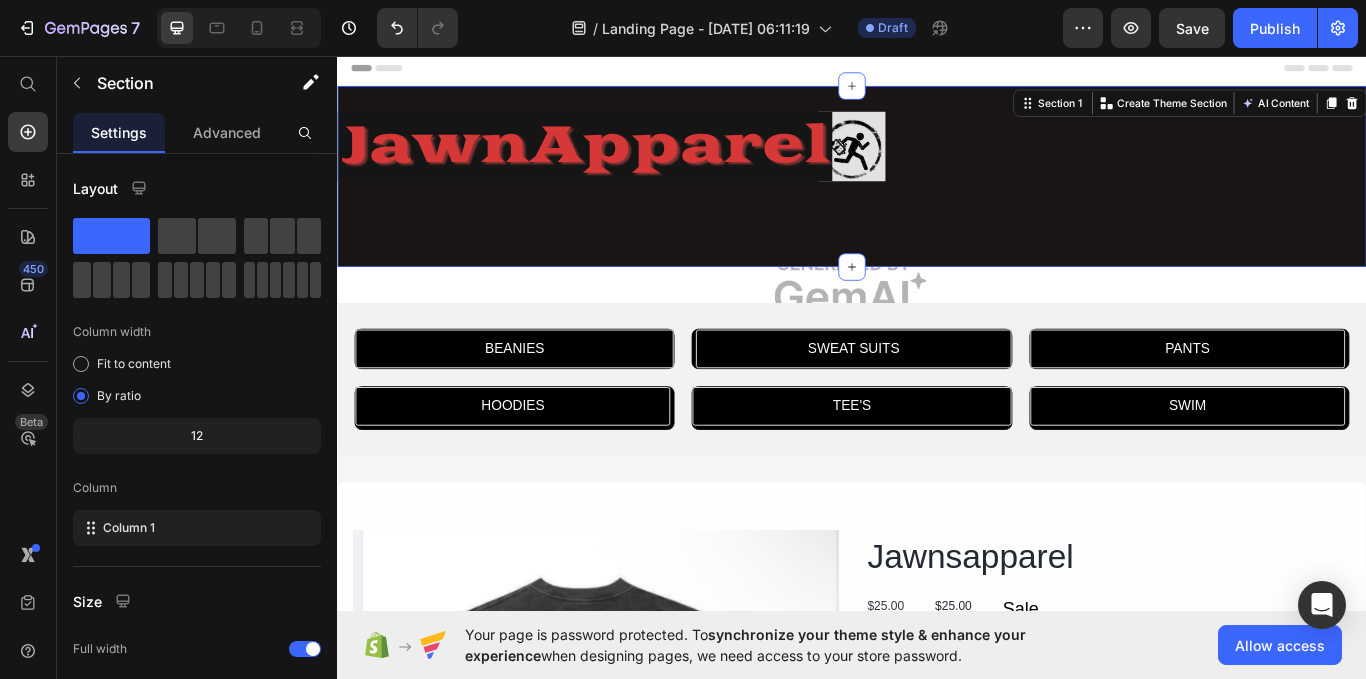 click on "JawnApparel Heading Row" at bounding box center (937, 197) 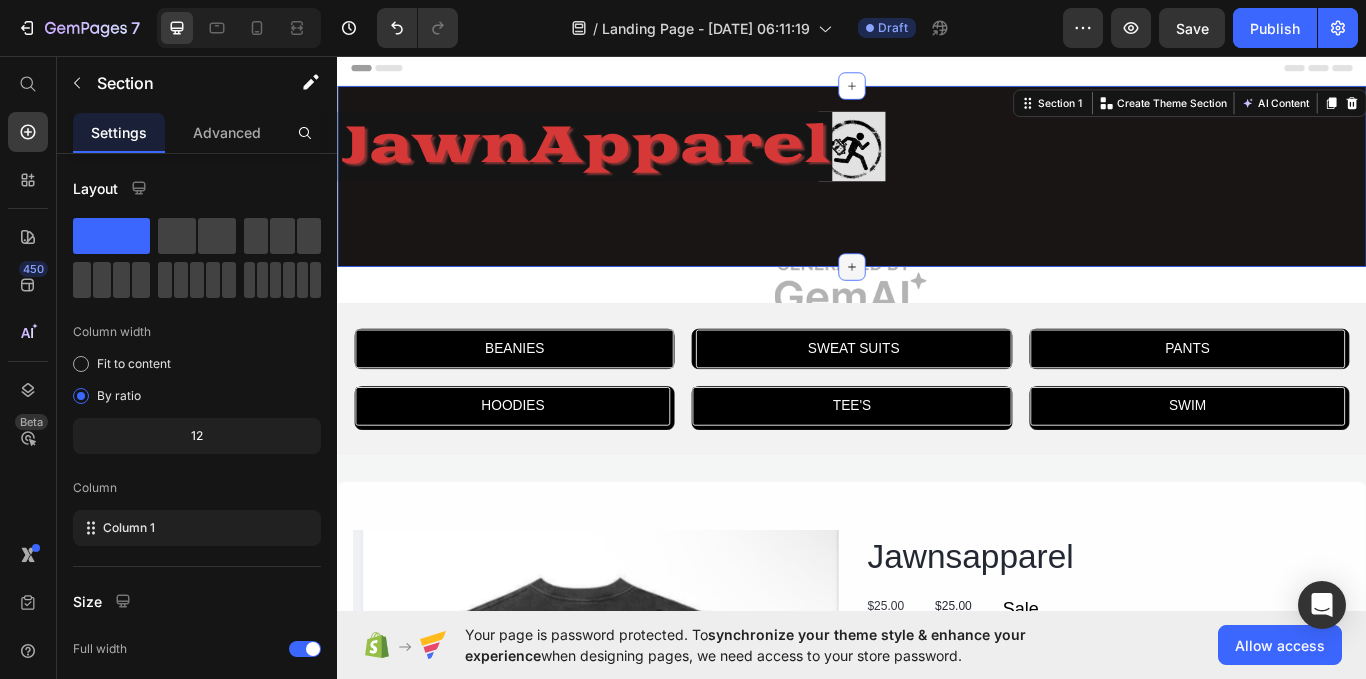 click 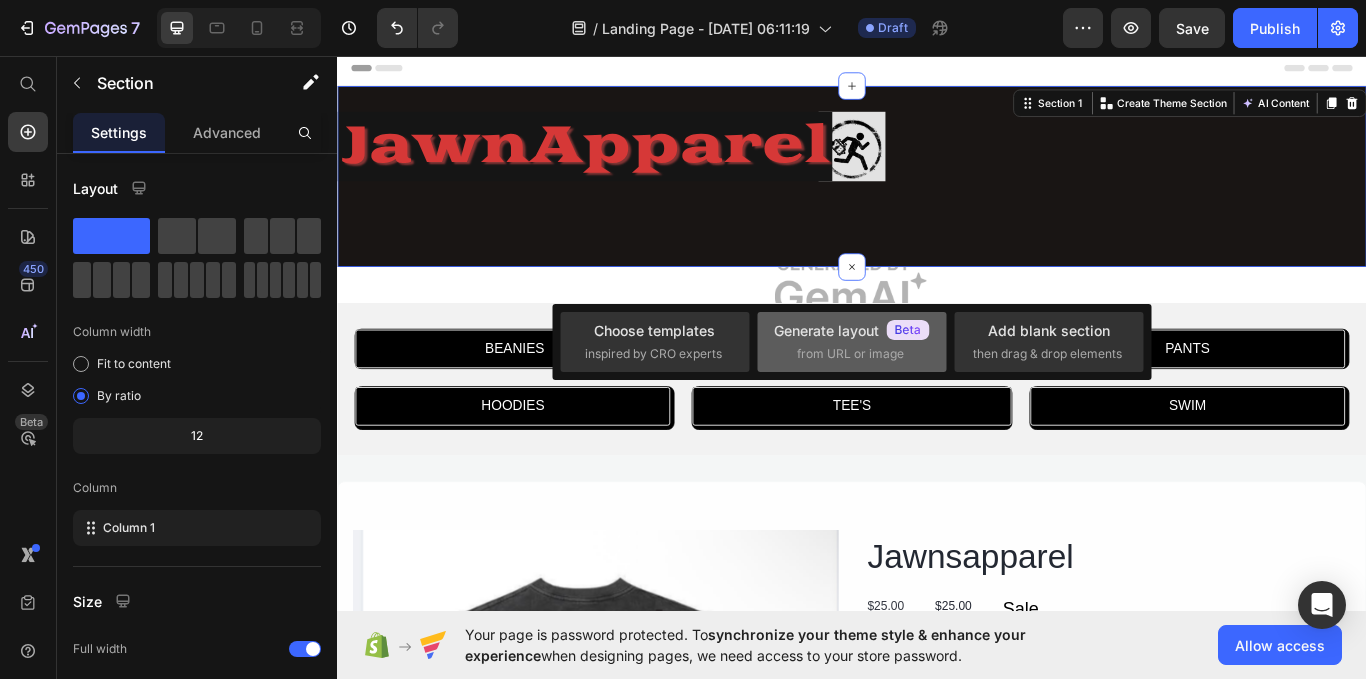 click on "Generate layout" at bounding box center [852, 330] 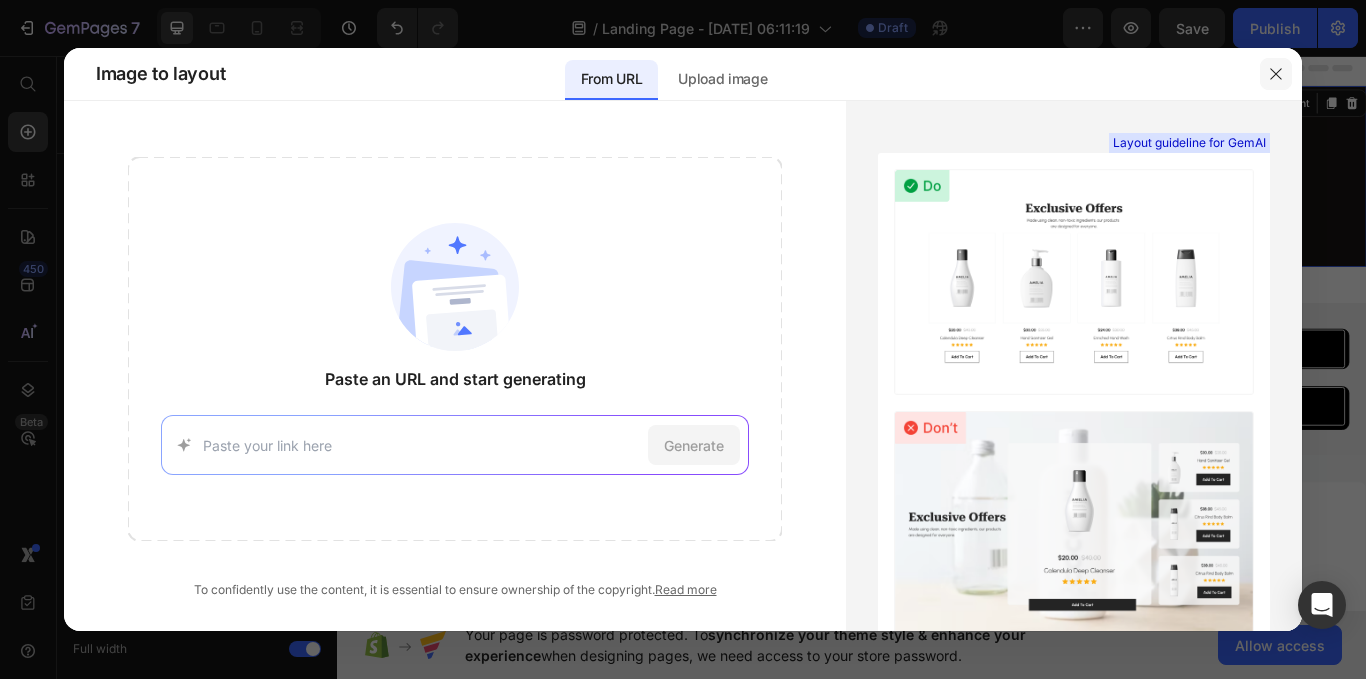 click 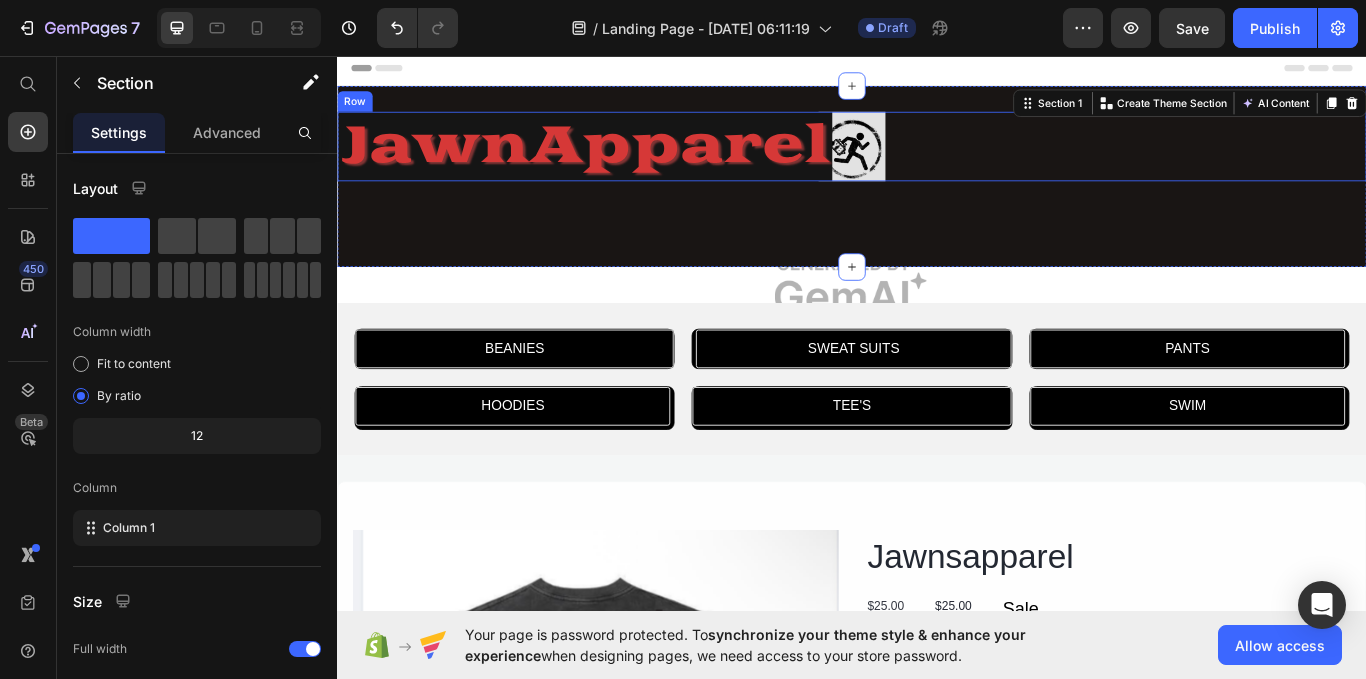 click on "JawnApparel Heading Row" at bounding box center (937, 162) 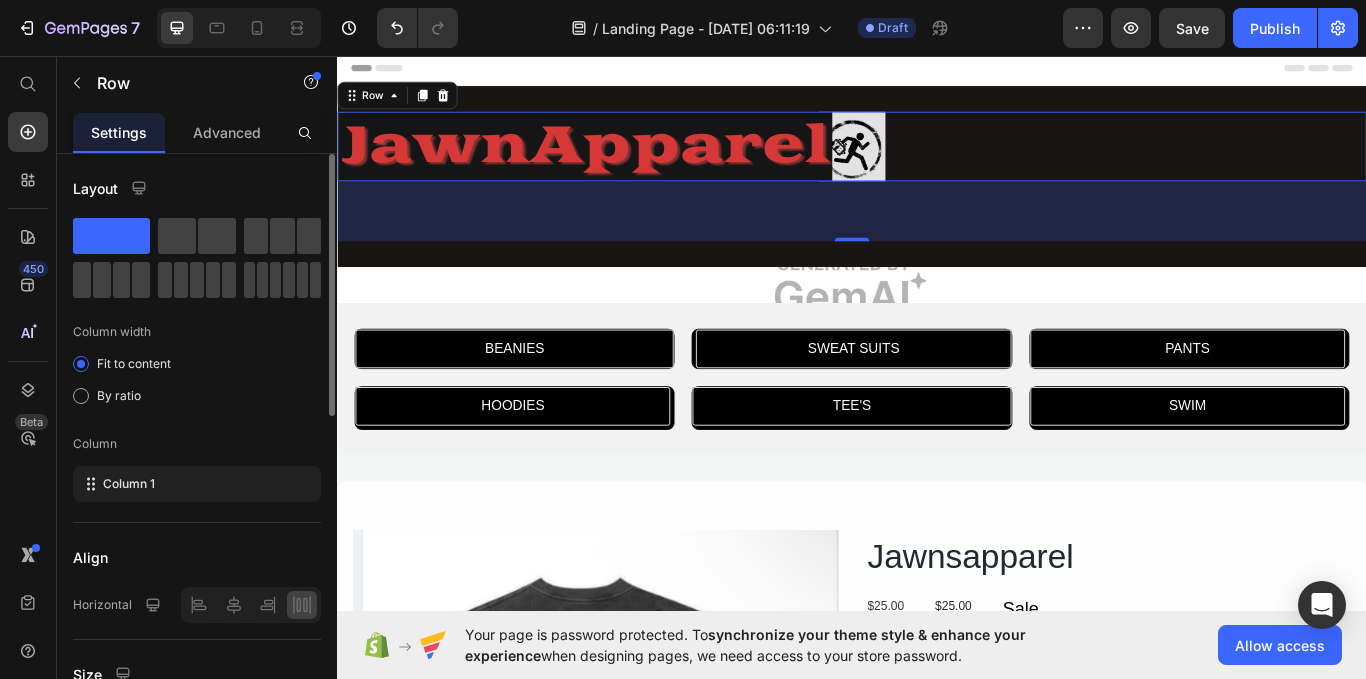click on "Column" at bounding box center [197, 444] 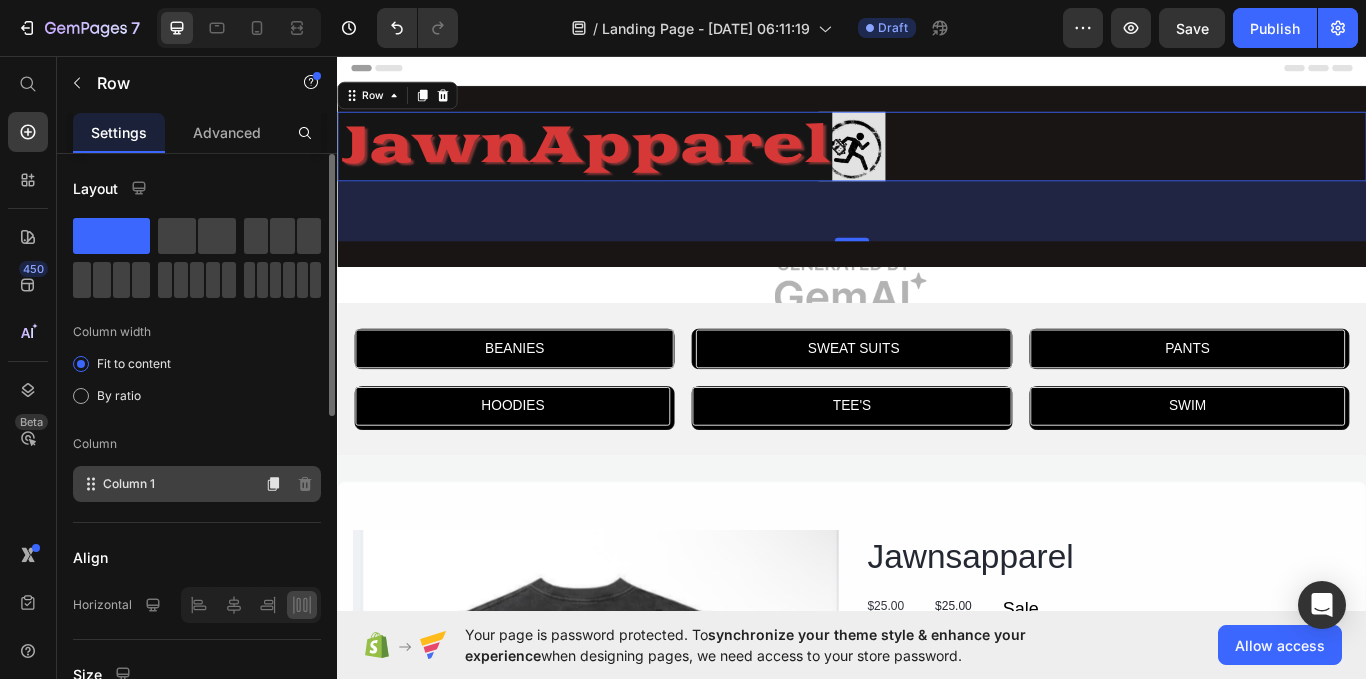 click on "Column 1" 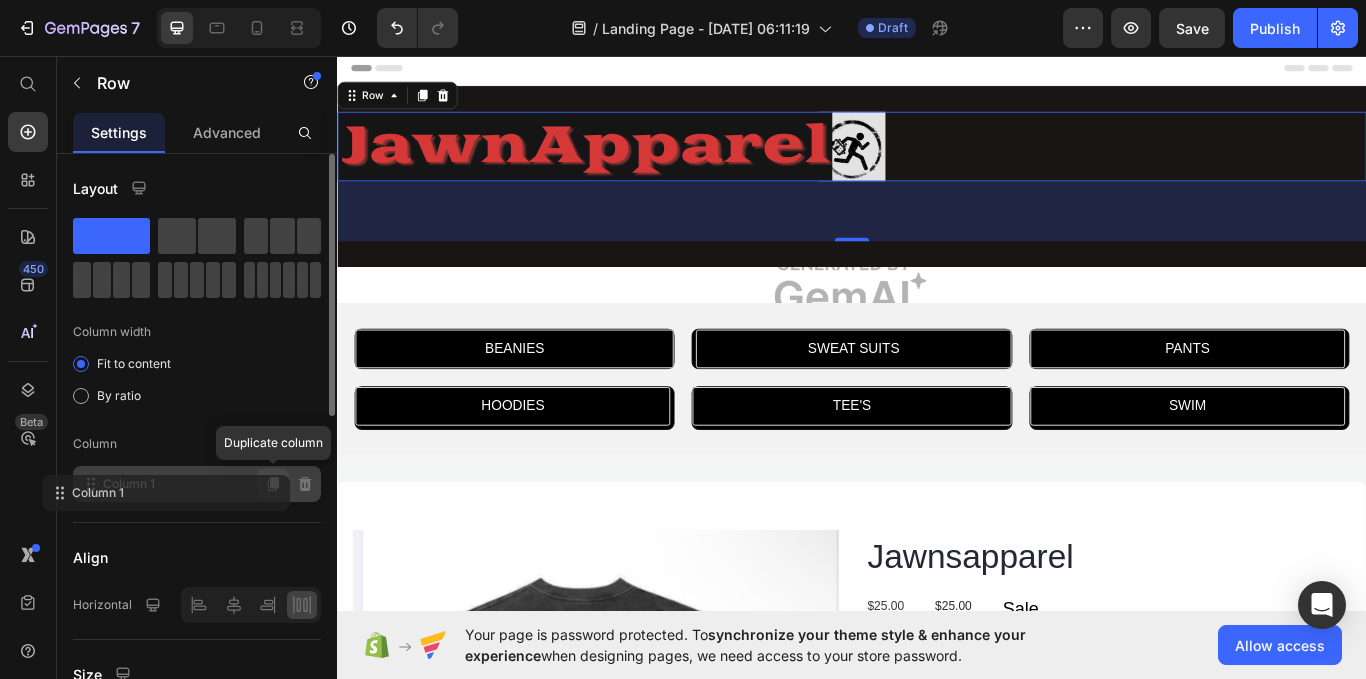 click 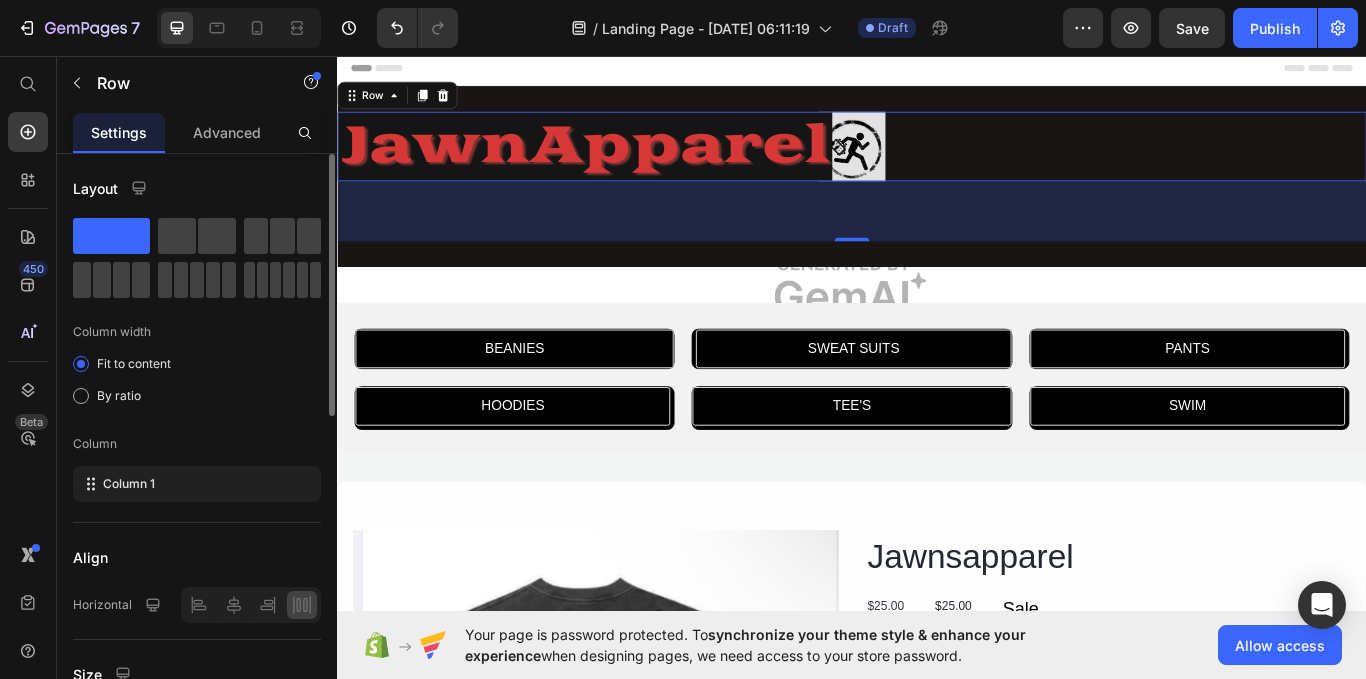 click on "Column" at bounding box center [197, 444] 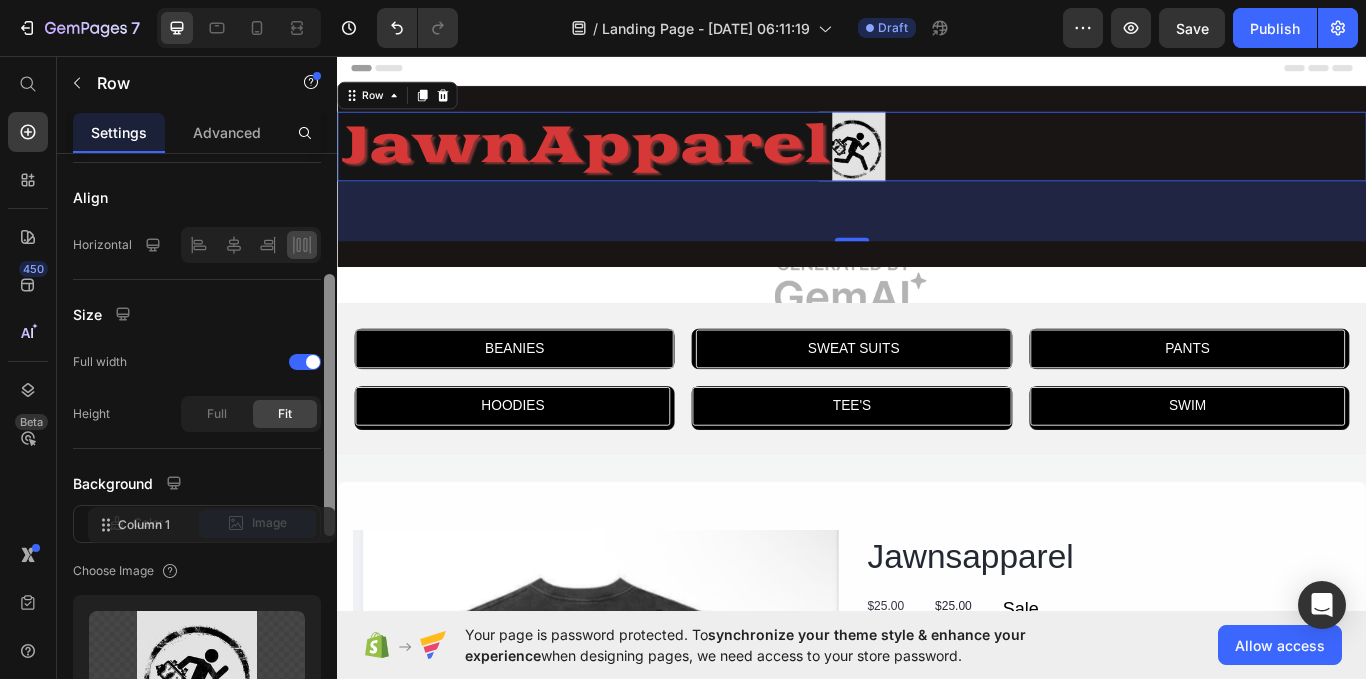 drag, startPoint x: 330, startPoint y: 380, endPoint x: 313, endPoint y: 555, distance: 175.82378 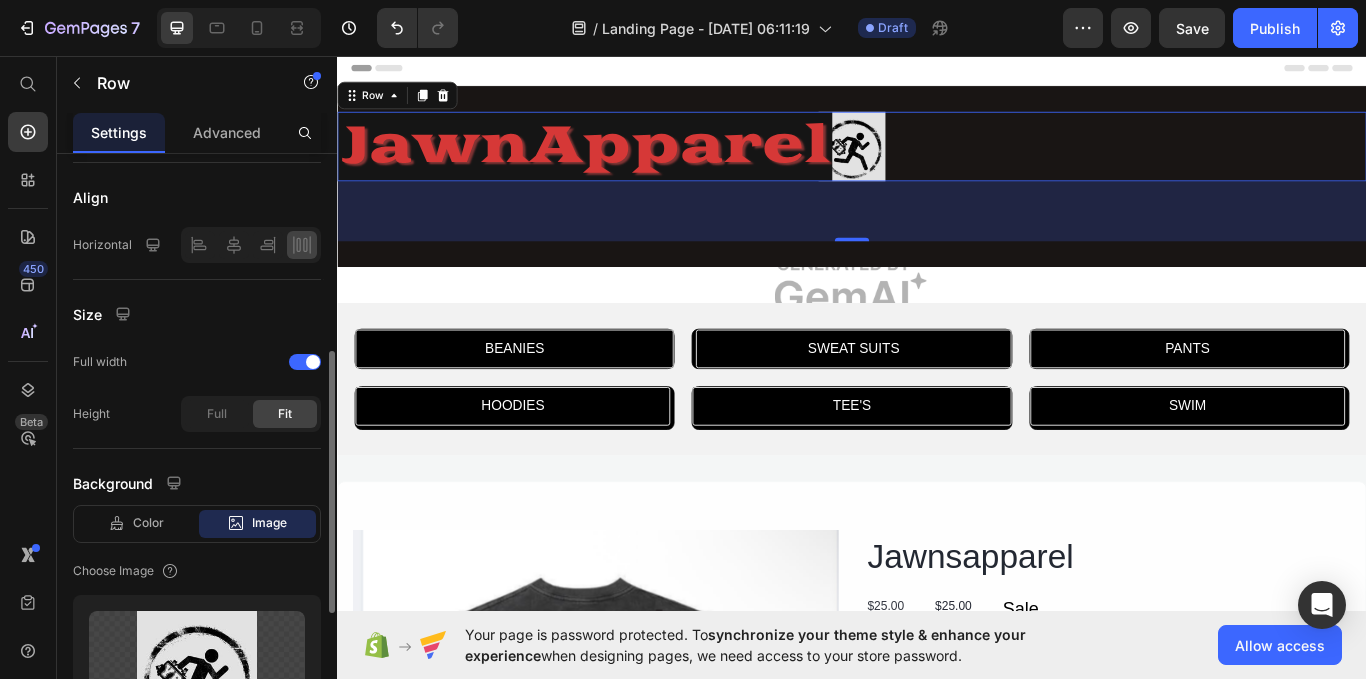 scroll, scrollTop: 384, scrollLeft: 0, axis: vertical 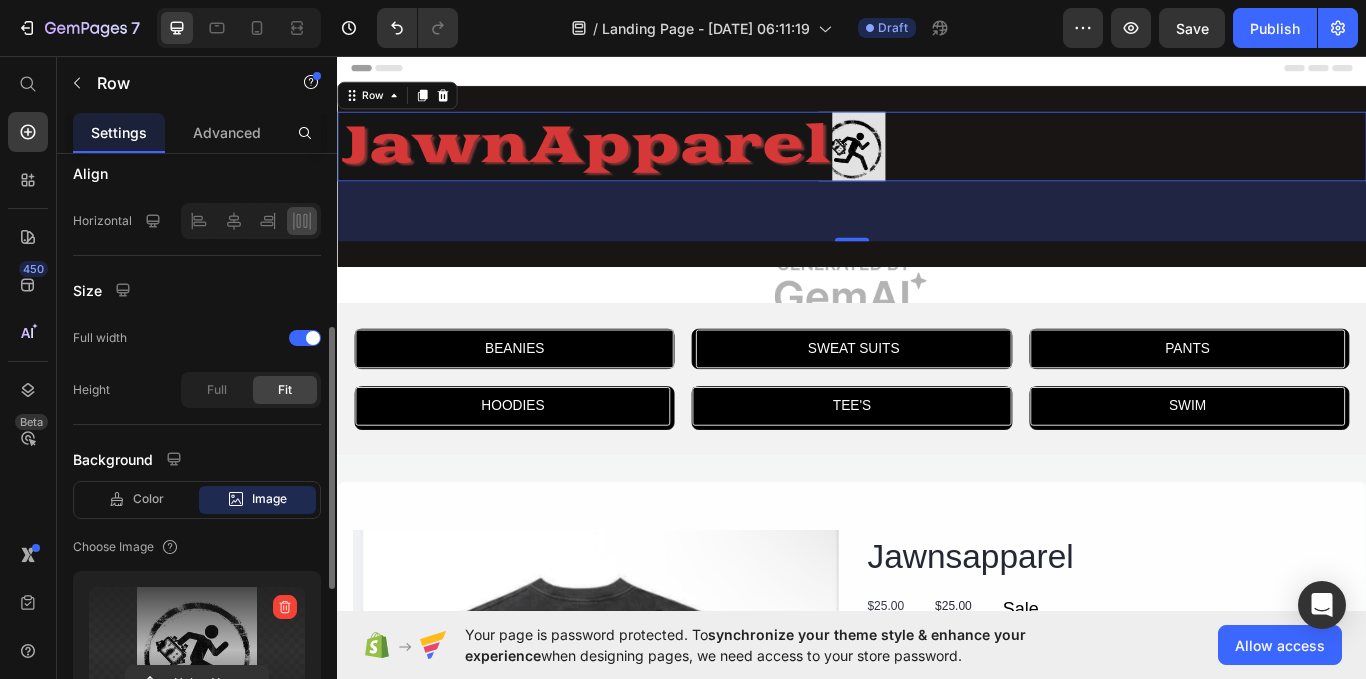 drag, startPoint x: 313, startPoint y: 556, endPoint x: 298, endPoint y: 644, distance: 89.26926 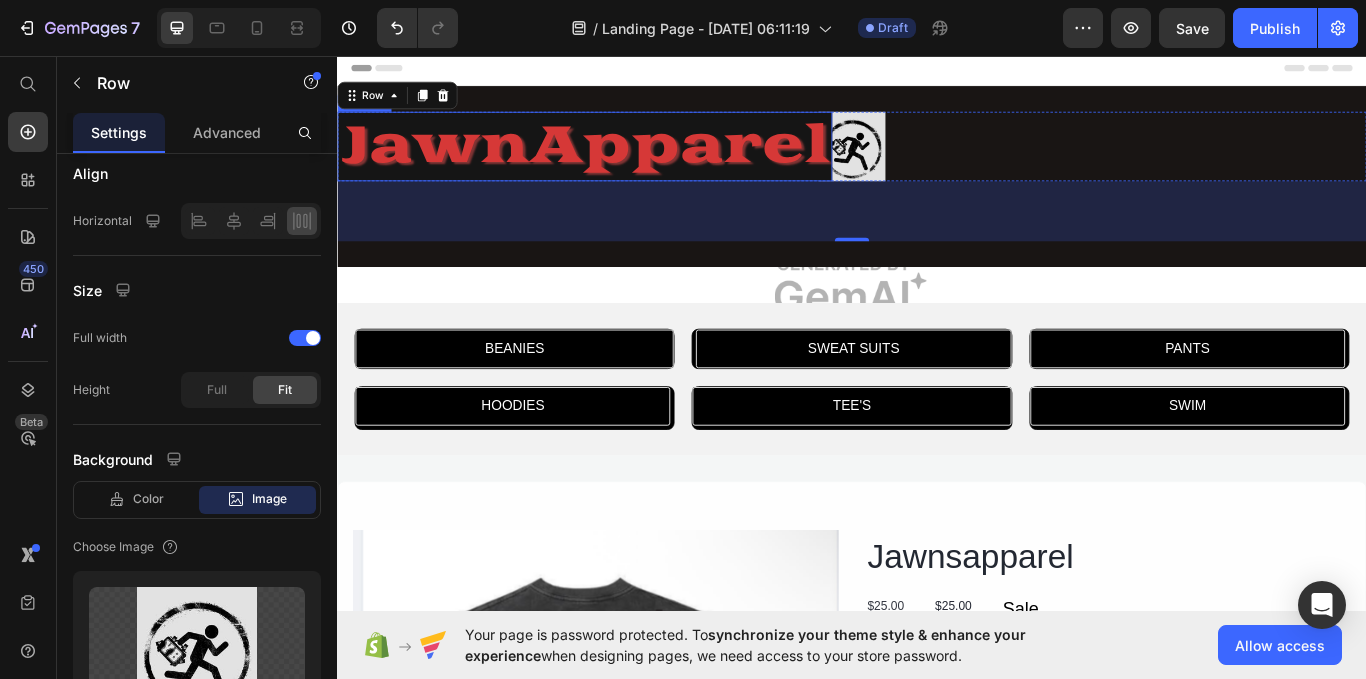 click on "JawnApparel" at bounding box center [625, 162] 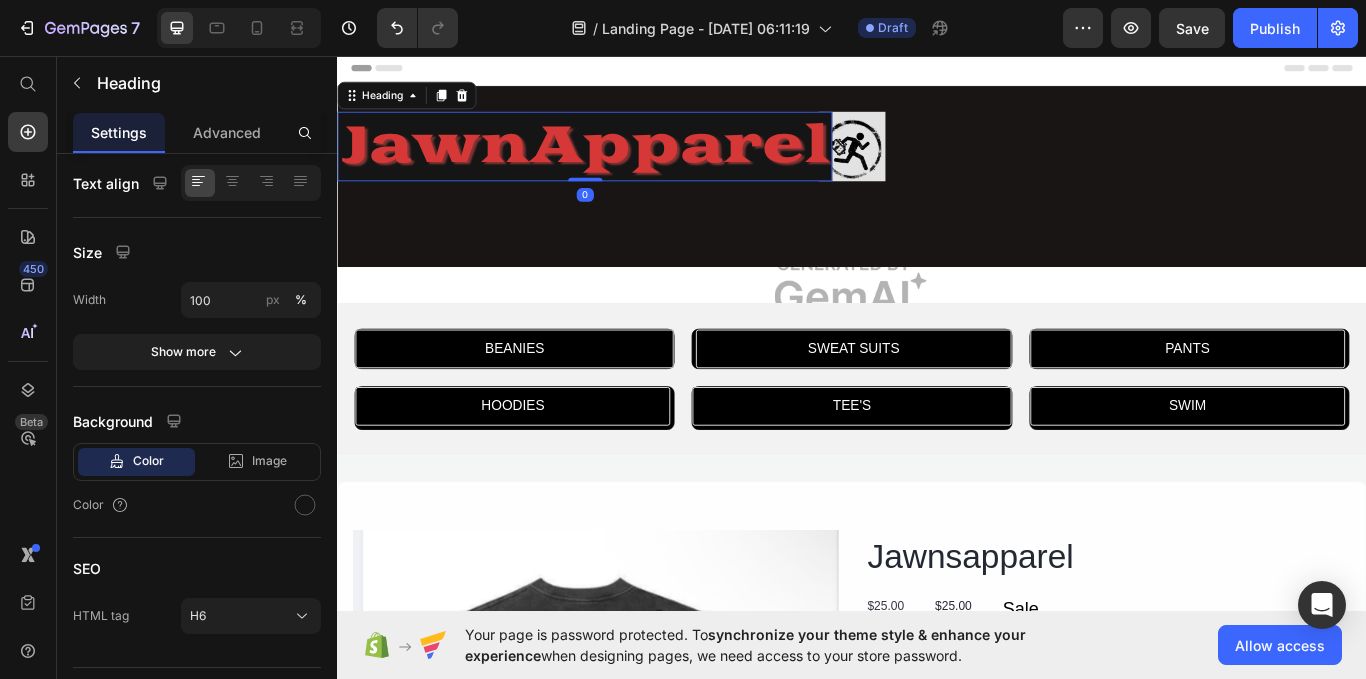 scroll, scrollTop: 0, scrollLeft: 0, axis: both 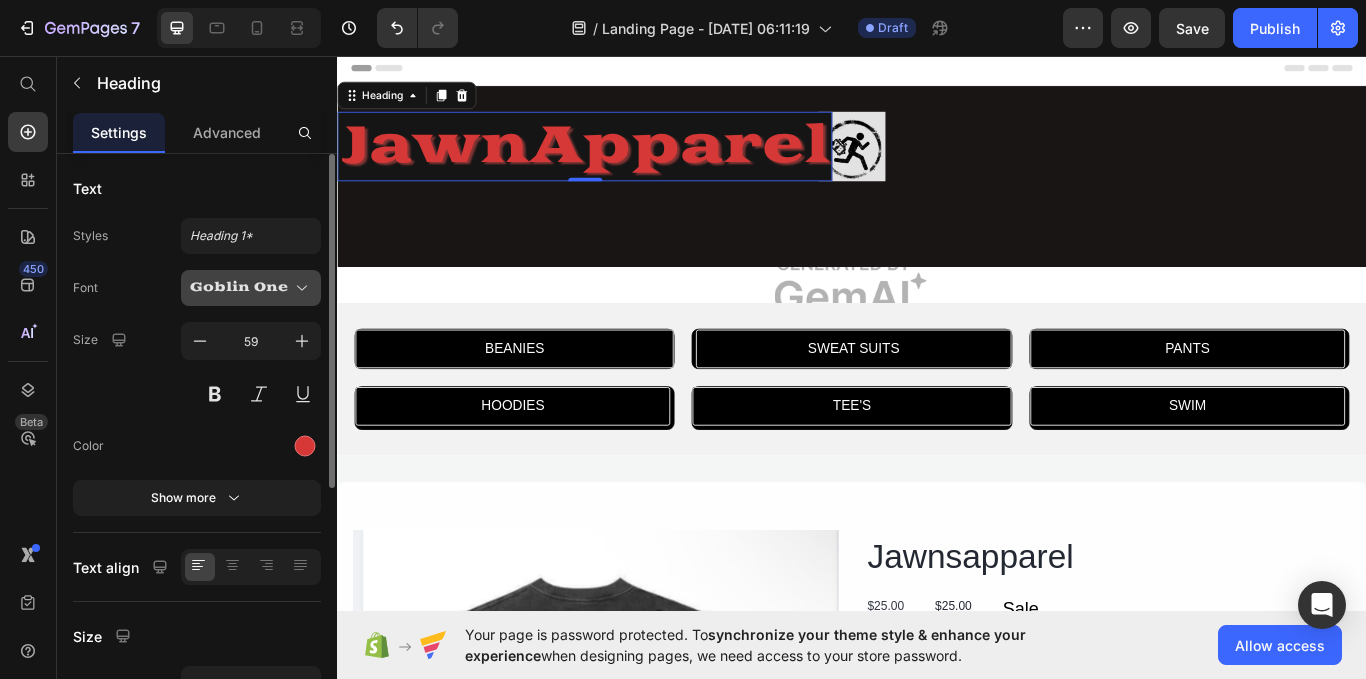 click on "Goblin One" at bounding box center [241, 288] 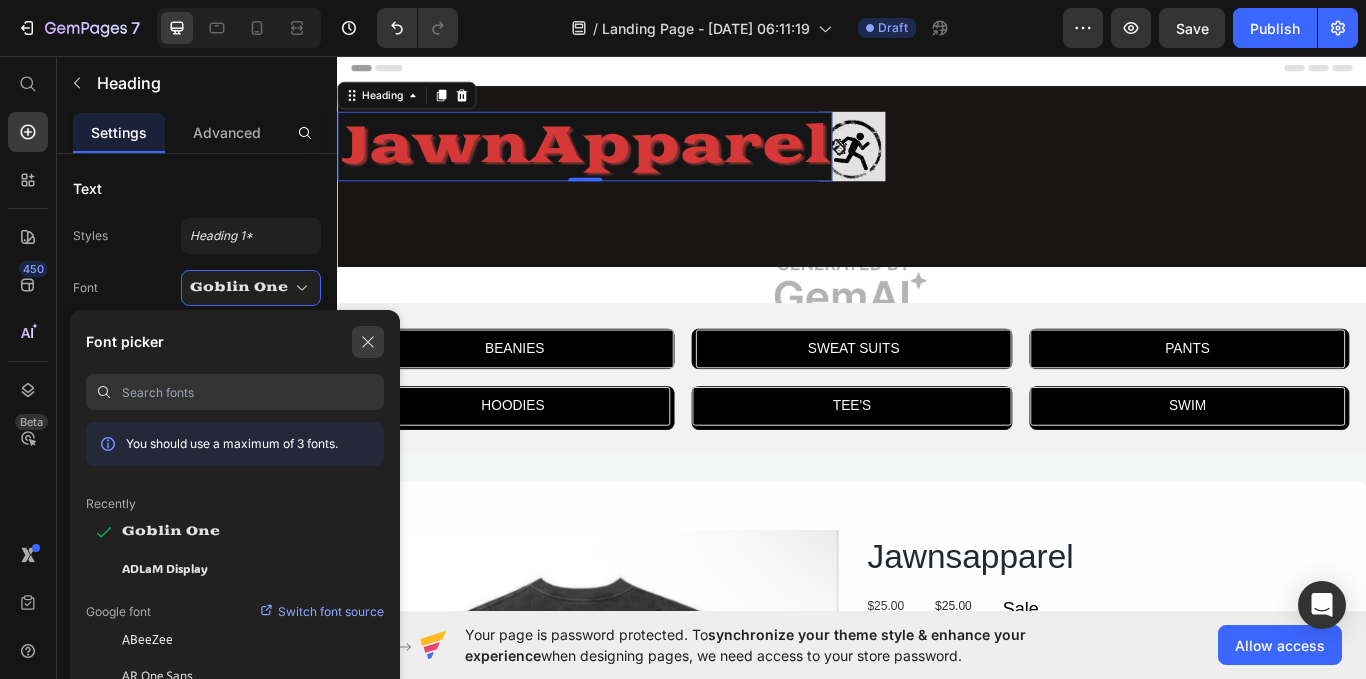 click 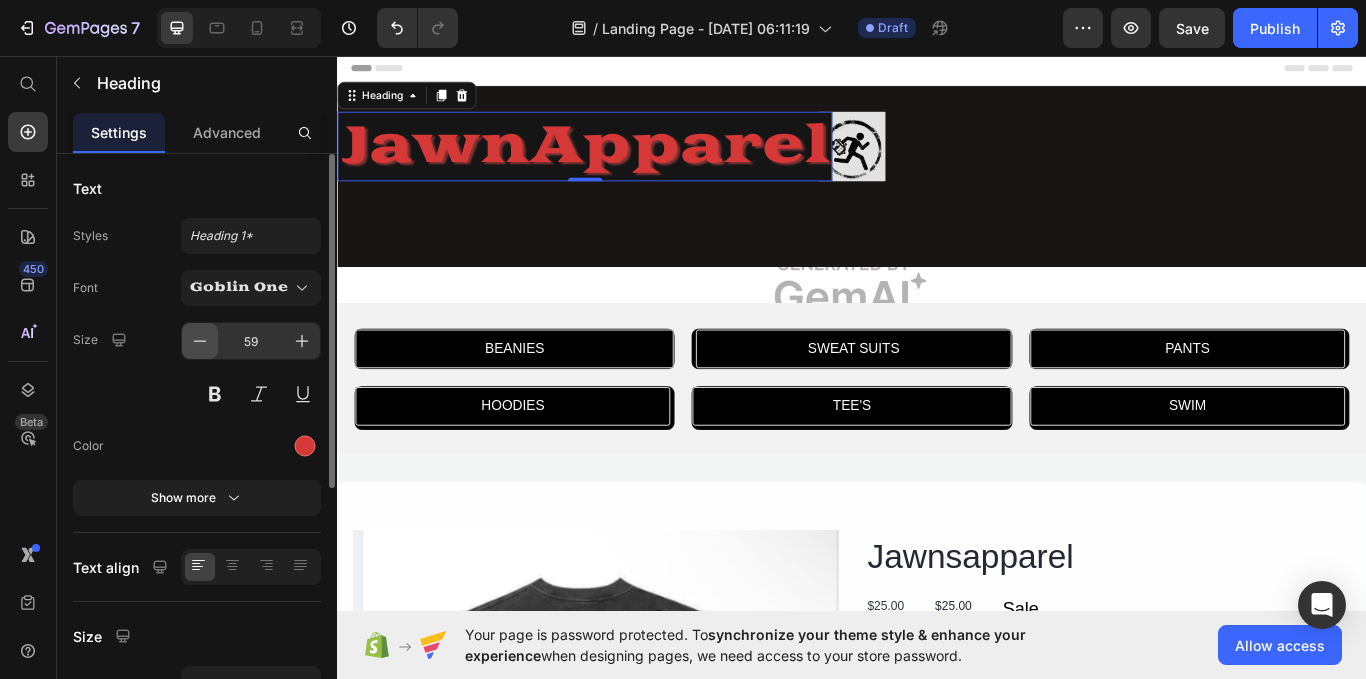 click 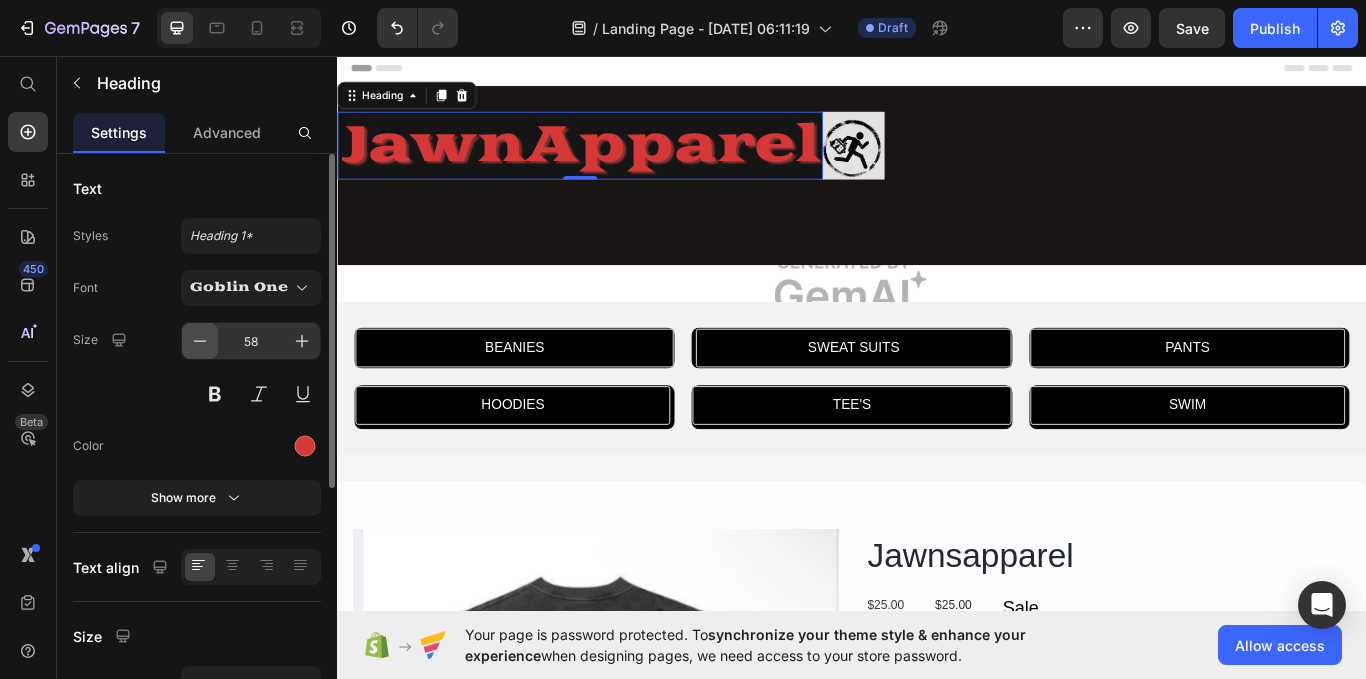click 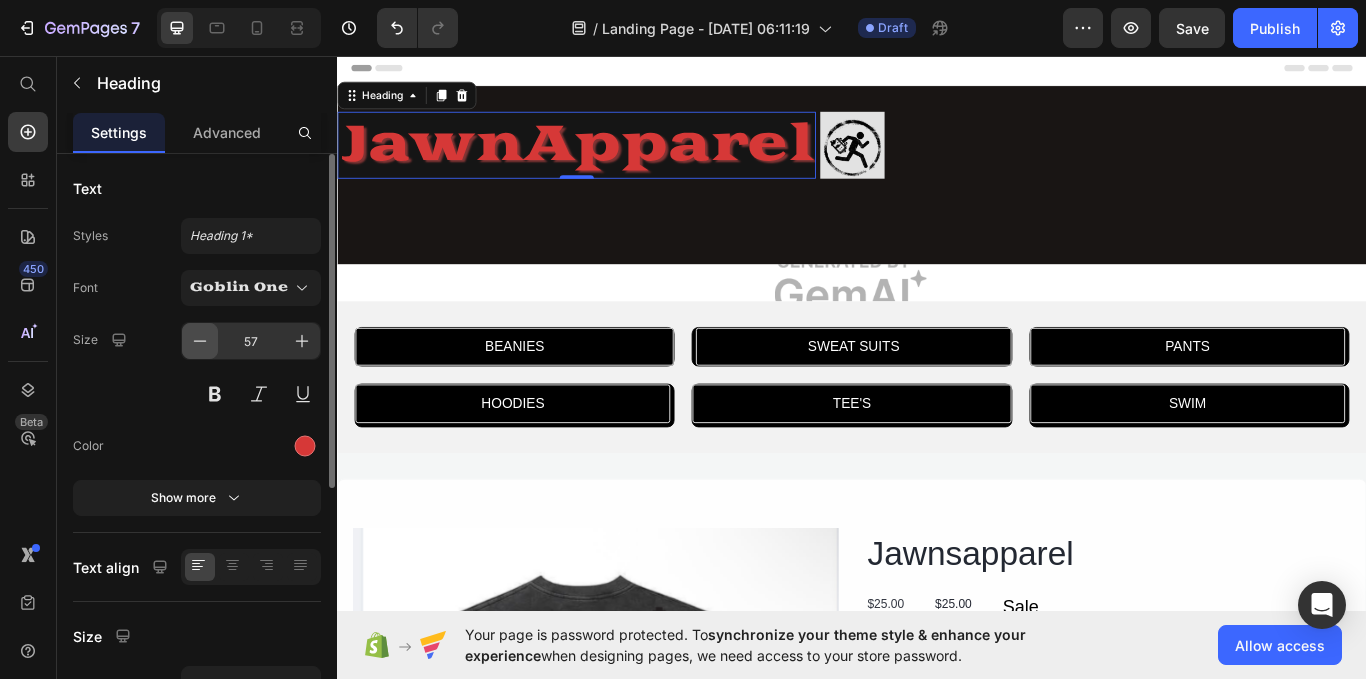 click 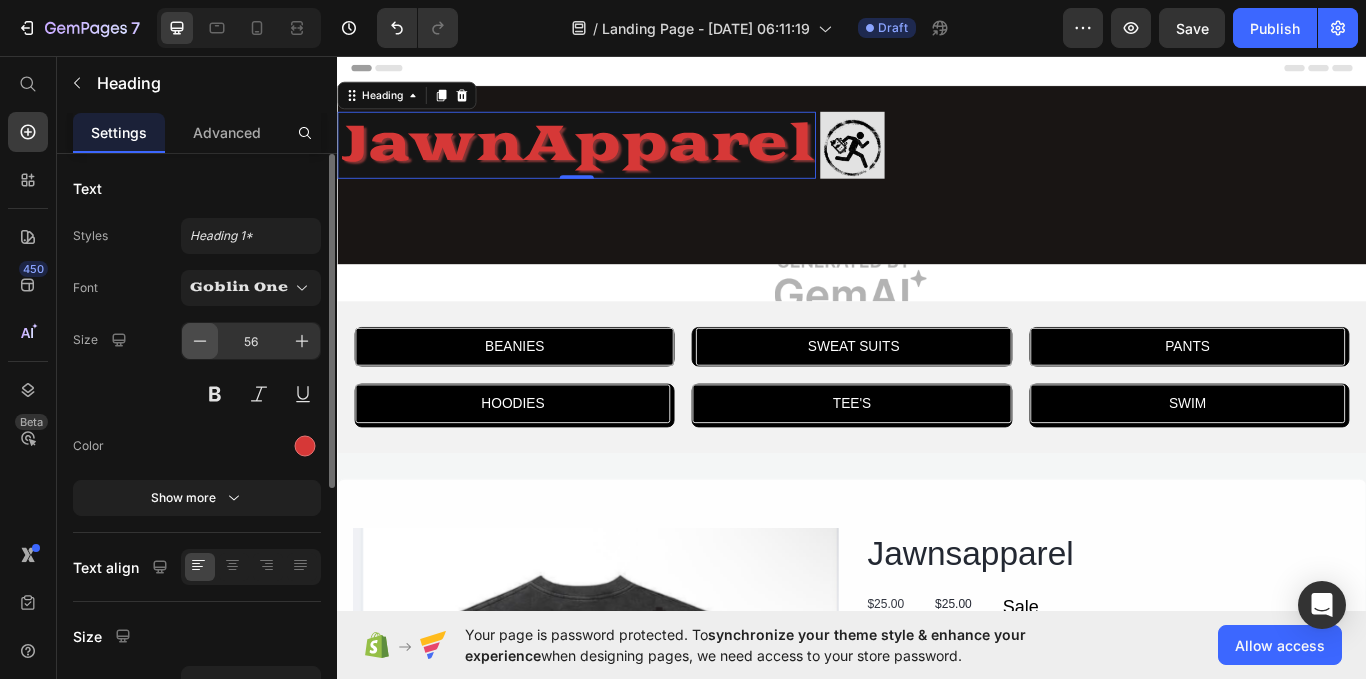 click 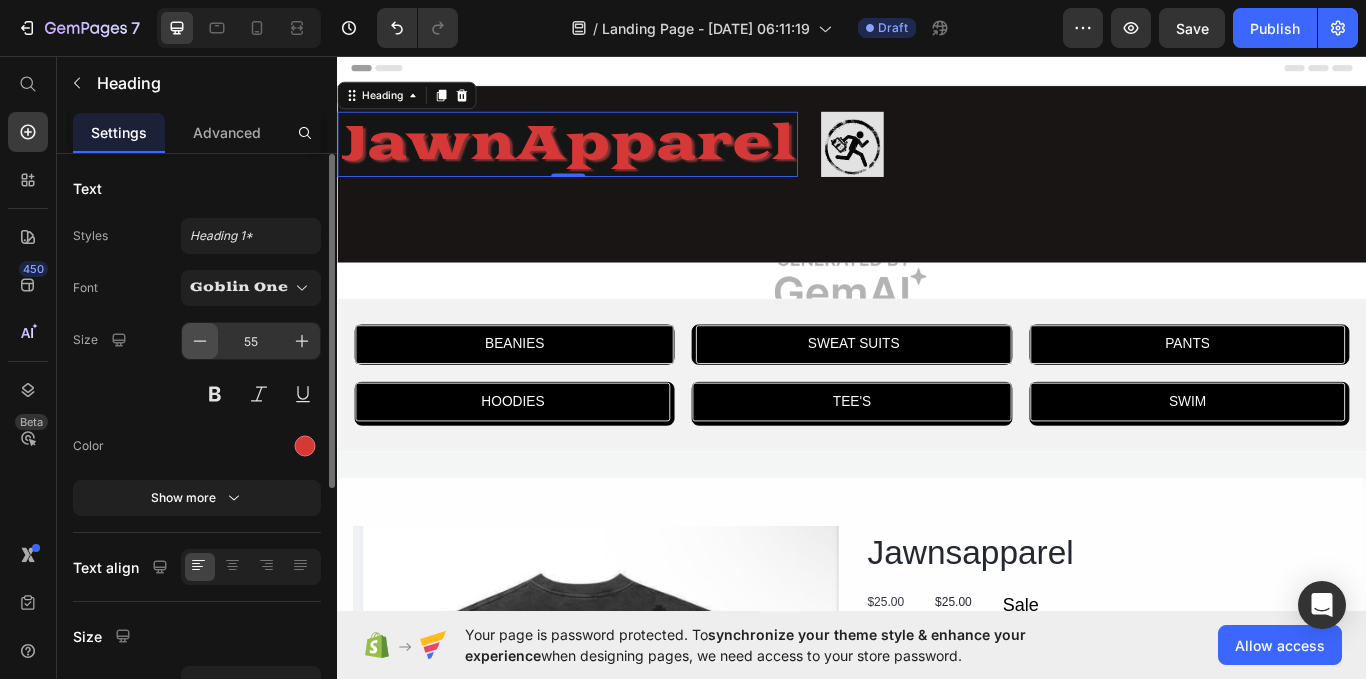 click 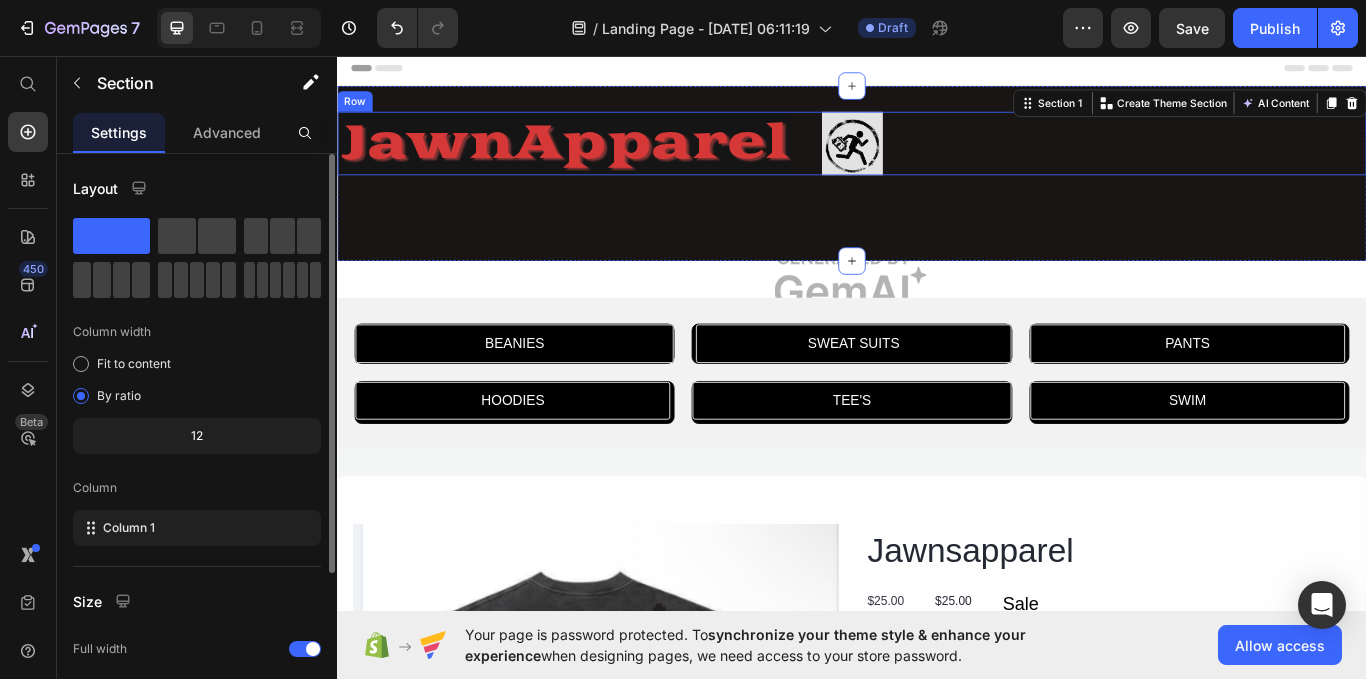 click on "JawnApparel Heading Row" at bounding box center (937, 159) 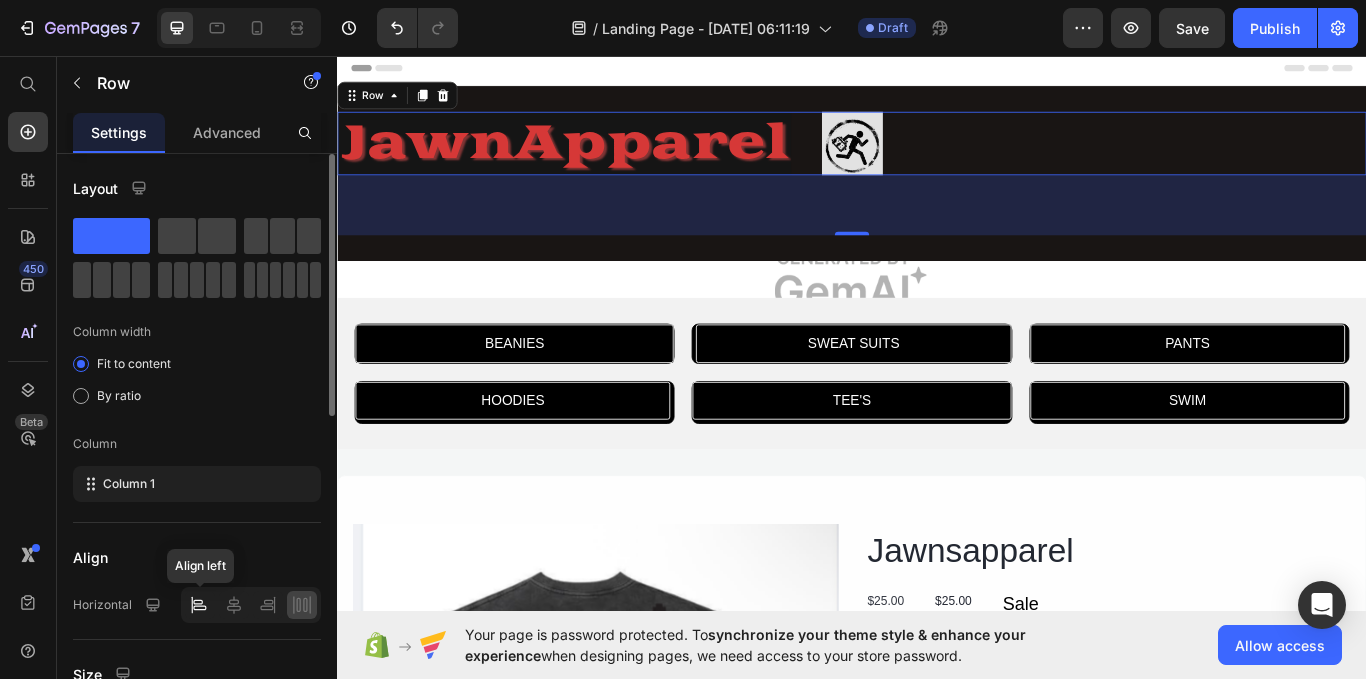 click 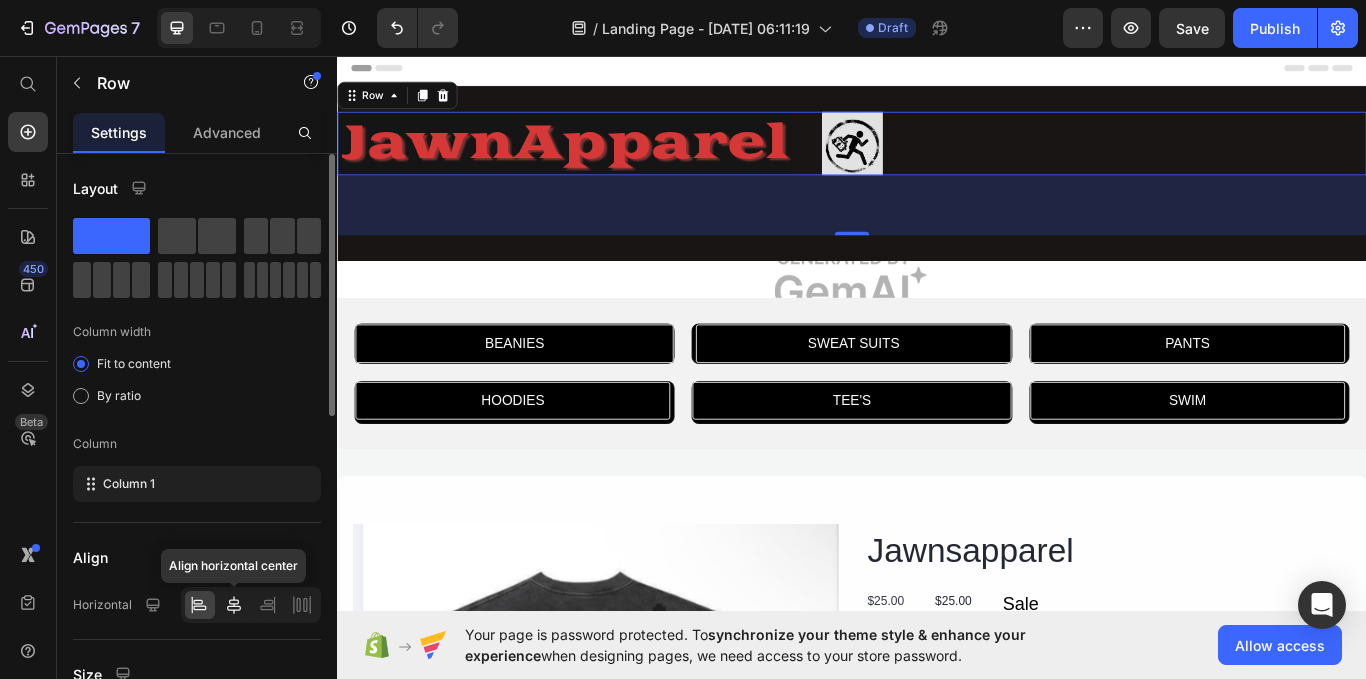 click 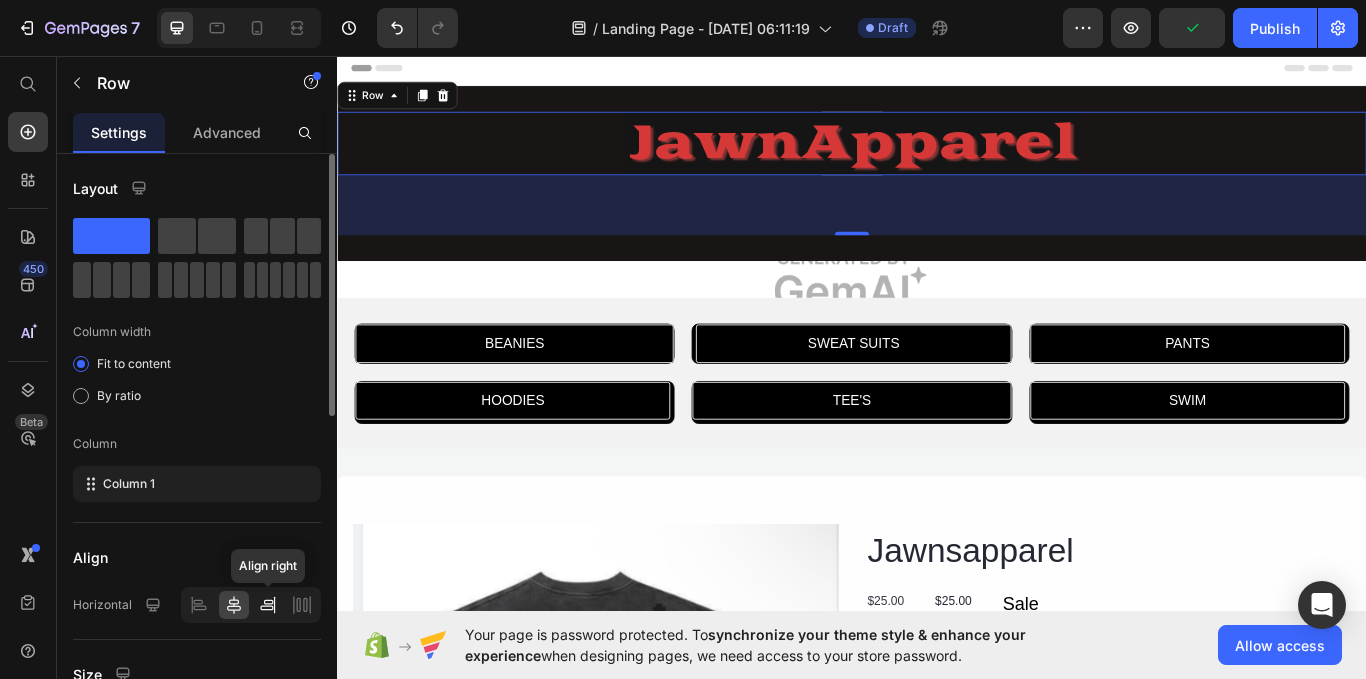 click 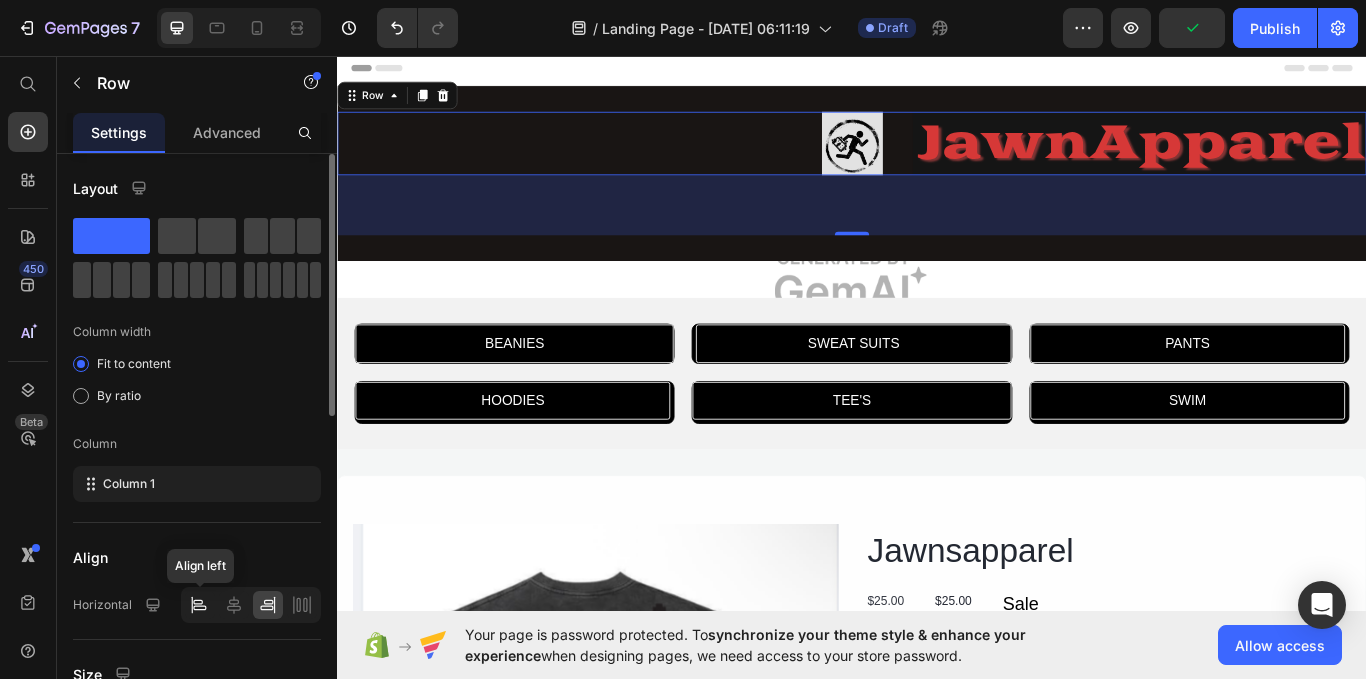click 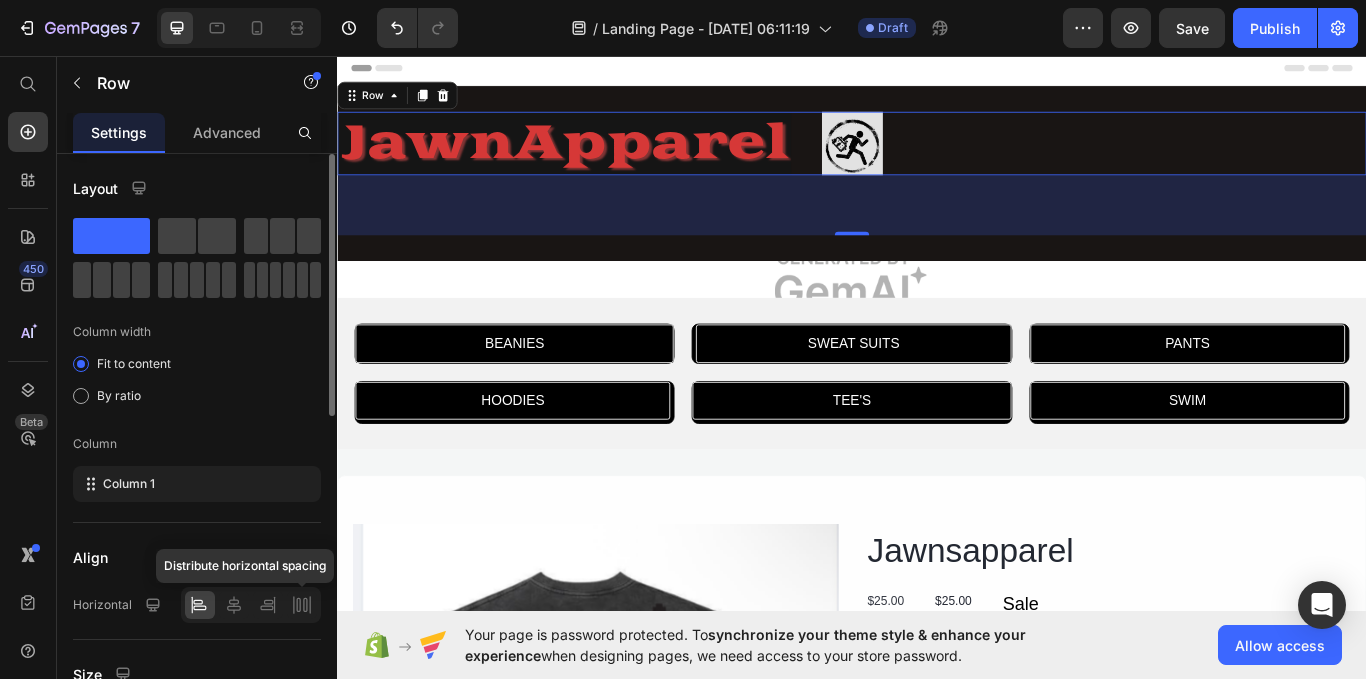 click 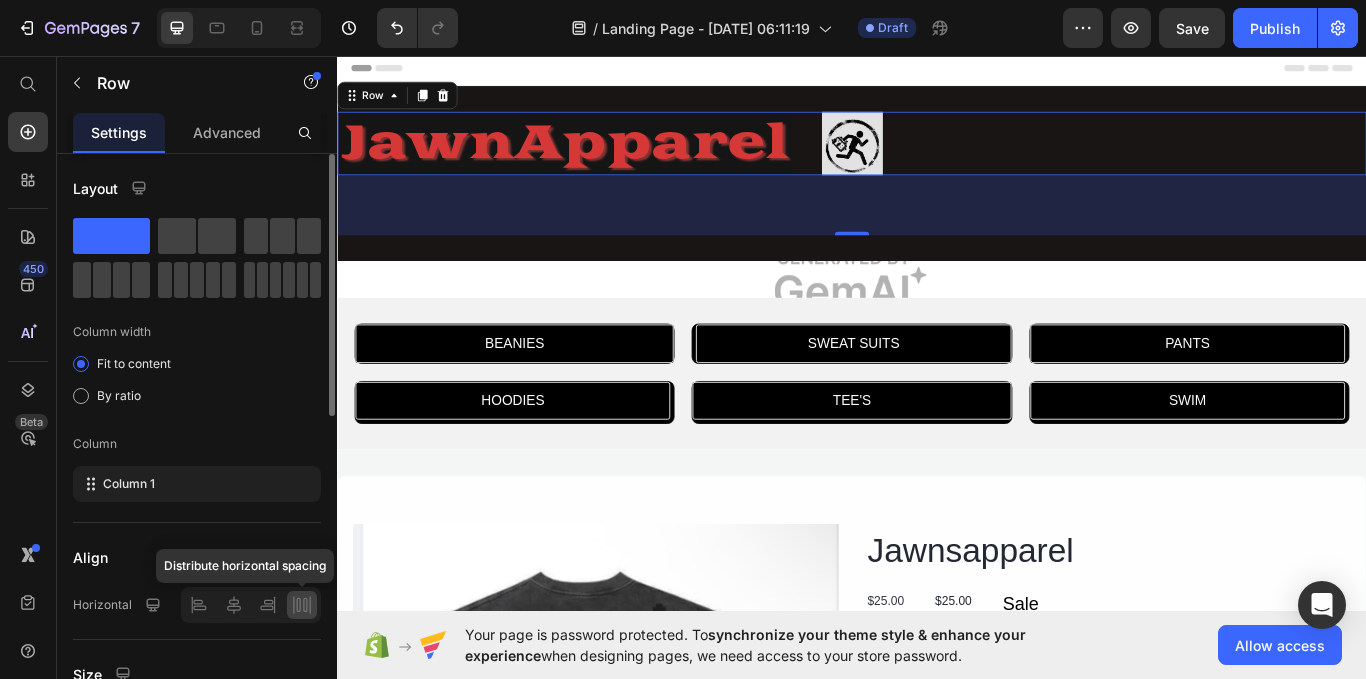 click 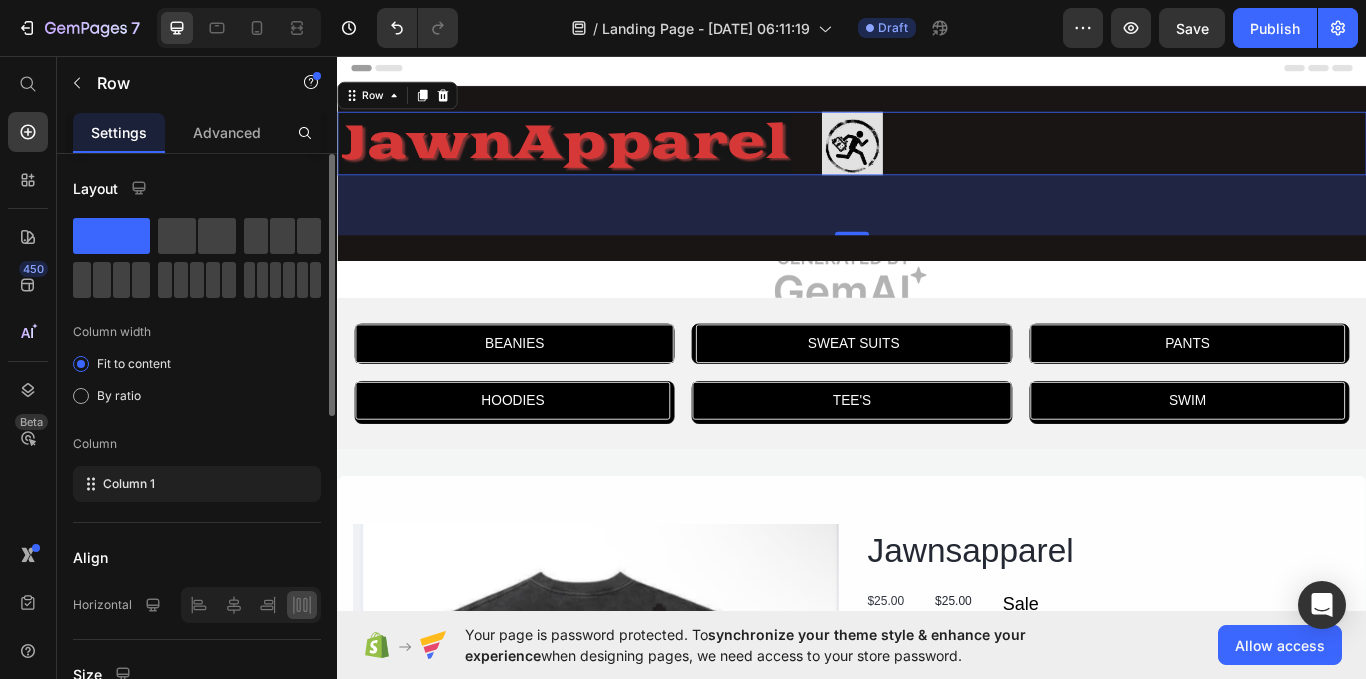 click on "Column width Fit to content By ratio Column Column 1" 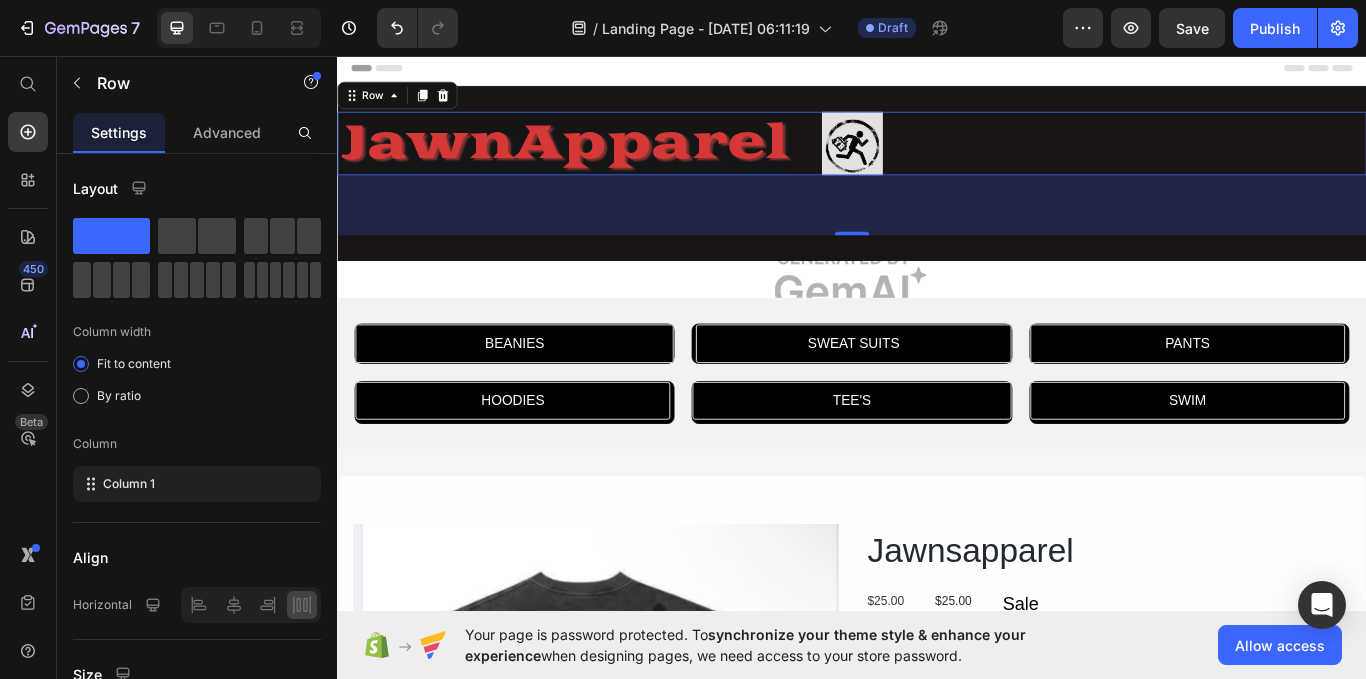drag, startPoint x: 935, startPoint y: 260, endPoint x: 927, endPoint y: 168, distance: 92.34717 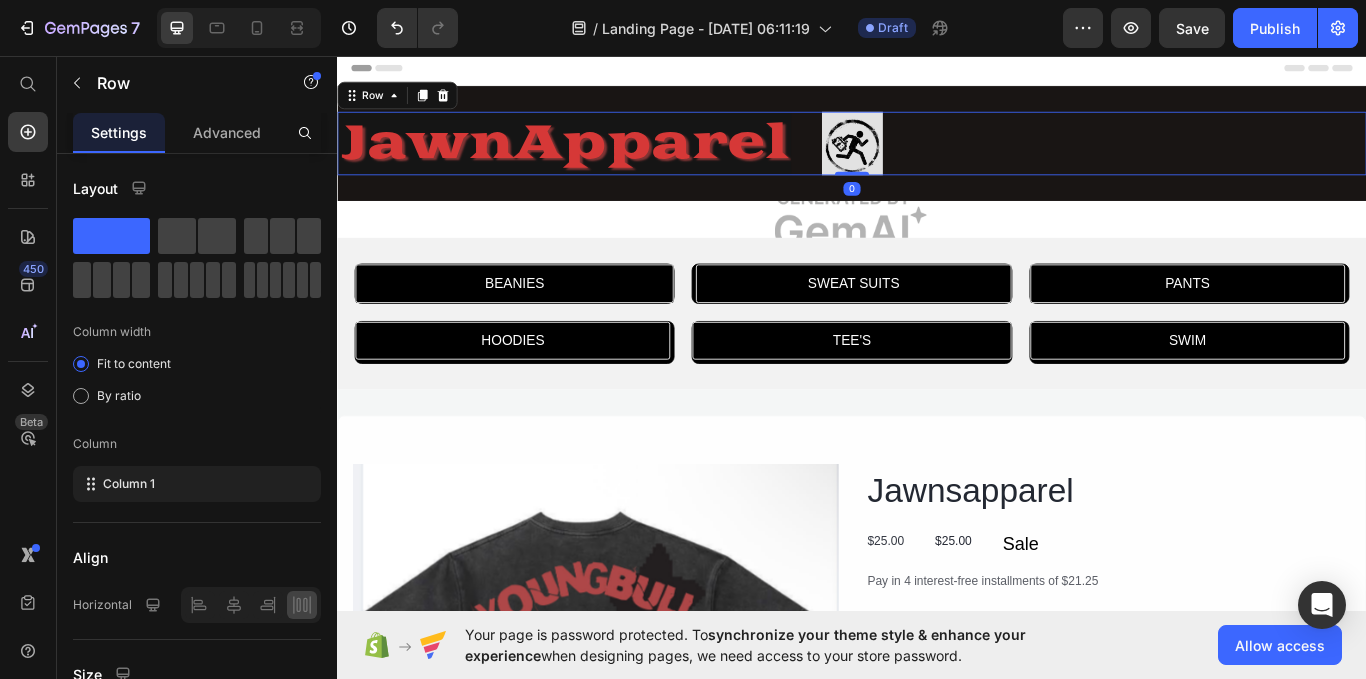 drag, startPoint x: 927, startPoint y: 264, endPoint x: 924, endPoint y: 151, distance: 113.03982 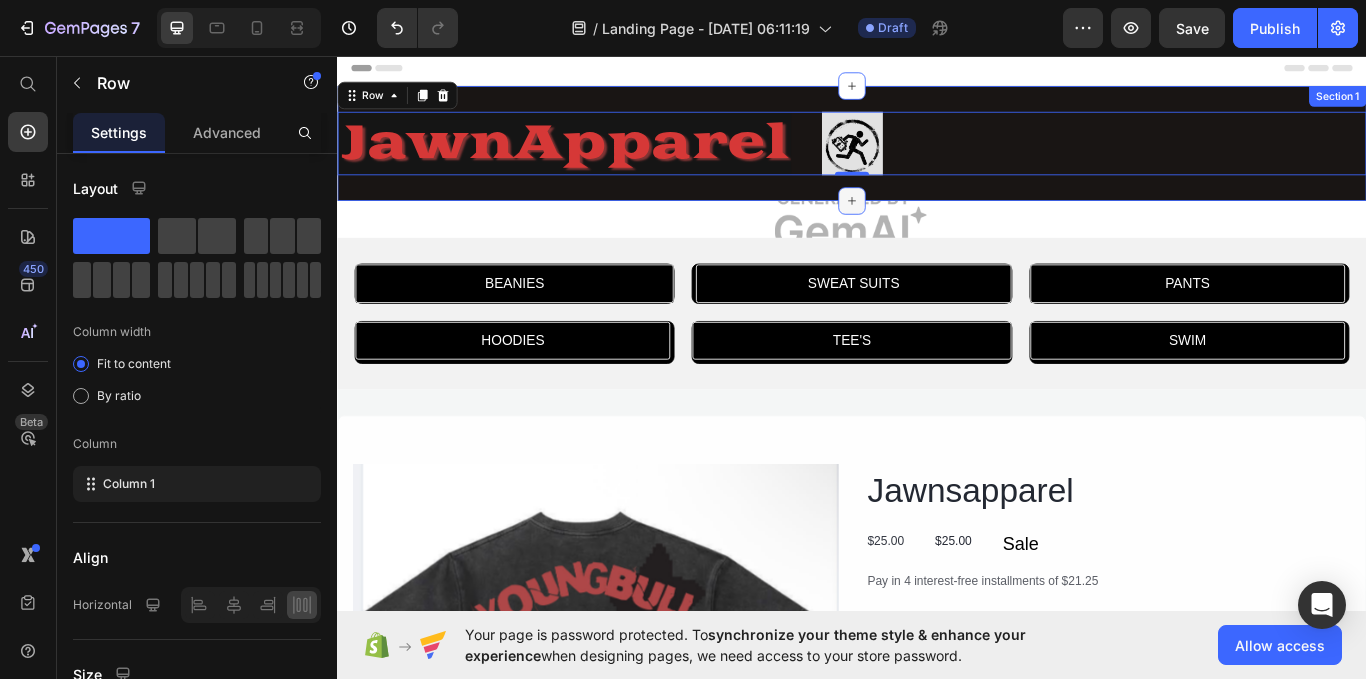 click 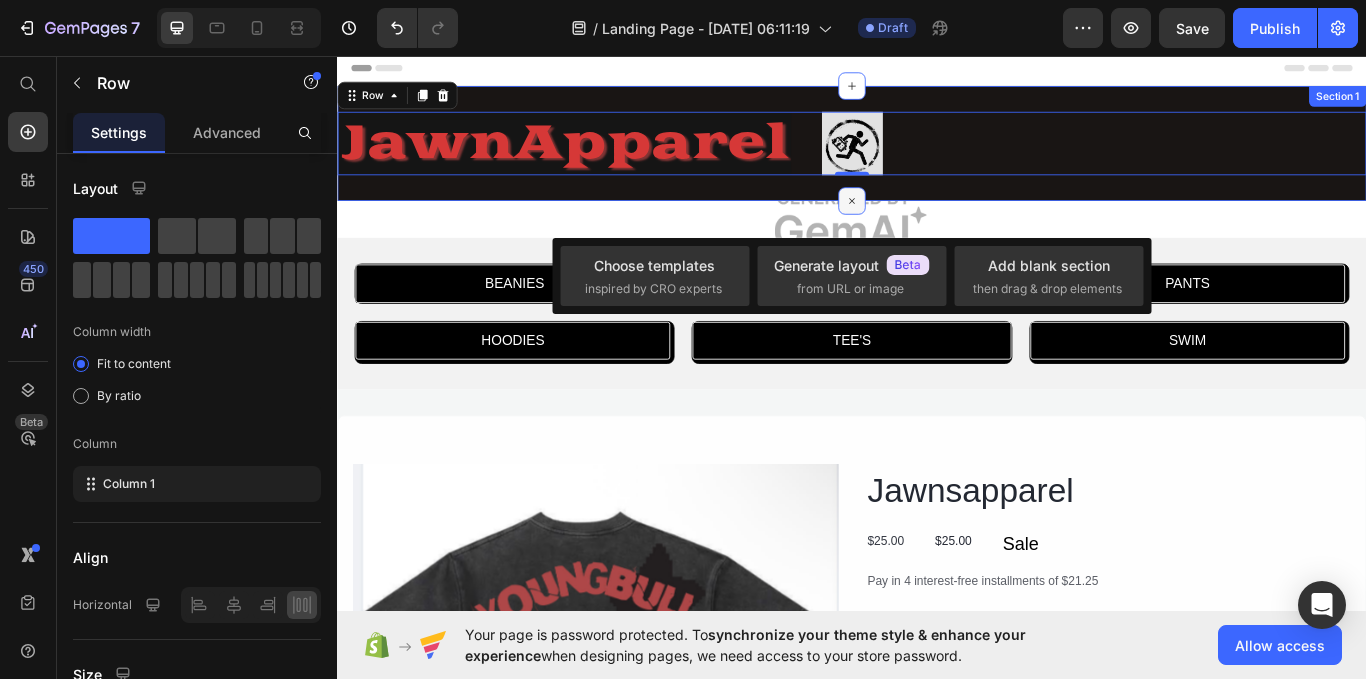 click 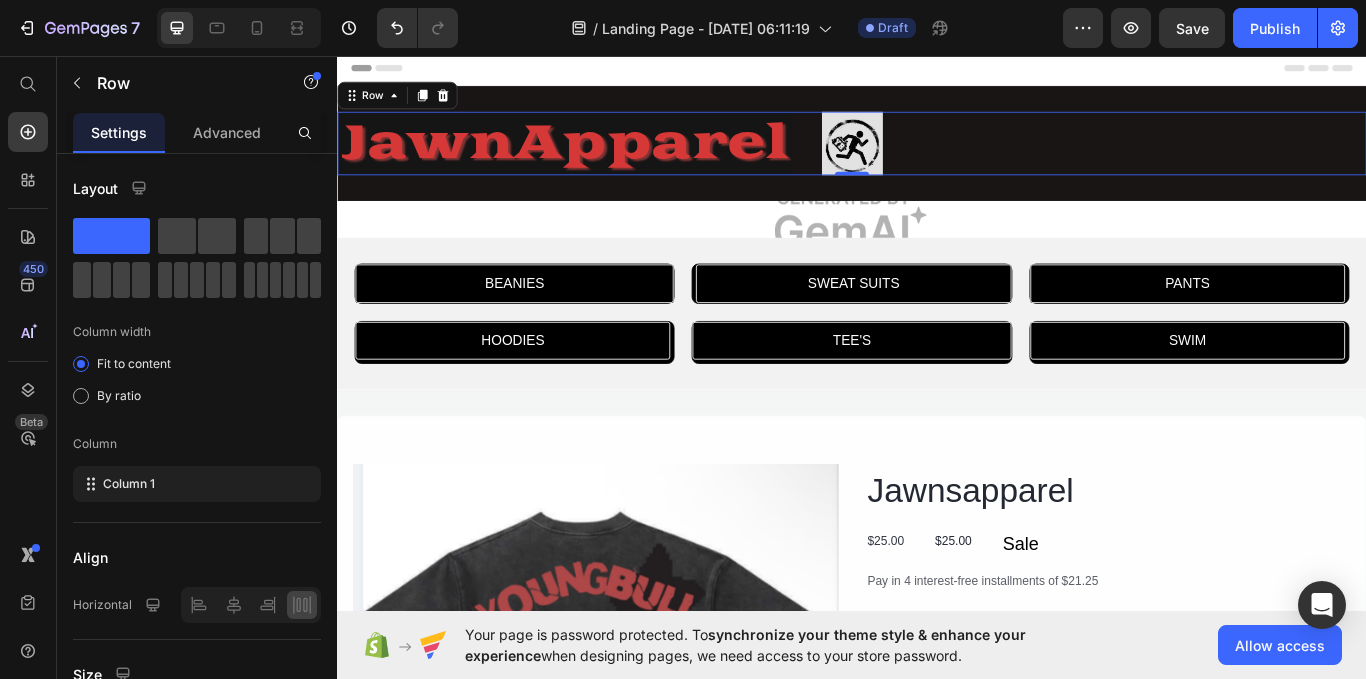 click on "JawnApparel Heading Row   0" at bounding box center (937, 159) 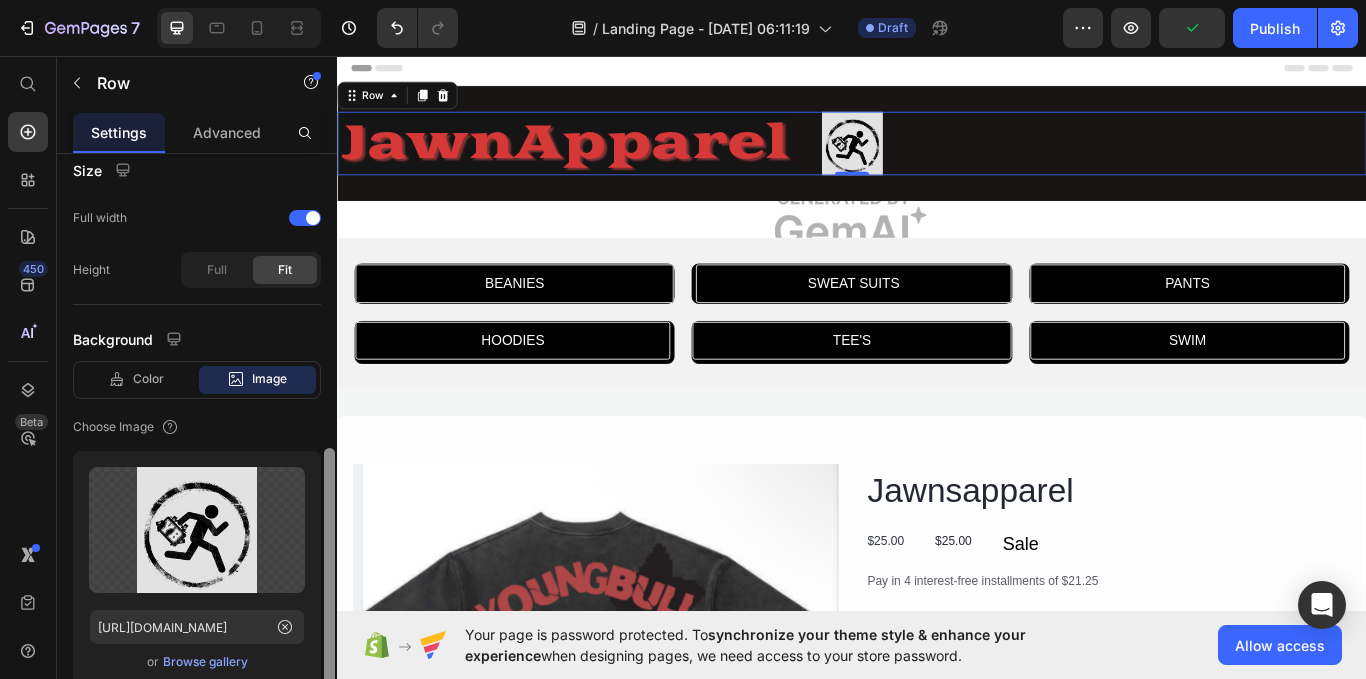 drag, startPoint x: 330, startPoint y: 358, endPoint x: 302, endPoint y: 630, distance: 273.43738 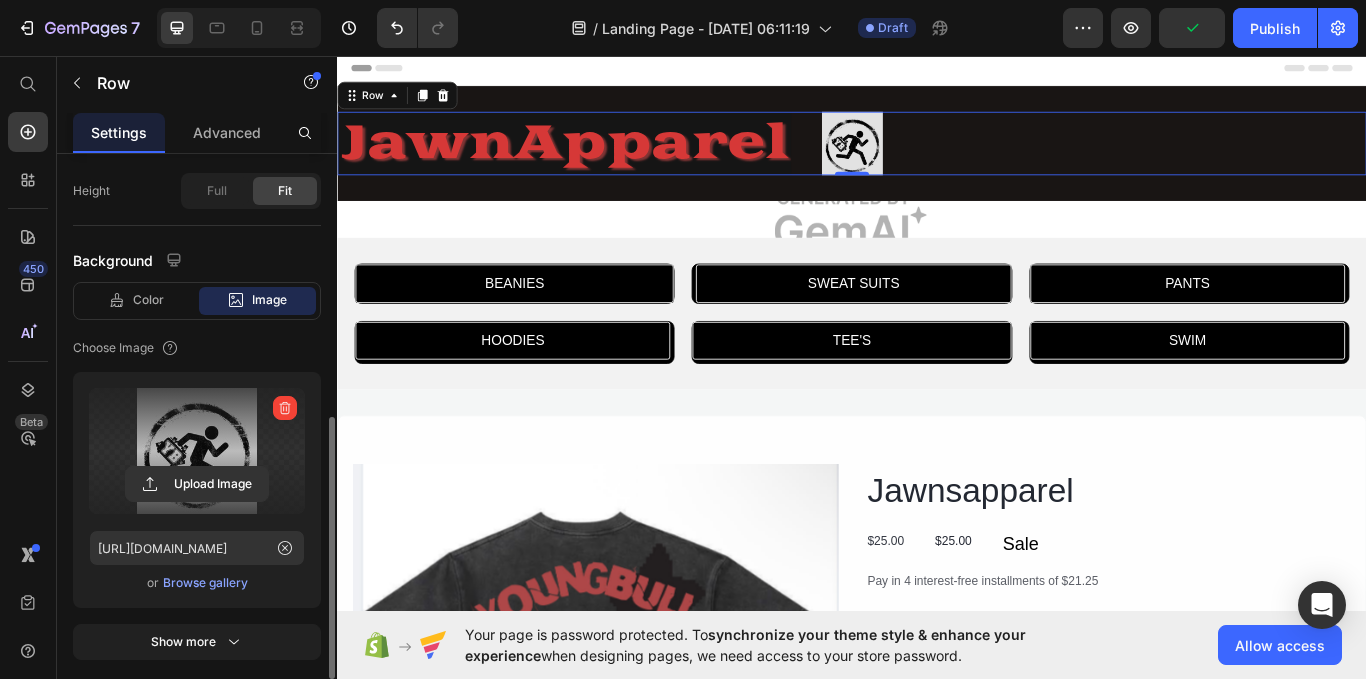drag, startPoint x: 302, startPoint y: 640, endPoint x: 303, endPoint y: 434, distance: 206.00243 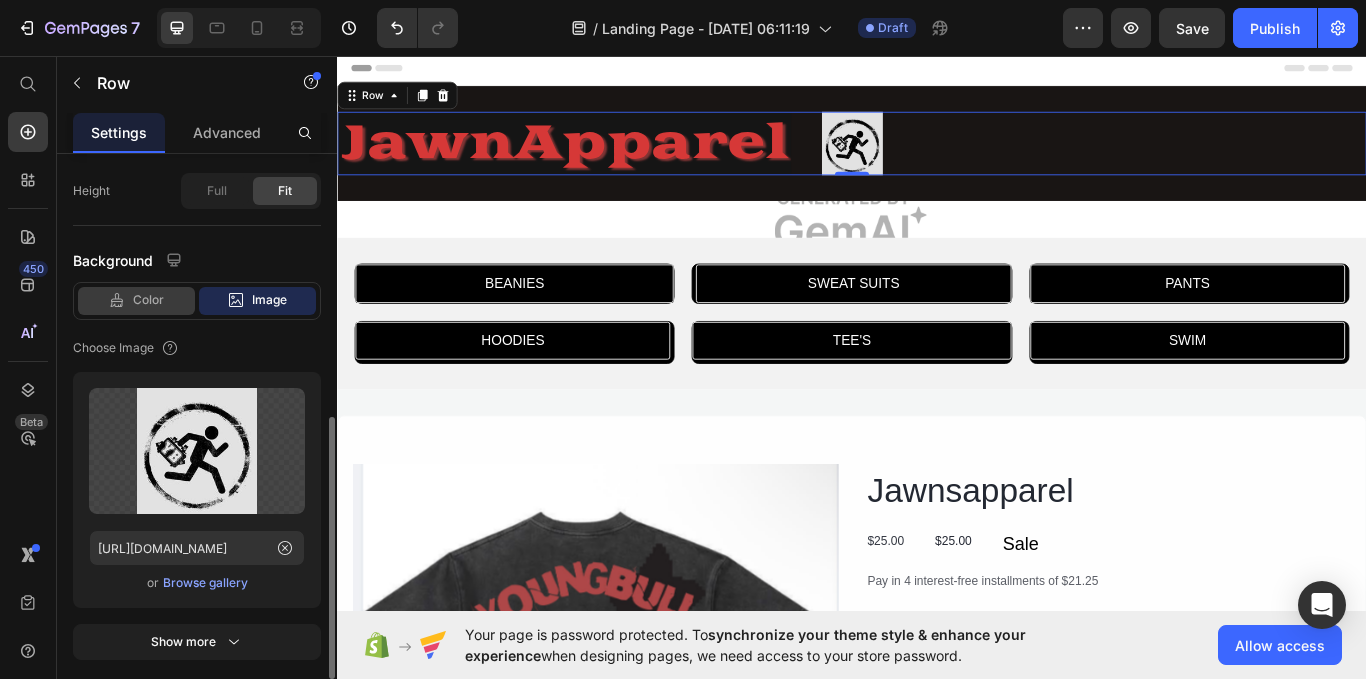 click on "Color" 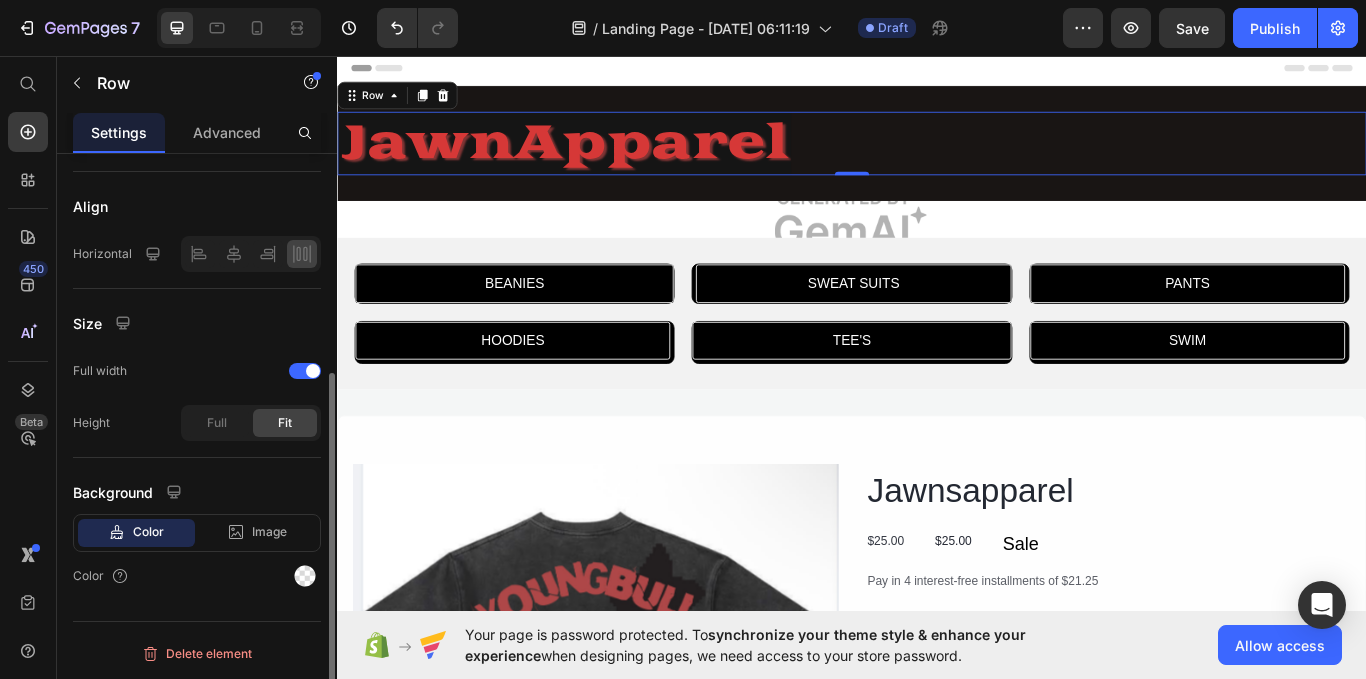 scroll, scrollTop: 351, scrollLeft: 0, axis: vertical 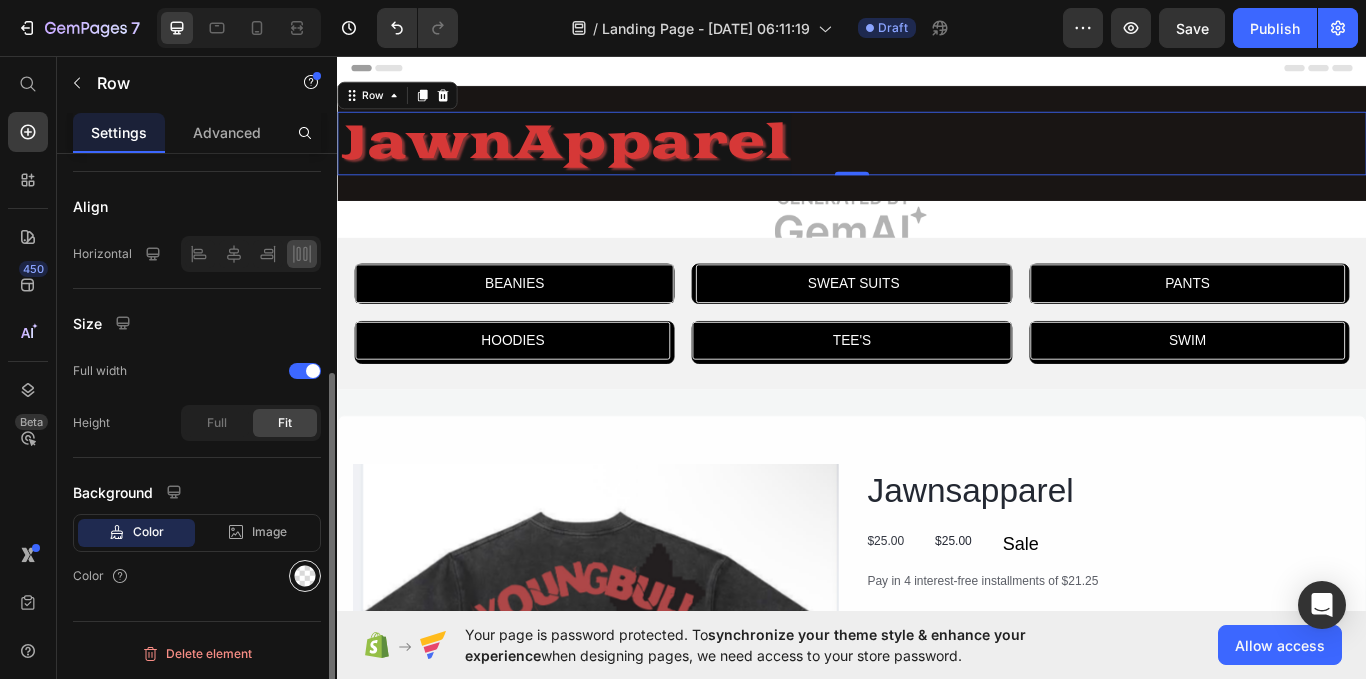 click 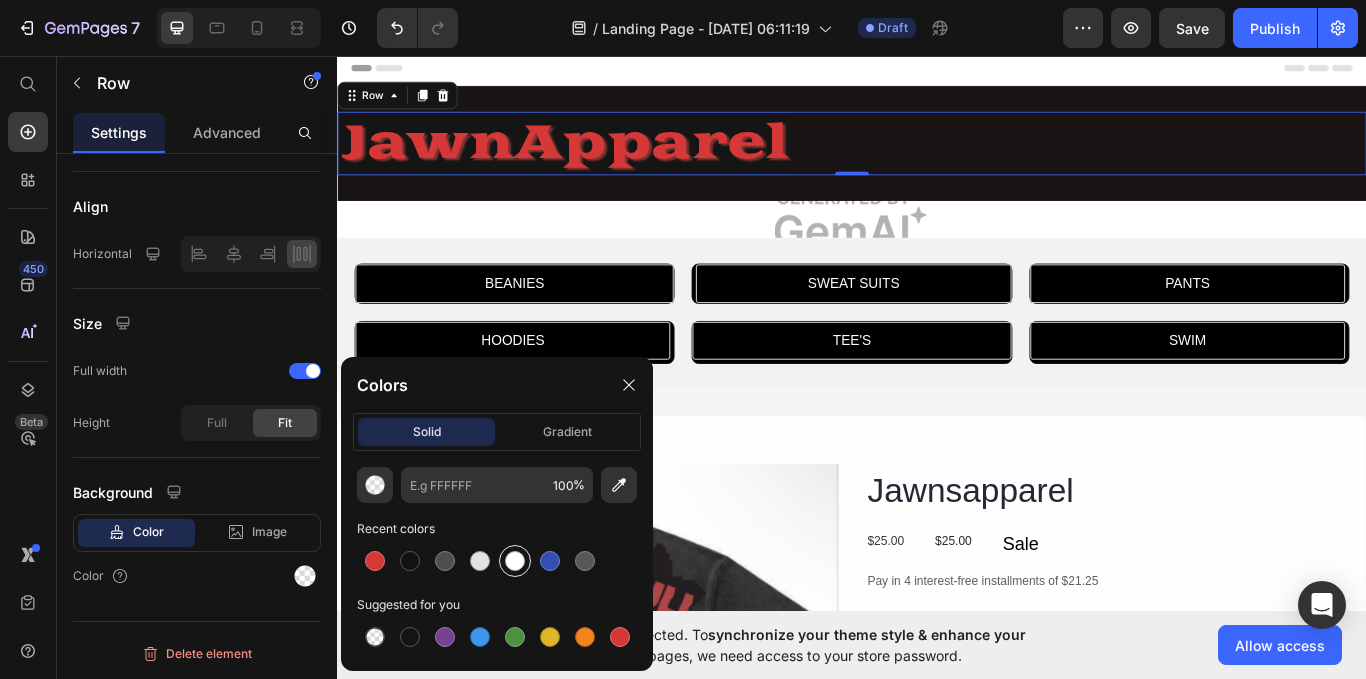 click at bounding box center (515, 561) 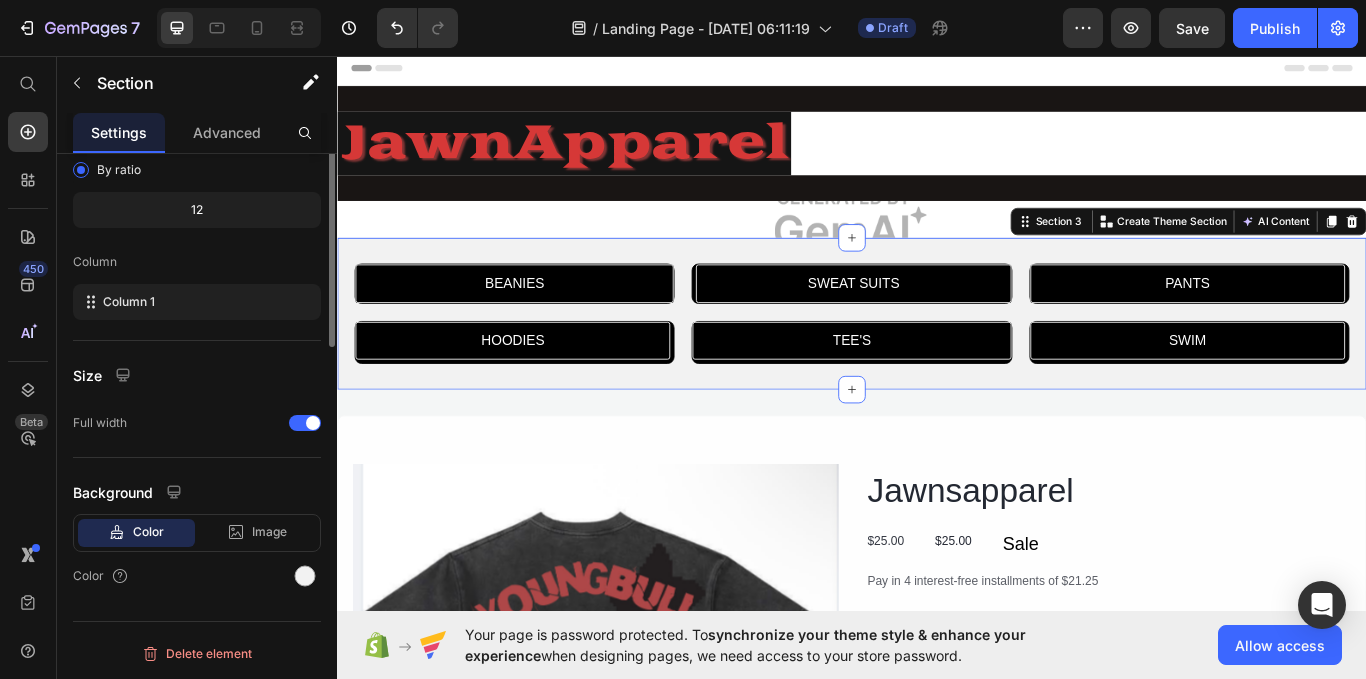 scroll, scrollTop: 0, scrollLeft: 0, axis: both 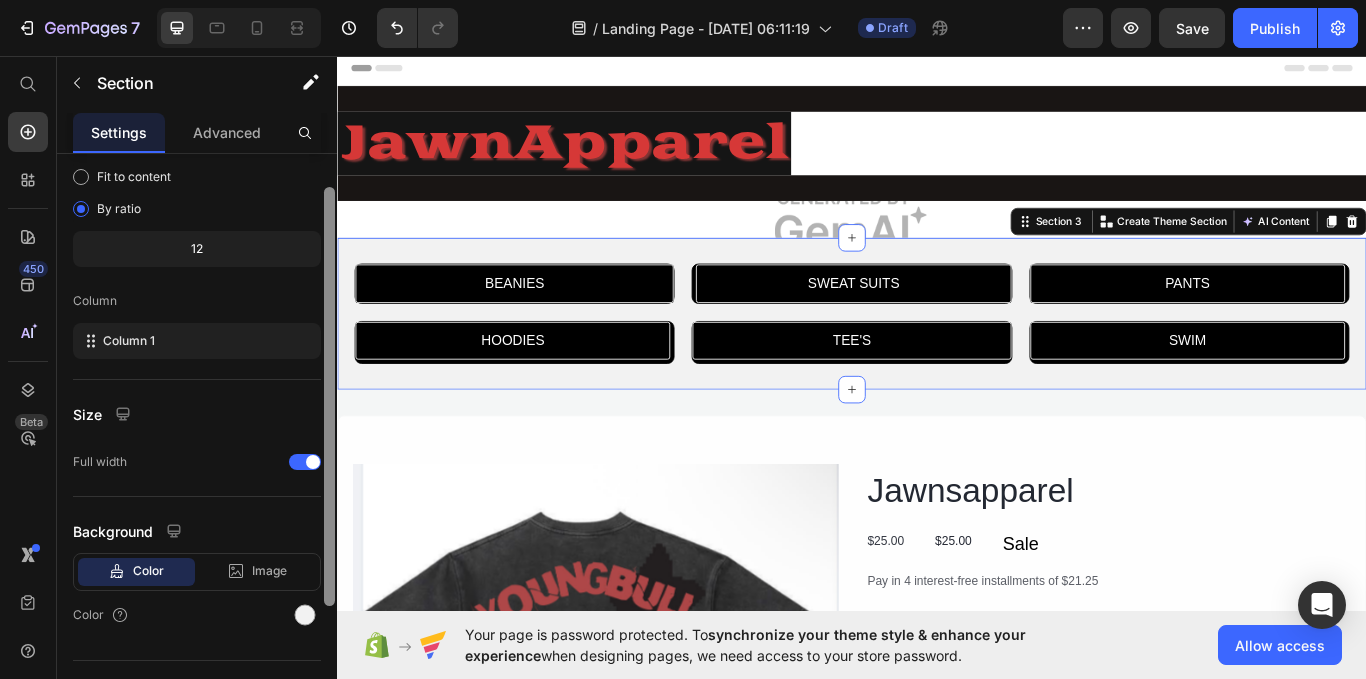 drag, startPoint x: 333, startPoint y: 450, endPoint x: 326, endPoint y: 676, distance: 226.10838 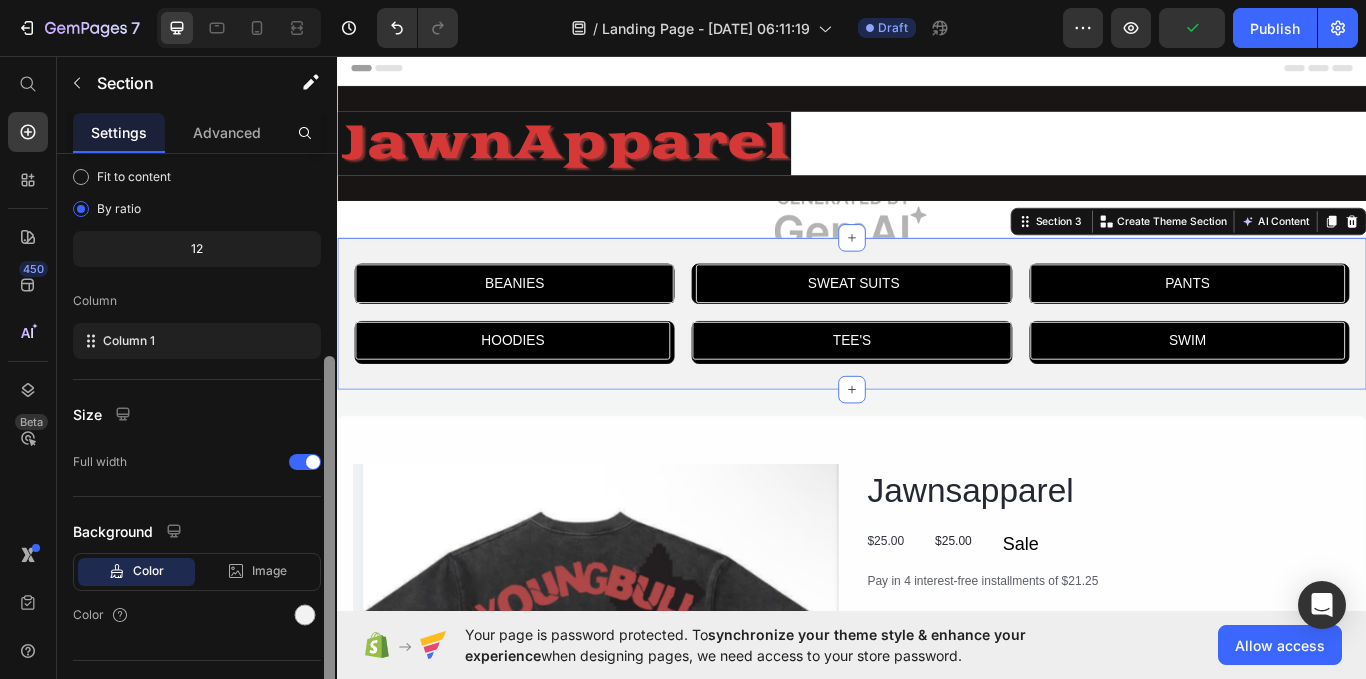scroll, scrollTop: 226, scrollLeft: 0, axis: vertical 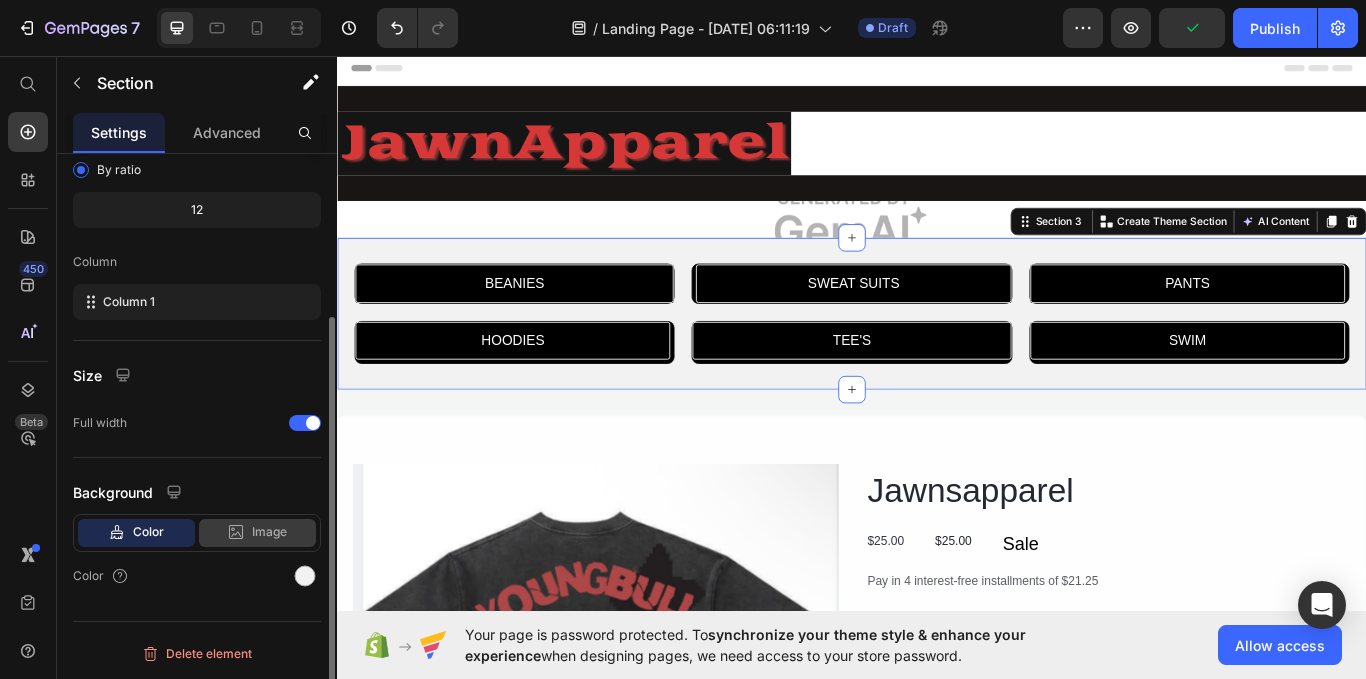 click on "Image" at bounding box center (269, 532) 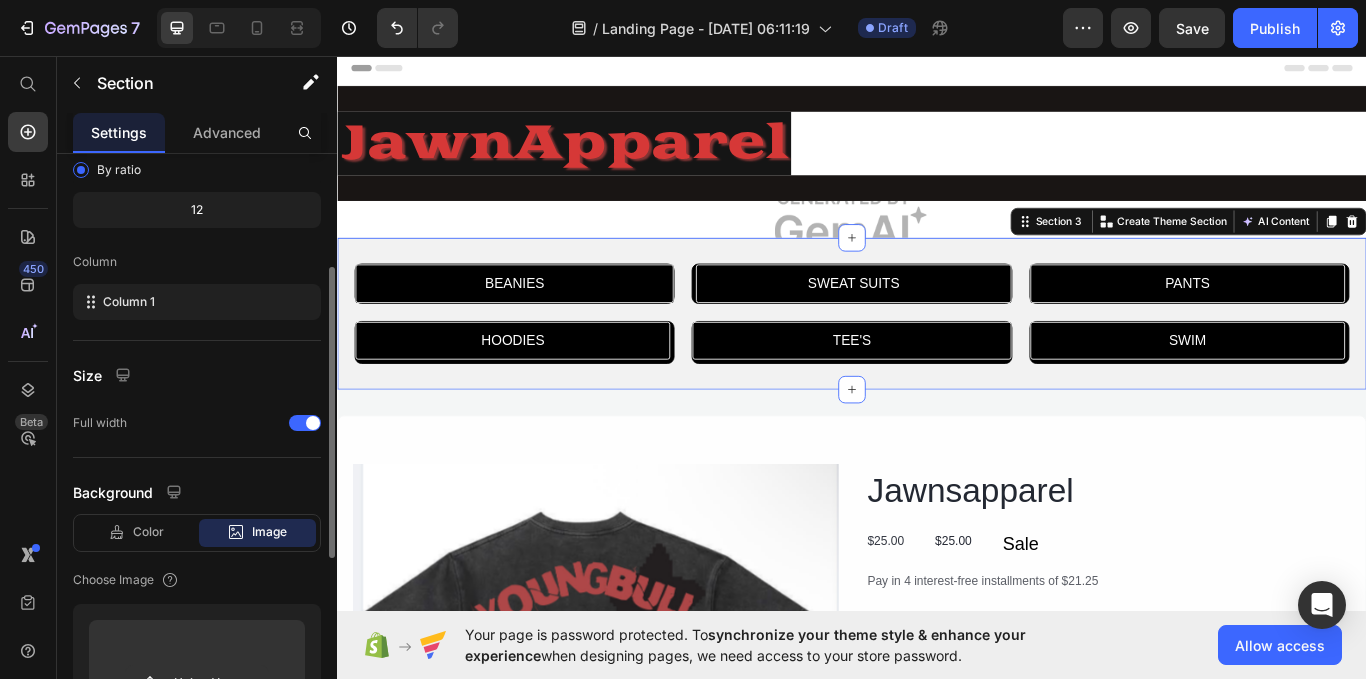 click on "Image" at bounding box center [269, 532] 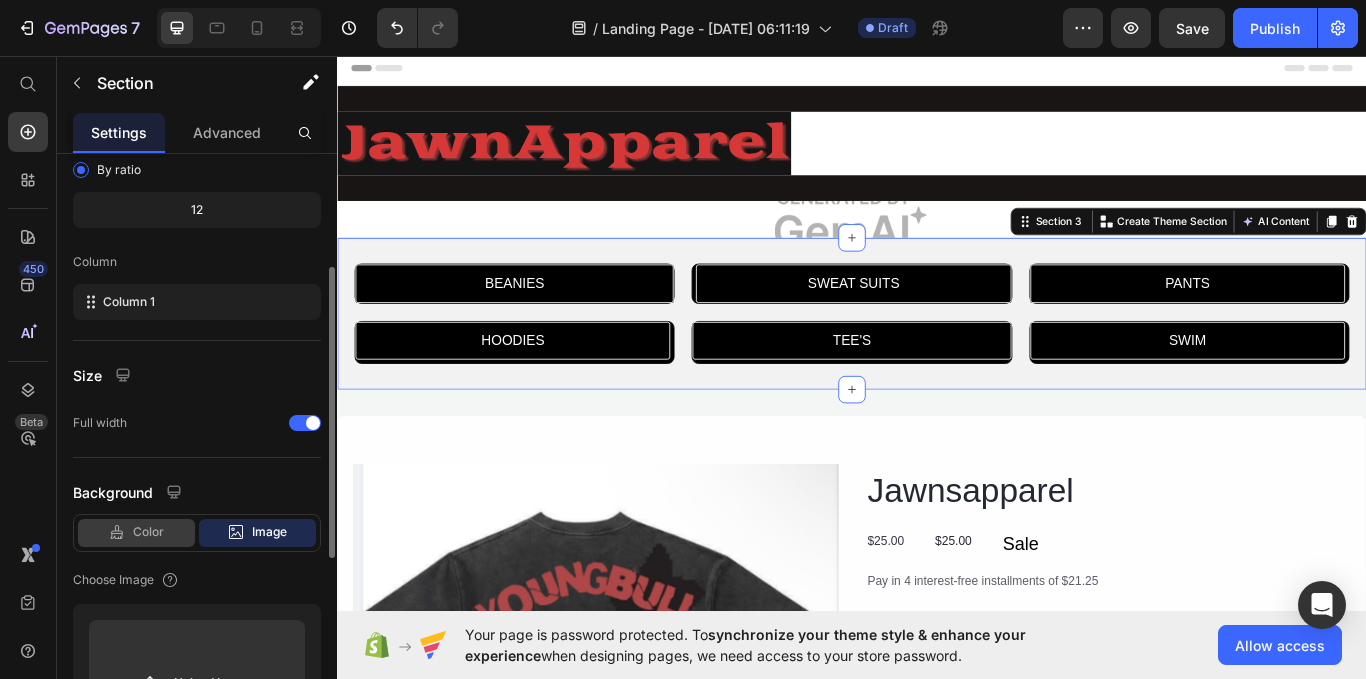 click on "Color" 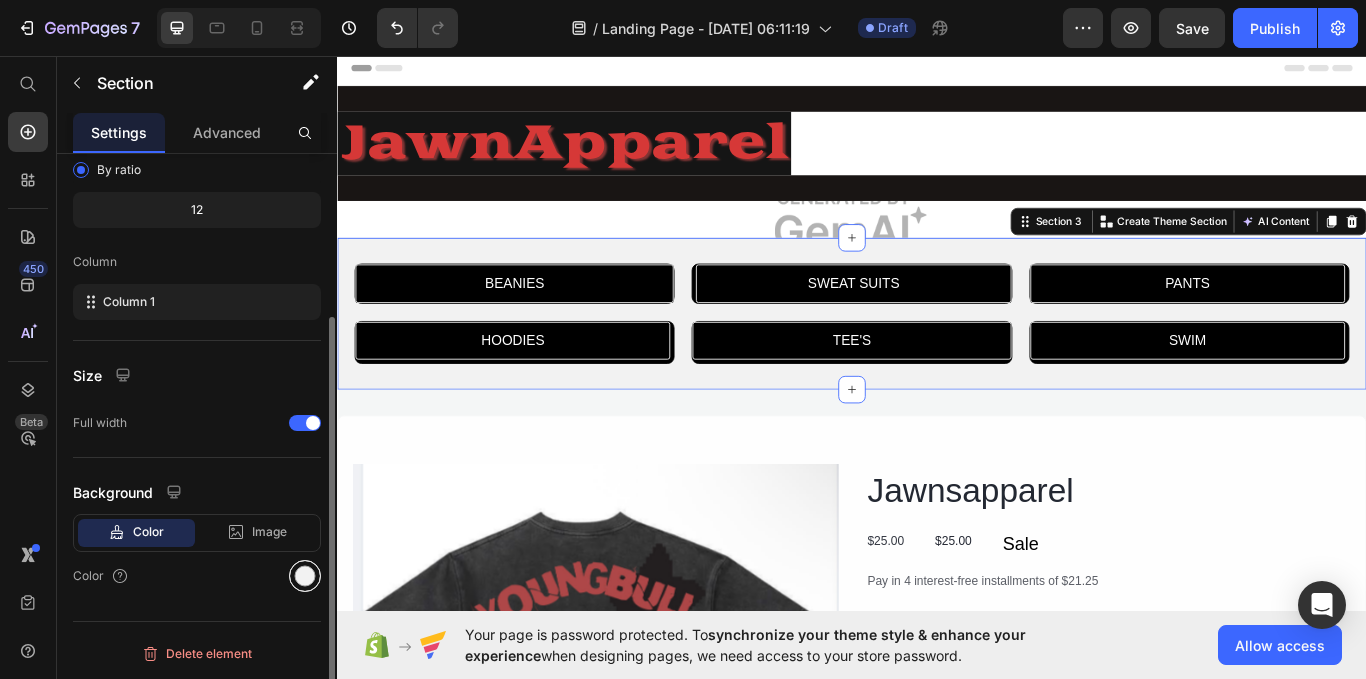 click at bounding box center (305, 576) 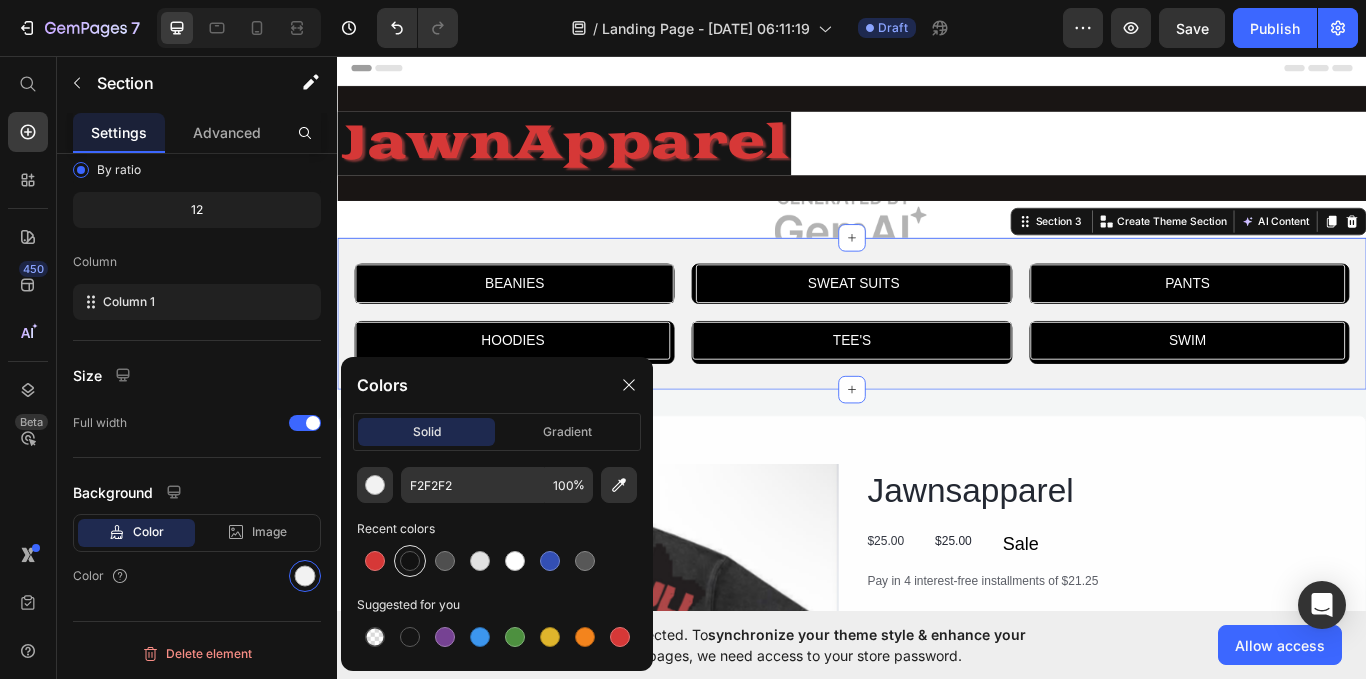 click at bounding box center (410, 561) 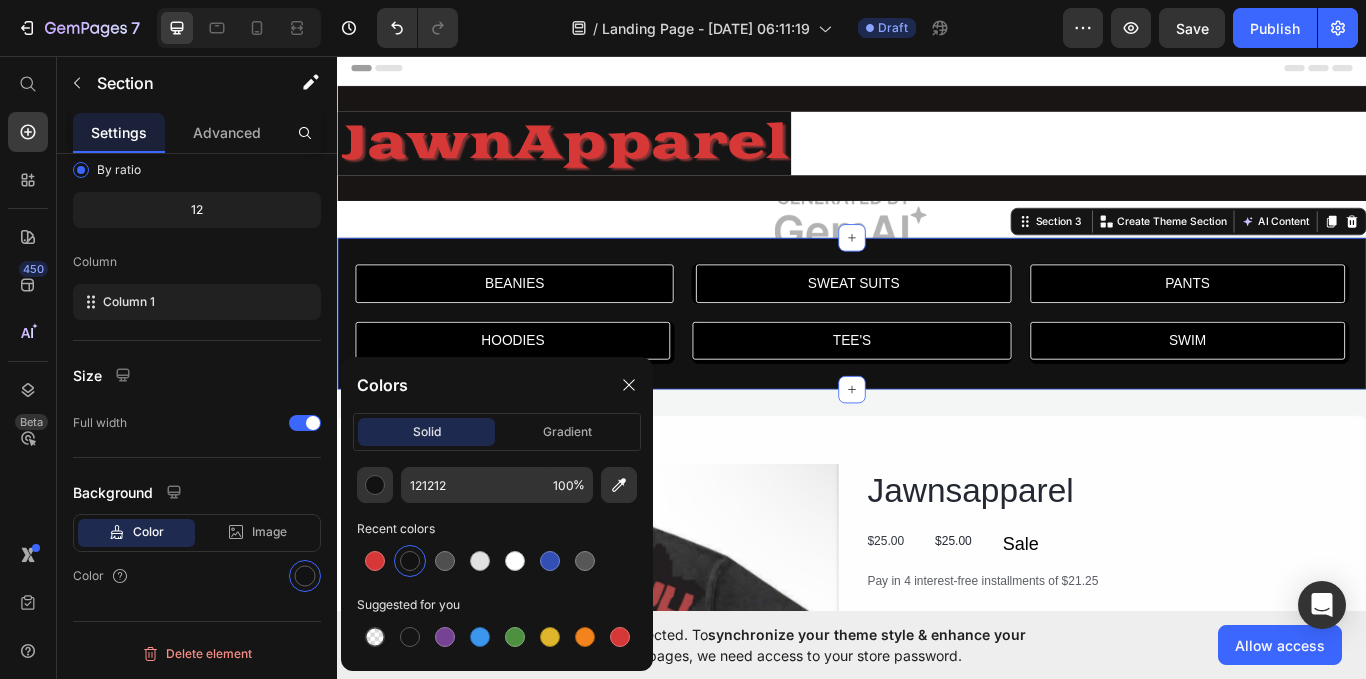 click at bounding box center (410, 561) 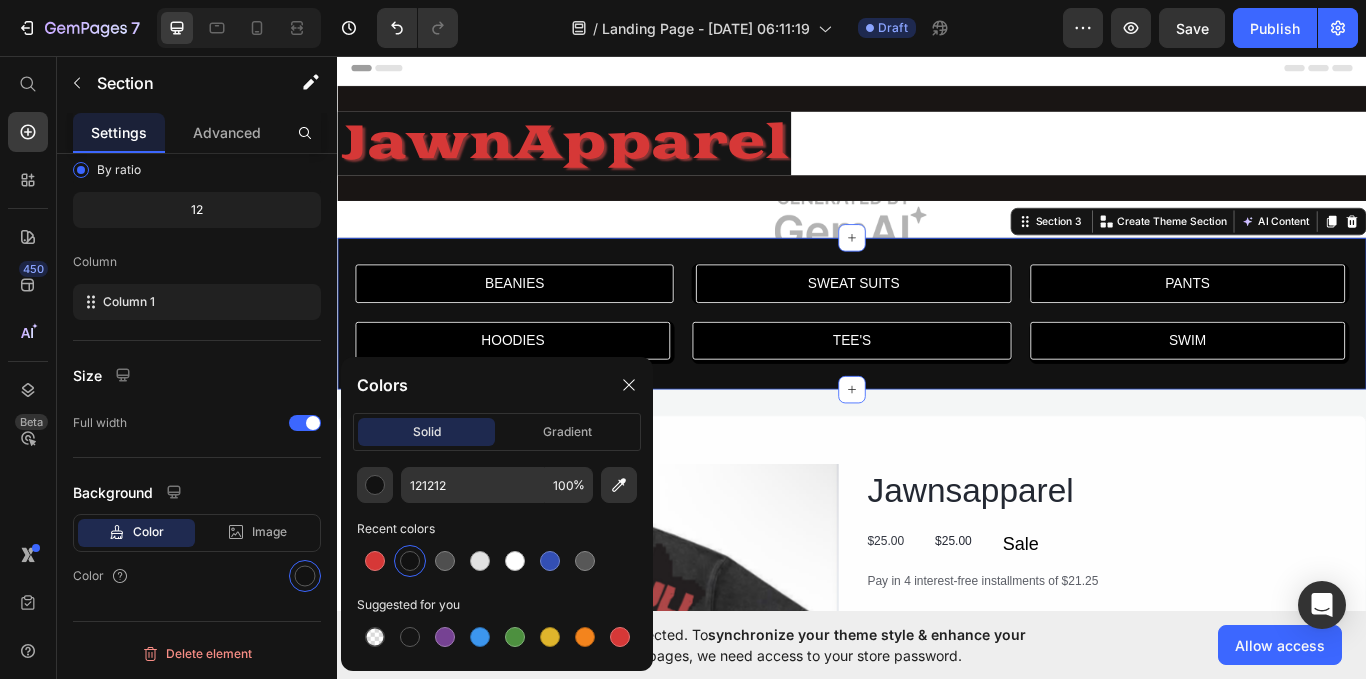 click at bounding box center [410, 561] 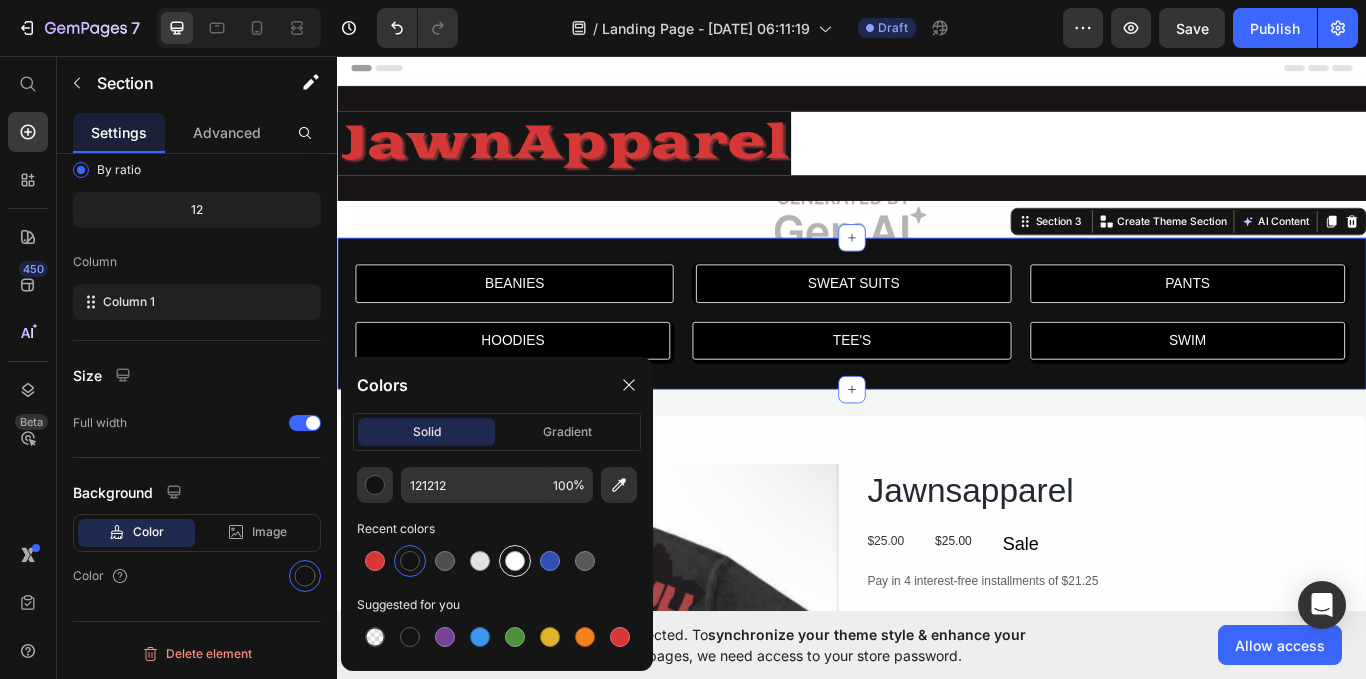 click at bounding box center [515, 561] 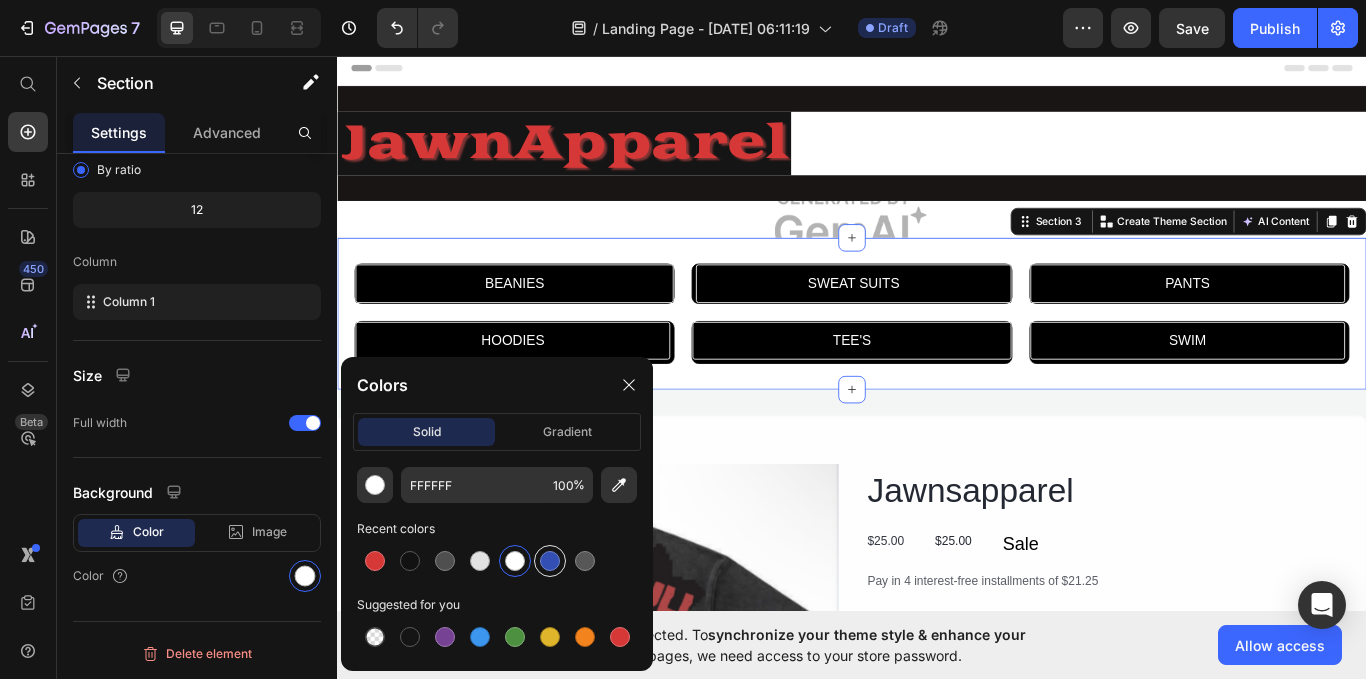 click at bounding box center [550, 561] 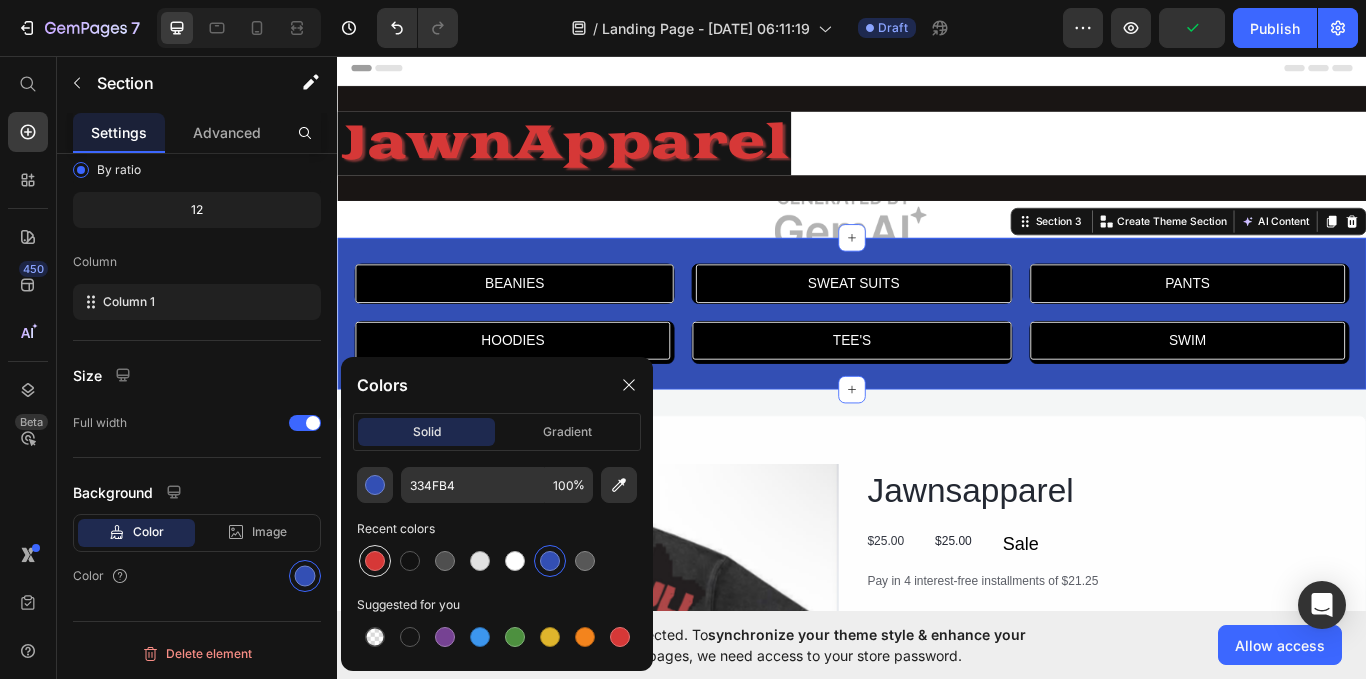 click at bounding box center (375, 561) 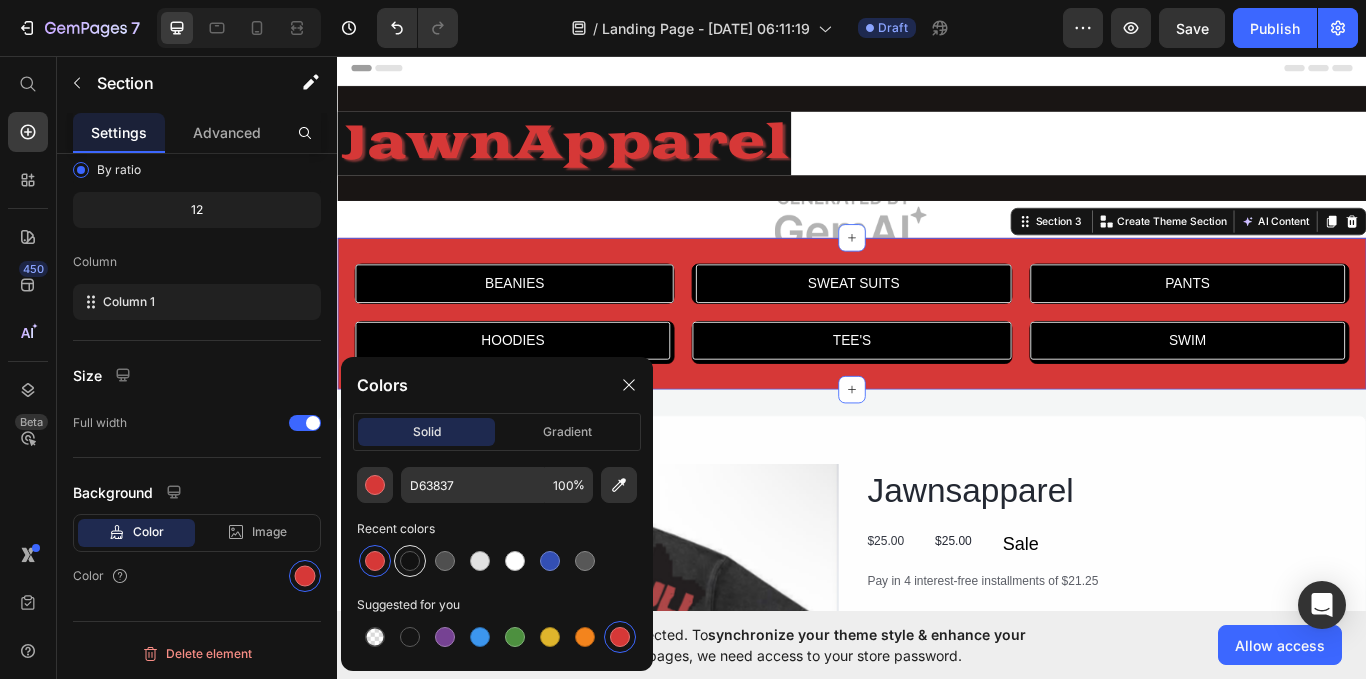 click at bounding box center [410, 561] 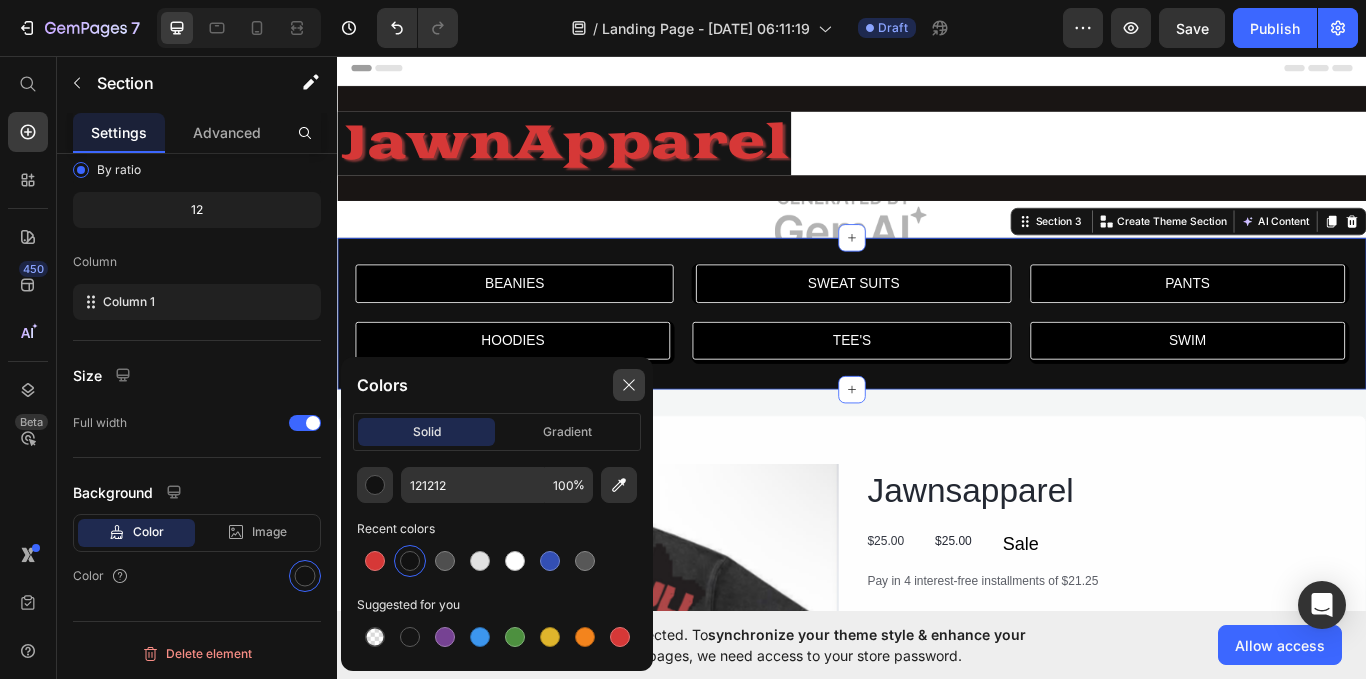 click 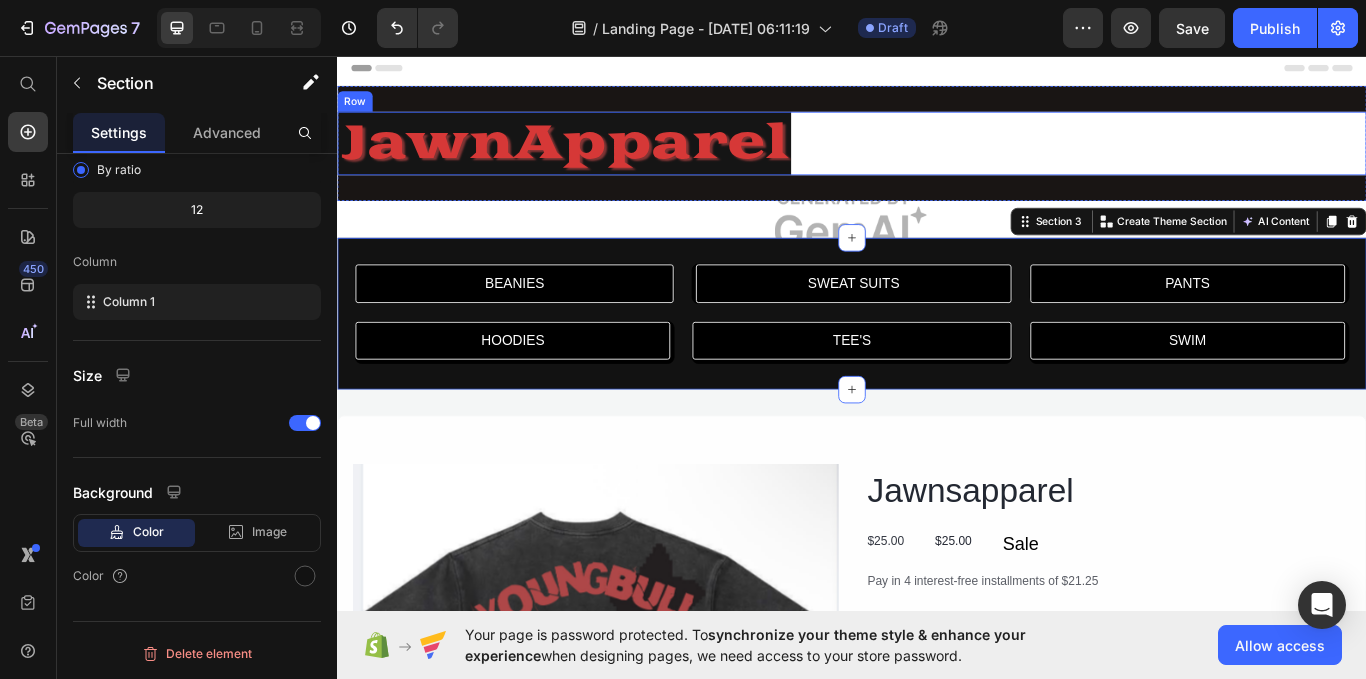 click on "JawnApparel Heading Row" at bounding box center (937, 159) 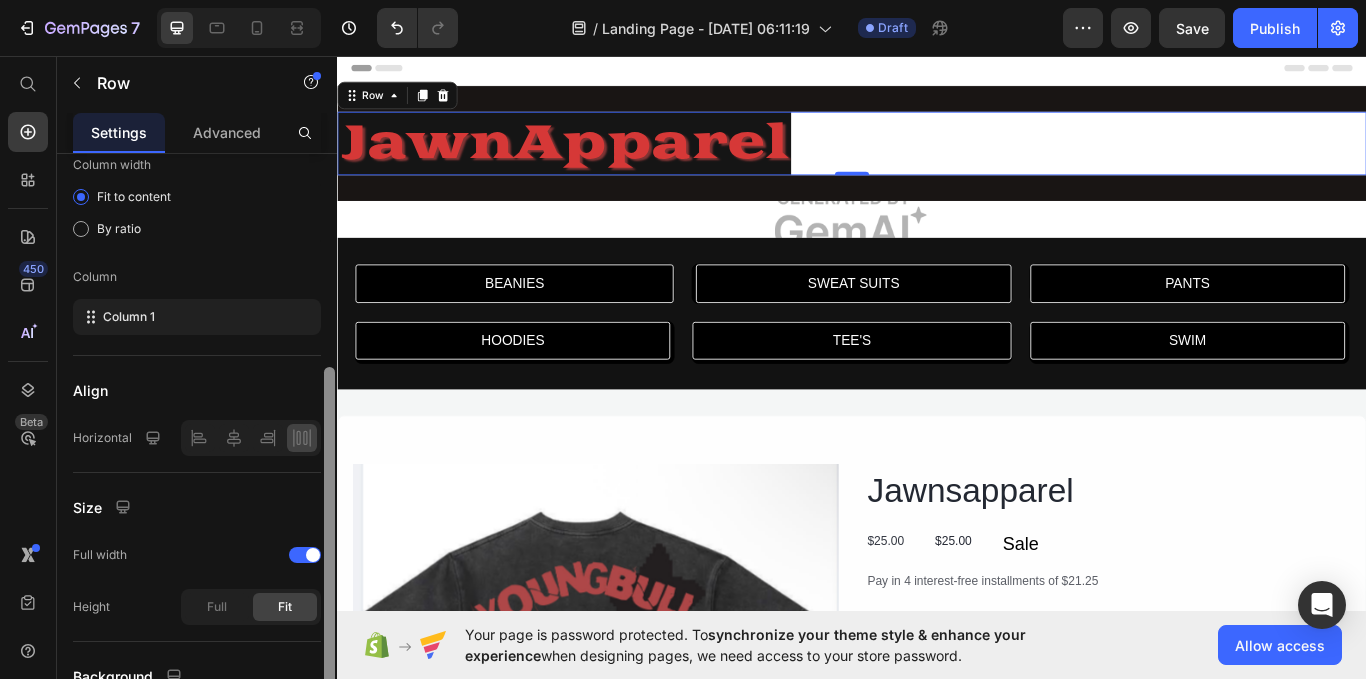 scroll, scrollTop: 351, scrollLeft: 0, axis: vertical 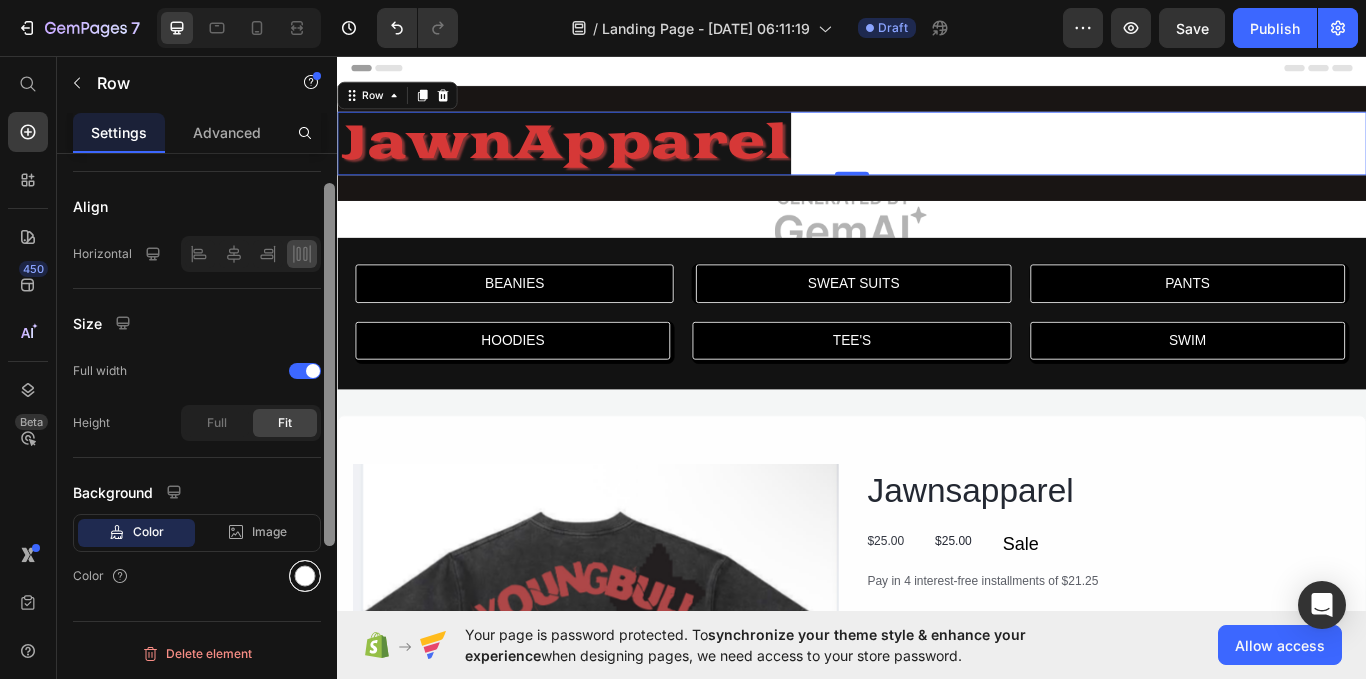 drag, startPoint x: 327, startPoint y: 346, endPoint x: 296, endPoint y: 592, distance: 247.94556 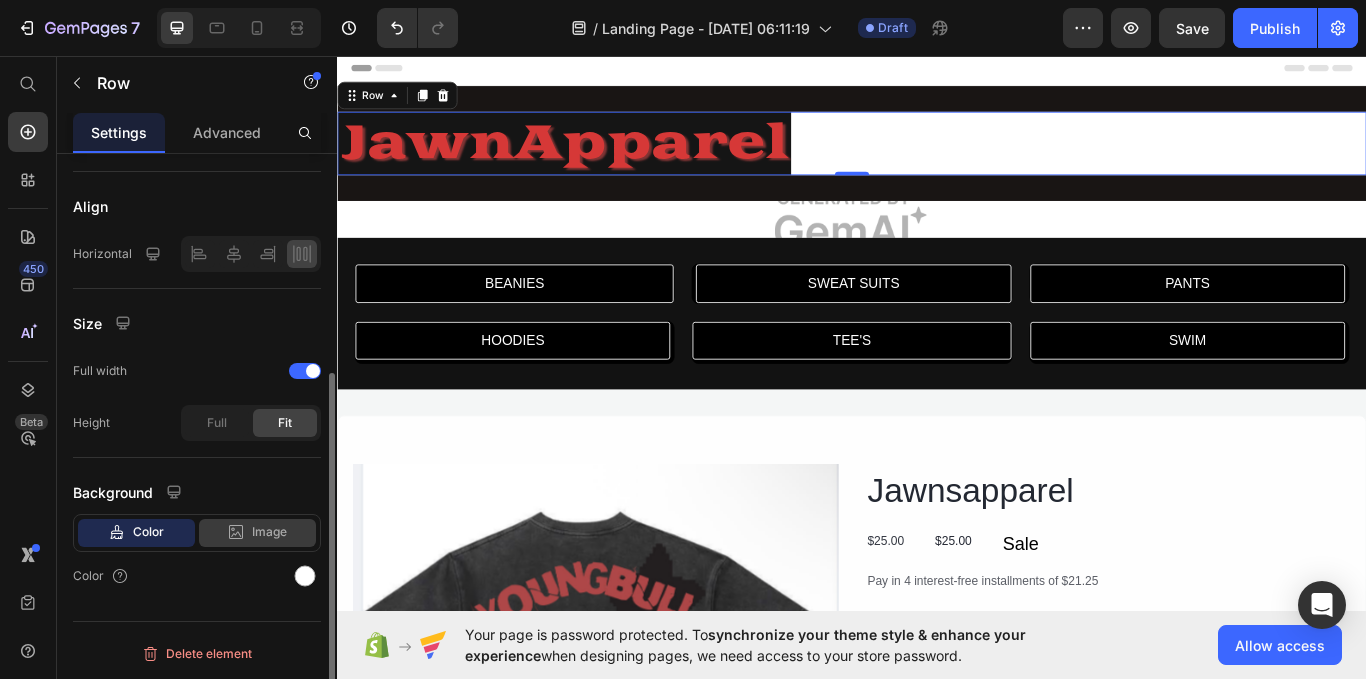 click on "Image" at bounding box center (269, 532) 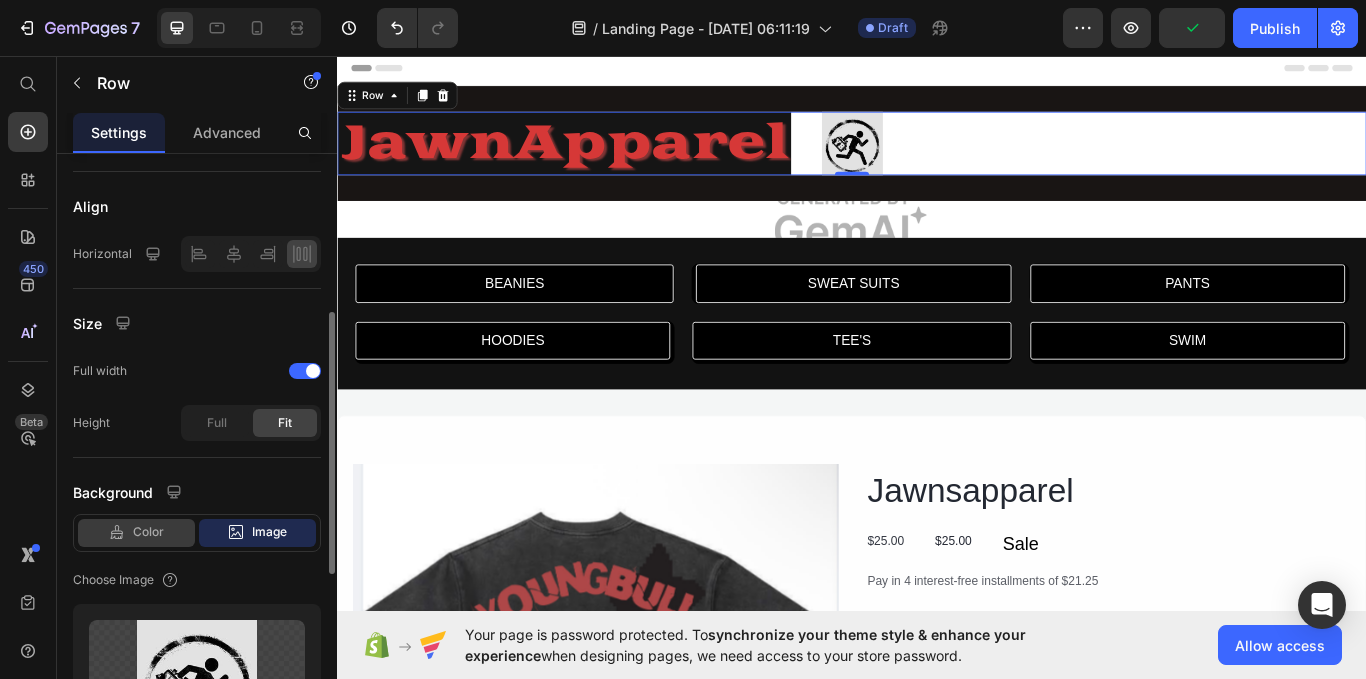 click on "Color" 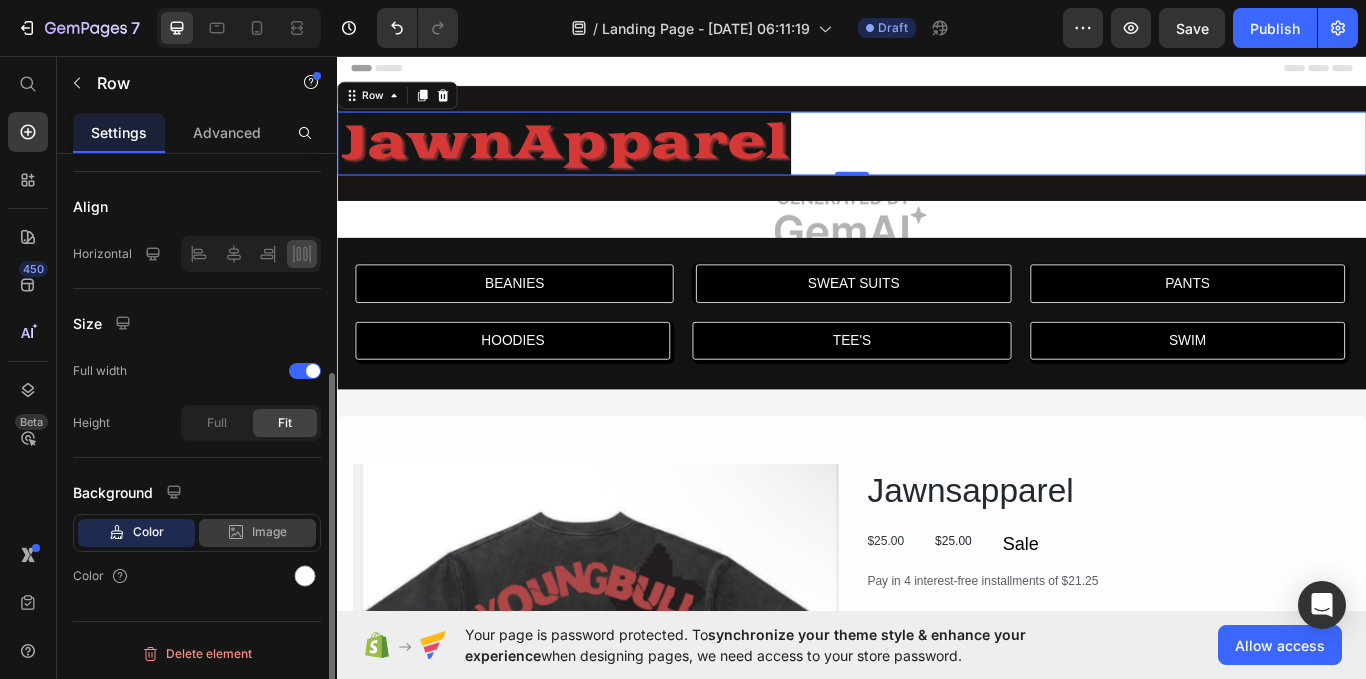 click on "Image" 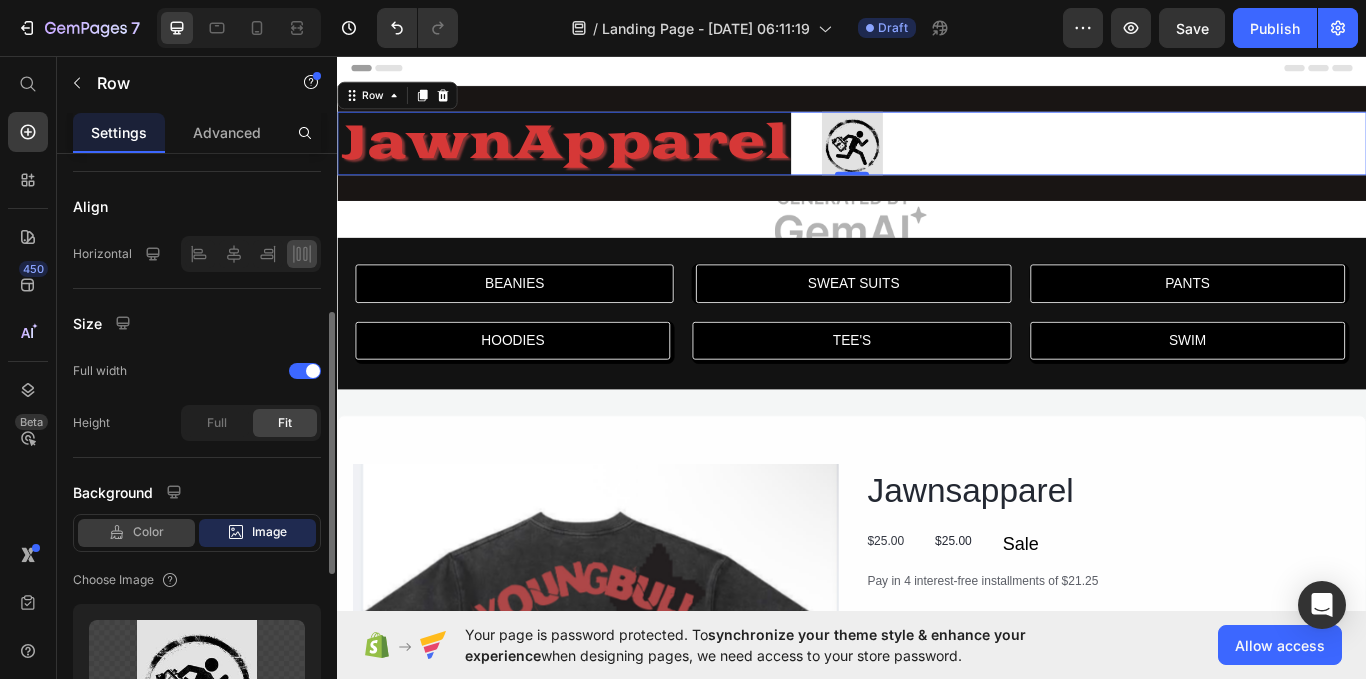 click on "Color" 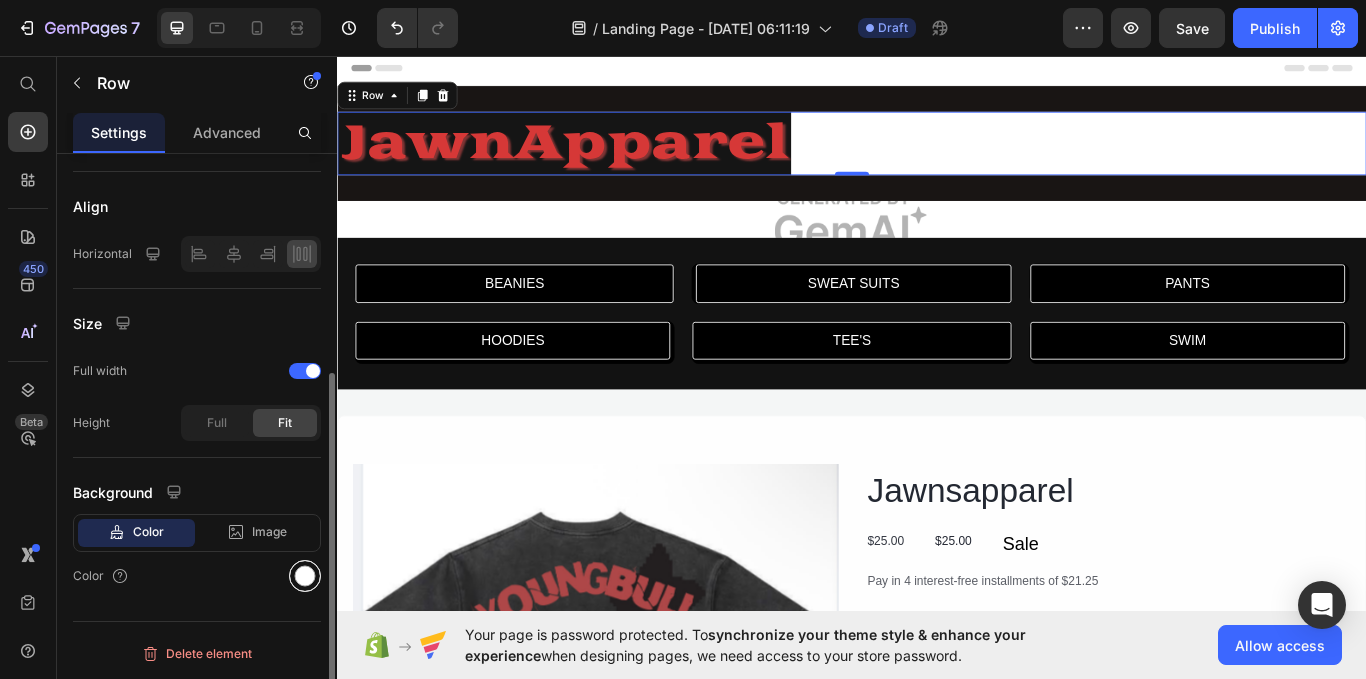 click at bounding box center (305, 576) 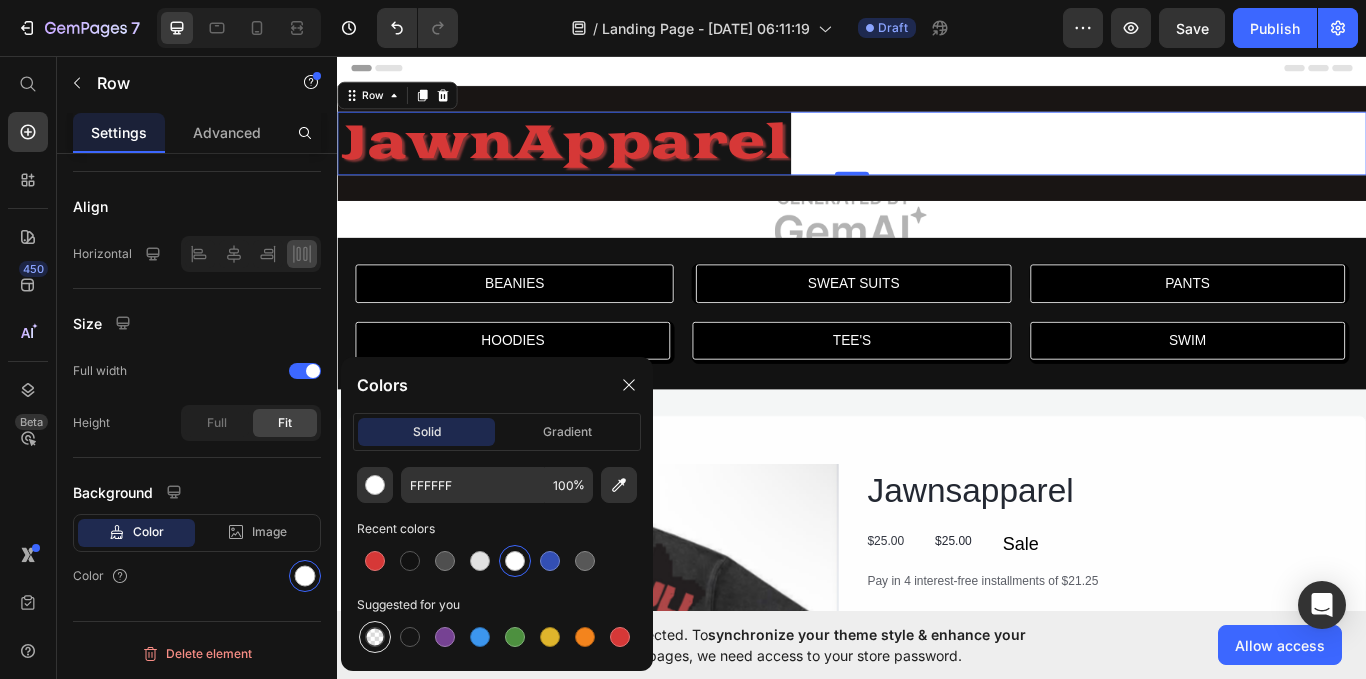 click at bounding box center (375, 637) 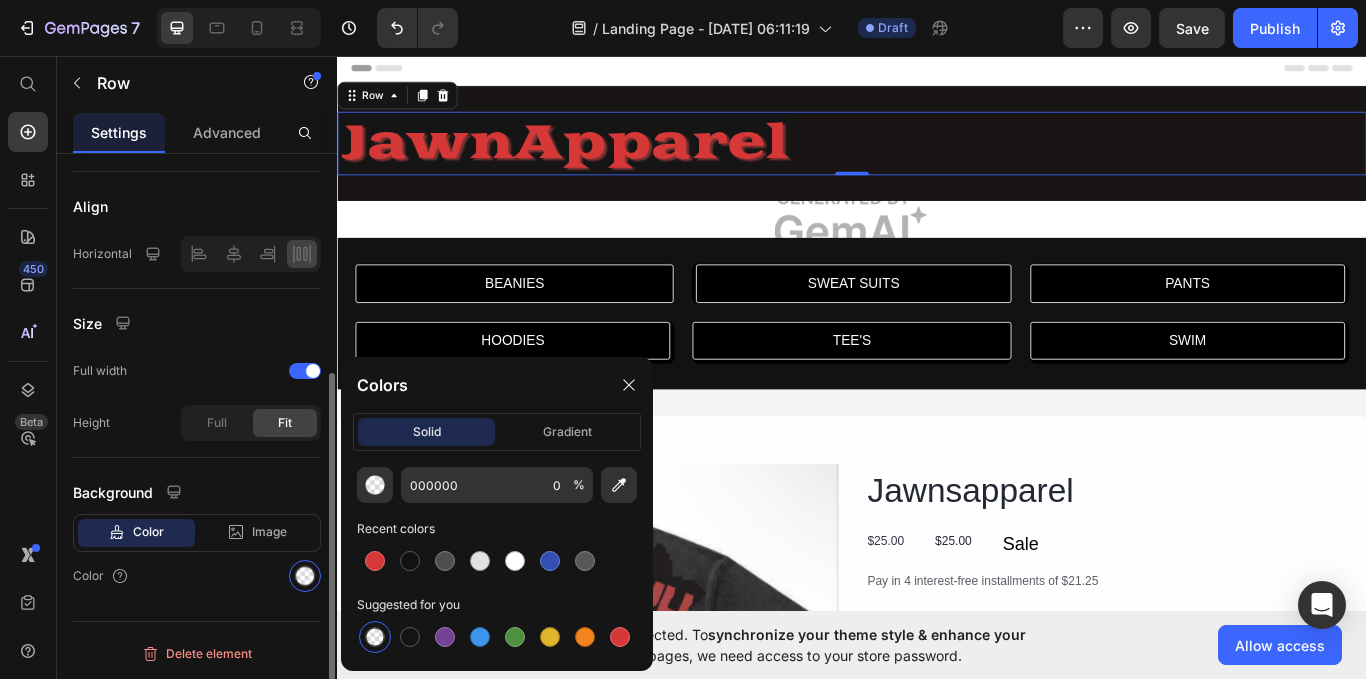 click on "Delete element" at bounding box center (197, 645) 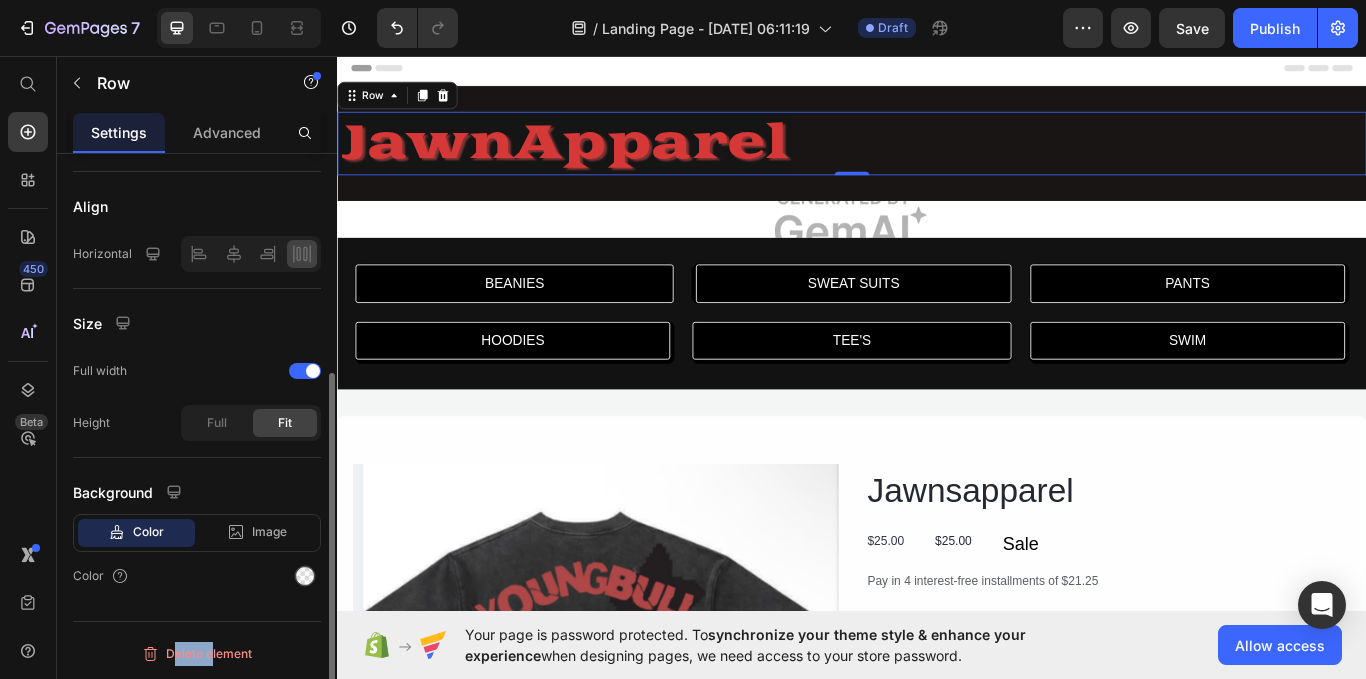 click on "Delete element" at bounding box center (197, 645) 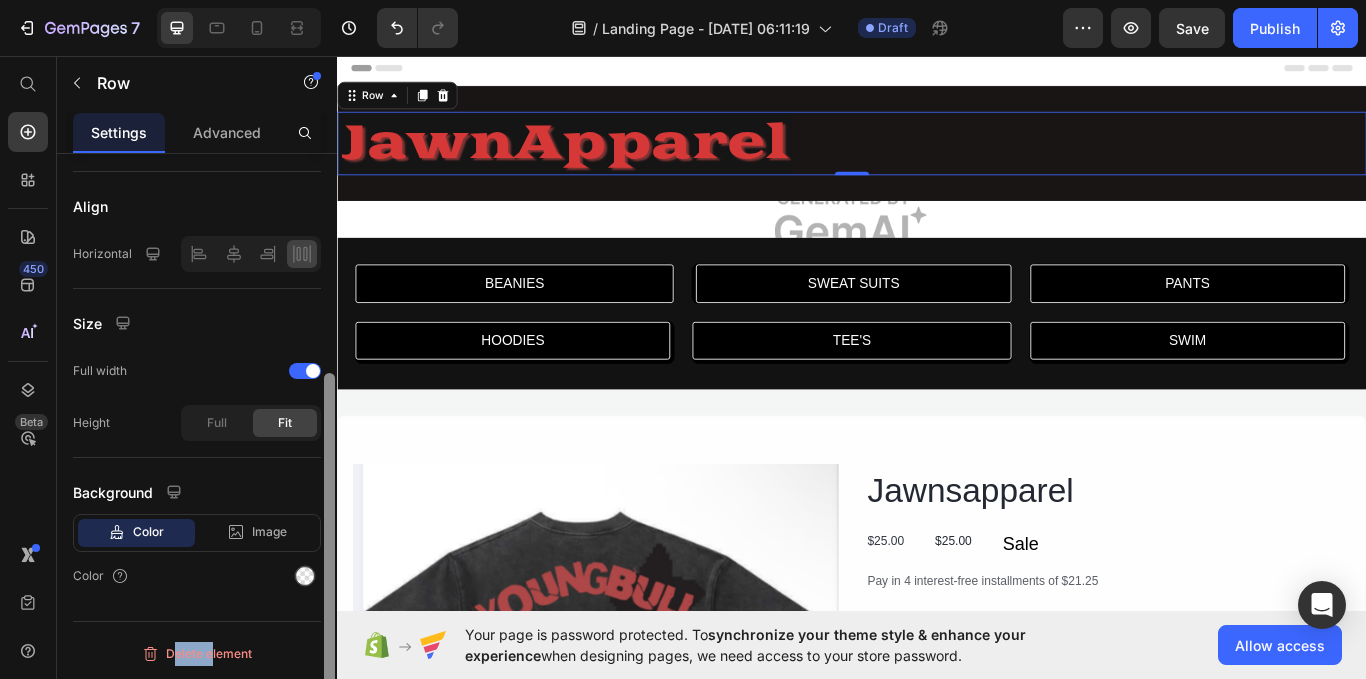 scroll, scrollTop: 210, scrollLeft: 0, axis: vertical 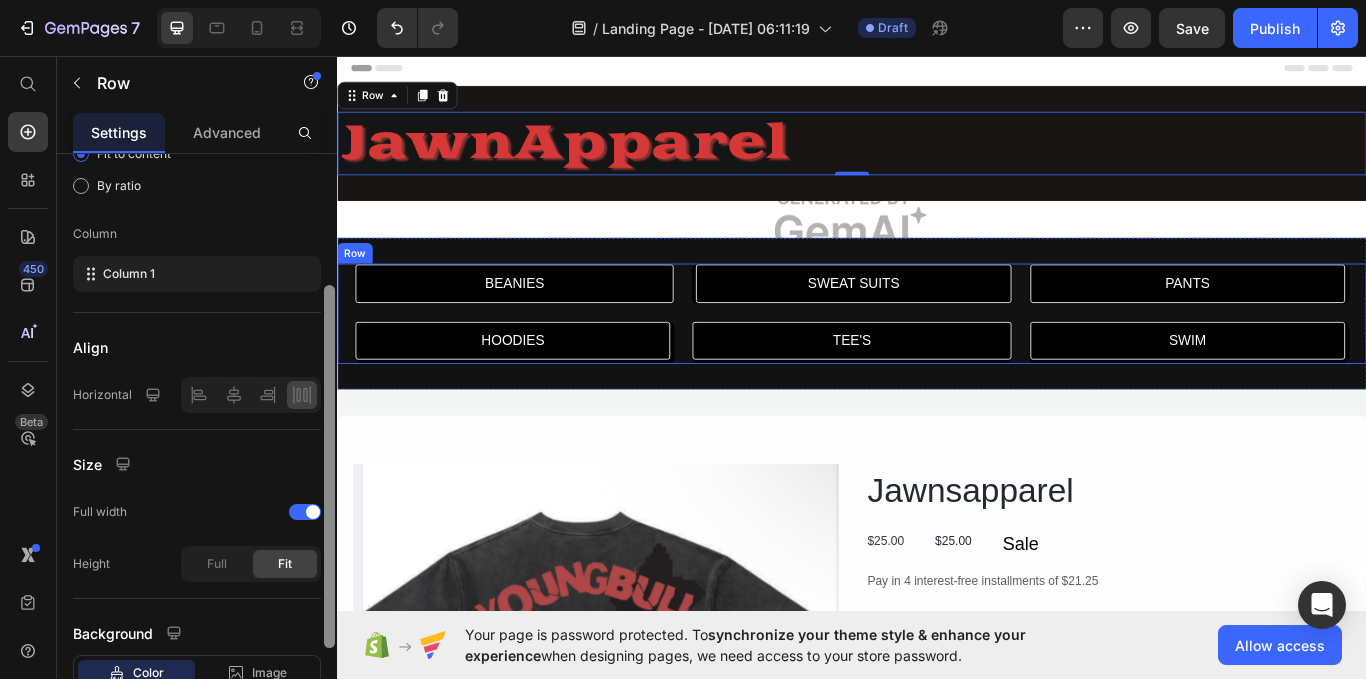 drag, startPoint x: 666, startPoint y: 458, endPoint x: 348, endPoint y: 299, distance: 355.53482 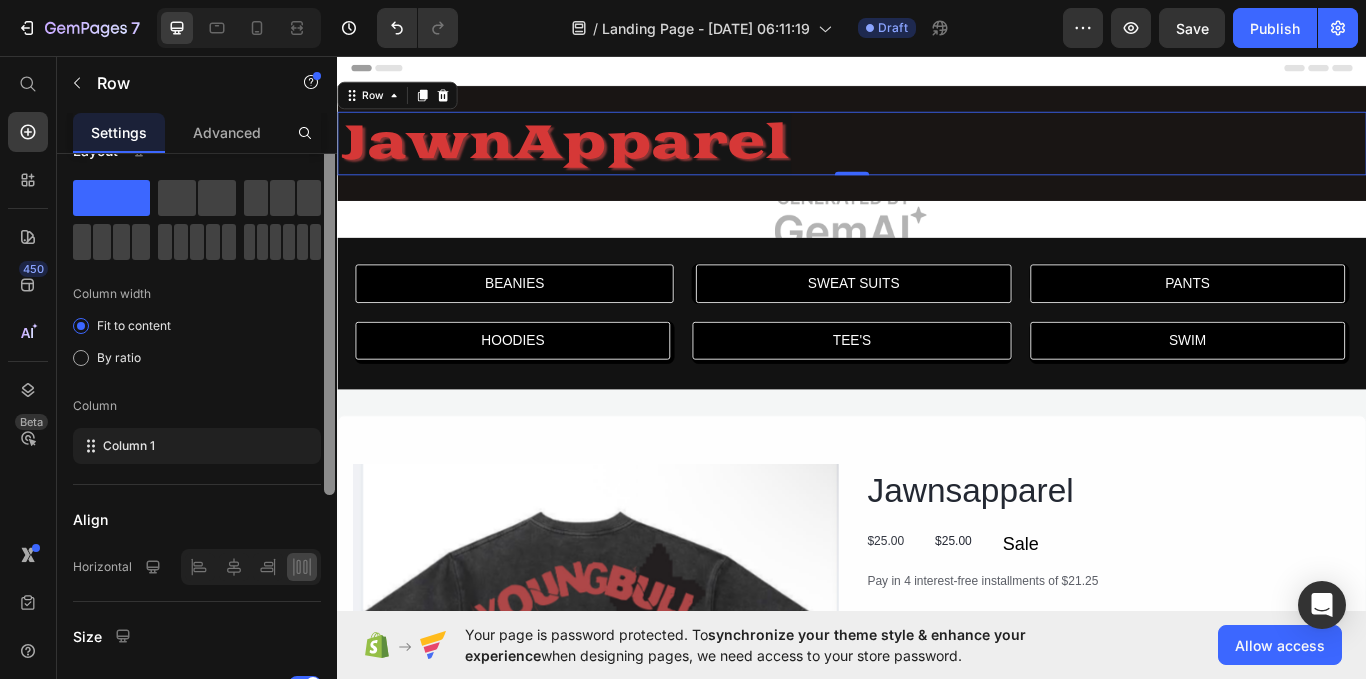 scroll, scrollTop: 0, scrollLeft: 0, axis: both 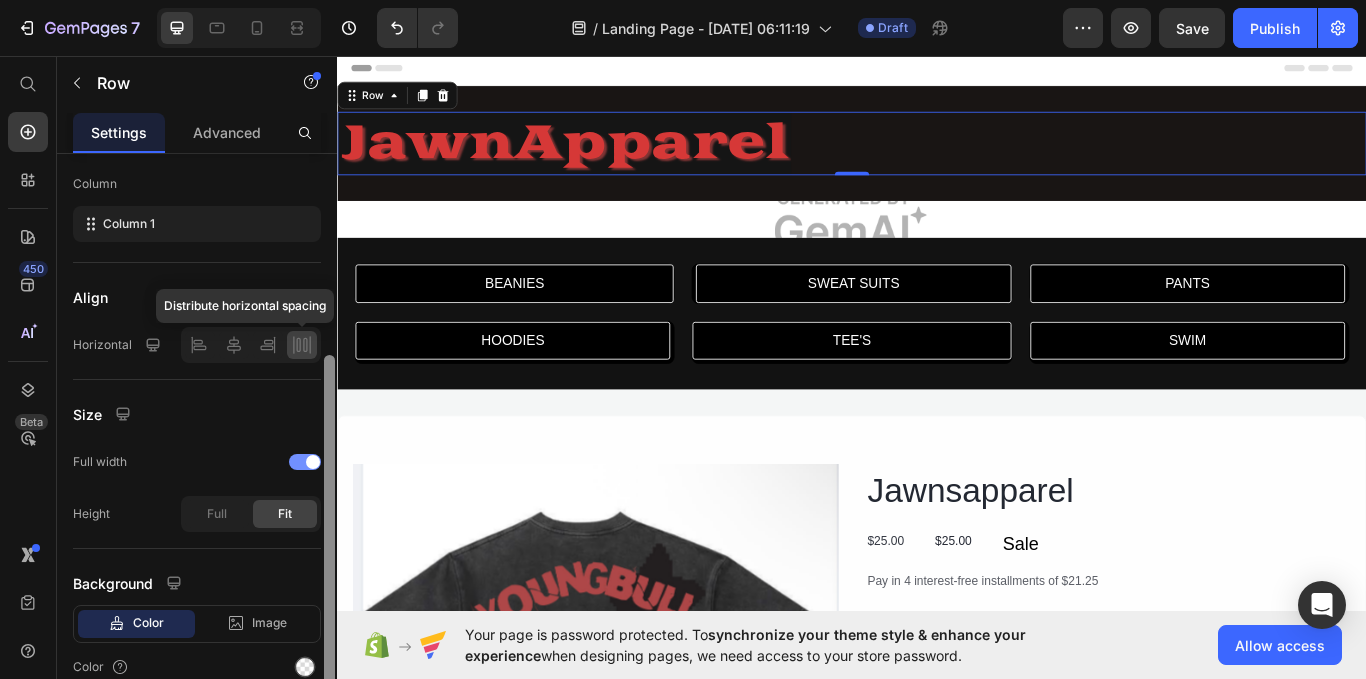 drag, startPoint x: 324, startPoint y: 173, endPoint x: 309, endPoint y: 379, distance: 206.5454 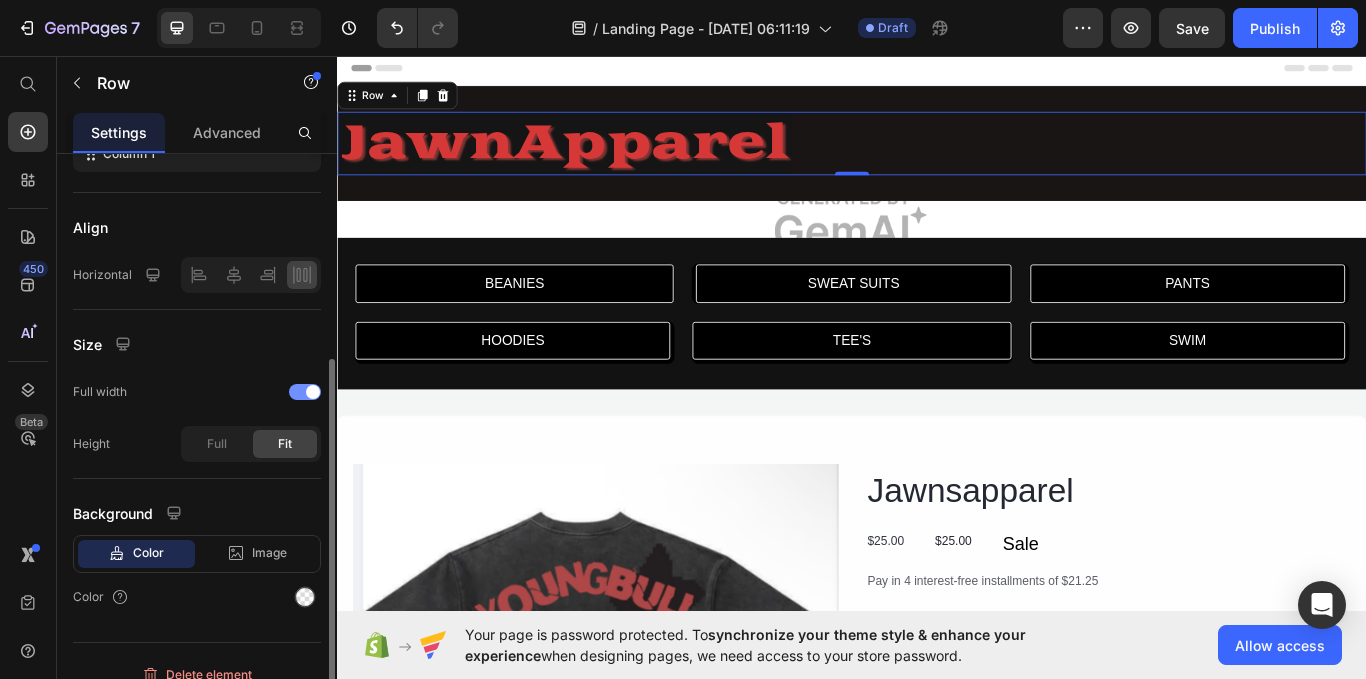 click on "Full width" 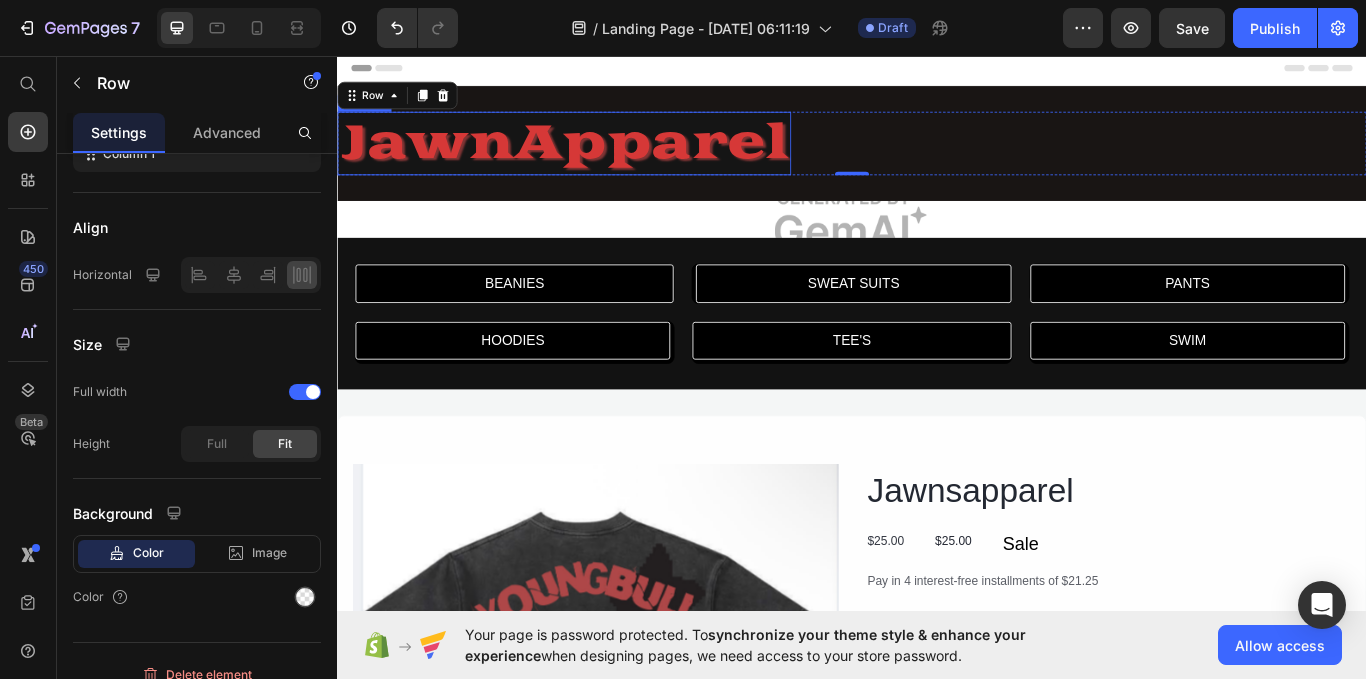 click on "JawnApparel" at bounding box center [601, 159] 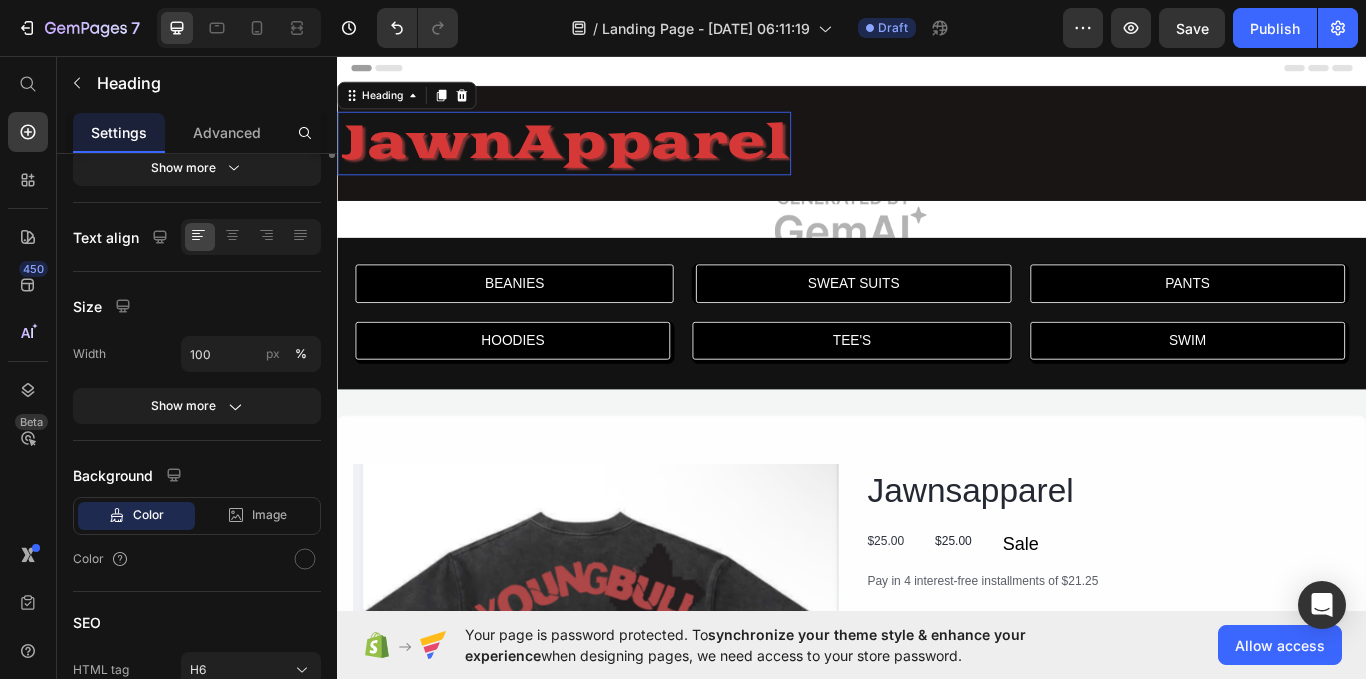 scroll, scrollTop: 0, scrollLeft: 0, axis: both 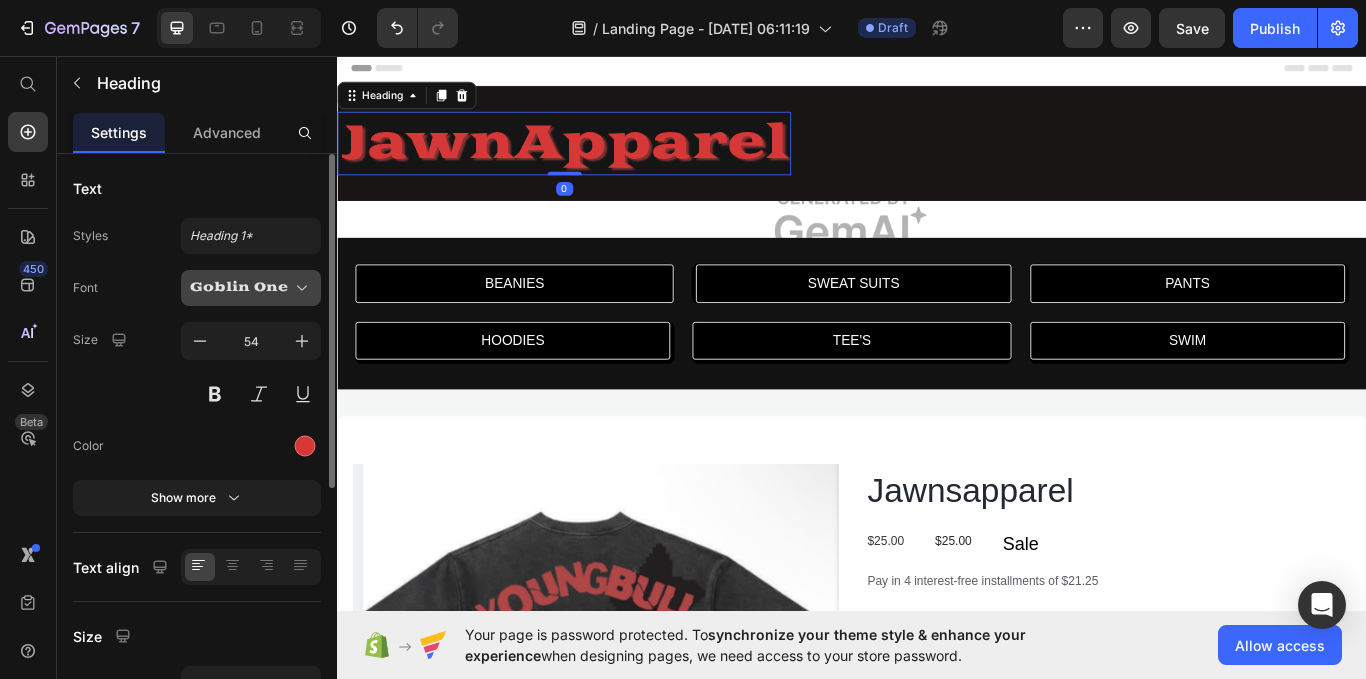 click on "Goblin One" at bounding box center [251, 288] 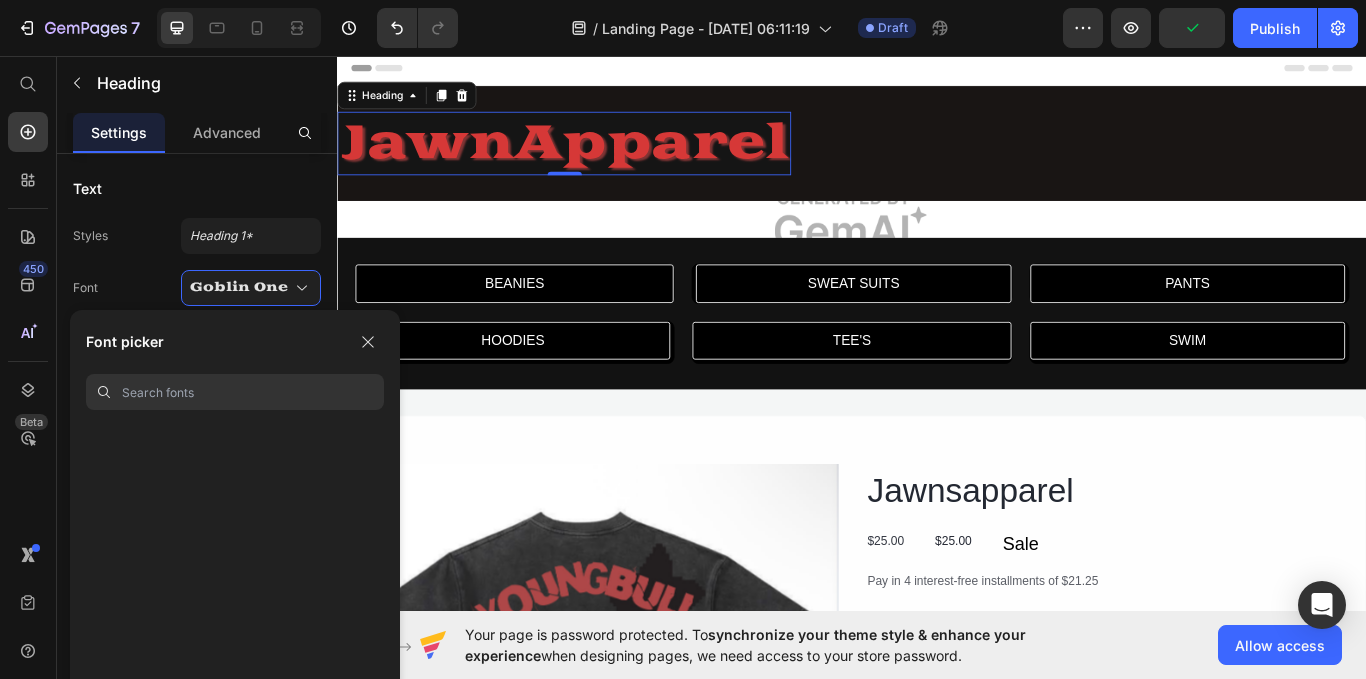 scroll, scrollTop: 0, scrollLeft: 0, axis: both 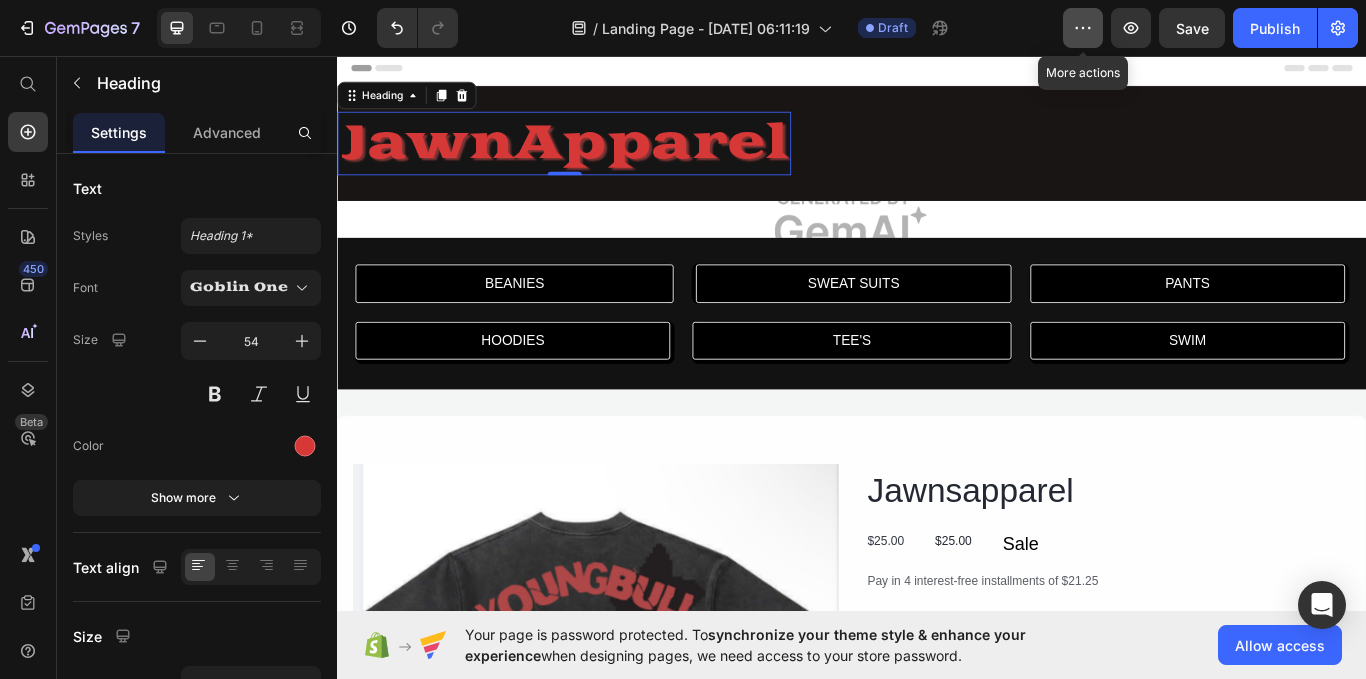 click 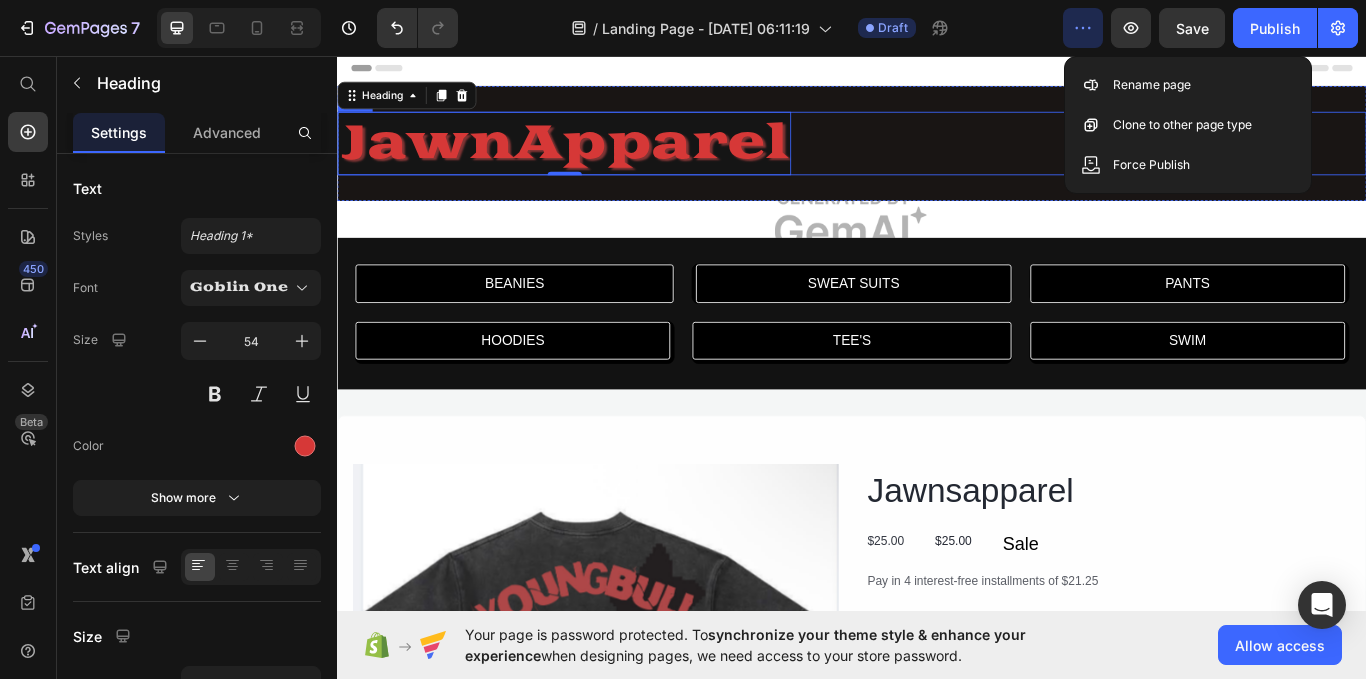 click on "JawnApparel Heading   0 Row" at bounding box center [937, 159] 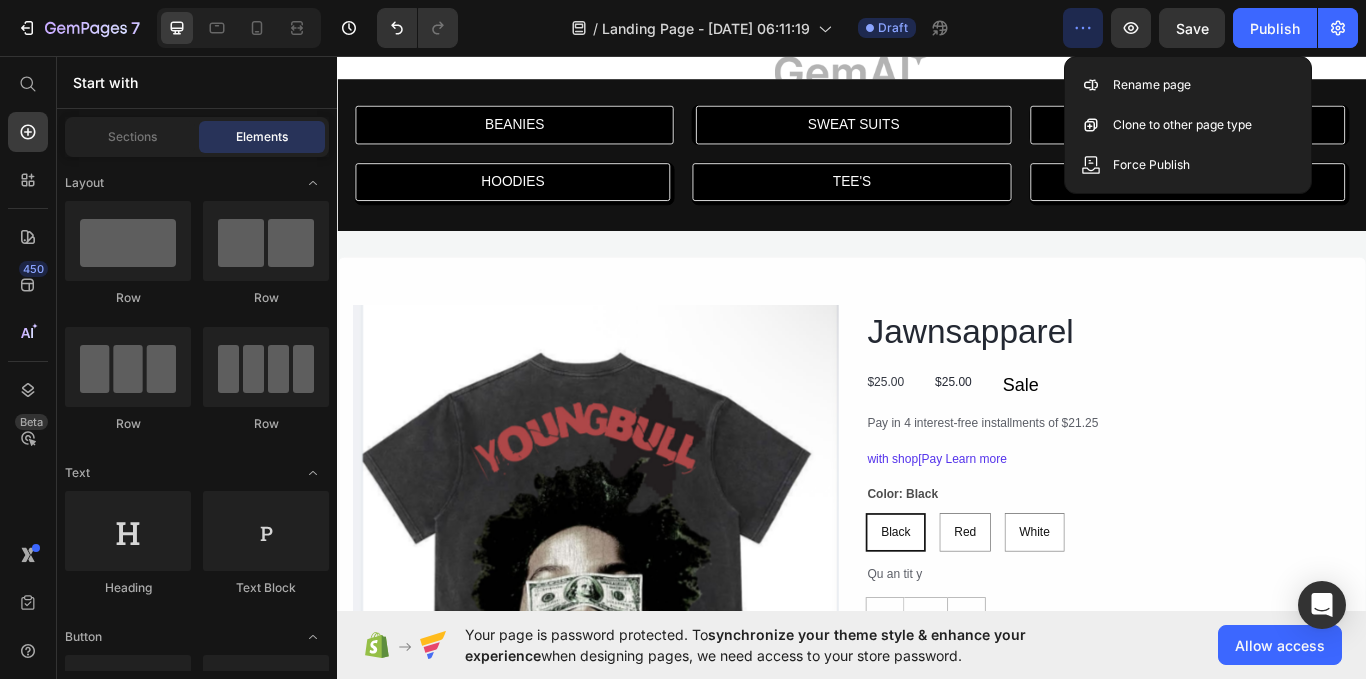 scroll, scrollTop: 0, scrollLeft: 0, axis: both 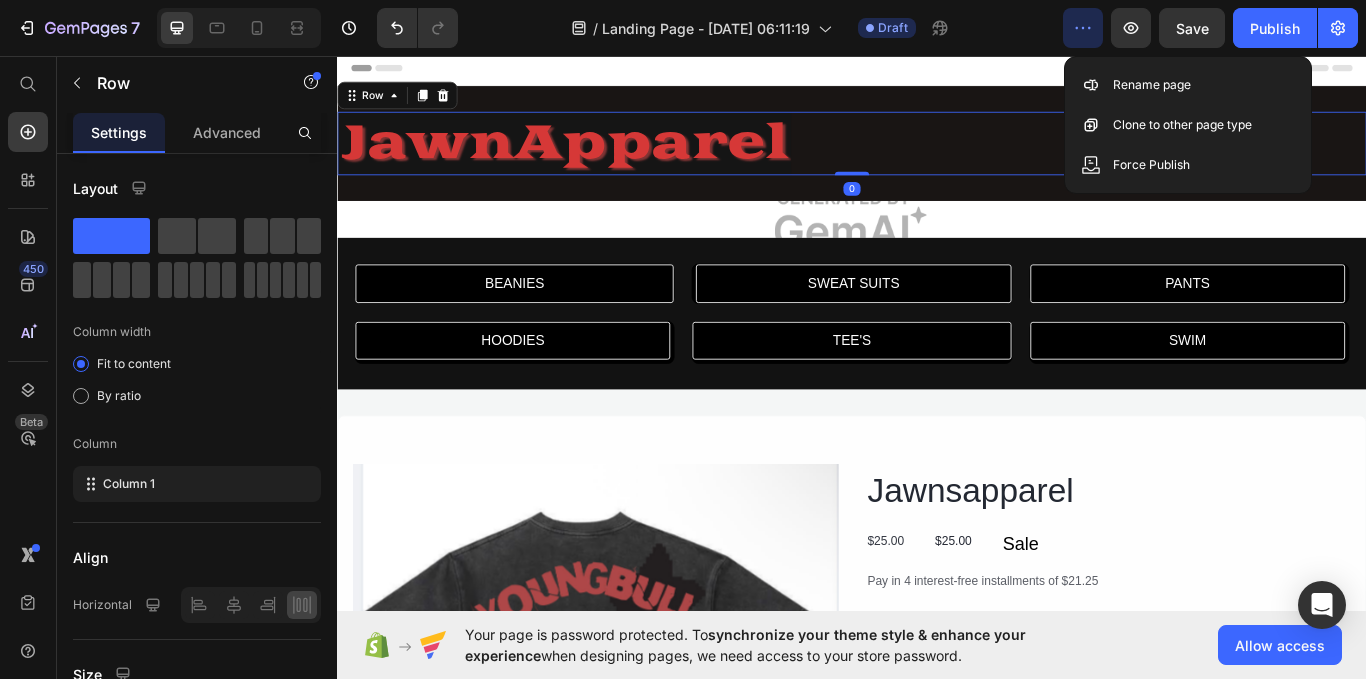 click on "JawnApparel Heading Row   0" at bounding box center (937, 159) 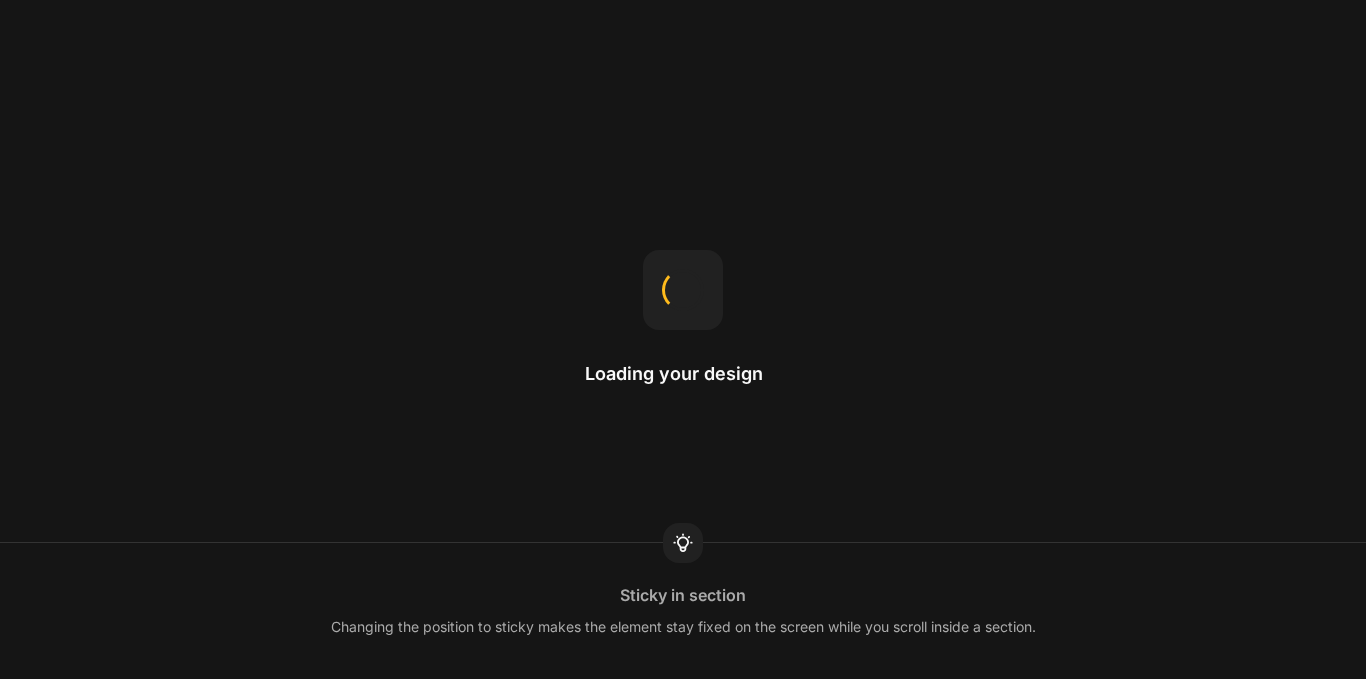 scroll, scrollTop: 0, scrollLeft: 0, axis: both 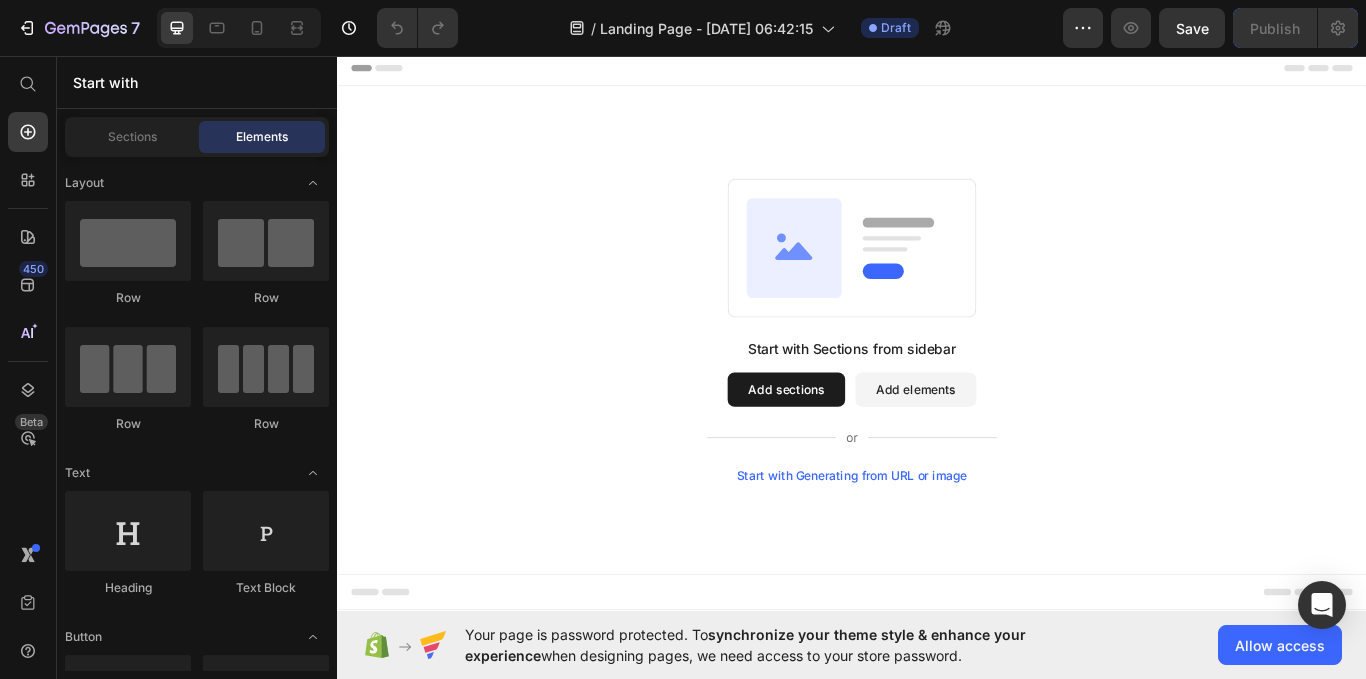 click on "Start with Generating from URL or image" at bounding box center [937, 546] 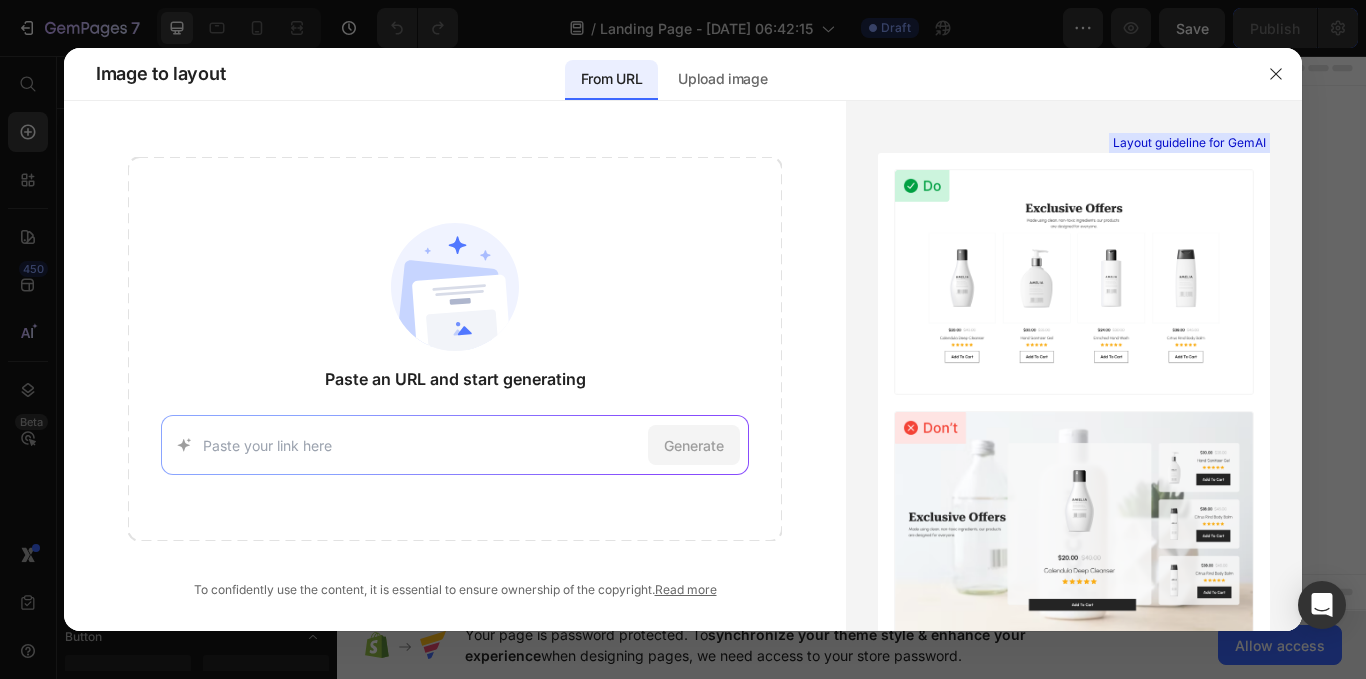 click on "Generate" at bounding box center (455, 445) 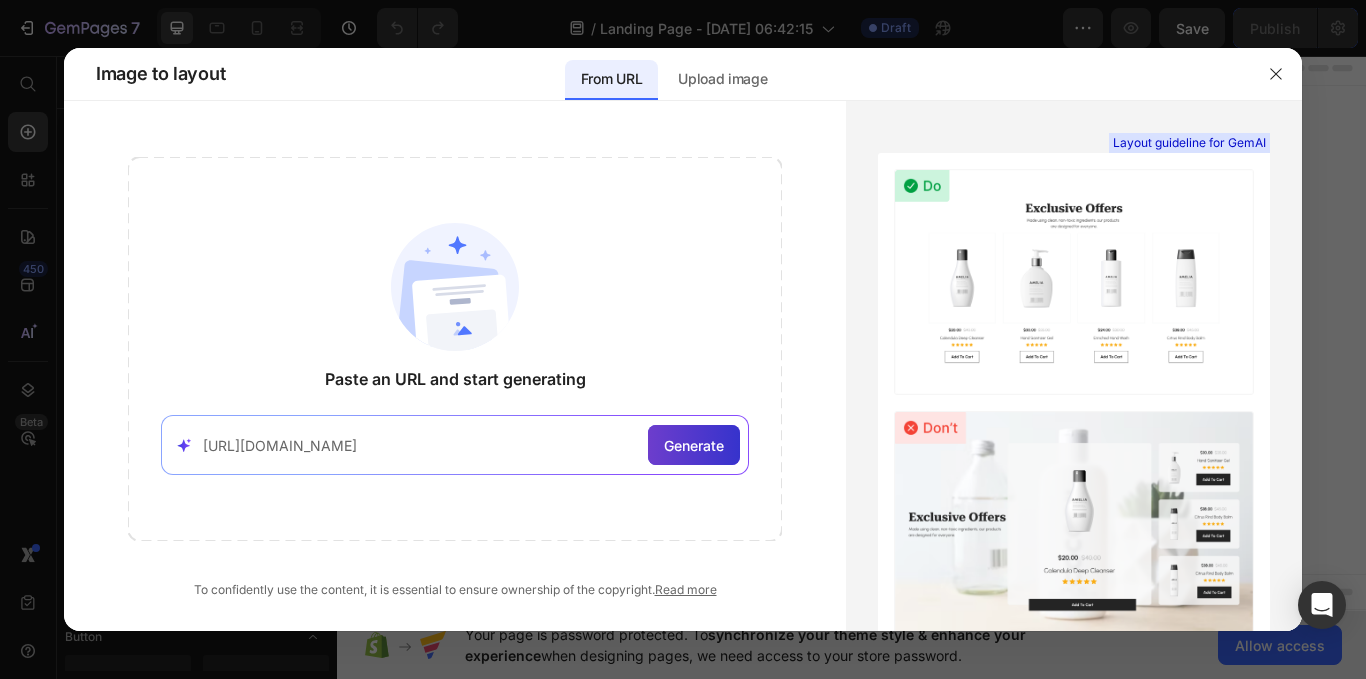 type on "https://hellstar.com/" 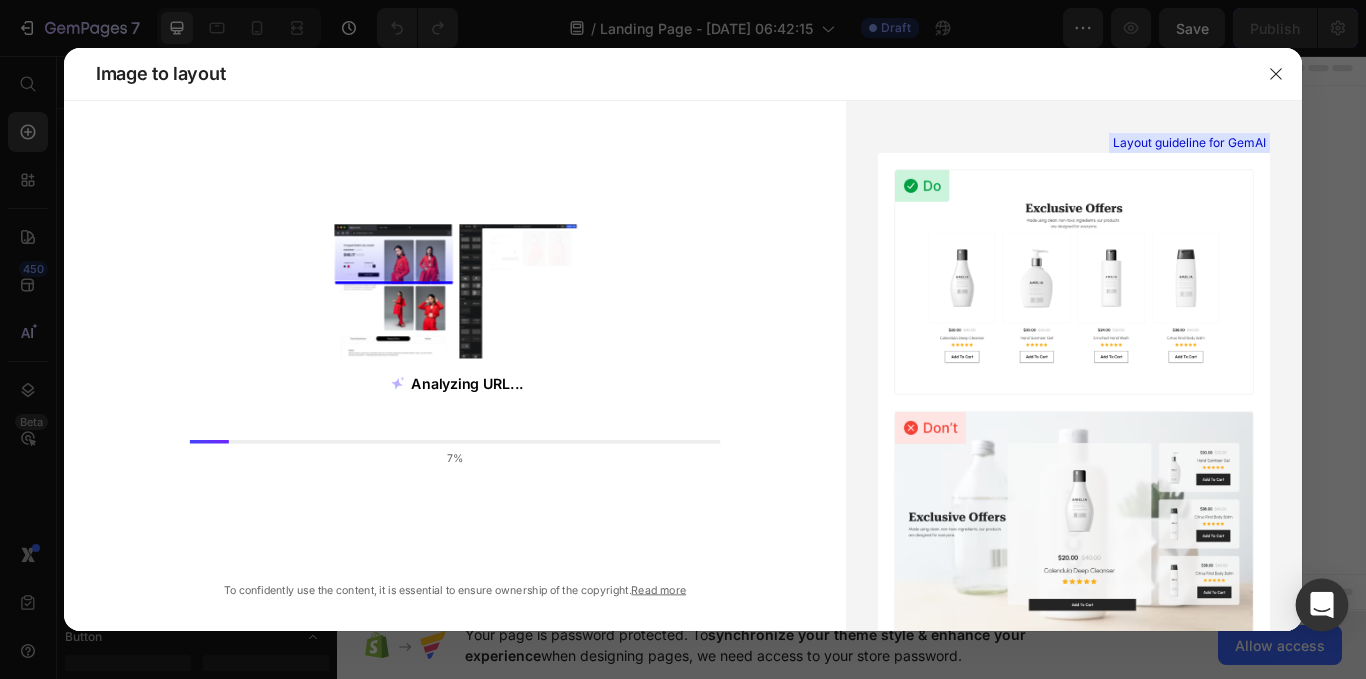 click at bounding box center (1322, 605) 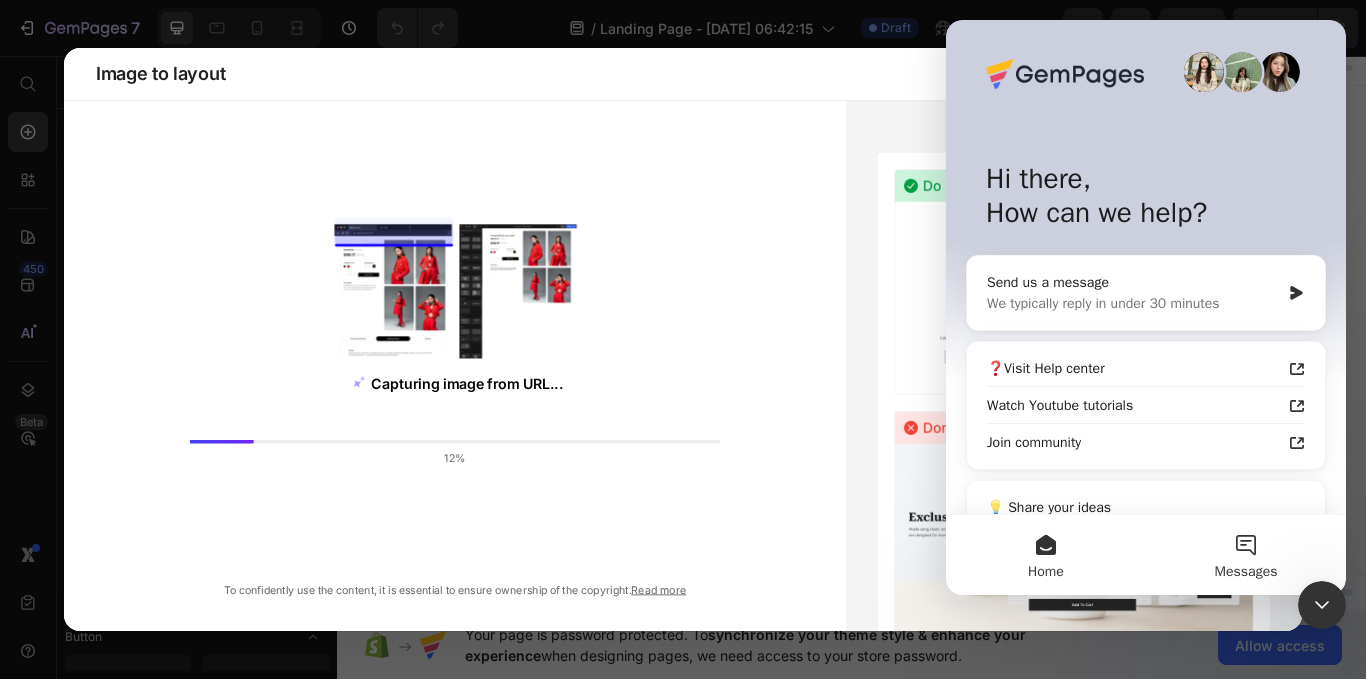 scroll, scrollTop: 0, scrollLeft: 0, axis: both 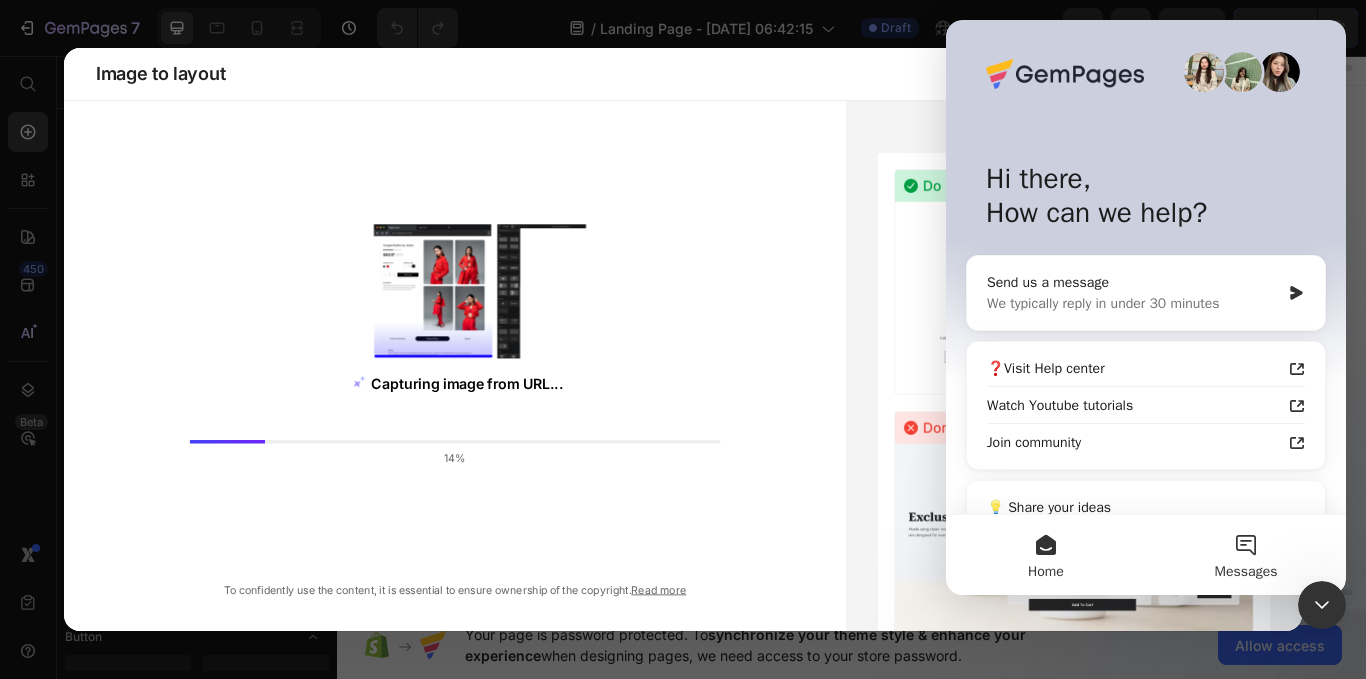 click on "Messages" at bounding box center [1246, 555] 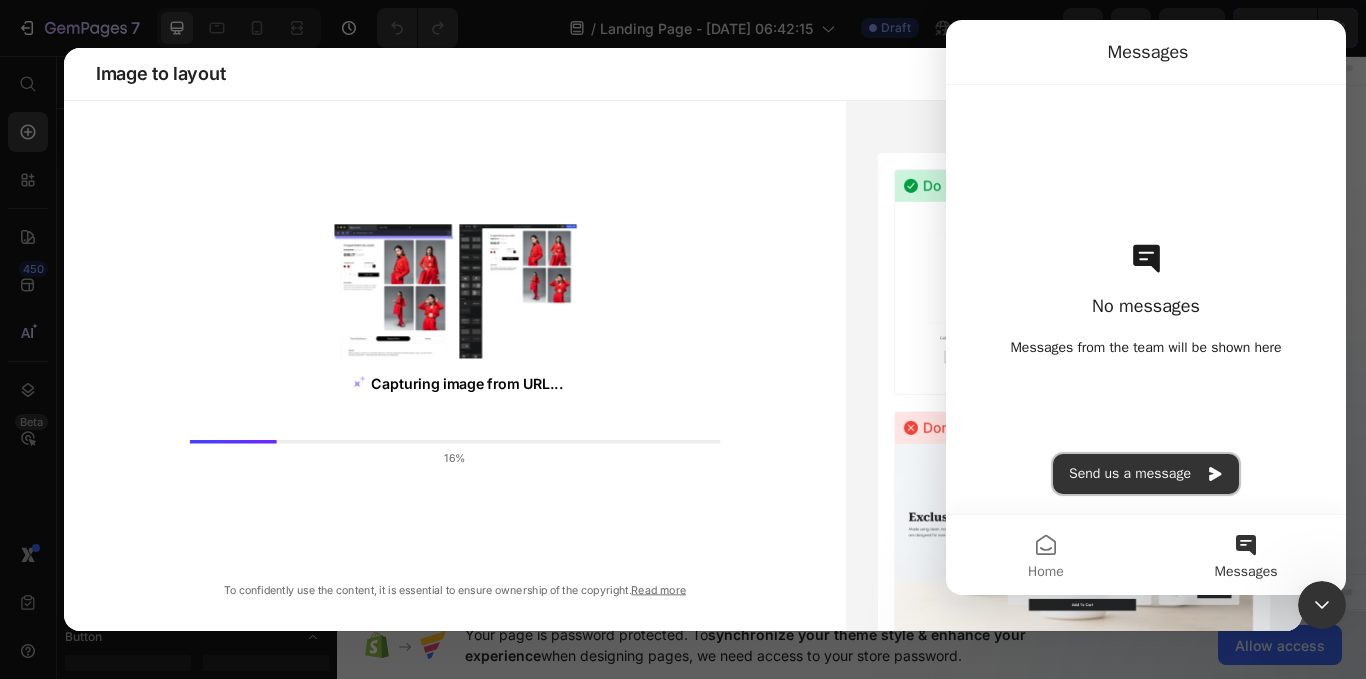 click on "Send us a message" at bounding box center [1146, 474] 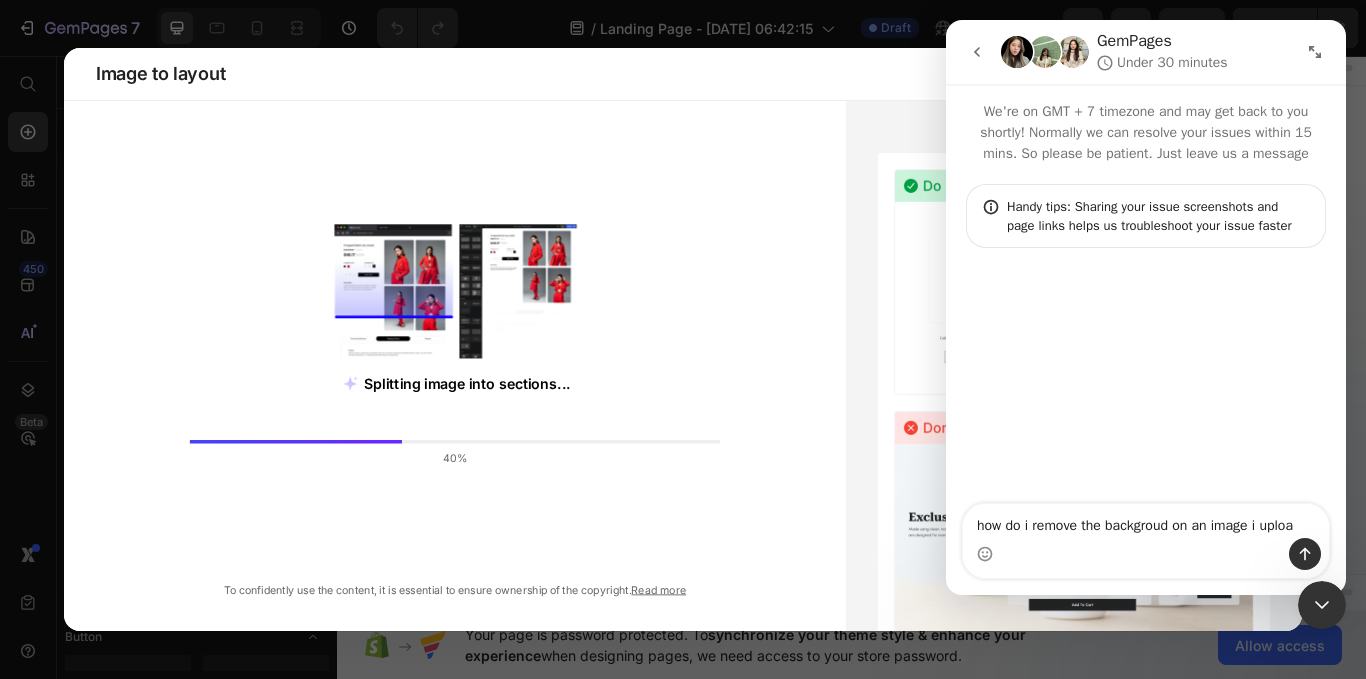 type on "how do i remove the backgroud on an image i upload" 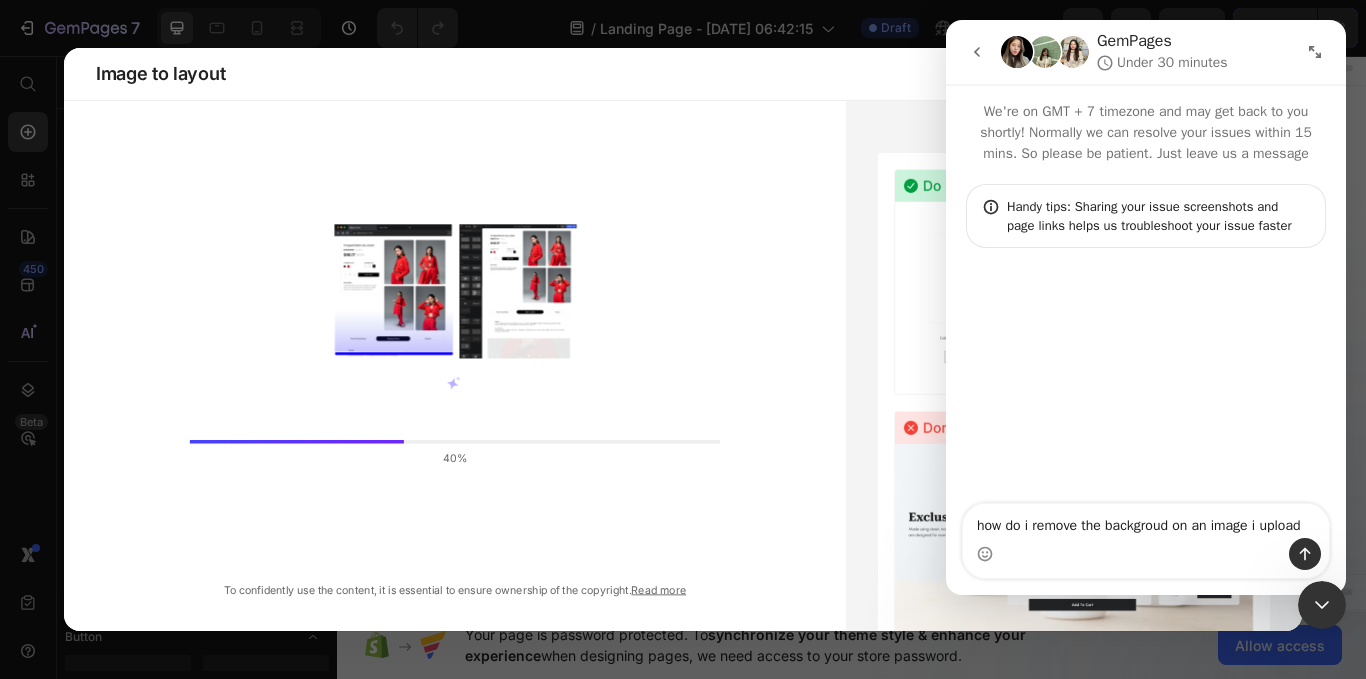 type 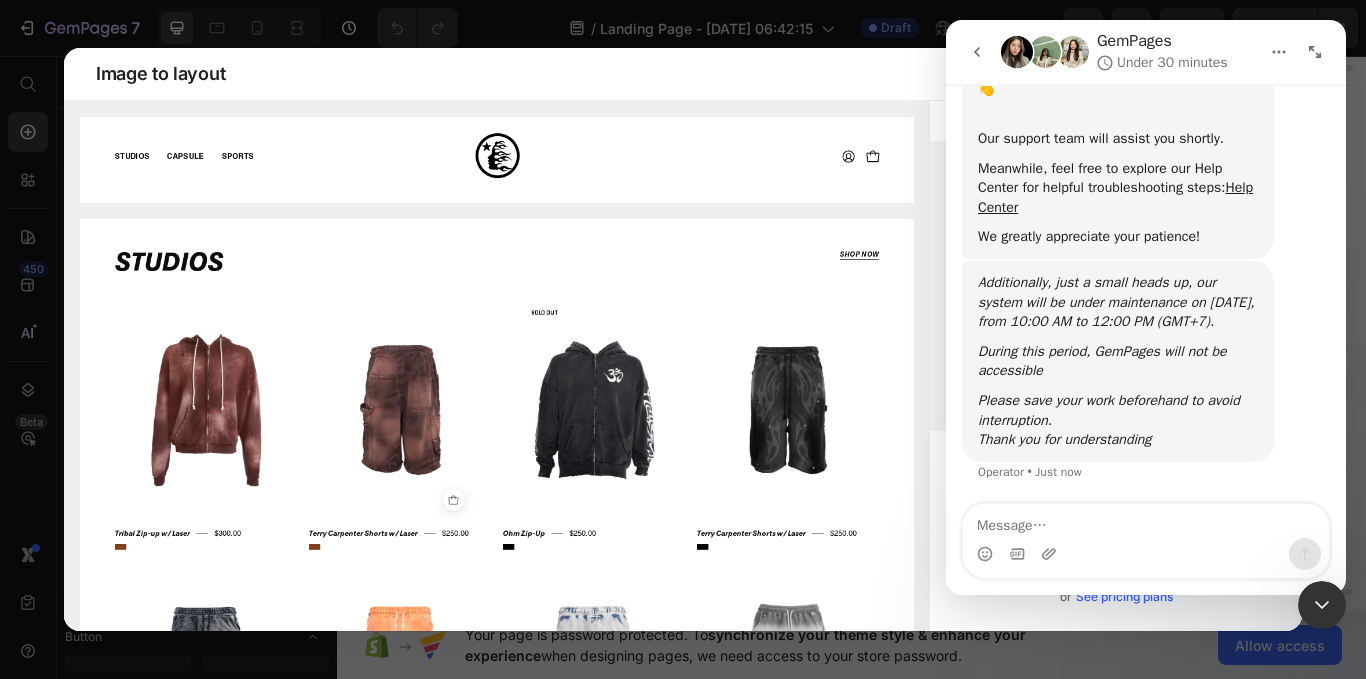 scroll, scrollTop: 322, scrollLeft: 0, axis: vertical 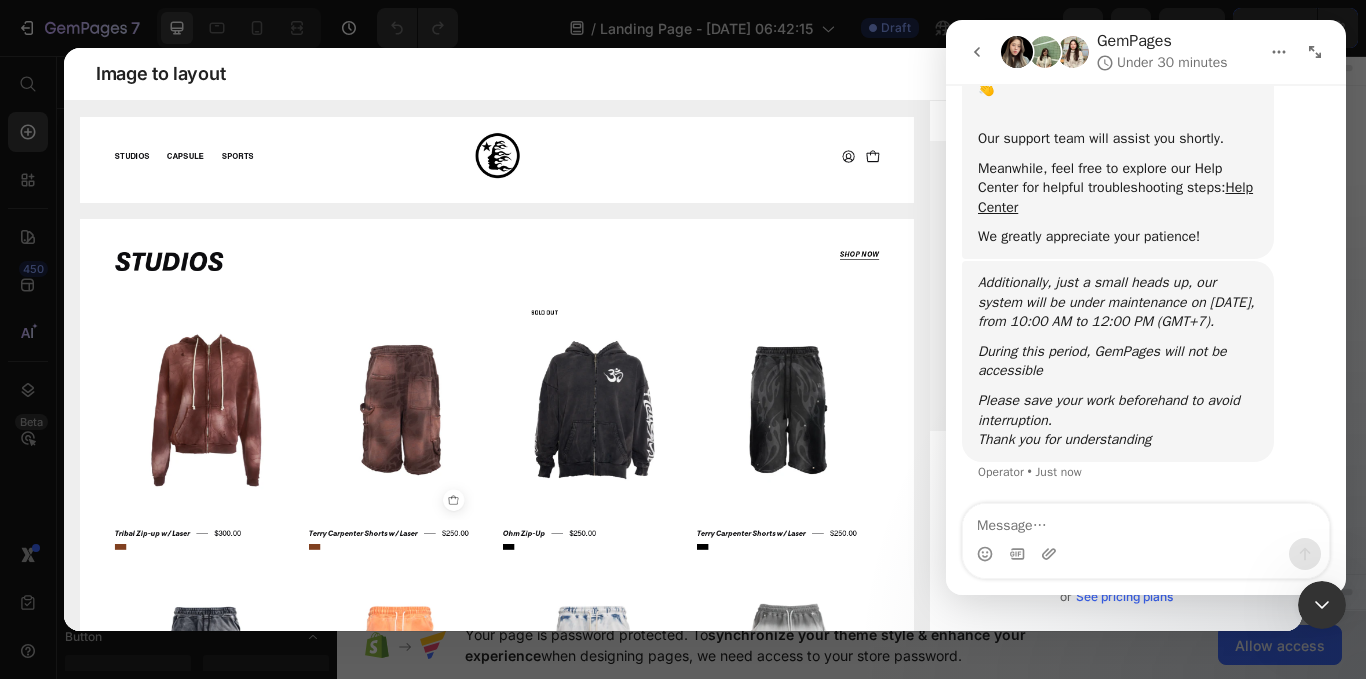 drag, startPoint x: 1338, startPoint y: 448, endPoint x: 2311, endPoint y: 570, distance: 980.61865 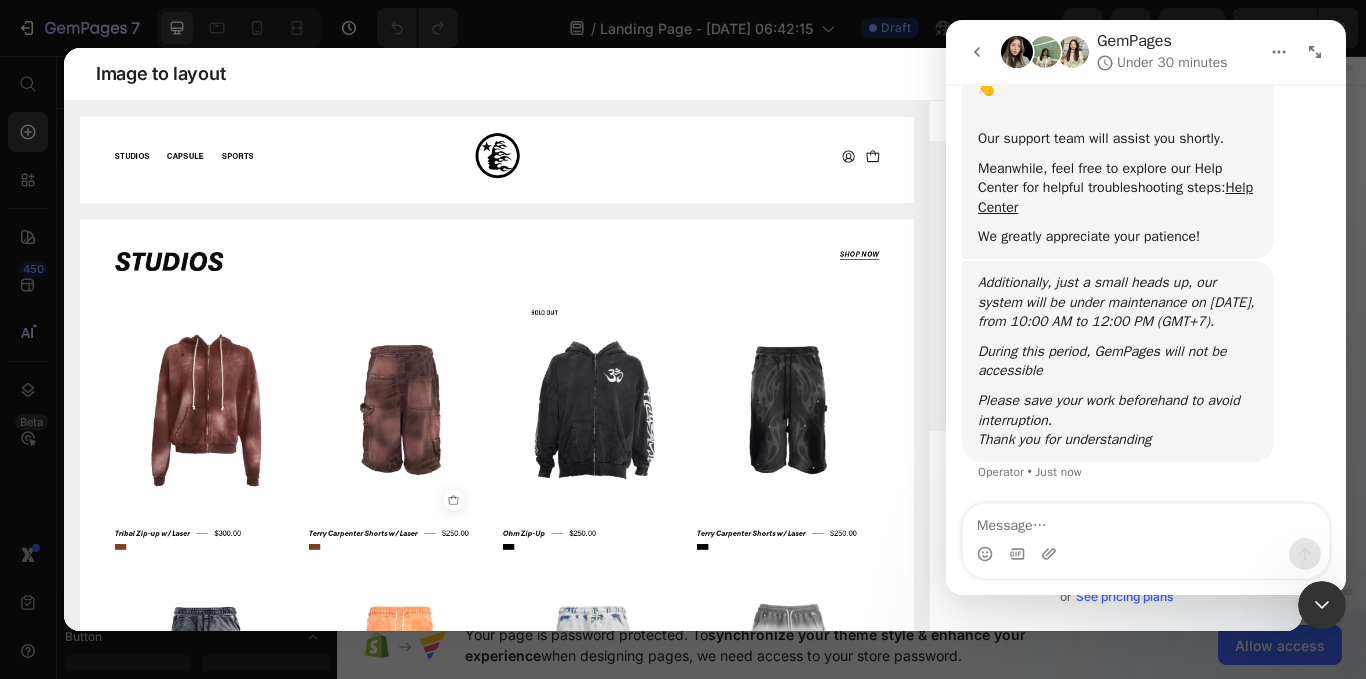 click 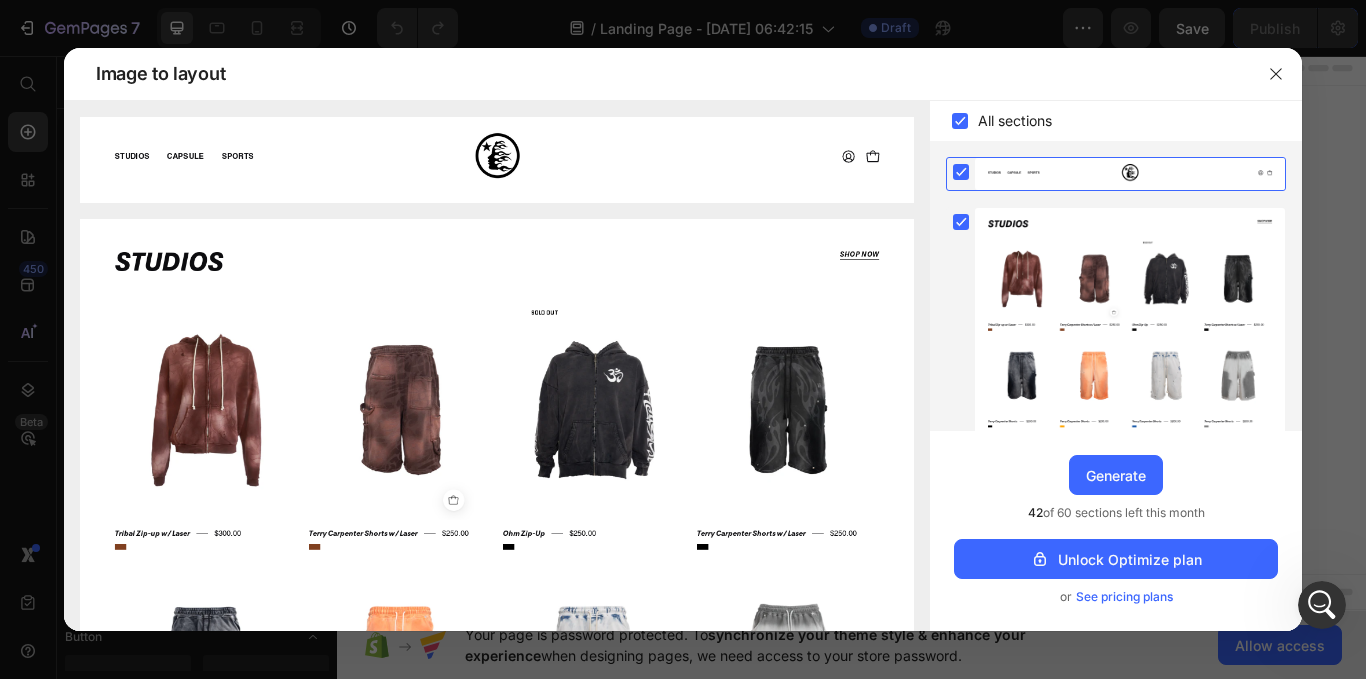 scroll, scrollTop: 0, scrollLeft: 0, axis: both 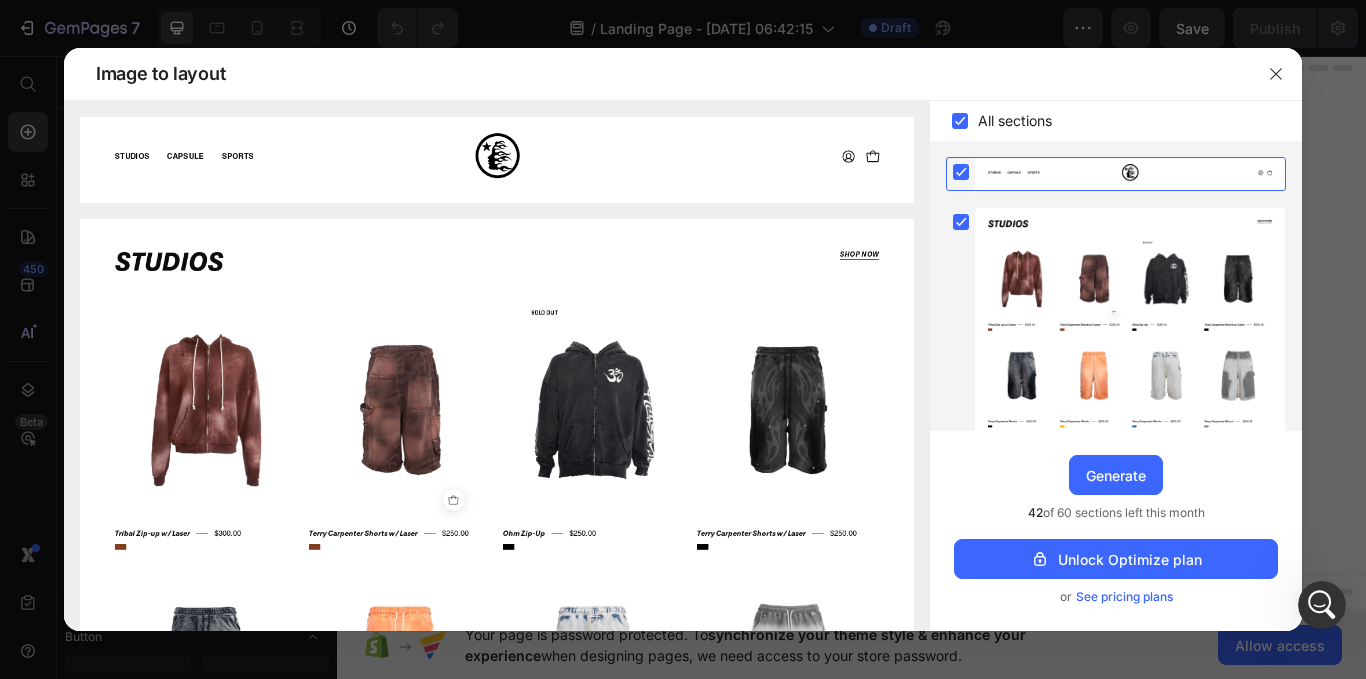 click at bounding box center (1130, 174) 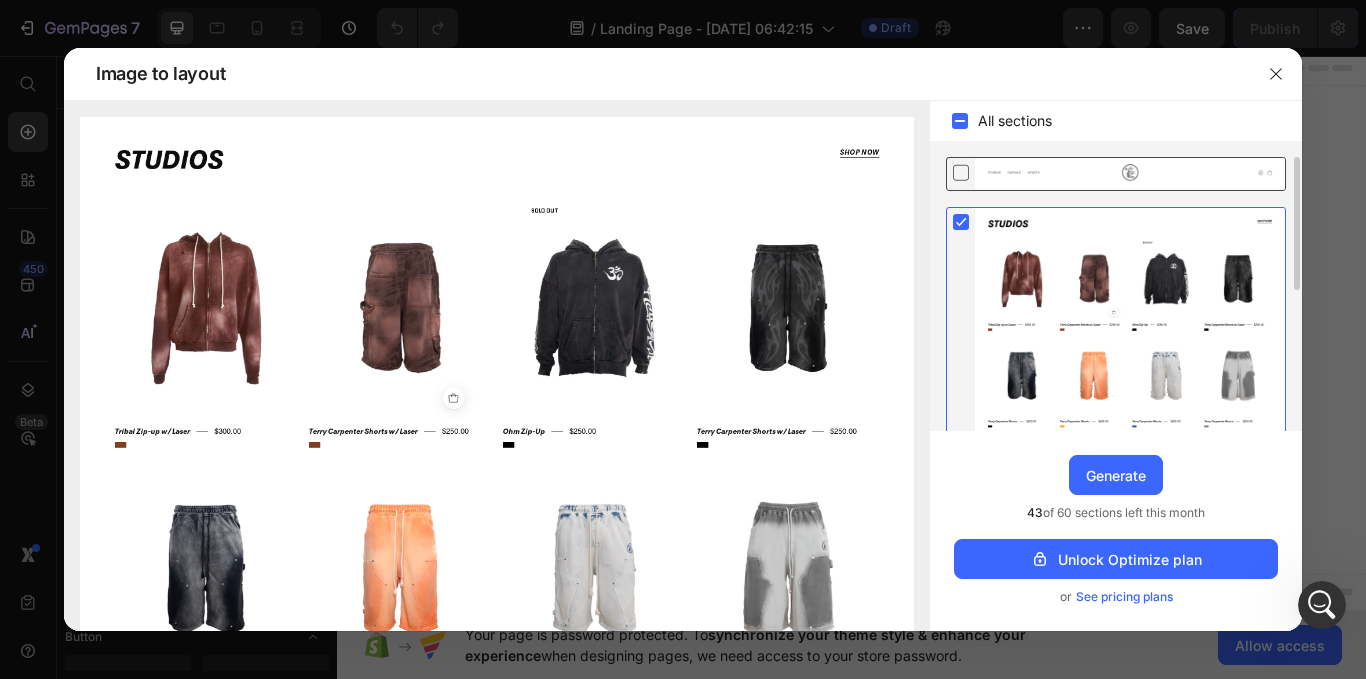 click at bounding box center (1130, 174) 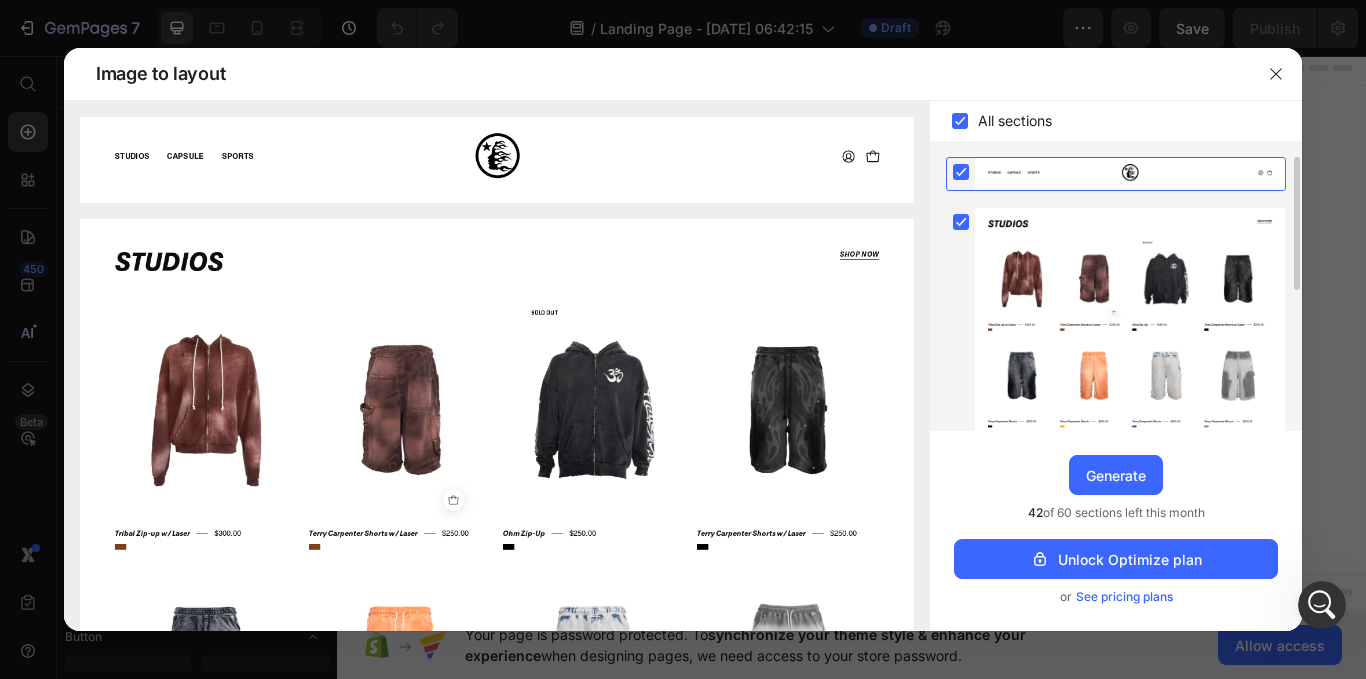 click at bounding box center (1130, 174) 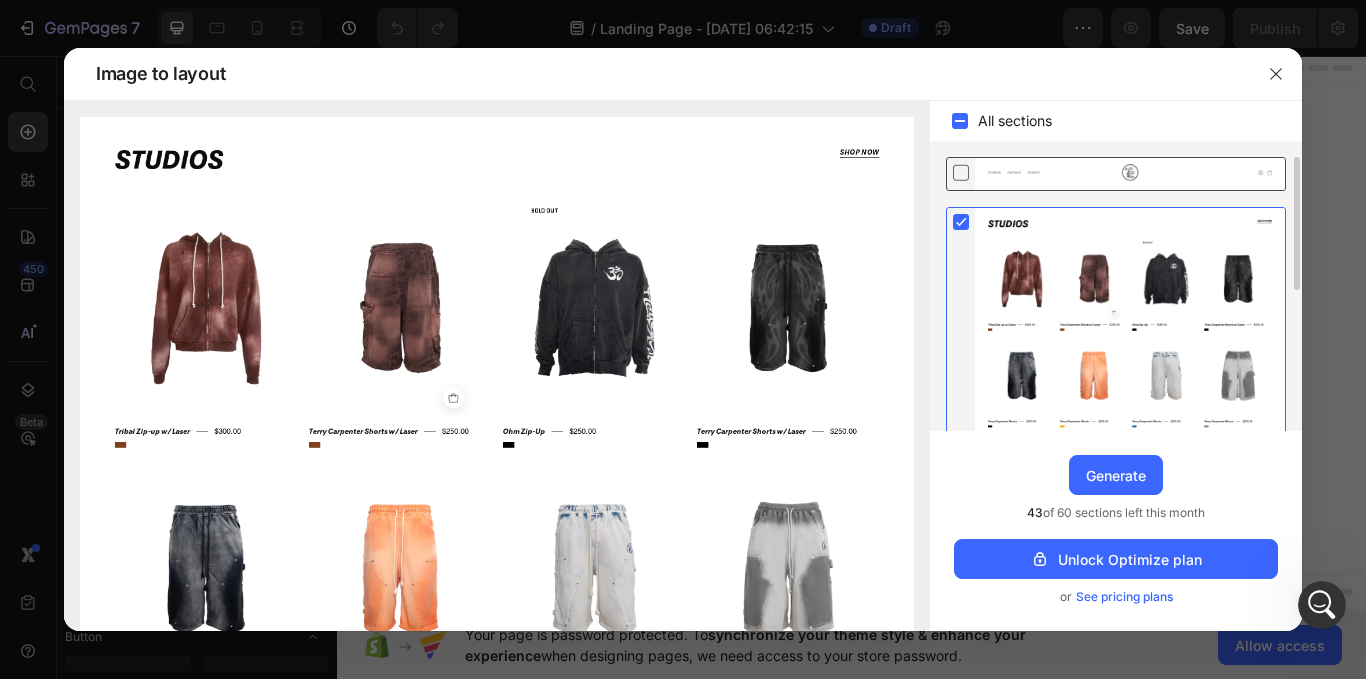 click at bounding box center [1130, 174] 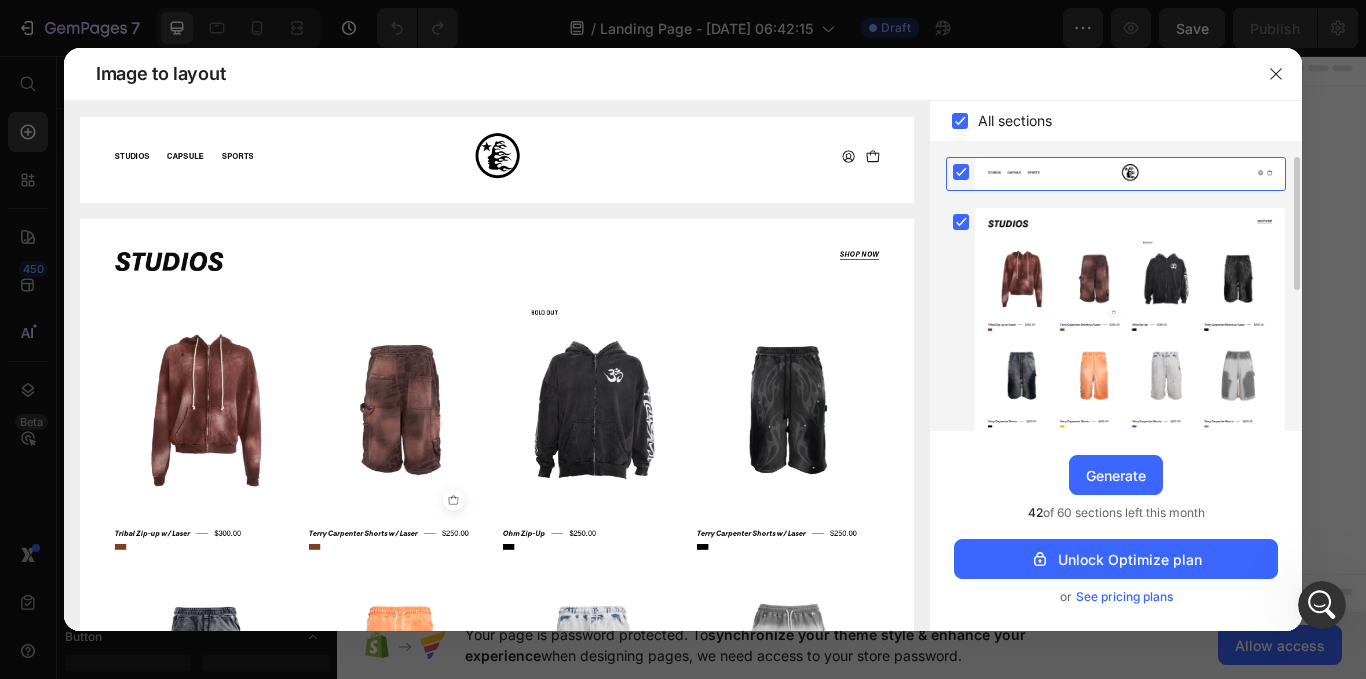click at bounding box center [1130, 174] 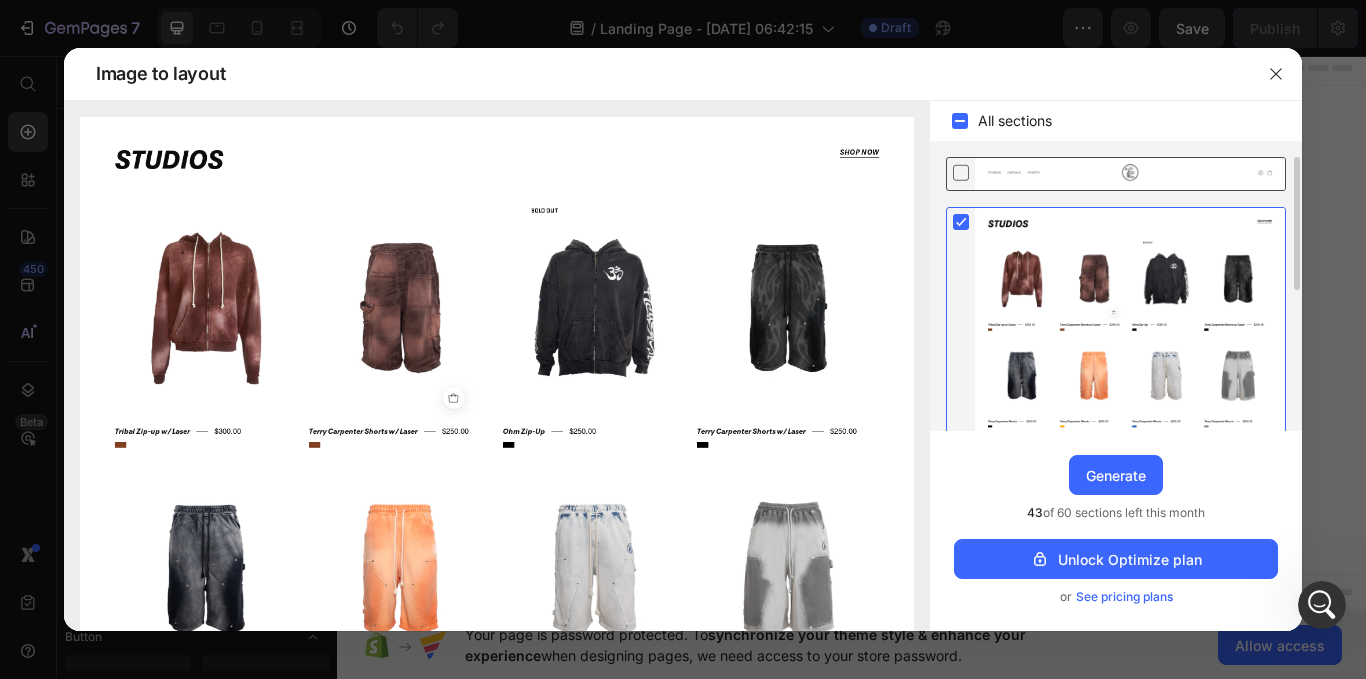 click at bounding box center [1130, 174] 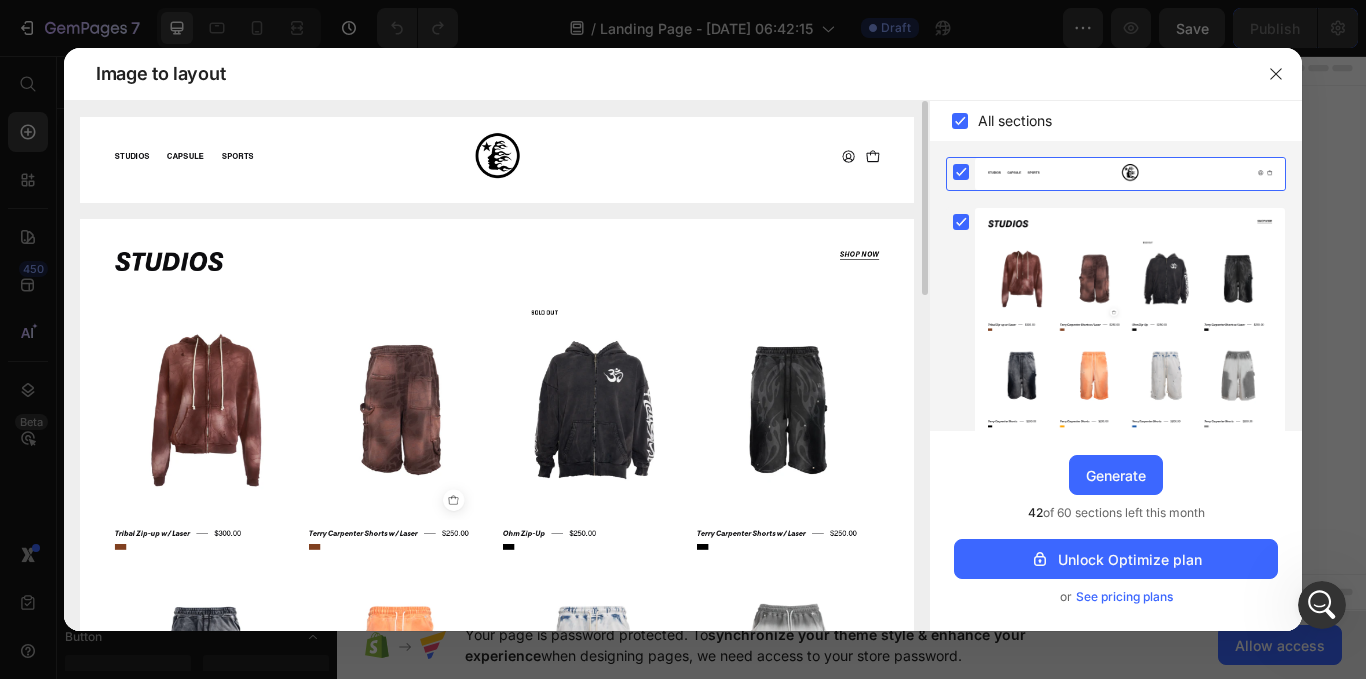 click at bounding box center (497, 160) 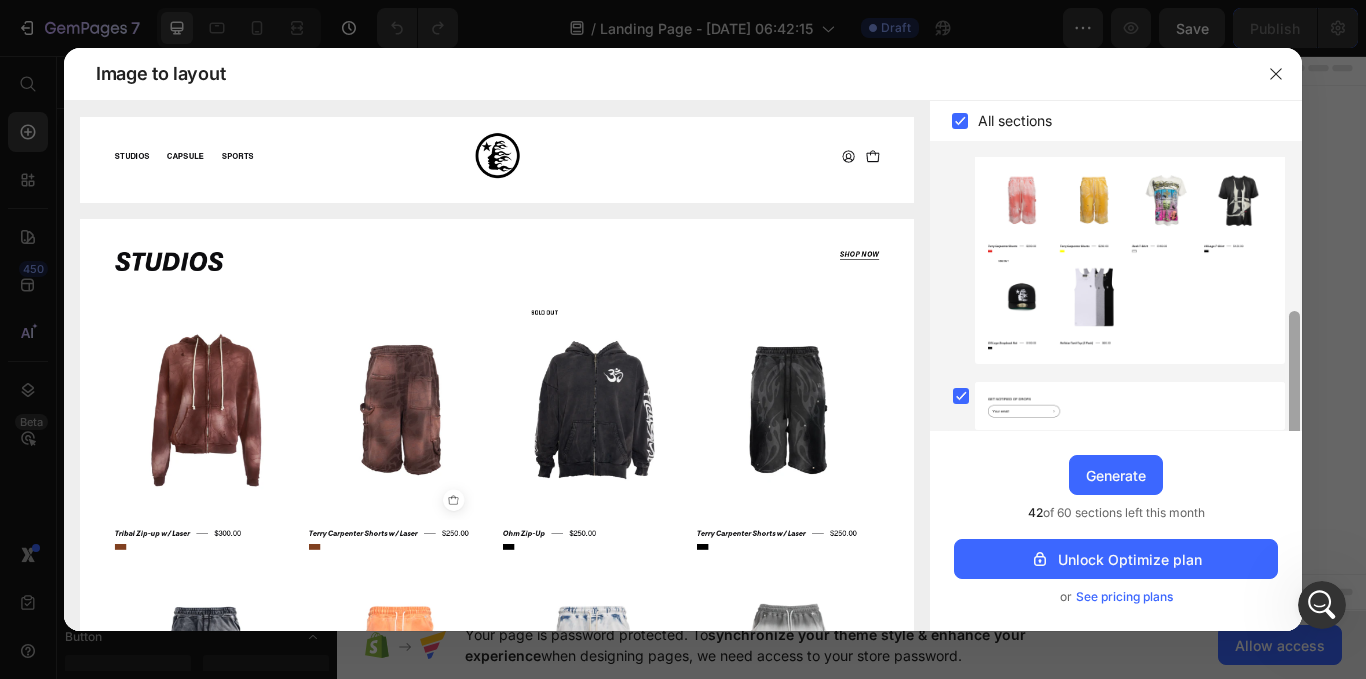 scroll, scrollTop: 288, scrollLeft: 0, axis: vertical 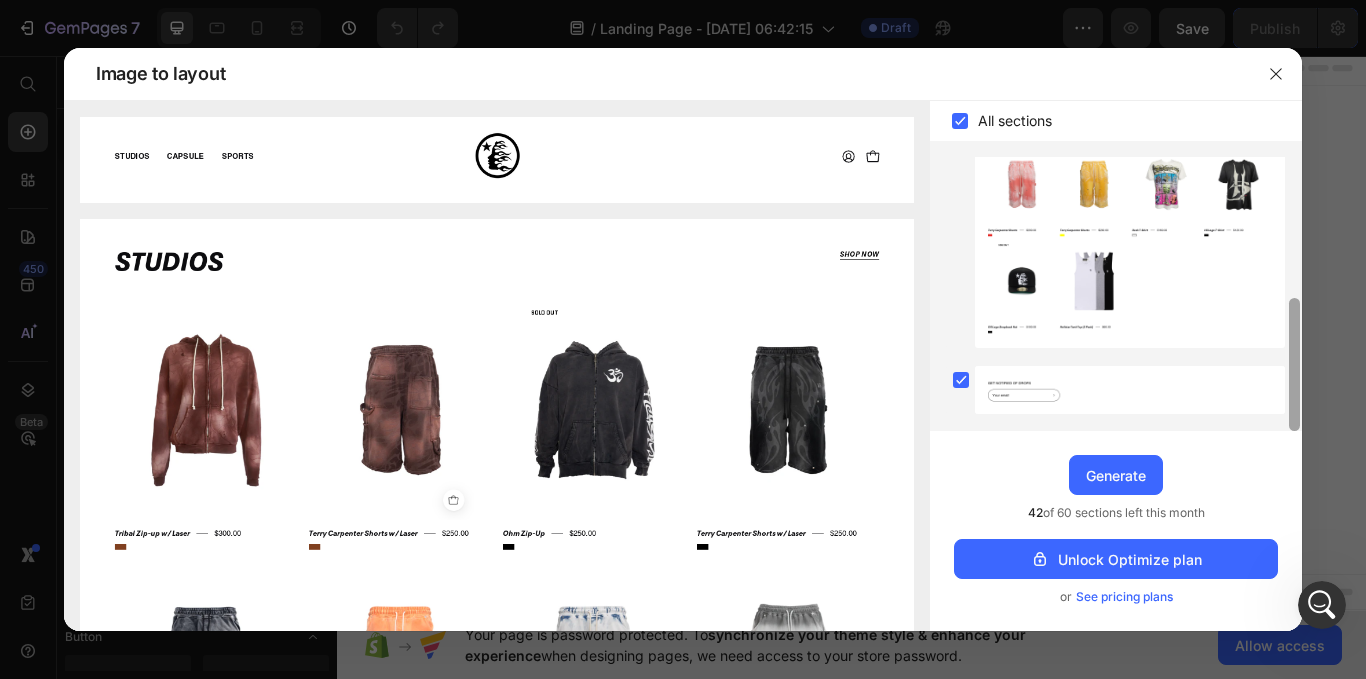 drag, startPoint x: 1295, startPoint y: 252, endPoint x: 1297, endPoint y: 433, distance: 181.01105 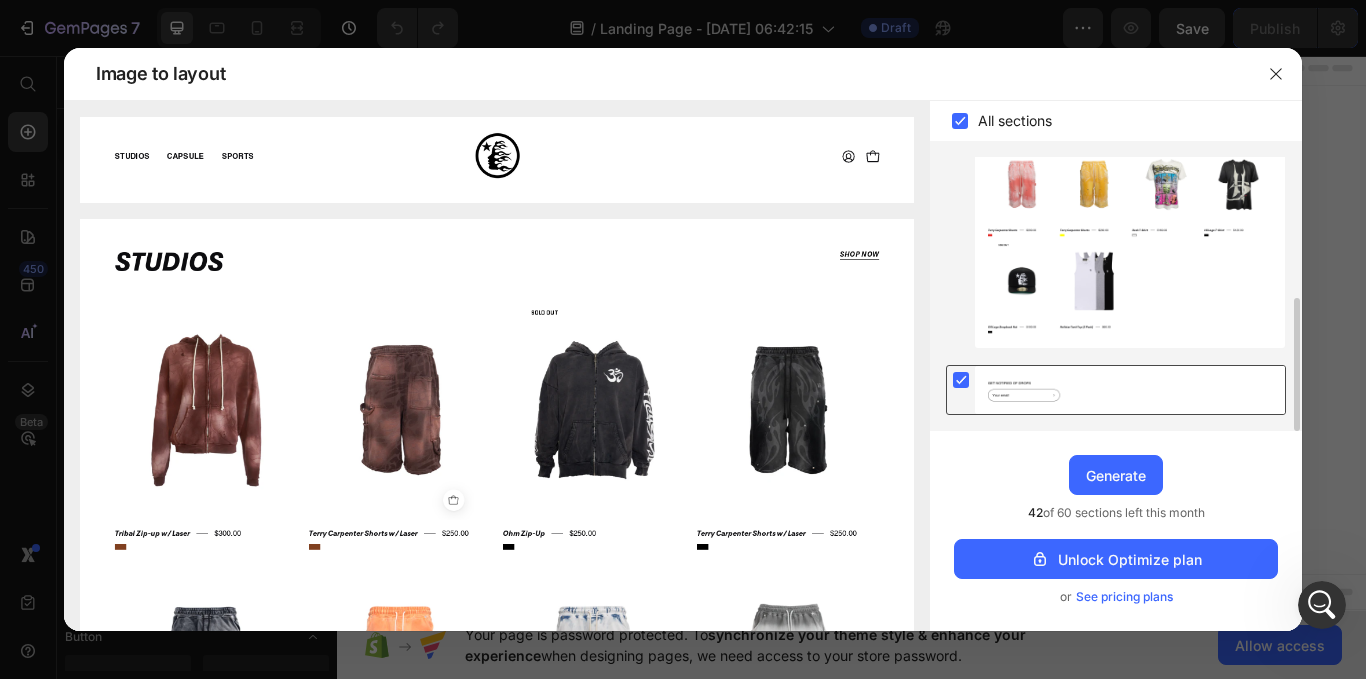 click at bounding box center [1130, 389] 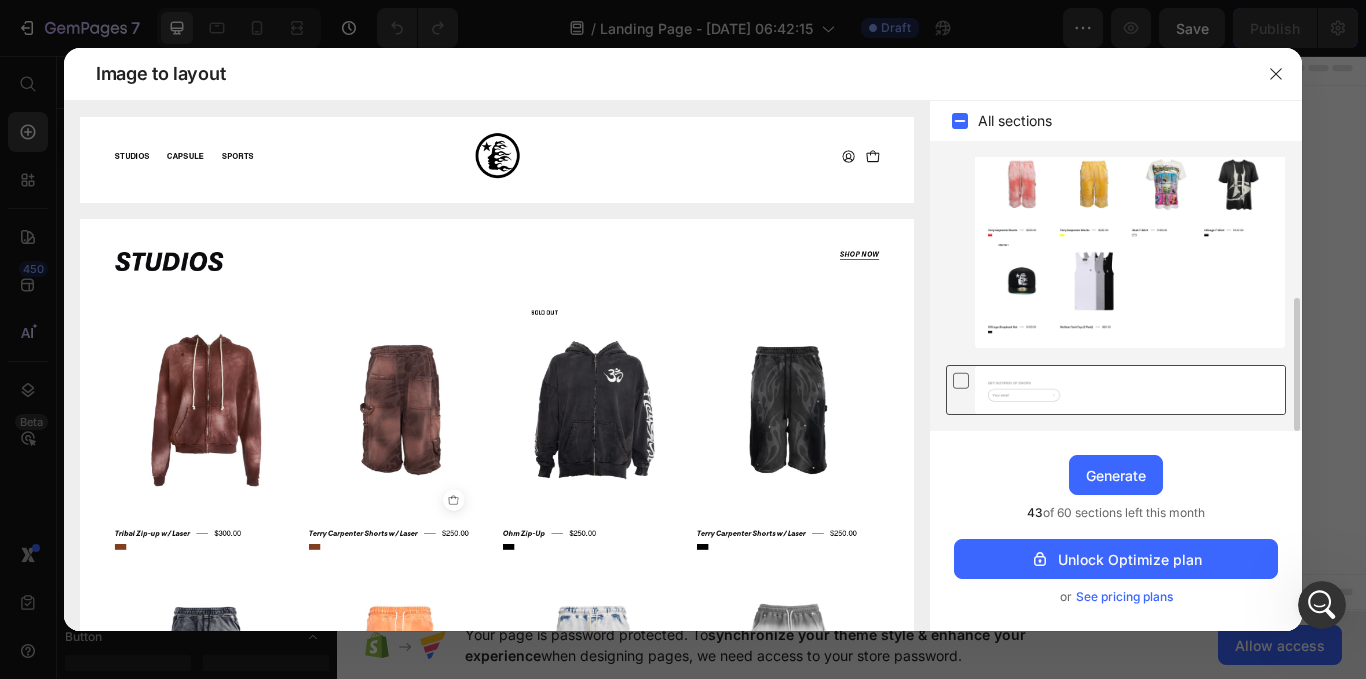click at bounding box center (1130, 389) 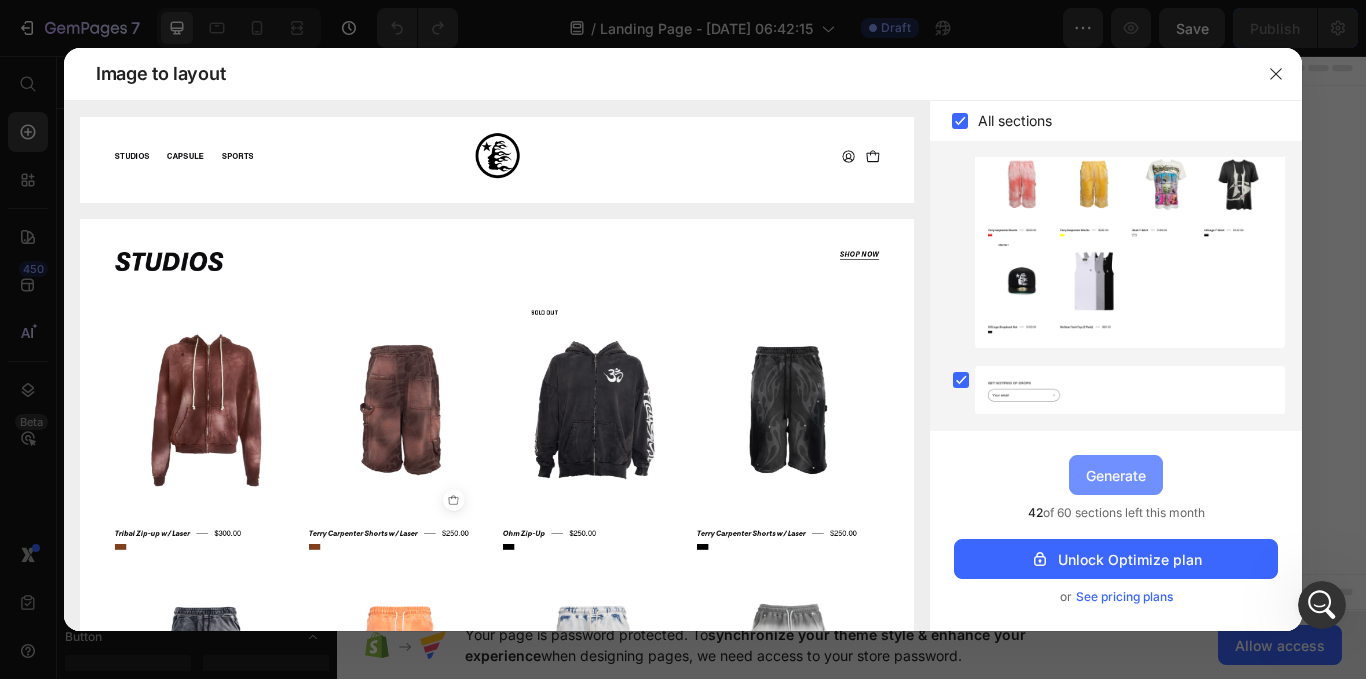 click on "Generate" at bounding box center [1116, 475] 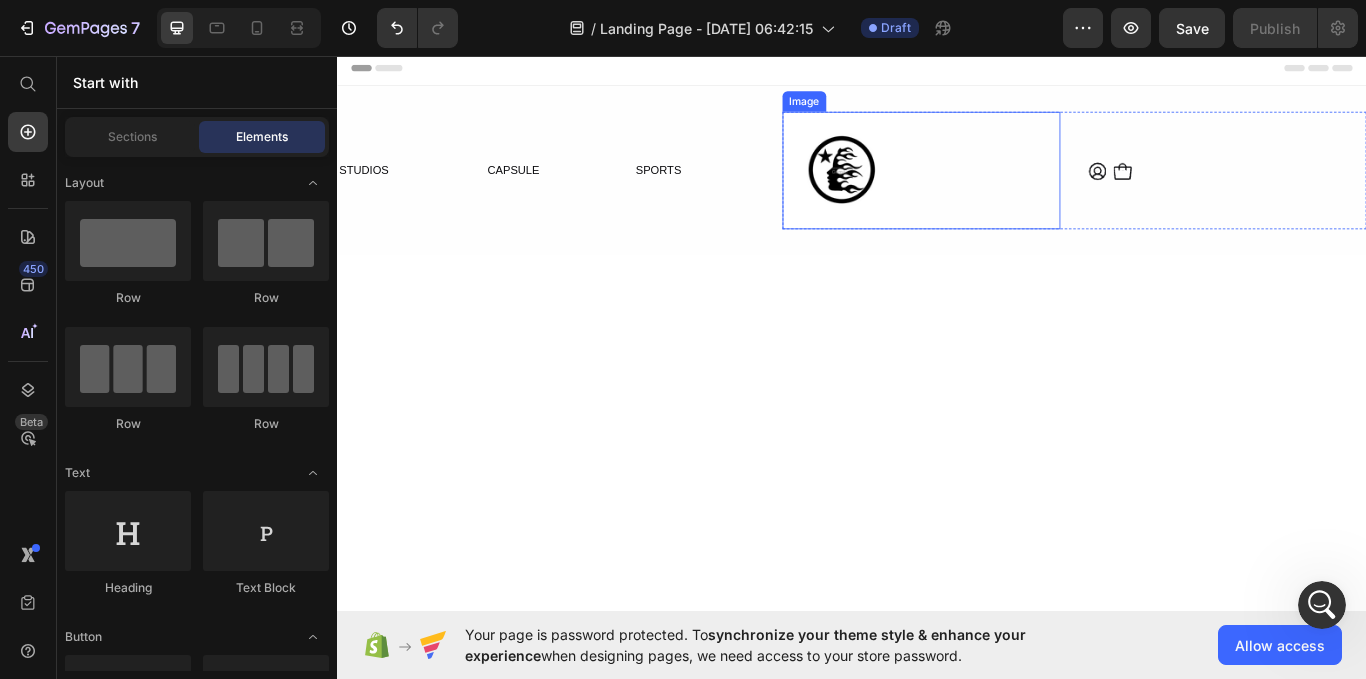 click at bounding box center [1018, 190] 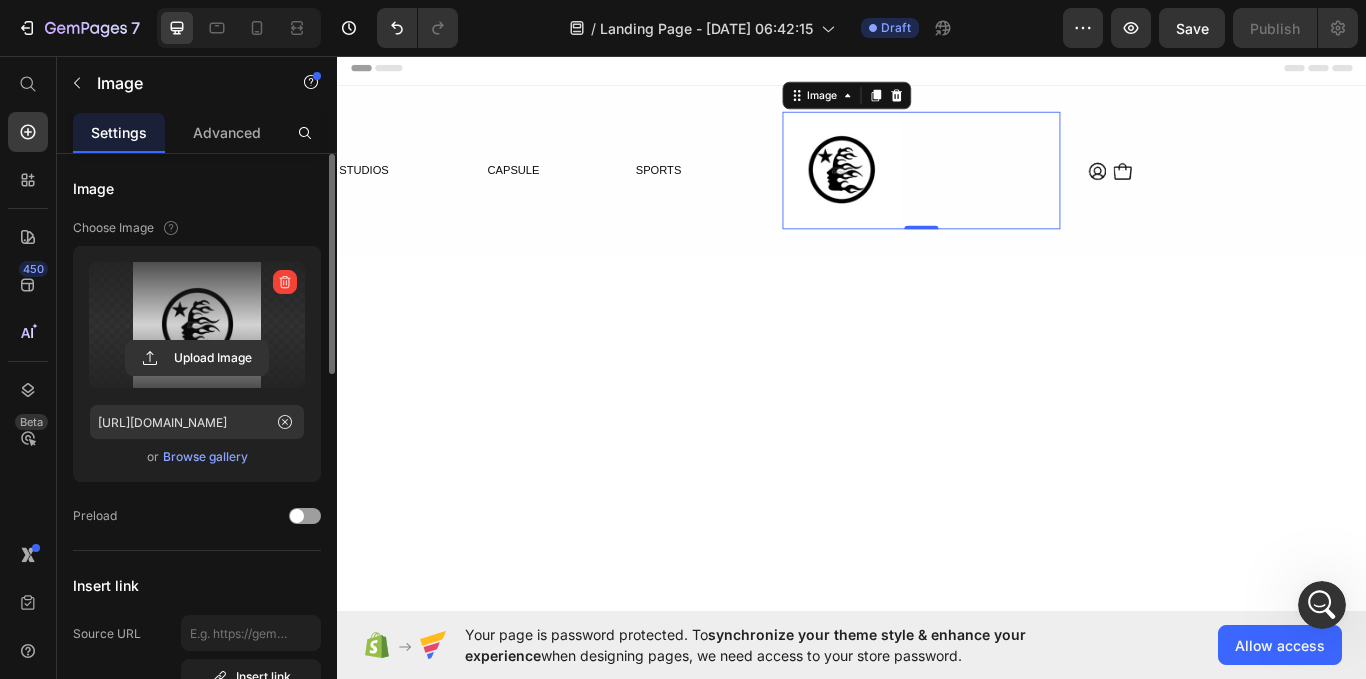 click at bounding box center (197, 325) 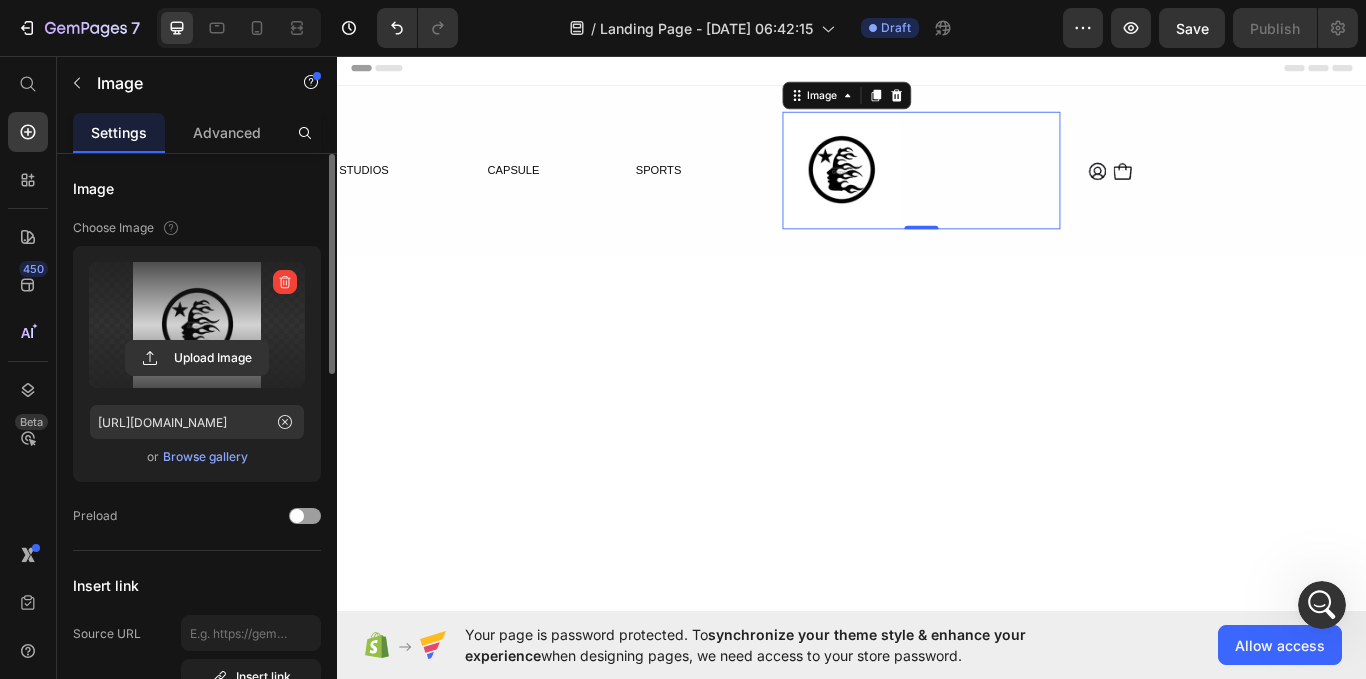 click 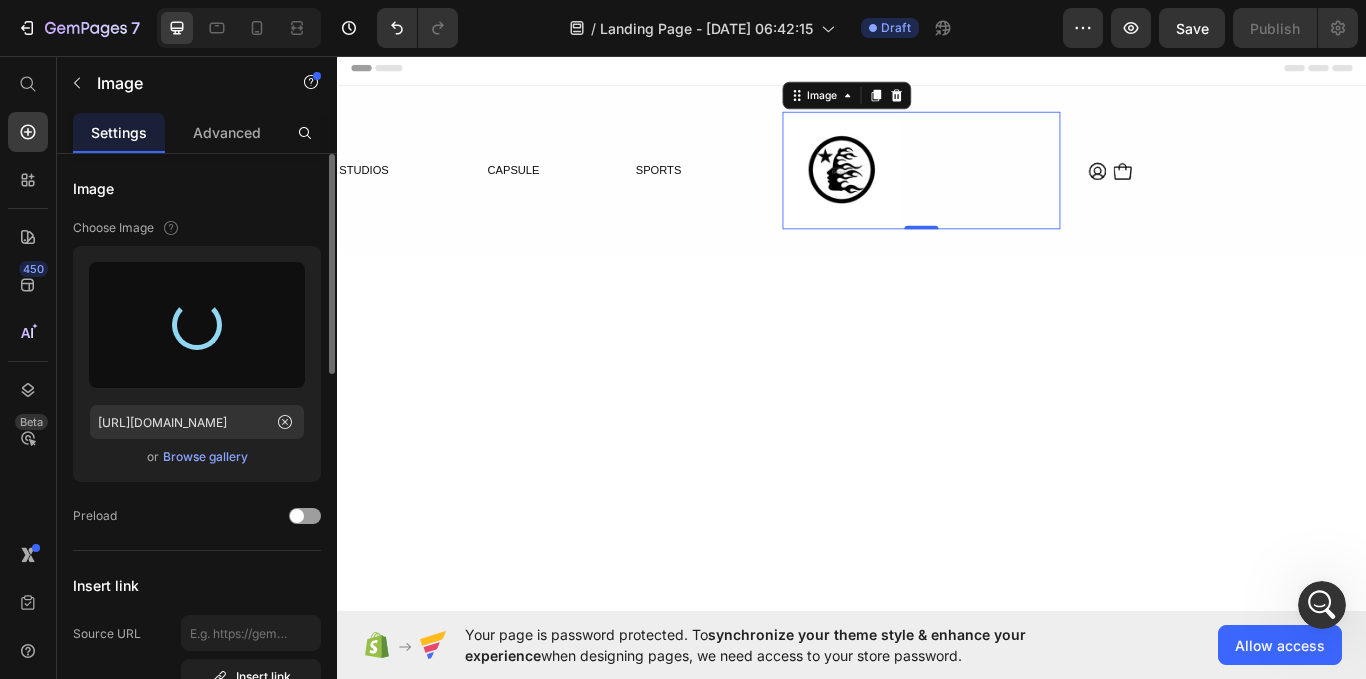 type on "[URL][DOMAIN_NAME]" 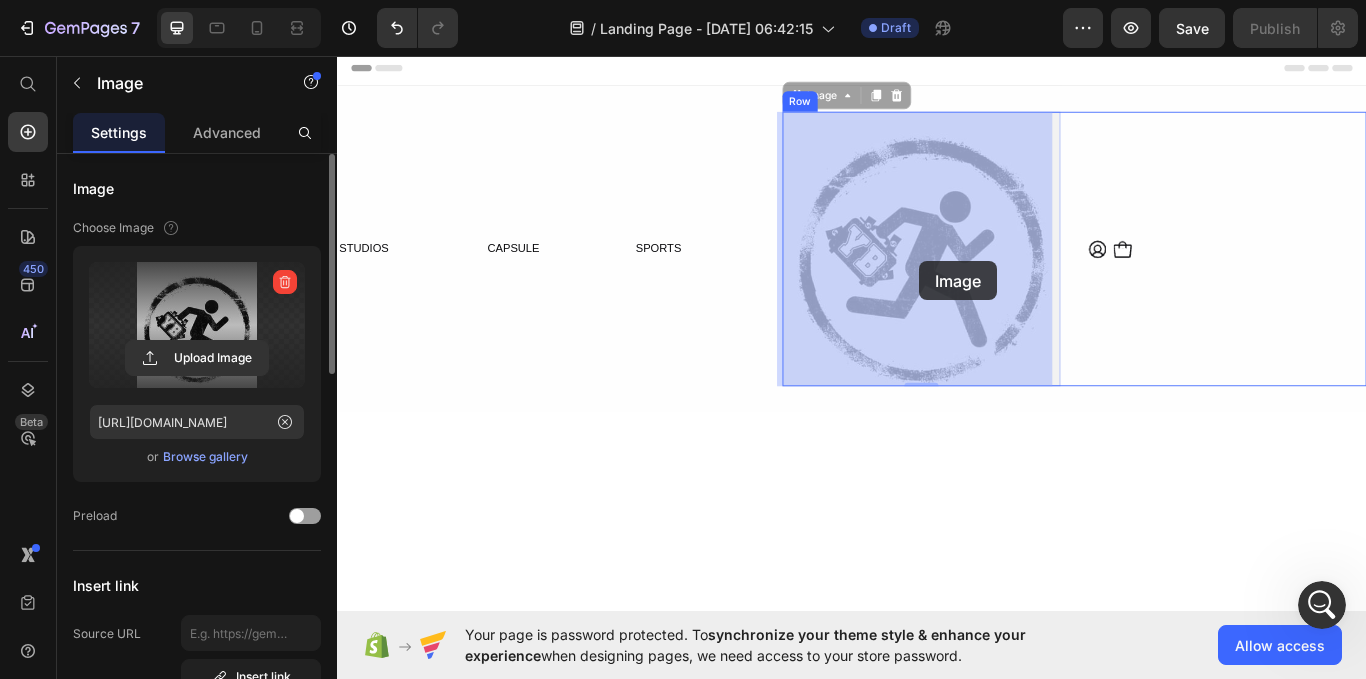 drag, startPoint x: 1157, startPoint y: 433, endPoint x: 1015, endPoint y: 295, distance: 198.0101 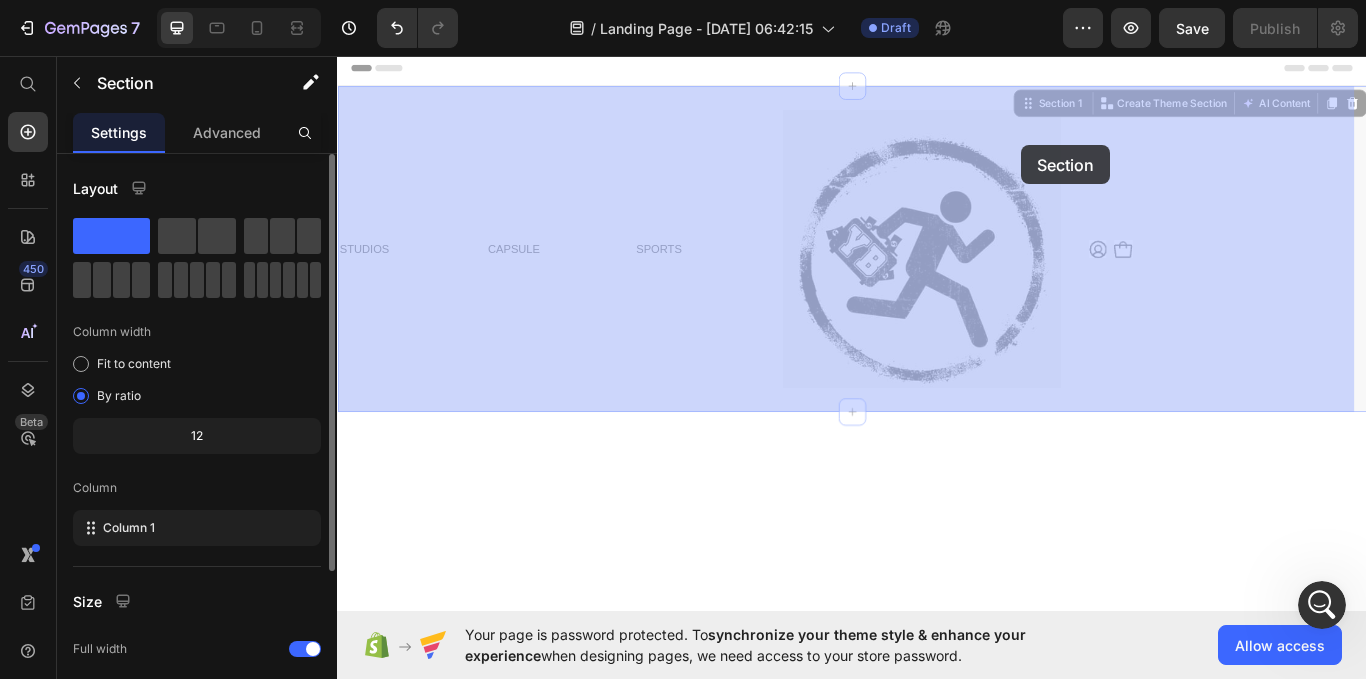 drag, startPoint x: 1157, startPoint y: 124, endPoint x: 1103, endPoint y: 221, distance: 111.01801 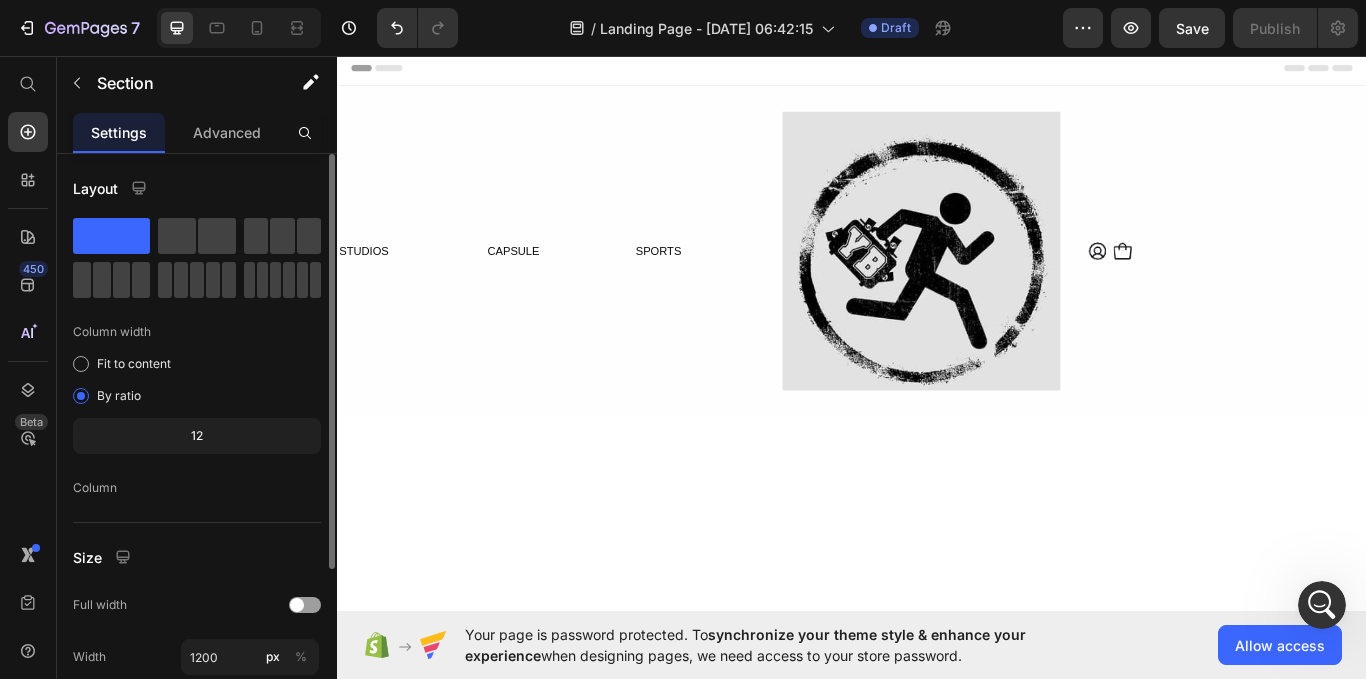 click at bounding box center [937, 1056] 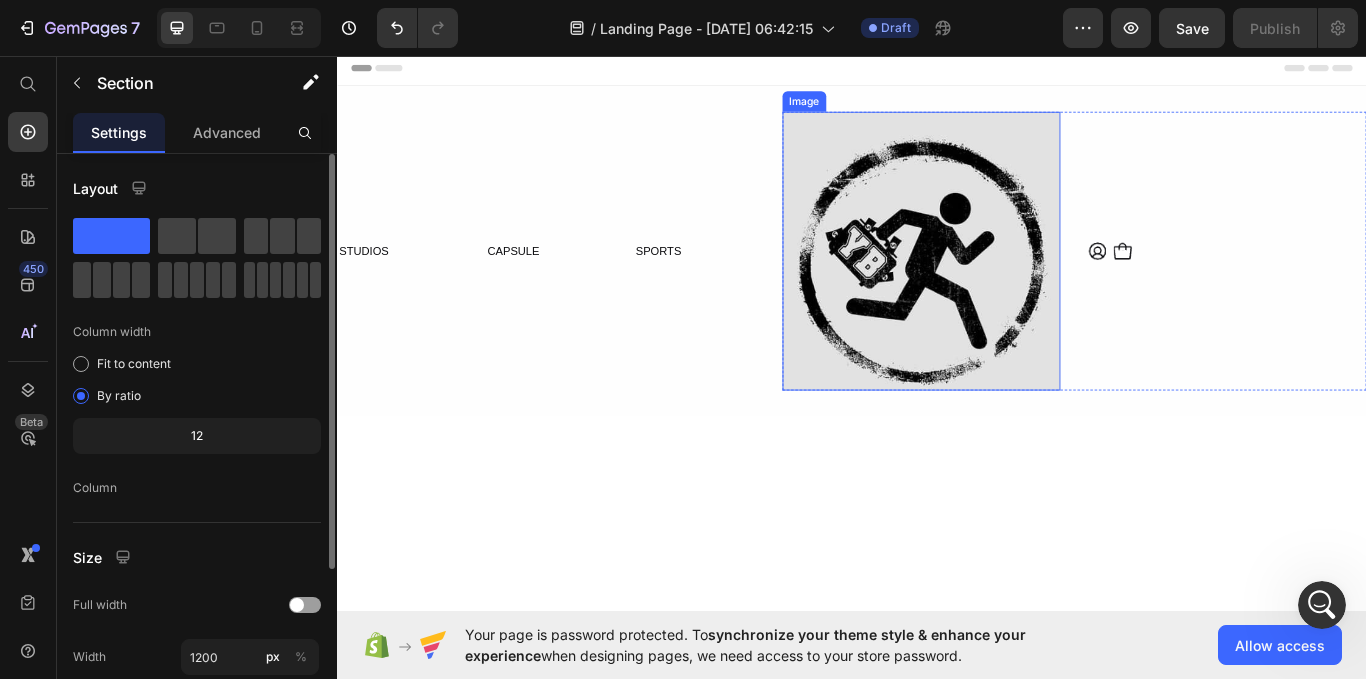 click at bounding box center [1018, 284] 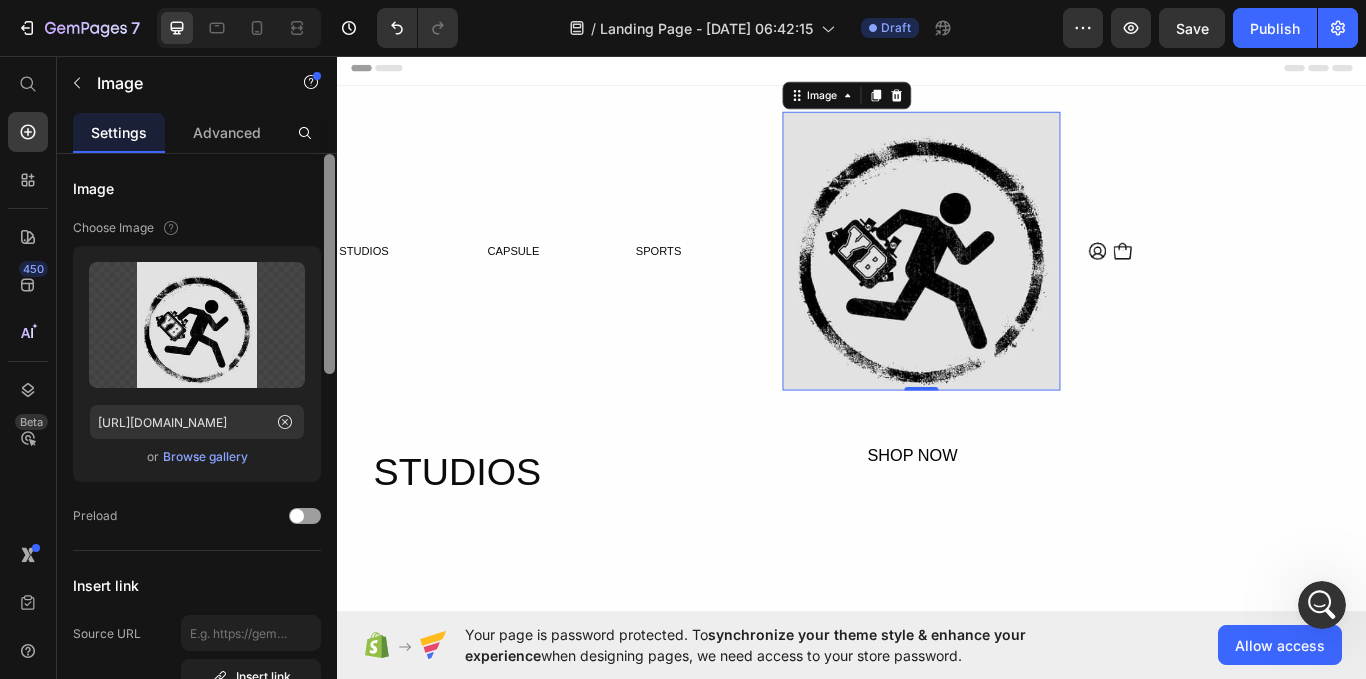 drag, startPoint x: 331, startPoint y: 326, endPoint x: 291, endPoint y: 190, distance: 141.76036 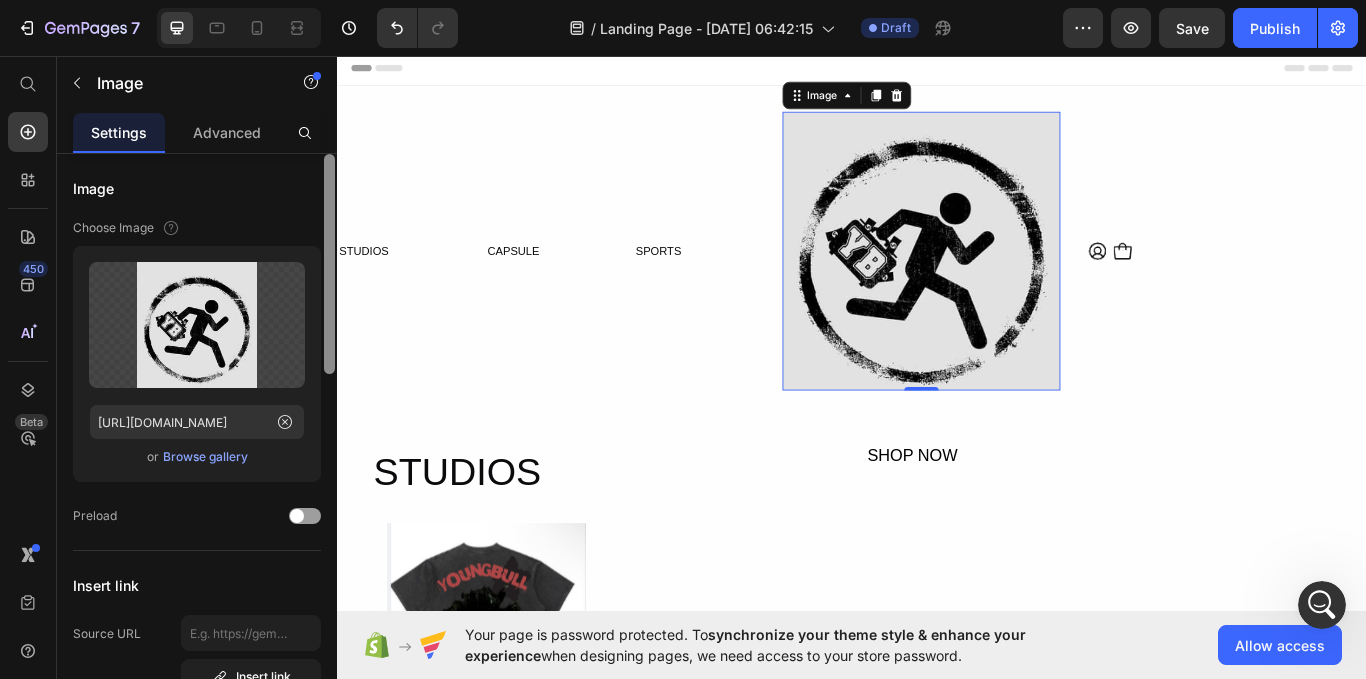 click on "Image Choose Image Upload Image https://cdn.shopify.com/s/files/1/0962/8830/9542/files/gempages_574807498679125104-27746f8a-22e4-4fe8-b53f-744dc2e943f1.jpg  or   Browse gallery  Preload Insert link Source URL  Insert link  Size Proportion Square Width px % Height px % Image scale Shape Border Corner Shadow Align SEO Alt text Image title  Delete element" at bounding box center [197, 445] 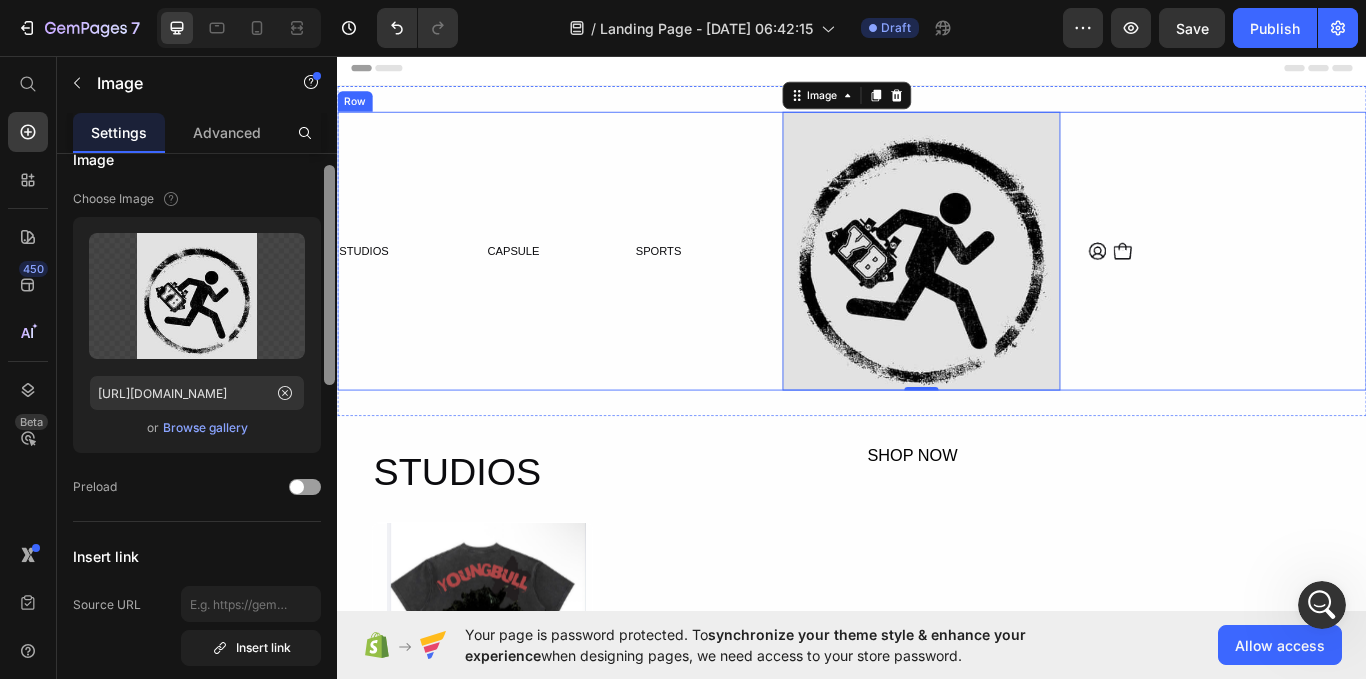 drag, startPoint x: 671, startPoint y: 270, endPoint x: 359, endPoint y: 440, distance: 355.30832 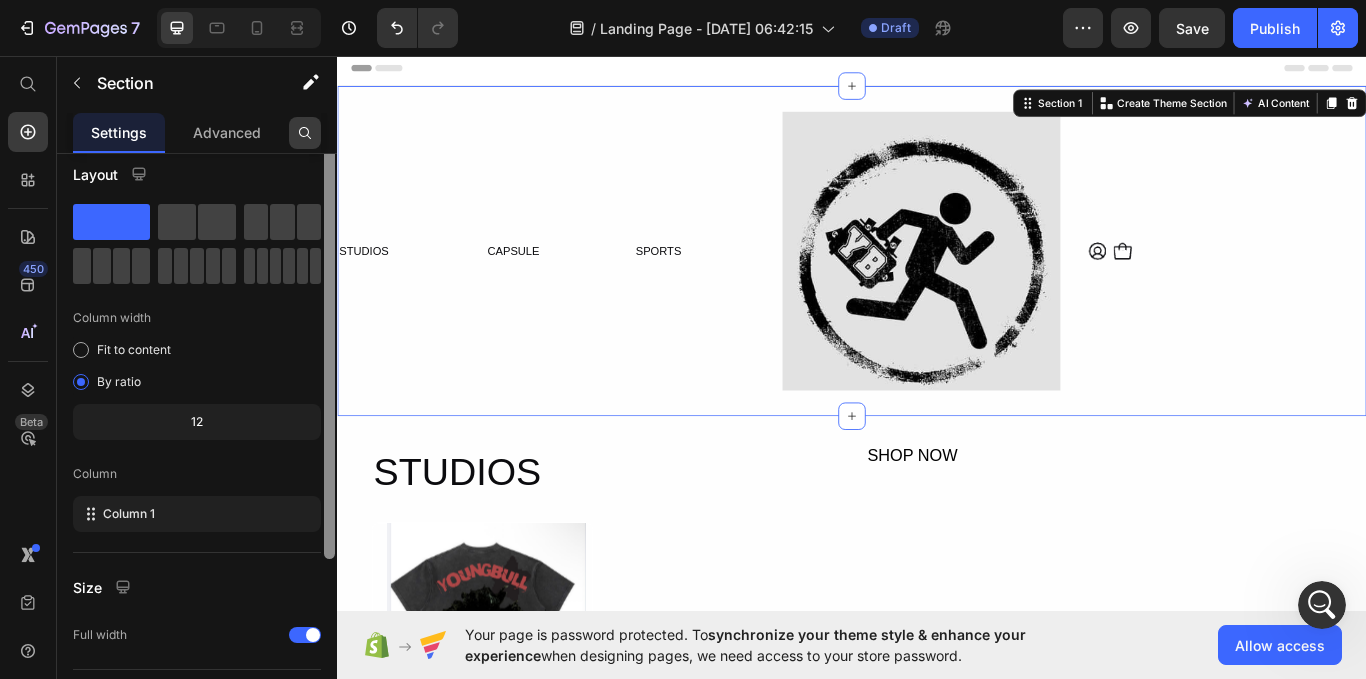 scroll, scrollTop: 0, scrollLeft: 0, axis: both 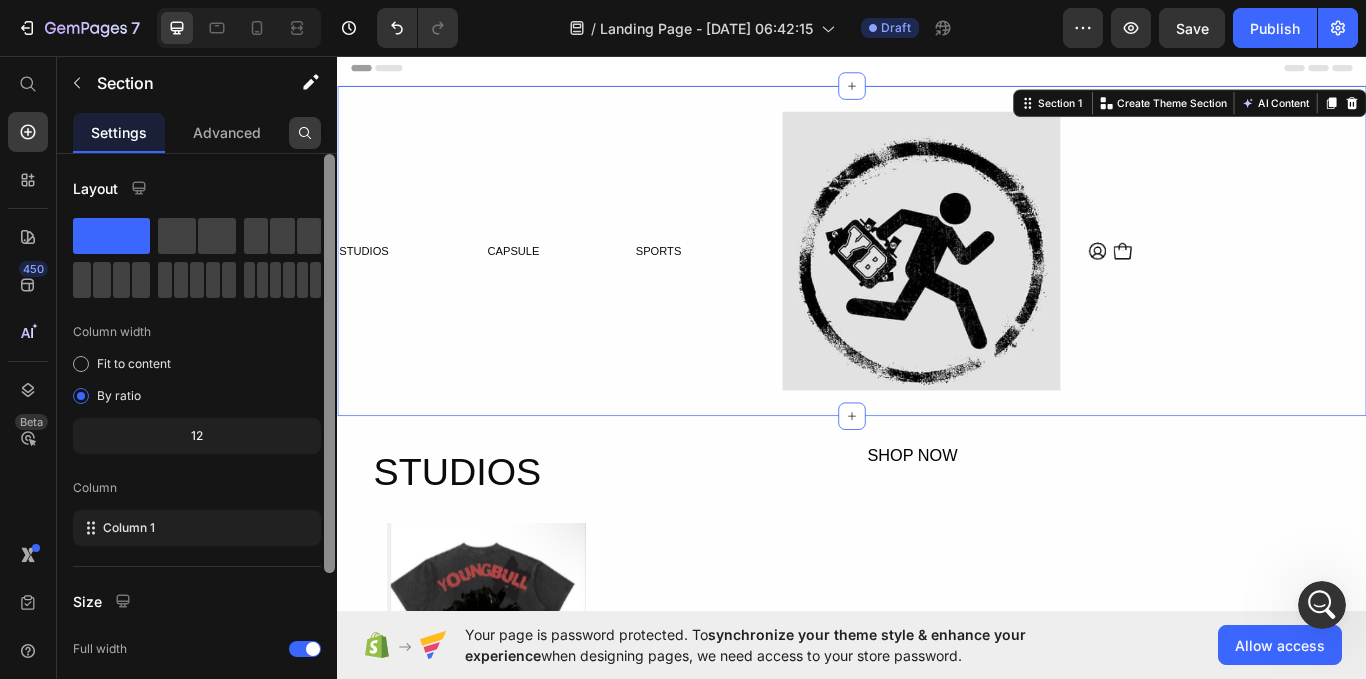 drag, startPoint x: 329, startPoint y: 334, endPoint x: 294, endPoint y: 137, distance: 200.08498 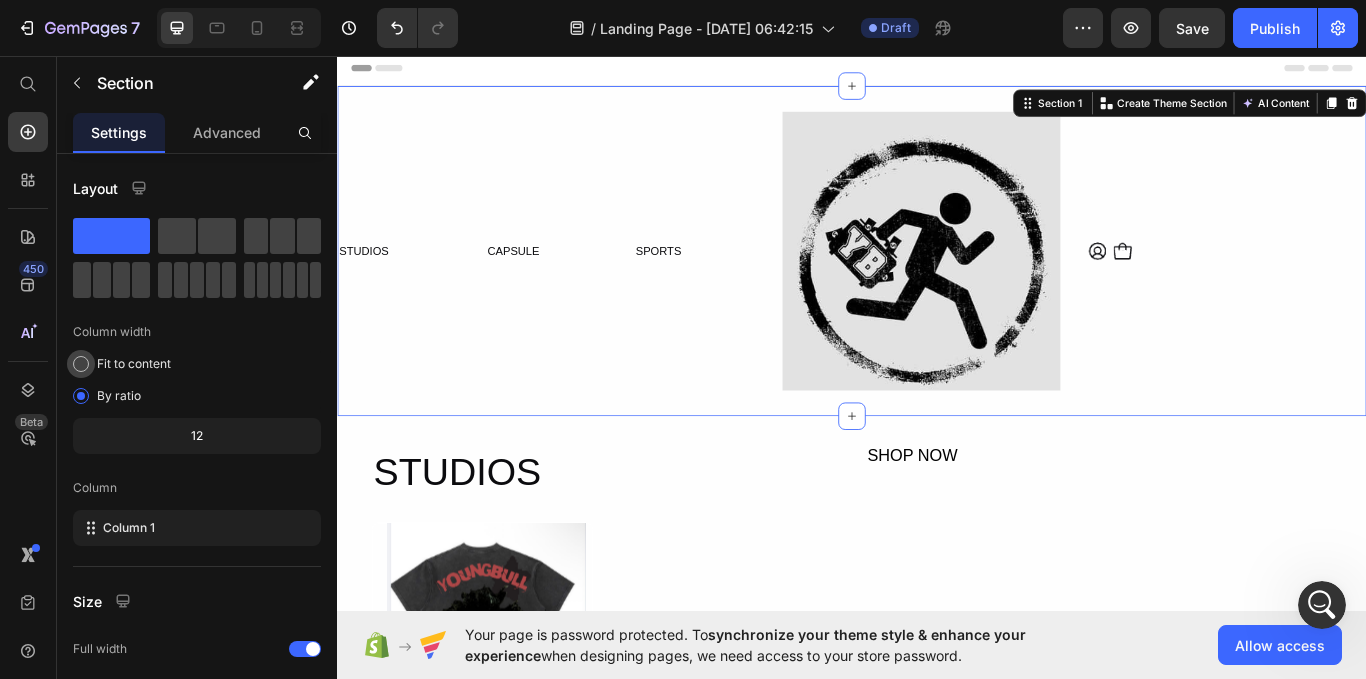 click at bounding box center [81, 364] 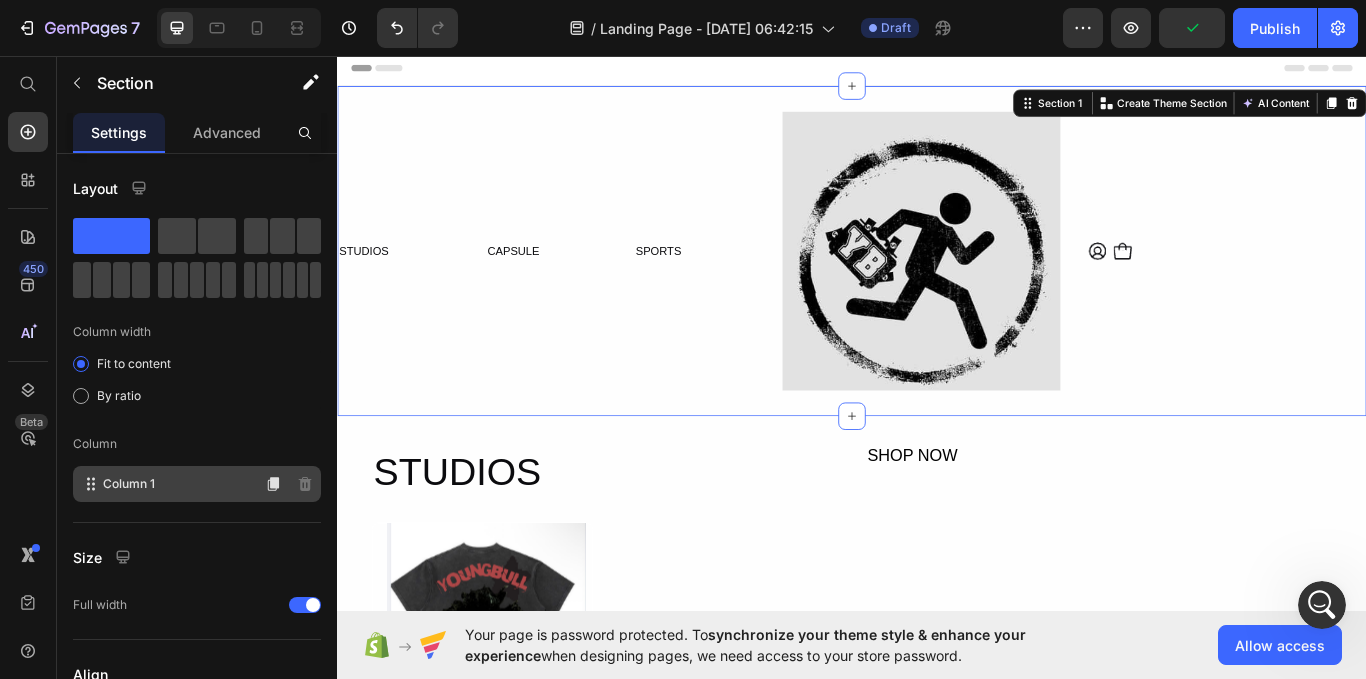 click on "Column 1" 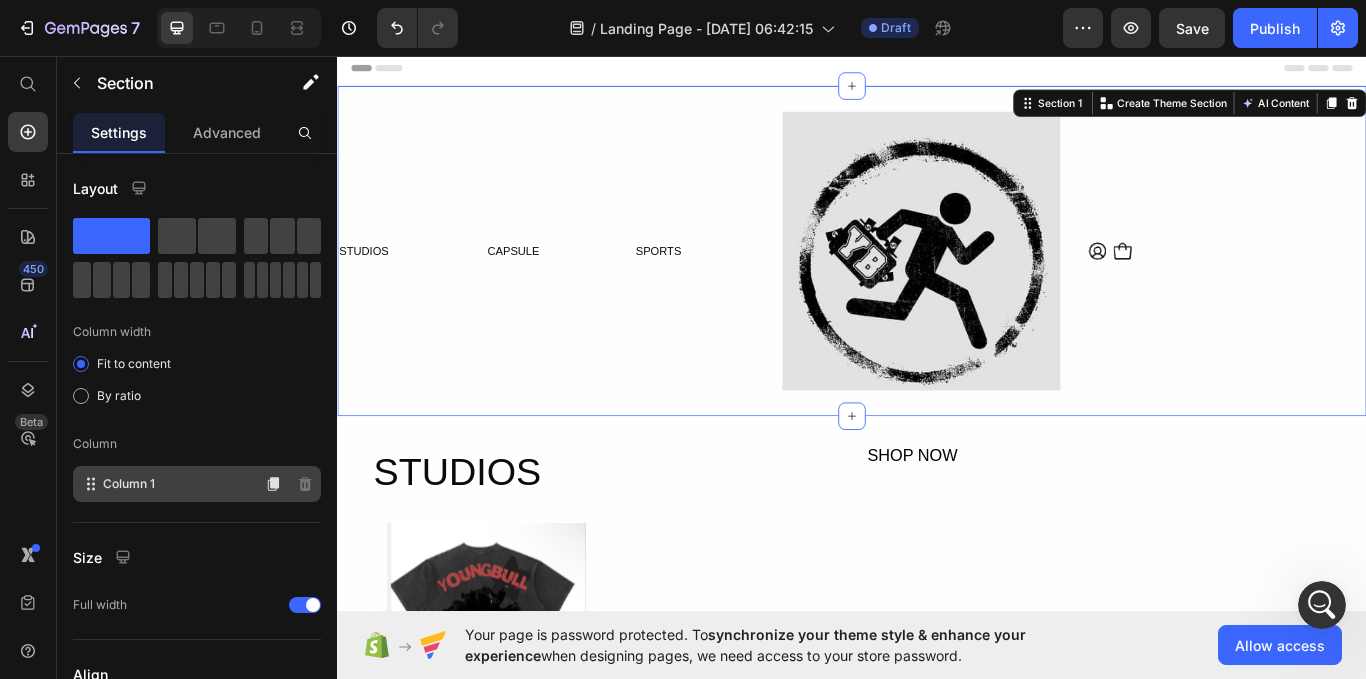 click on "Column 1" 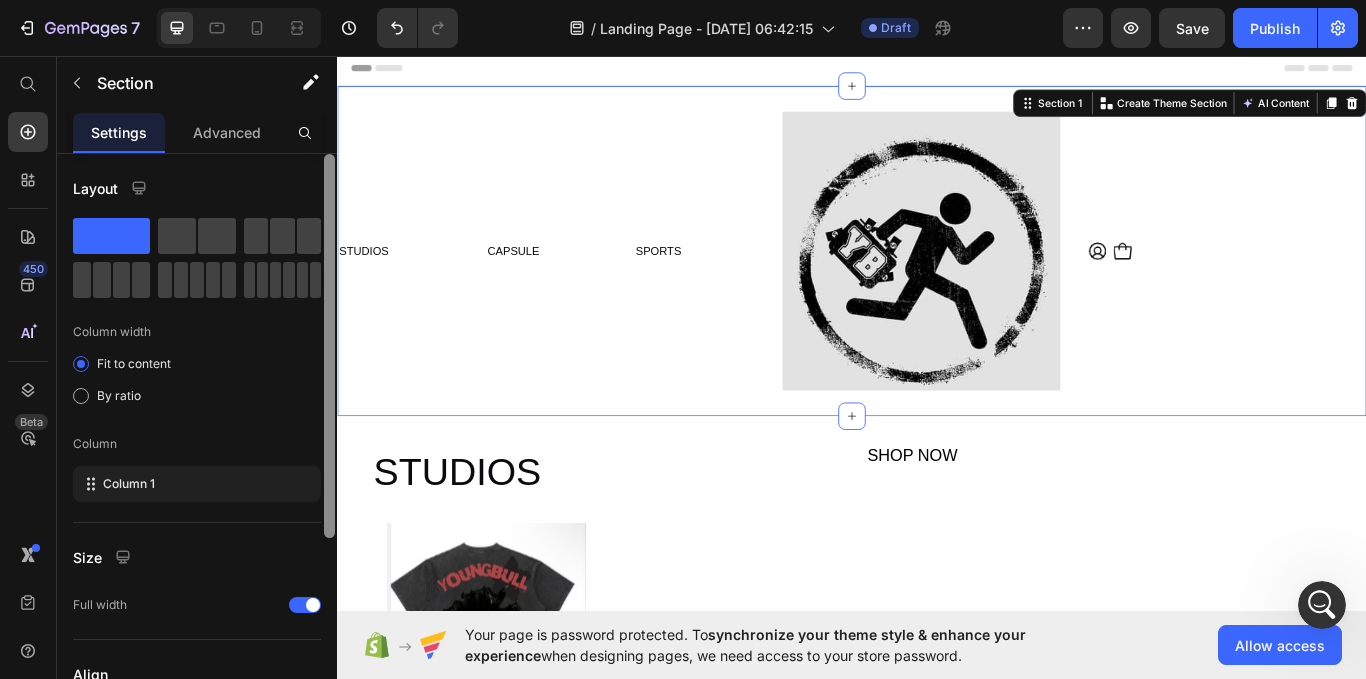 scroll, scrollTop: 21, scrollLeft: 0, axis: vertical 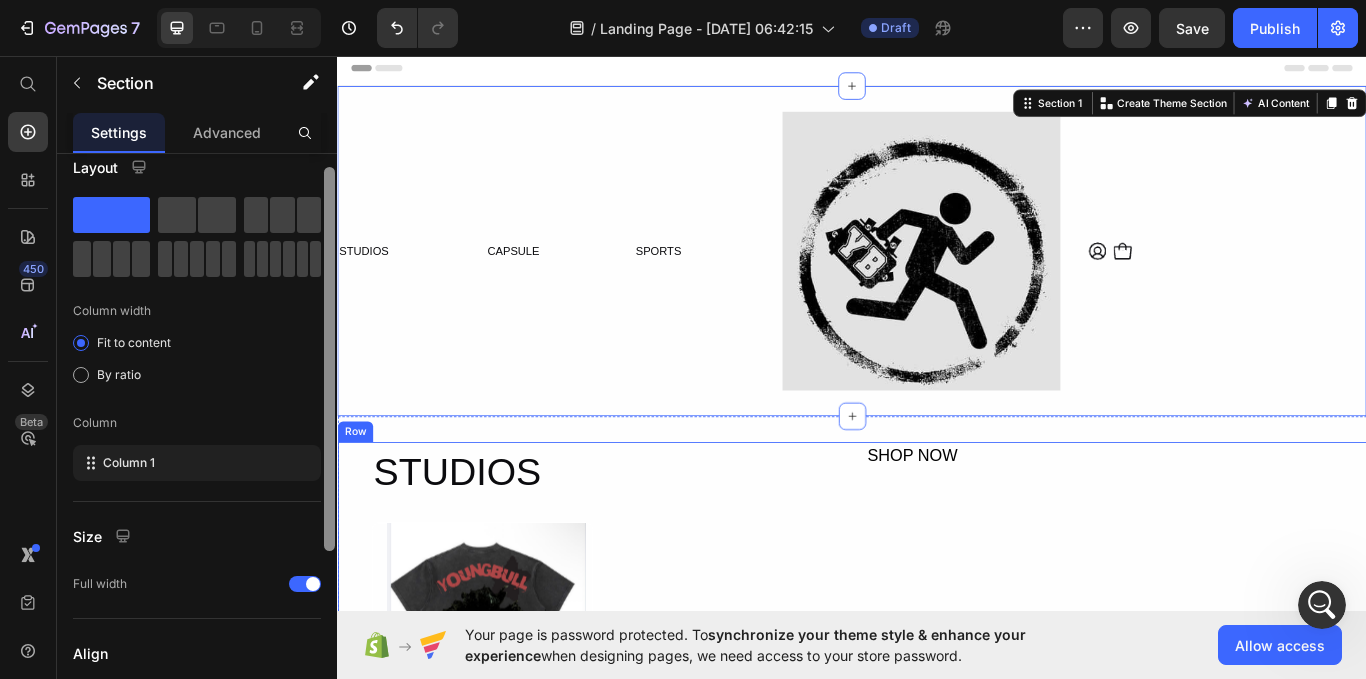 drag, startPoint x: 669, startPoint y: 409, endPoint x: 375, endPoint y: 577, distance: 338.61484 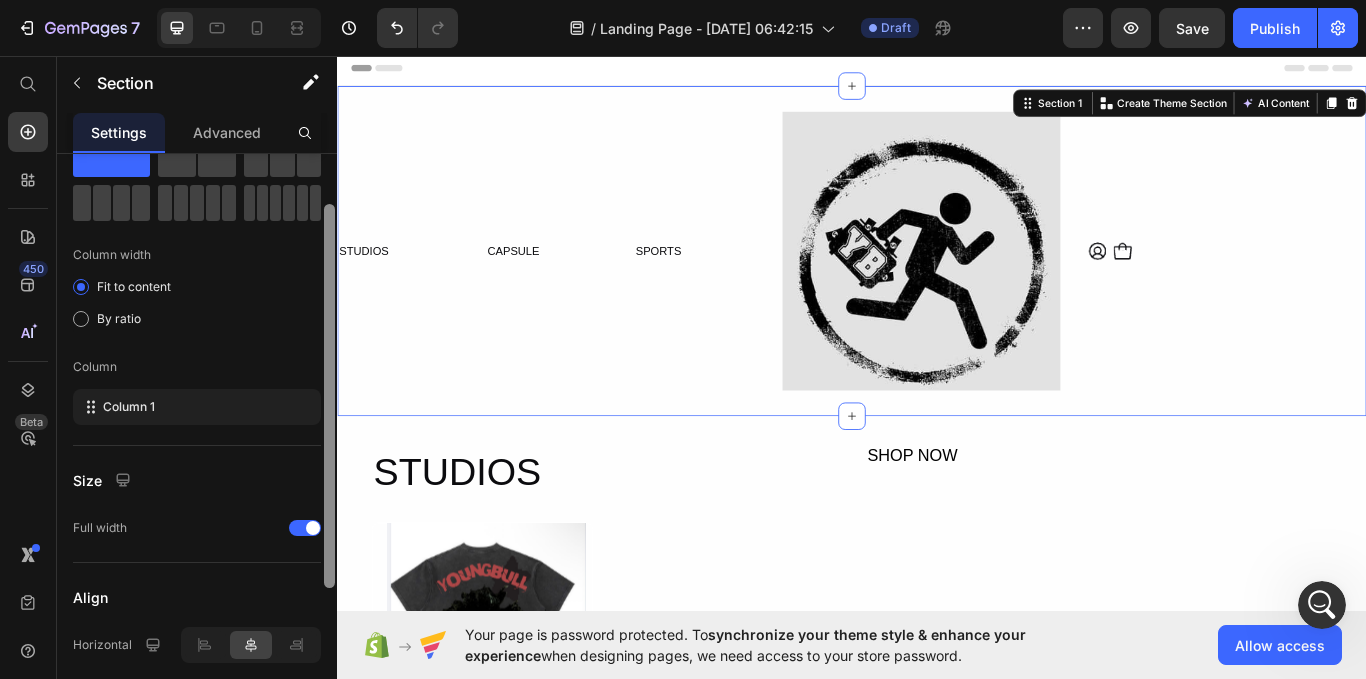 scroll, scrollTop: 0, scrollLeft: 0, axis: both 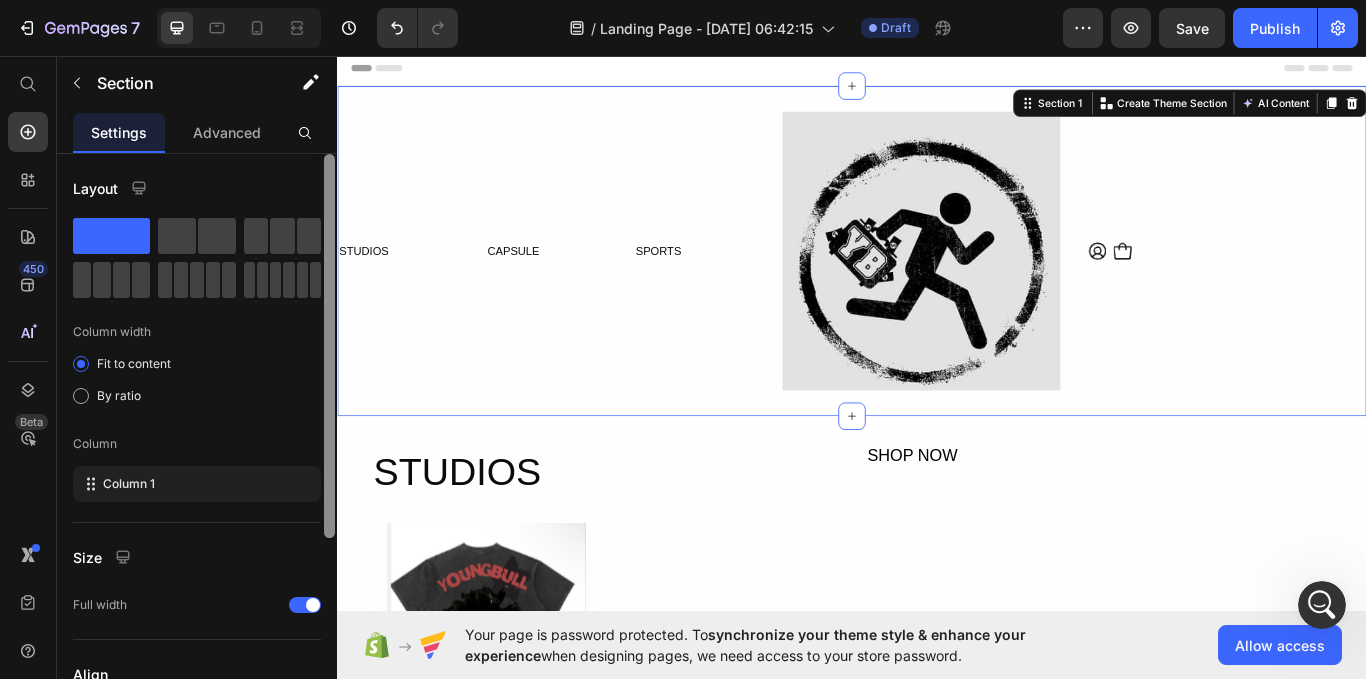 click 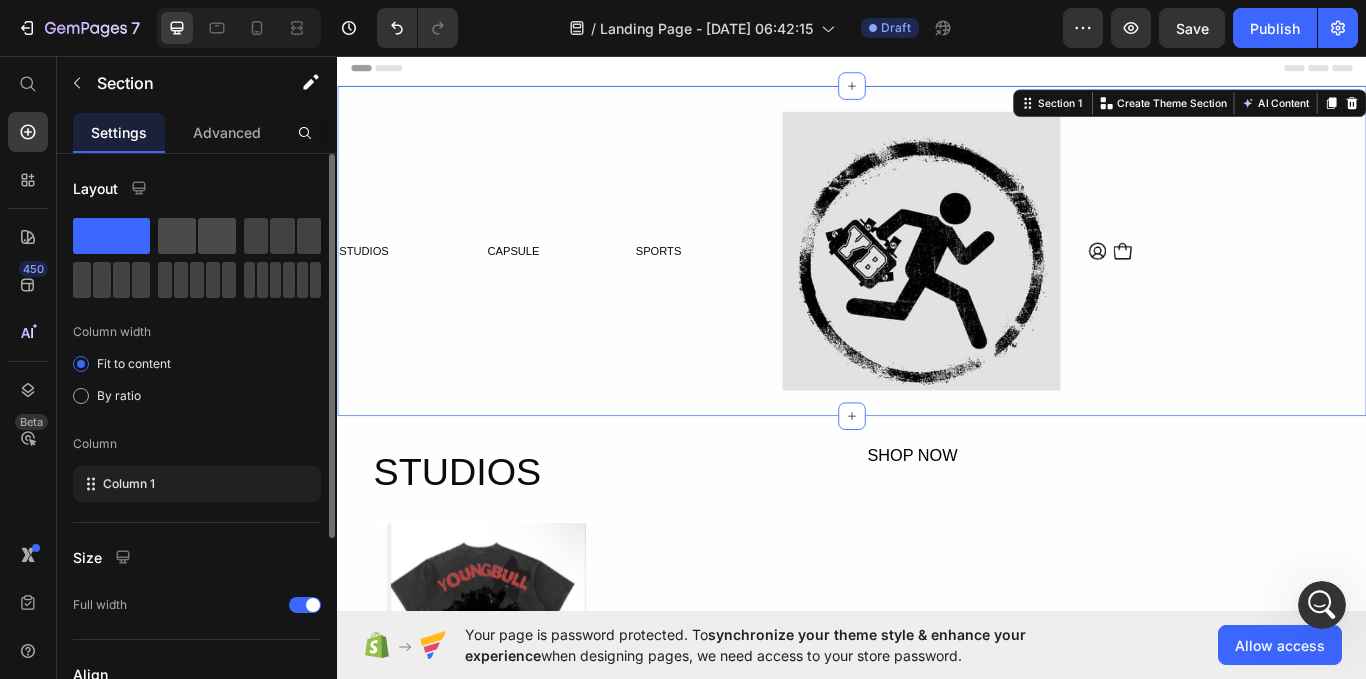 click 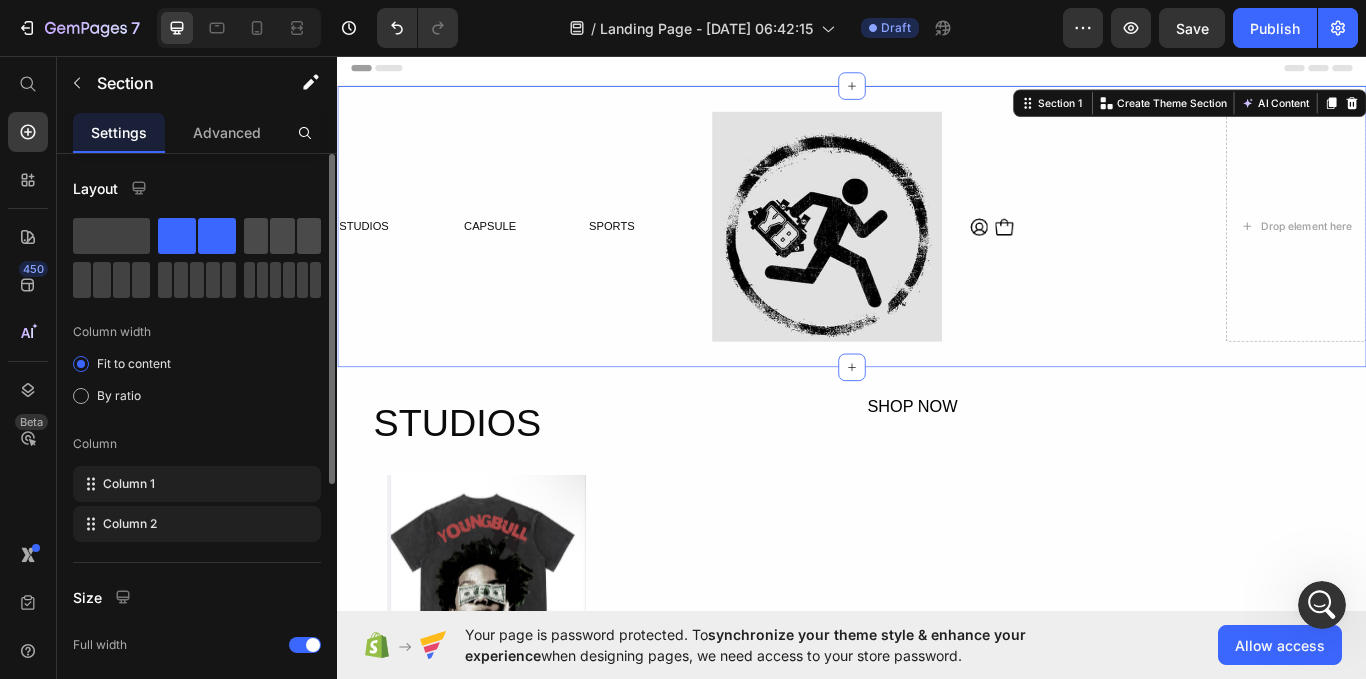 click 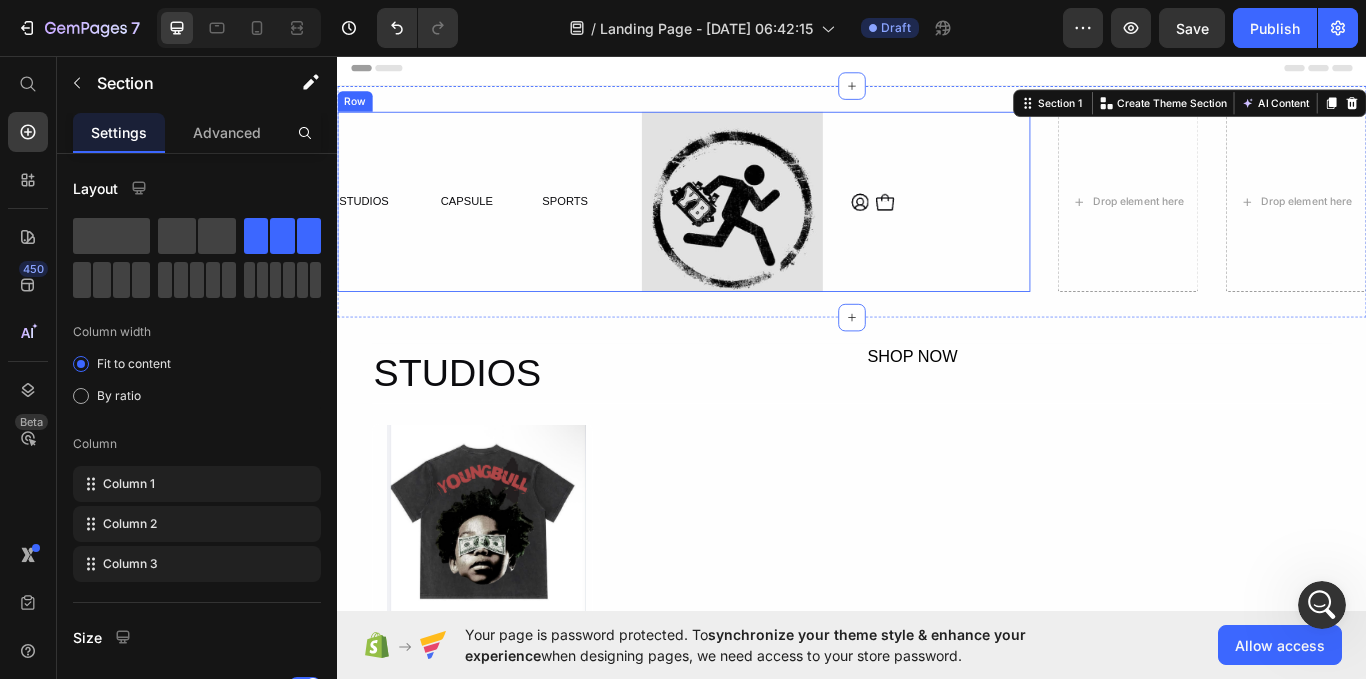 click on "STUDIOS Text Block CAPSULE Text Block SPORTS Text Block Row" at bounding box center (498, 227) 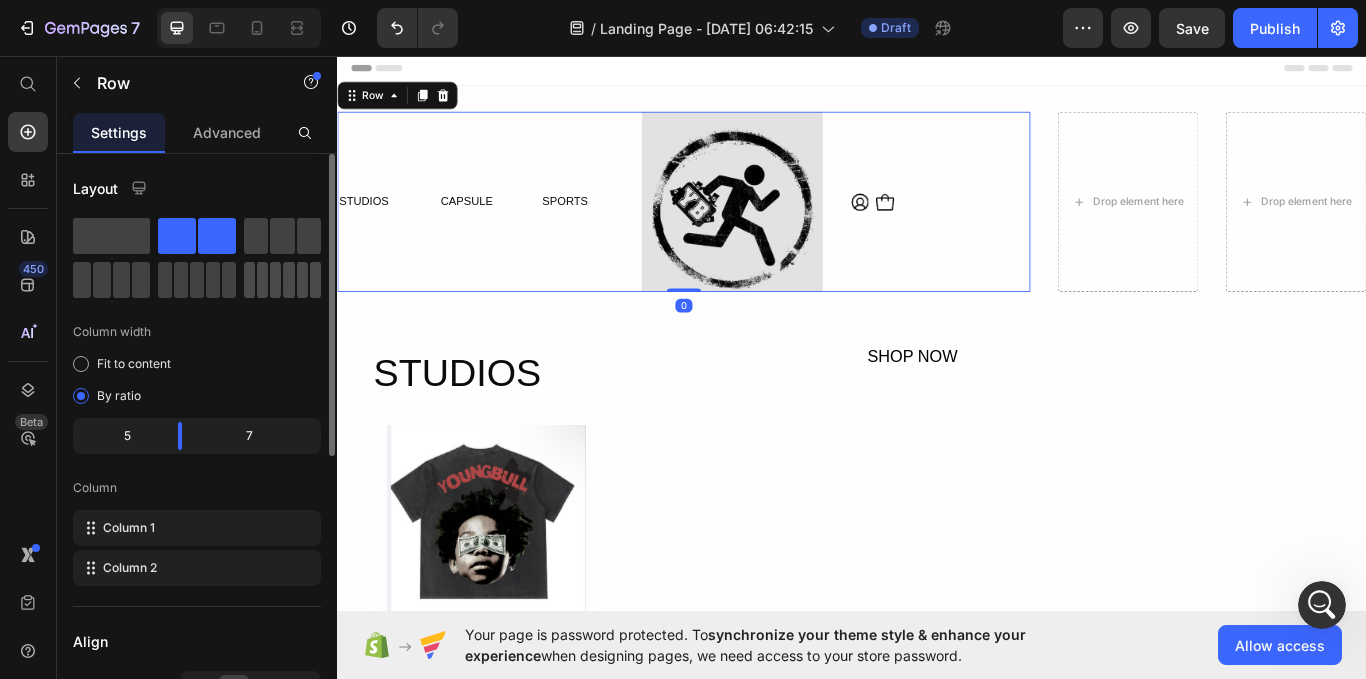 click 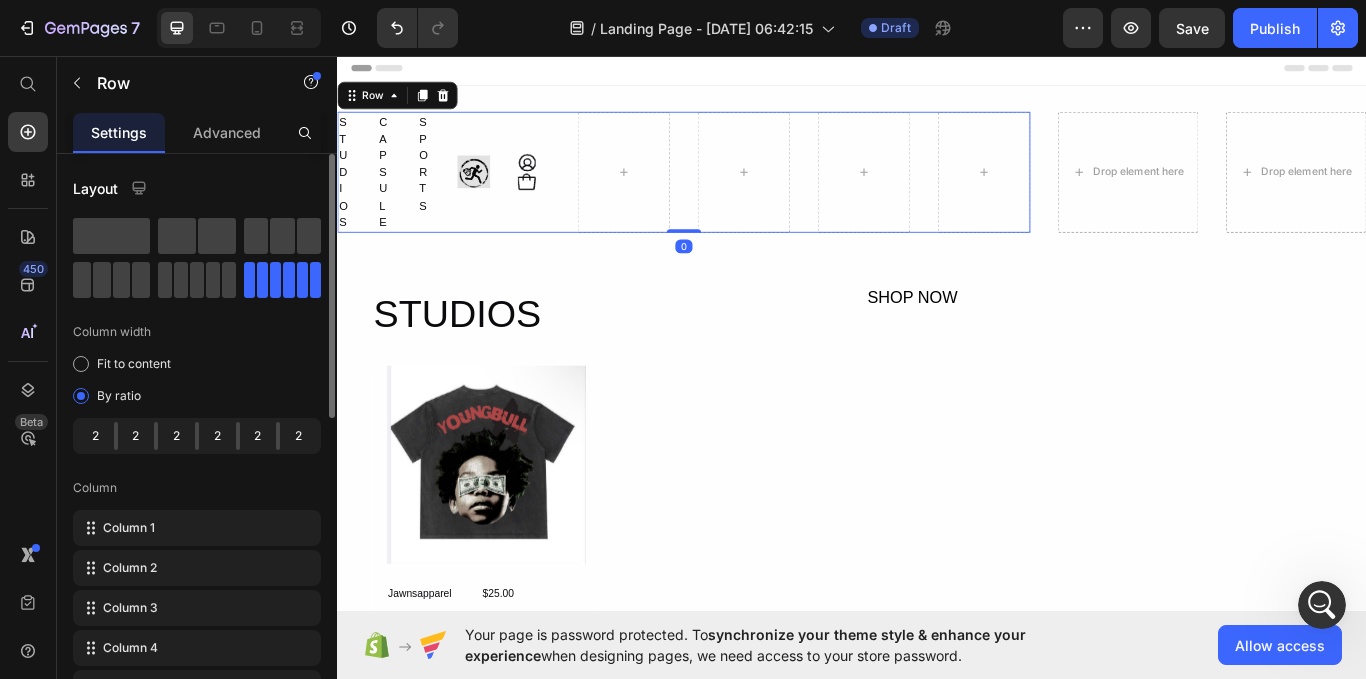 click 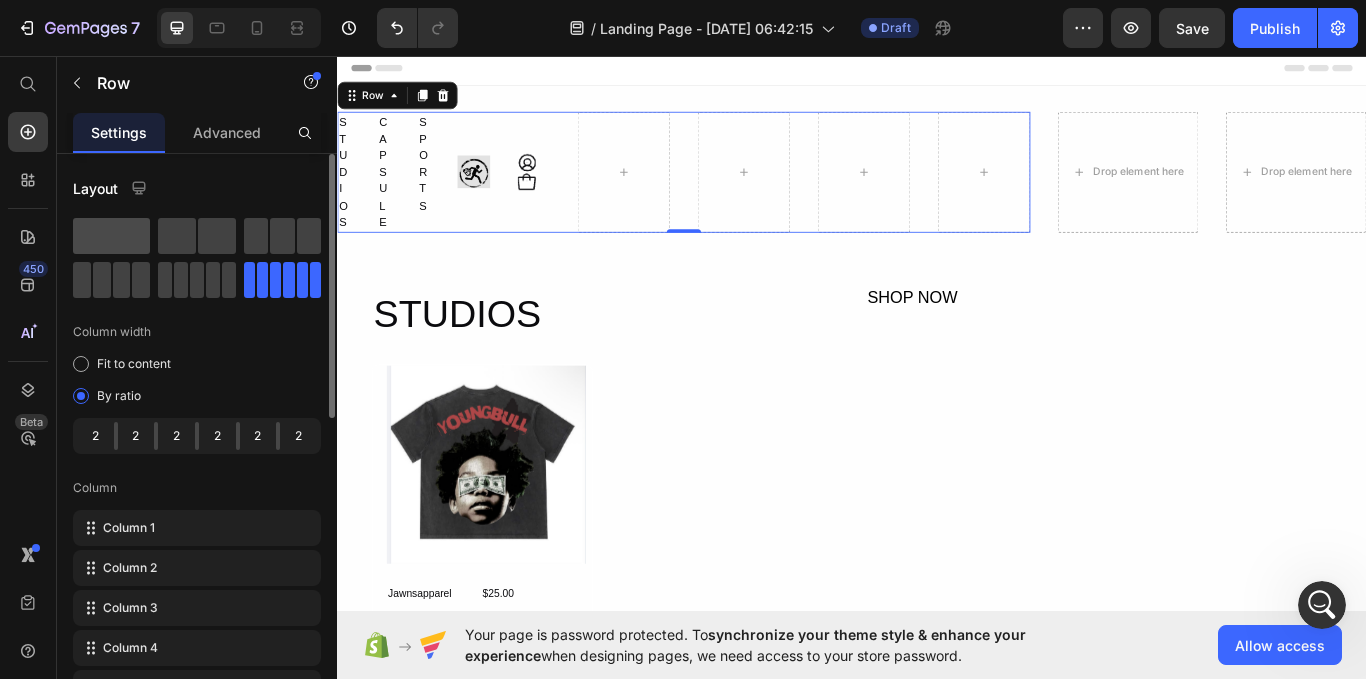click 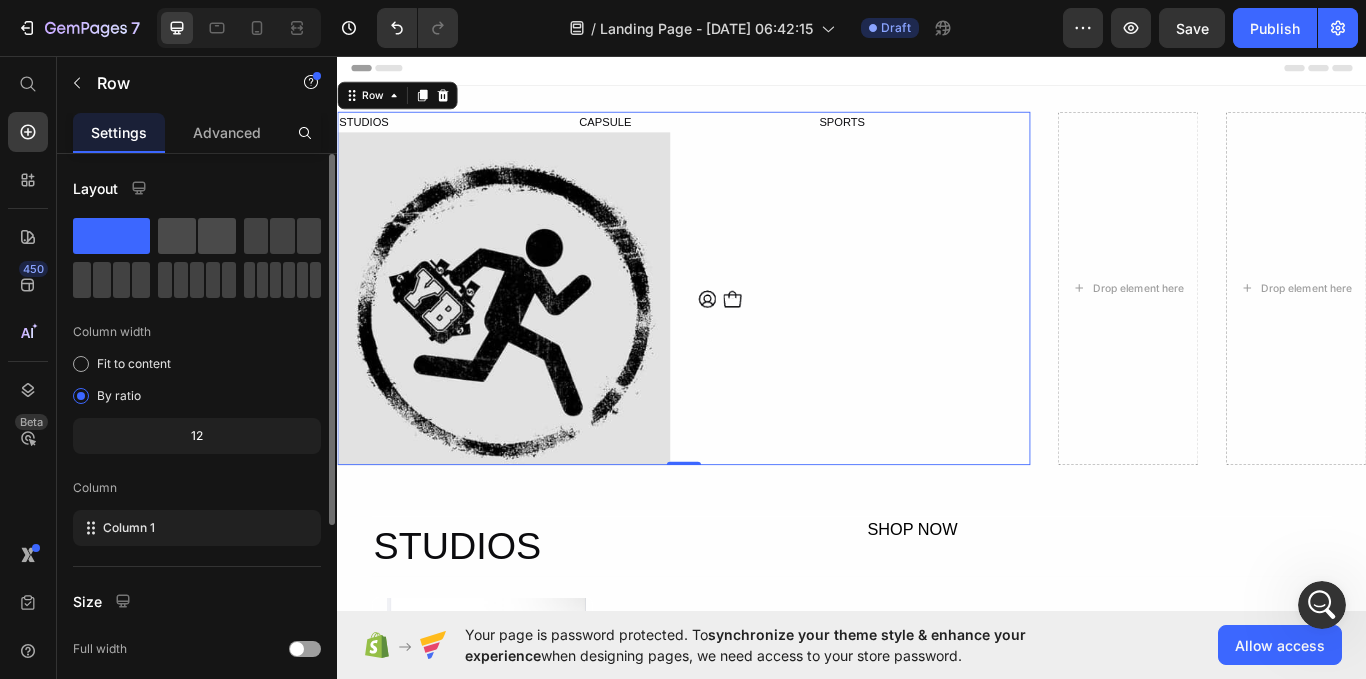 click 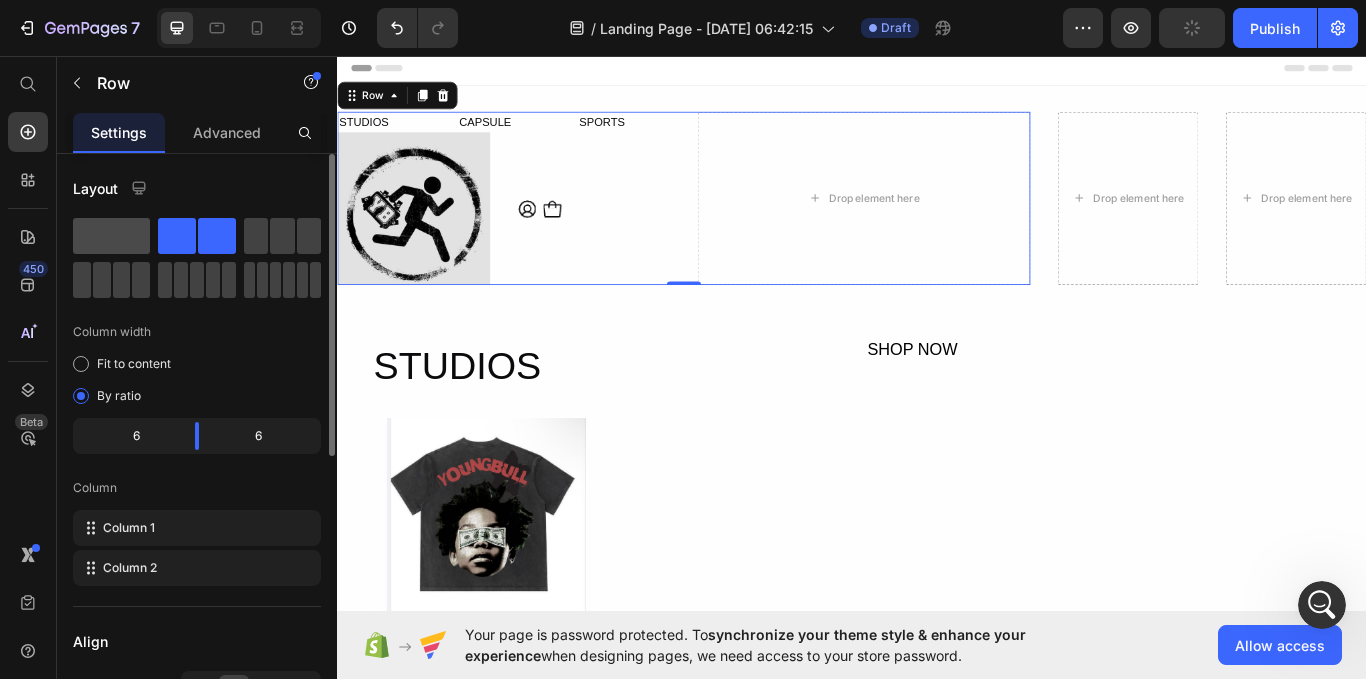 click 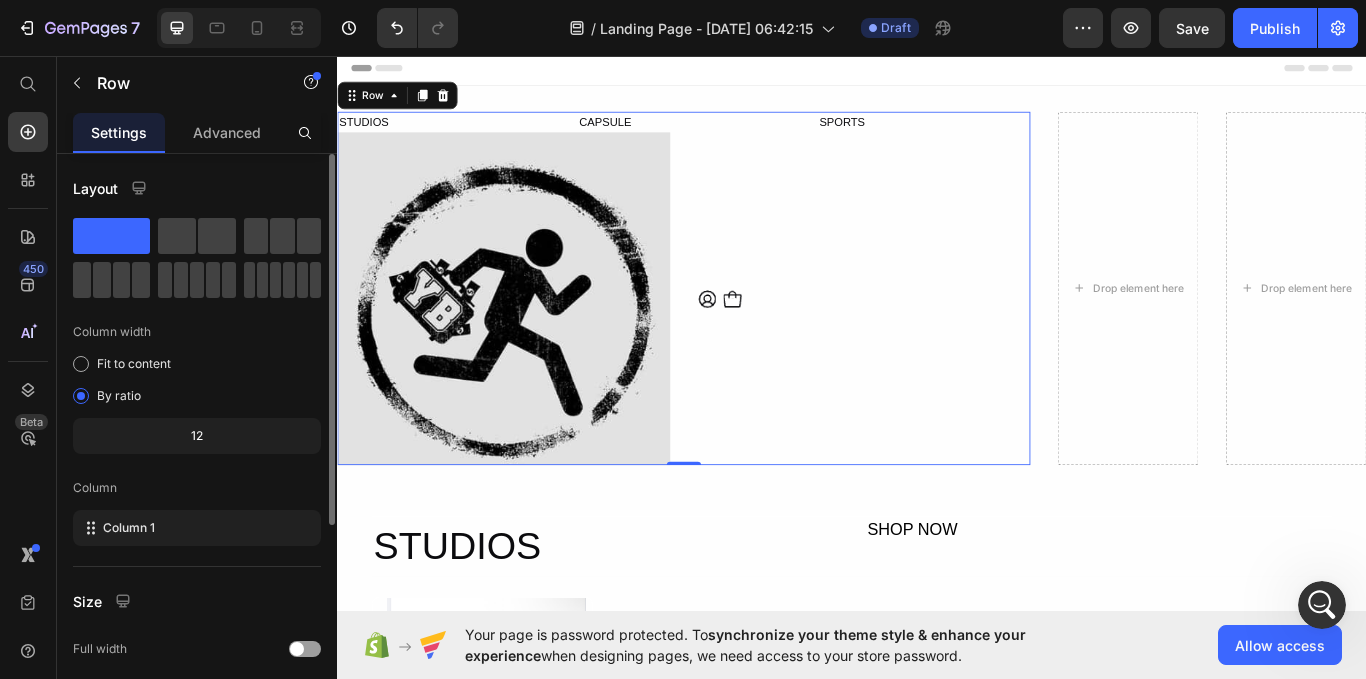click on "12" 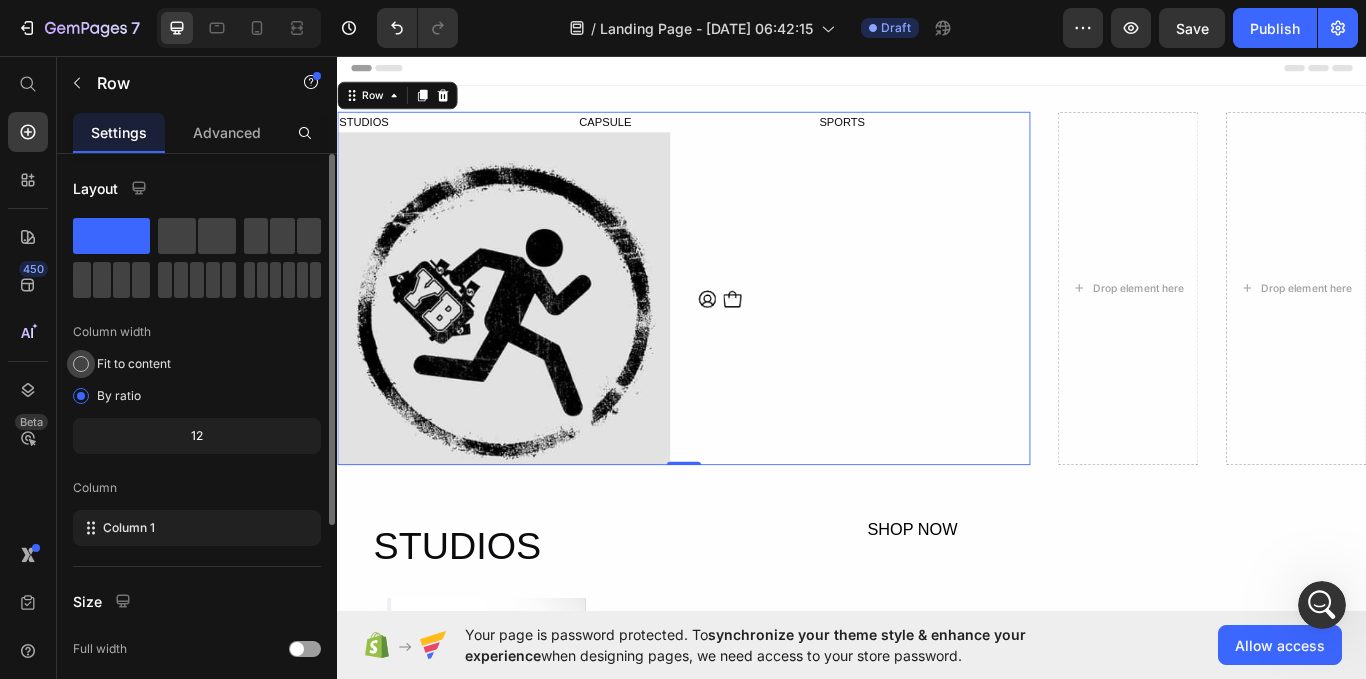 click on "Fit to content" 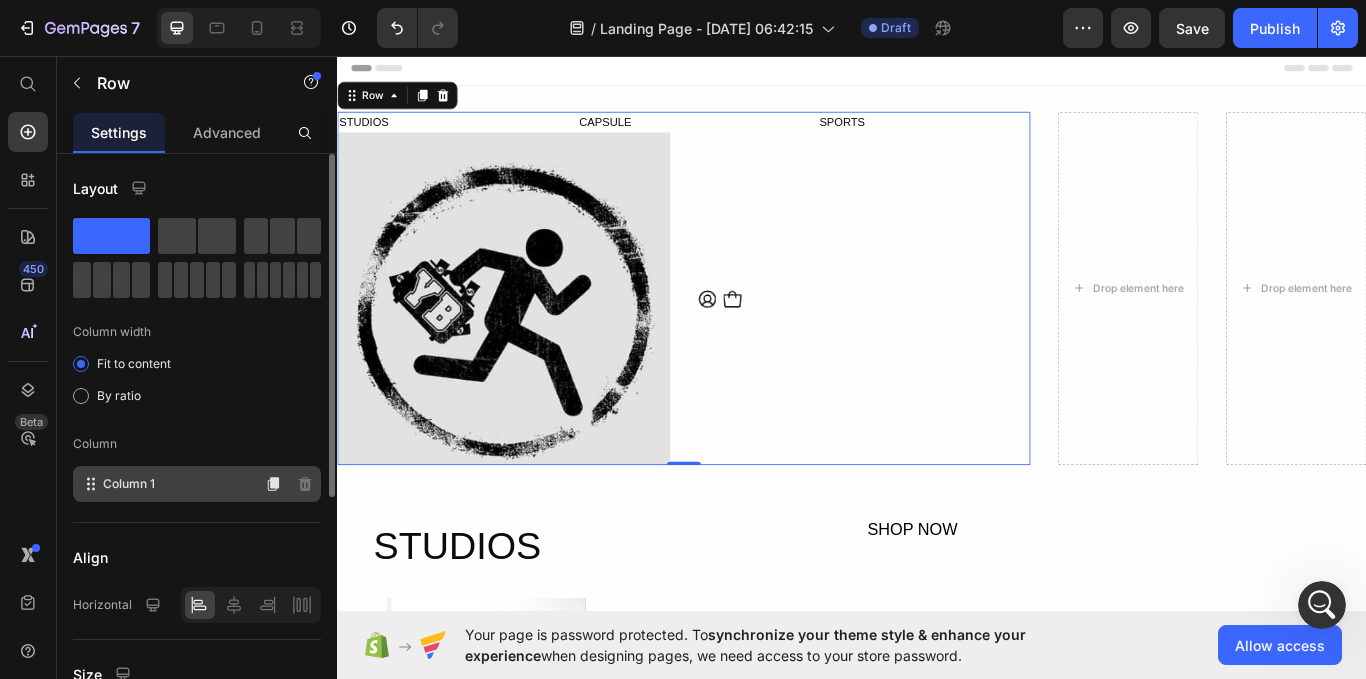click on "Column 1" 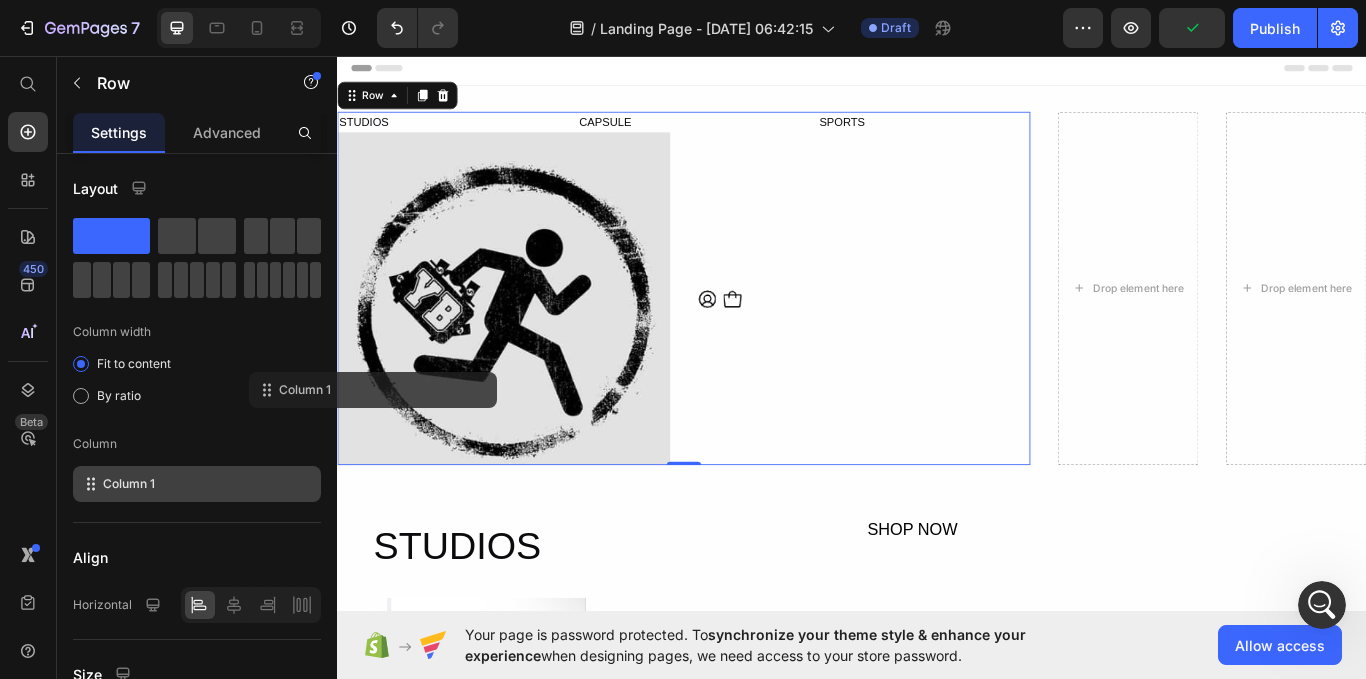 drag, startPoint x: 463, startPoint y: 533, endPoint x: 532, endPoint y: 335, distance: 209.67833 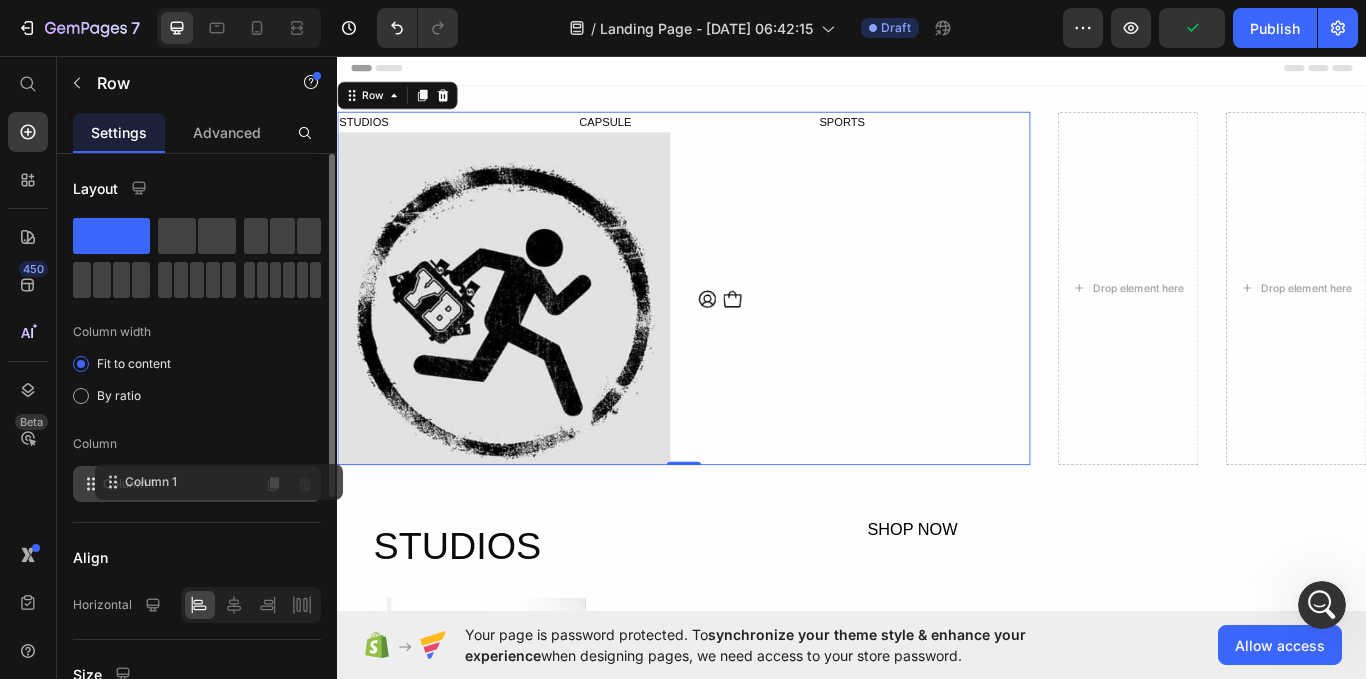 click on "Column 1" at bounding box center [129, 484] 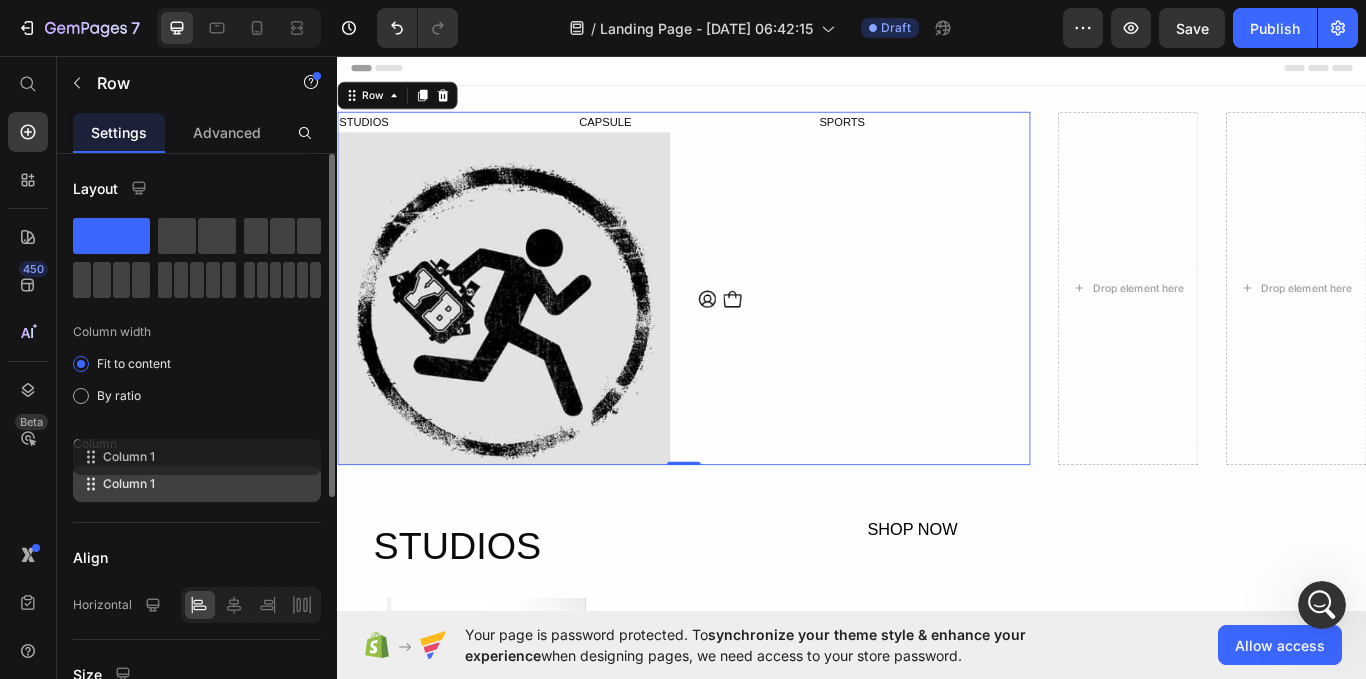 click on "Column" at bounding box center (197, 444) 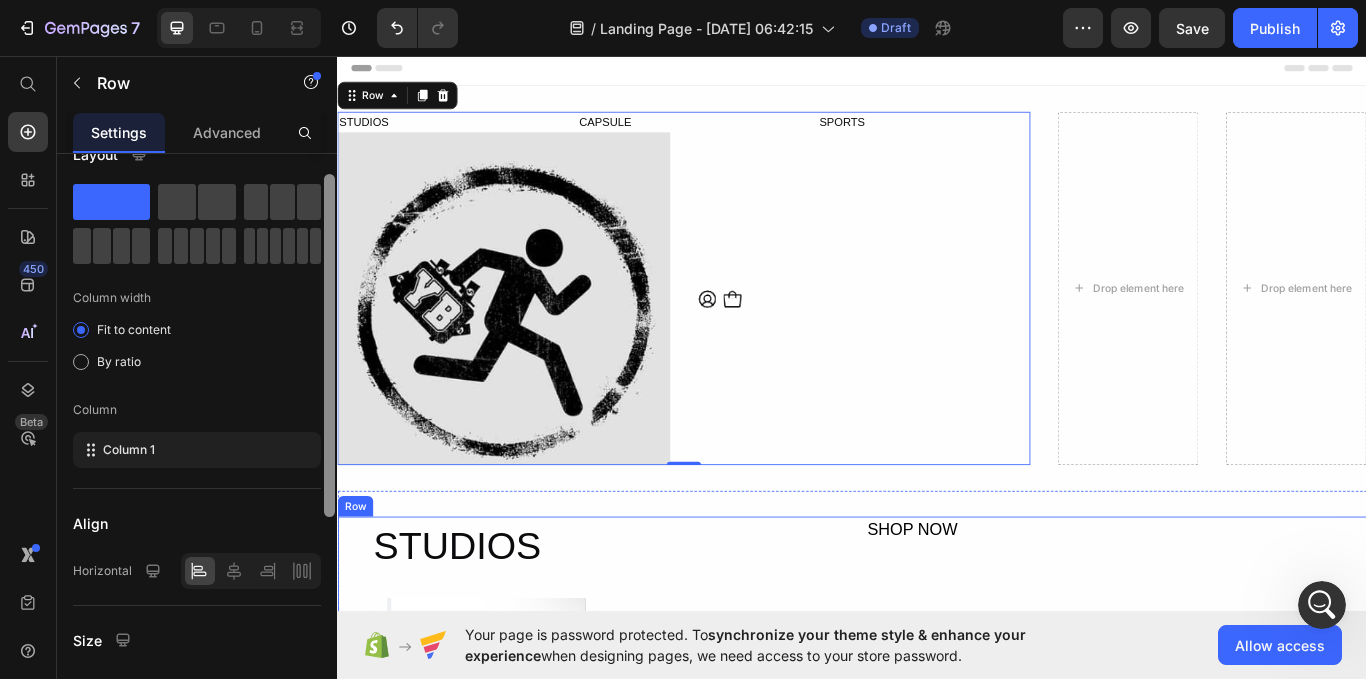 drag, startPoint x: 665, startPoint y: 466, endPoint x: 371, endPoint y: 689, distance: 369.00543 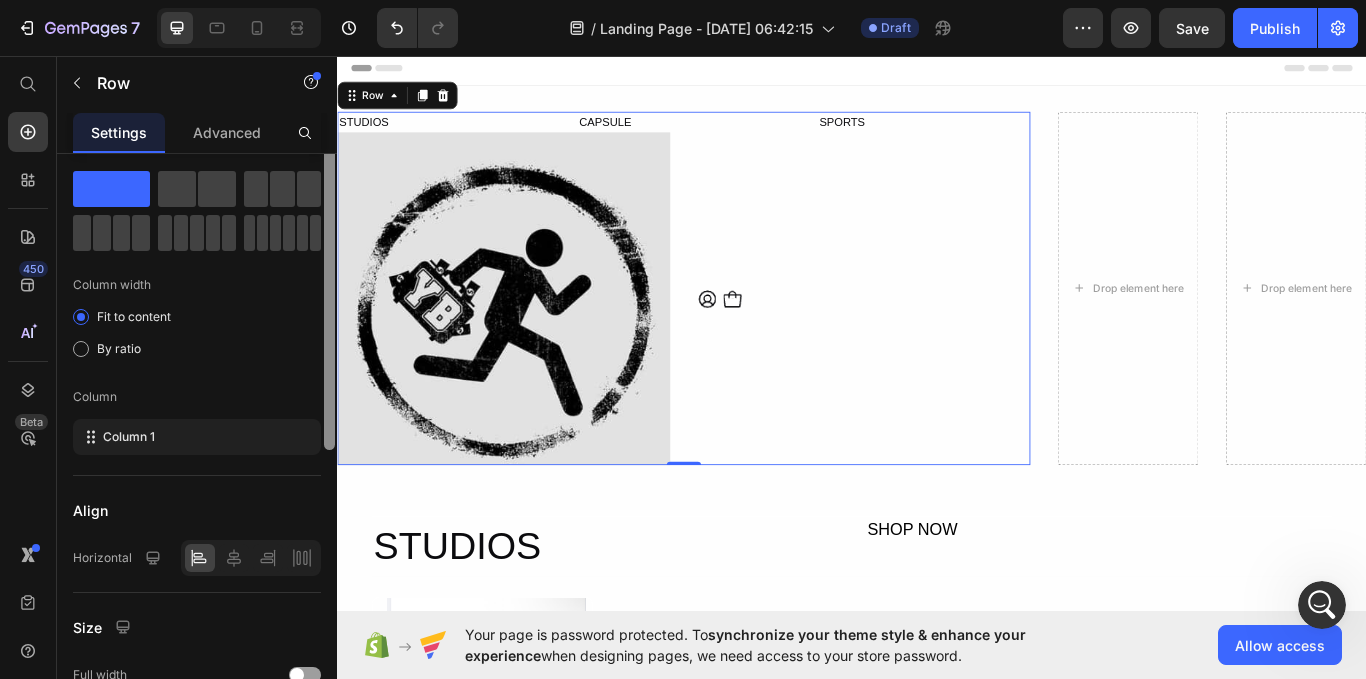 scroll, scrollTop: 0, scrollLeft: 0, axis: both 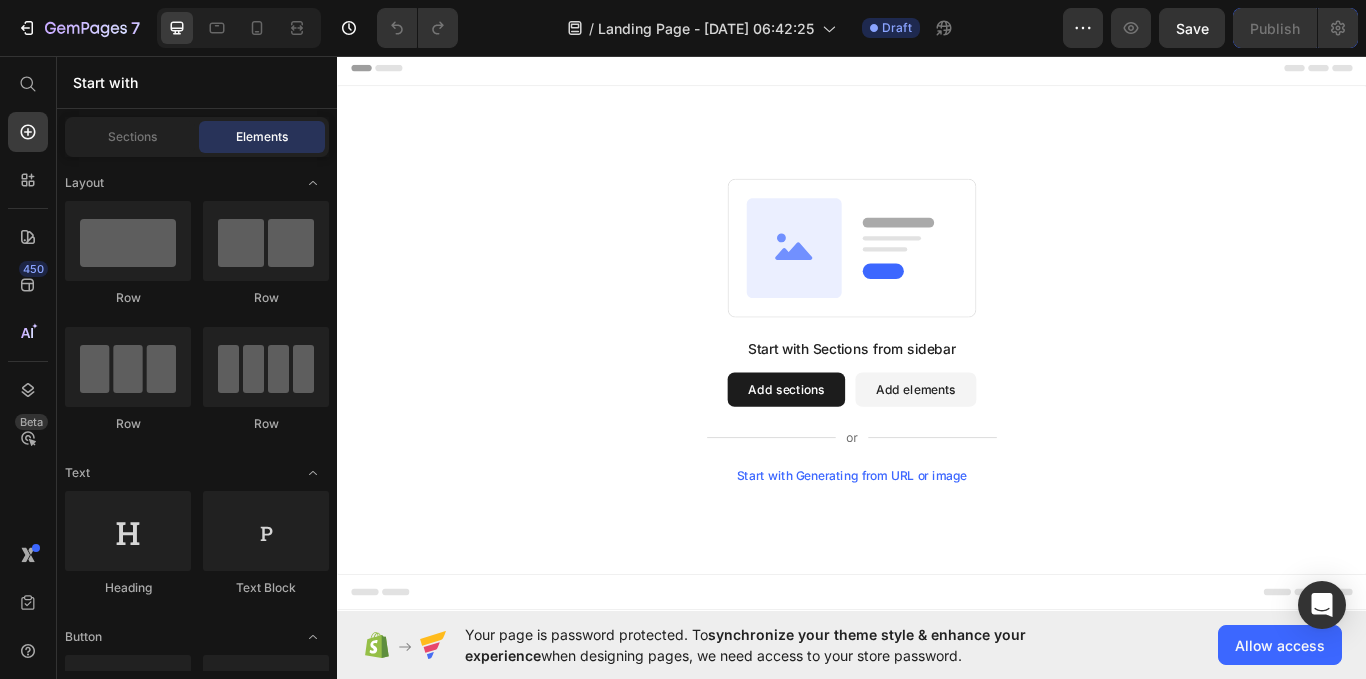 click on "Start with Sections from sidebar Add sections Add elements Start with Generating from URL or image" at bounding box center (937, 470) 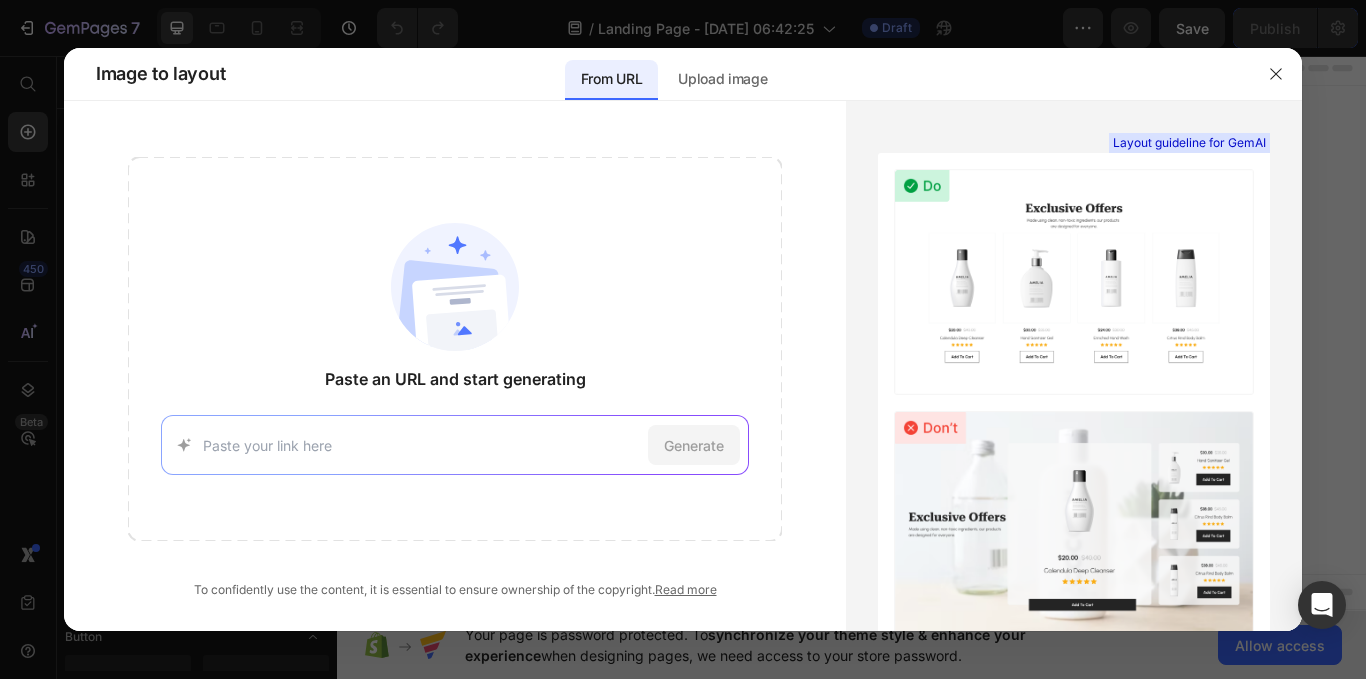 click at bounding box center (422, 445) 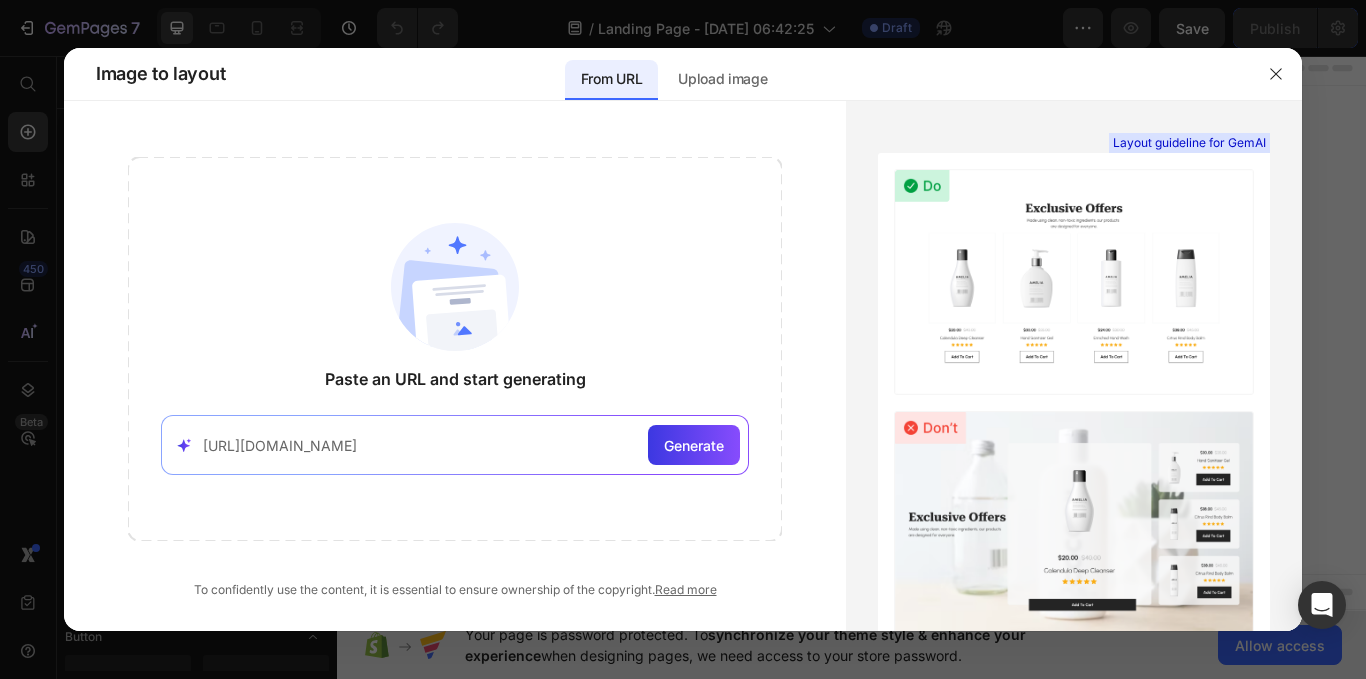 type on "https://hellstar.com/" 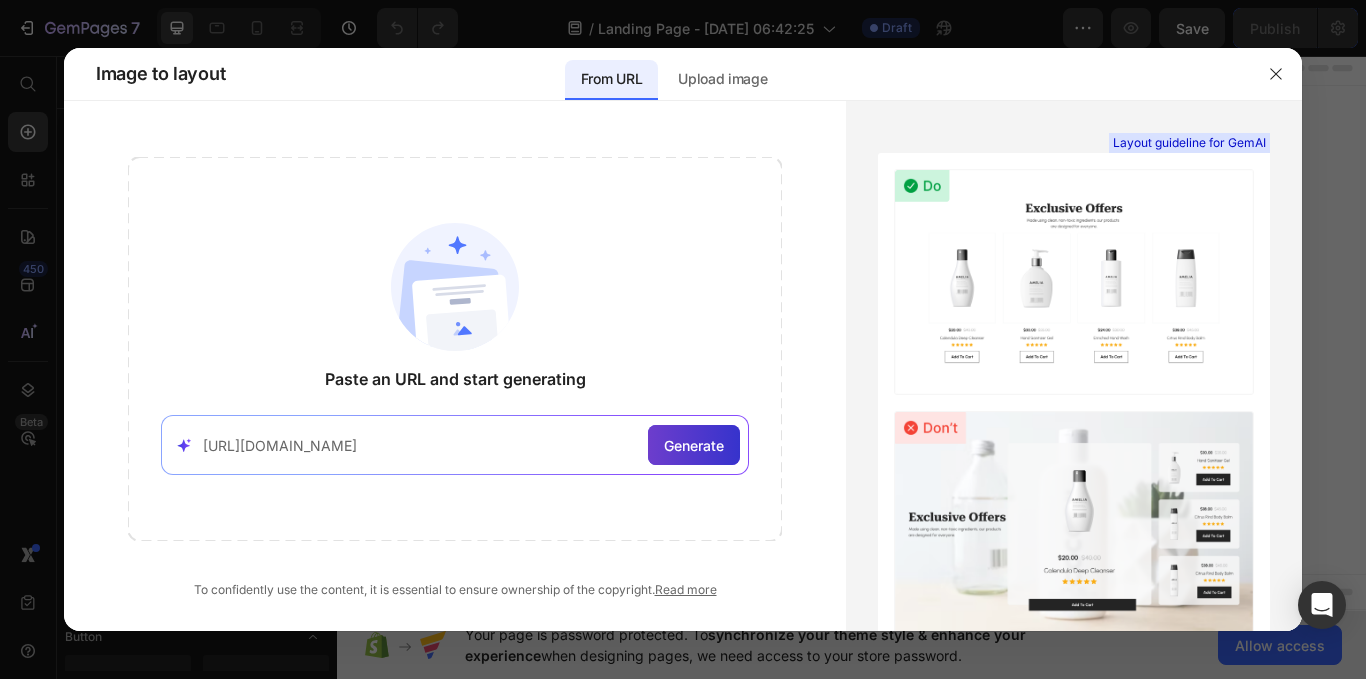 click on "Generate" 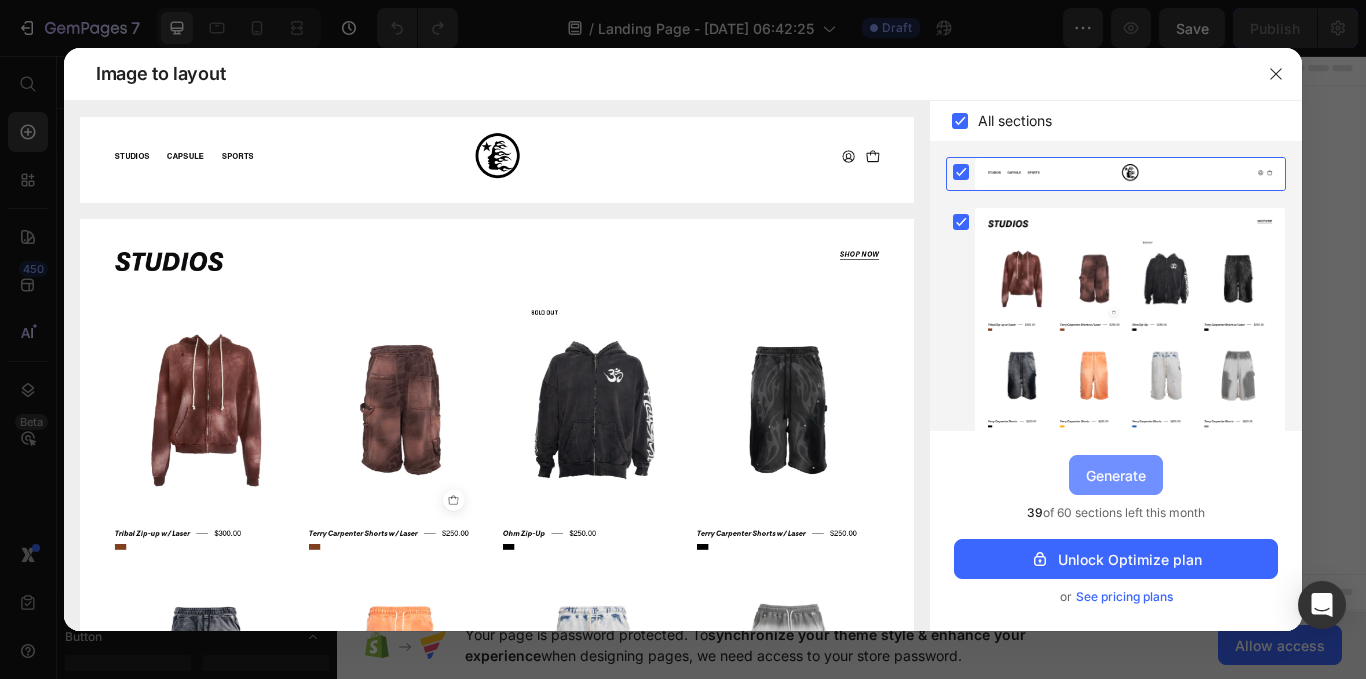 click on "Generate" at bounding box center [1116, 475] 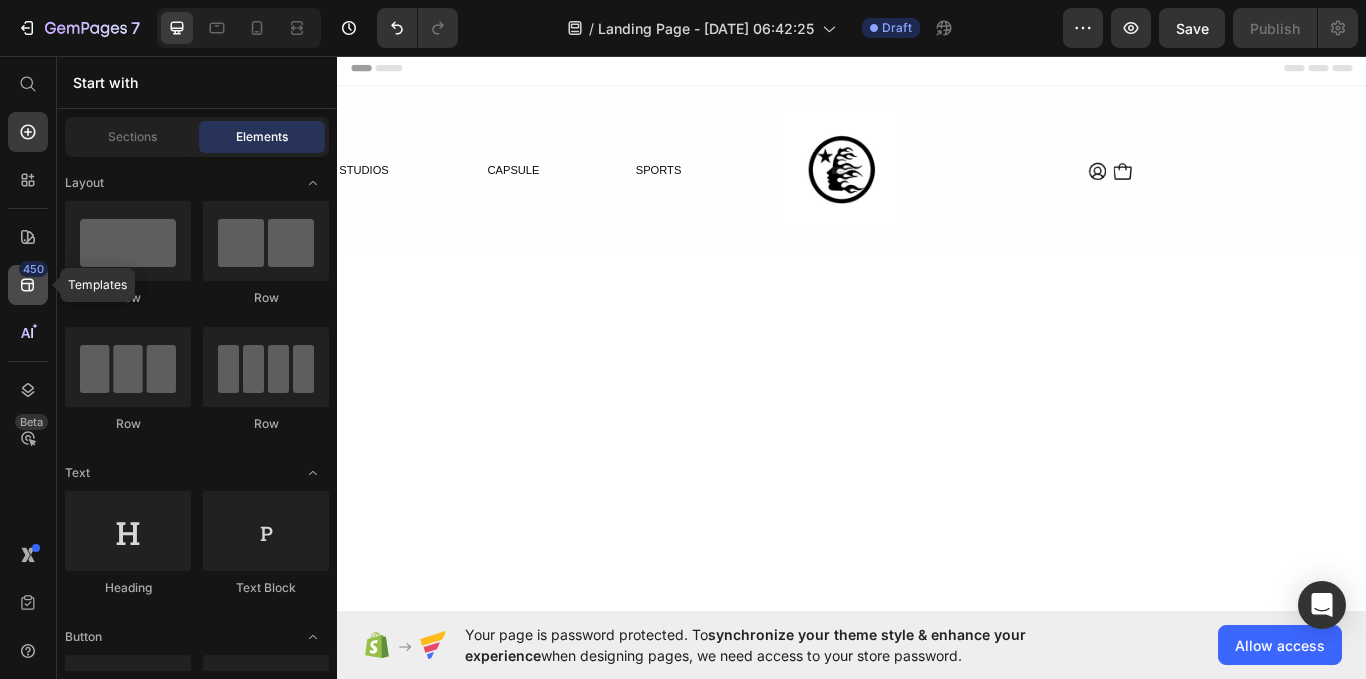 click 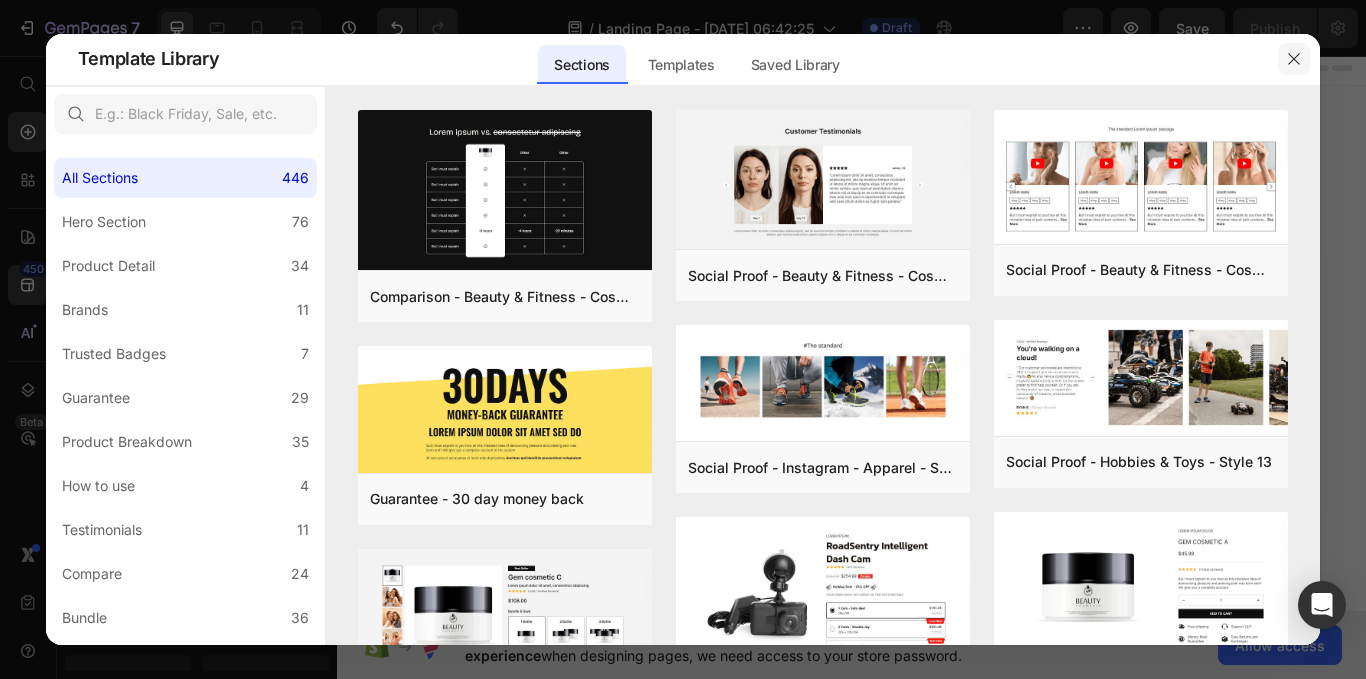 click at bounding box center [1294, 59] 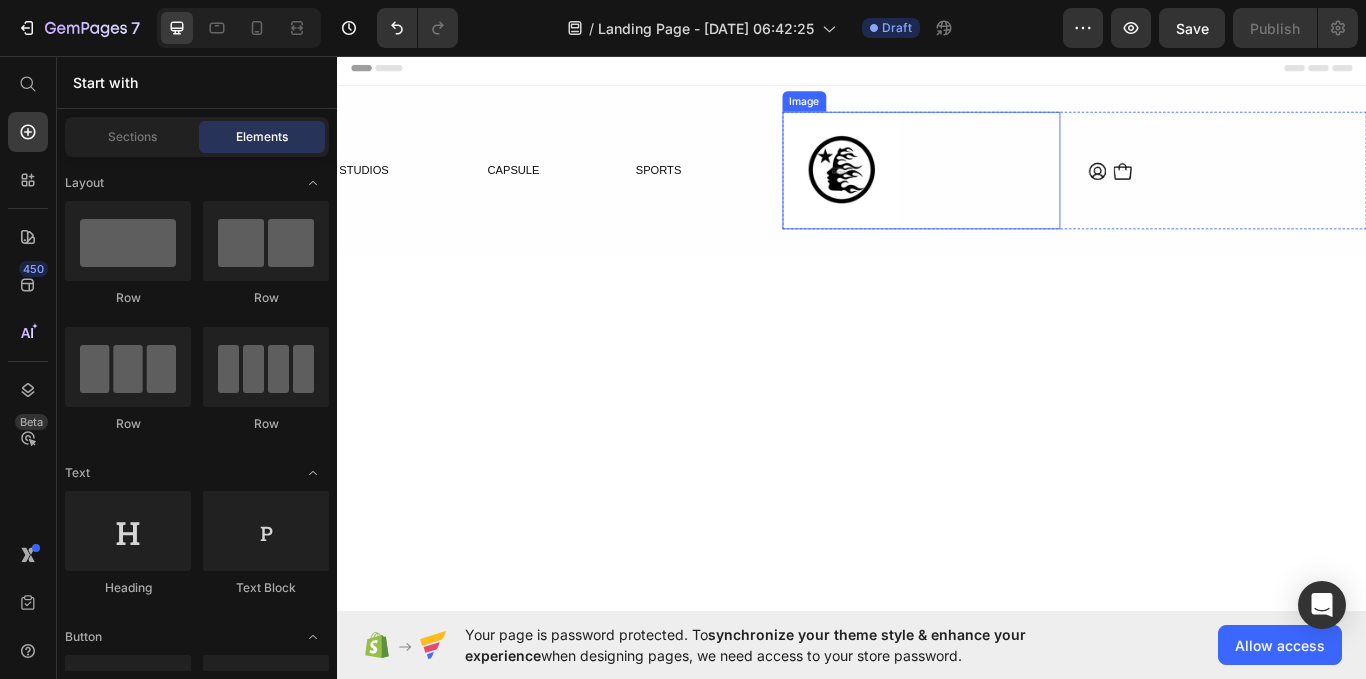 click at bounding box center [1018, 190] 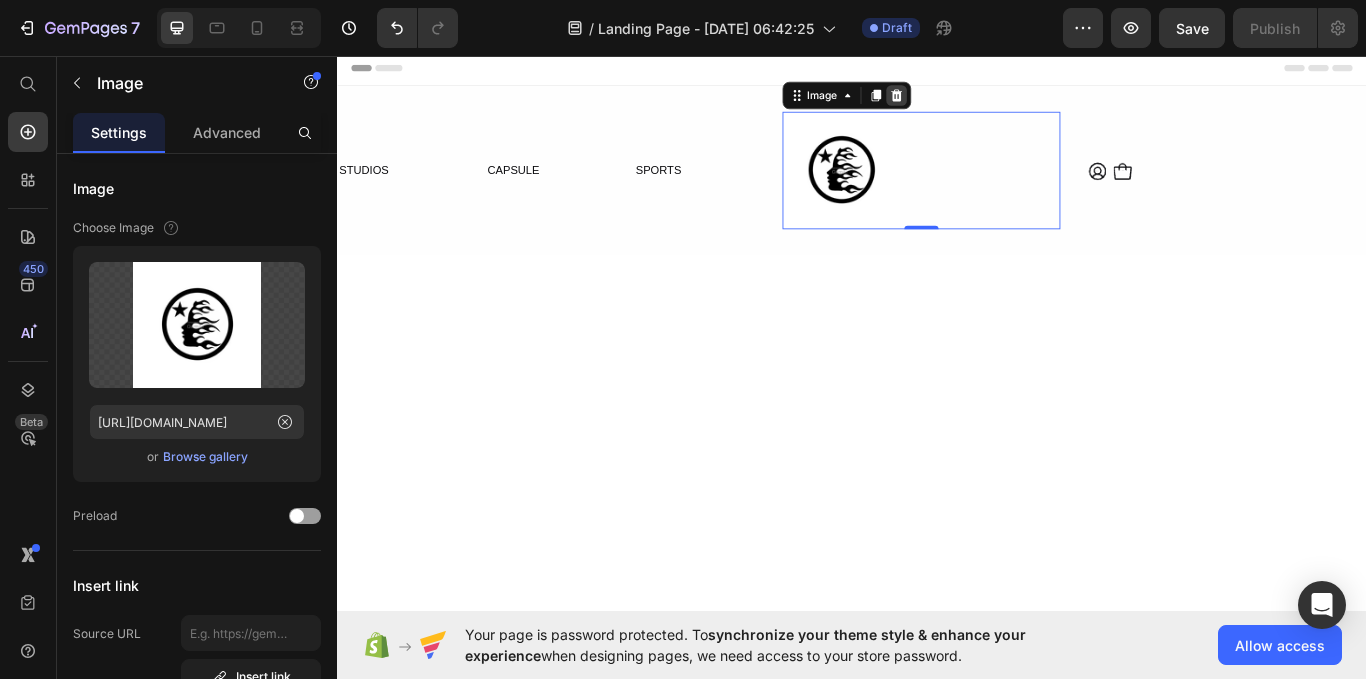 click 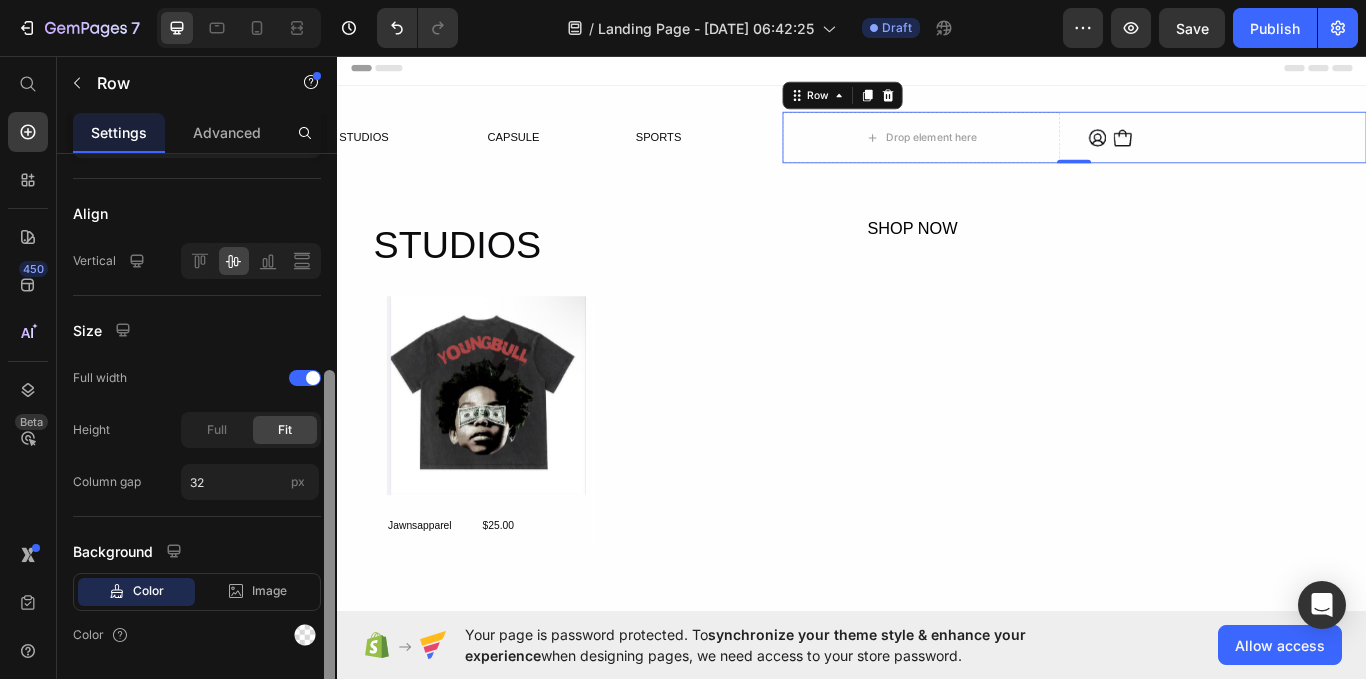 drag, startPoint x: 332, startPoint y: 349, endPoint x: 330, endPoint y: 584, distance: 235.00851 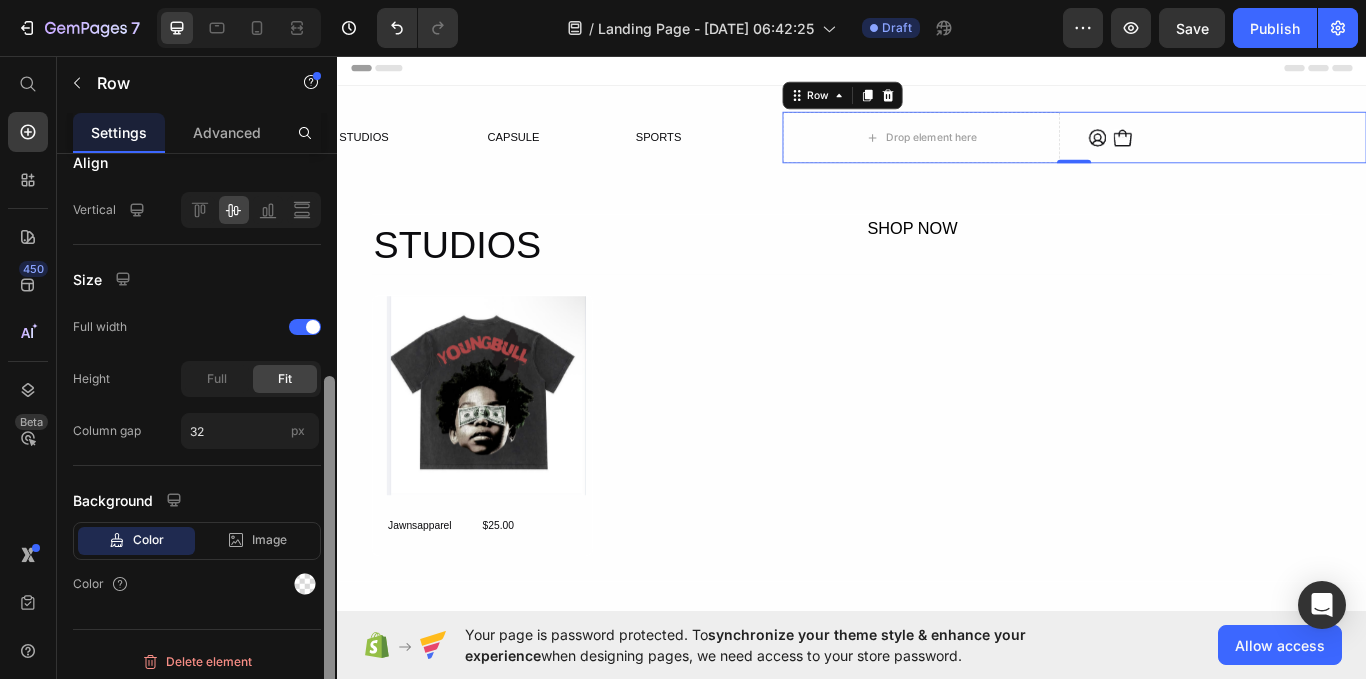 scroll, scrollTop: 487, scrollLeft: 0, axis: vertical 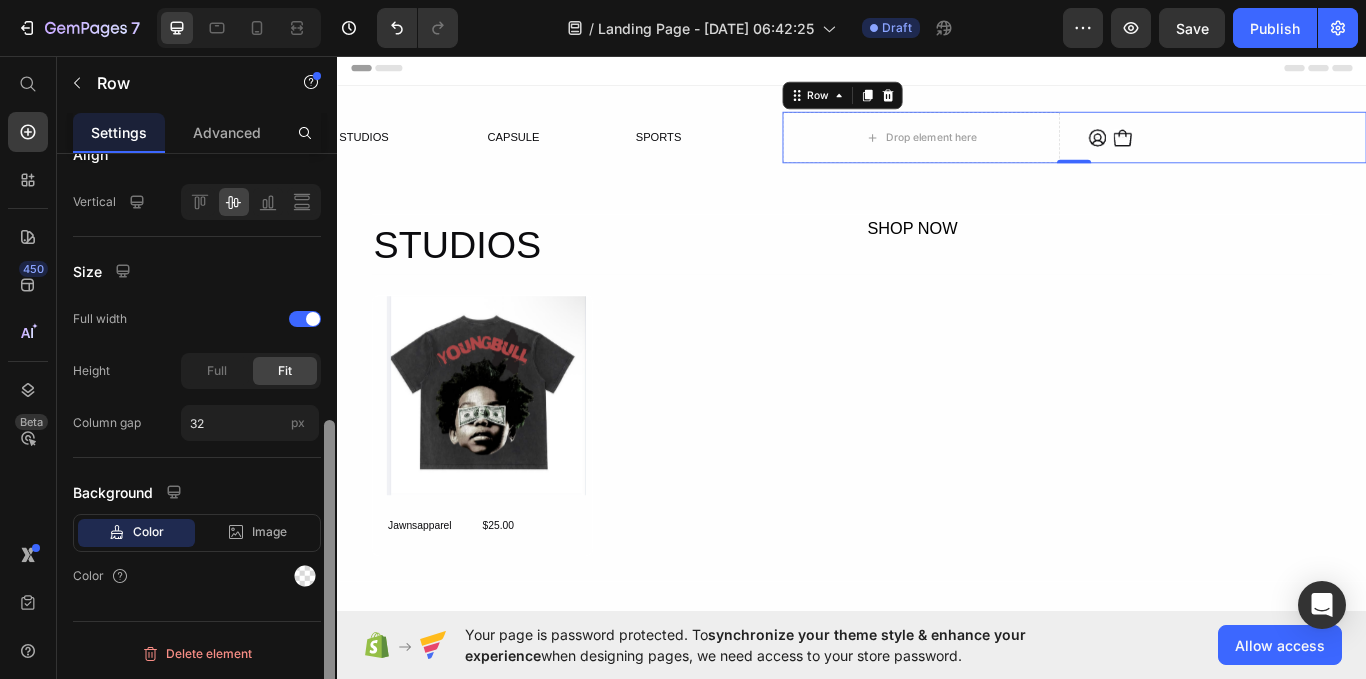 drag, startPoint x: 333, startPoint y: 582, endPoint x: 334, endPoint y: 639, distance: 57.00877 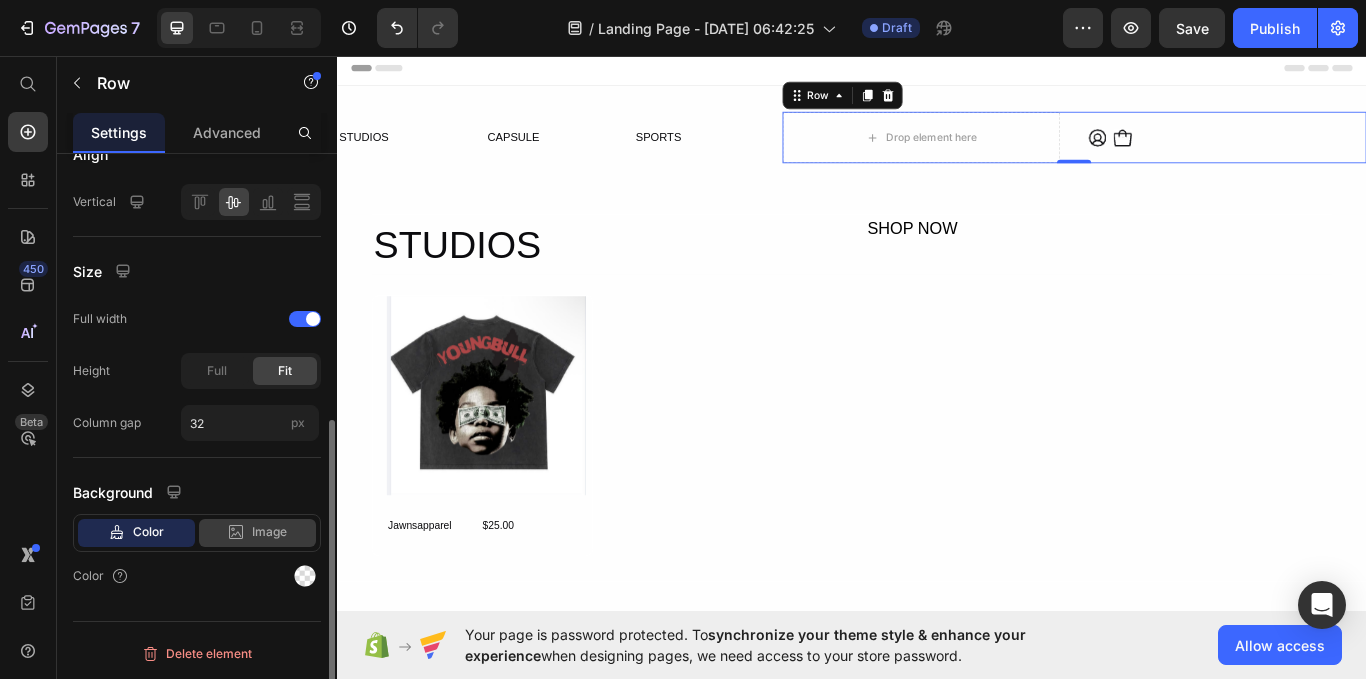 click on "Image" 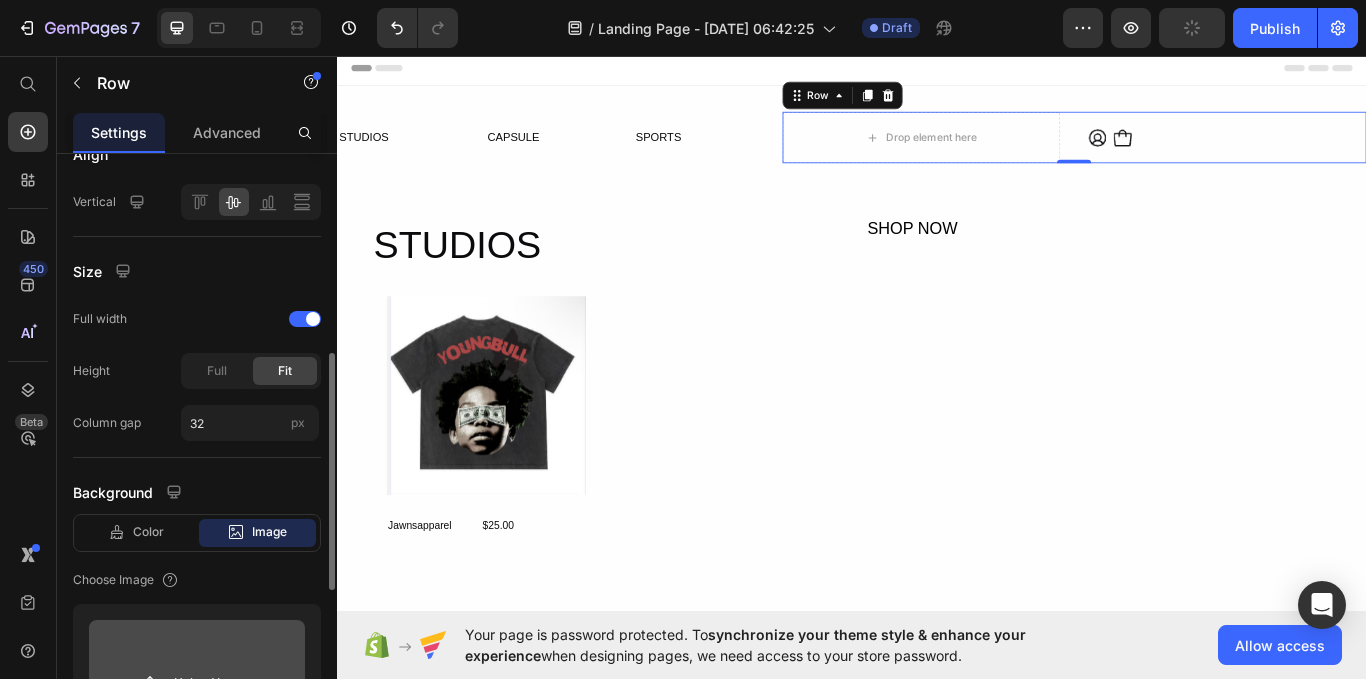 click 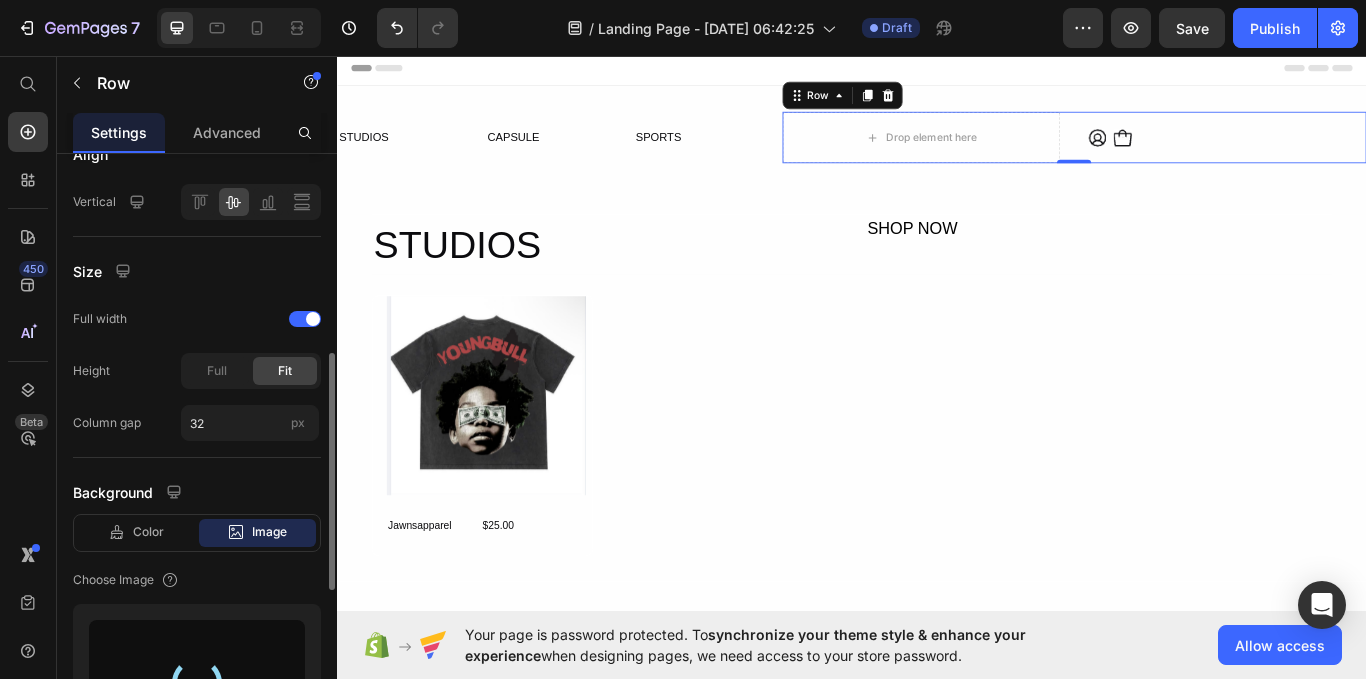 type on "[URL][DOMAIN_NAME]" 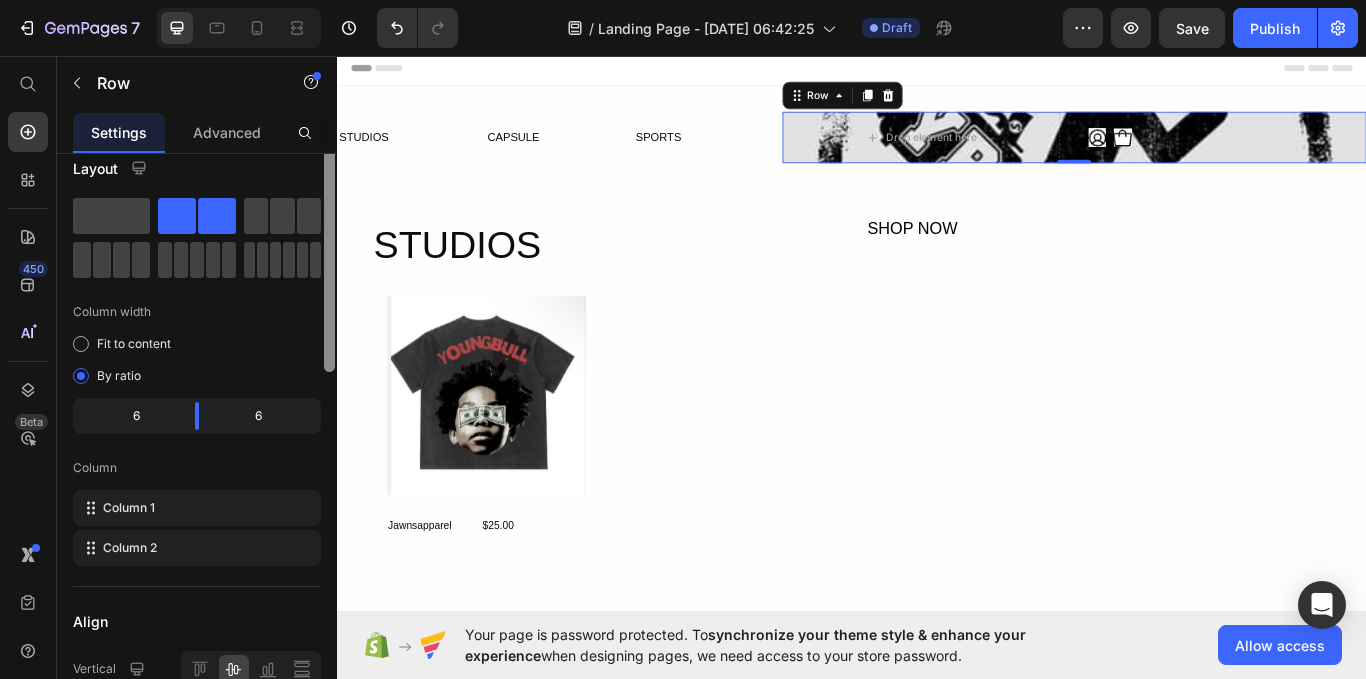 scroll, scrollTop: 0, scrollLeft: 0, axis: both 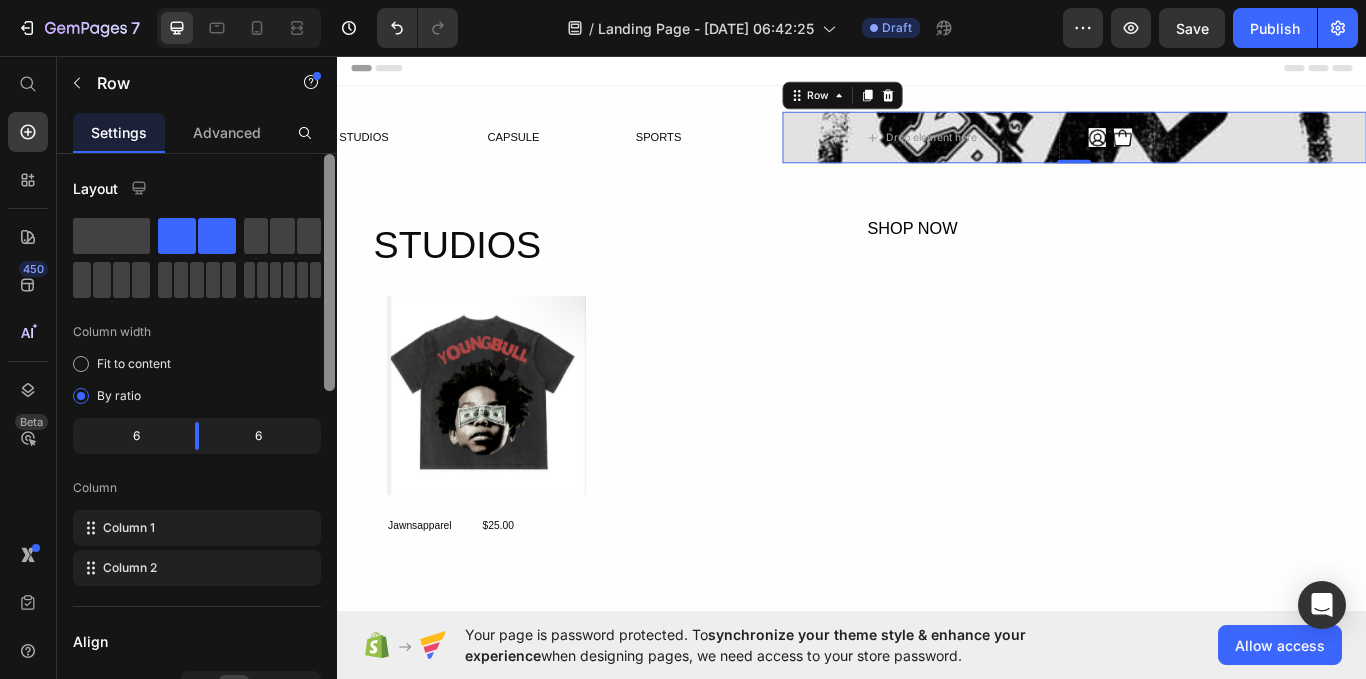 drag, startPoint x: 667, startPoint y: 502, endPoint x: 359, endPoint y: 243, distance: 402.42392 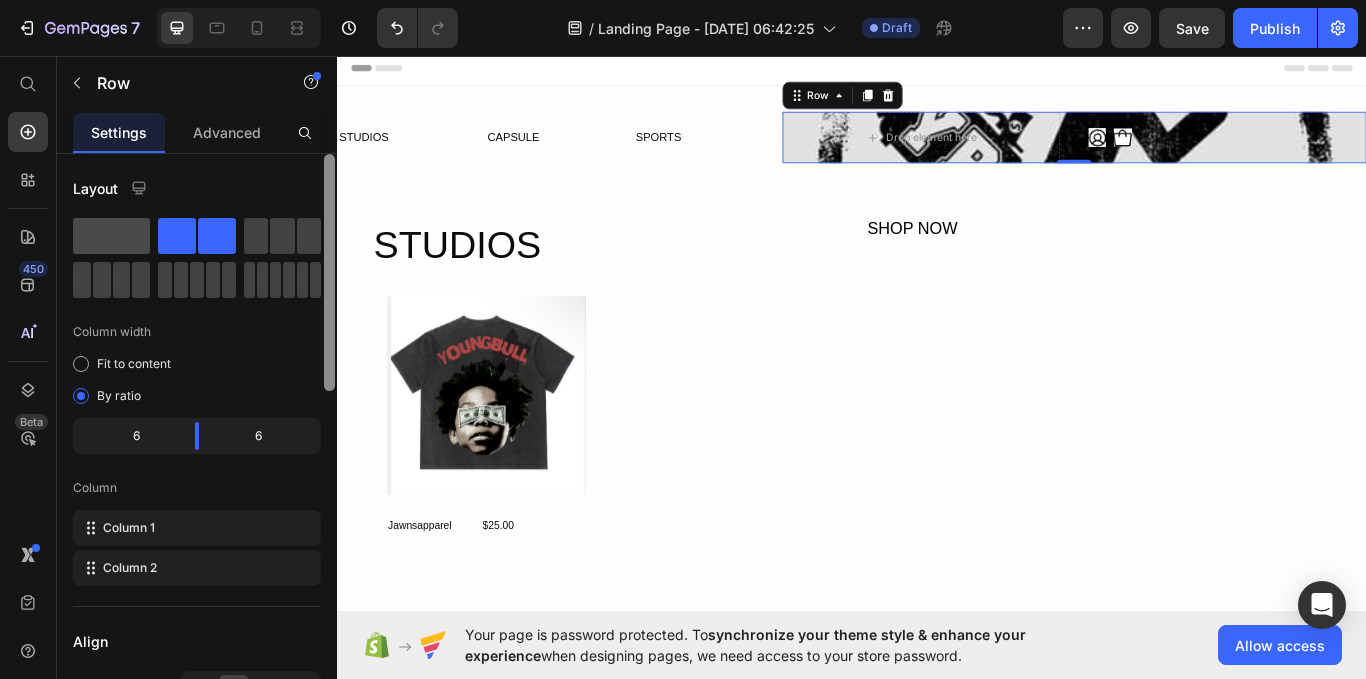 click 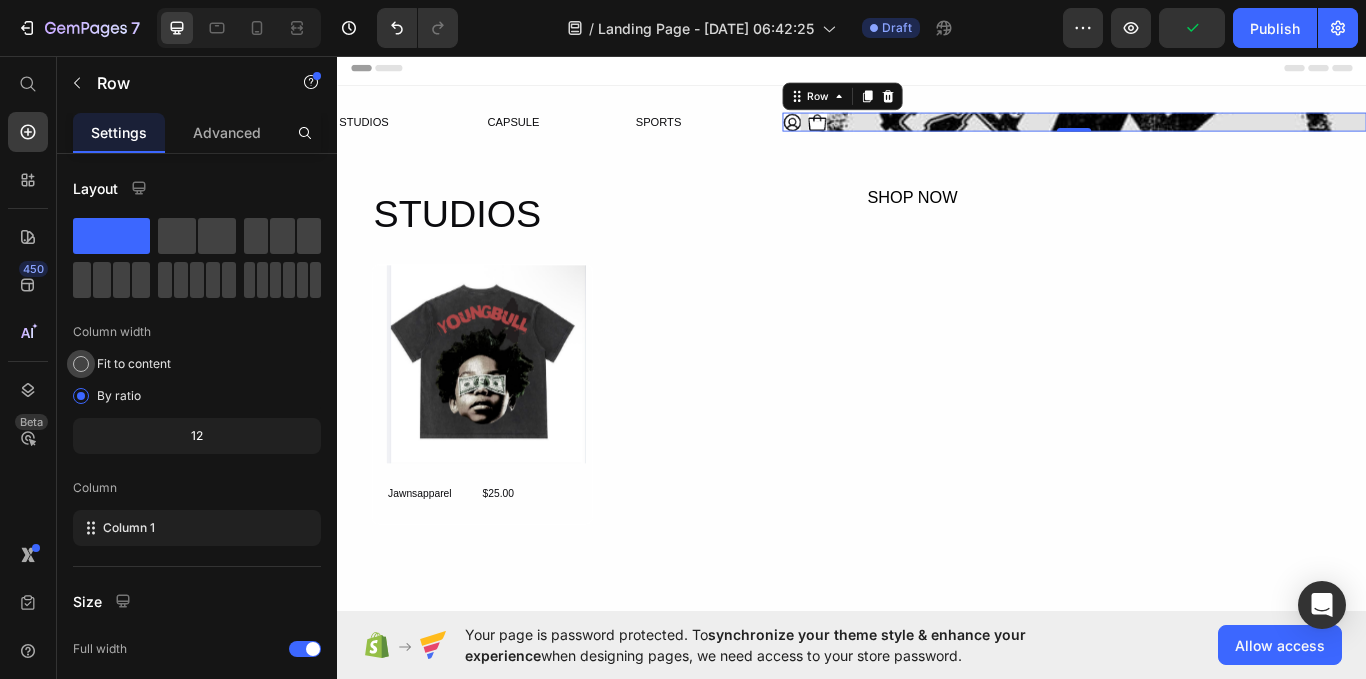 click on "Fit to content" at bounding box center [134, 364] 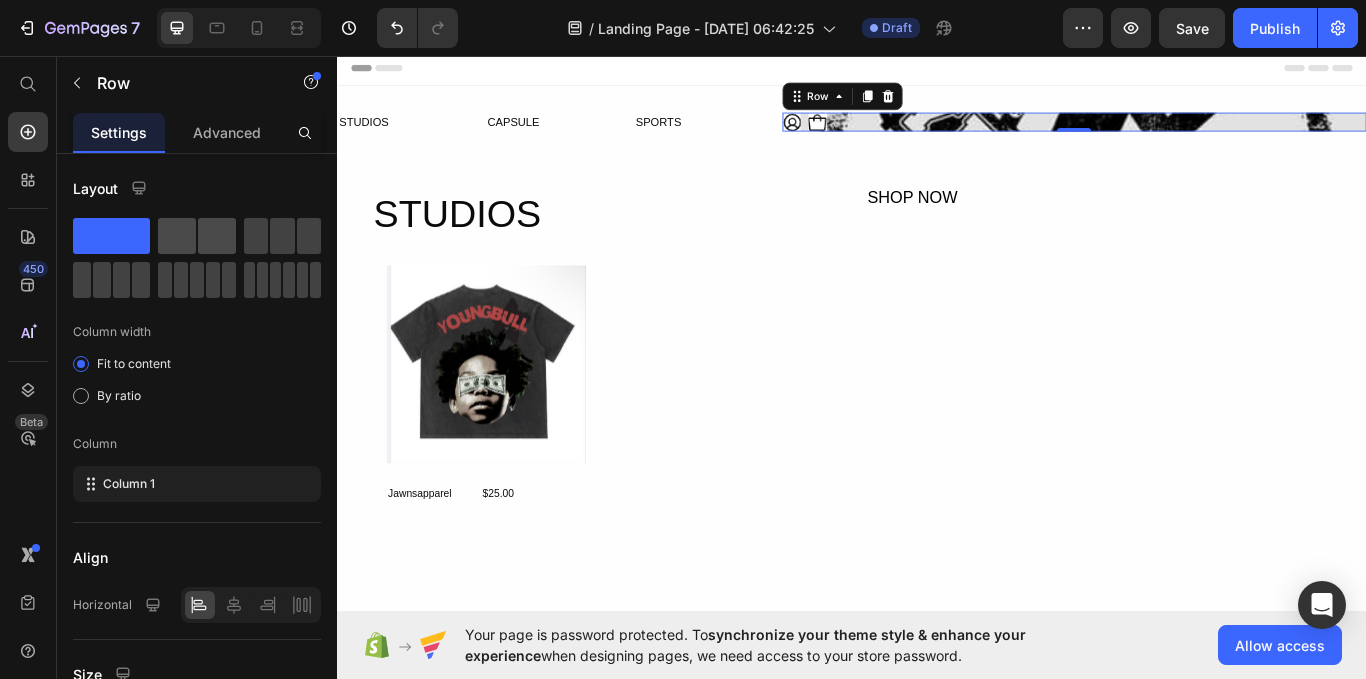 click 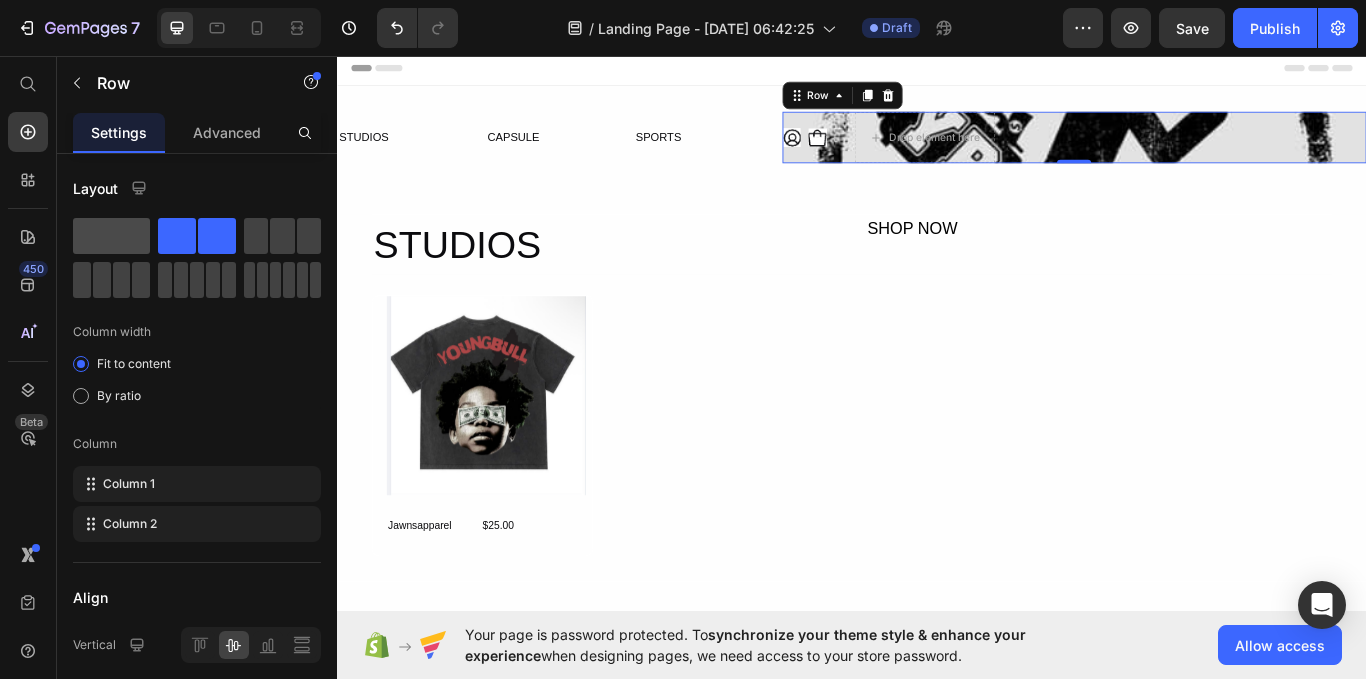 click 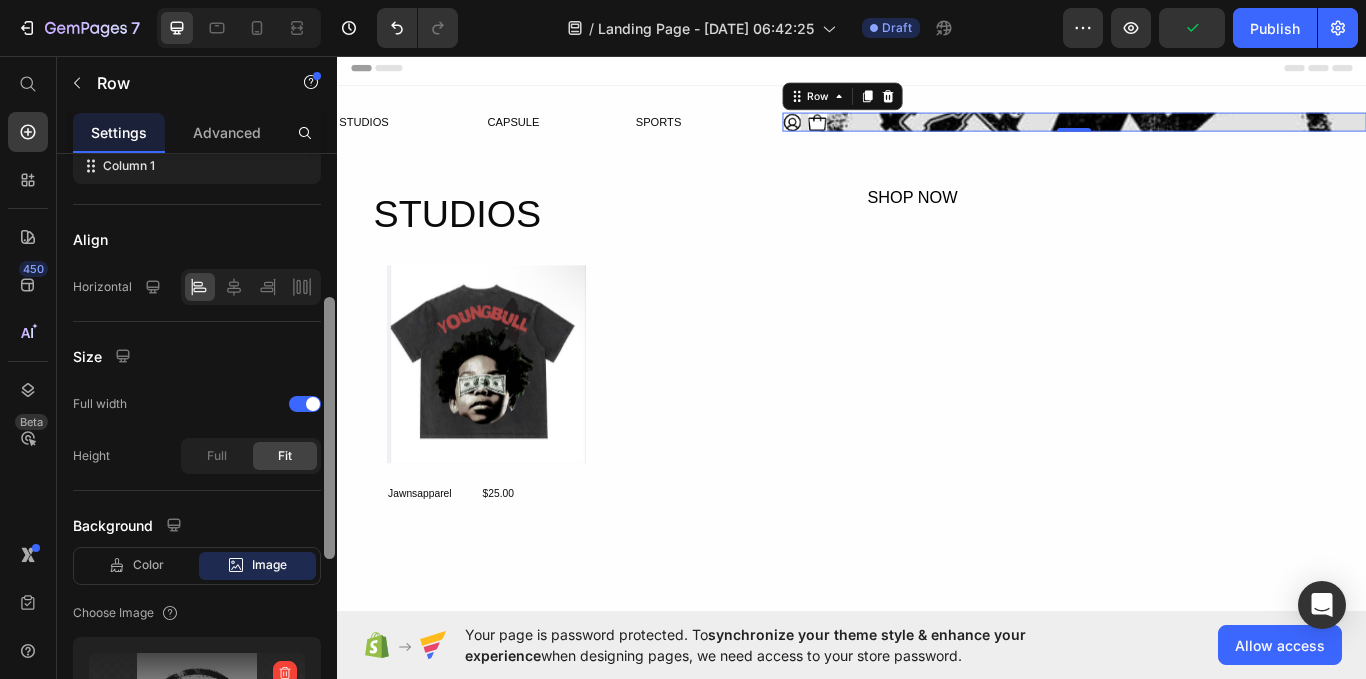 drag, startPoint x: 333, startPoint y: 277, endPoint x: 318, endPoint y: 437, distance: 160.70158 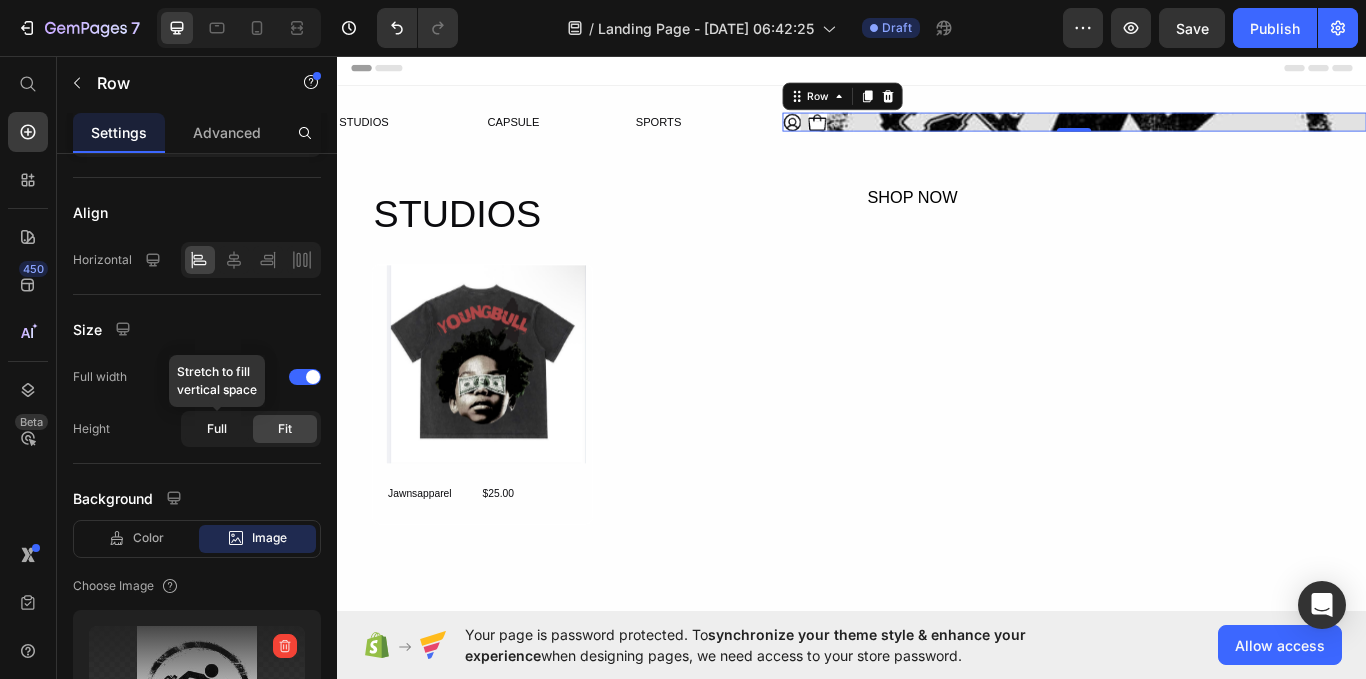 drag, startPoint x: 220, startPoint y: 444, endPoint x: 210, endPoint y: 431, distance: 16.40122 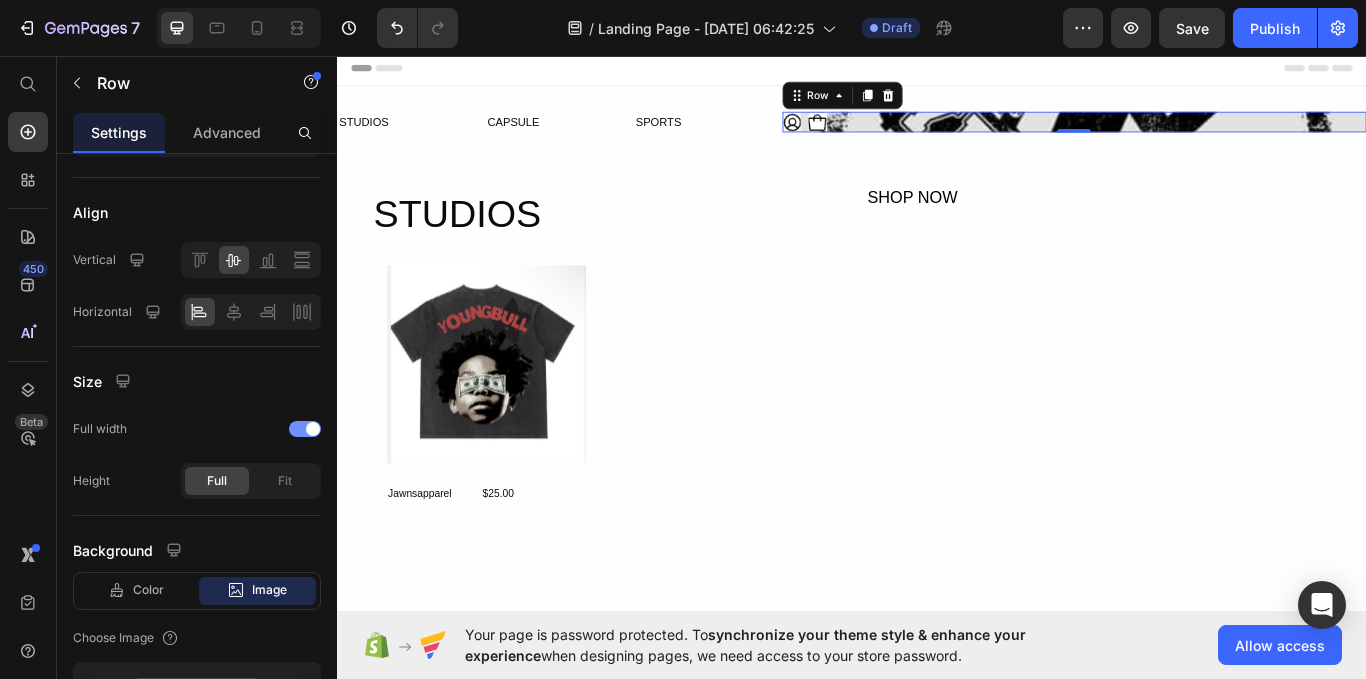 click at bounding box center [313, 429] 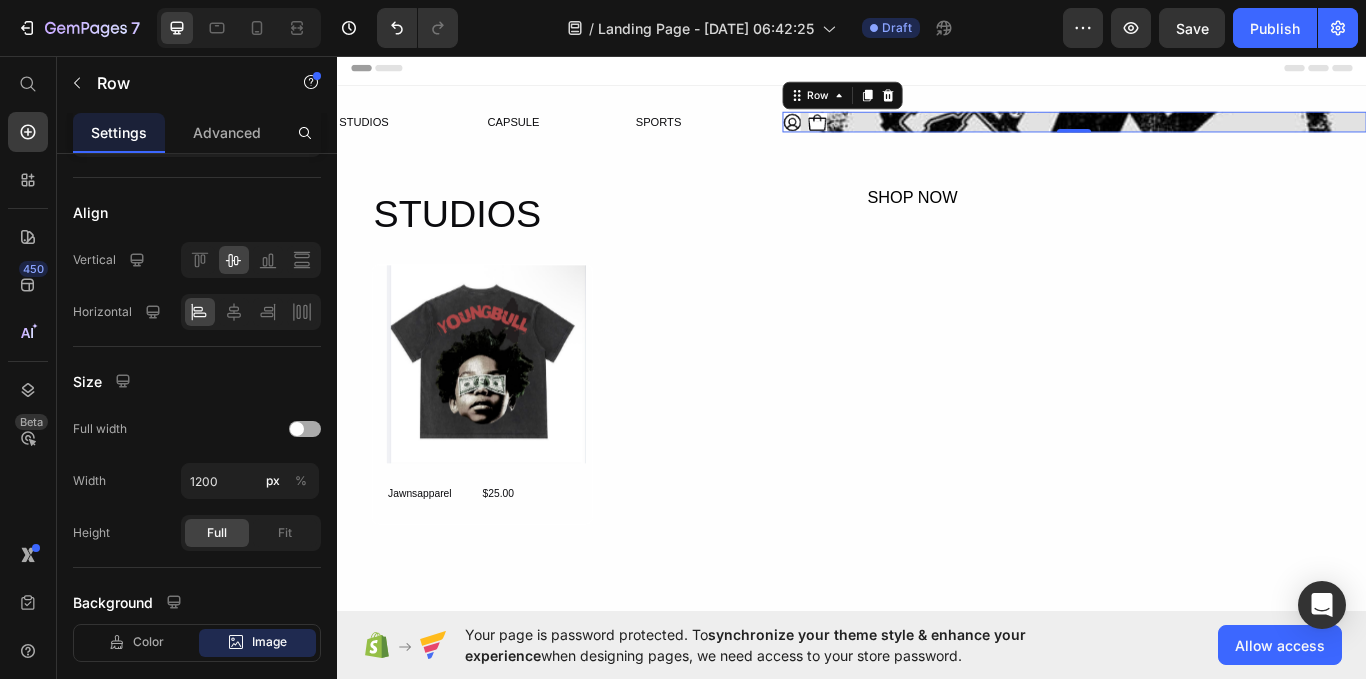 click at bounding box center (305, 429) 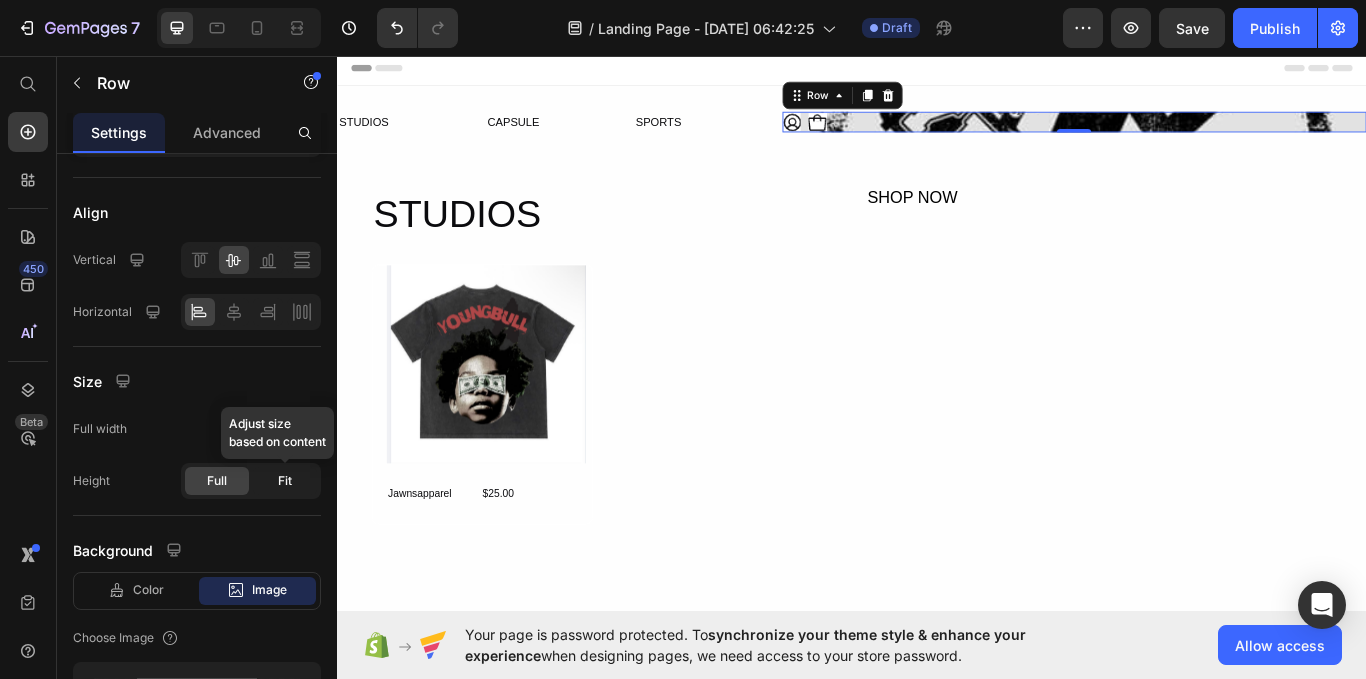 click on "Fit" 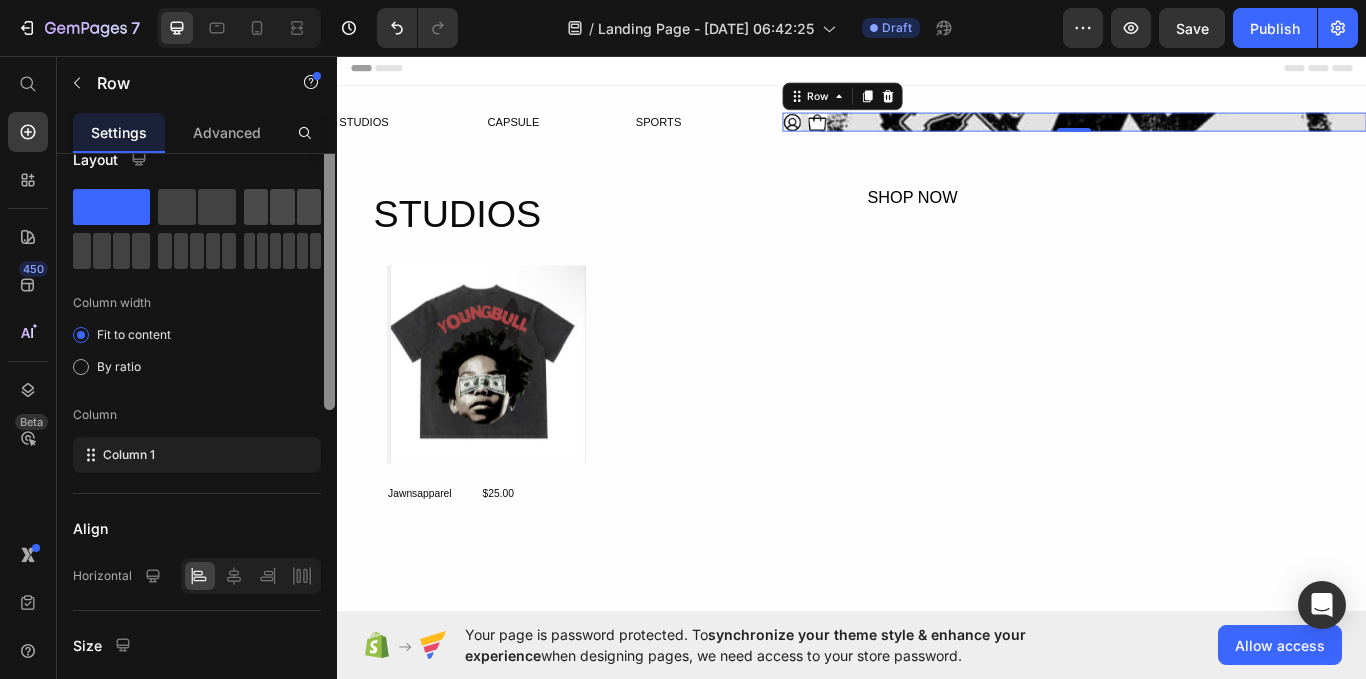 scroll, scrollTop: 0, scrollLeft: 0, axis: both 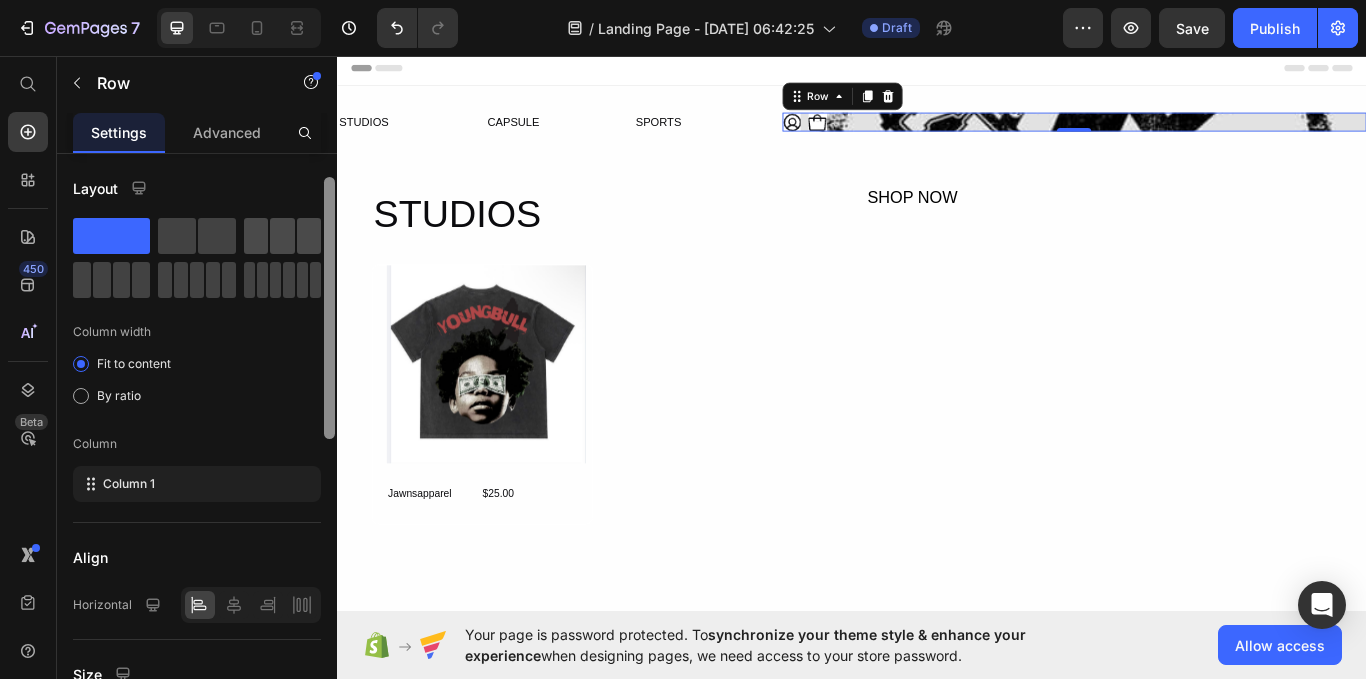 drag, startPoint x: 328, startPoint y: 448, endPoint x: 278, endPoint y: 235, distance: 218.78986 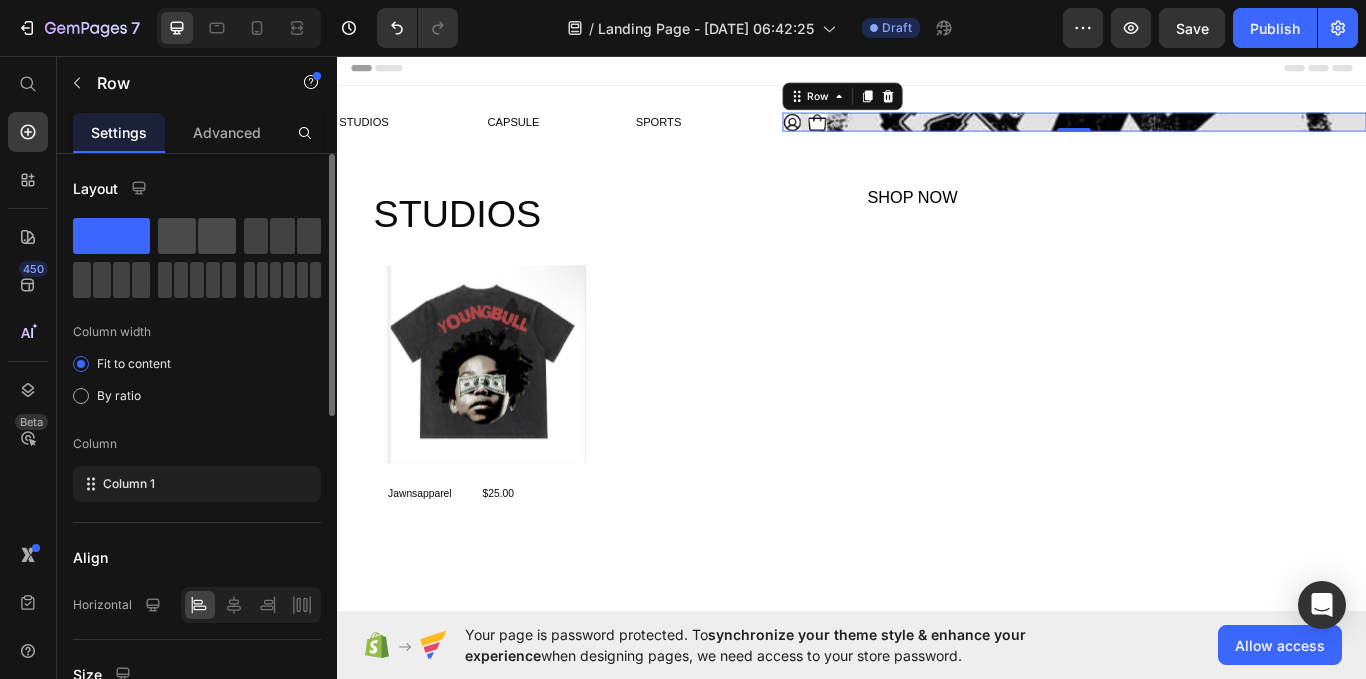 click 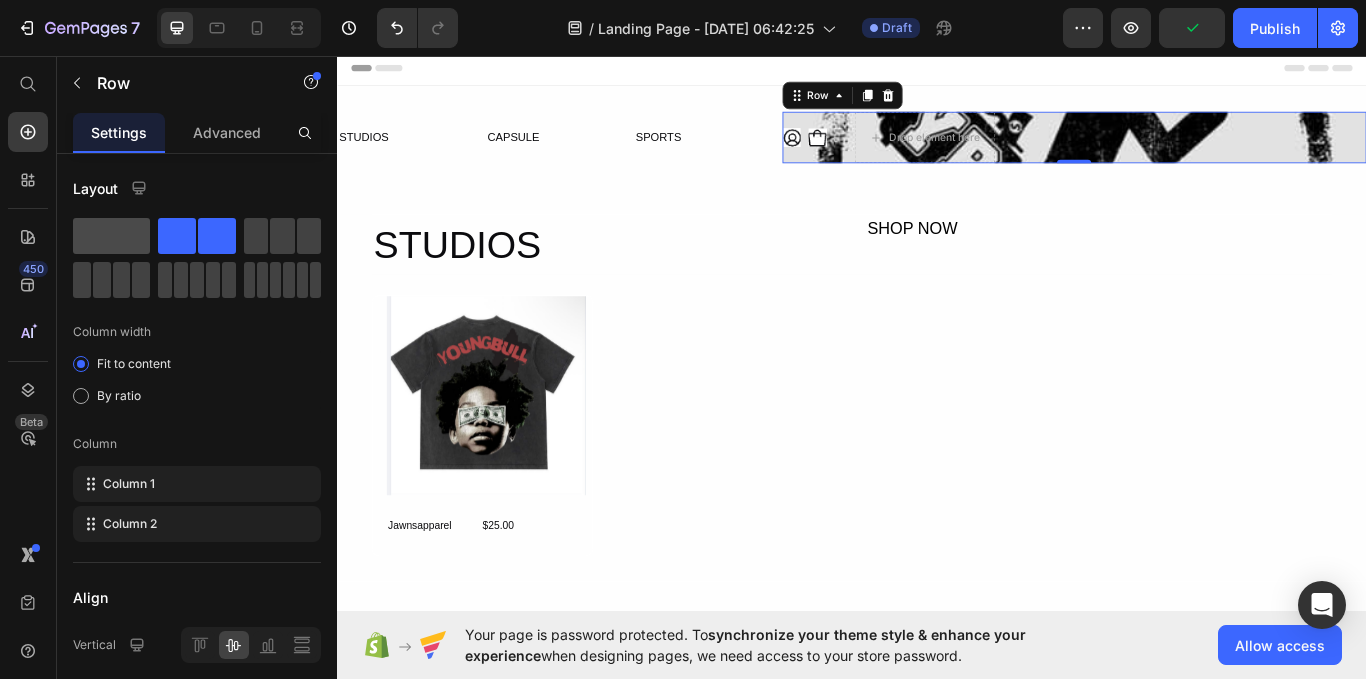 click 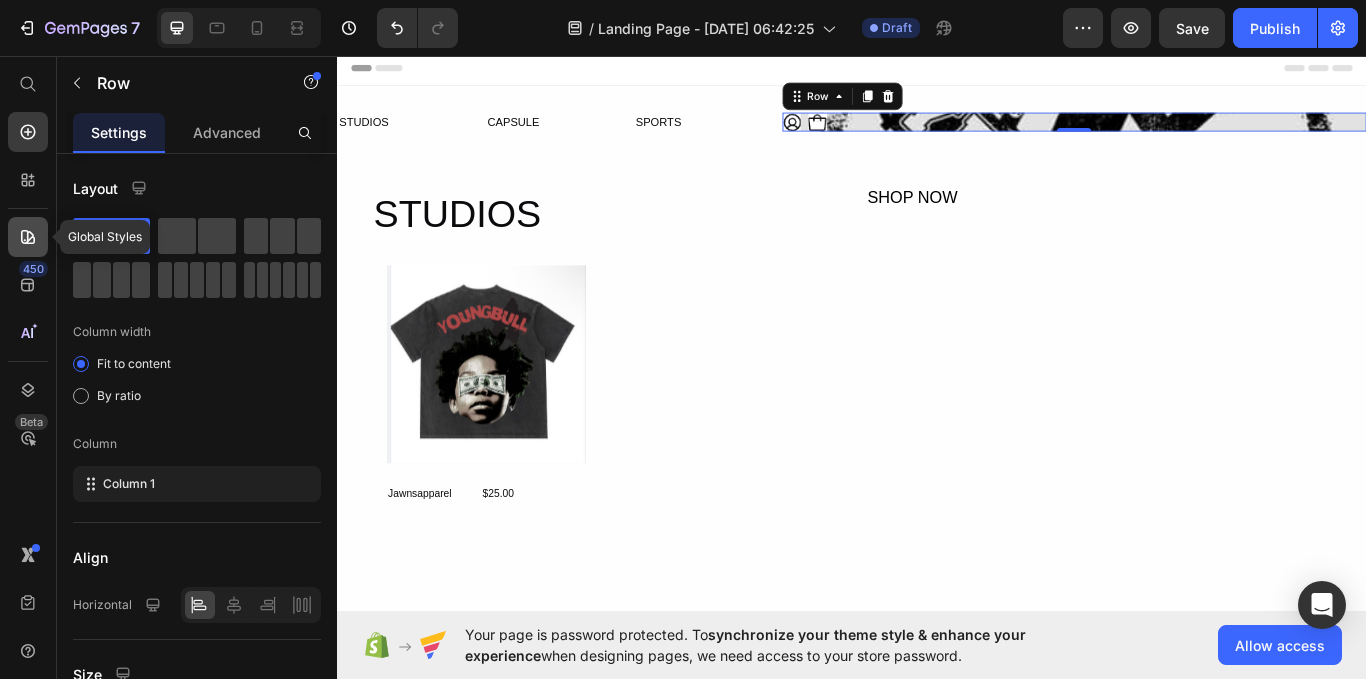 click 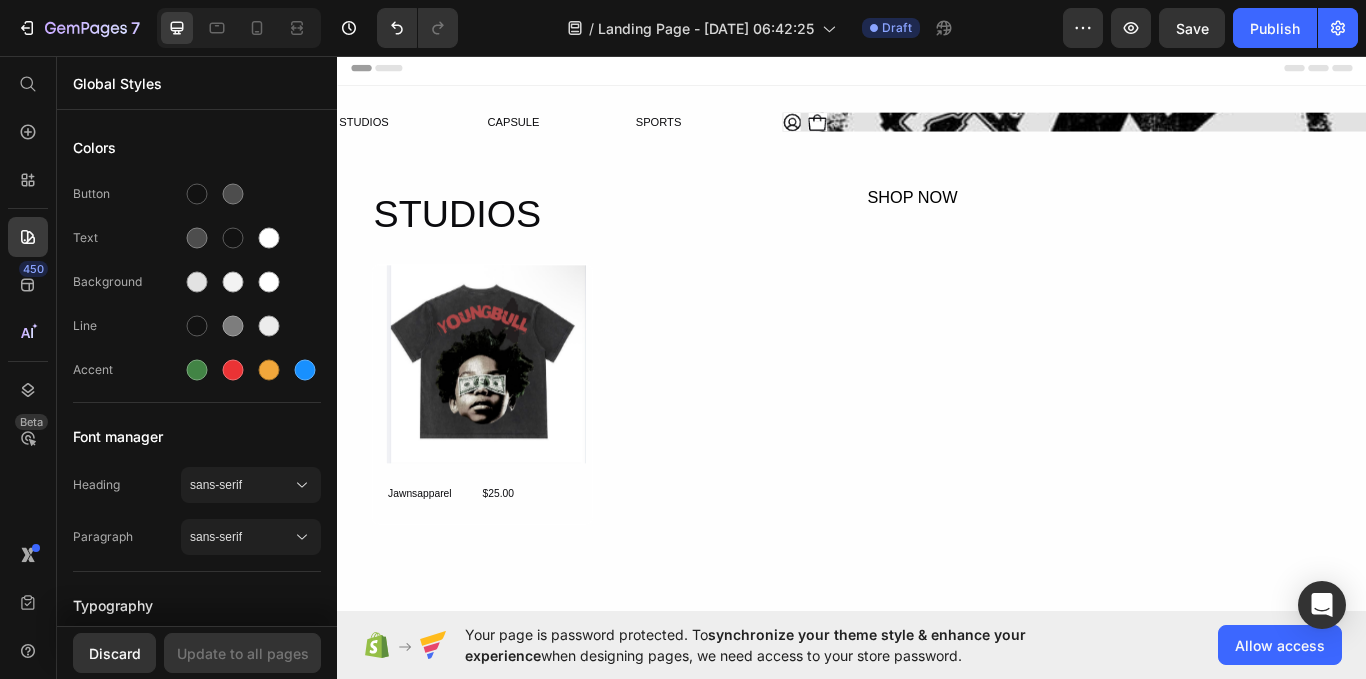 click on "450 Beta" at bounding box center (28, 299) 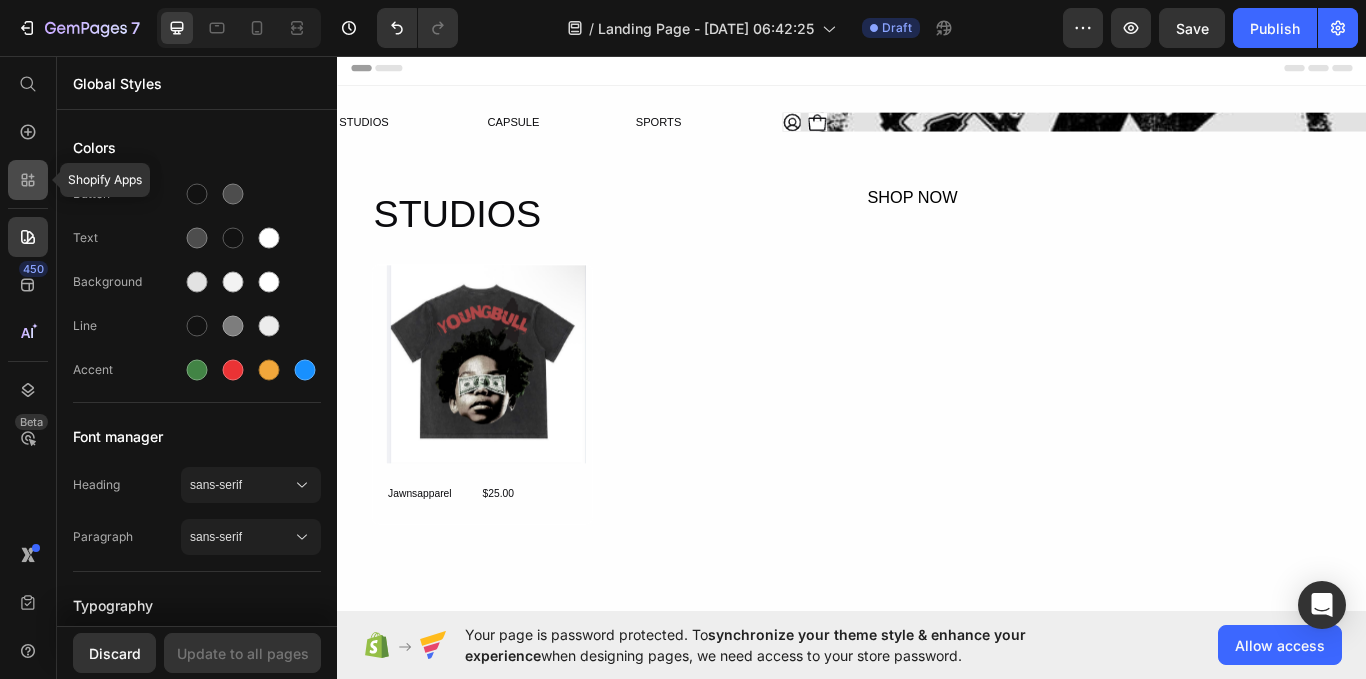 click 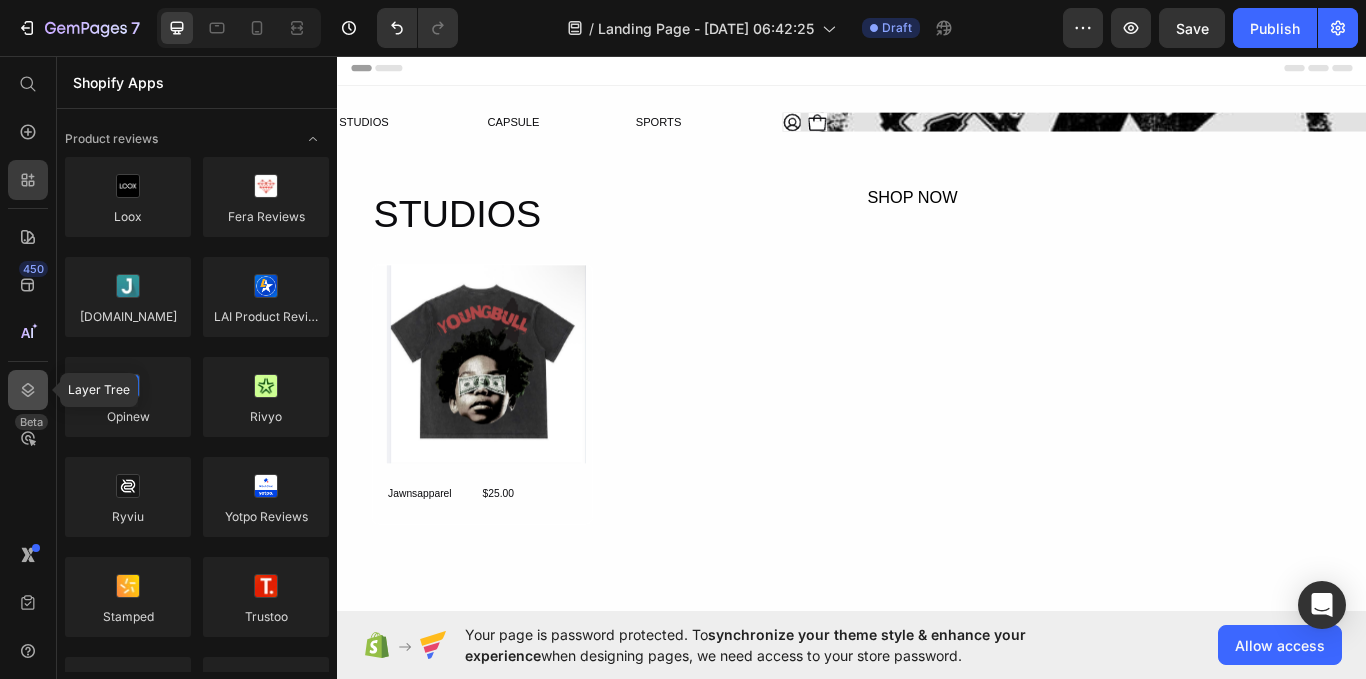 drag, startPoint x: 38, startPoint y: 336, endPoint x: 40, endPoint y: 378, distance: 42.047592 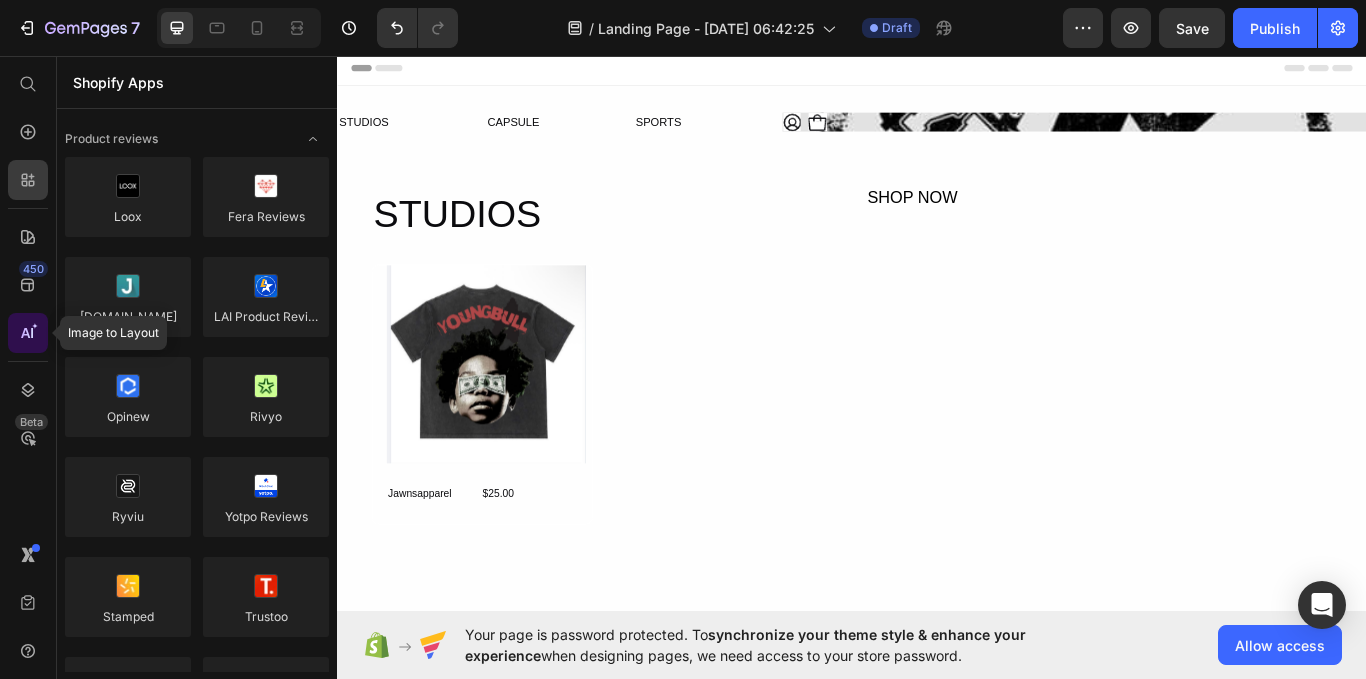 click 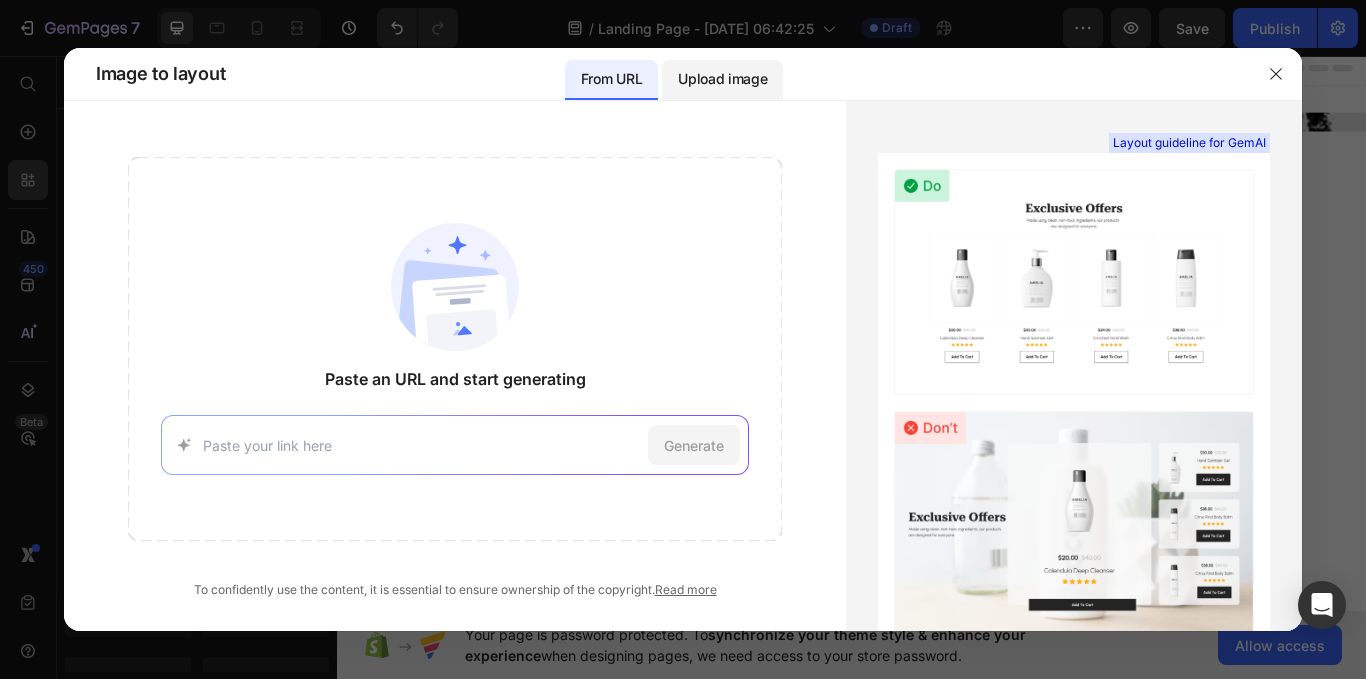 click on "Upload image" at bounding box center (722, 80) 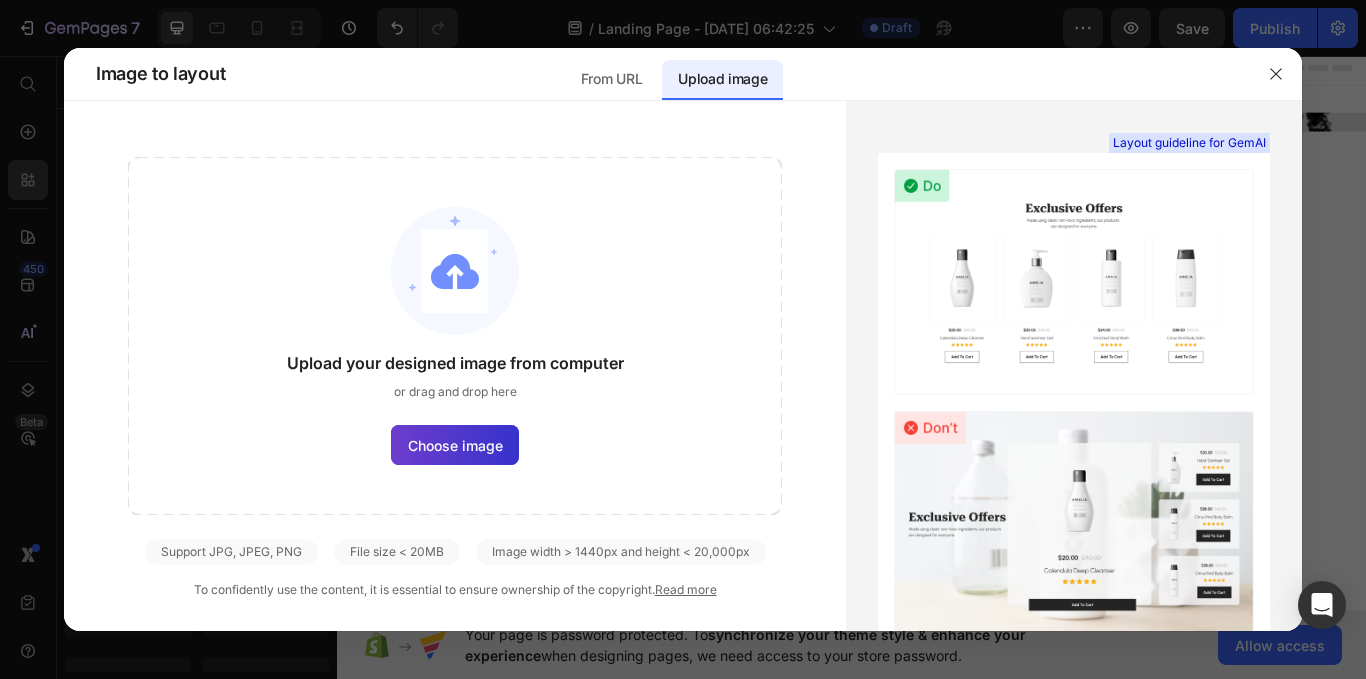 click on "Choose image" 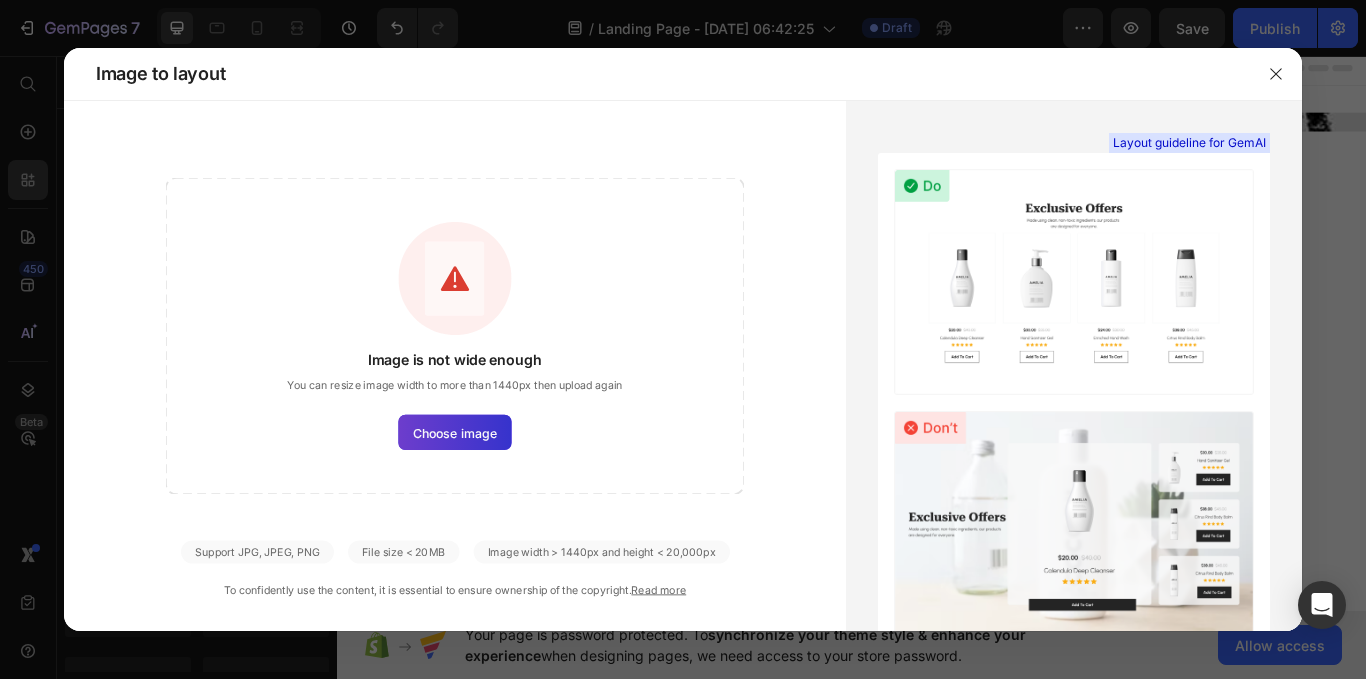 click on "Choose image" at bounding box center (455, 432) 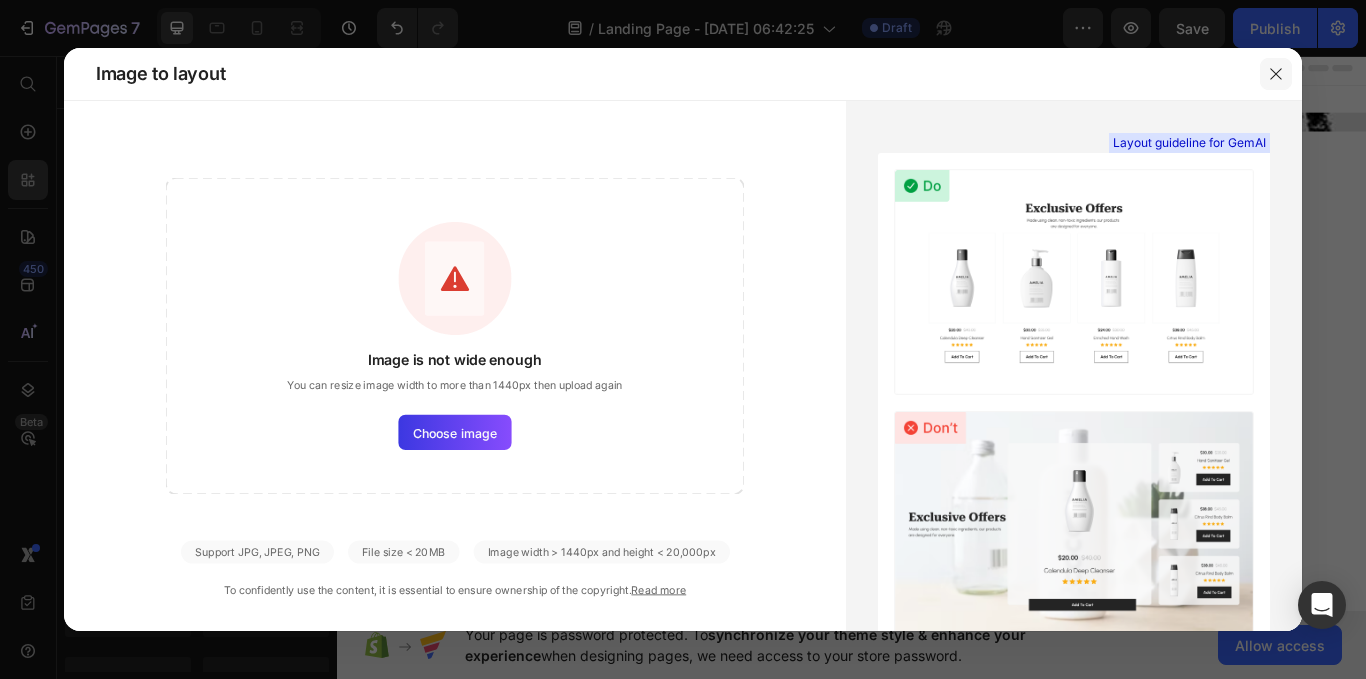 click at bounding box center [1276, 74] 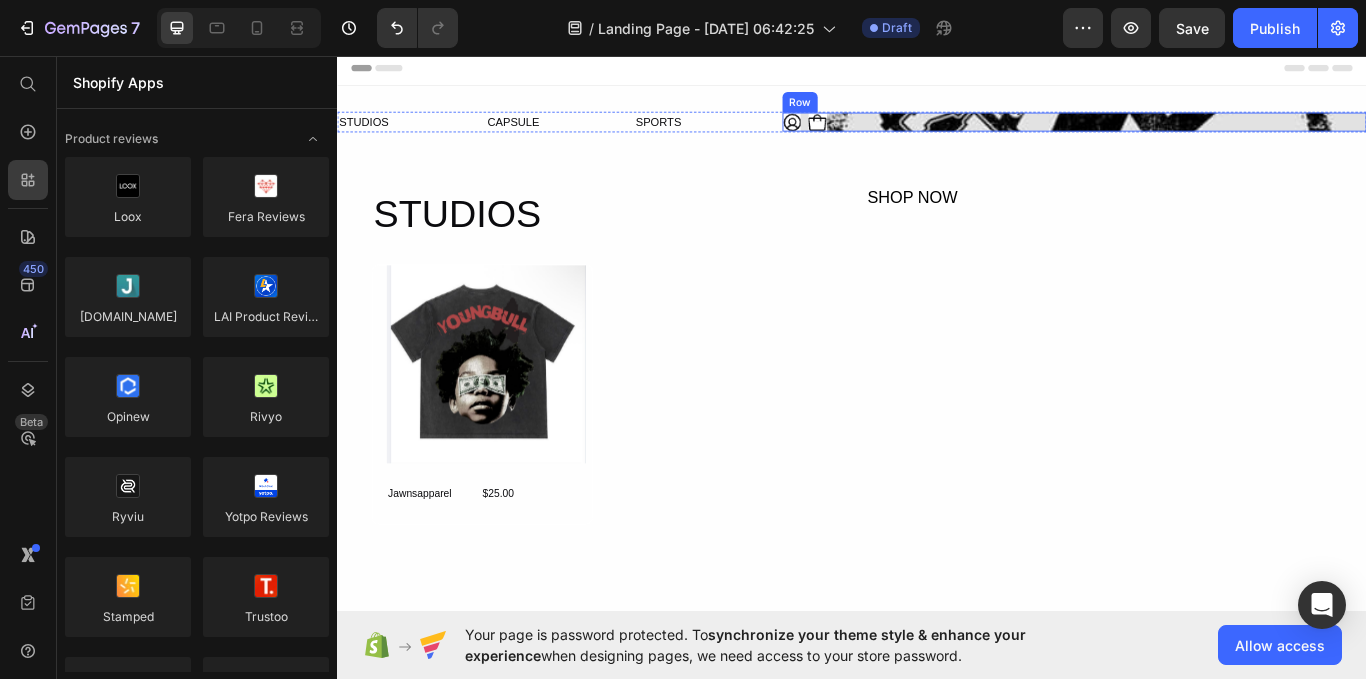 click on "Icon     Icon Icon List Hoz Row" at bounding box center (1196, 134) 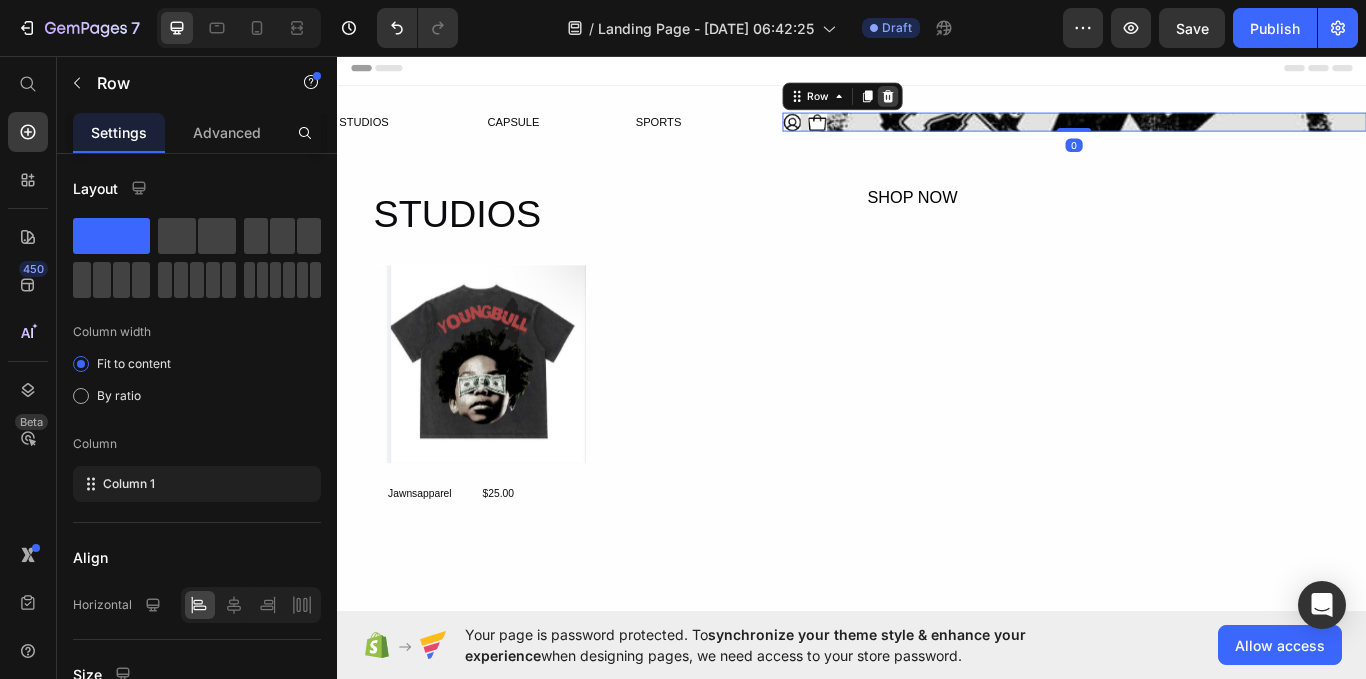 click at bounding box center [979, 104] 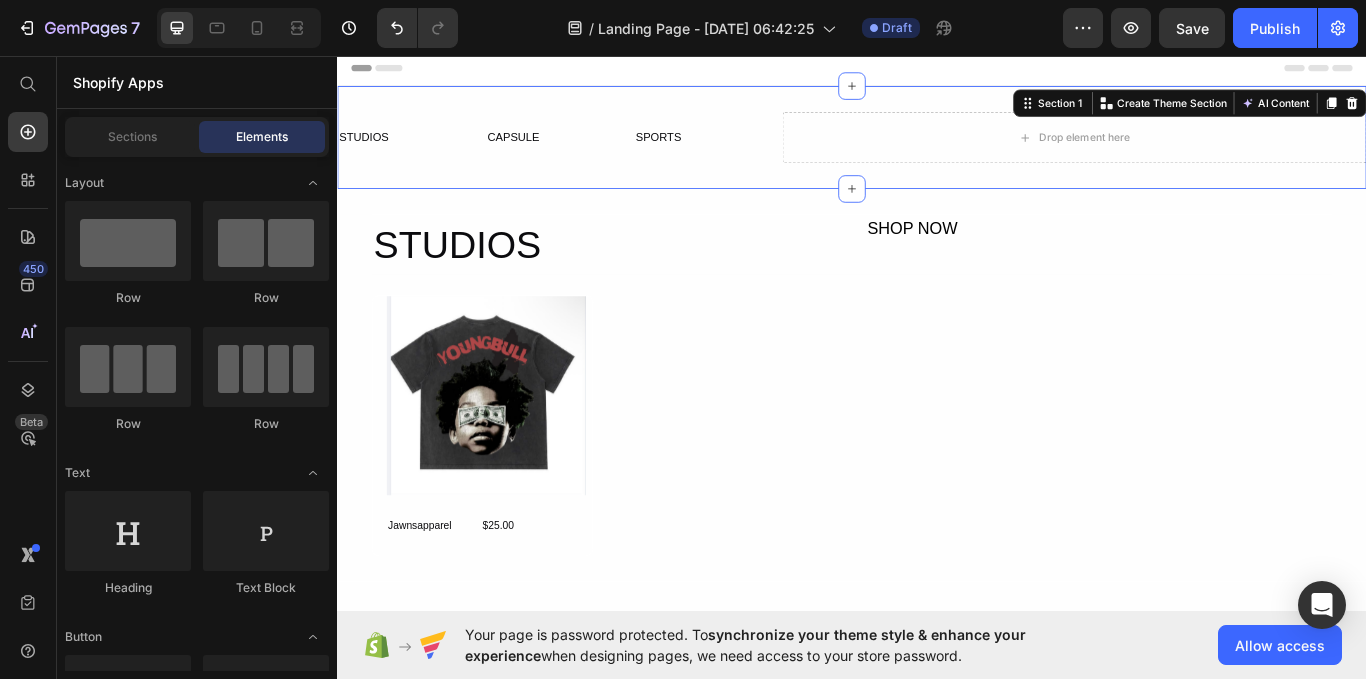 click on "STUDIOS Text Block CAPSULE Text Block SPORTS Text Block Row
Drop element here Row Section 1   You can create reusable sections Create Theme Section AI Content Write with GemAI What would you like to describe here? Tone and Voice Persuasive Product Getting products... Show more Generate" at bounding box center [937, 152] 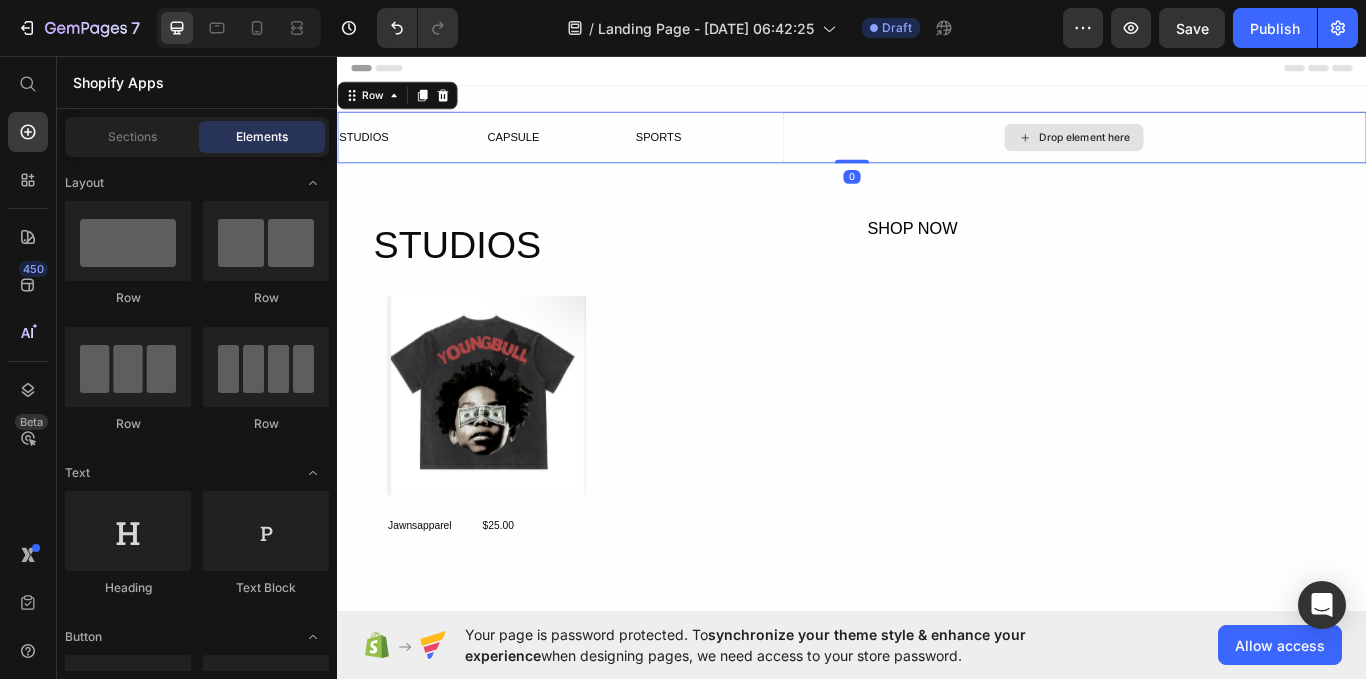 click on "Drop element here" at bounding box center [1196, 152] 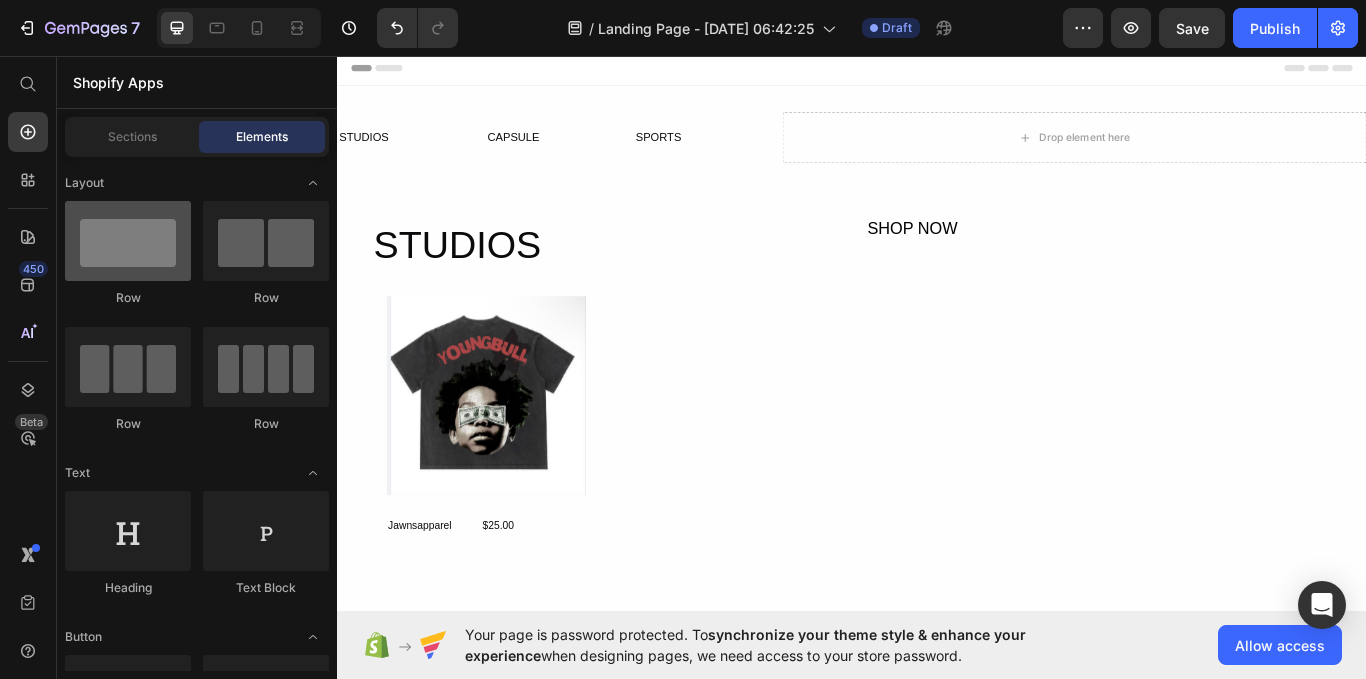 click at bounding box center (128, 241) 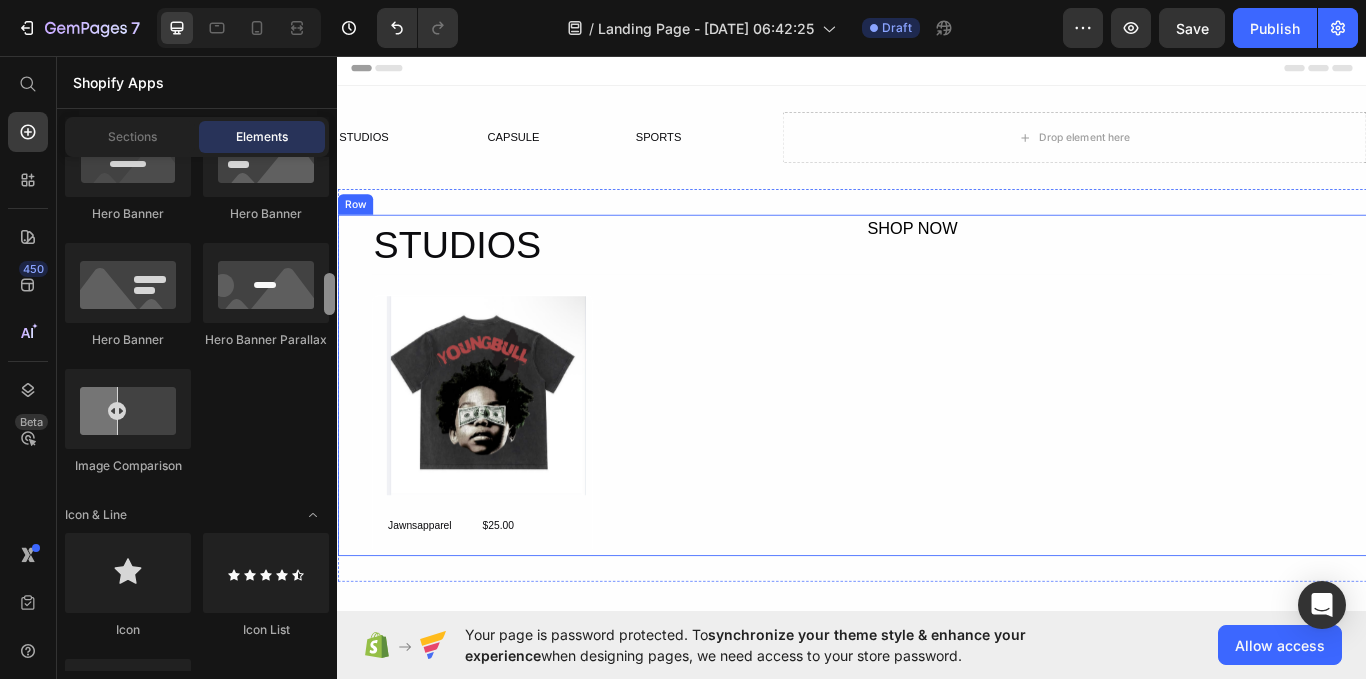 scroll, scrollTop: 1104, scrollLeft: 0, axis: vertical 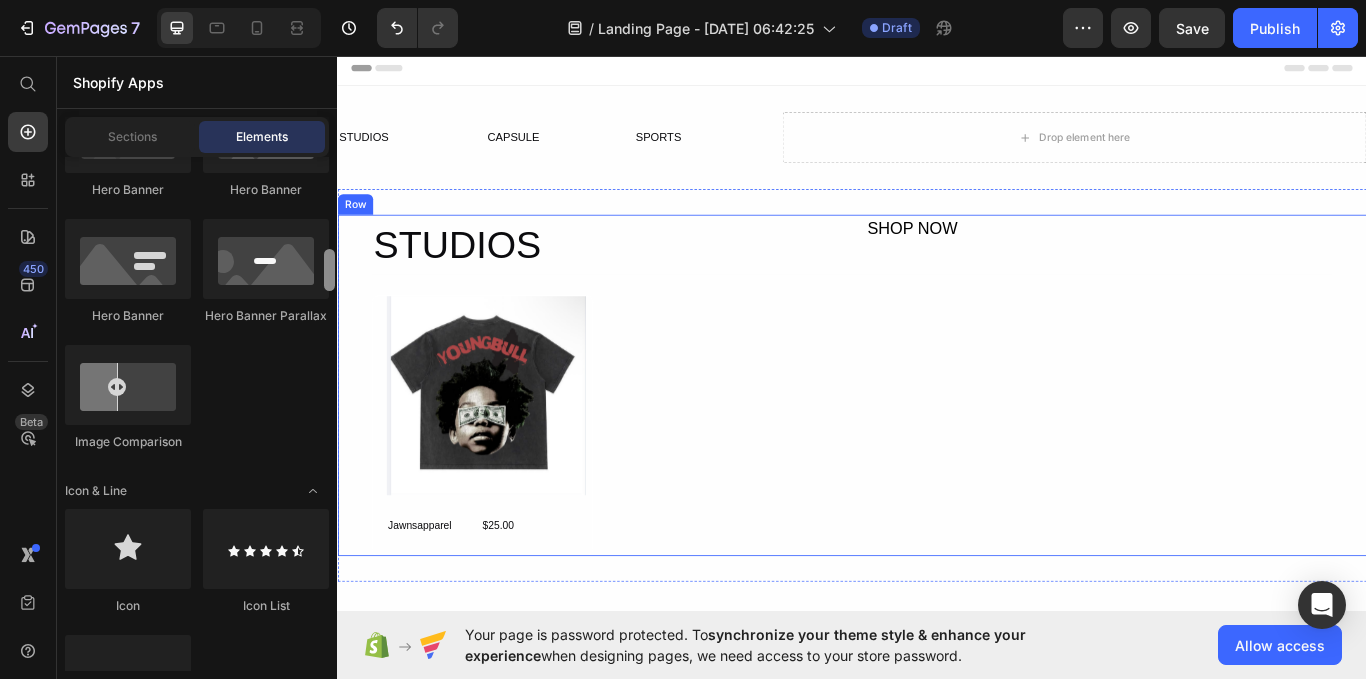 drag, startPoint x: 669, startPoint y: 234, endPoint x: 341, endPoint y: 359, distance: 351.01138 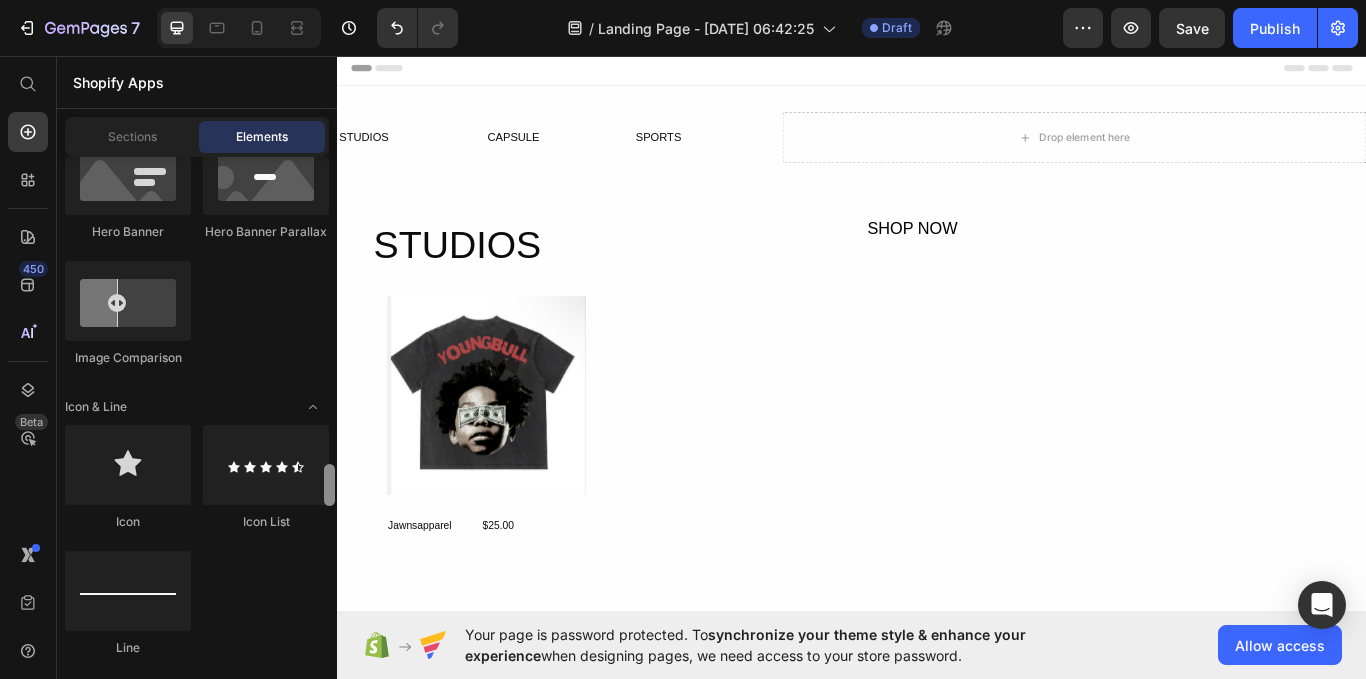 scroll, scrollTop: 1488, scrollLeft: 0, axis: vertical 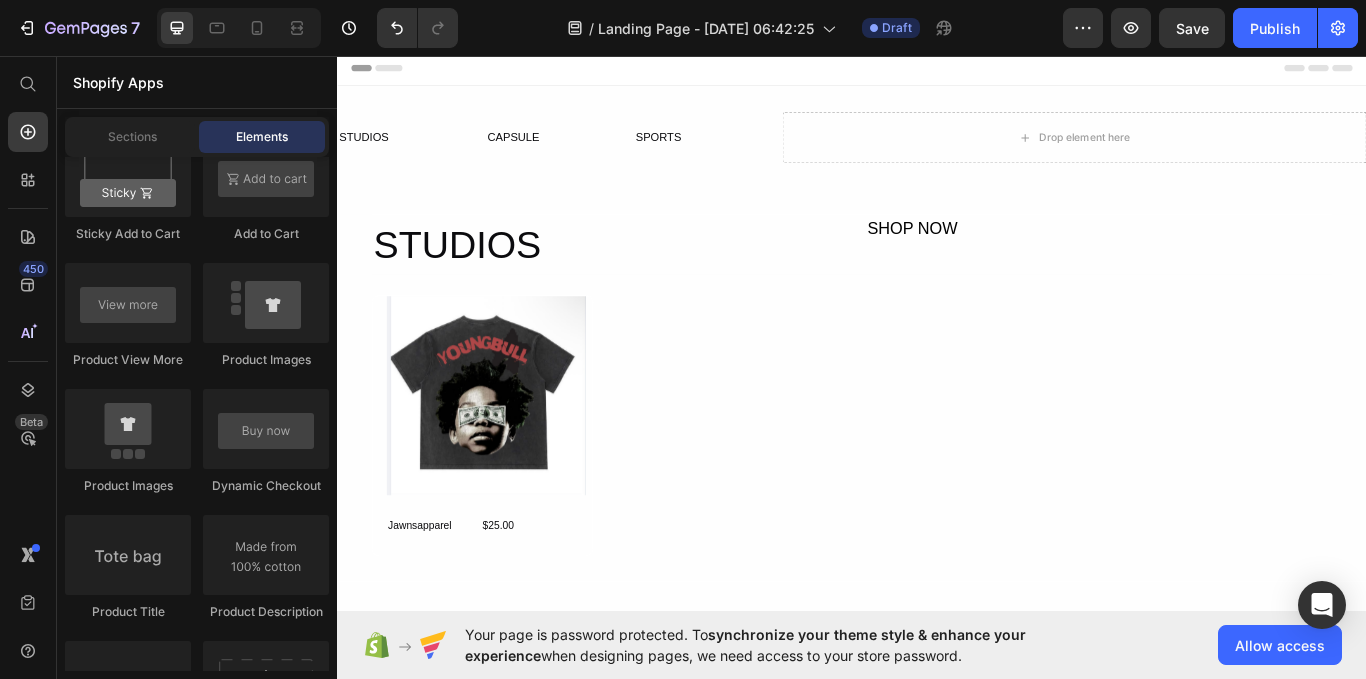 drag, startPoint x: 329, startPoint y: 264, endPoint x: 324, endPoint y: 433, distance: 169.07394 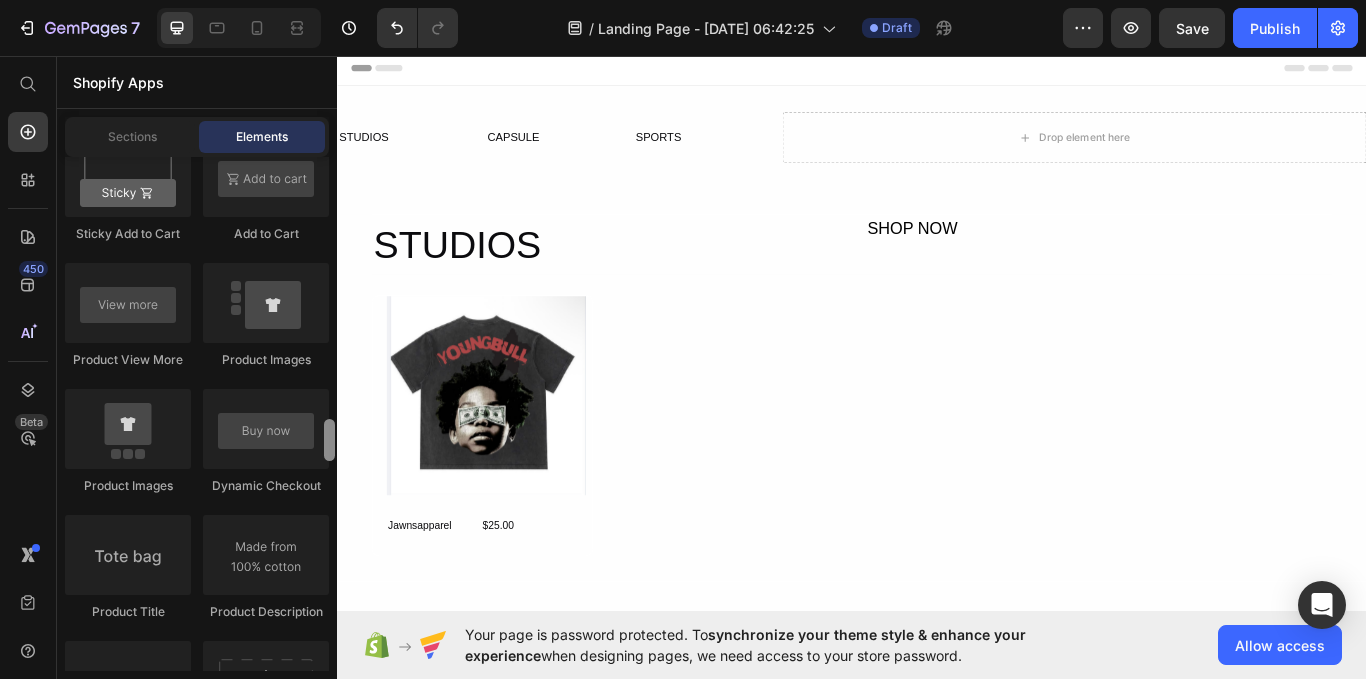 scroll, scrollTop: 3000, scrollLeft: 0, axis: vertical 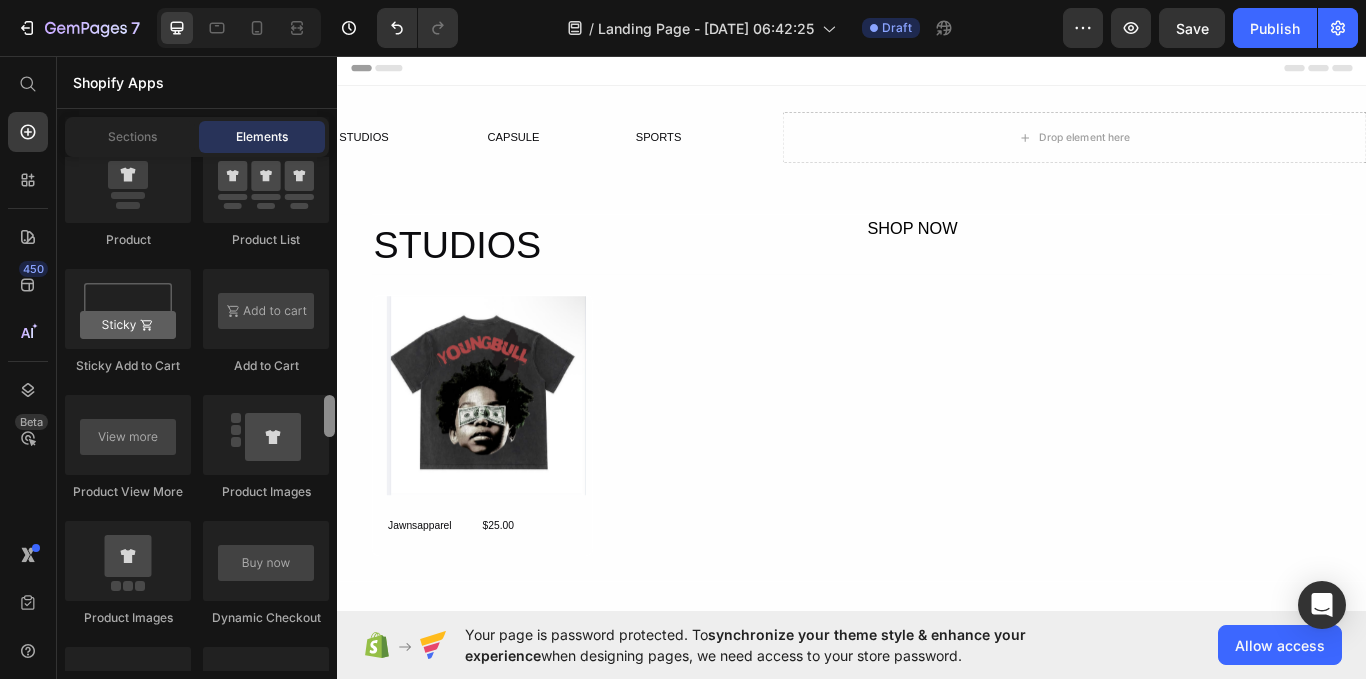 drag, startPoint x: 326, startPoint y: 420, endPoint x: 322, endPoint y: 407, distance: 13.601471 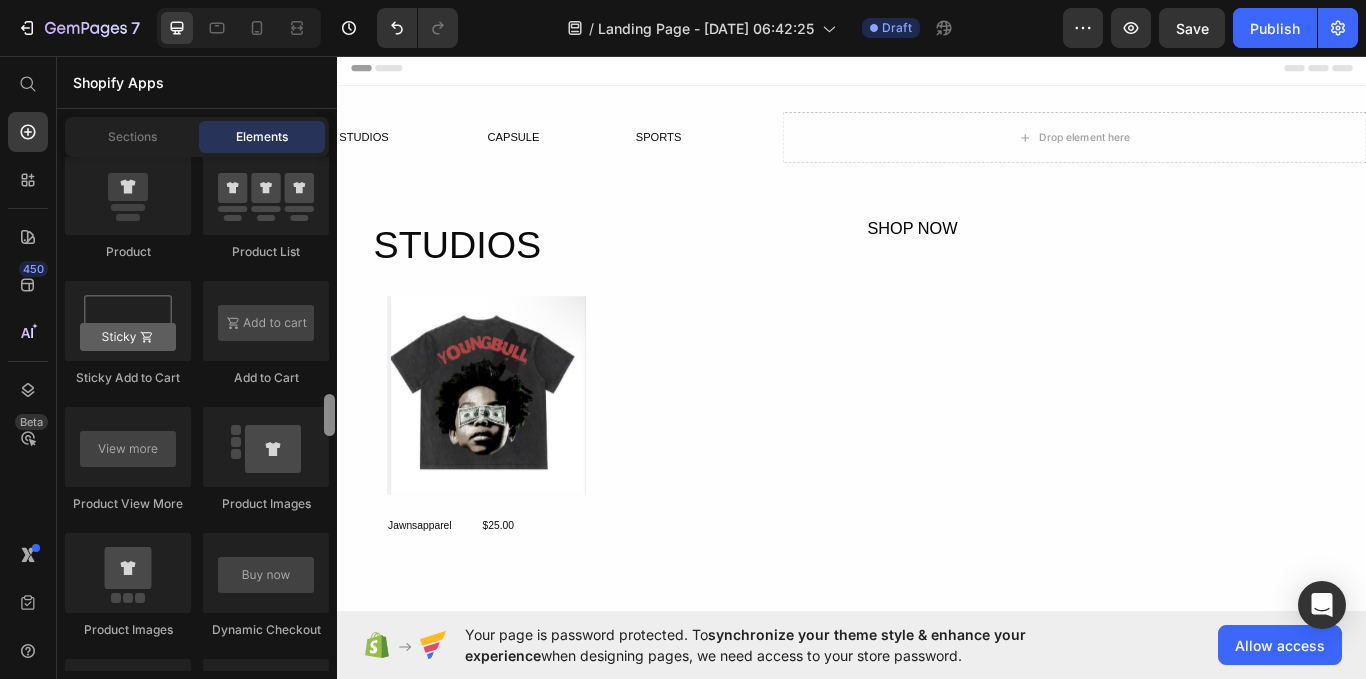 scroll, scrollTop: 3358, scrollLeft: 0, axis: vertical 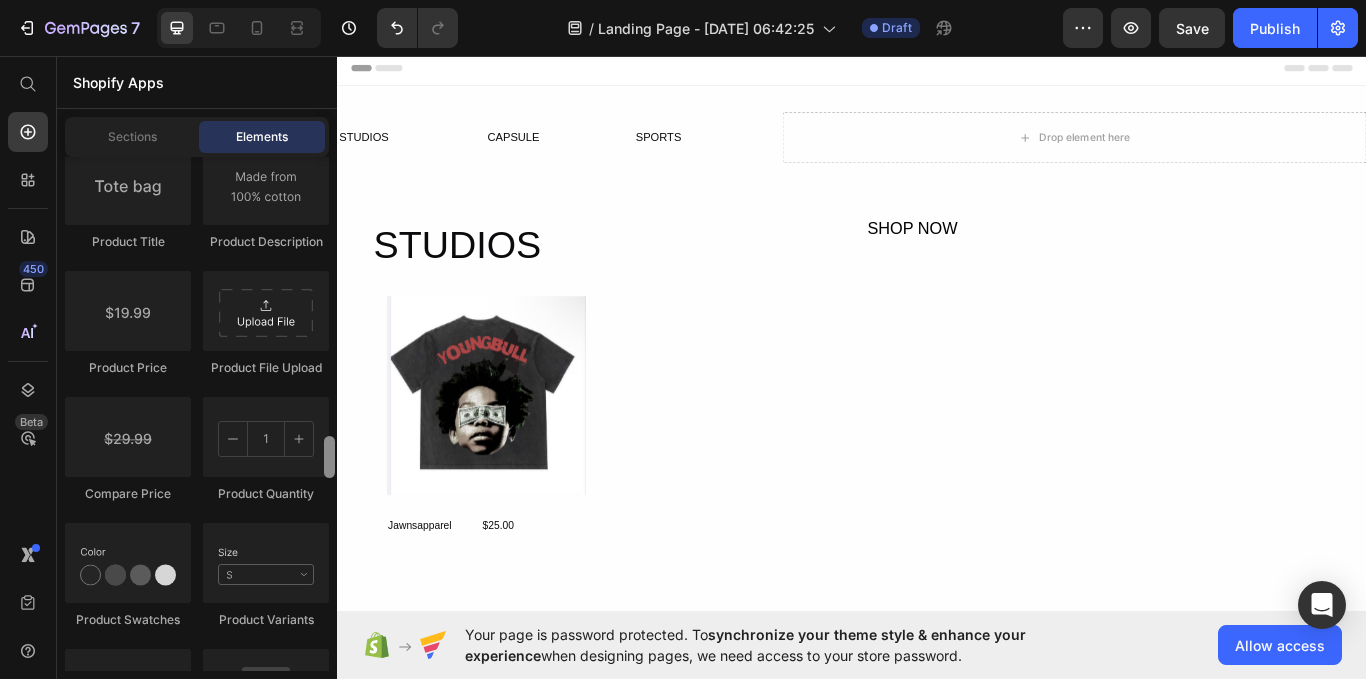 drag, startPoint x: 322, startPoint y: 407, endPoint x: 322, endPoint y: 393, distance: 14 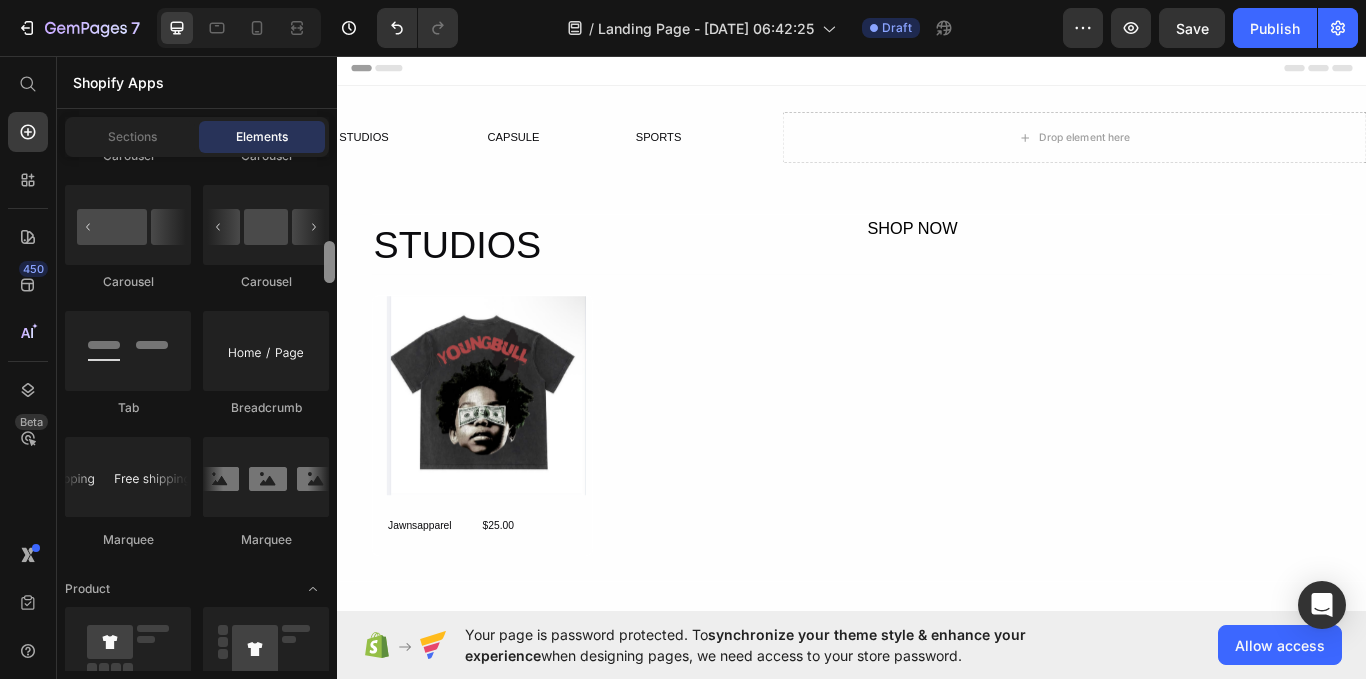 scroll, scrollTop: 2170, scrollLeft: 0, axis: vertical 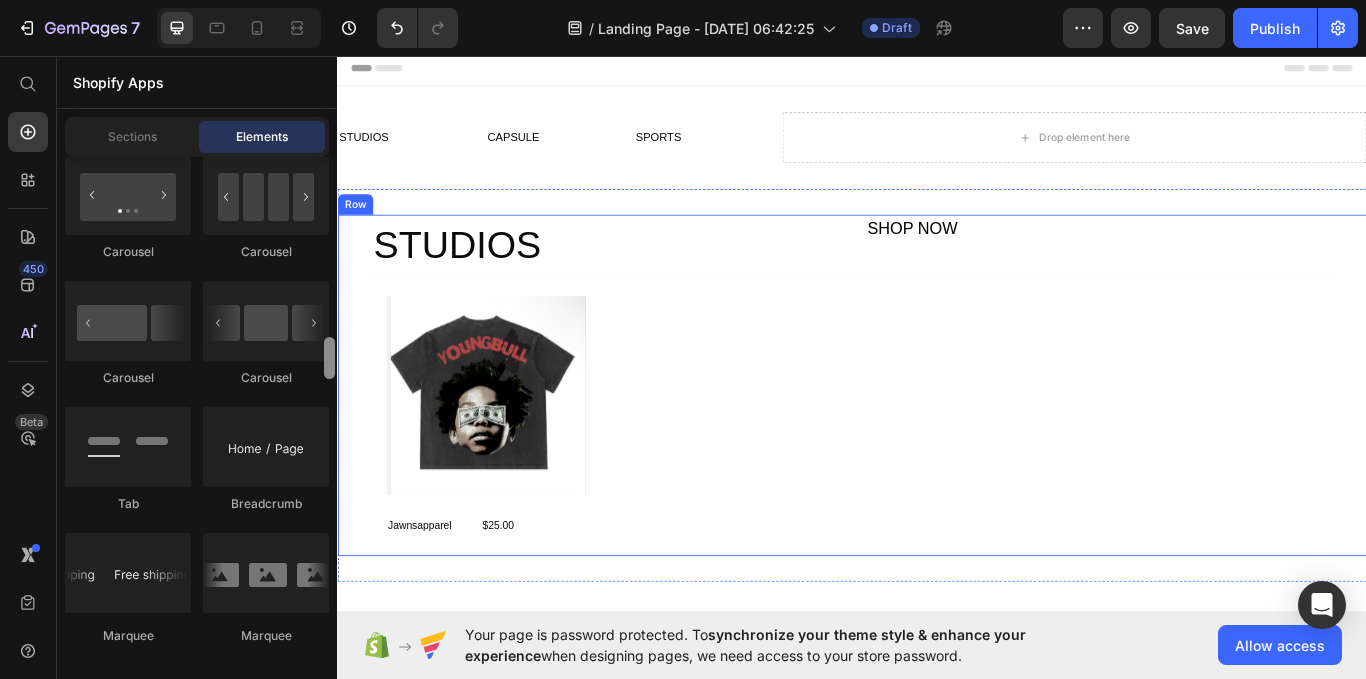 drag, startPoint x: 662, startPoint y: 506, endPoint x: 339, endPoint y: 371, distance: 350.07715 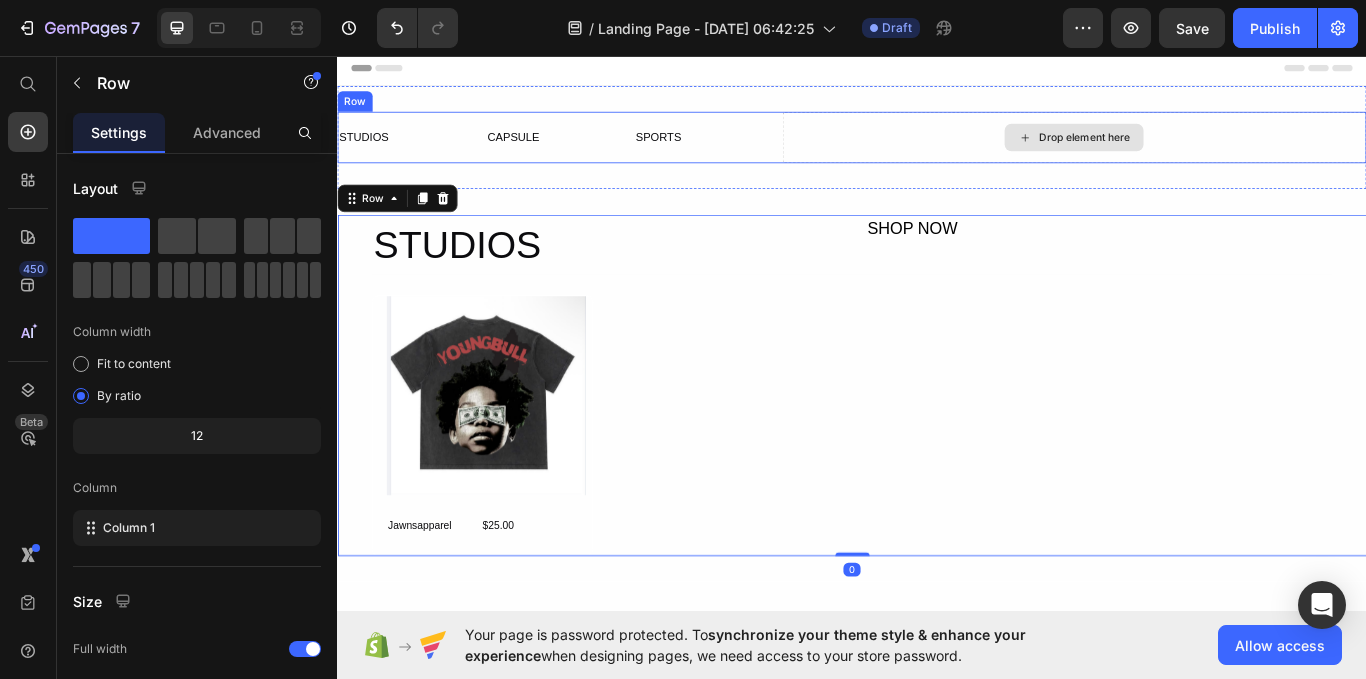 click on "Drop element here" at bounding box center [1196, 152] 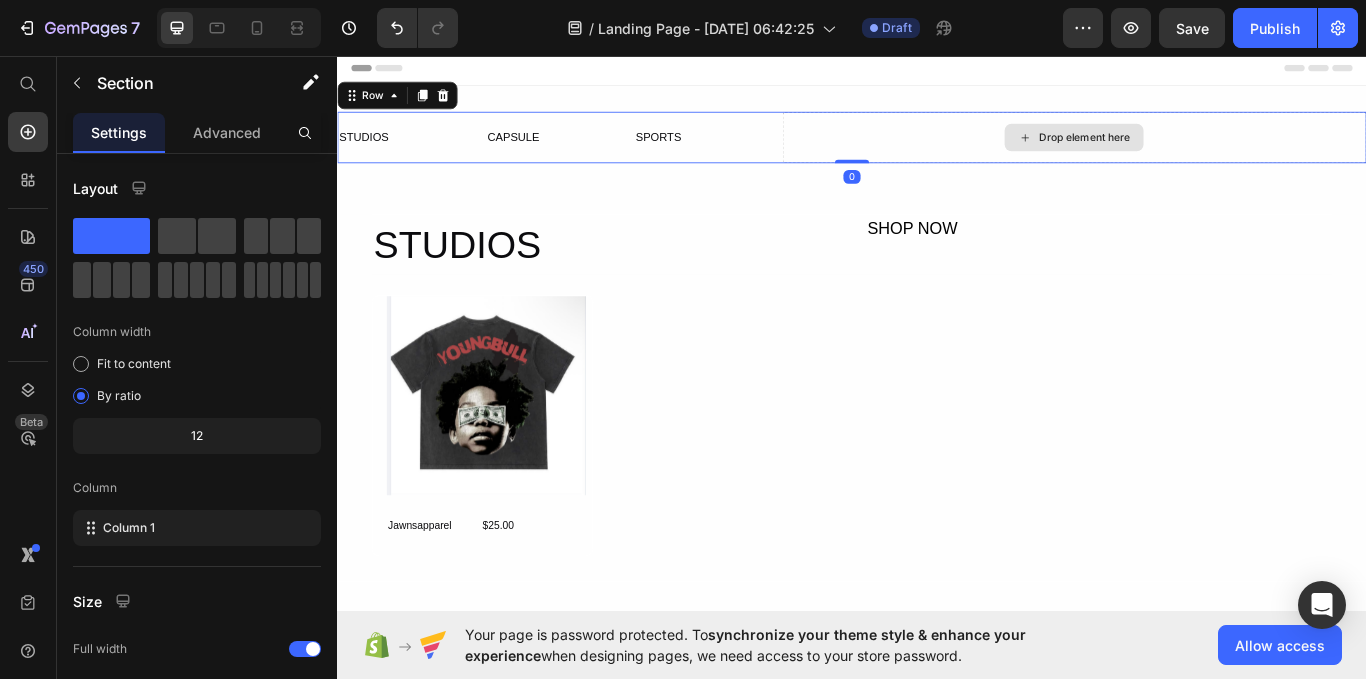 click on "STUDIOS Text Block CAPSULE Text Block SPORTS Text Block Row
Drop element here Row   0 Section 1" at bounding box center [937, 152] 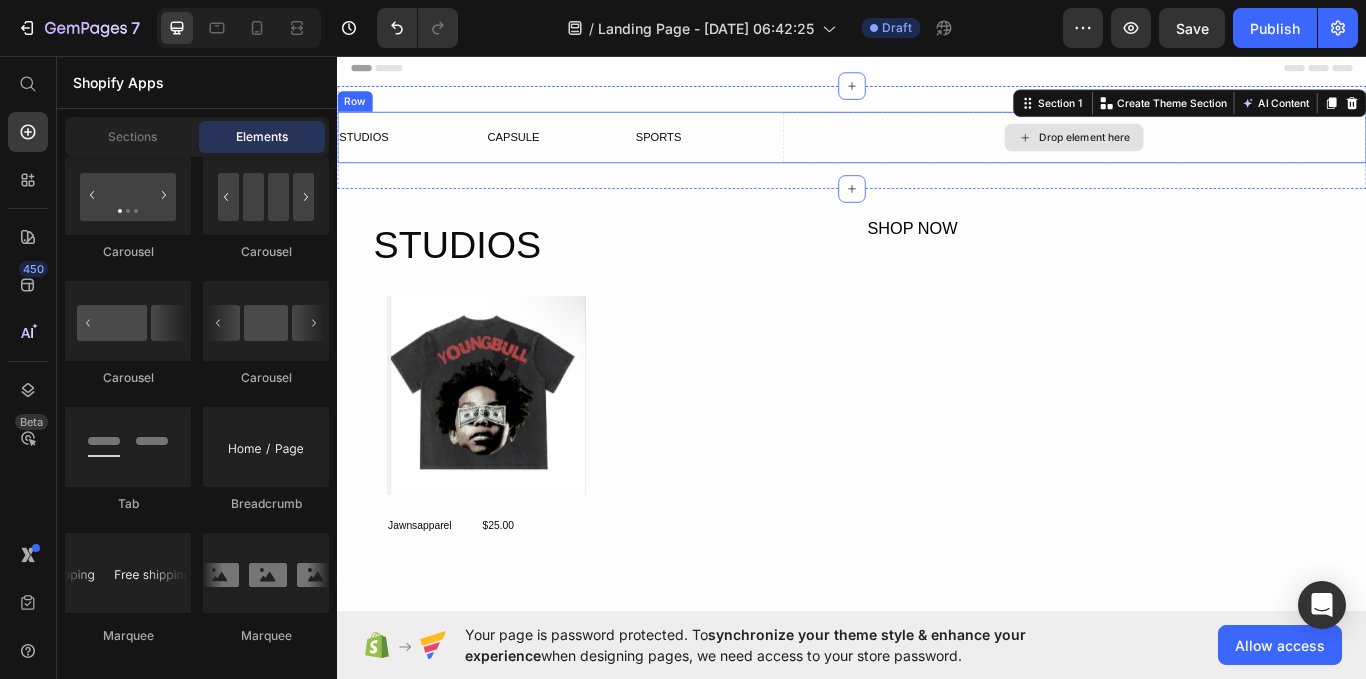 click on "Drop element here" at bounding box center [1196, 152] 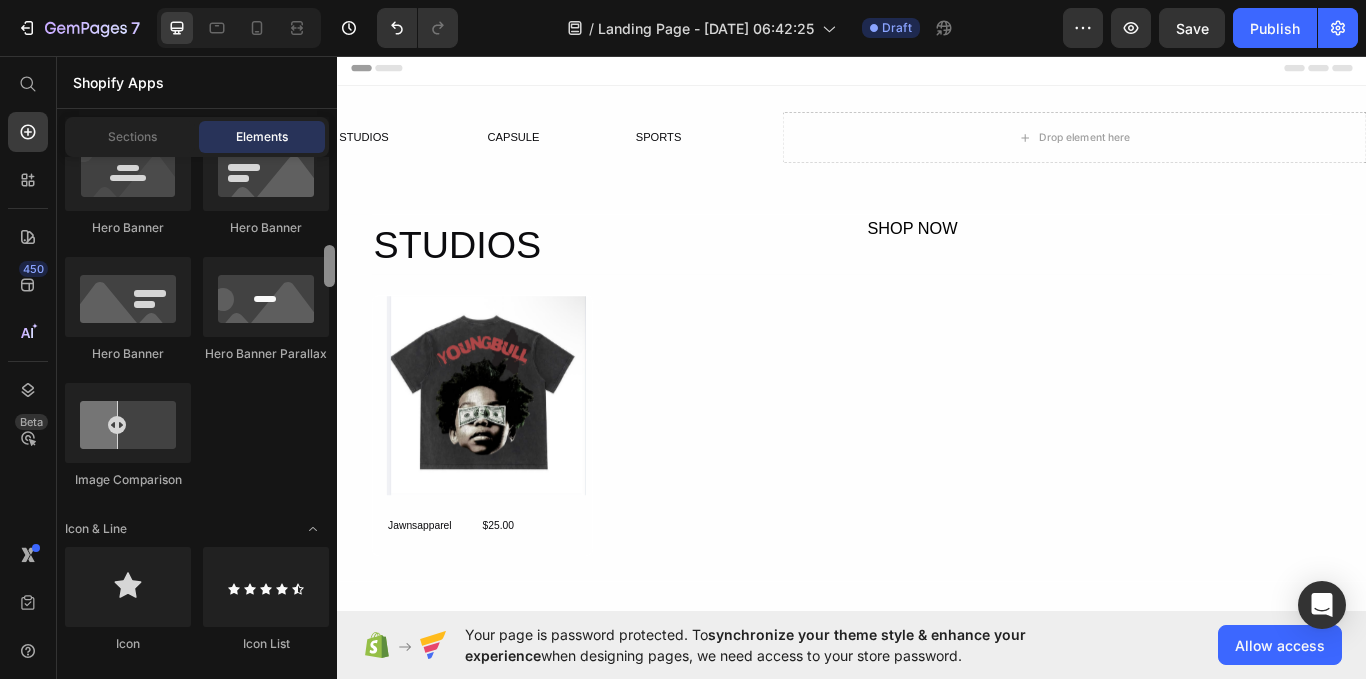 scroll, scrollTop: 1054, scrollLeft: 0, axis: vertical 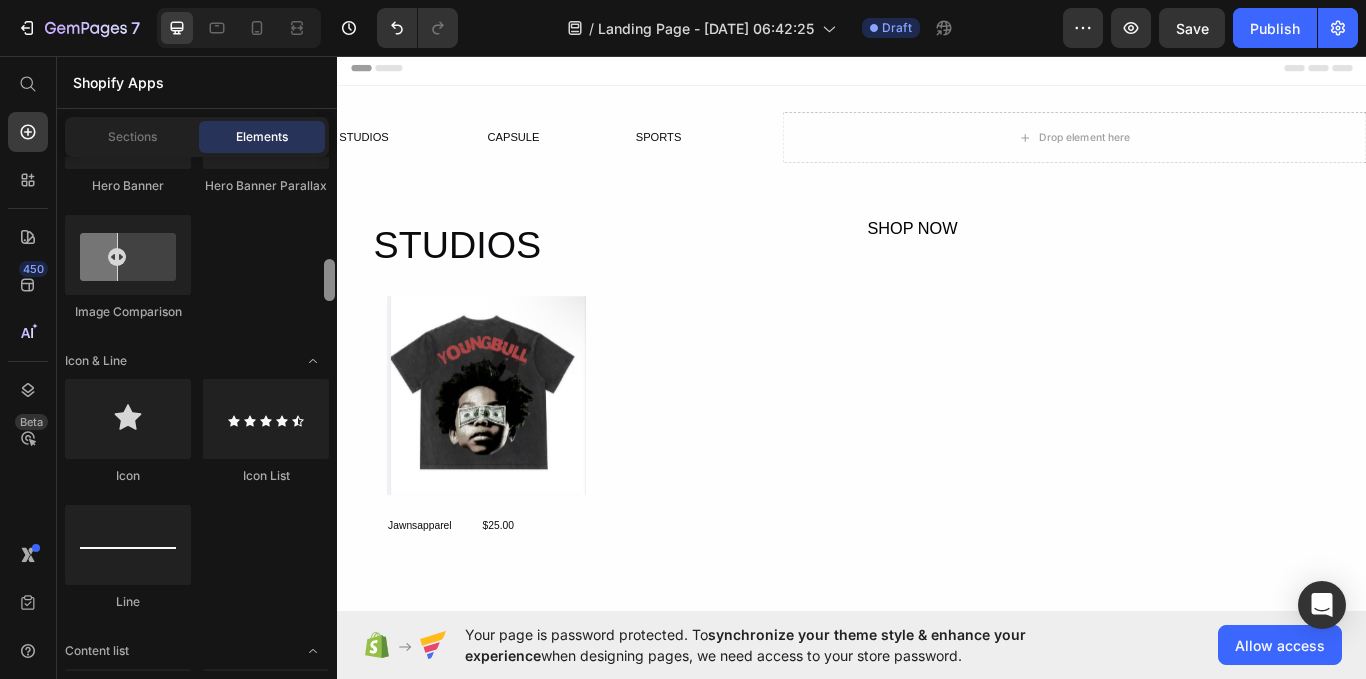 click at bounding box center (329, 280) 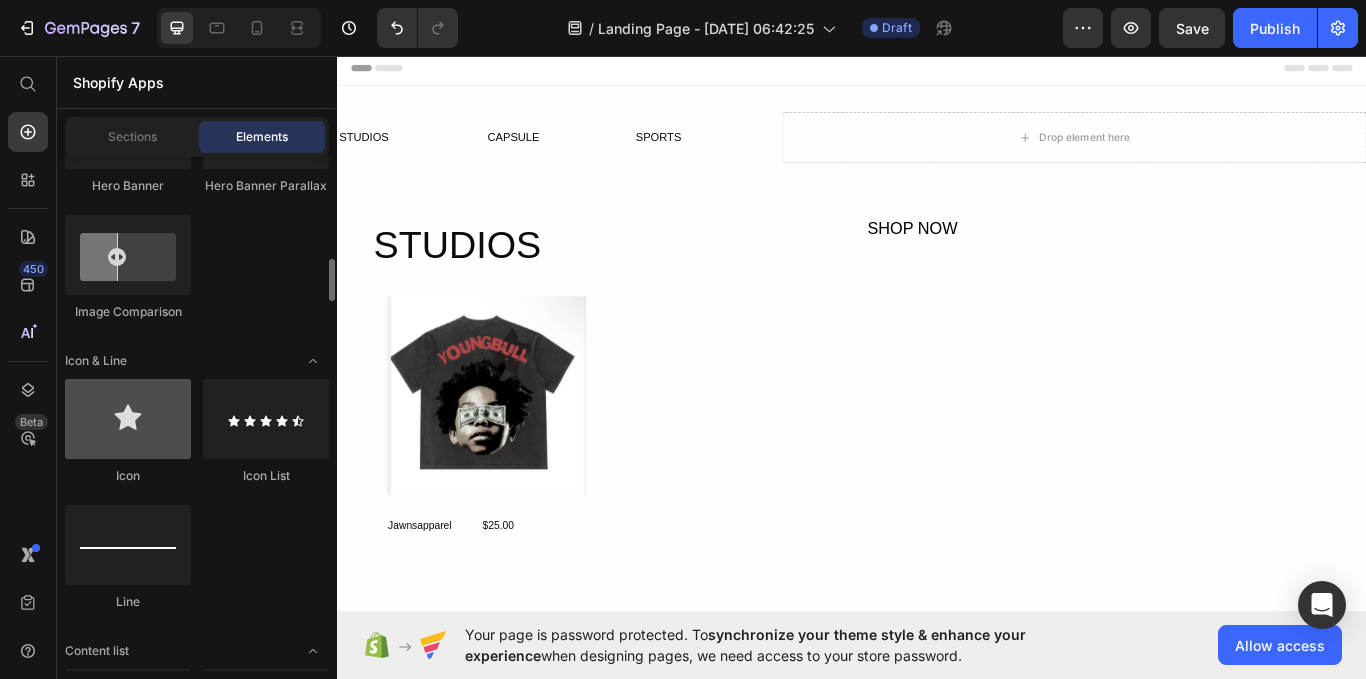 click at bounding box center [128, 419] 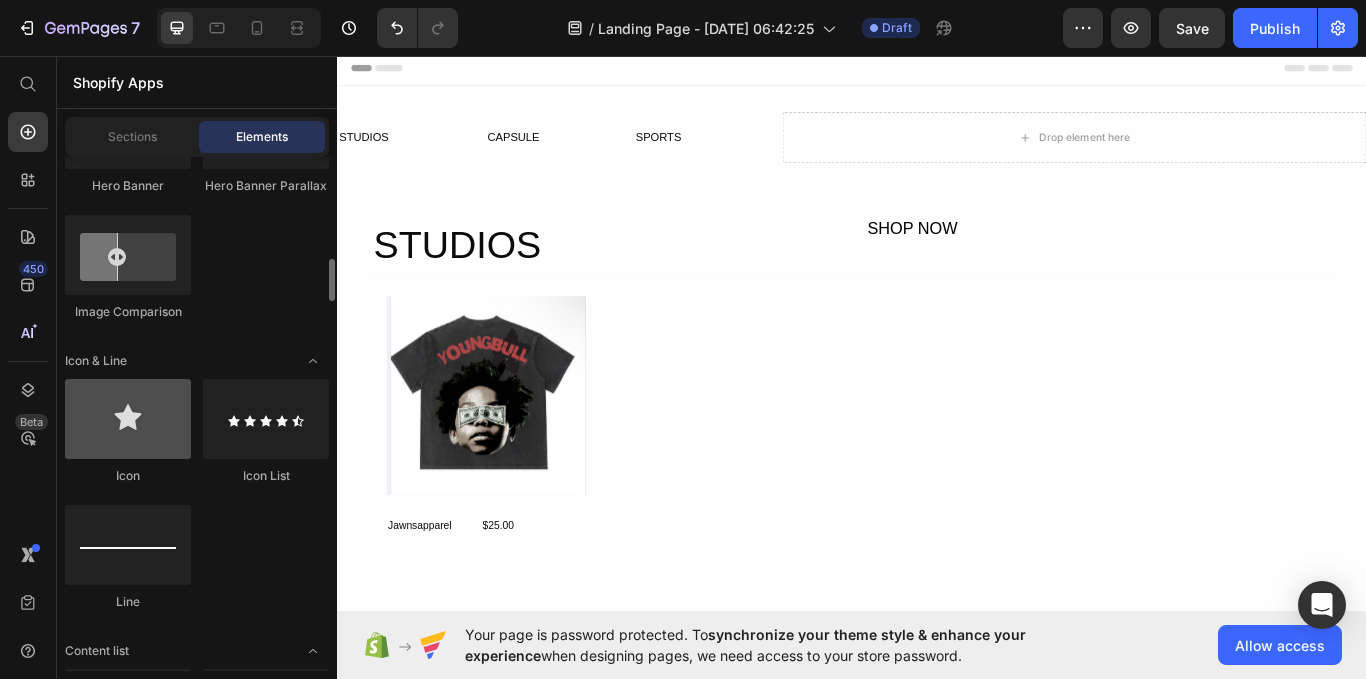 click at bounding box center [128, 419] 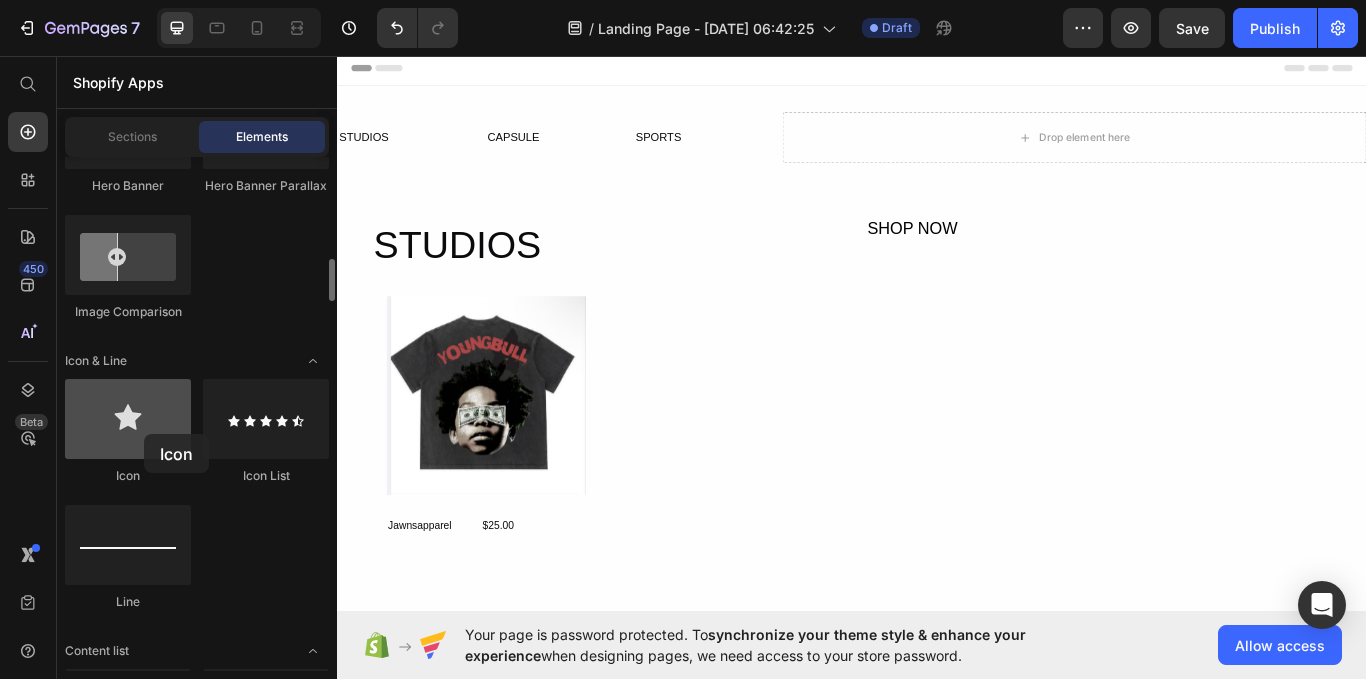 click at bounding box center (128, 419) 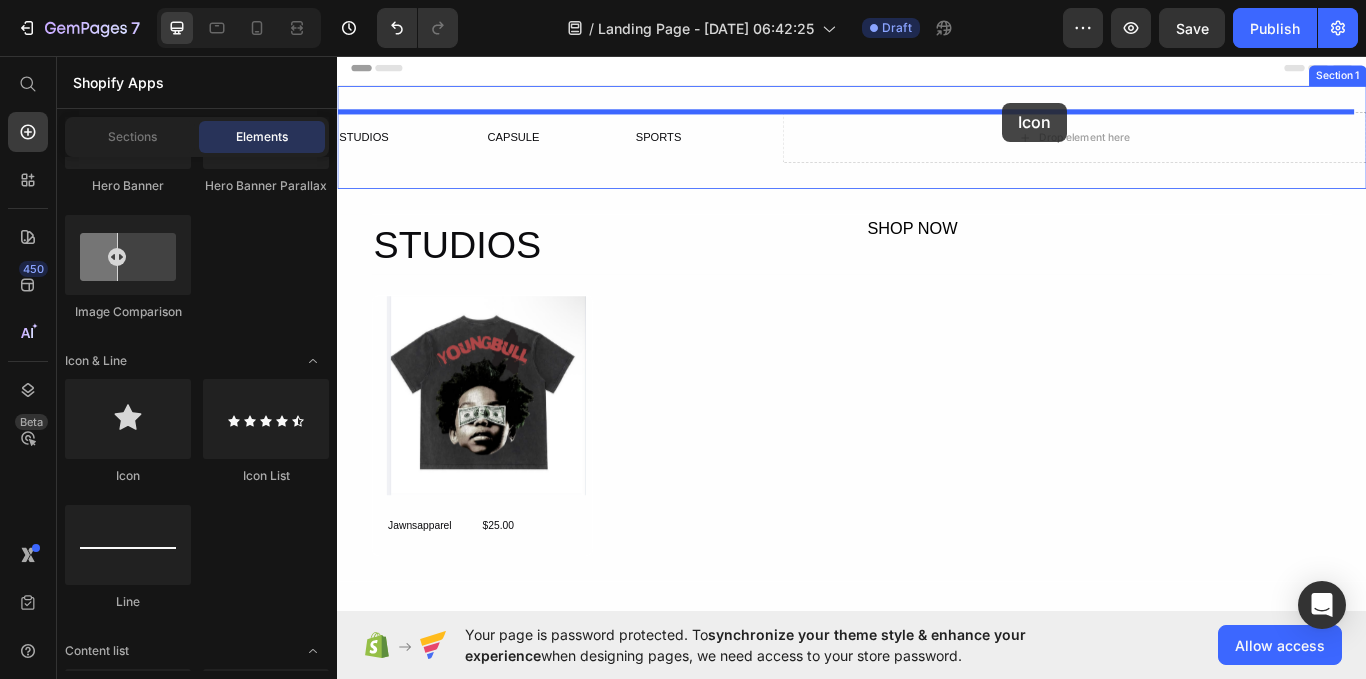 drag, startPoint x: 481, startPoint y: 485, endPoint x: 1113, endPoint y: 112, distance: 733.8617 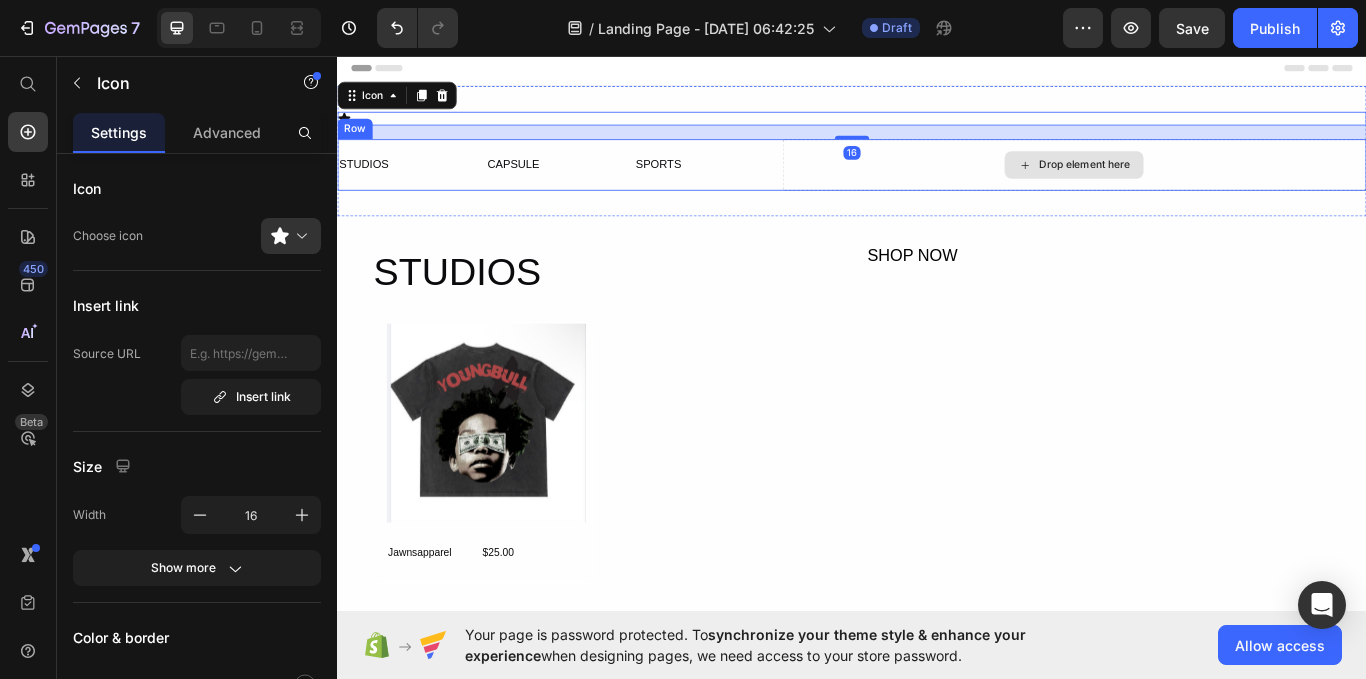 click on "Drop element here" at bounding box center (1196, 184) 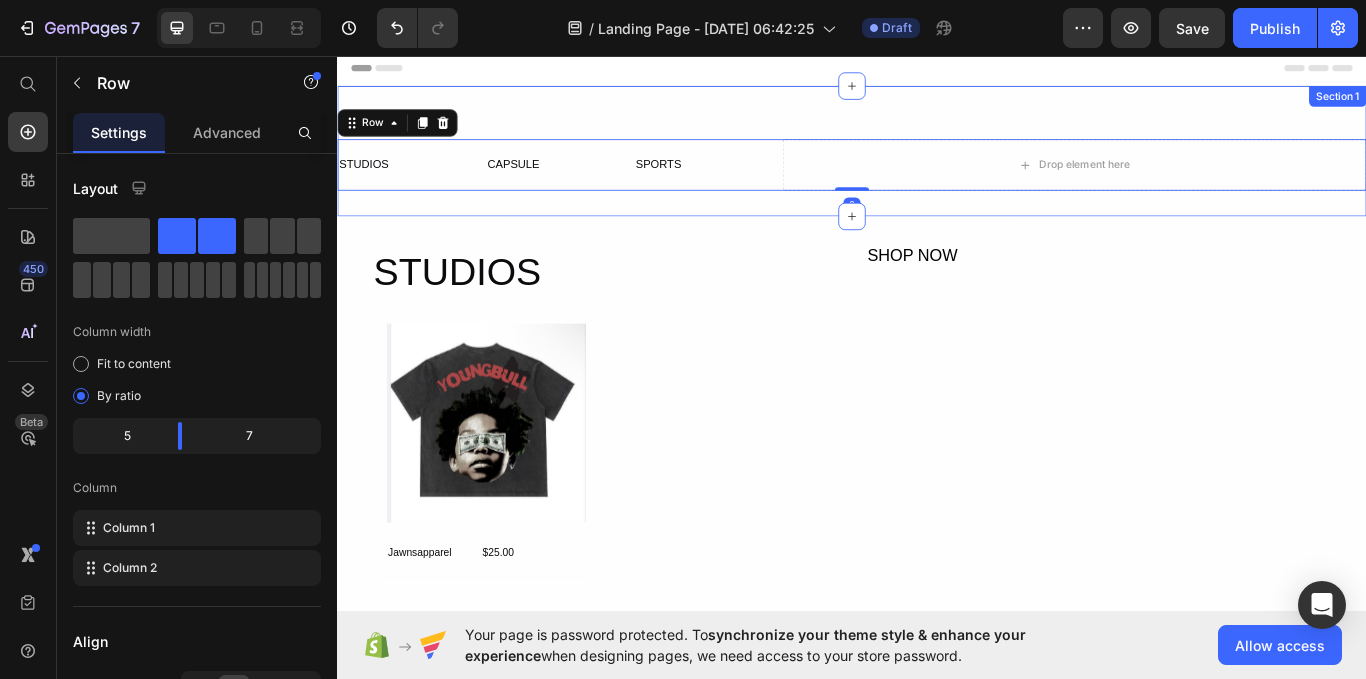click on "Icon" at bounding box center [937, 130] 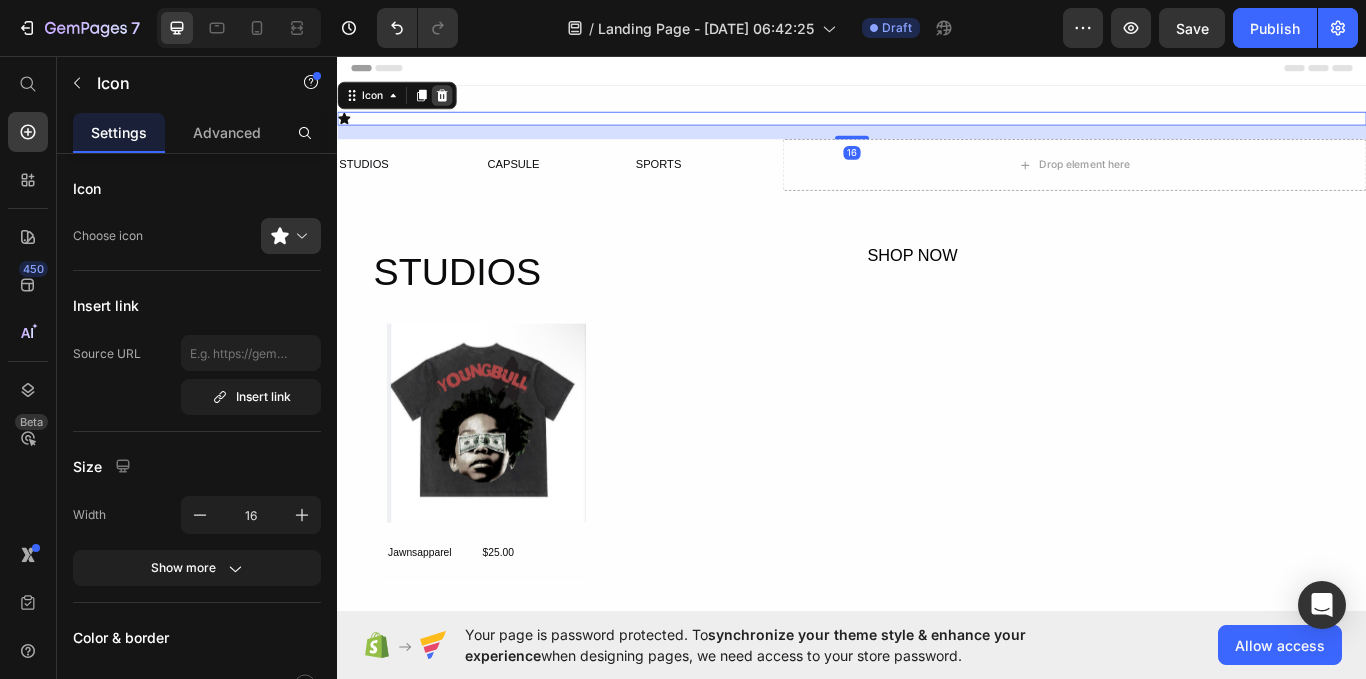 click 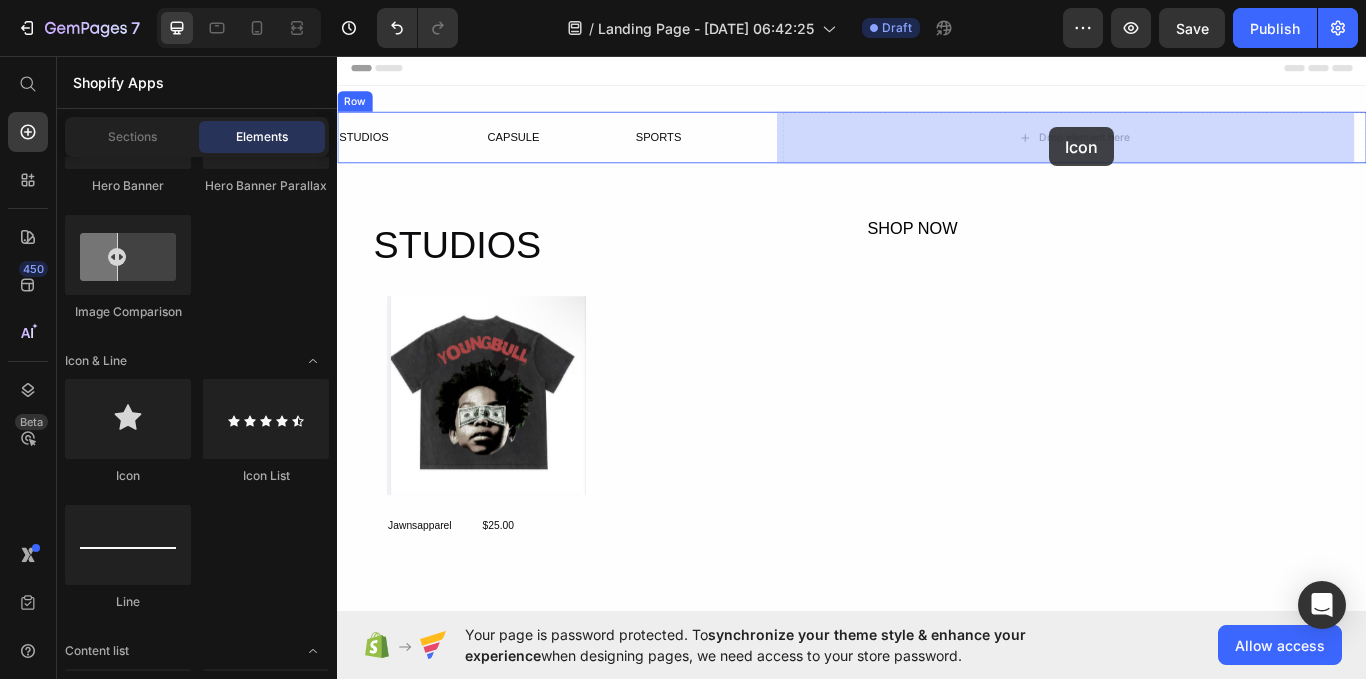 drag, startPoint x: 474, startPoint y: 455, endPoint x: 1166, endPoint y: 141, distance: 759.9079 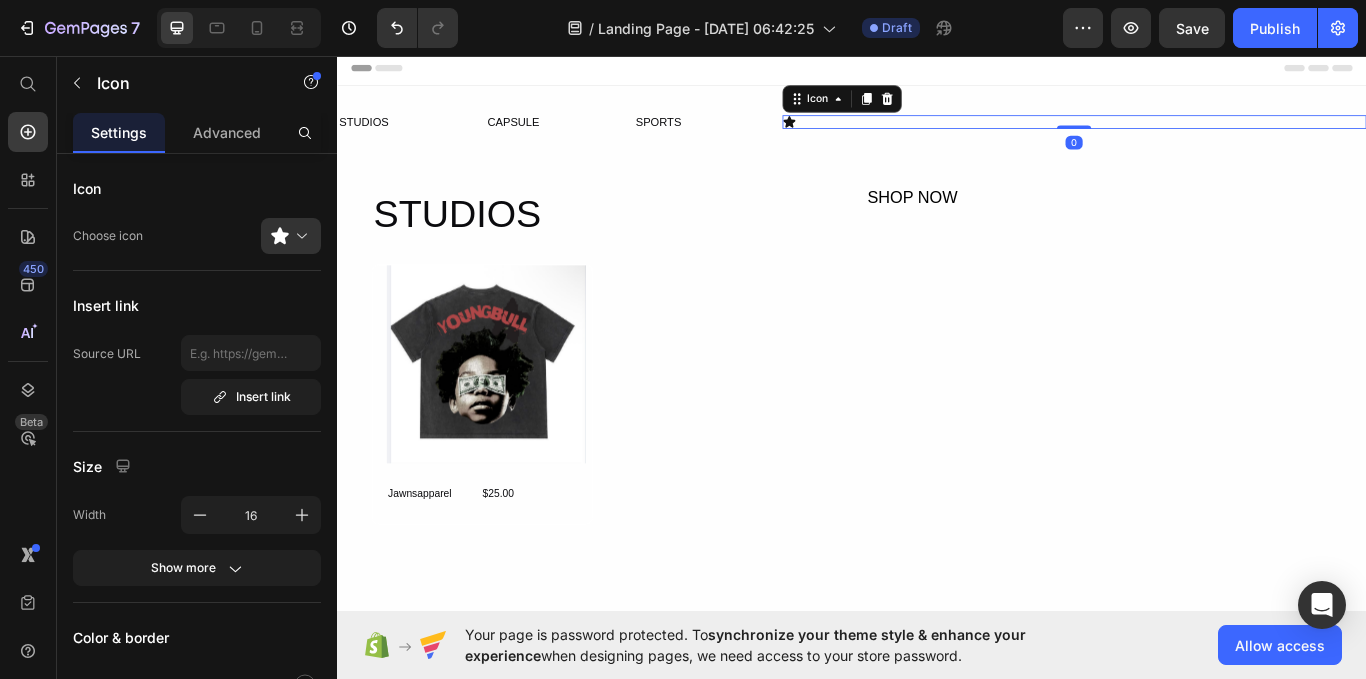 click 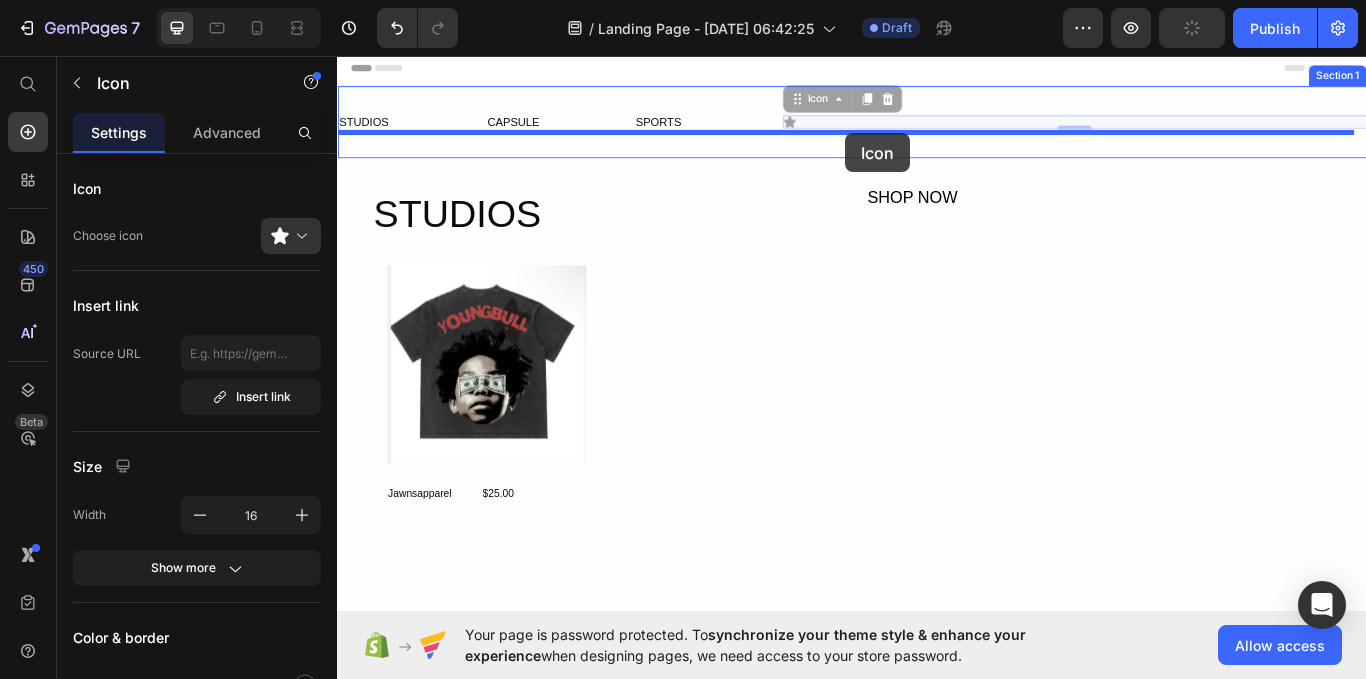 drag, startPoint x: 860, startPoint y: 137, endPoint x: 930, endPoint y: 147, distance: 70.71068 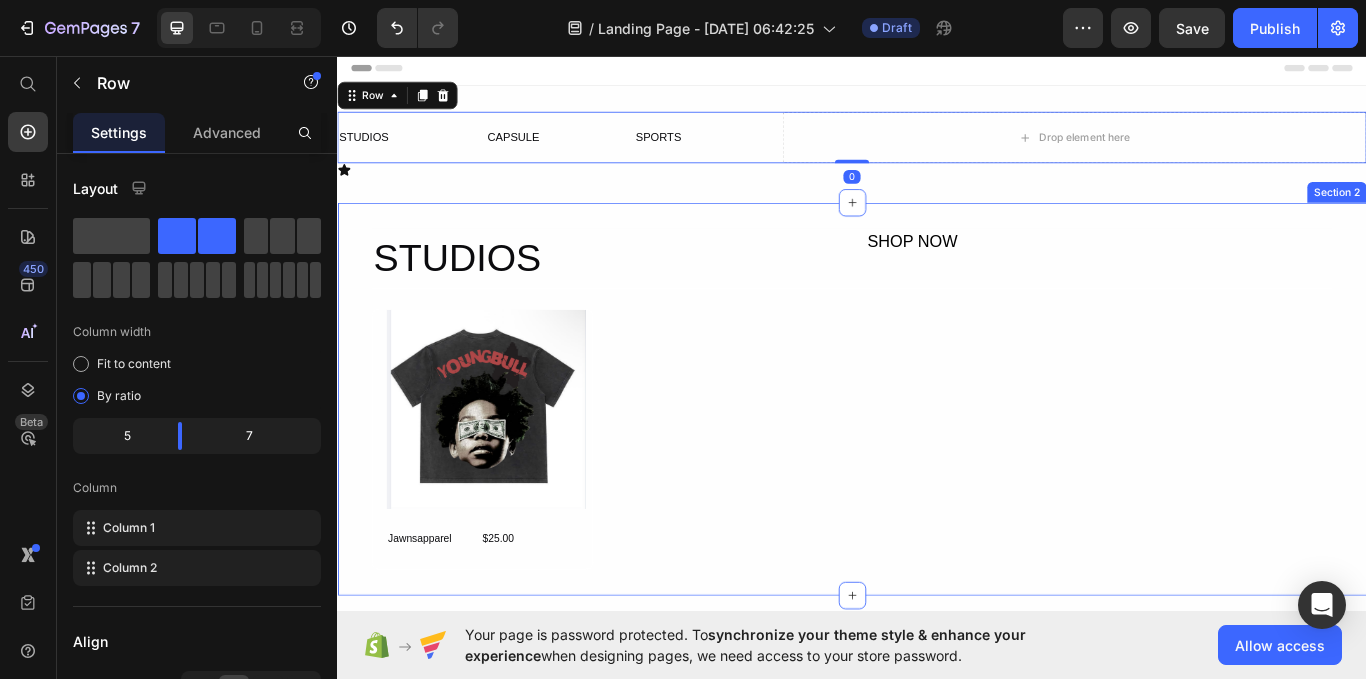 click on "STUDIOS Heading SHOP NOW Text Block Row Product Images Jawnsapparel Product Title $25.00 Product Price Row Row Product List Row Section 2" at bounding box center [937, 457] 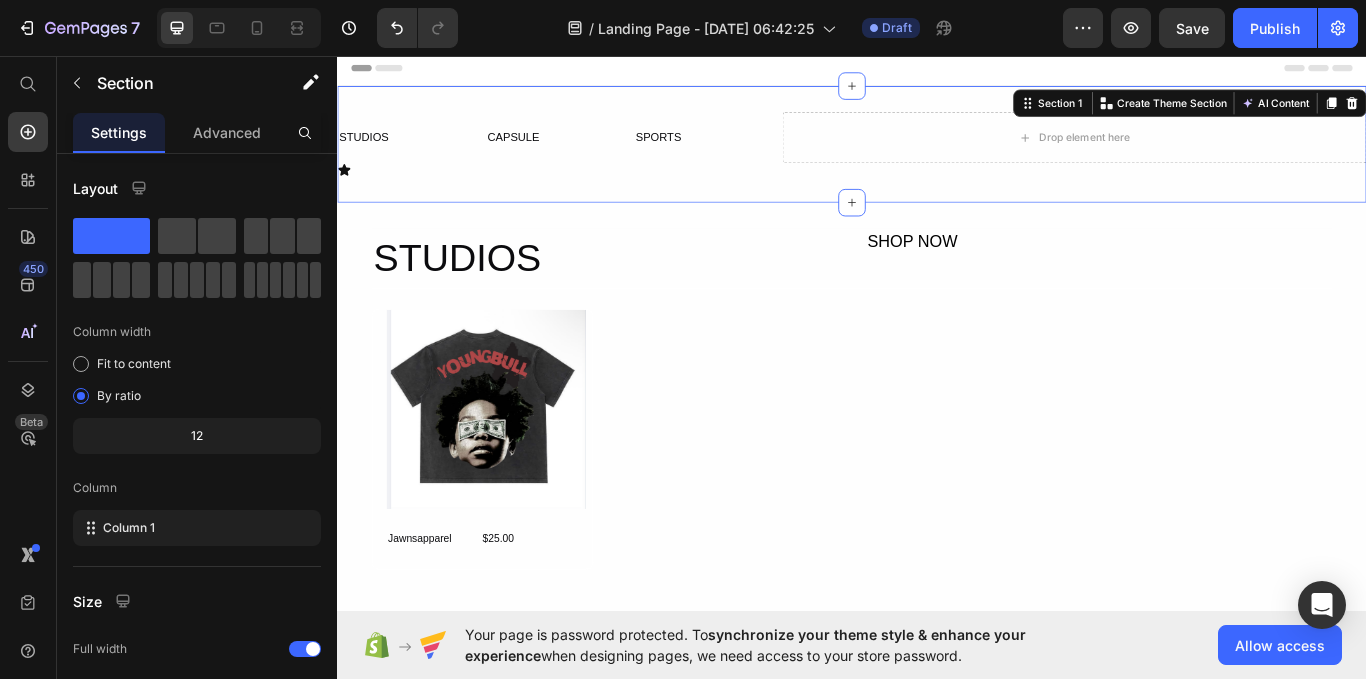 click on "STUDIOS Text Block CAPSULE Text Block SPORTS Text Block Row
Drop element here Row
Icon Section 1   You can create reusable sections Create Theme Section AI Content Write with GemAI What would you like to describe here? Tone and Voice Persuasive Product Show more Generate" at bounding box center [937, 160] 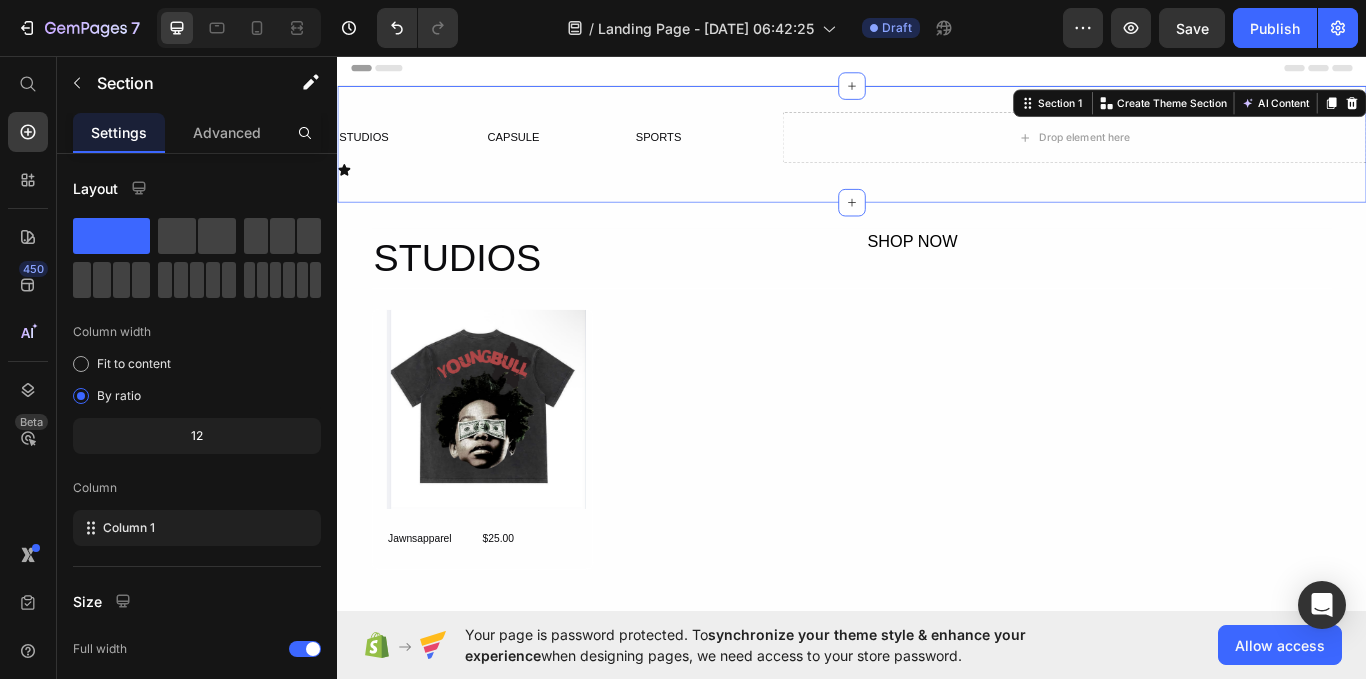 click on "Icon" at bounding box center [937, 190] 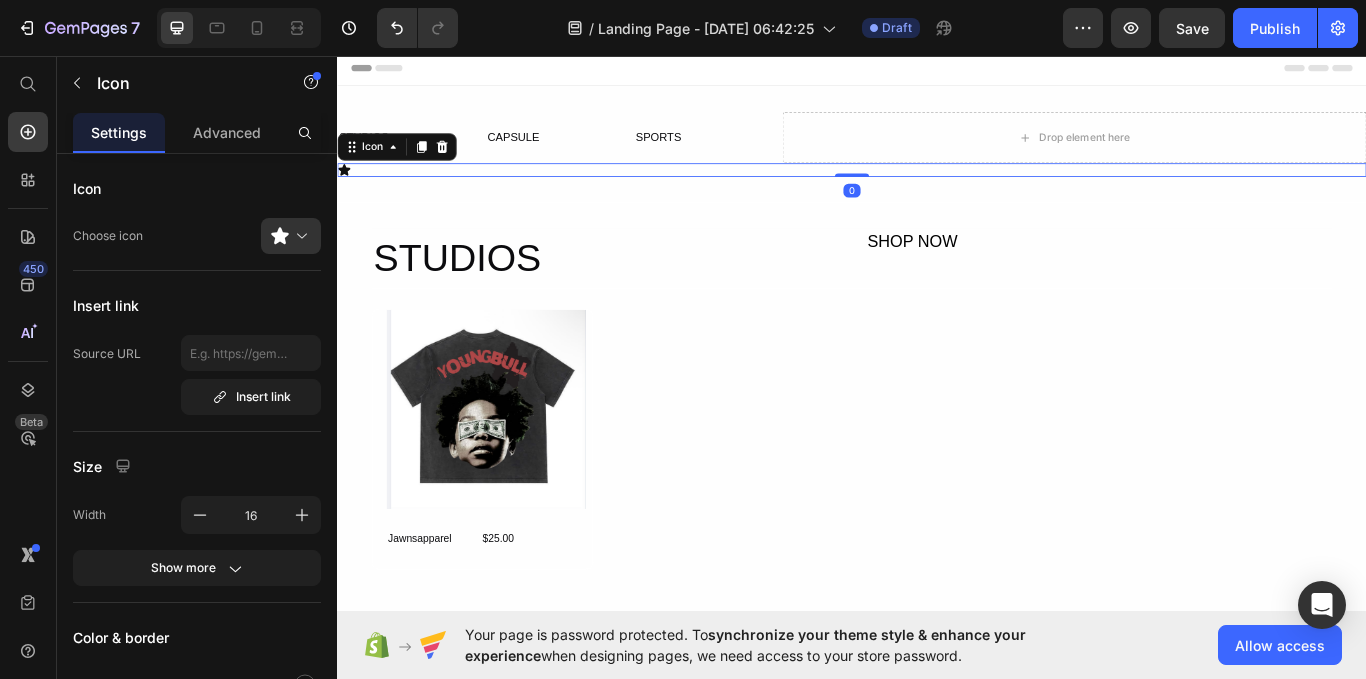 click on "Icon   0" at bounding box center (937, 190) 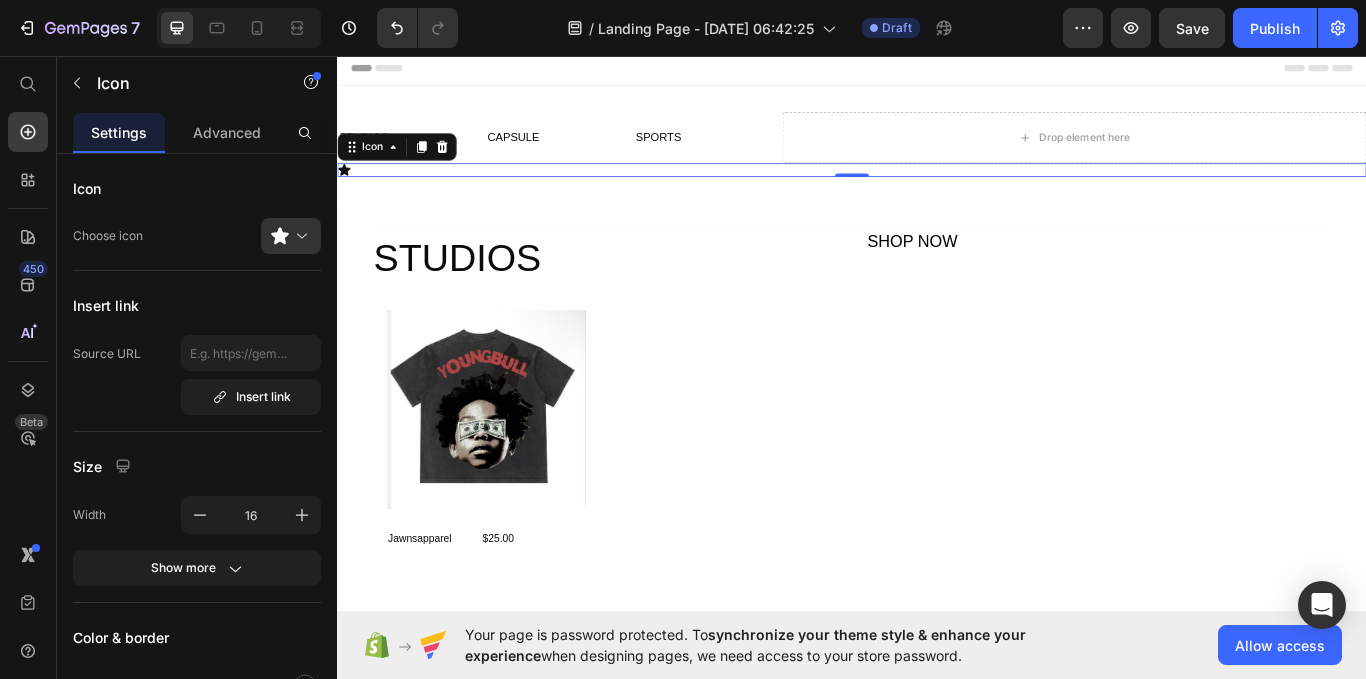 click 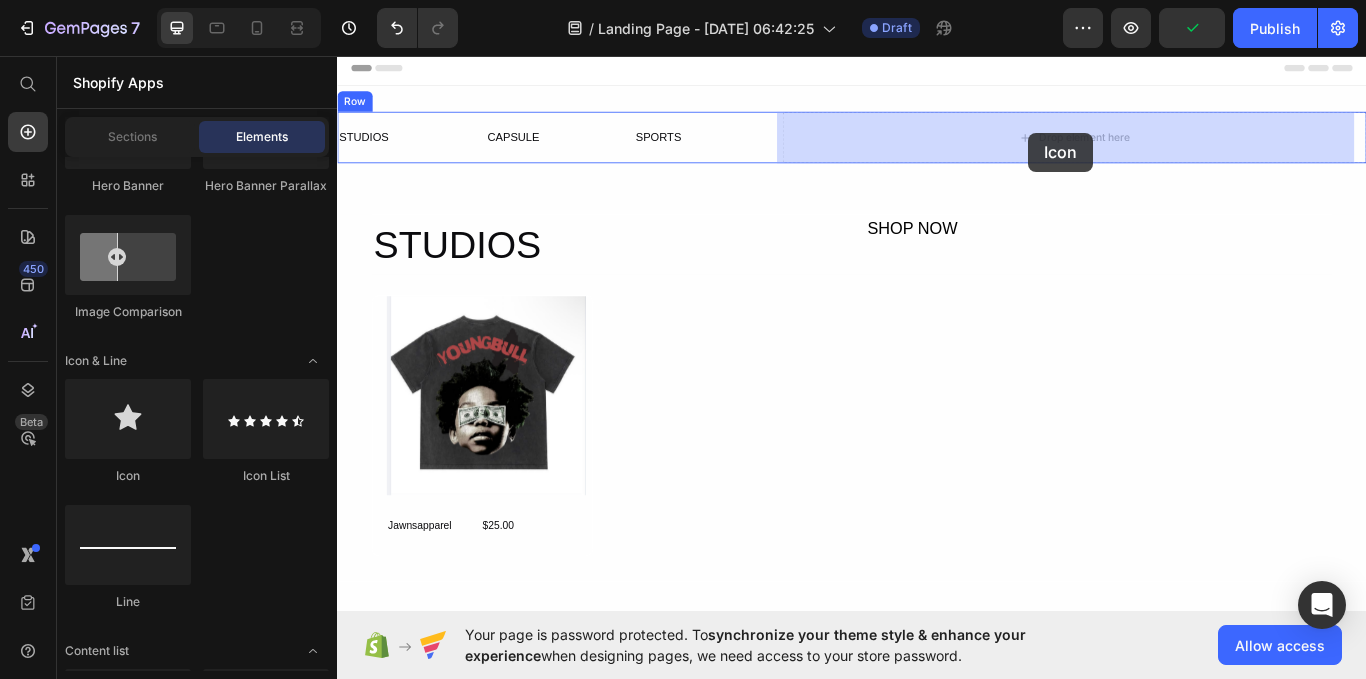 drag, startPoint x: 495, startPoint y: 468, endPoint x: 1143, endPoint y: 152, distance: 720.94385 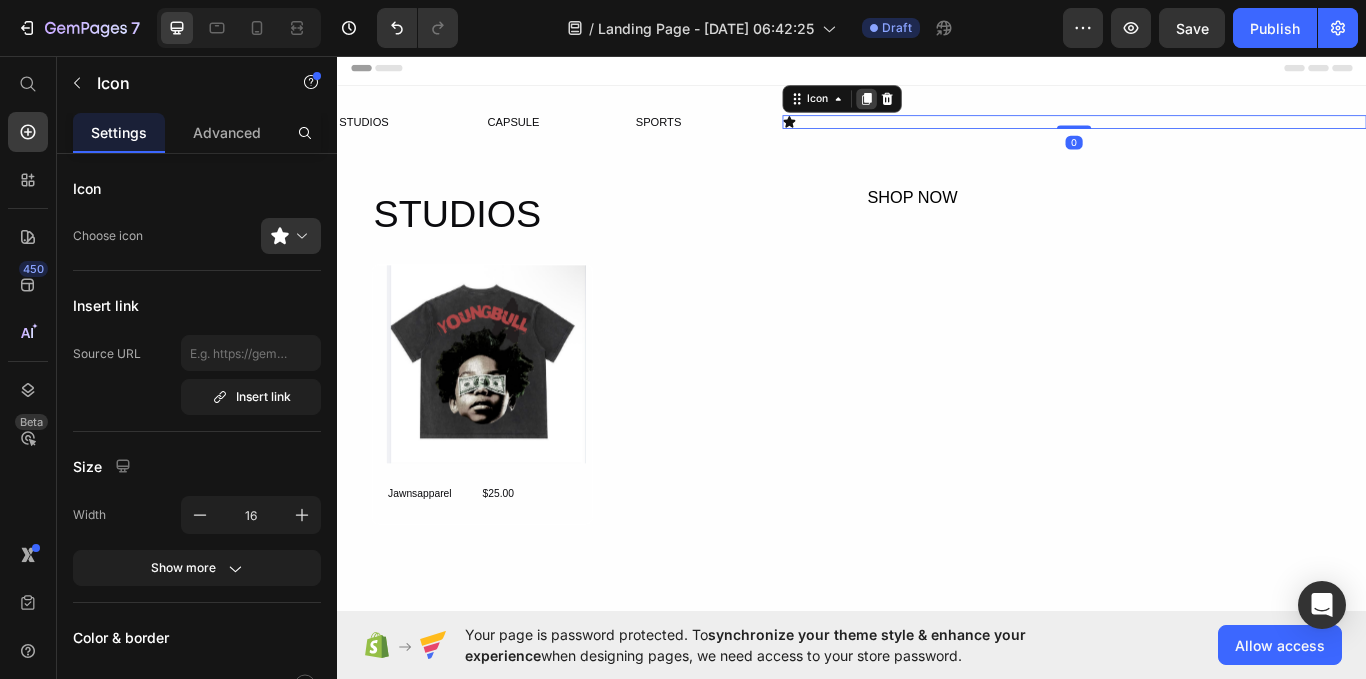 click 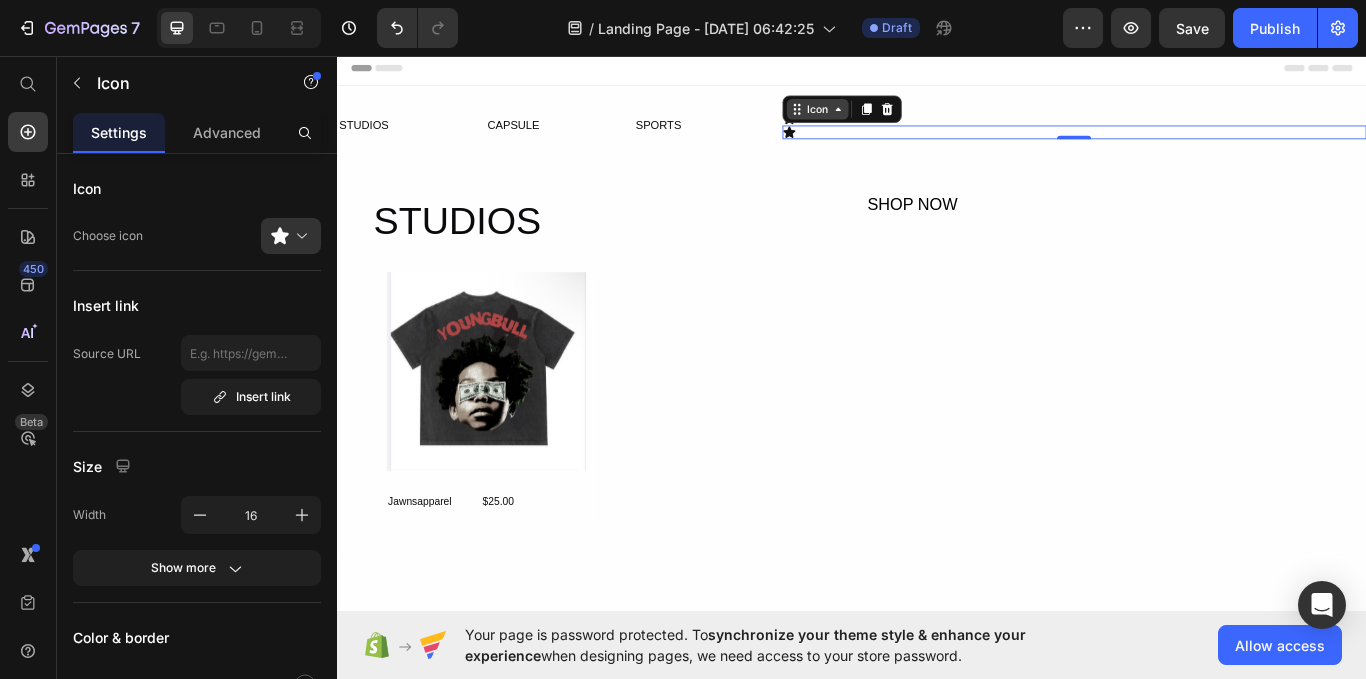 click 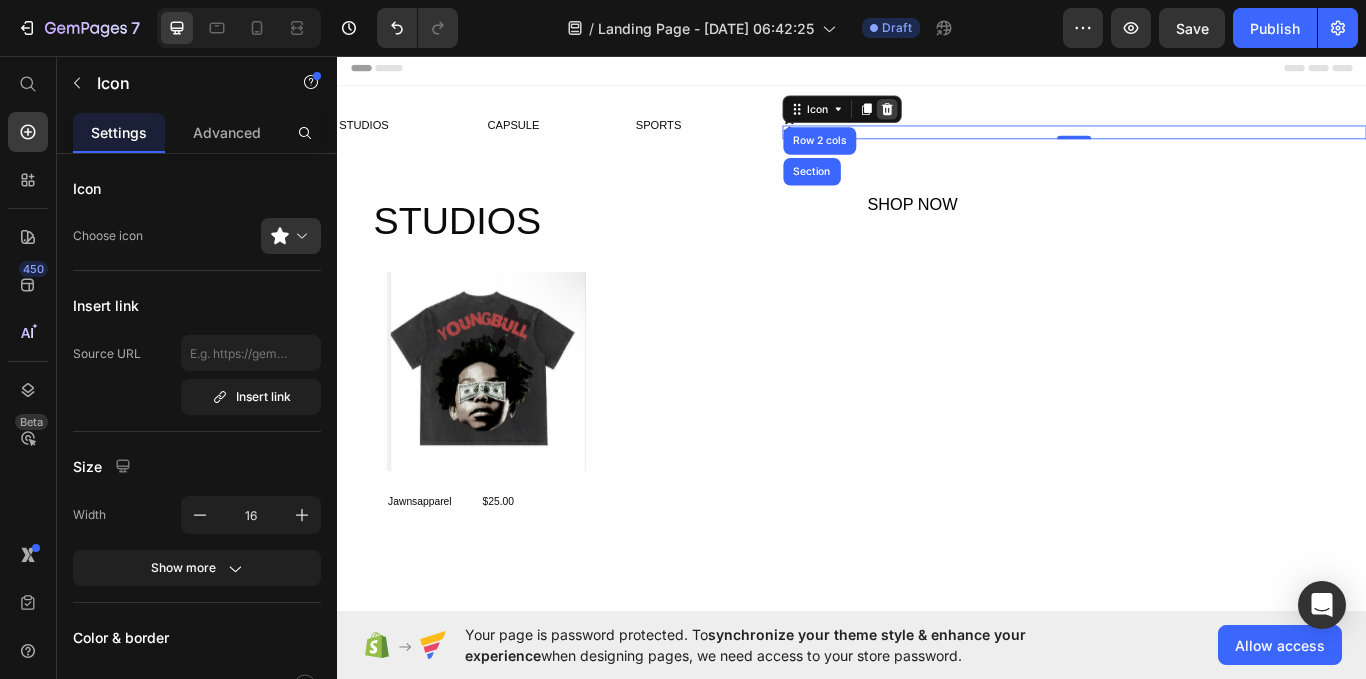 click 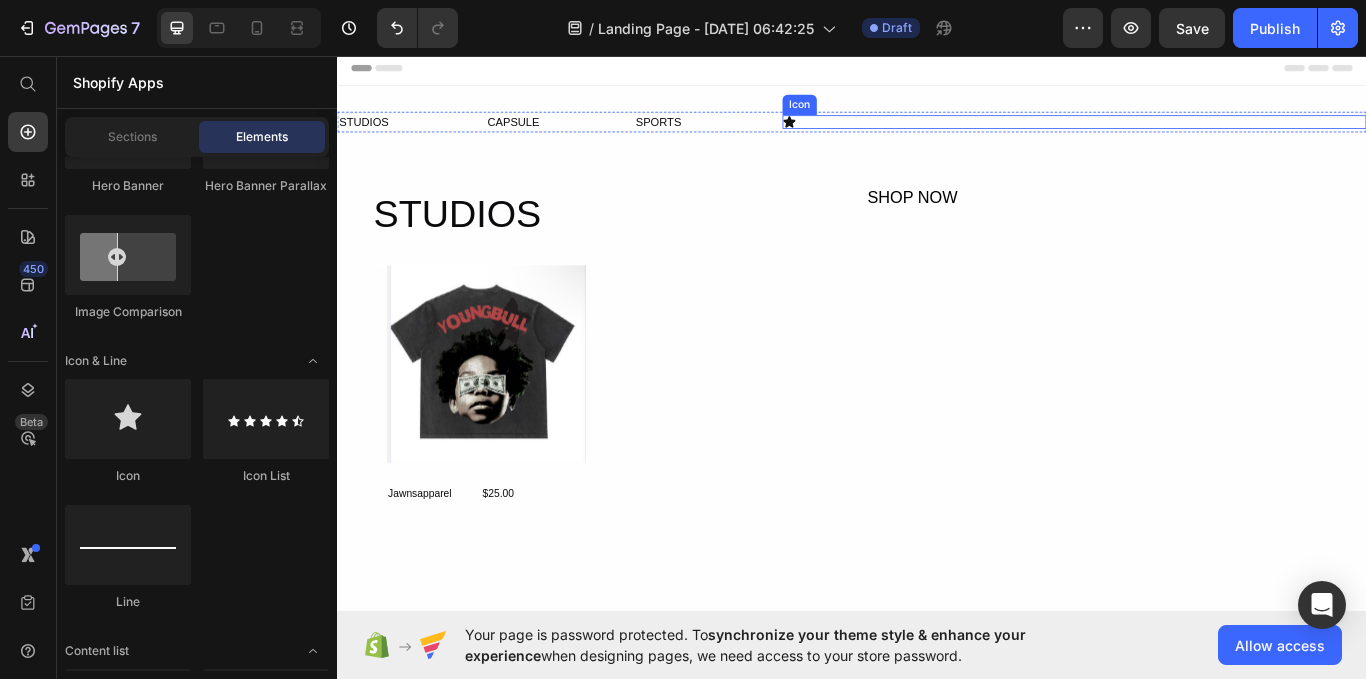 click 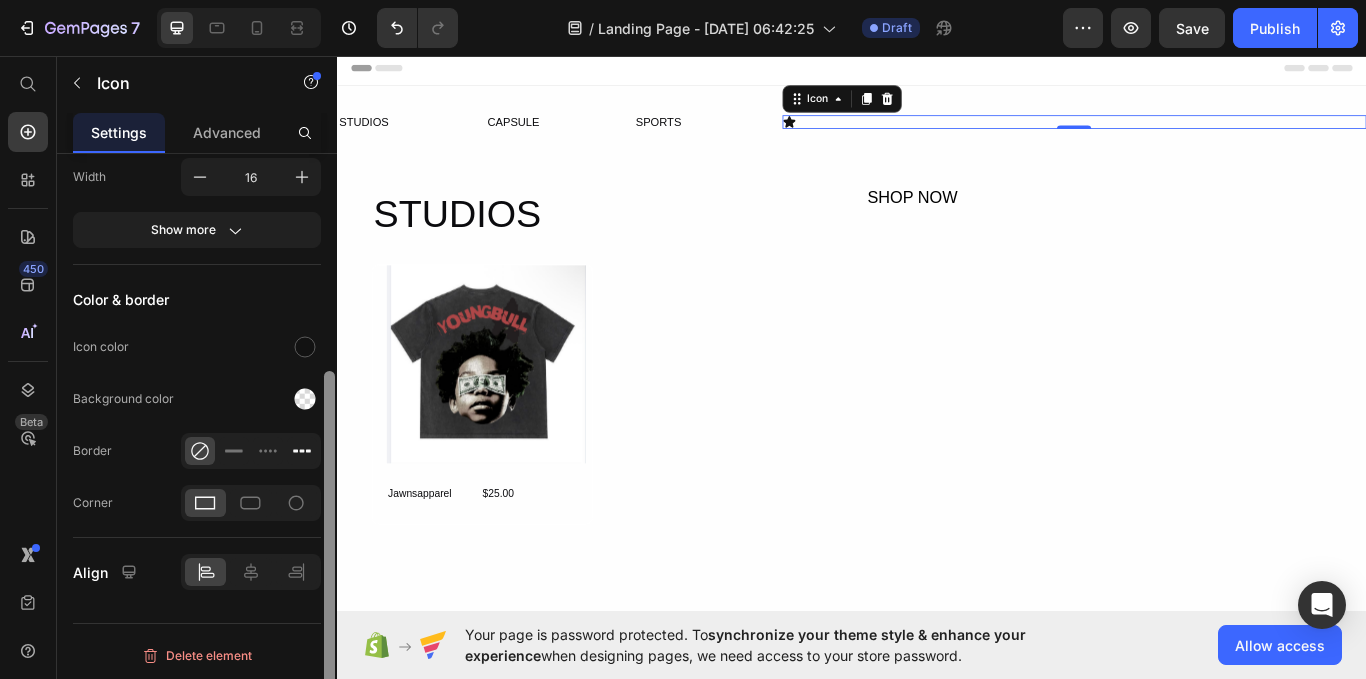 scroll, scrollTop: 340, scrollLeft: 0, axis: vertical 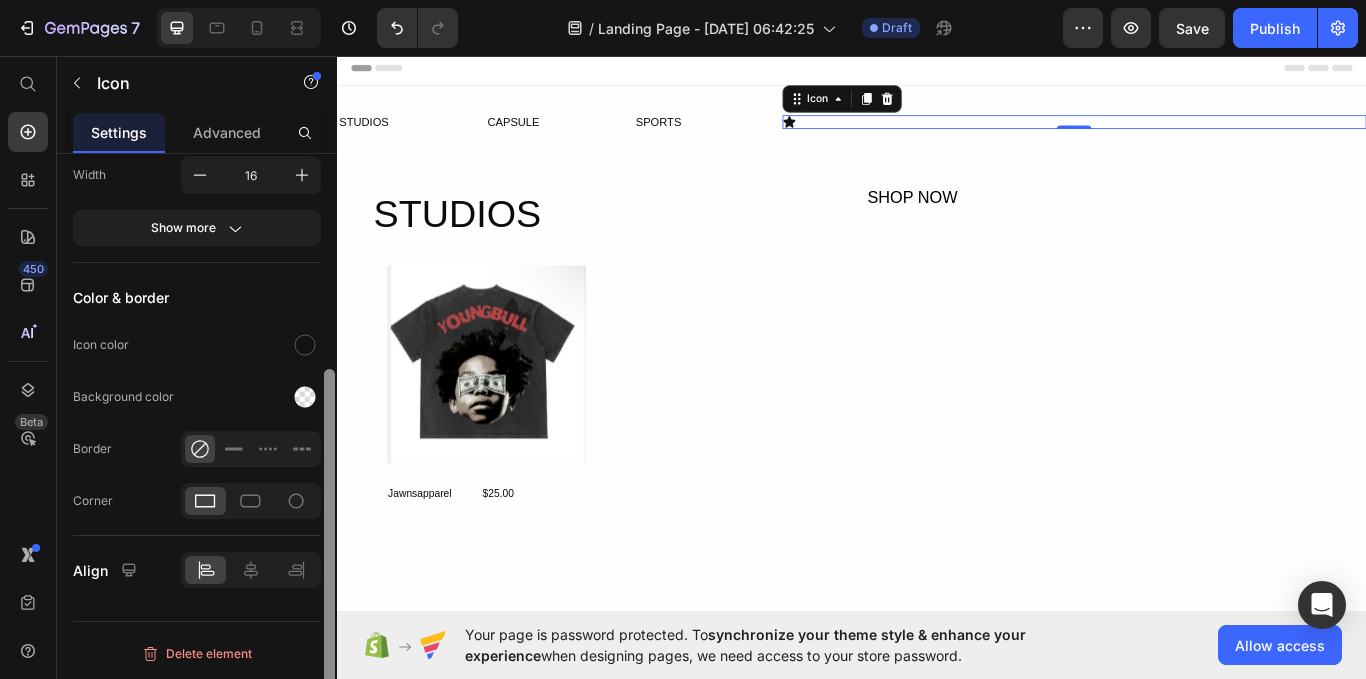 drag, startPoint x: 332, startPoint y: 222, endPoint x: 321, endPoint y: 523, distance: 301.20093 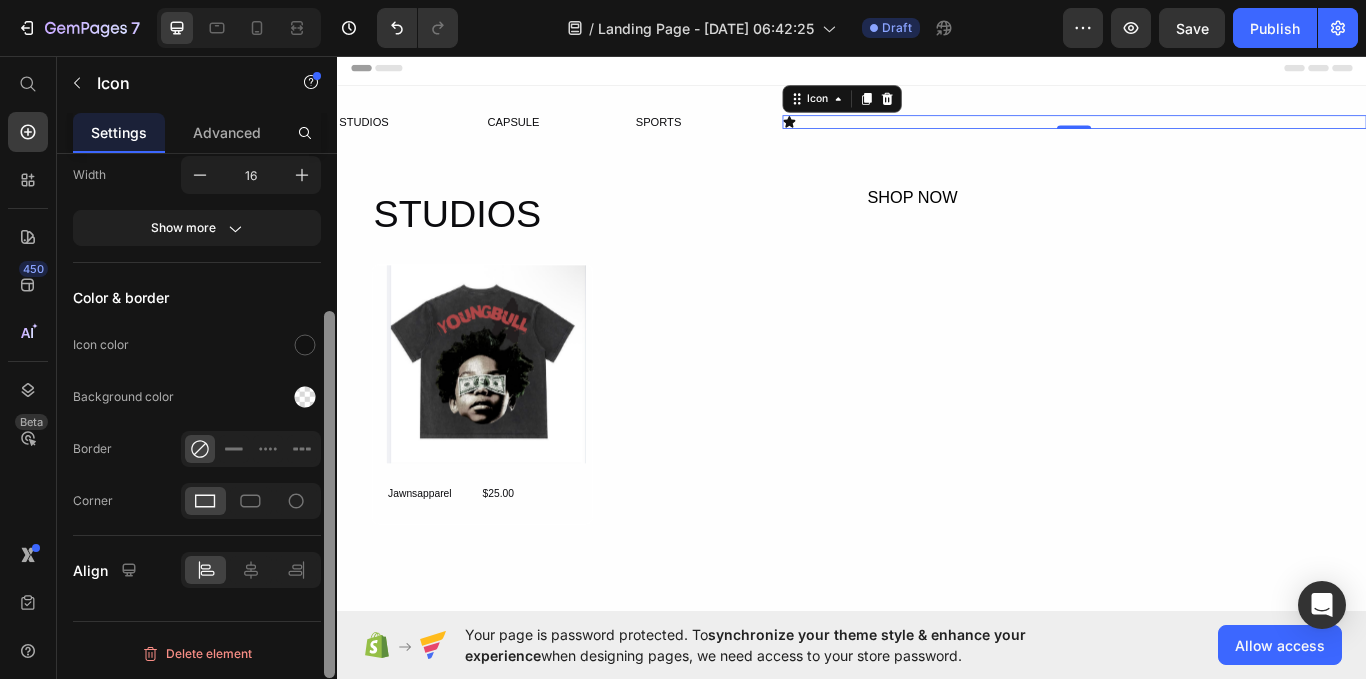 scroll, scrollTop: 305, scrollLeft: 0, axis: vertical 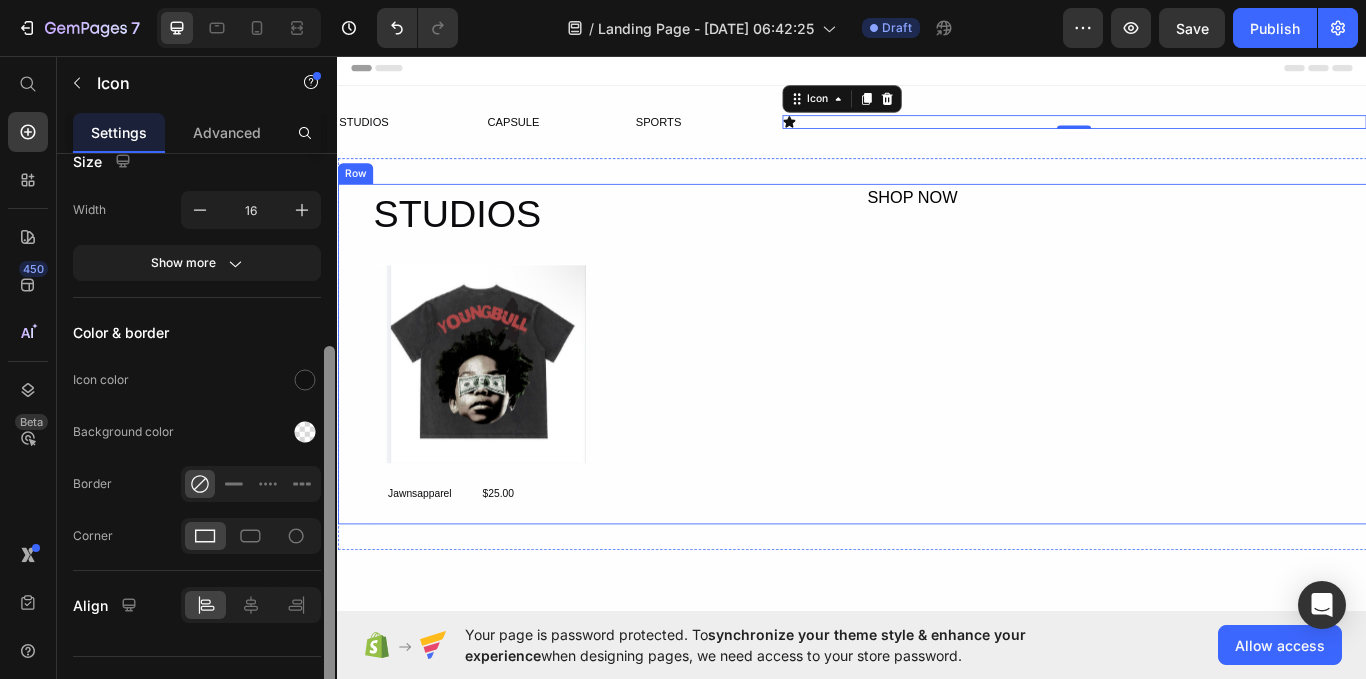 drag, startPoint x: 666, startPoint y: 581, endPoint x: 353, endPoint y: 415, distance: 354.29507 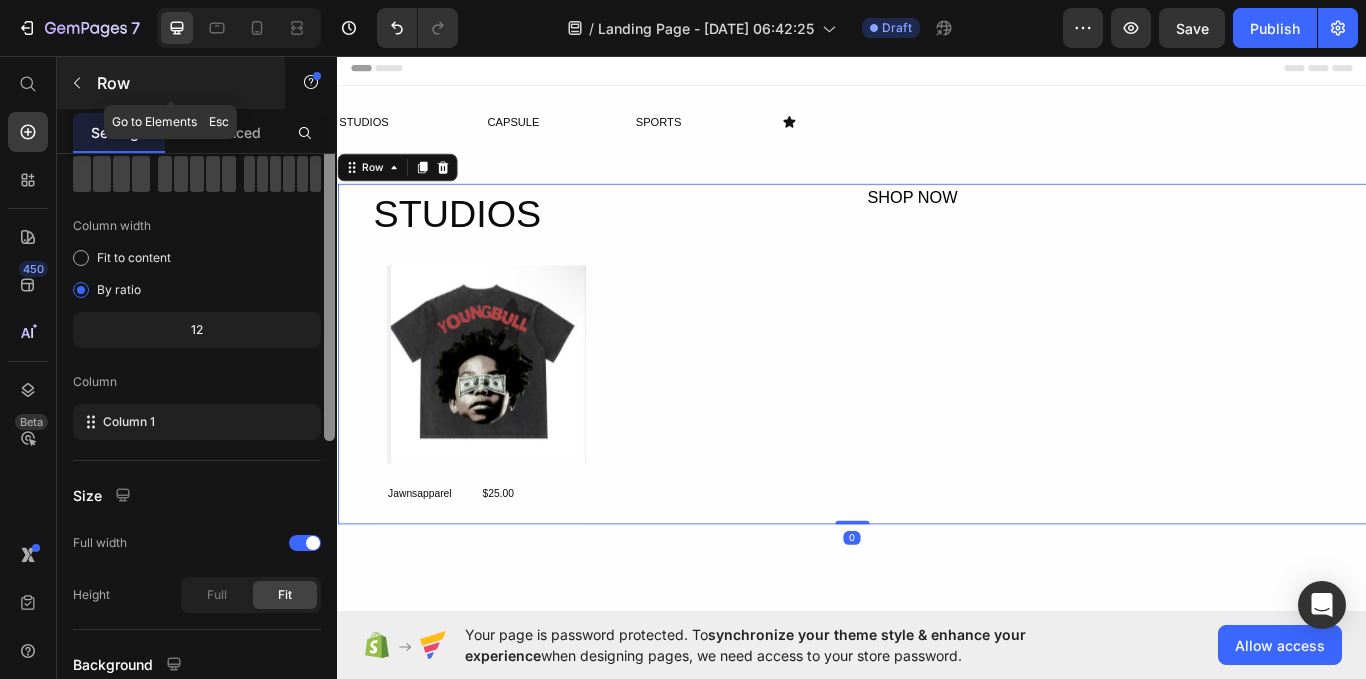 scroll, scrollTop: 0, scrollLeft: 0, axis: both 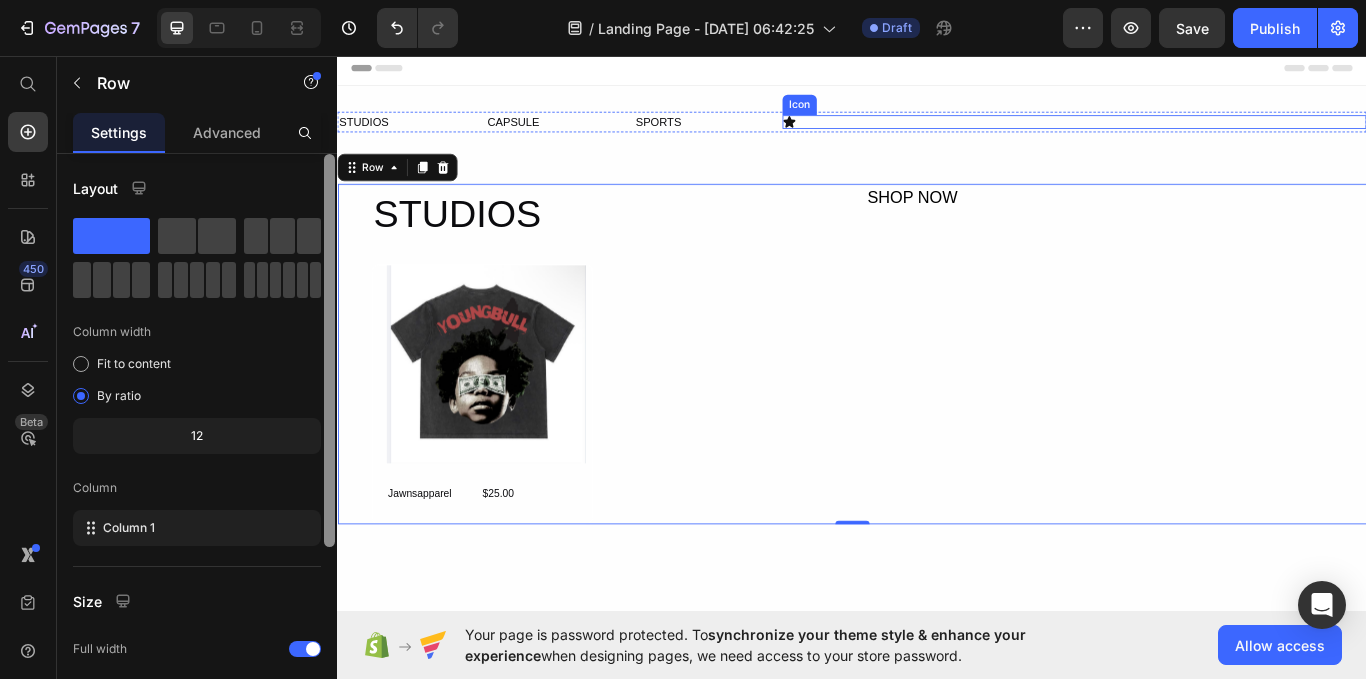 click 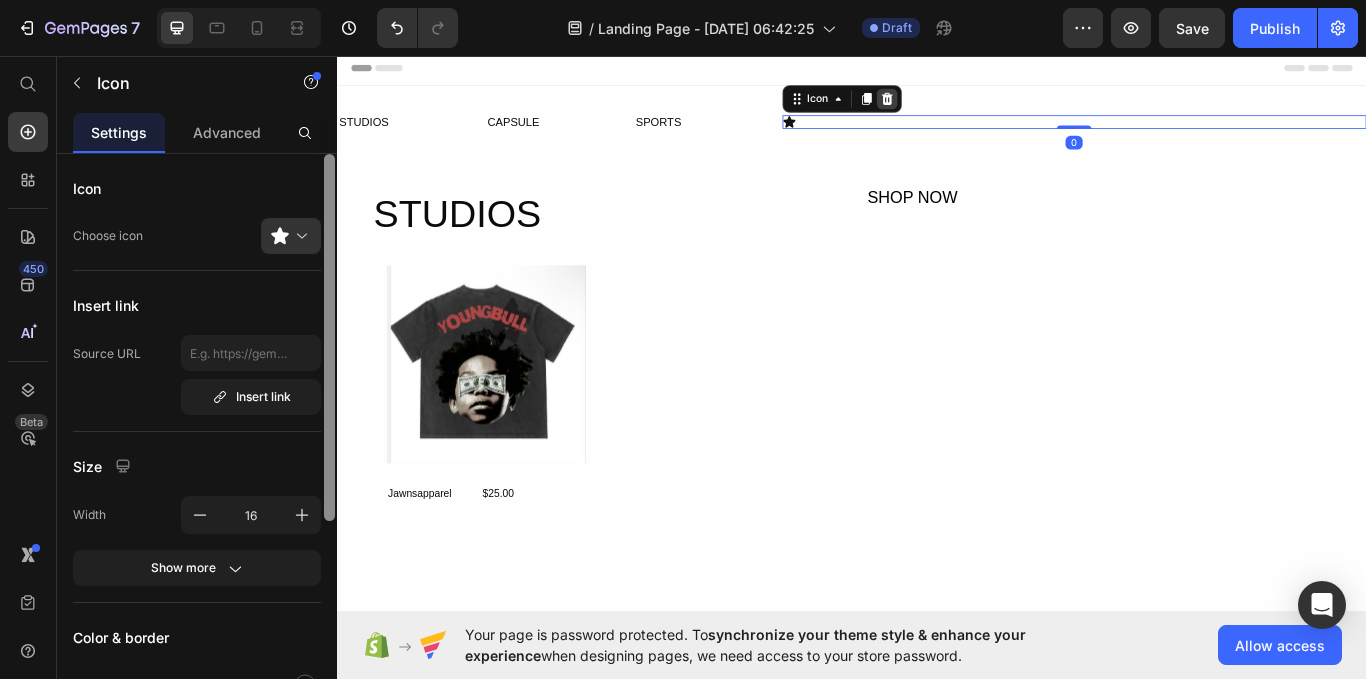 click 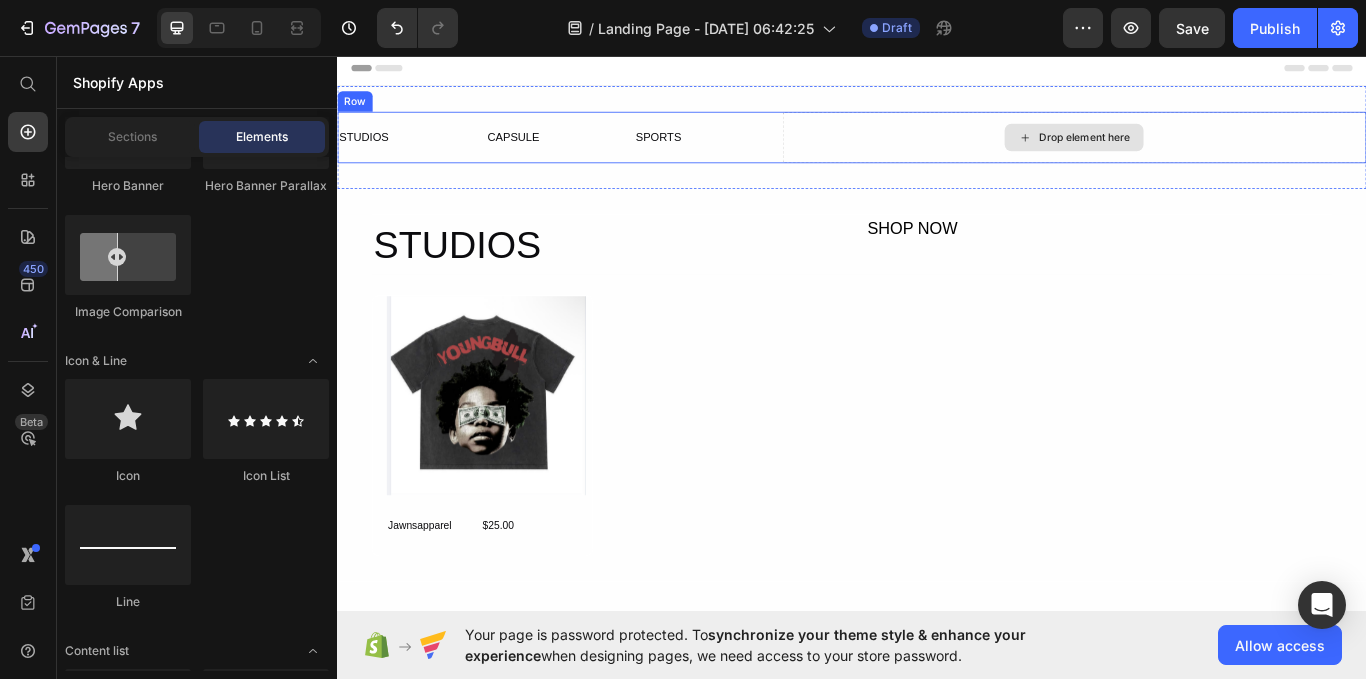 click on "Drop element here" at bounding box center (1196, 152) 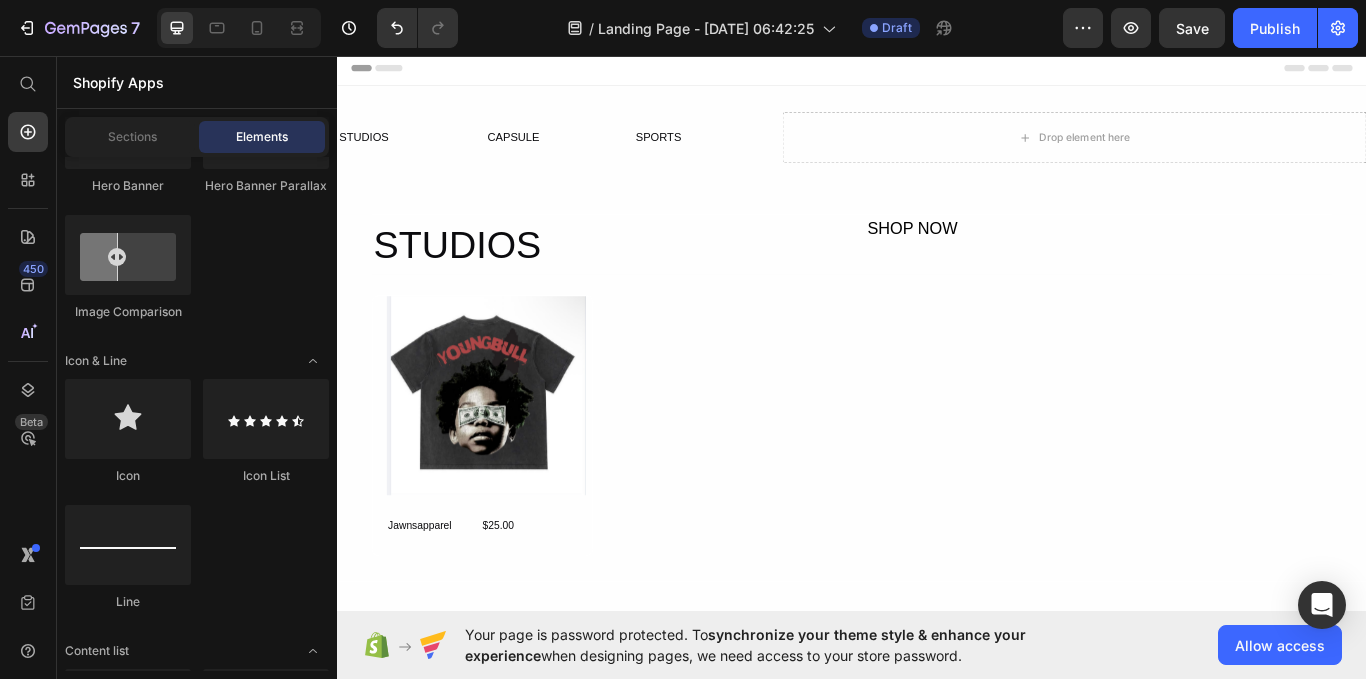 drag, startPoint x: 316, startPoint y: 578, endPoint x: 333, endPoint y: 465, distance: 114.27161 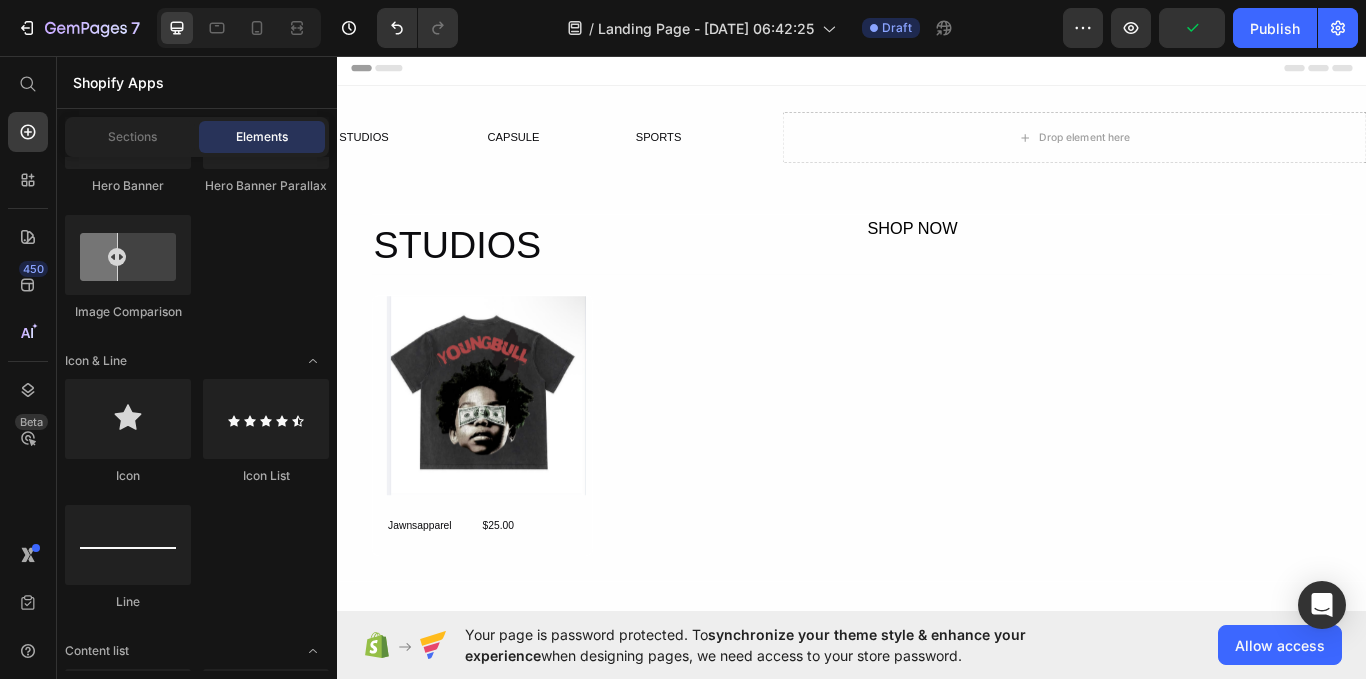 click on "Image
Image
Video
Video Banner
Hero Banner
Hero Banner
Hero Banner
Hero Banner Parallax
Image Comparison" 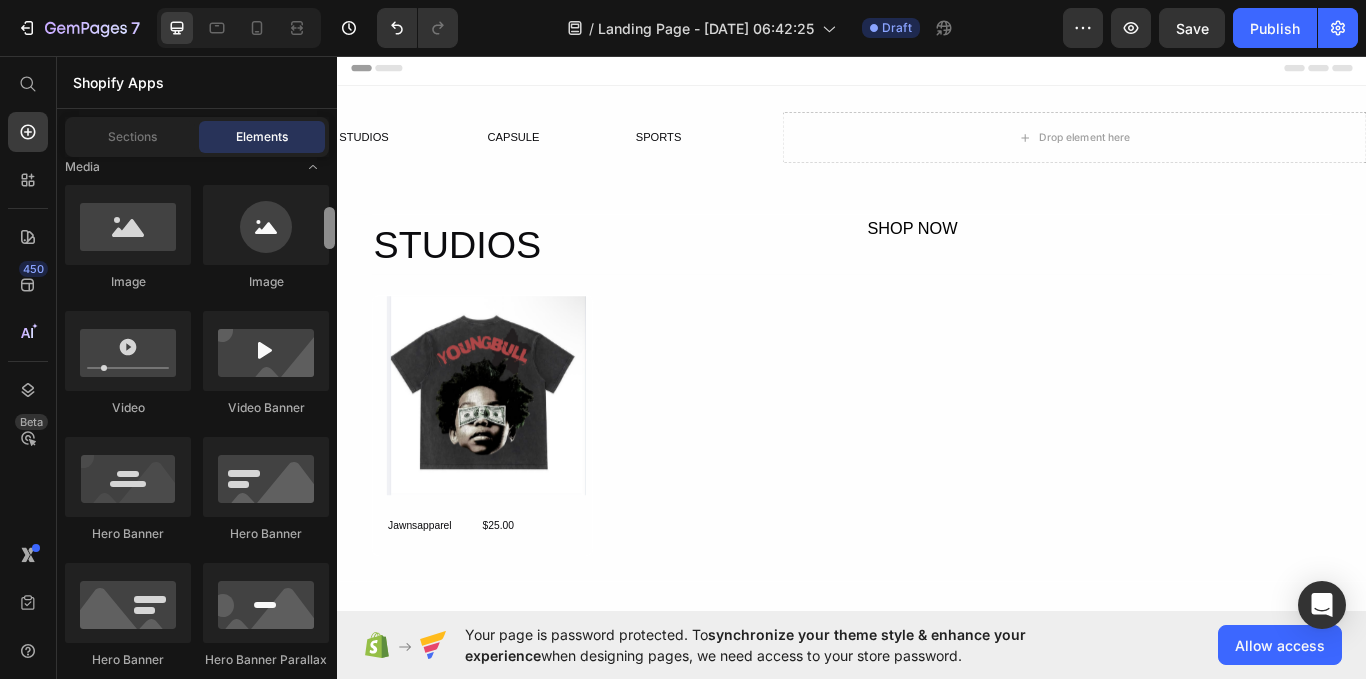 scroll, scrollTop: 748, scrollLeft: 0, axis: vertical 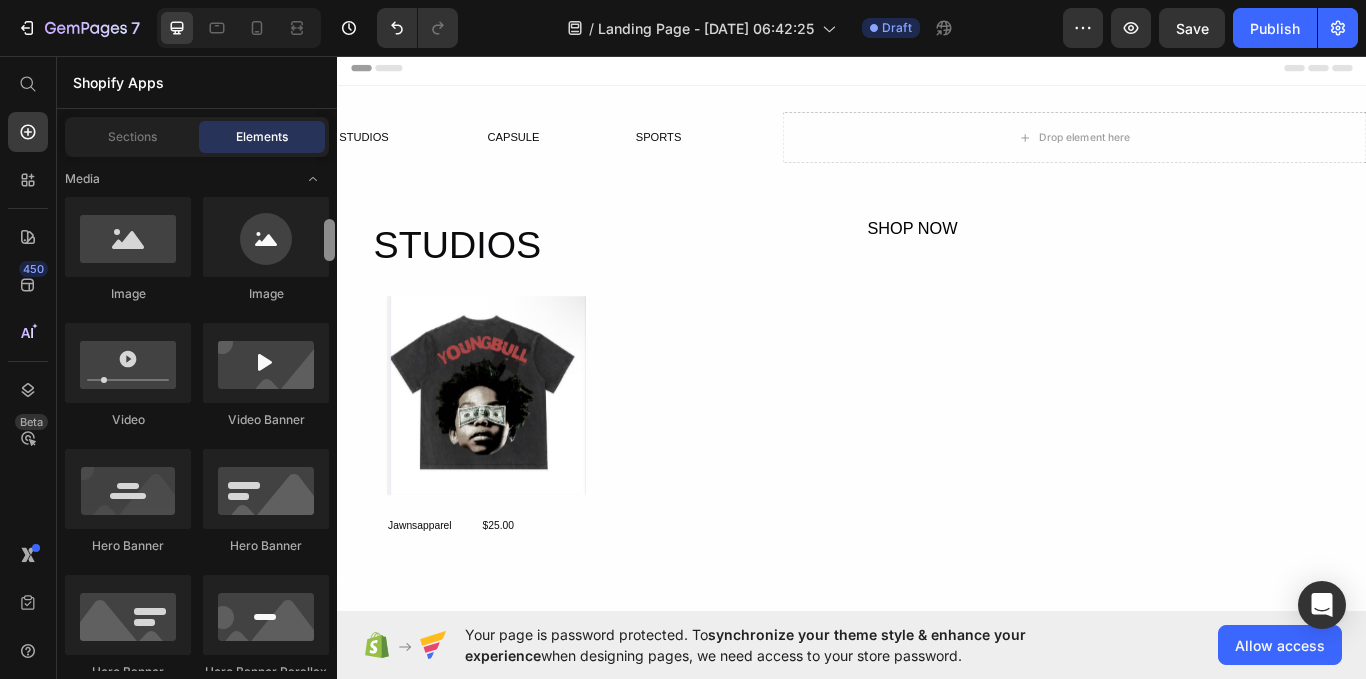 drag, startPoint x: 332, startPoint y: 280, endPoint x: 332, endPoint y: 247, distance: 33 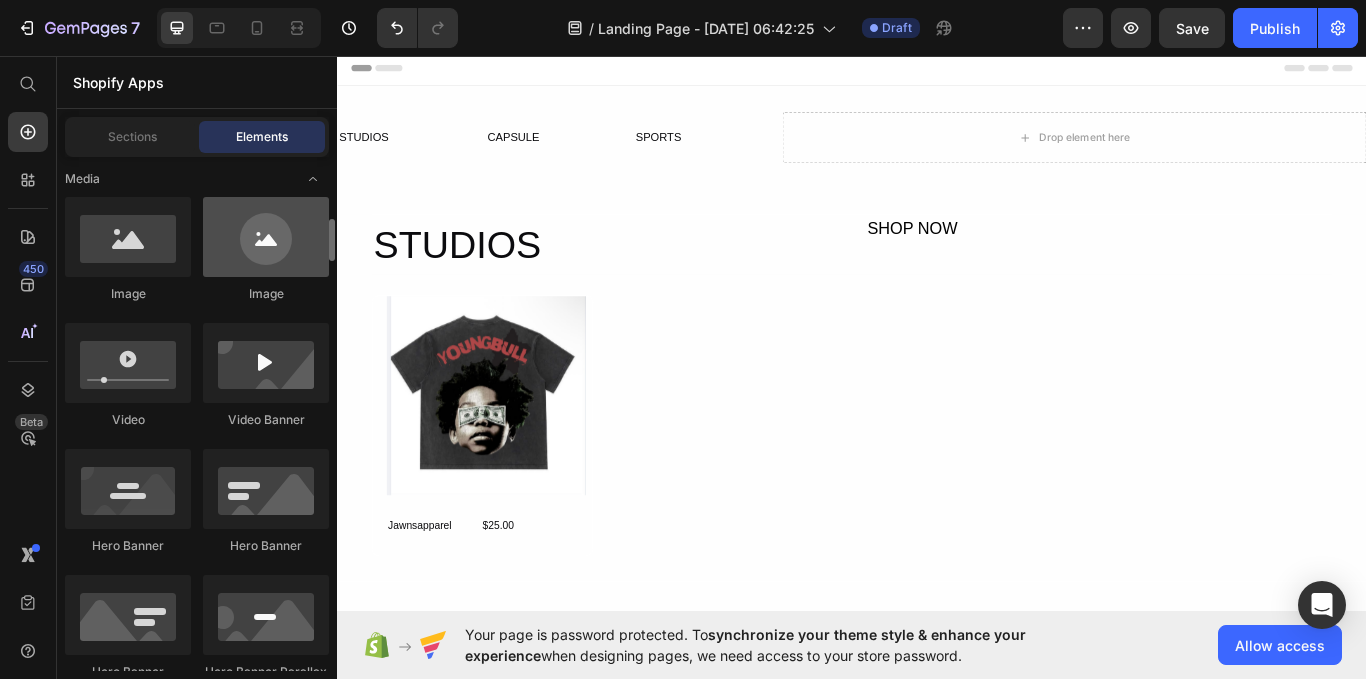 click at bounding box center [266, 237] 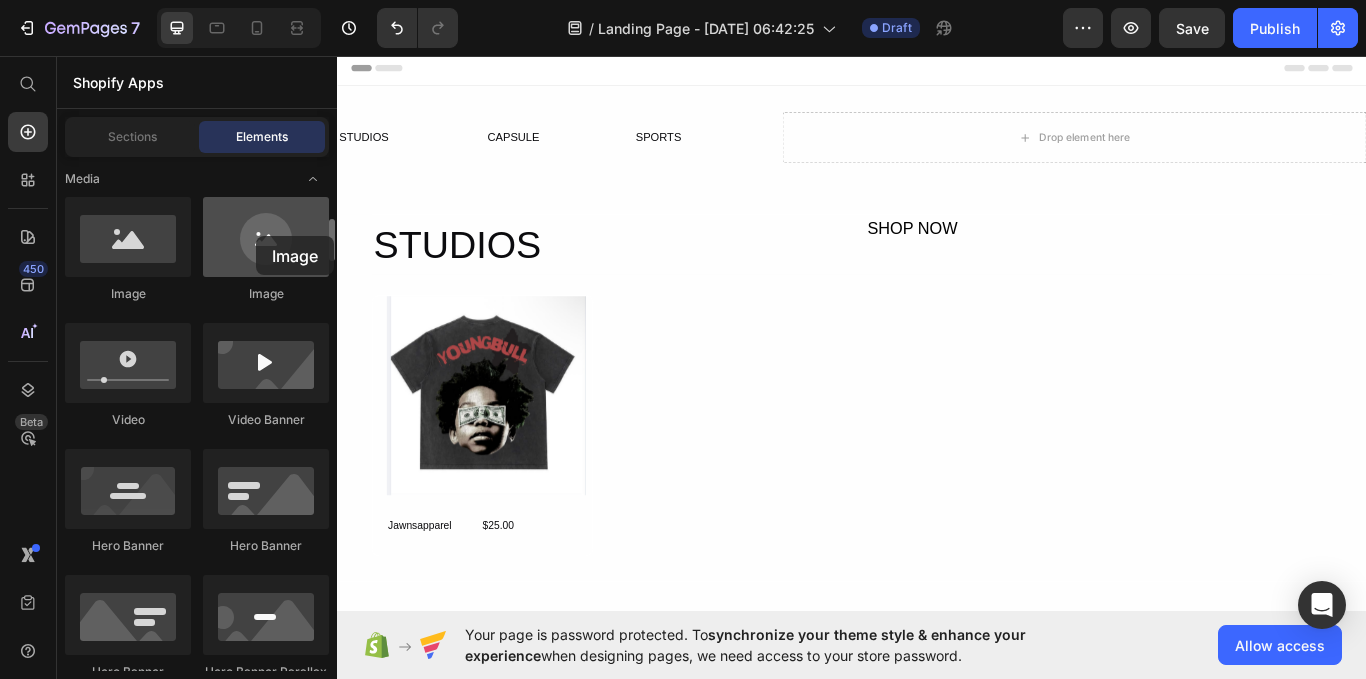 click at bounding box center [266, 237] 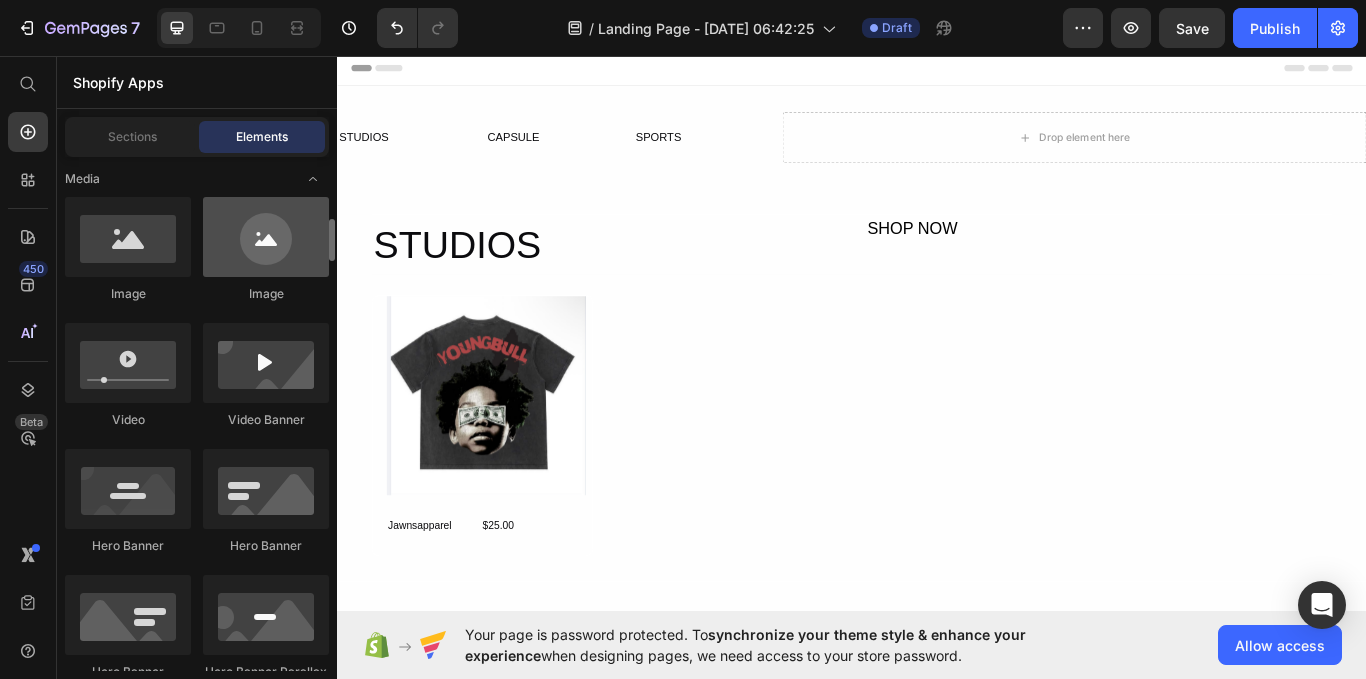 click at bounding box center [266, 237] 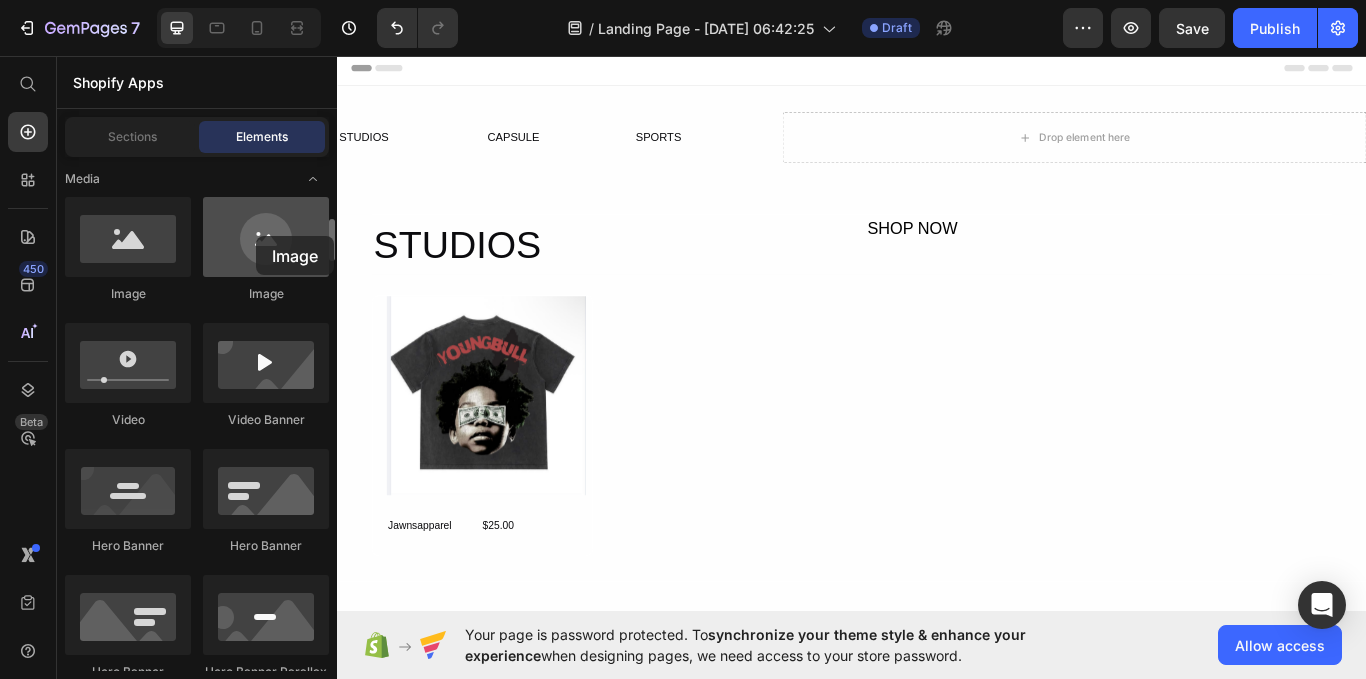click at bounding box center [266, 237] 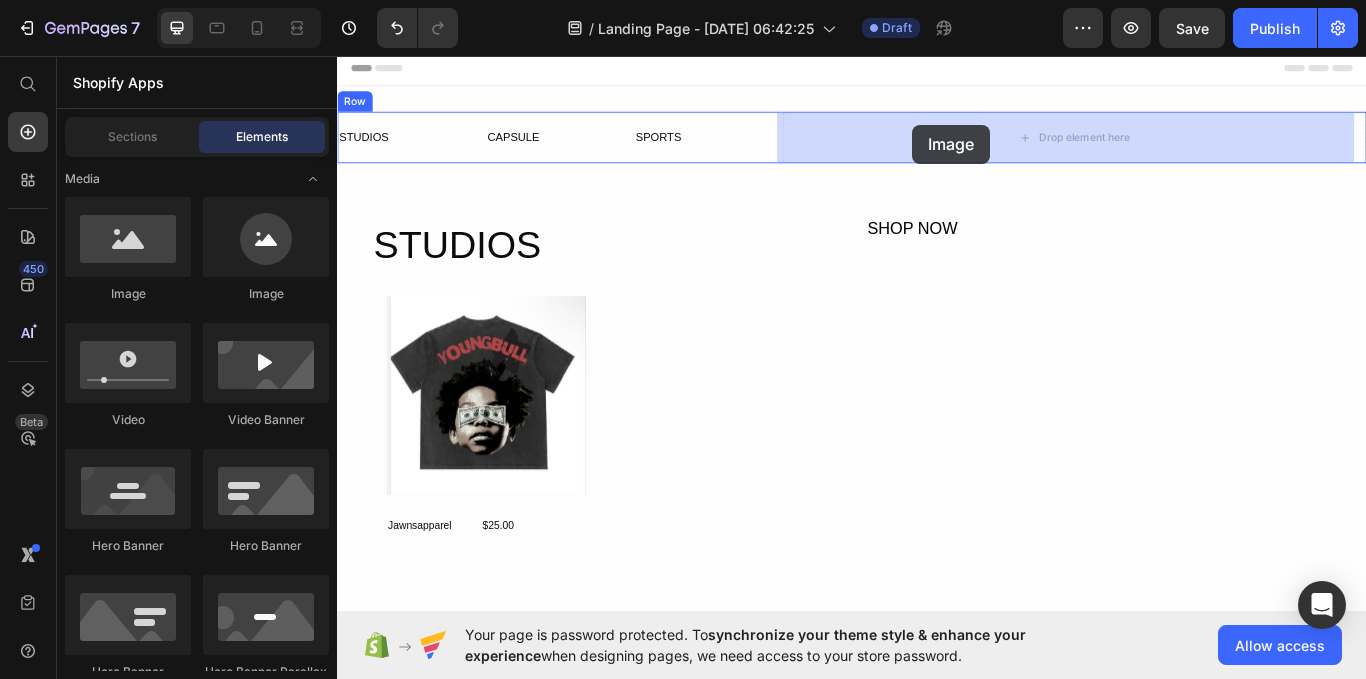 drag, startPoint x: 593, startPoint y: 287, endPoint x: 1068, endPoint y: 140, distance: 497.22632 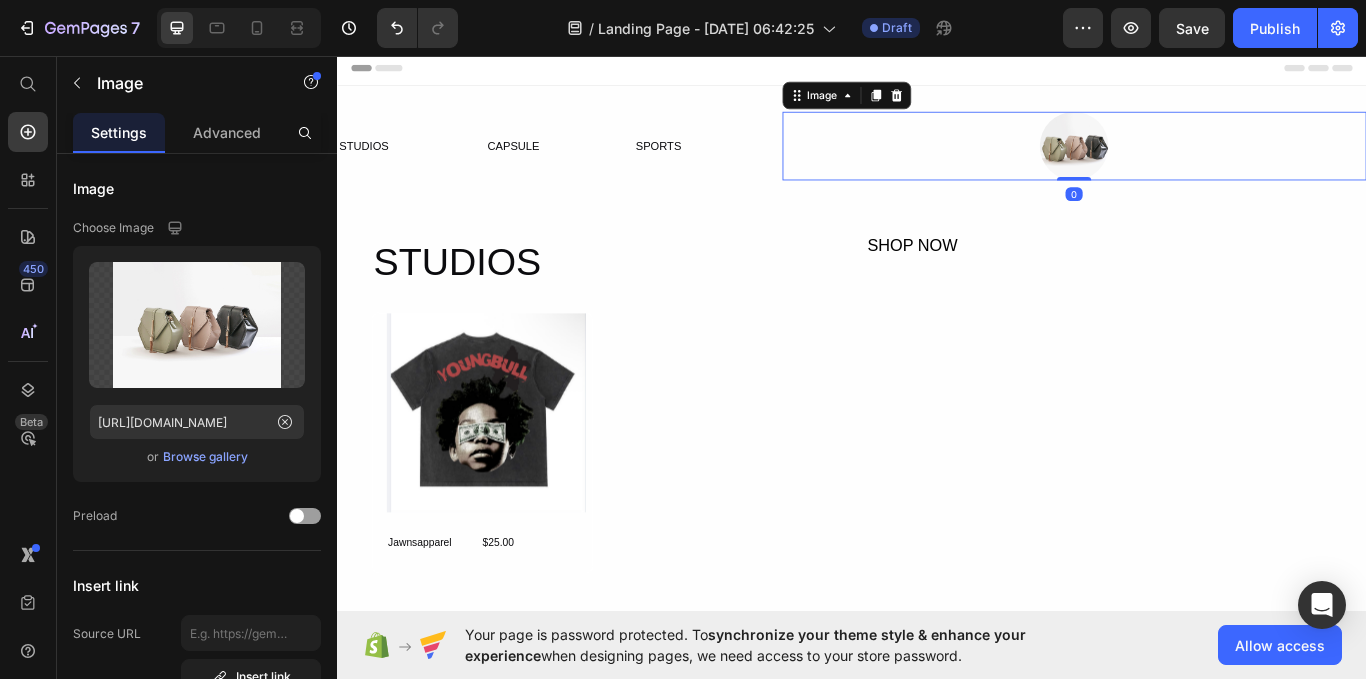 click at bounding box center [1196, 162] 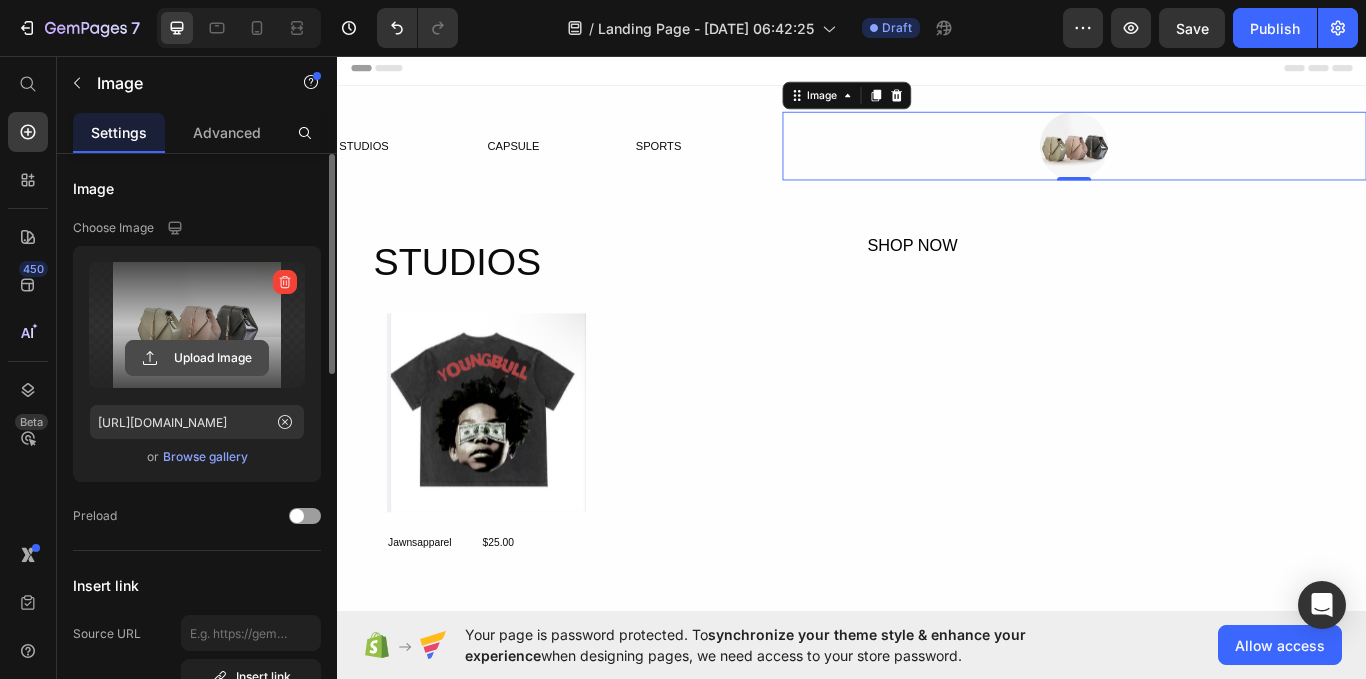click 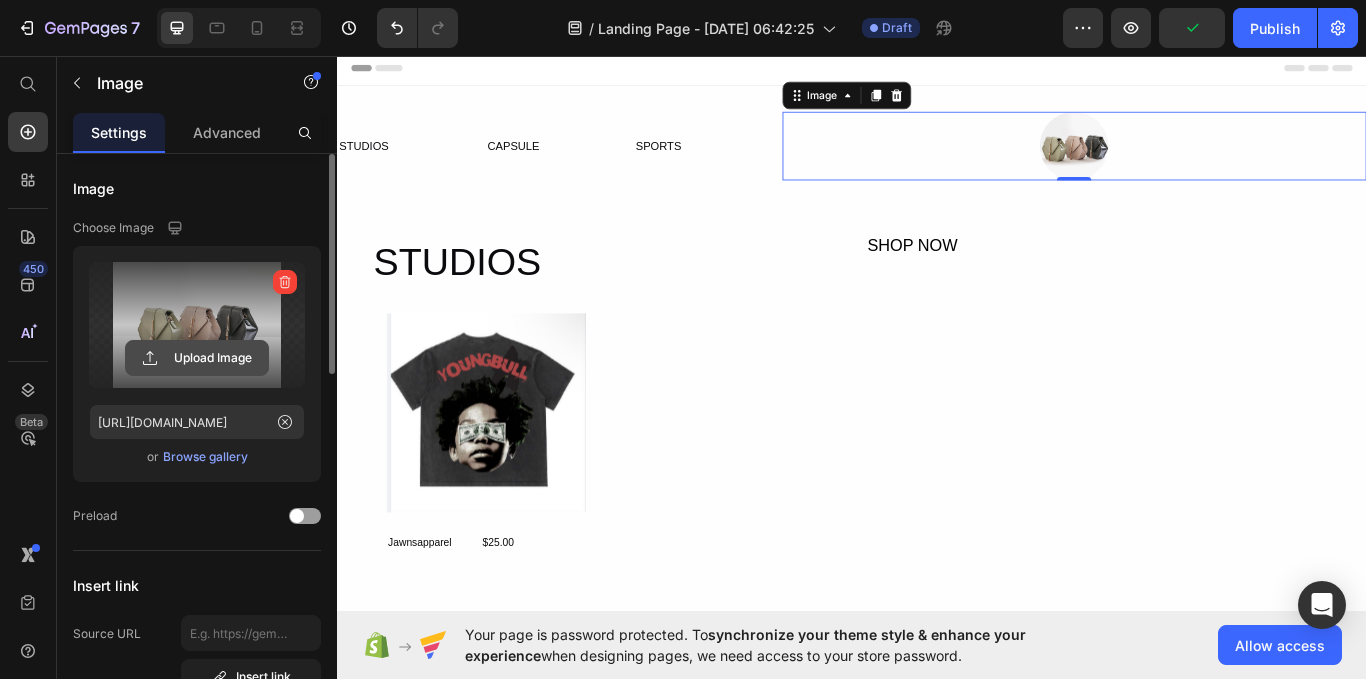 type on "[URL][DOMAIN_NAME]" 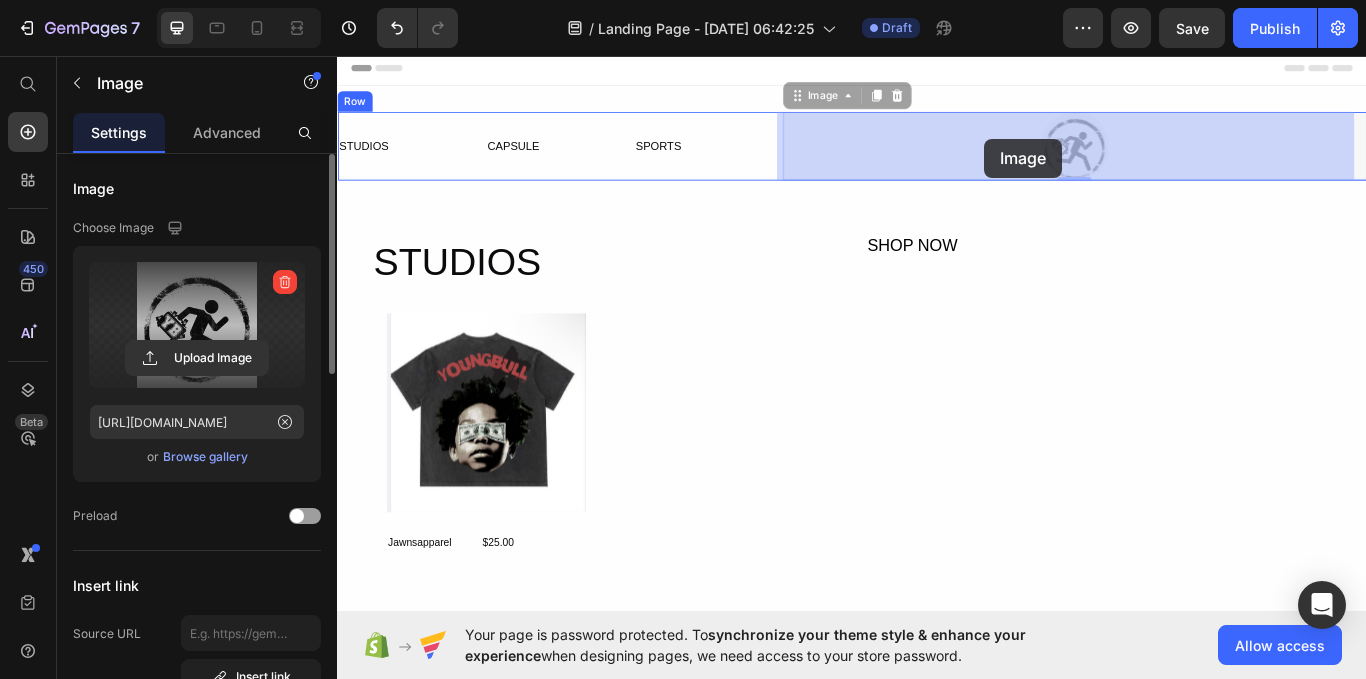 drag, startPoint x: 1180, startPoint y: 153, endPoint x: 1083, endPoint y: 155, distance: 97.020615 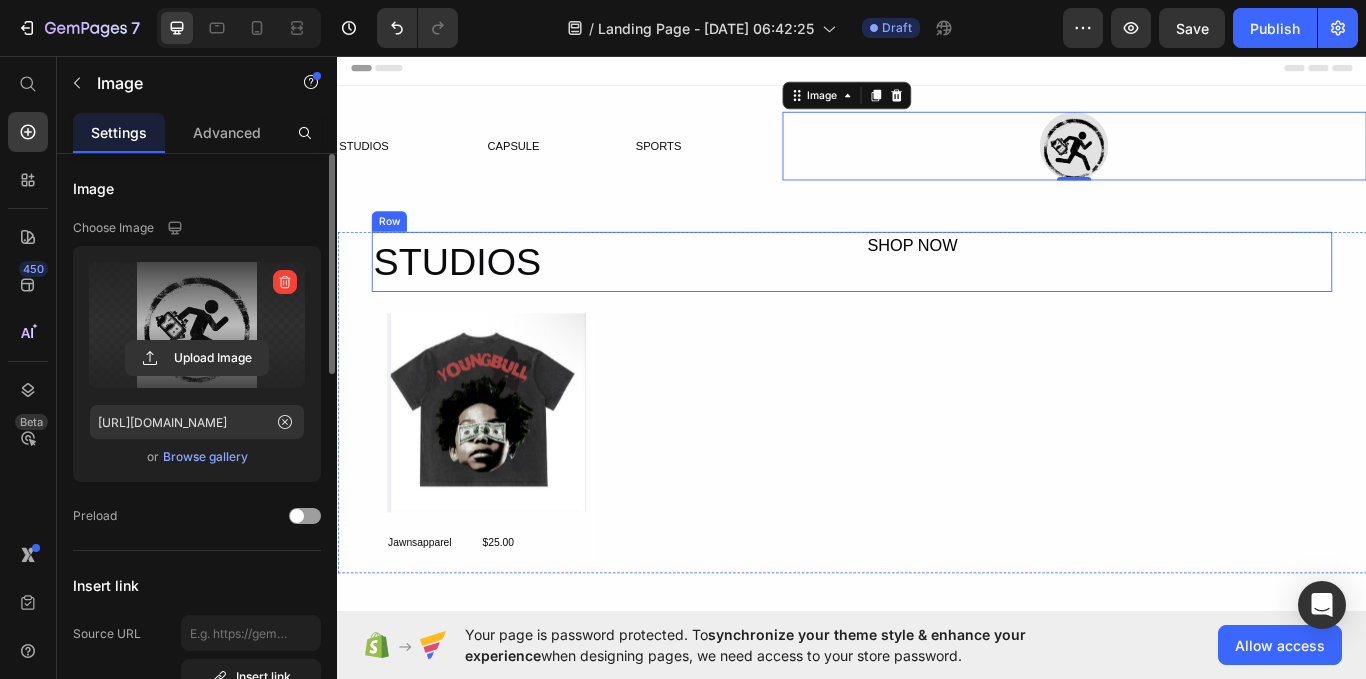 click on "SHOP NOW Text Block" at bounding box center (1225, 297) 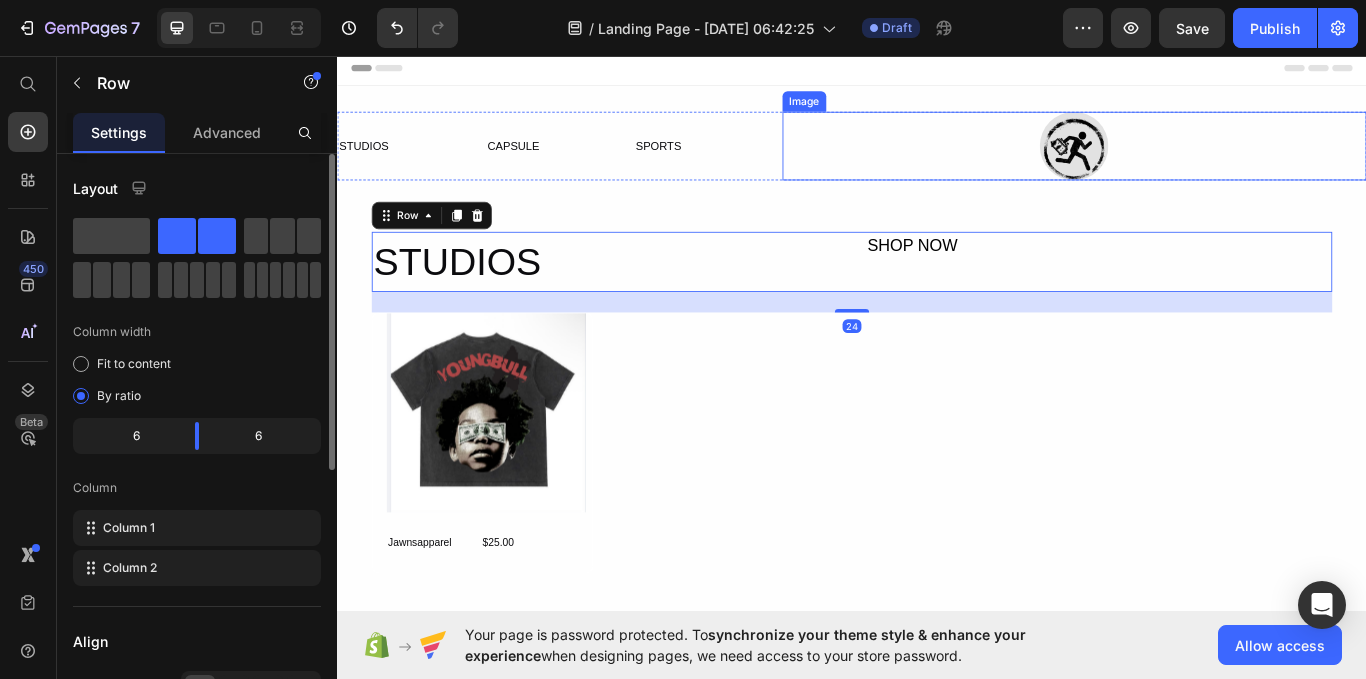 click at bounding box center (1196, 162) 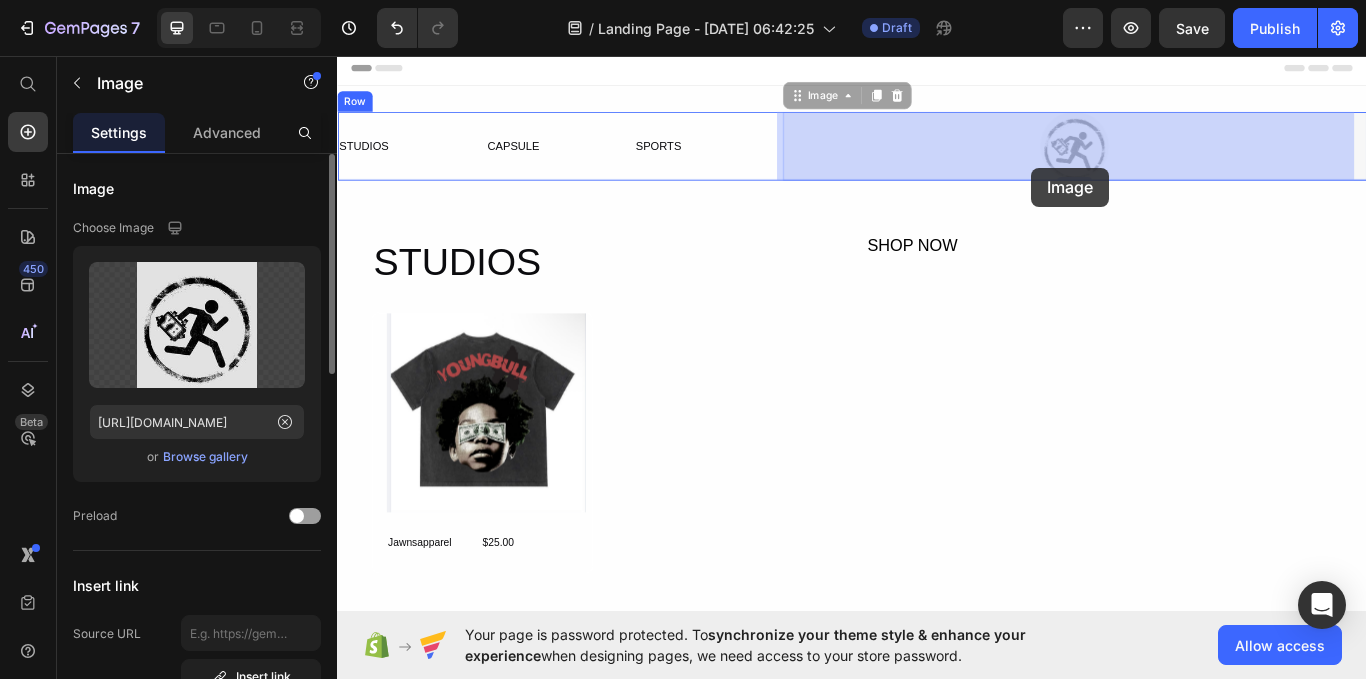 drag, startPoint x: 1196, startPoint y: 167, endPoint x: 1141, endPoint y: 187, distance: 58.5235 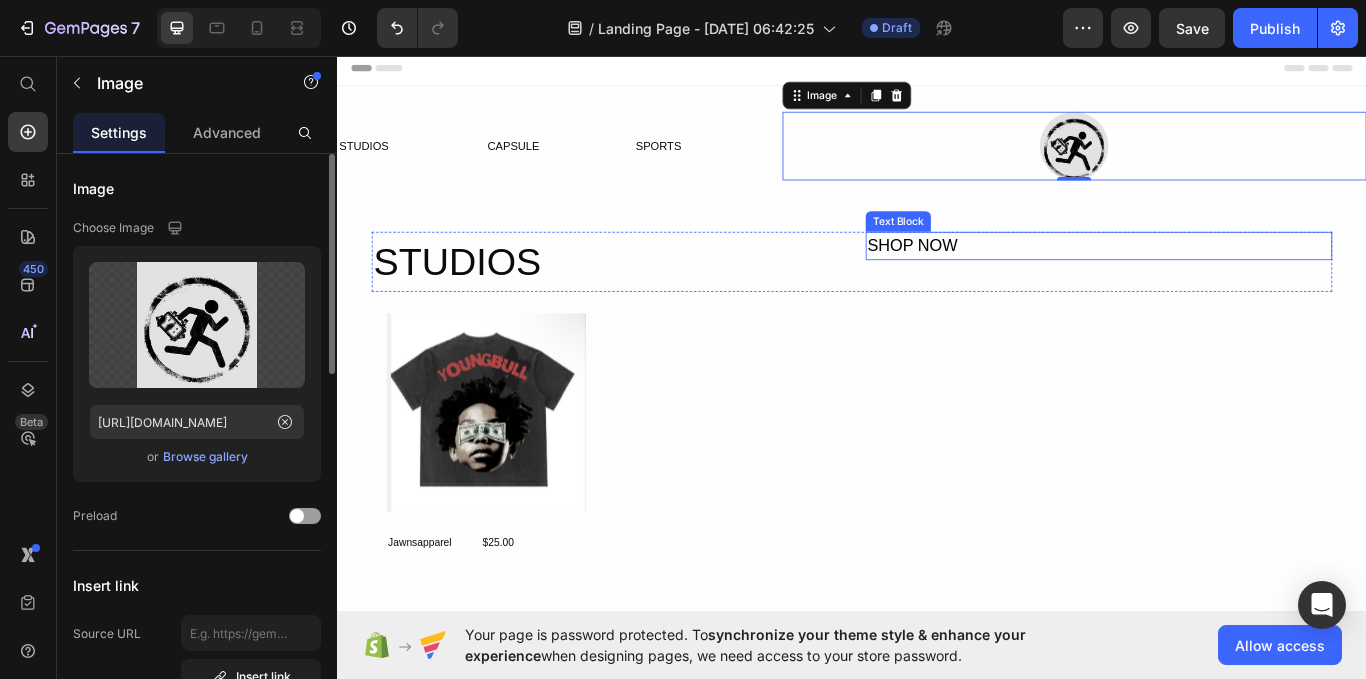 click on "SHOP NOW" at bounding box center [1225, 278] 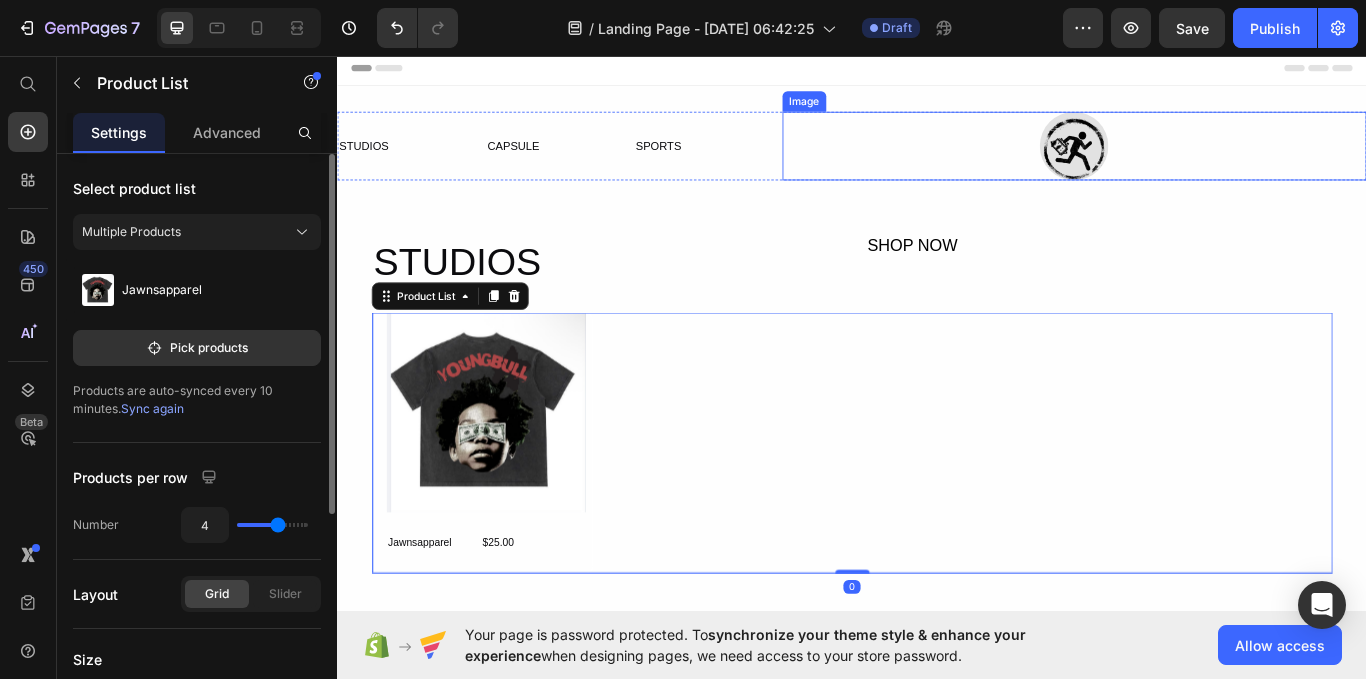 click at bounding box center [1196, 162] 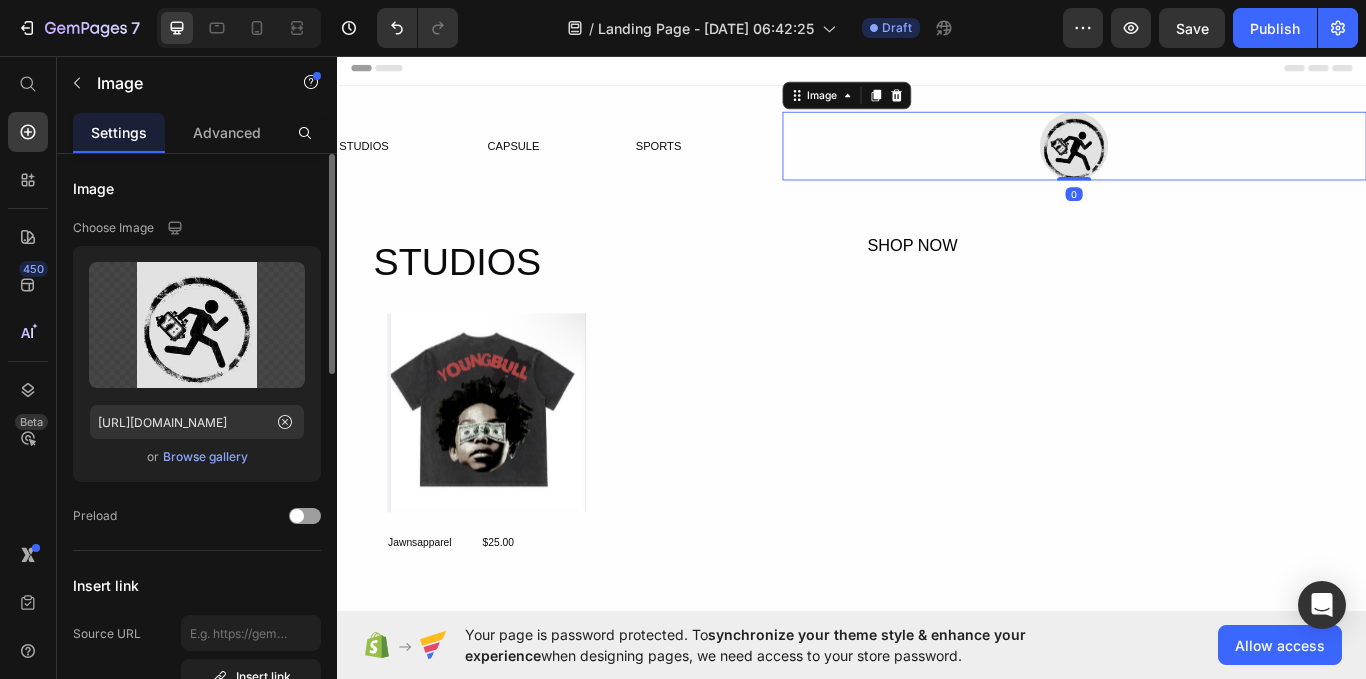 click at bounding box center (1196, 162) 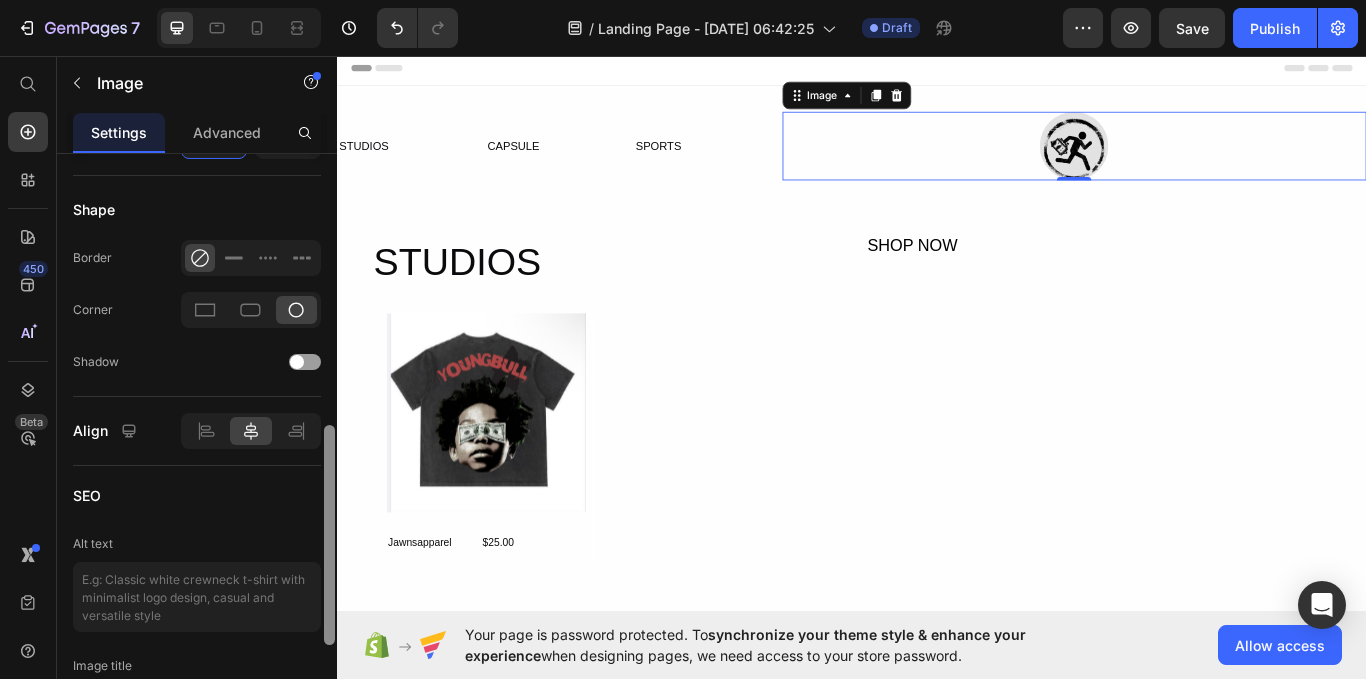 scroll, scrollTop: 828, scrollLeft: 0, axis: vertical 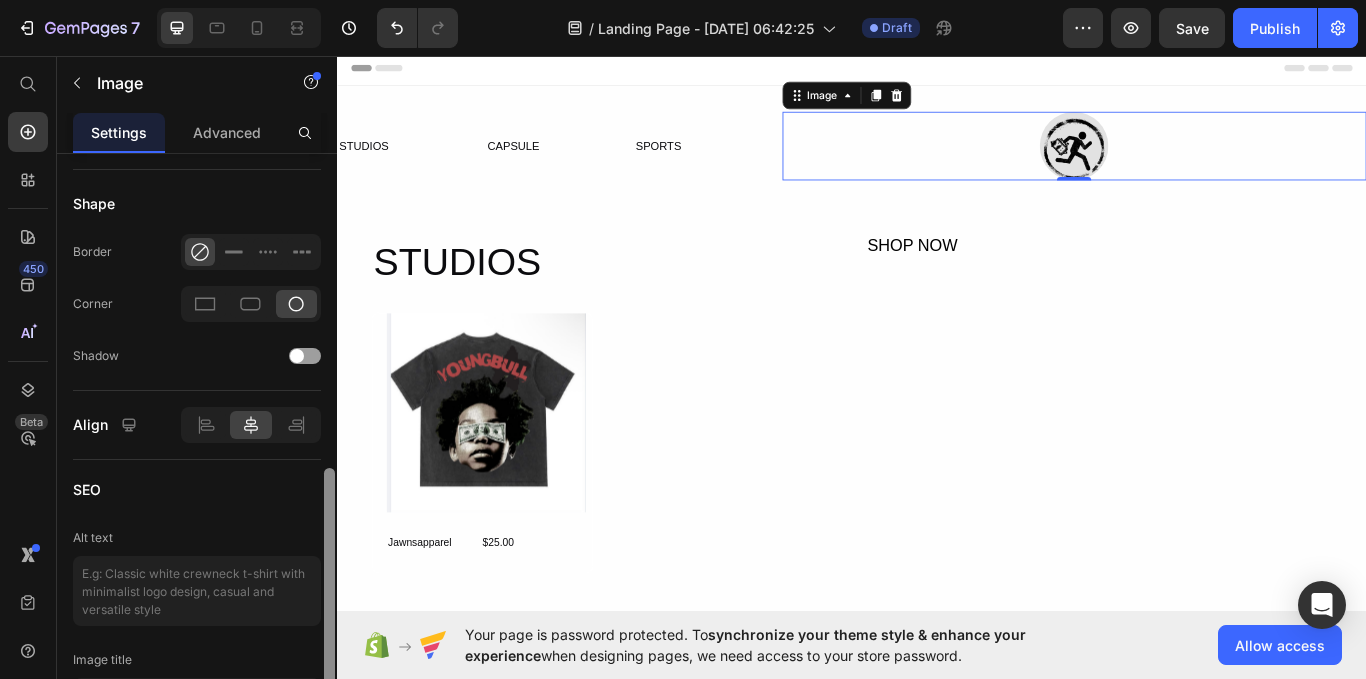 drag, startPoint x: 329, startPoint y: 342, endPoint x: 342, endPoint y: 656, distance: 314.26898 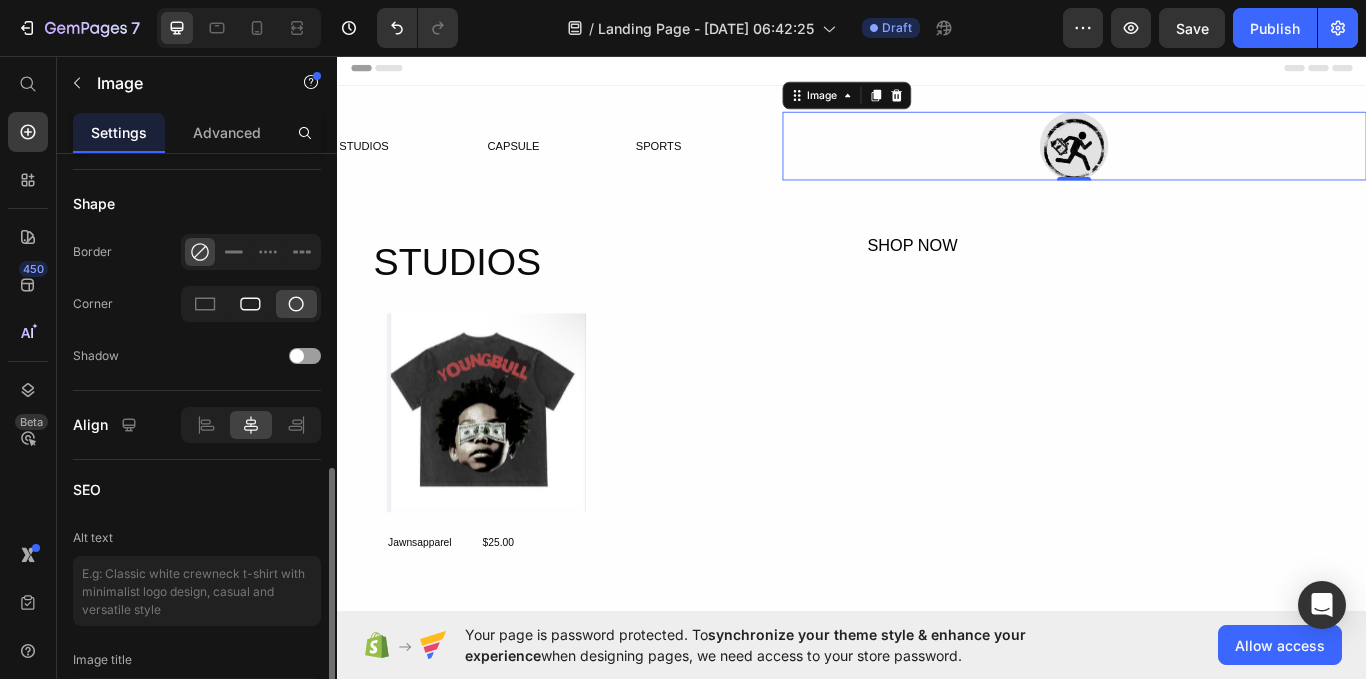 click 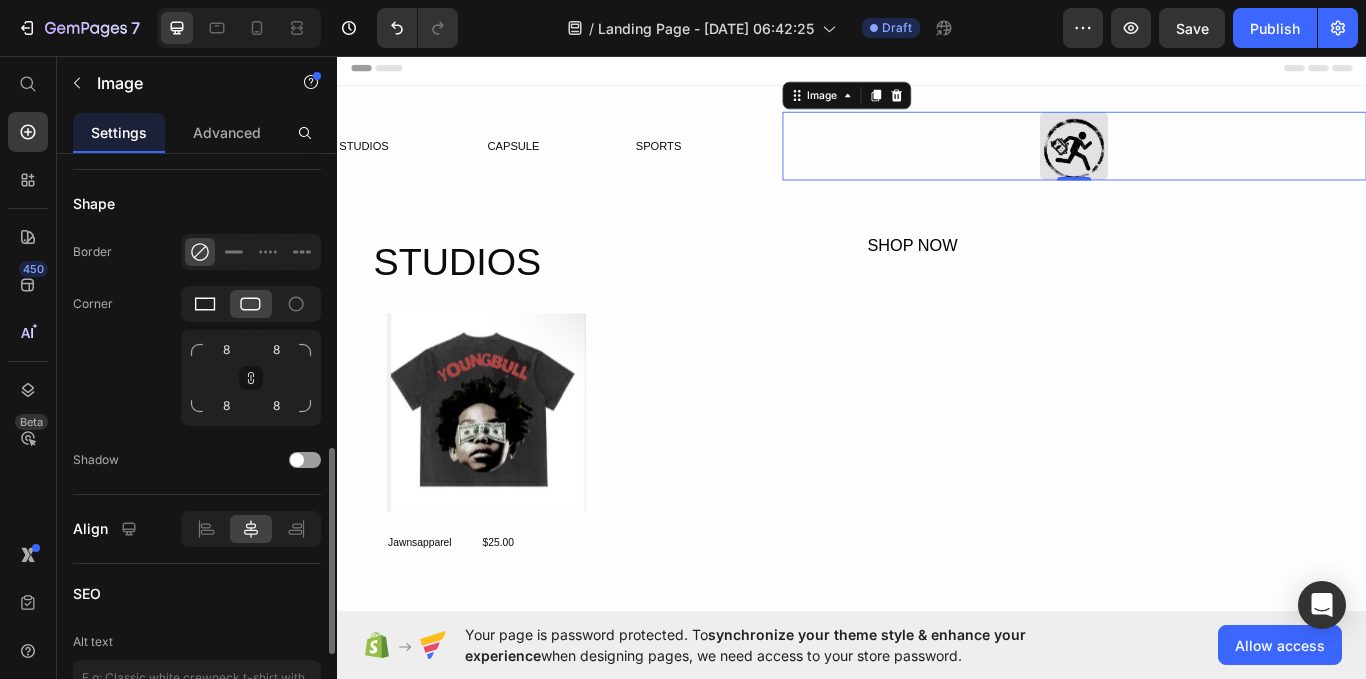 click 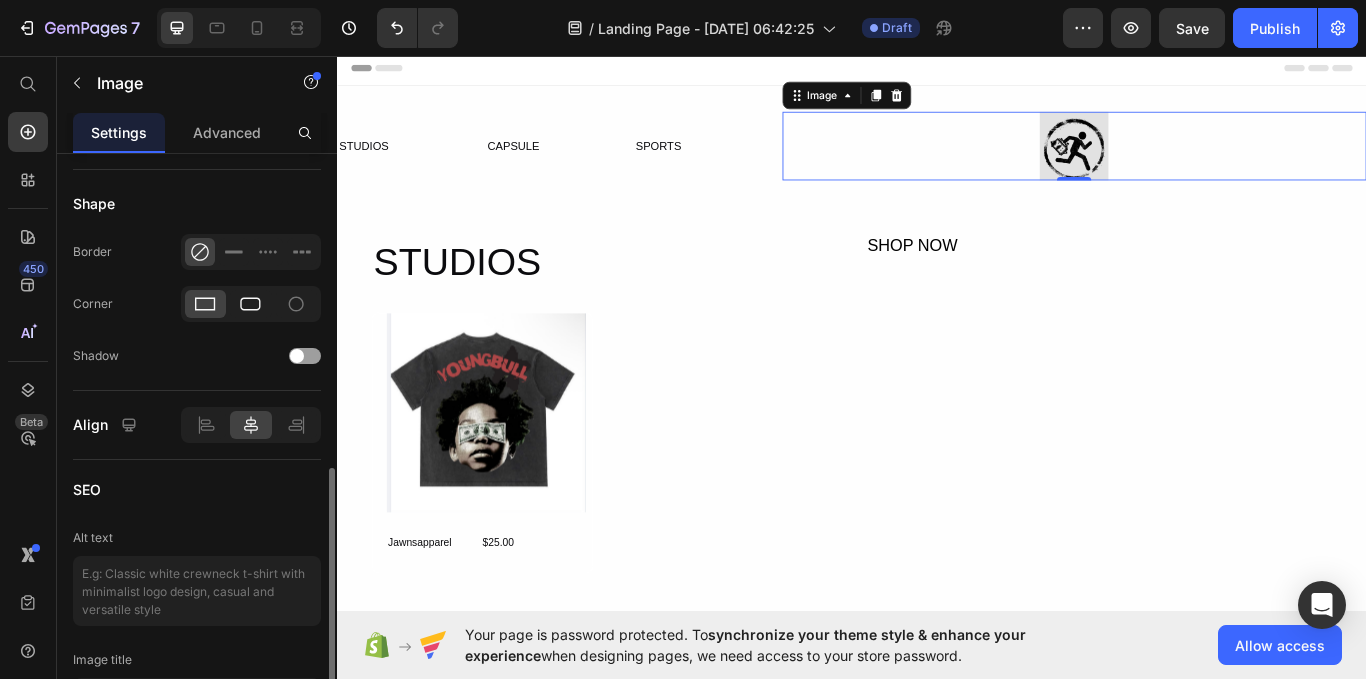 click 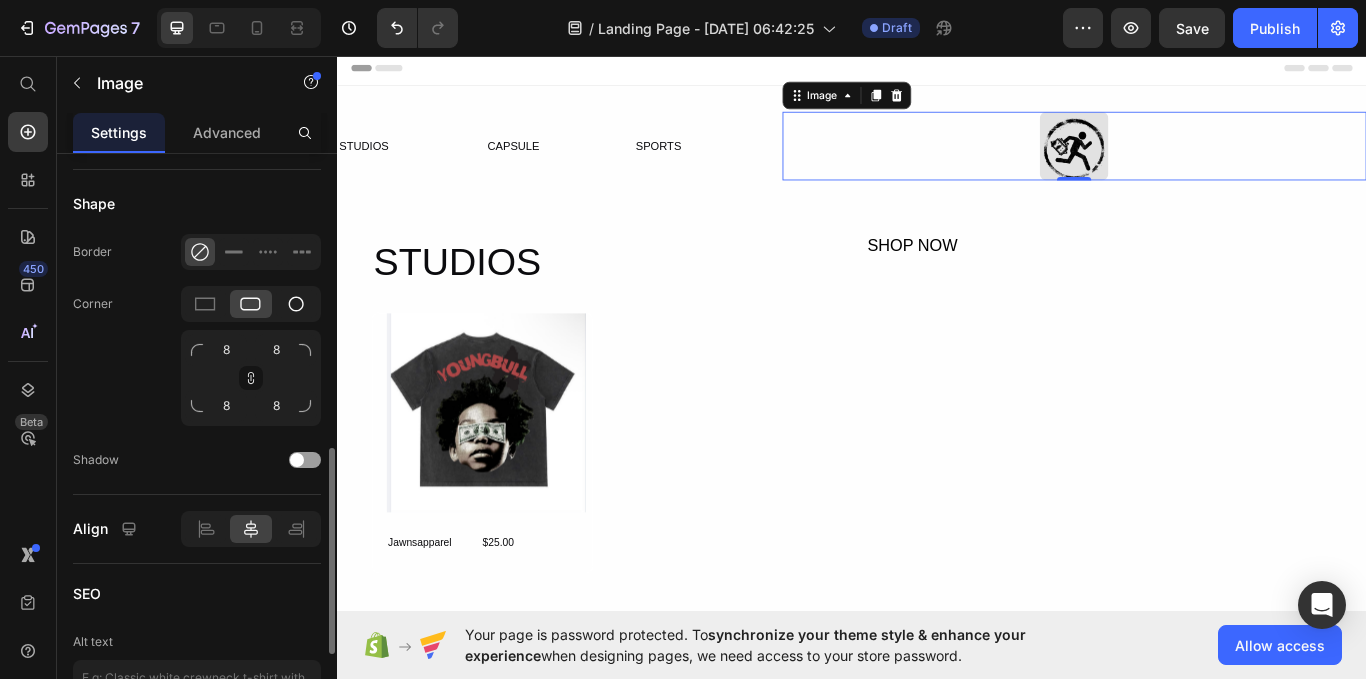click 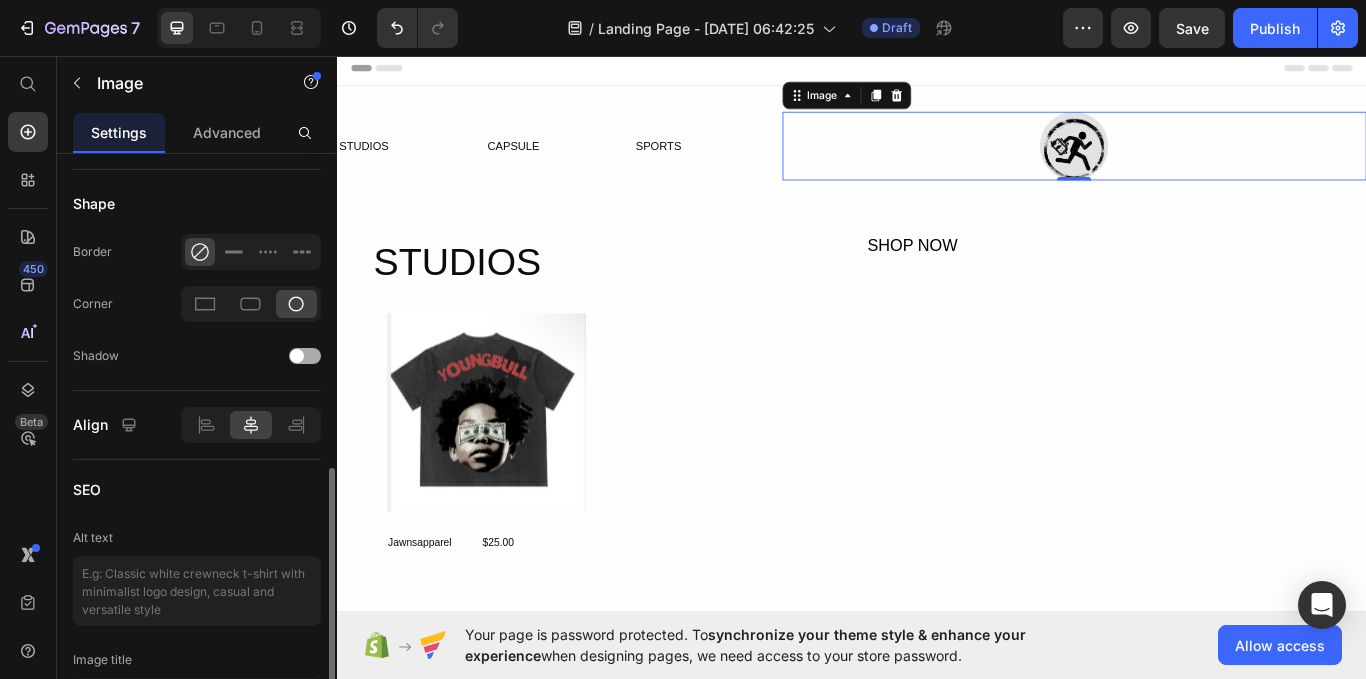 click at bounding box center [297, 356] 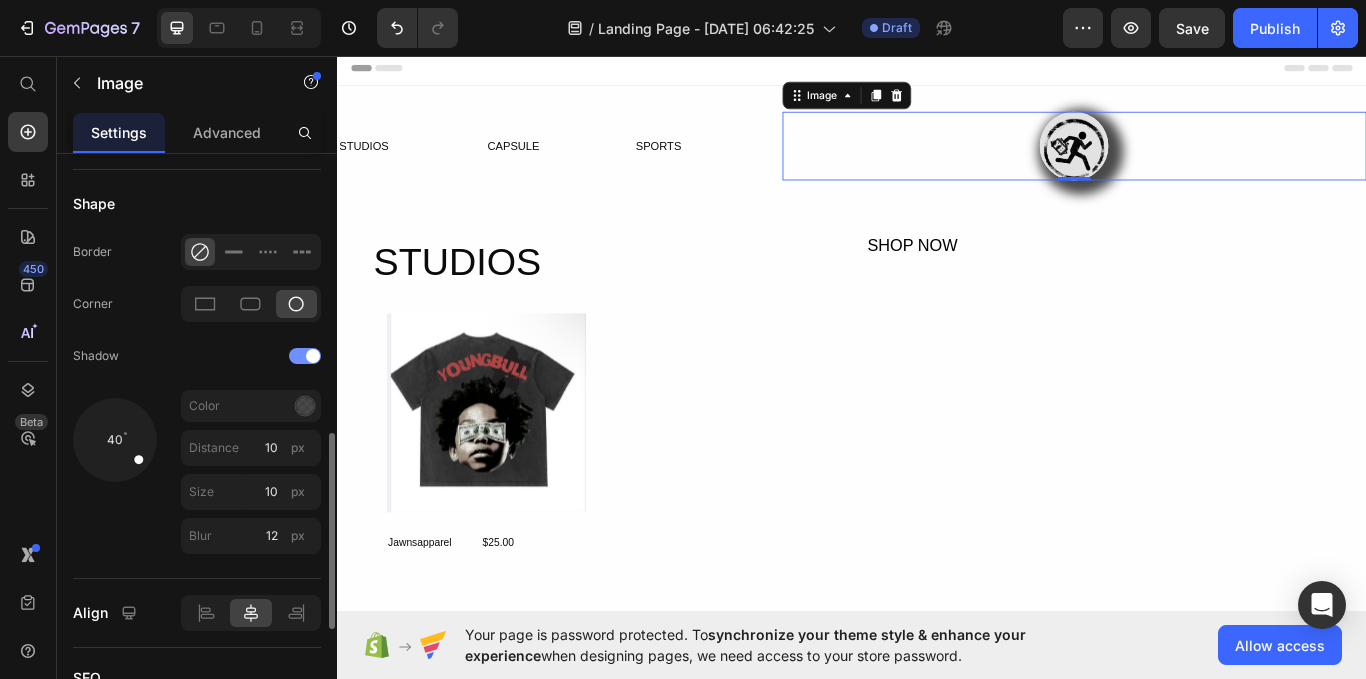 click at bounding box center (305, 356) 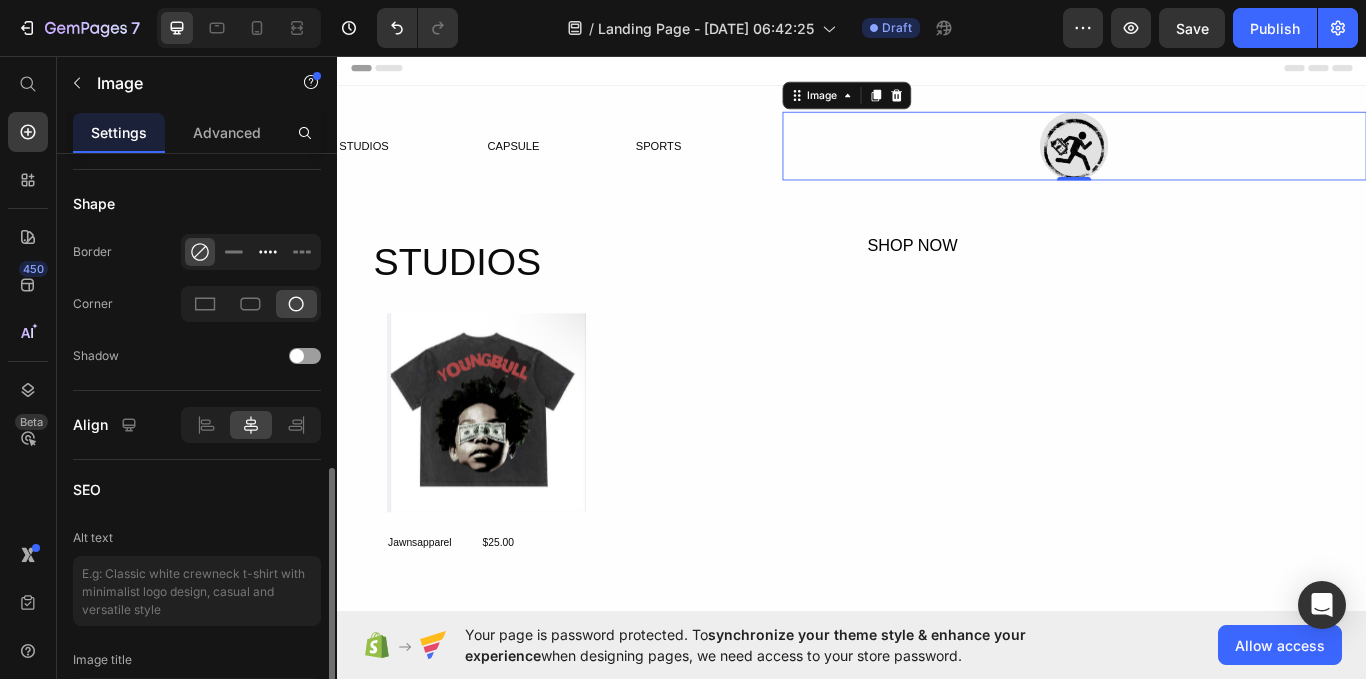 click 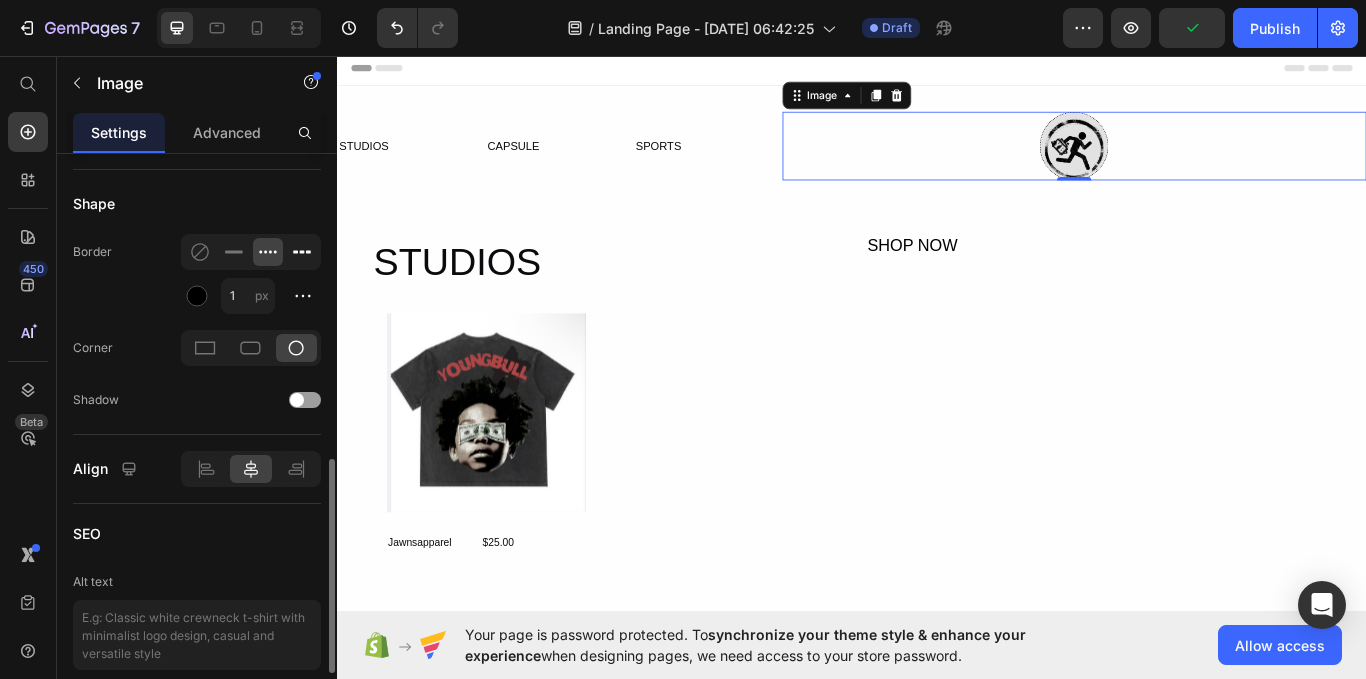 click 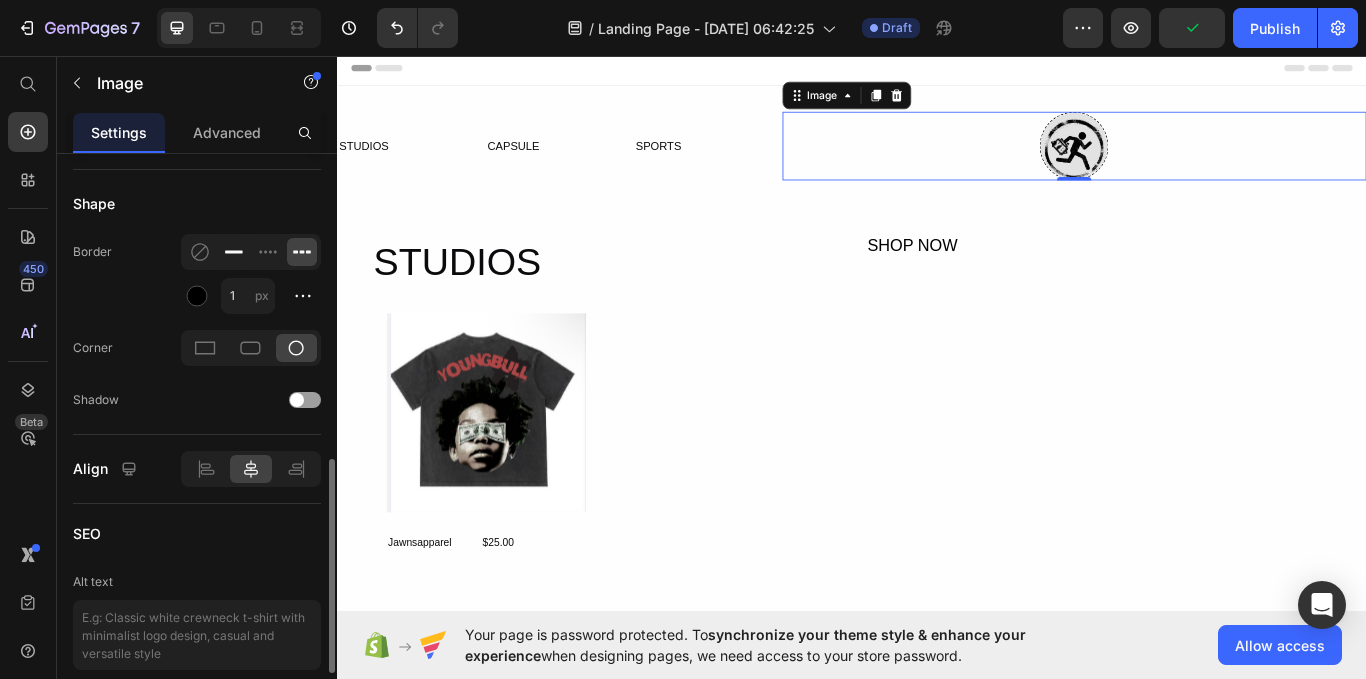 click 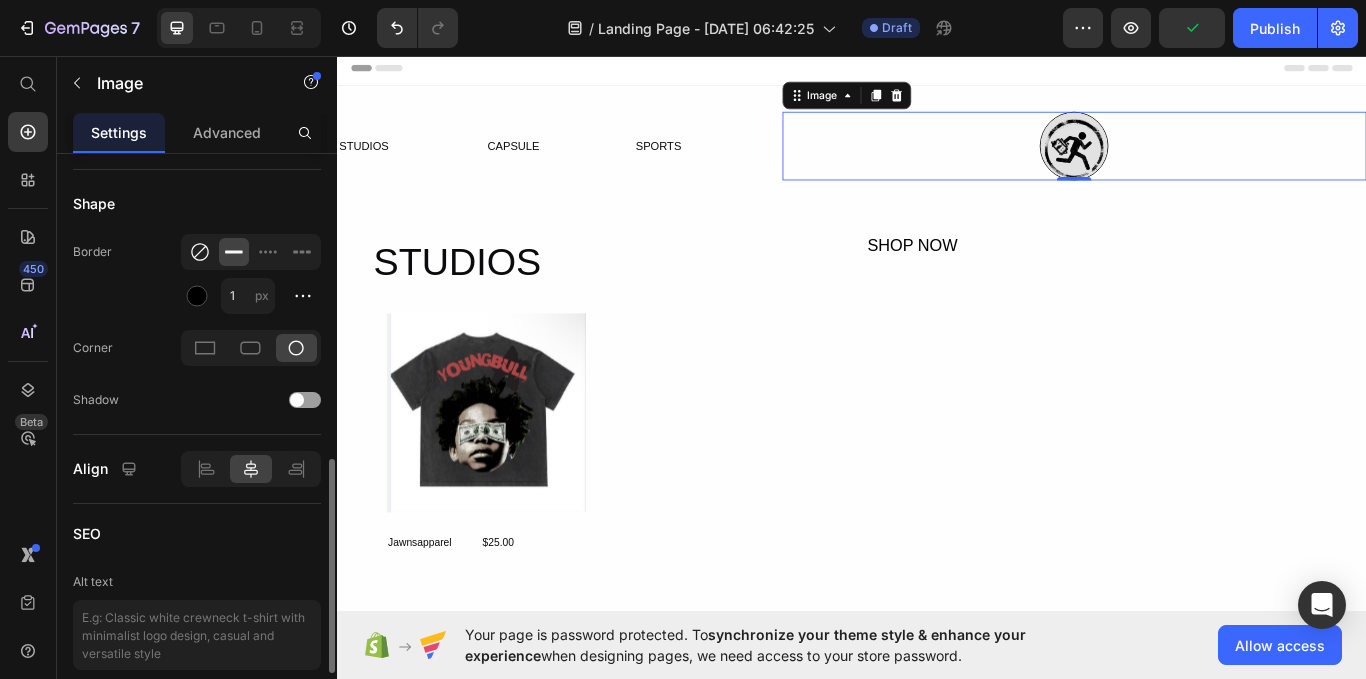click 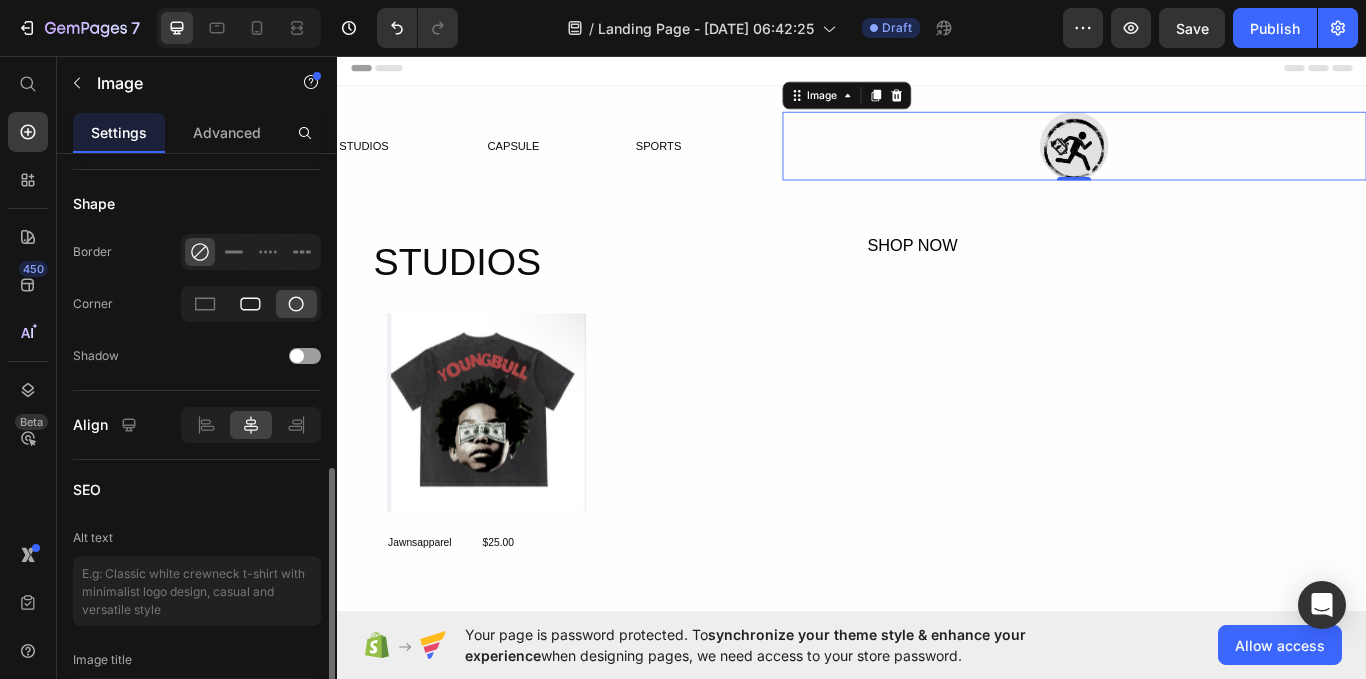 click 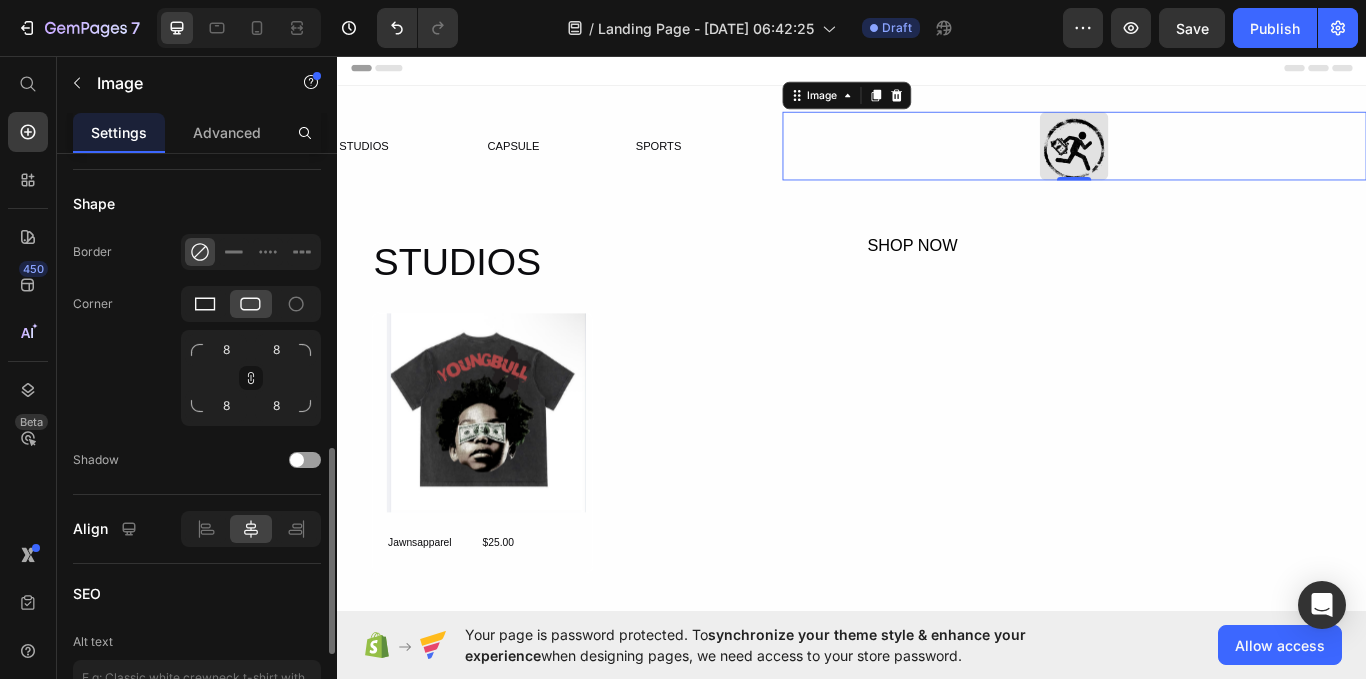 click 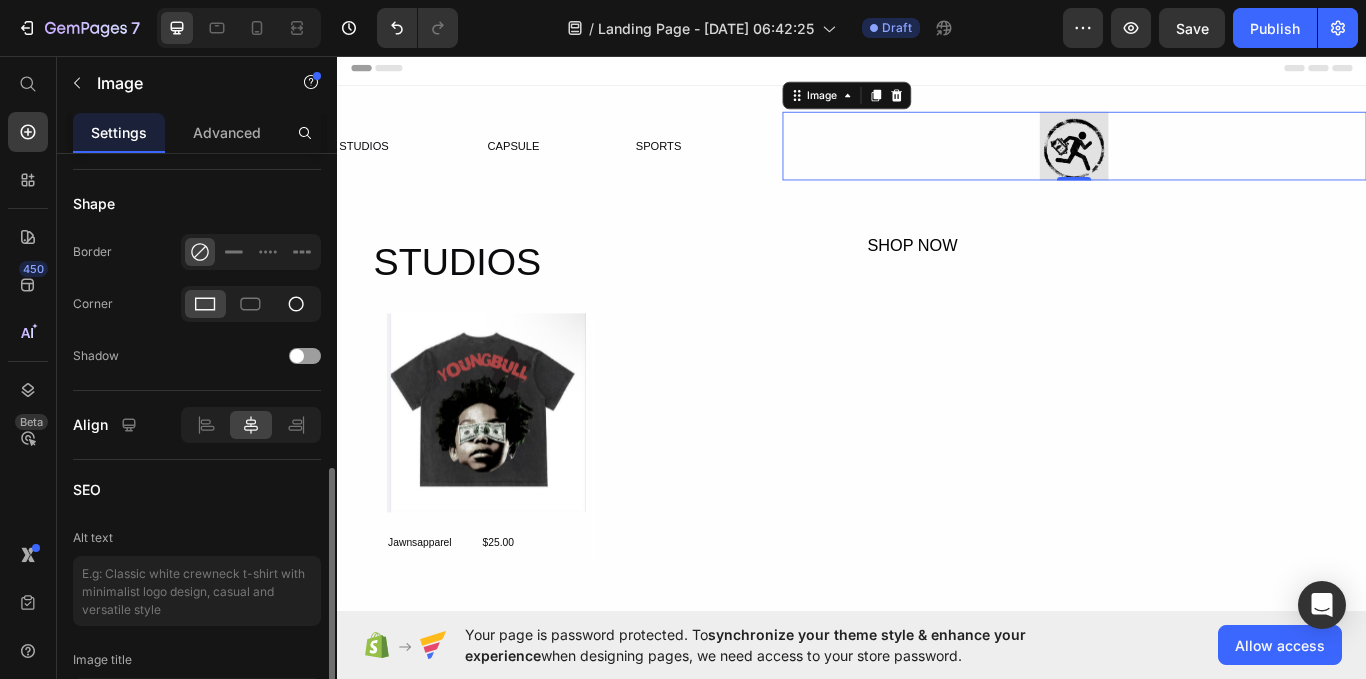 click 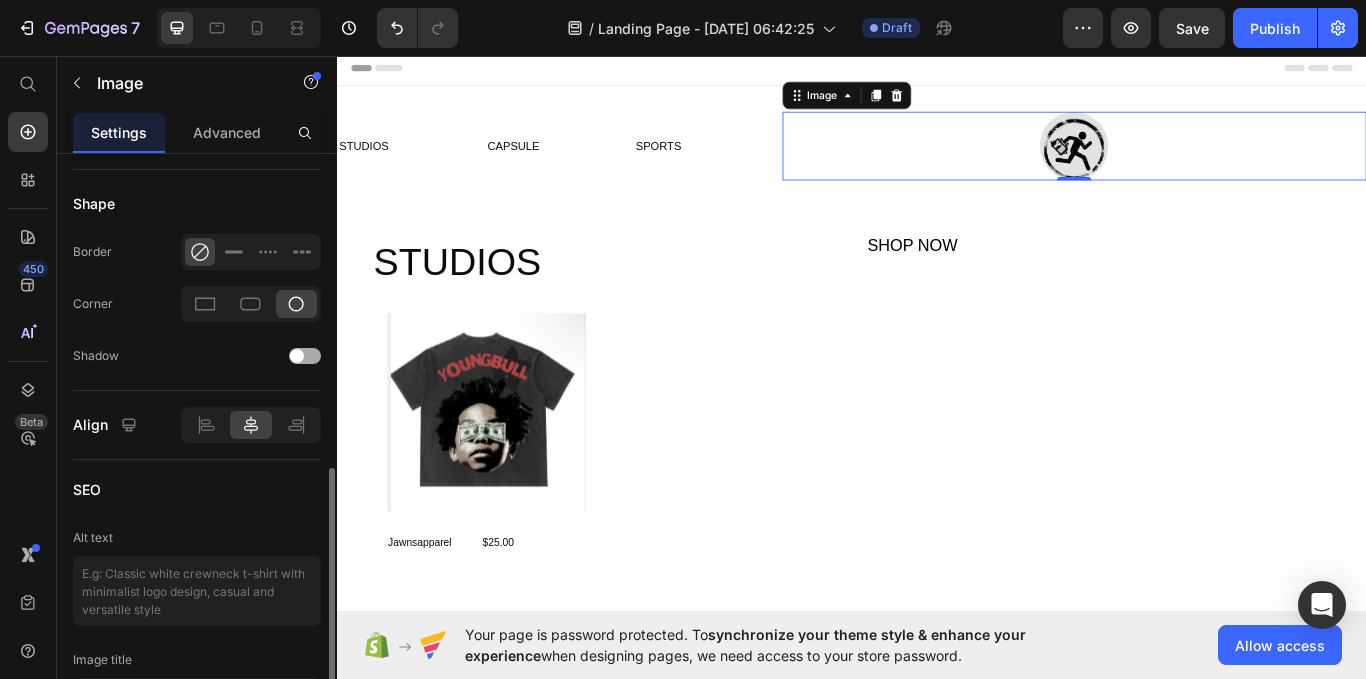 click at bounding box center (305, 356) 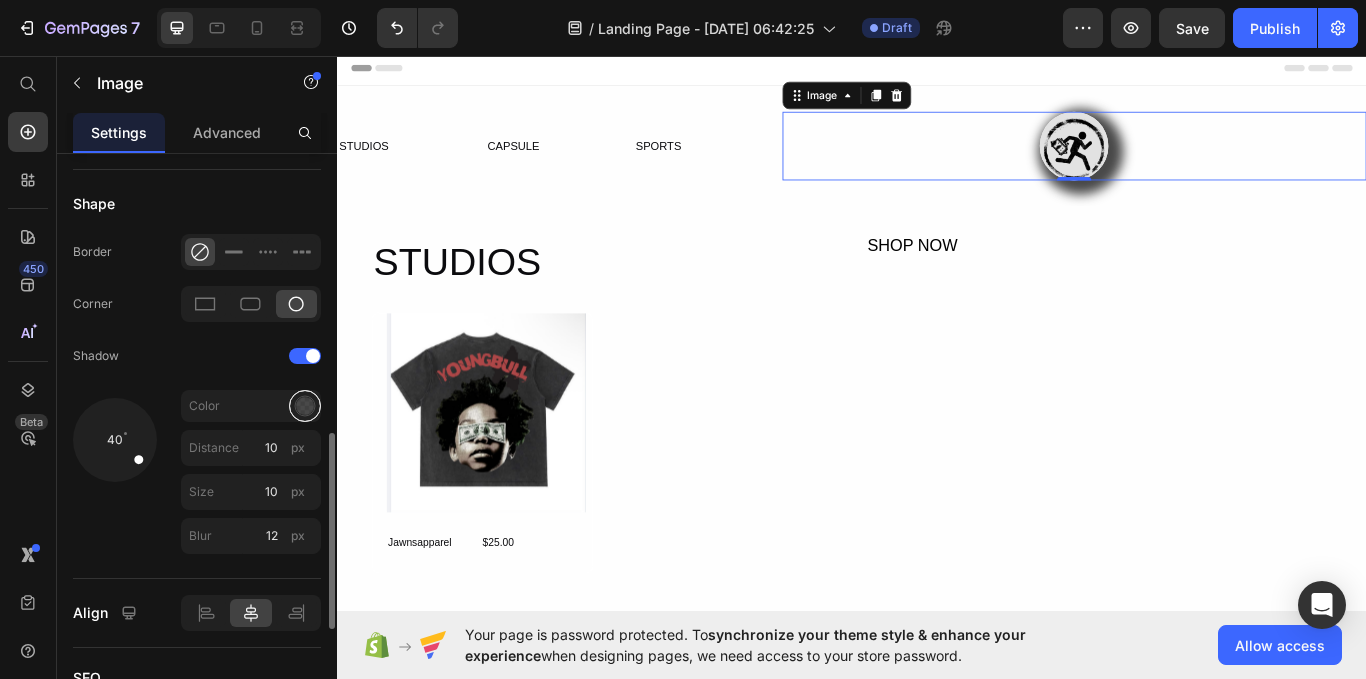 click at bounding box center [305, 405] 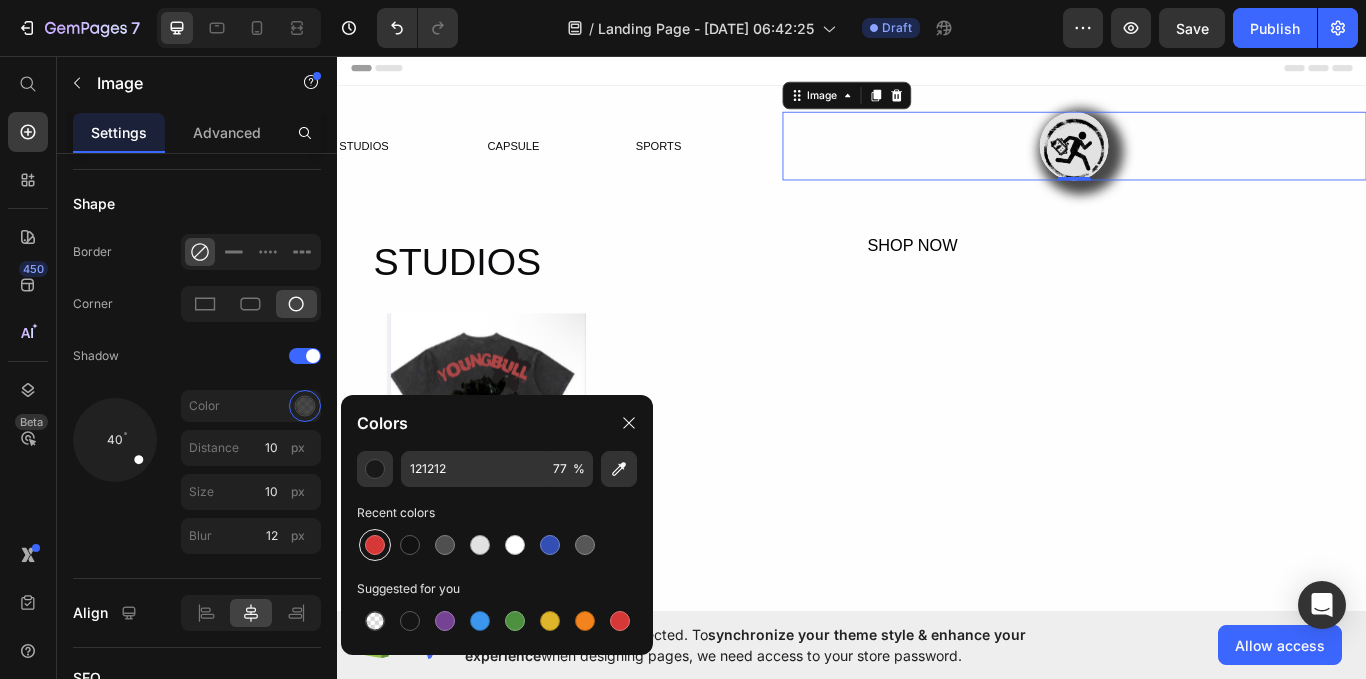 click at bounding box center [375, 545] 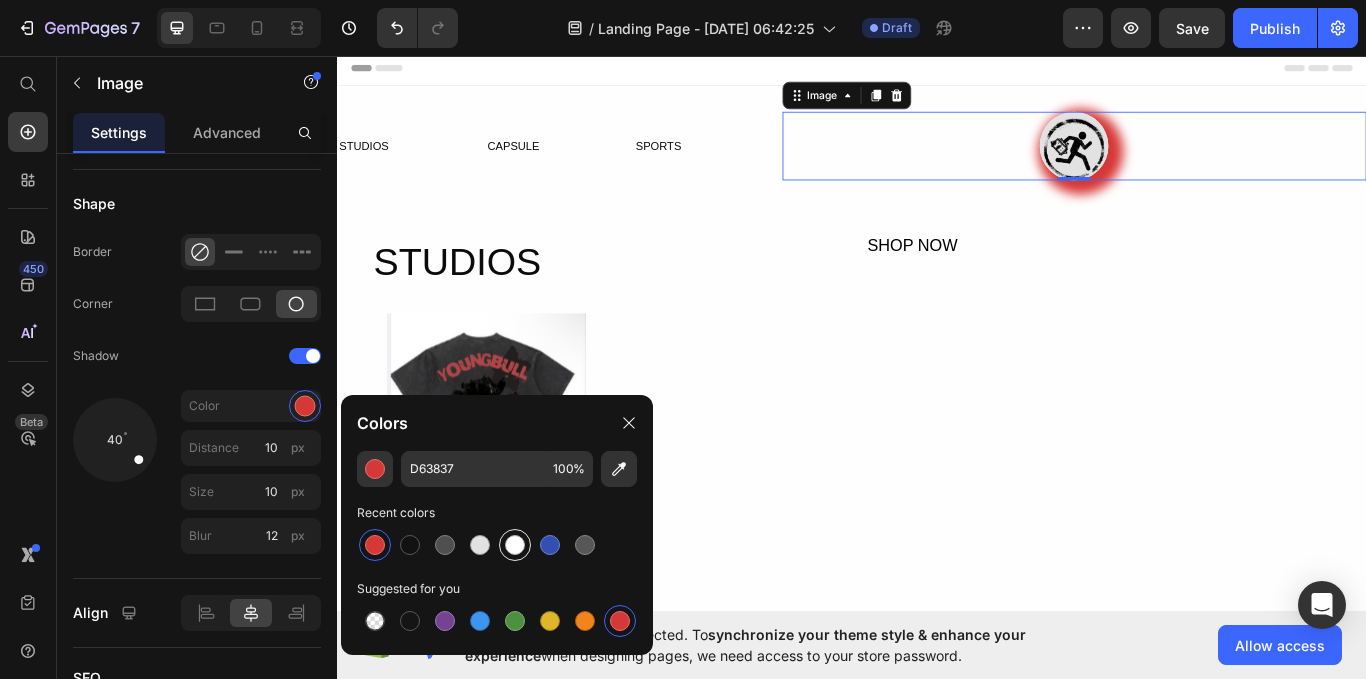 click at bounding box center (515, 545) 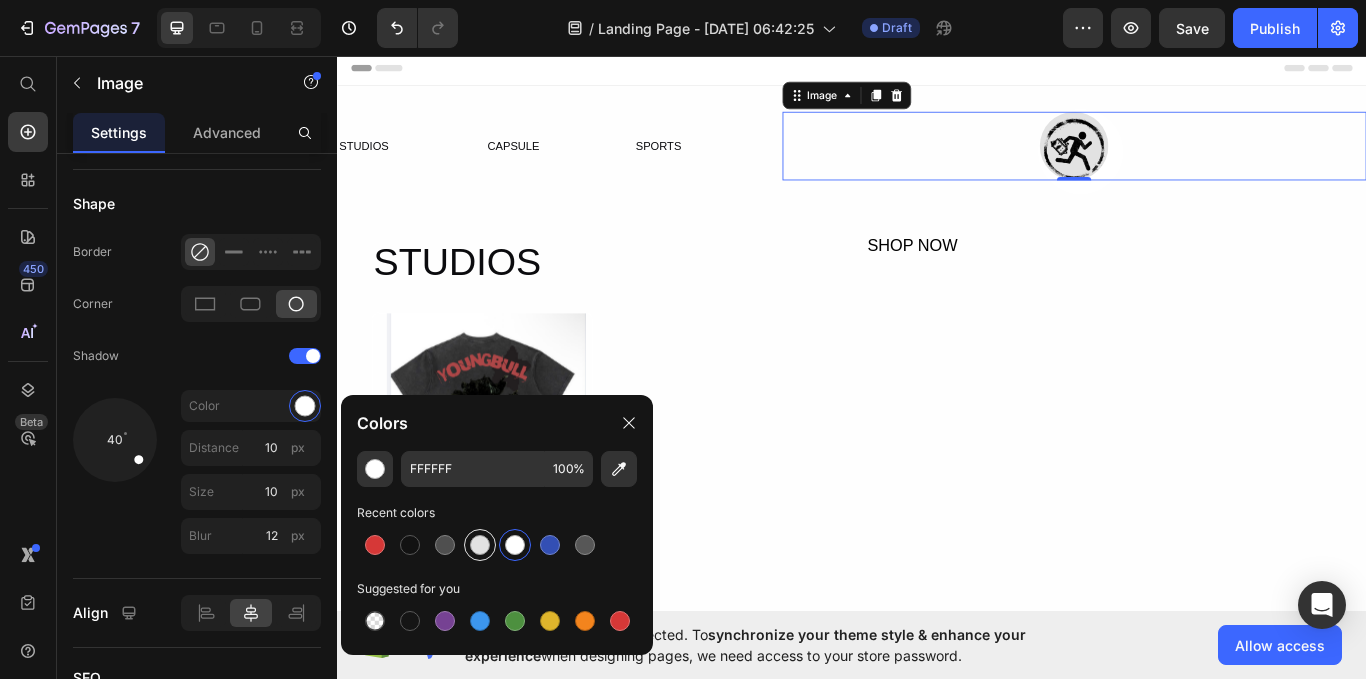 click at bounding box center [480, 545] 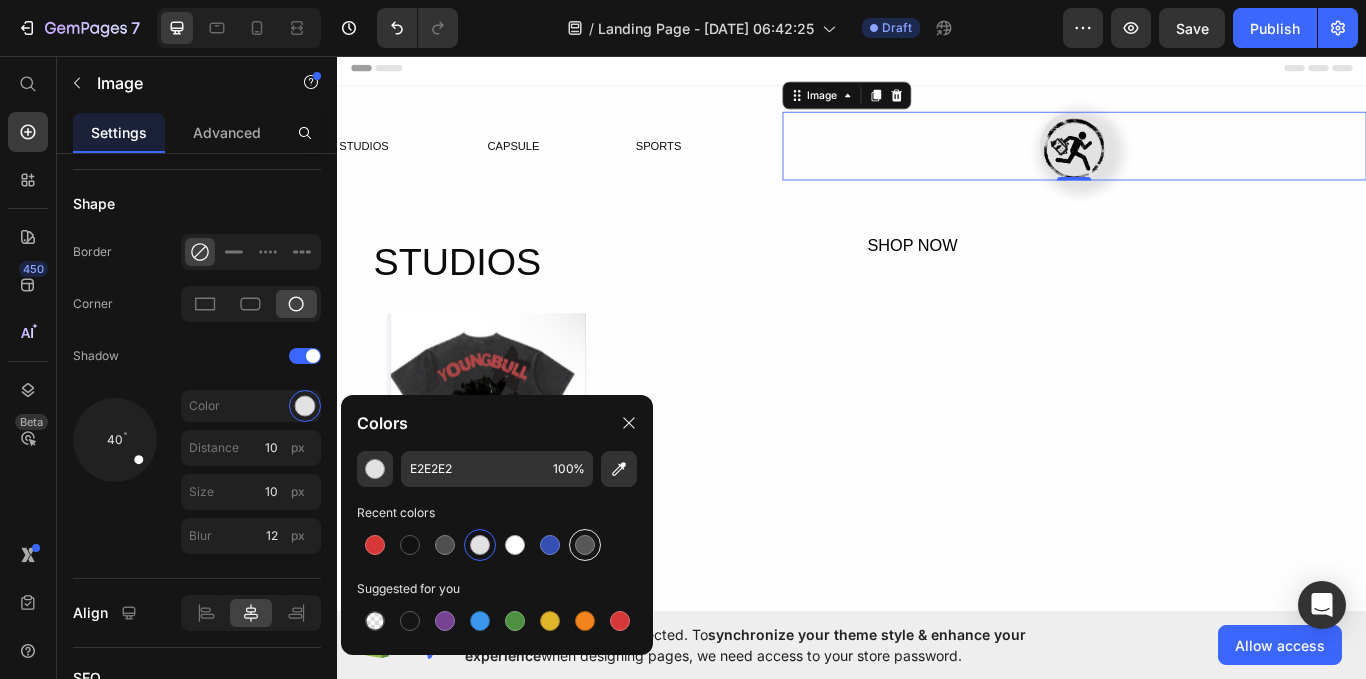 click at bounding box center (585, 545) 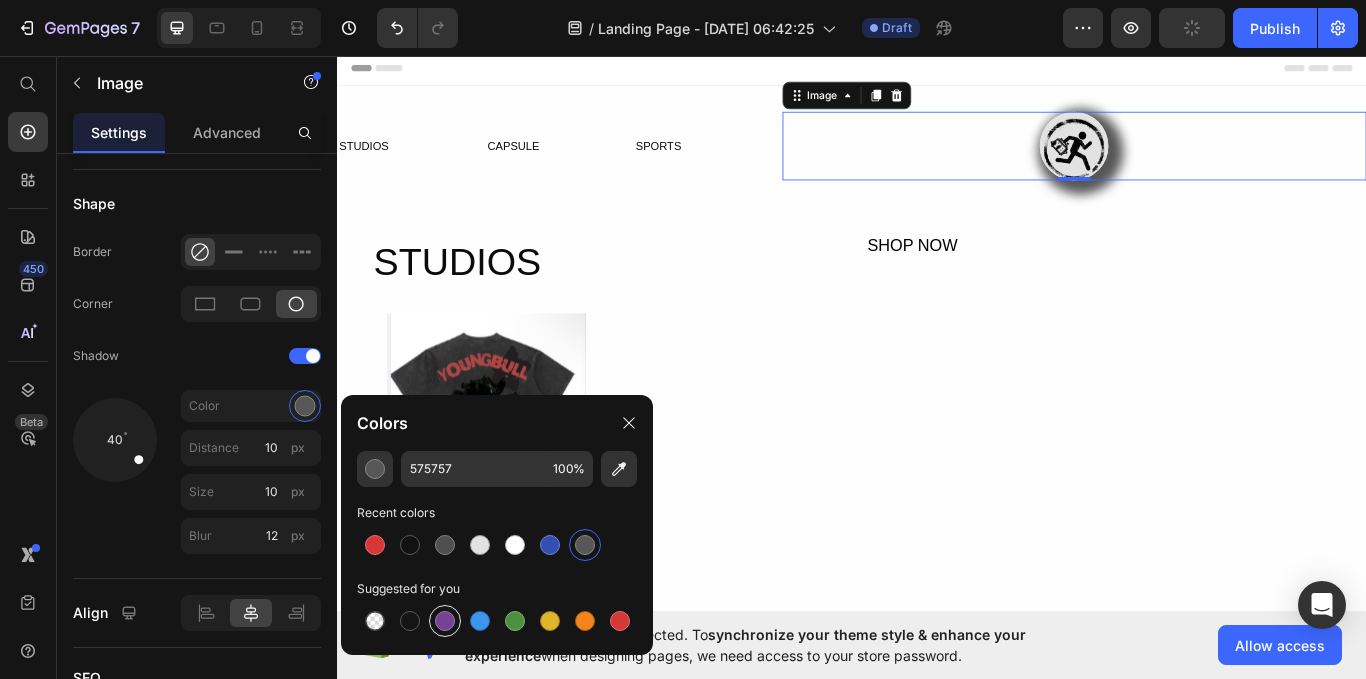click at bounding box center [445, 621] 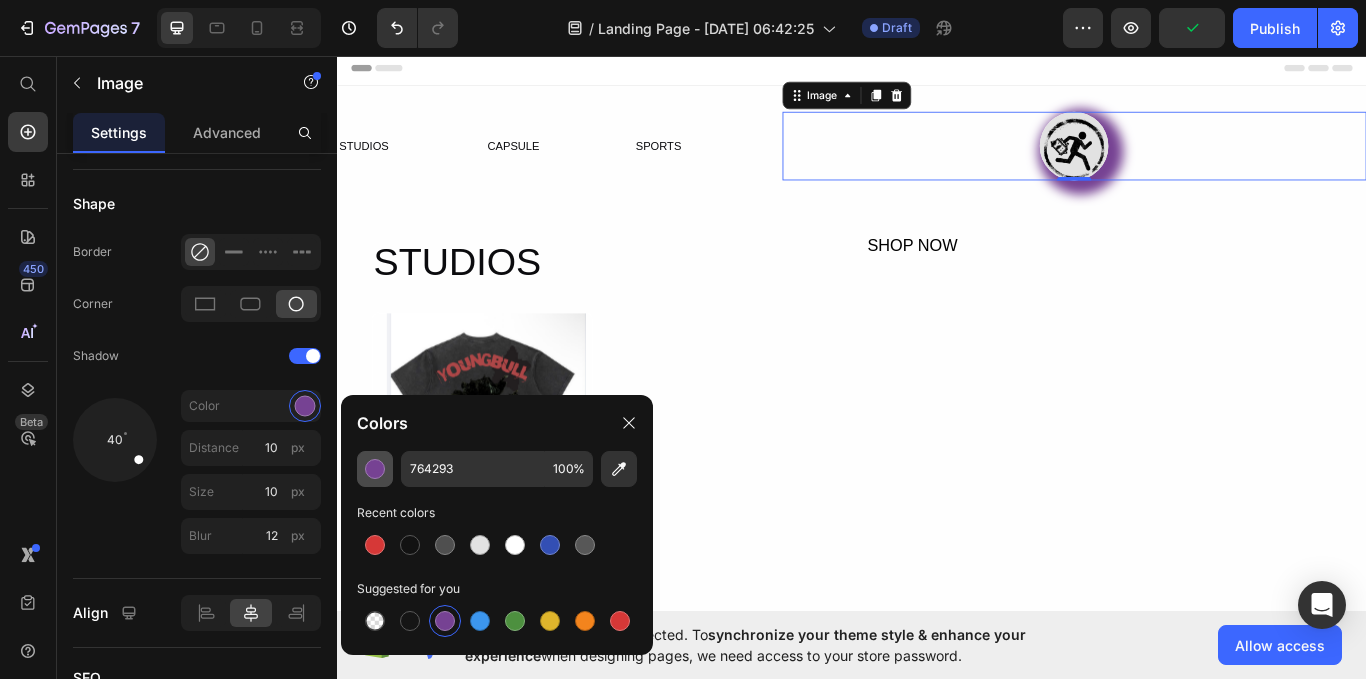 click at bounding box center (375, 469) 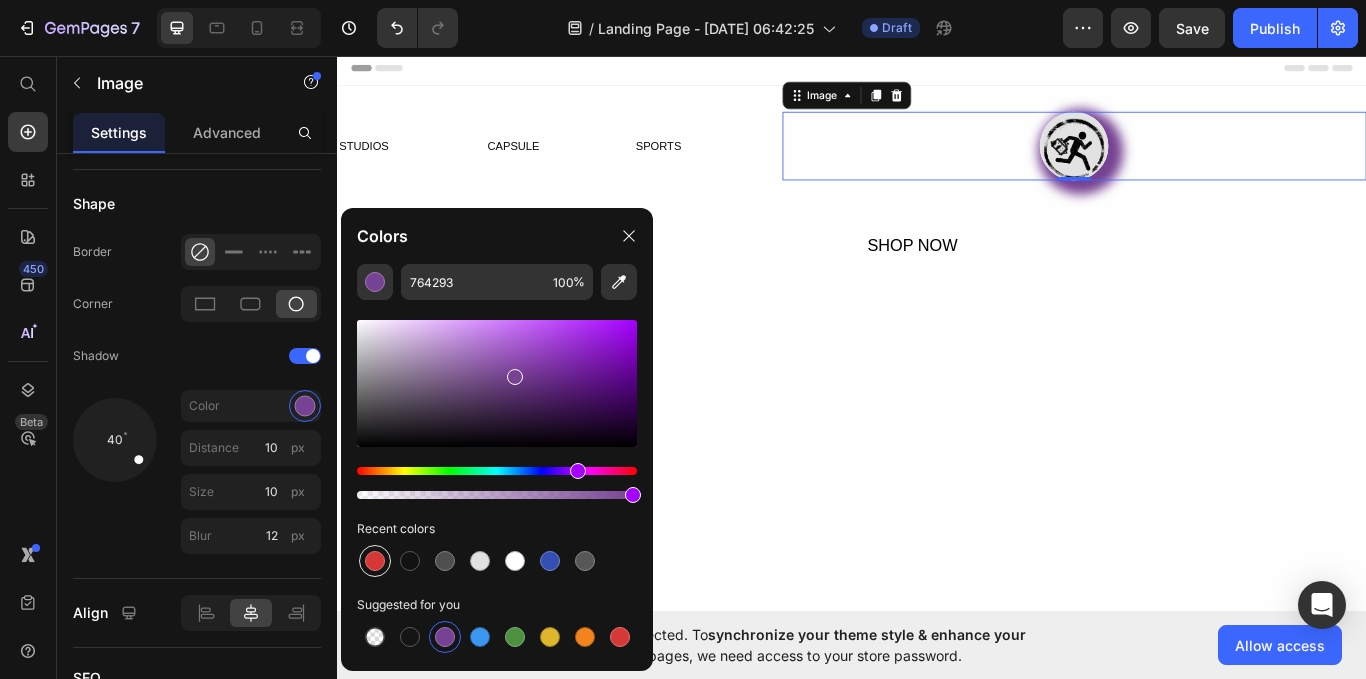 click at bounding box center [375, 561] 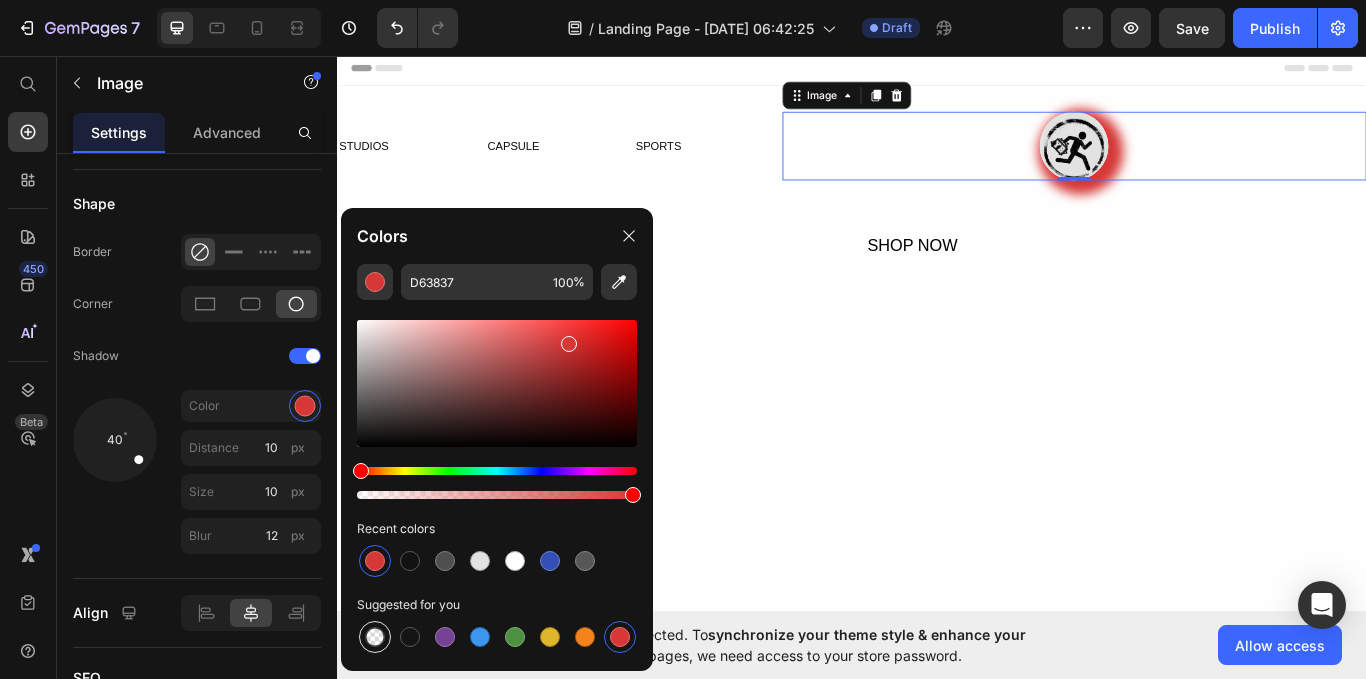 click at bounding box center [375, 637] 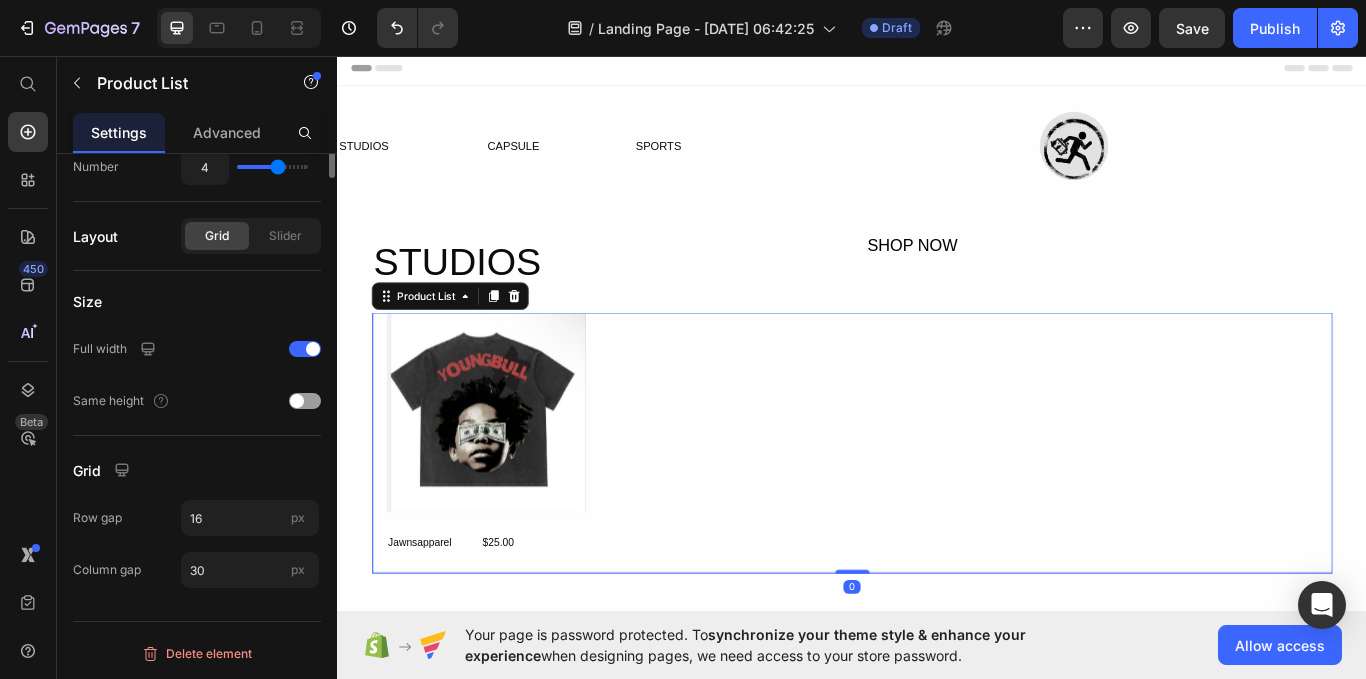 scroll, scrollTop: 0, scrollLeft: 0, axis: both 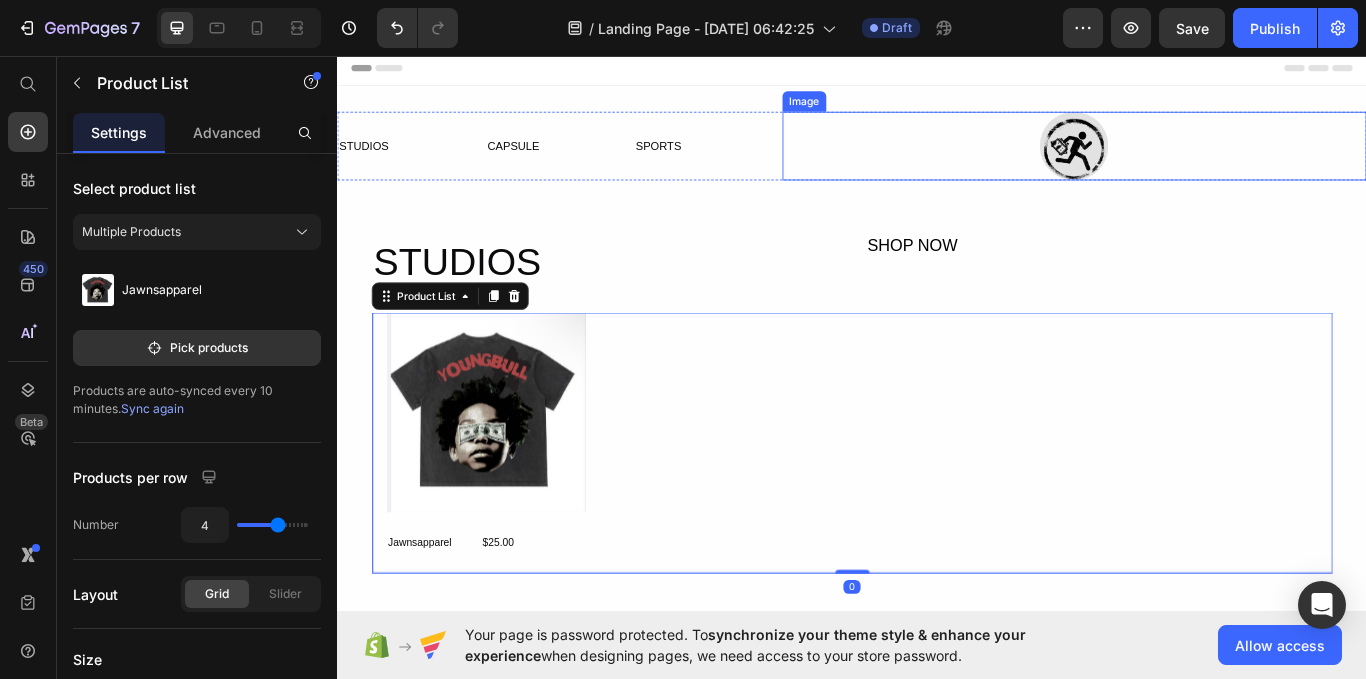 click at bounding box center (1196, 162) 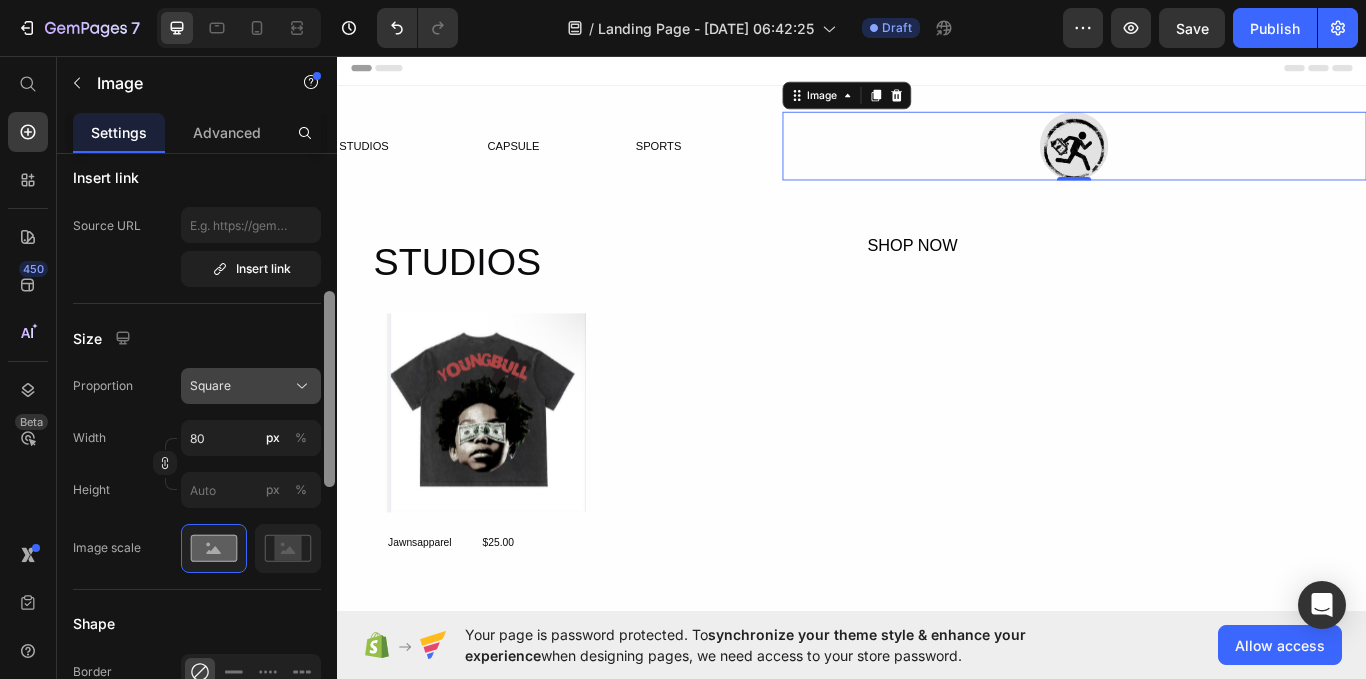 drag, startPoint x: 326, startPoint y: 292, endPoint x: 310, endPoint y: 421, distance: 129.98846 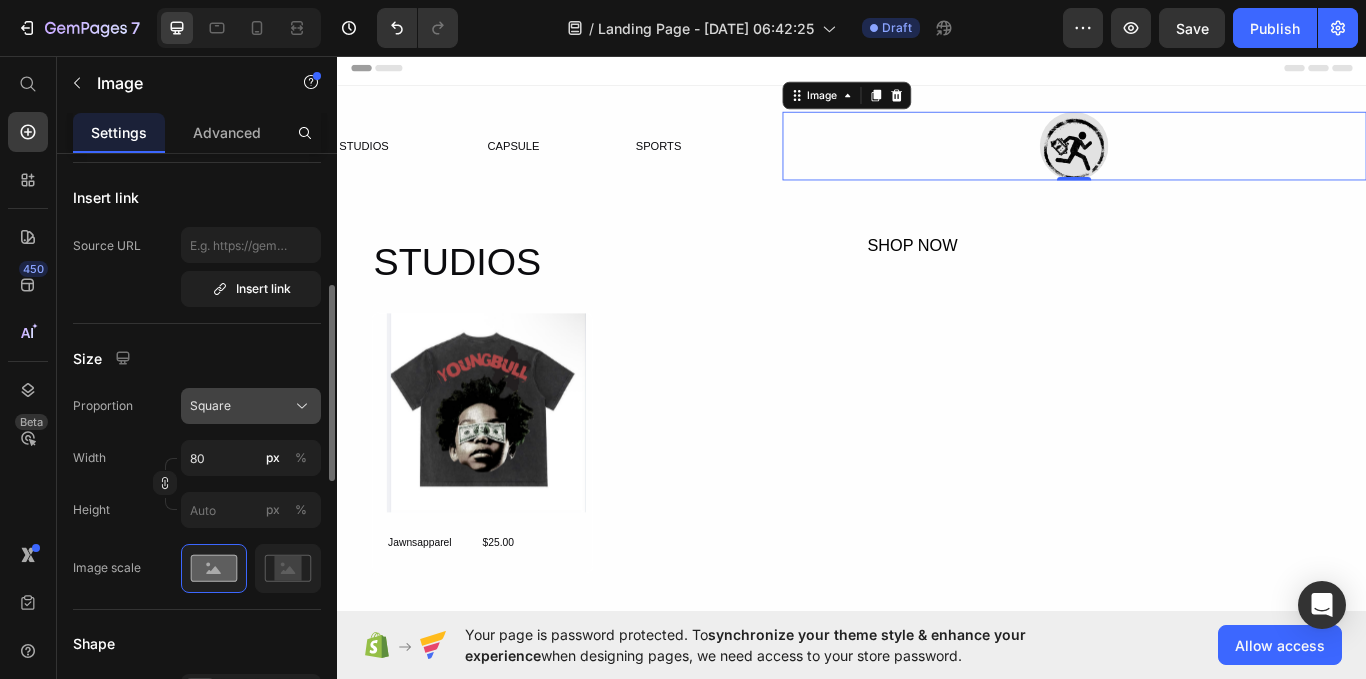 click 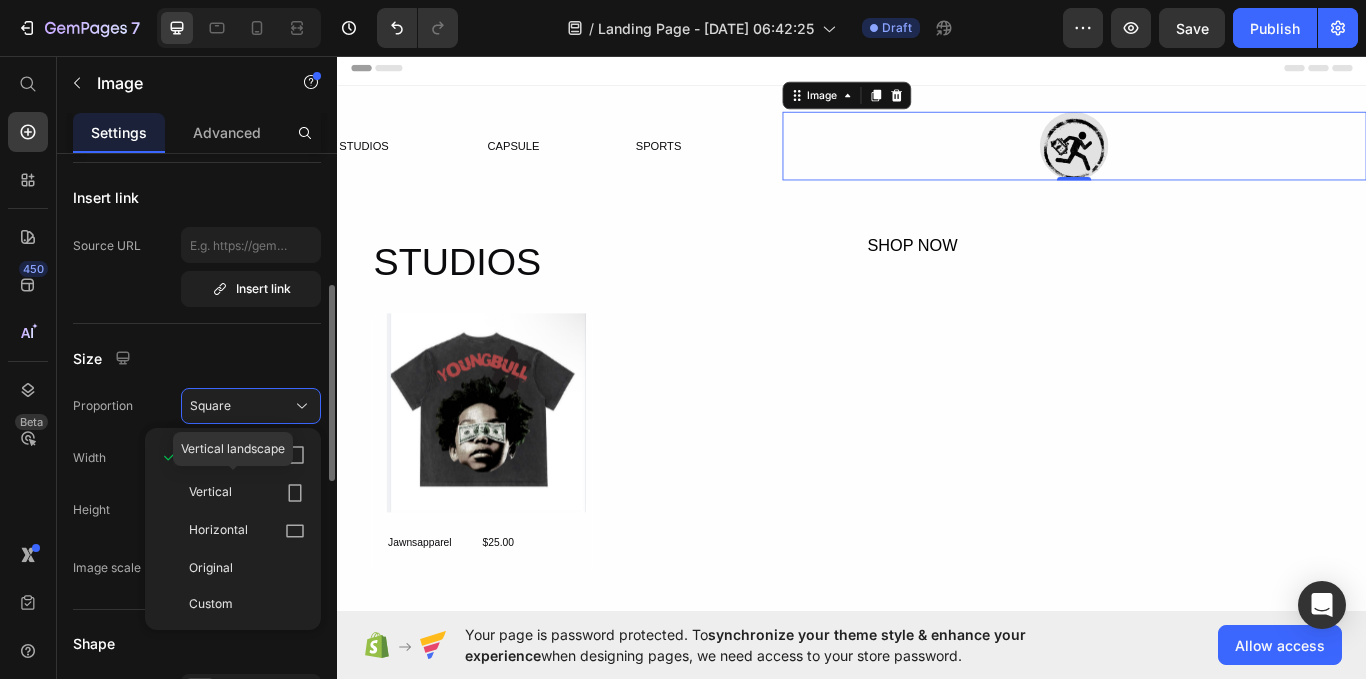 click 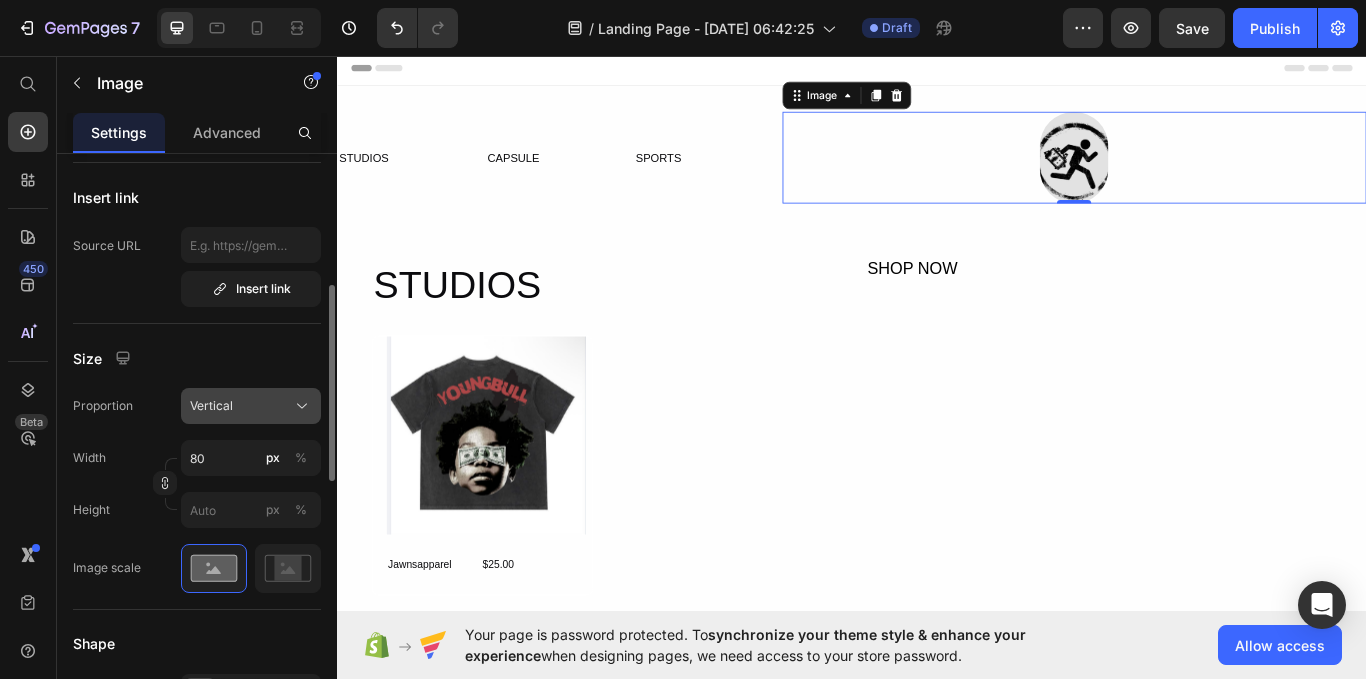 click on "Vertical" 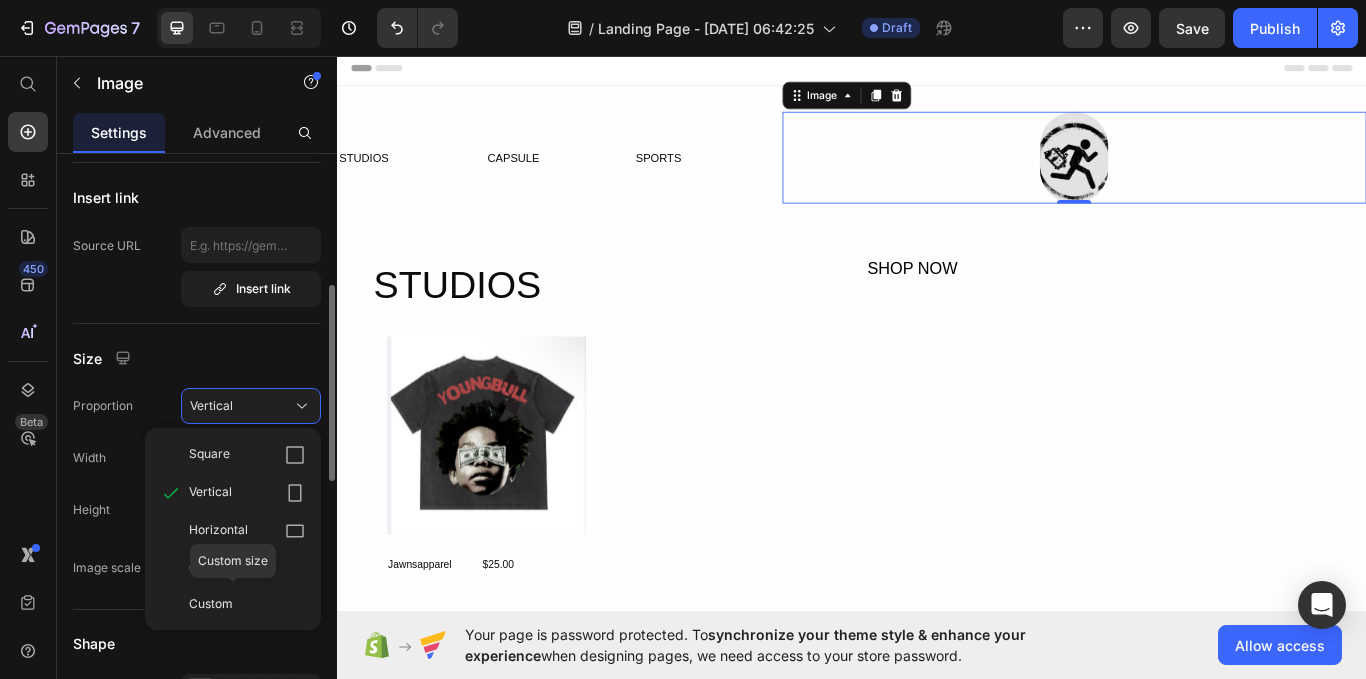 click on "Custom" at bounding box center (247, 604) 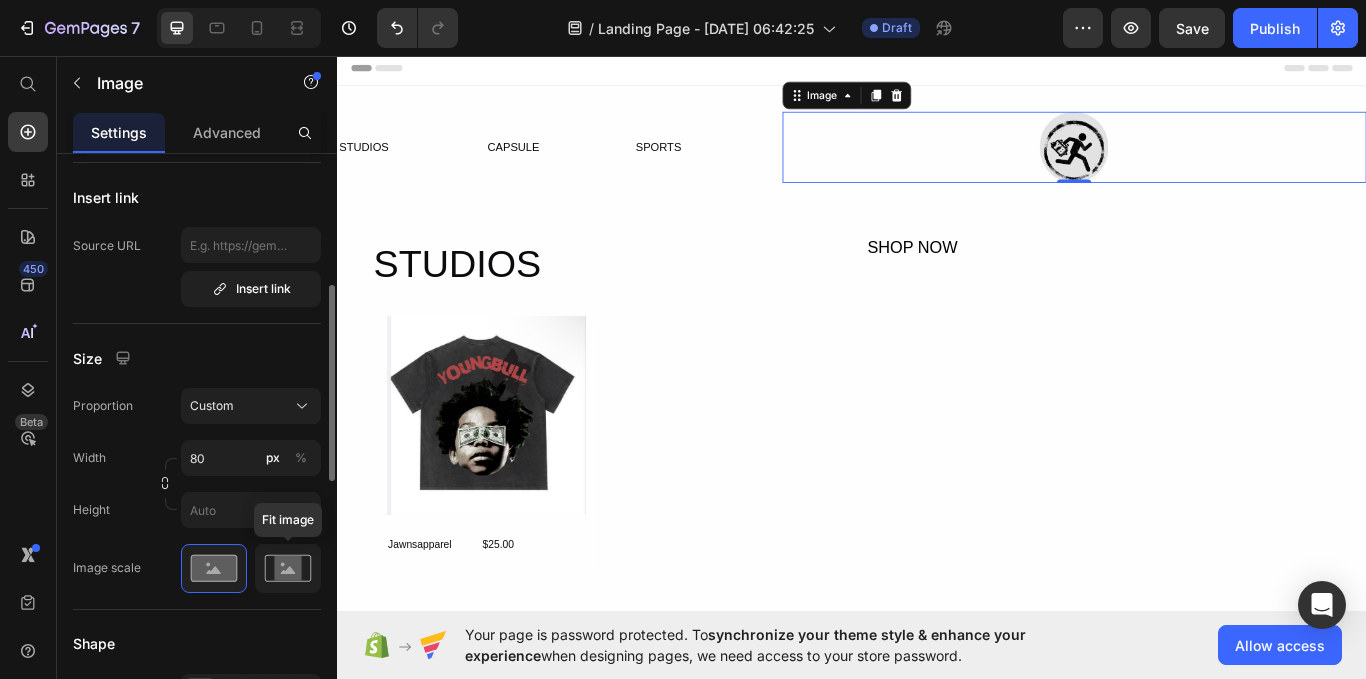 click 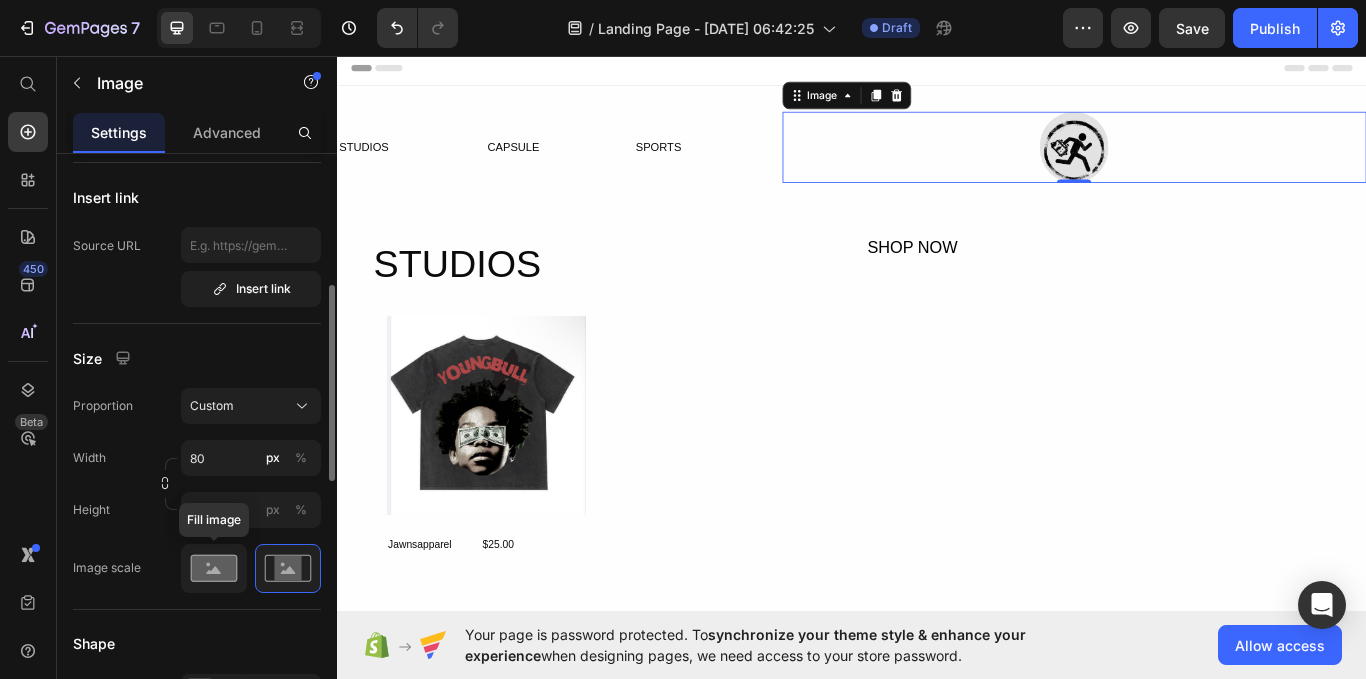 click 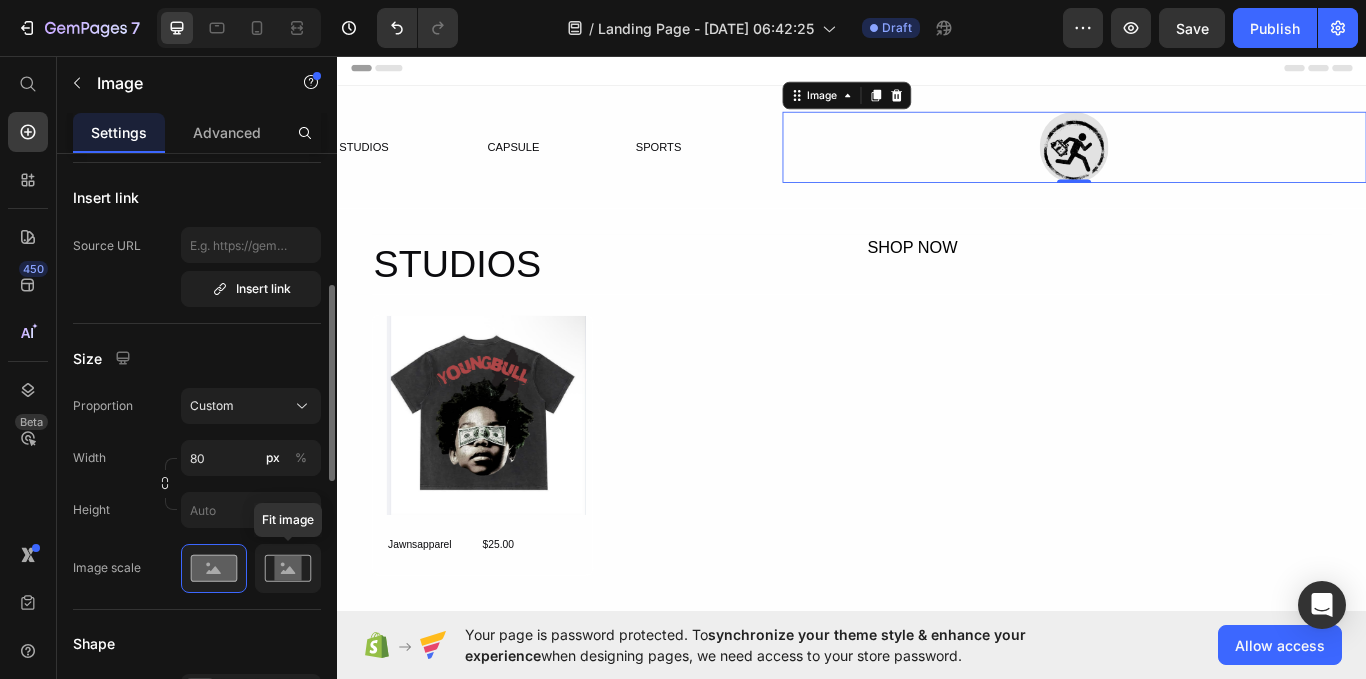 click 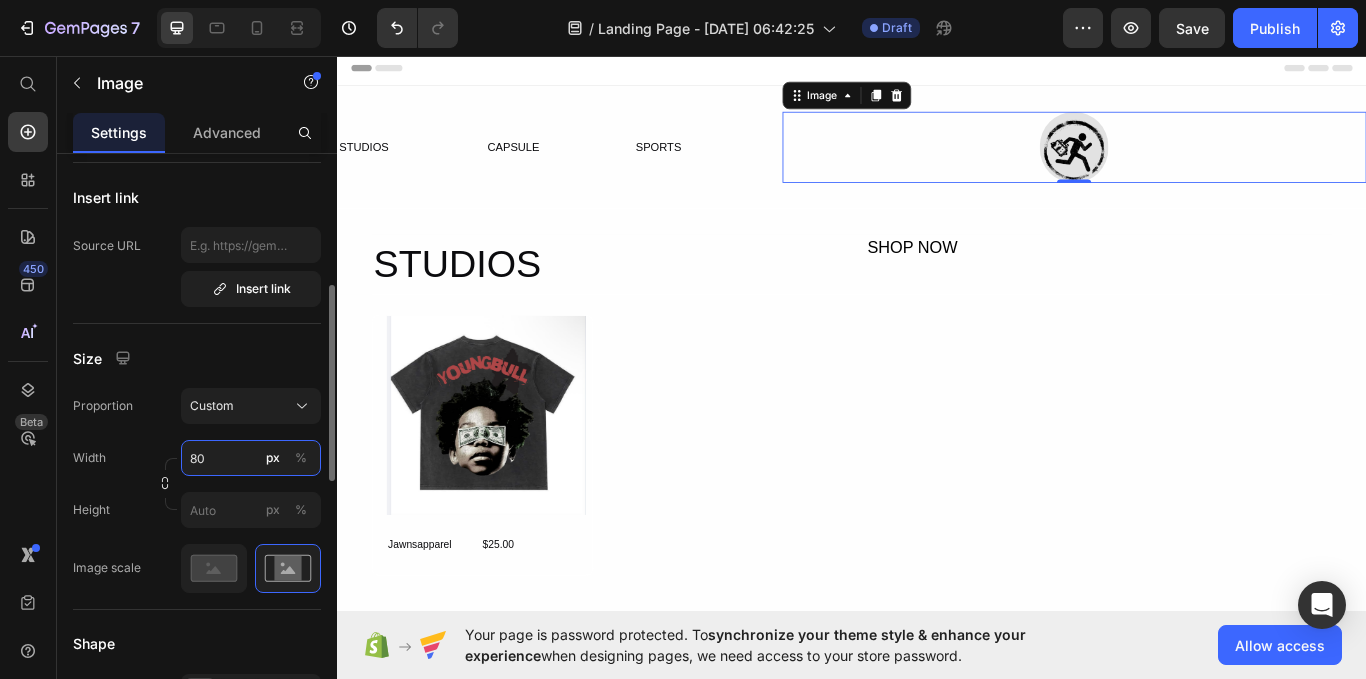 click on "80" at bounding box center [251, 458] 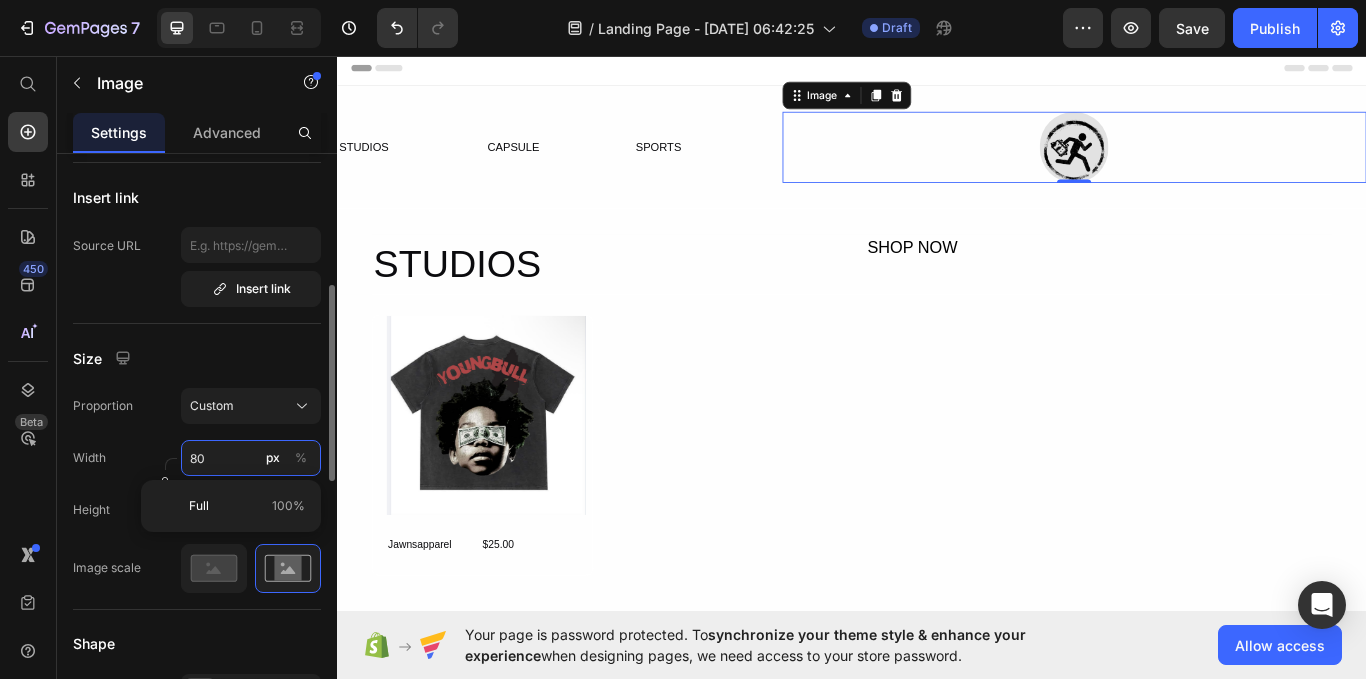 type on "8" 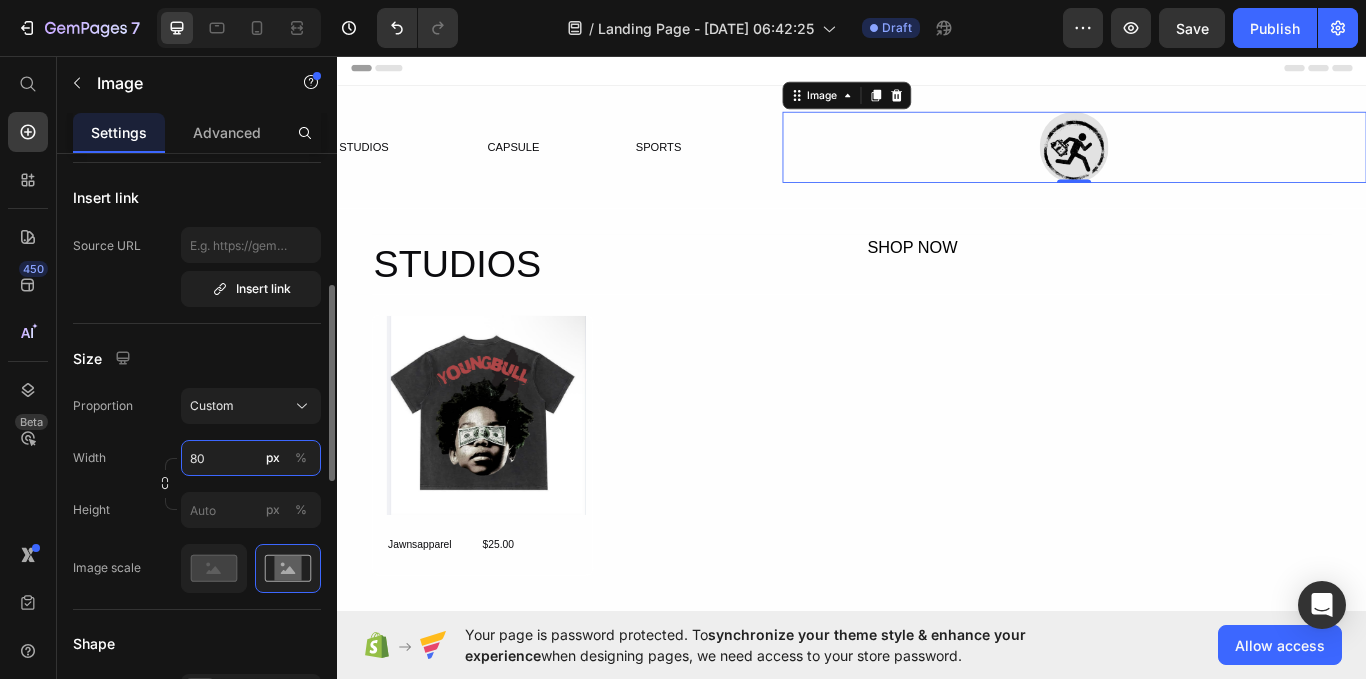 type on "8" 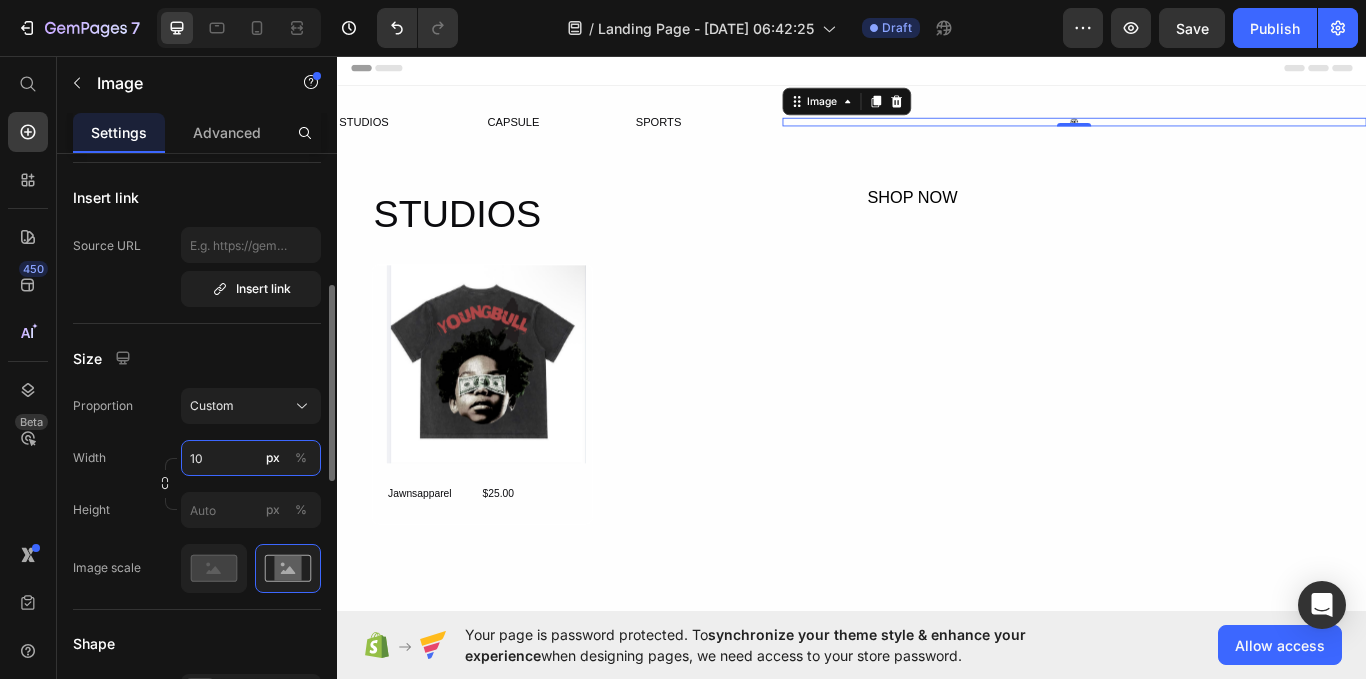 type on "1" 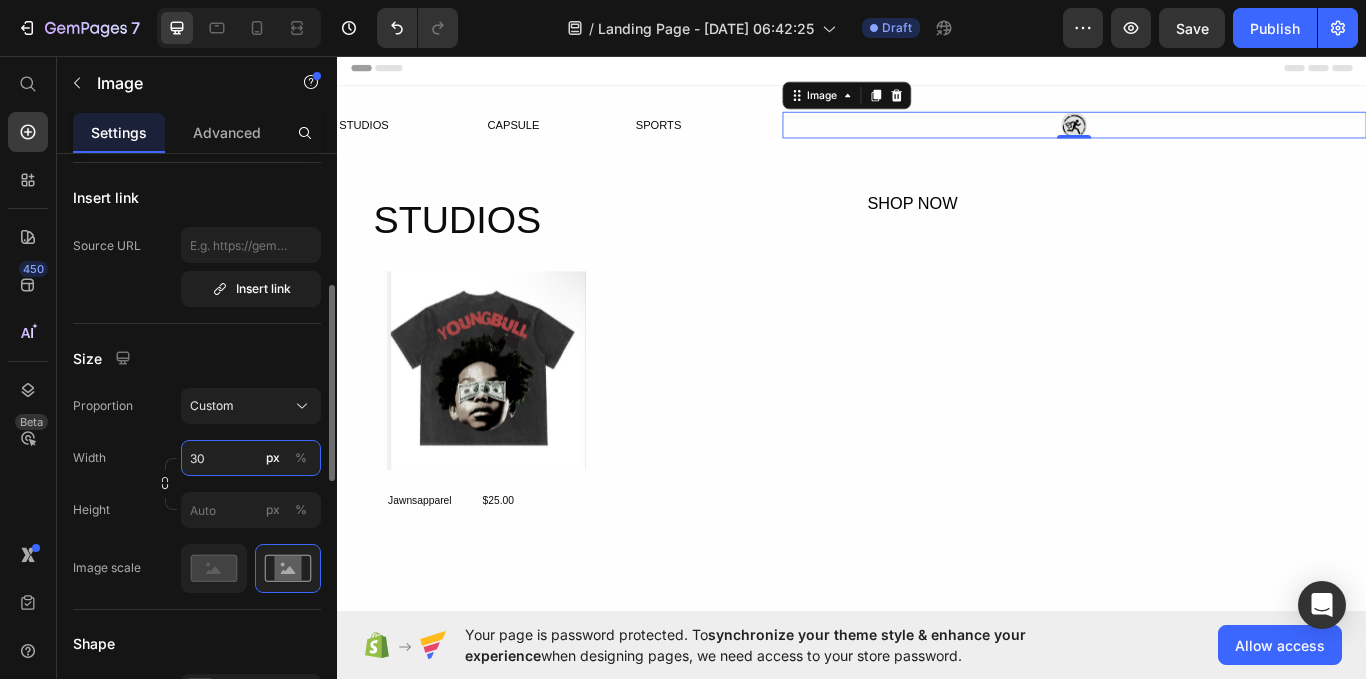 type on "3" 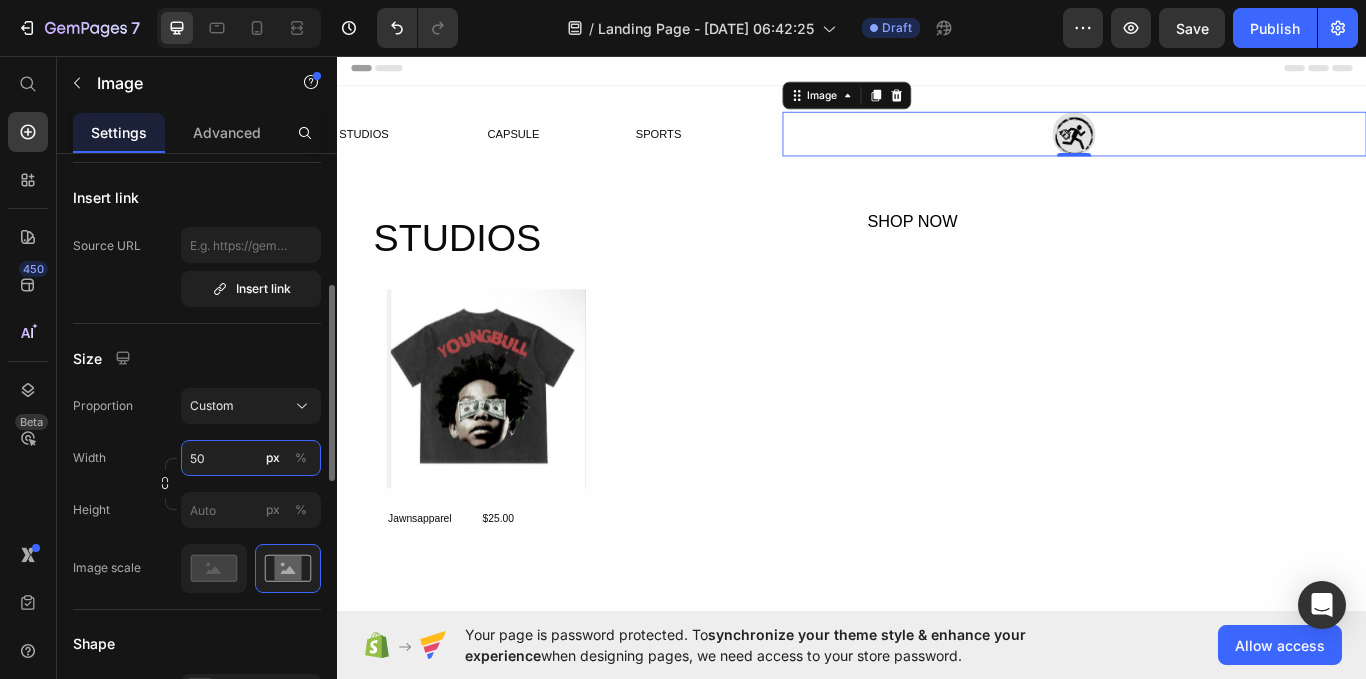 type on "5" 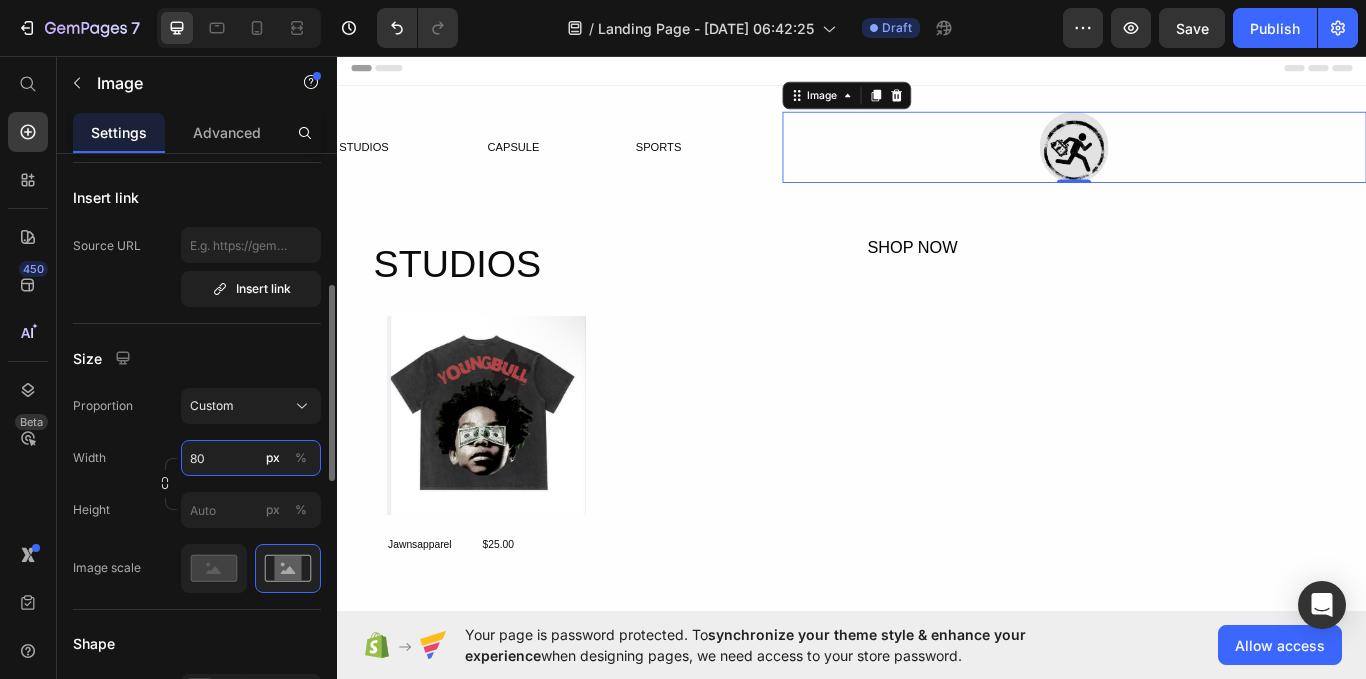 type on "8" 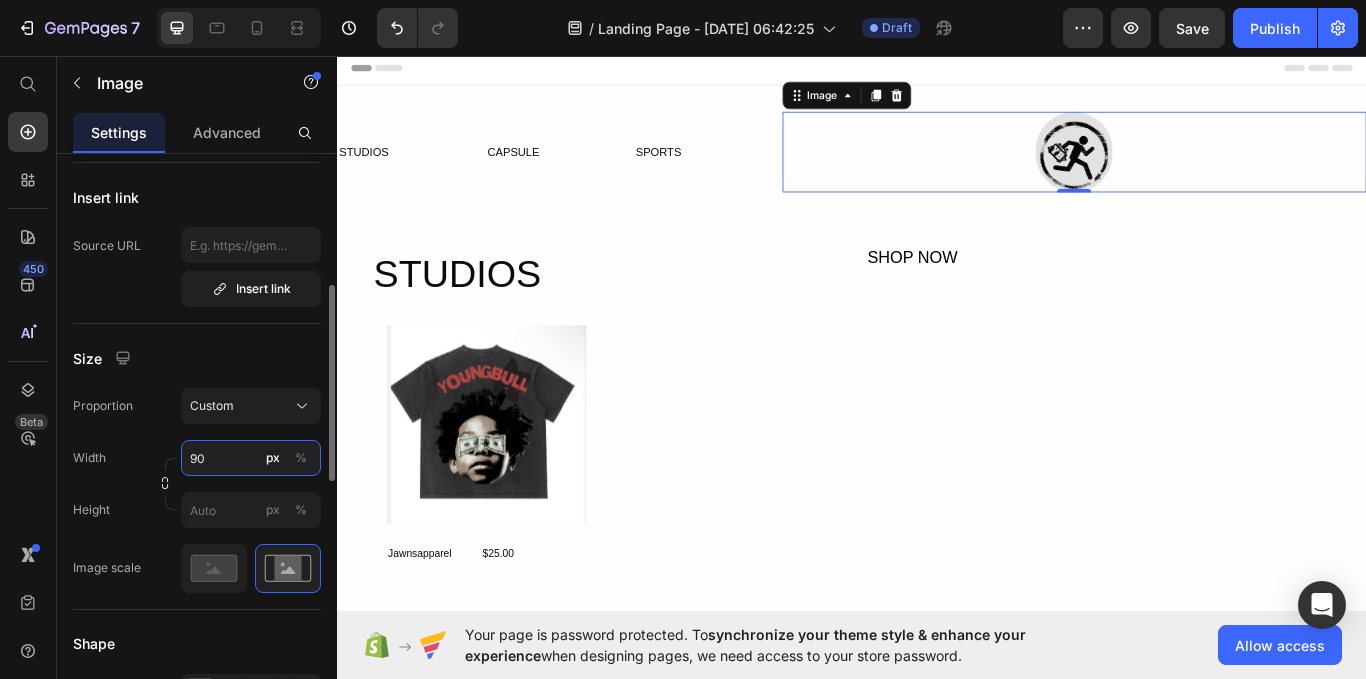 type on "9" 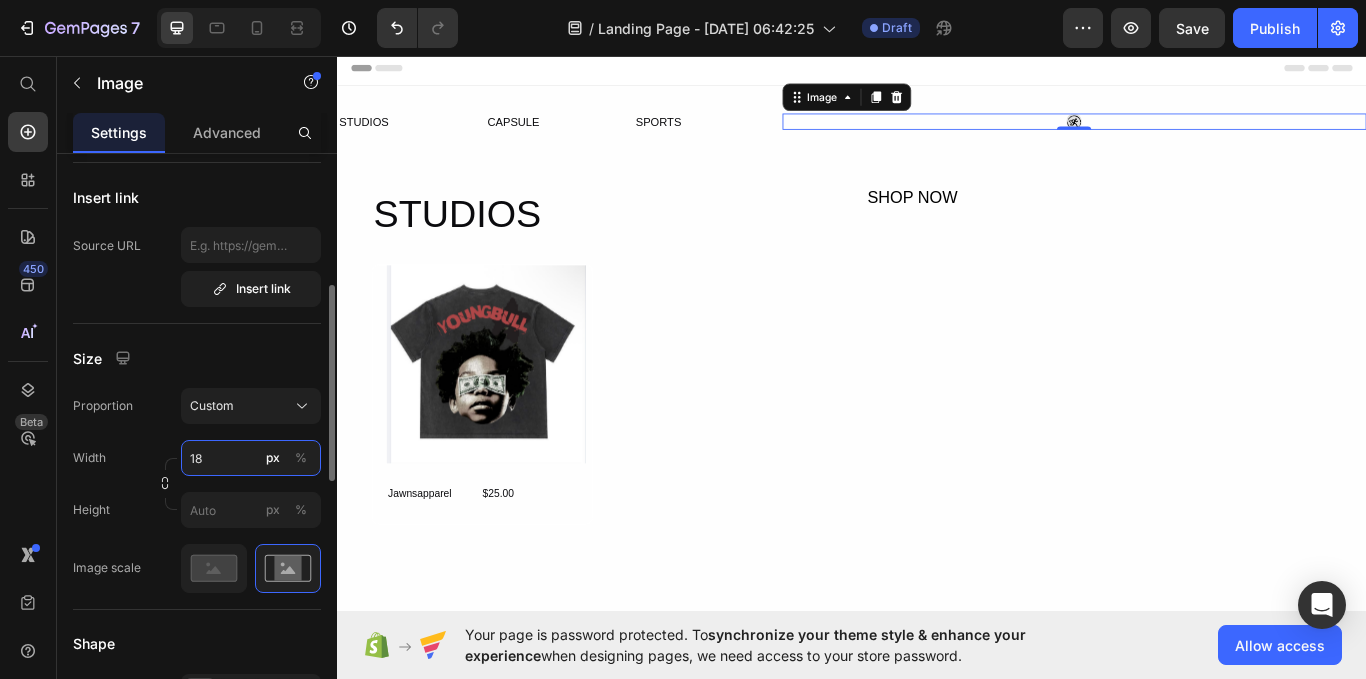 type on "1" 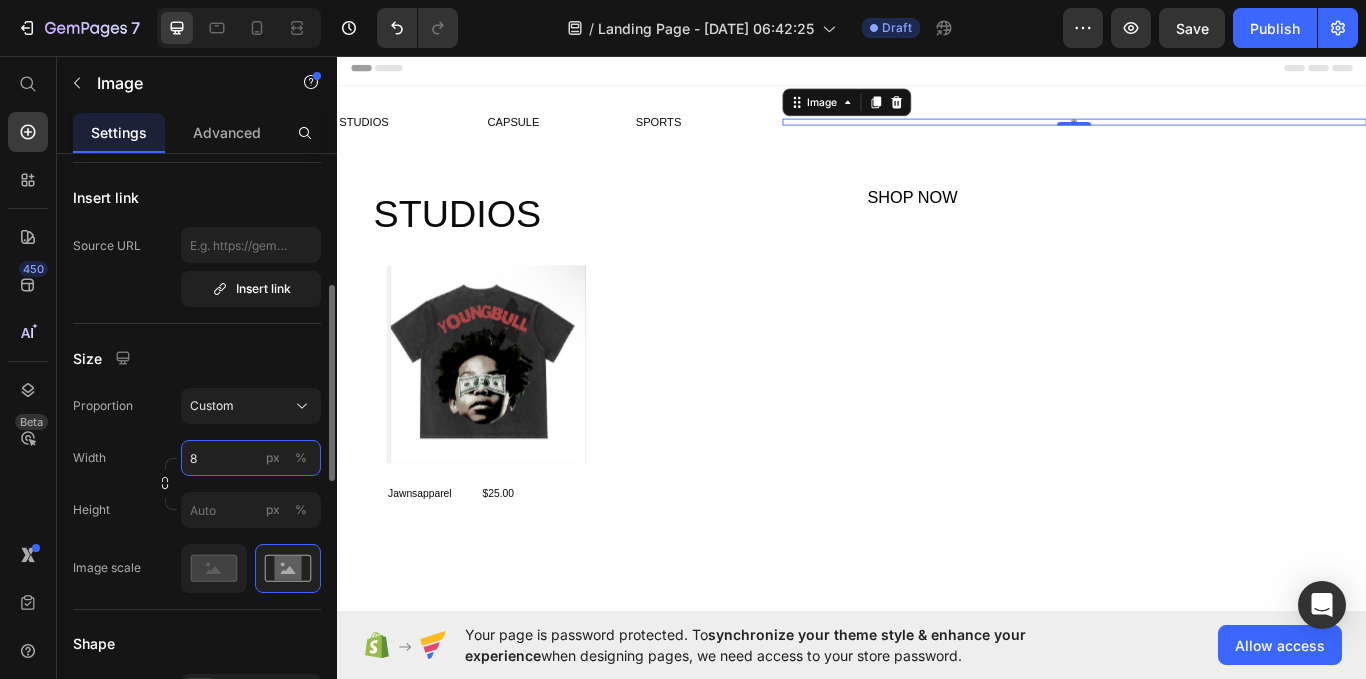 type on "80" 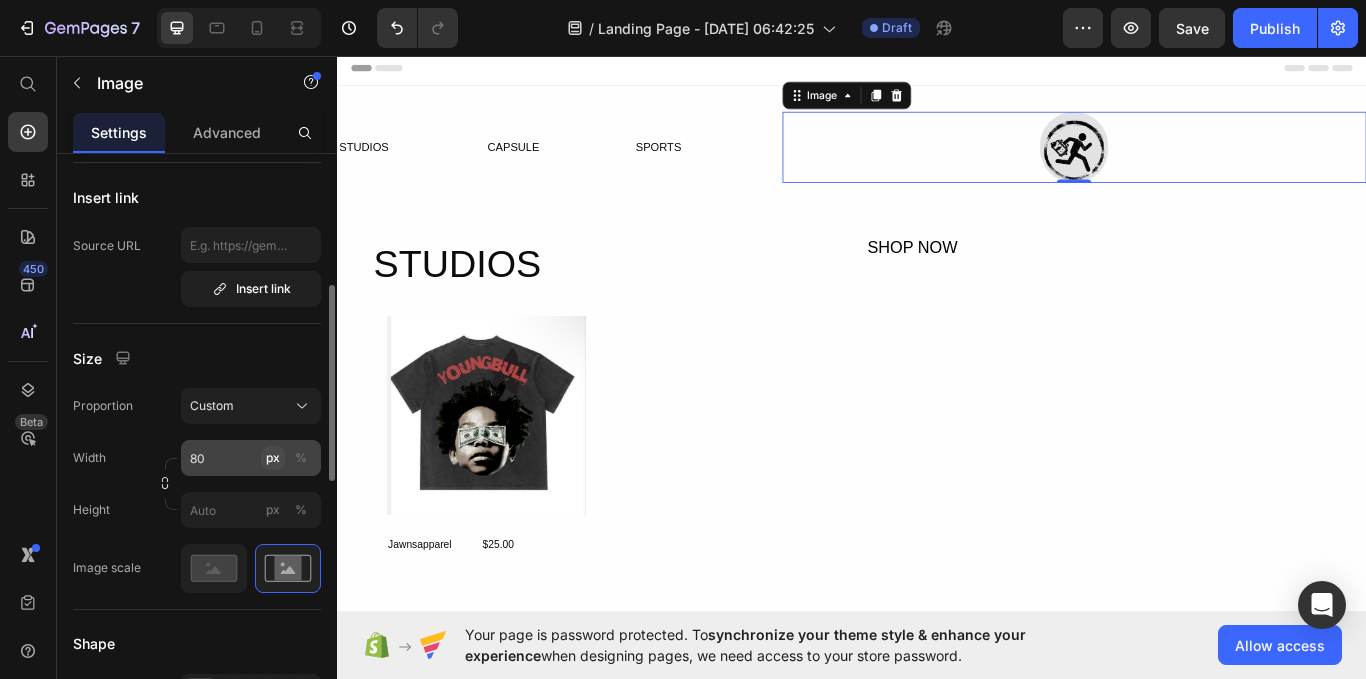 click on "px" at bounding box center (273, 458) 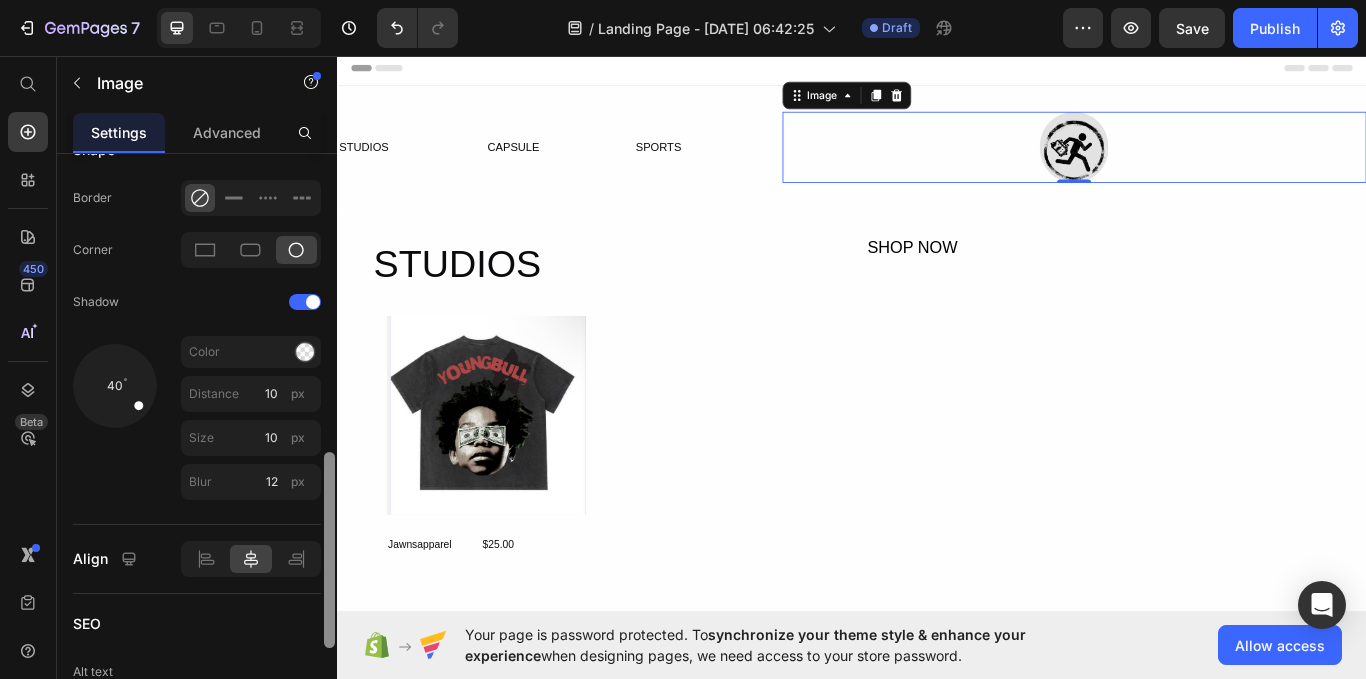 scroll, scrollTop: 888, scrollLeft: 0, axis: vertical 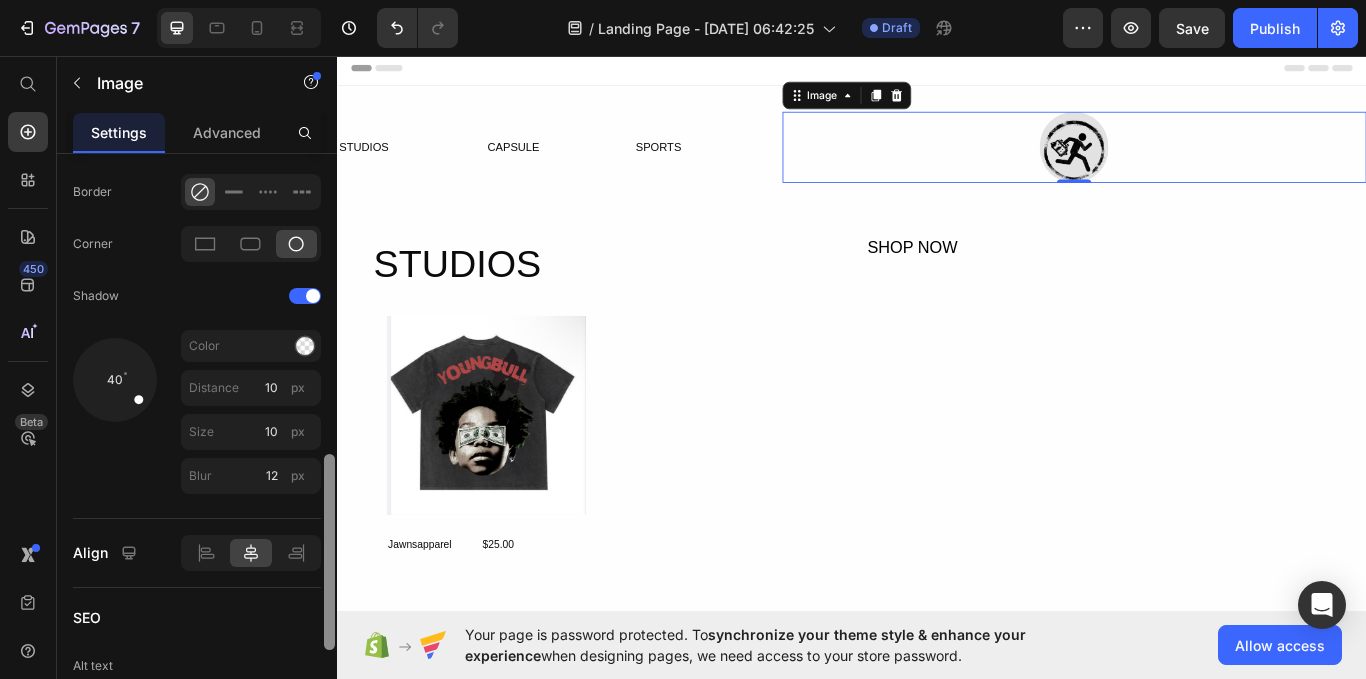 drag, startPoint x: 334, startPoint y: 436, endPoint x: 332, endPoint y: 605, distance: 169.01184 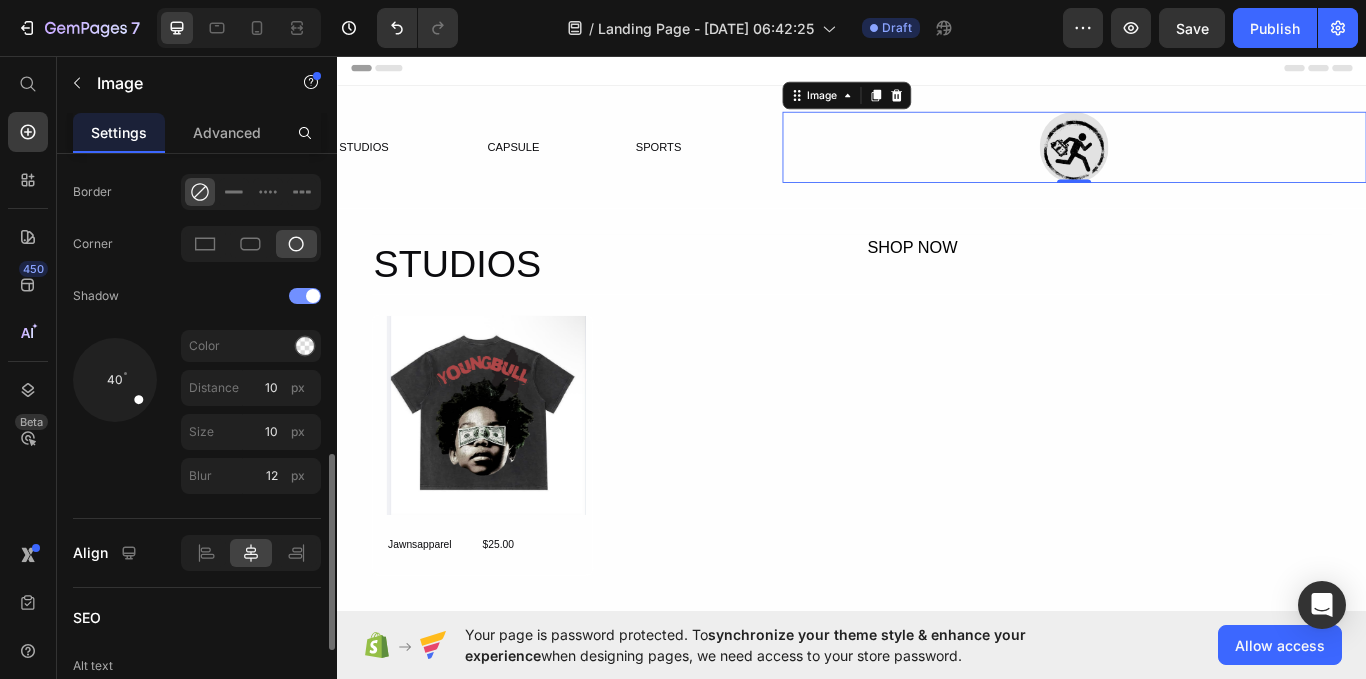 click at bounding box center (305, 296) 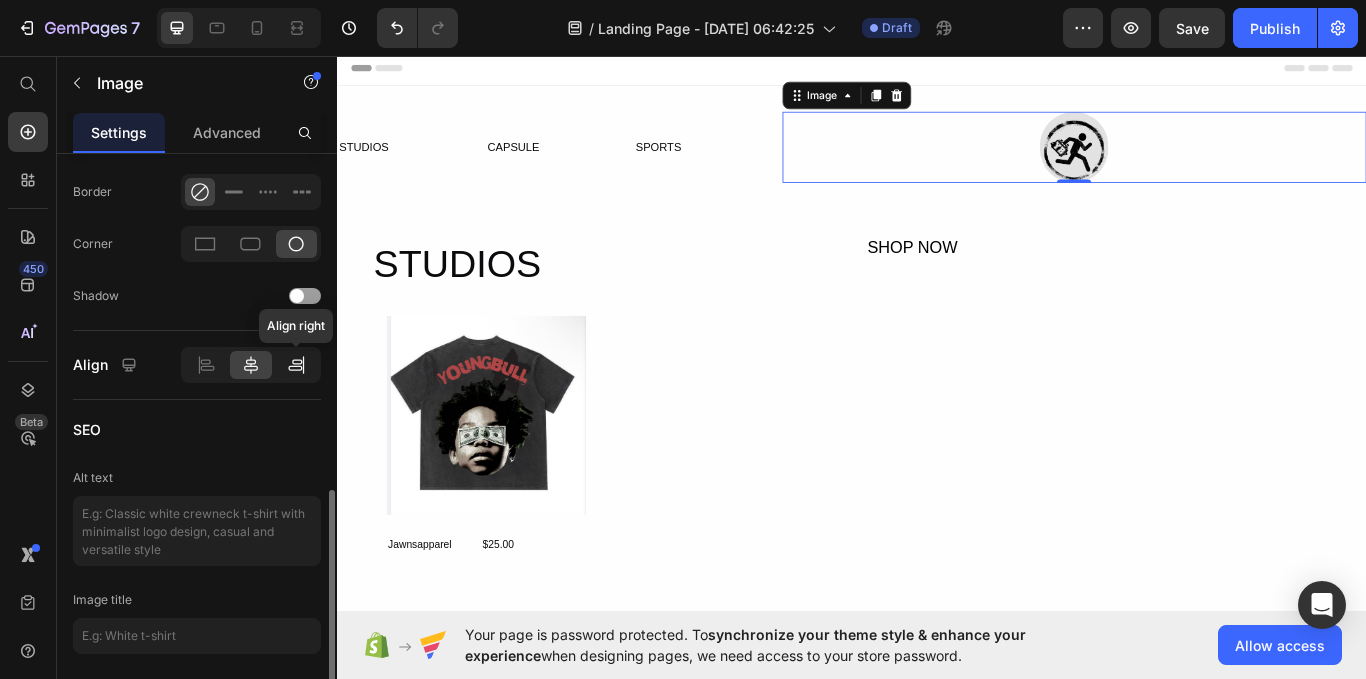 click 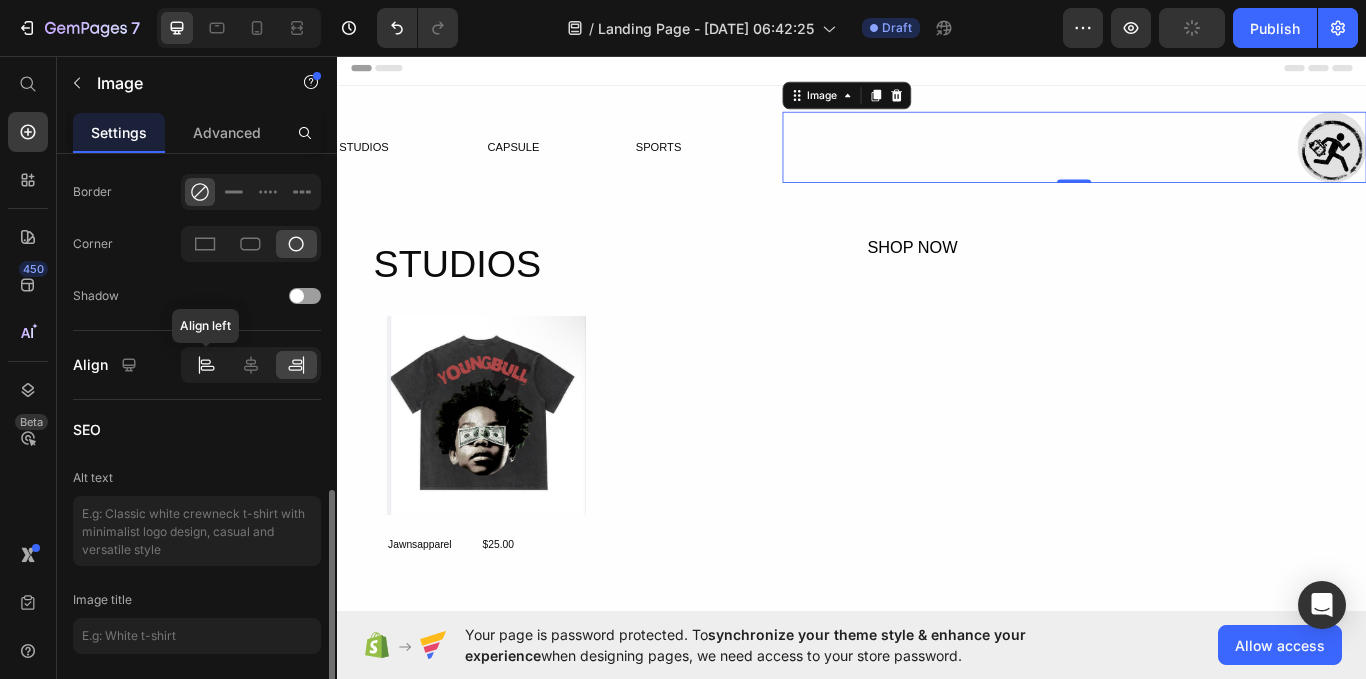 click 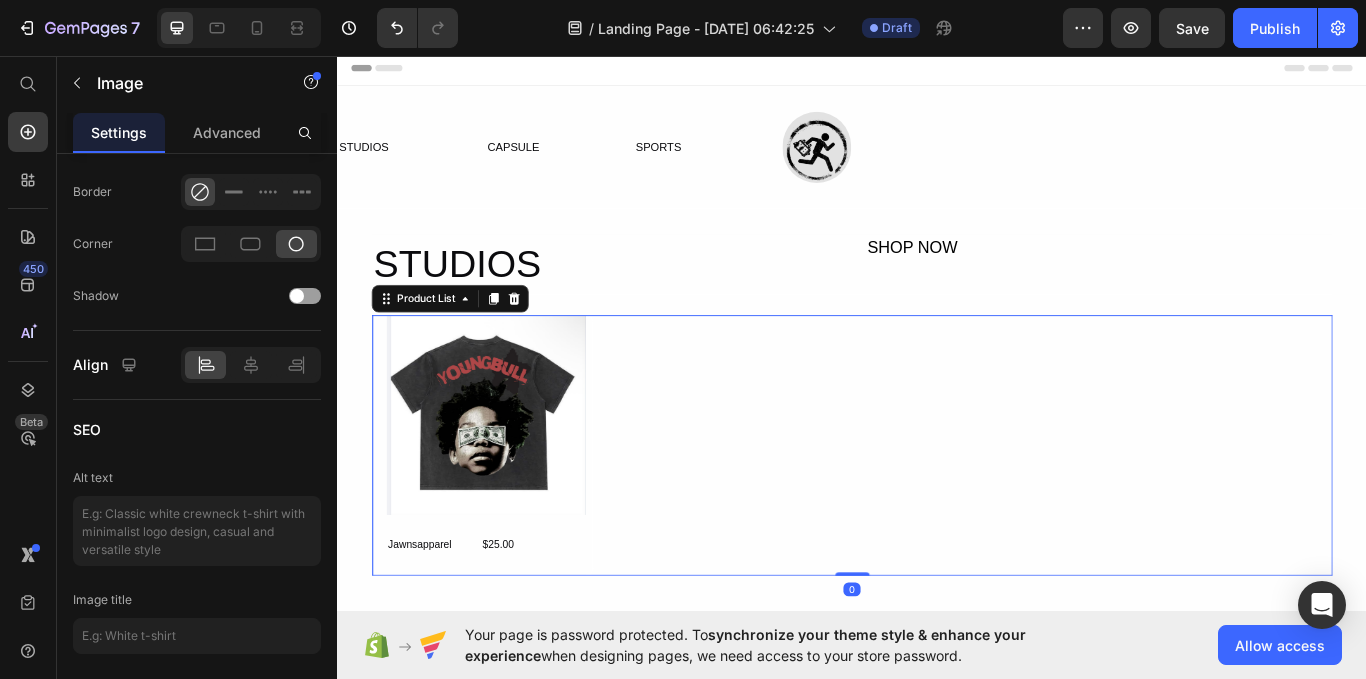 click on "Product Images Jawnsapparel Product Title $25.00 Product Price Row Row" at bounding box center [937, 511] 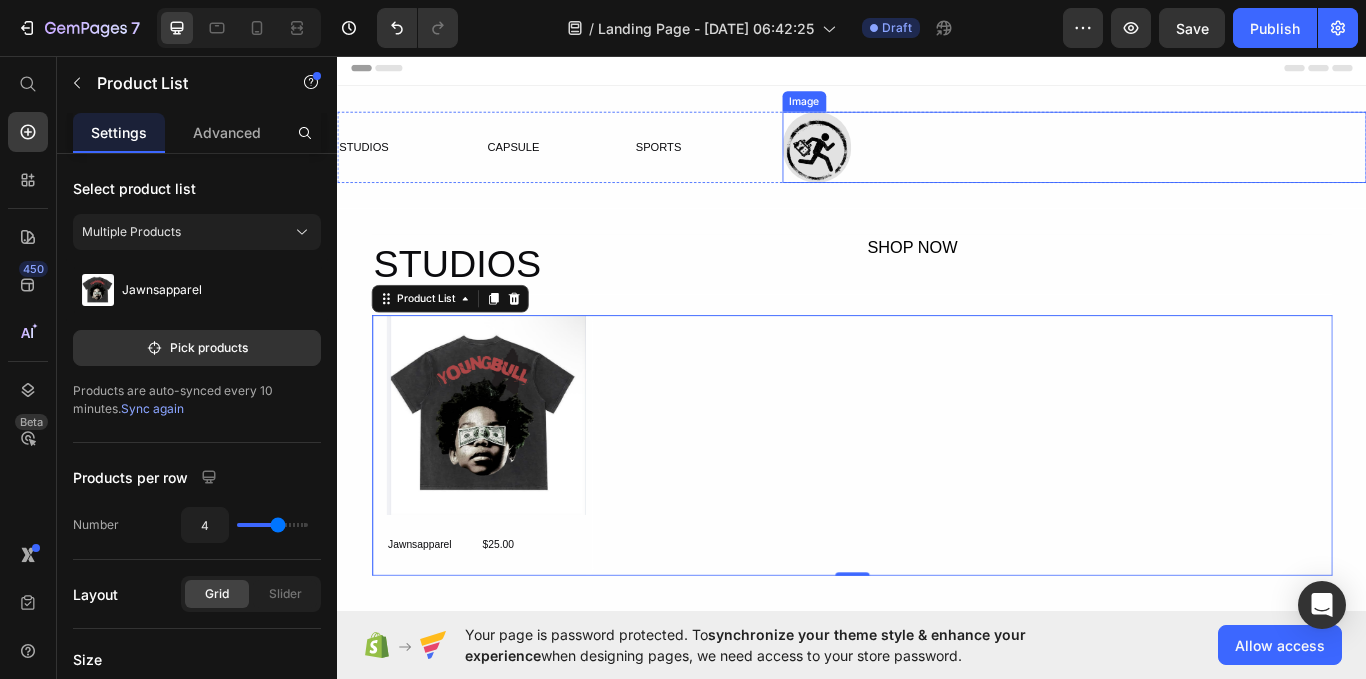 click at bounding box center [1196, 163] 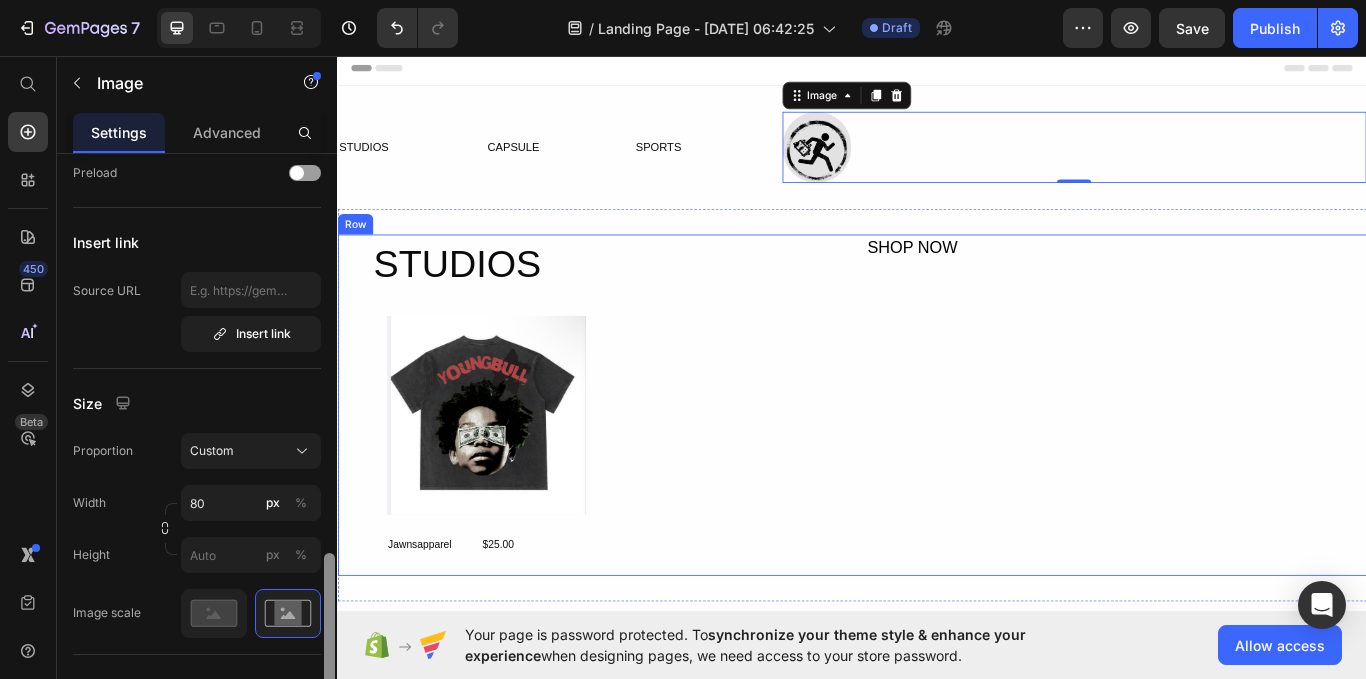 scroll, scrollTop: 538, scrollLeft: 0, axis: vertical 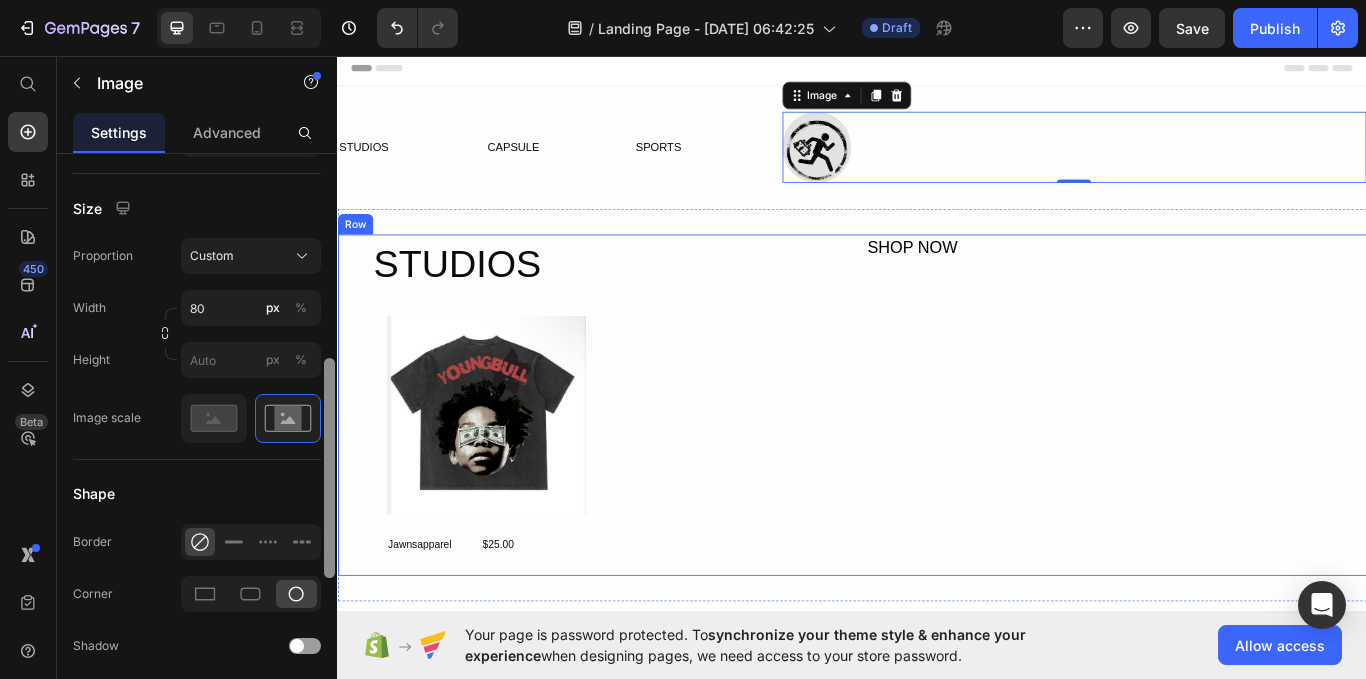 drag, startPoint x: 331, startPoint y: 340, endPoint x: 337, endPoint y: 544, distance: 204.08821 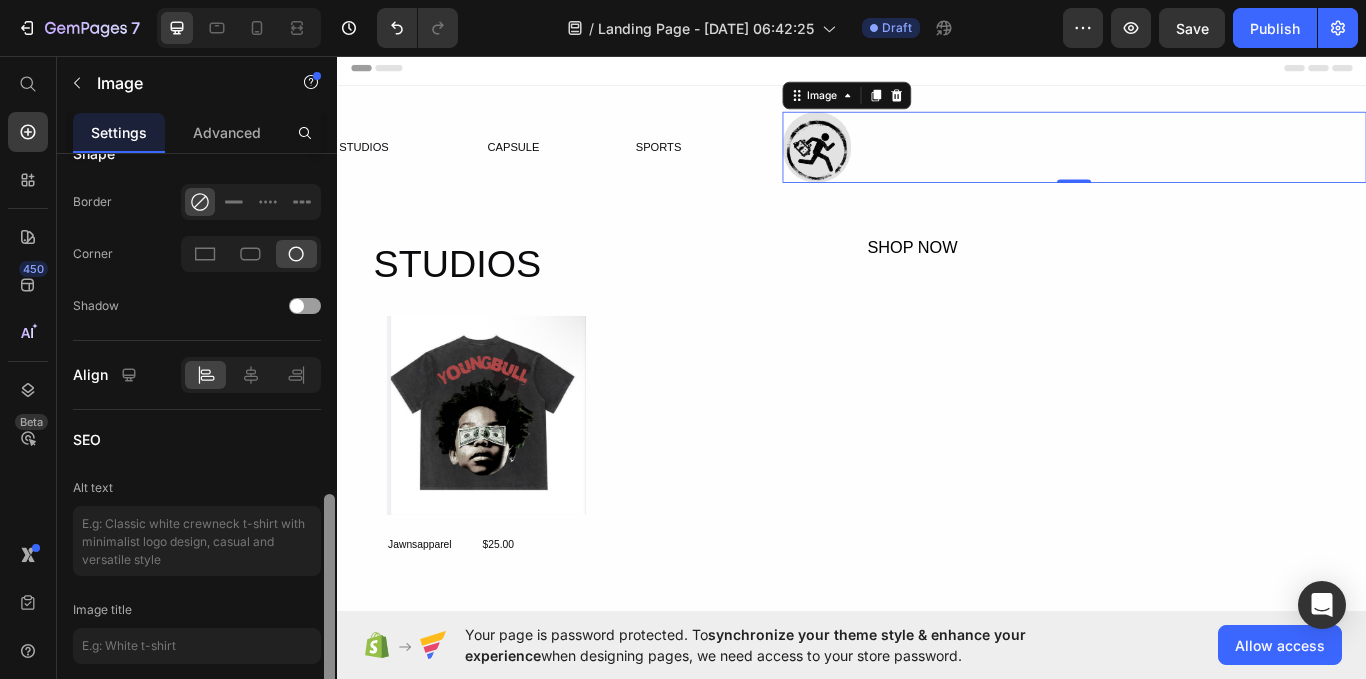 scroll, scrollTop: 889, scrollLeft: 0, axis: vertical 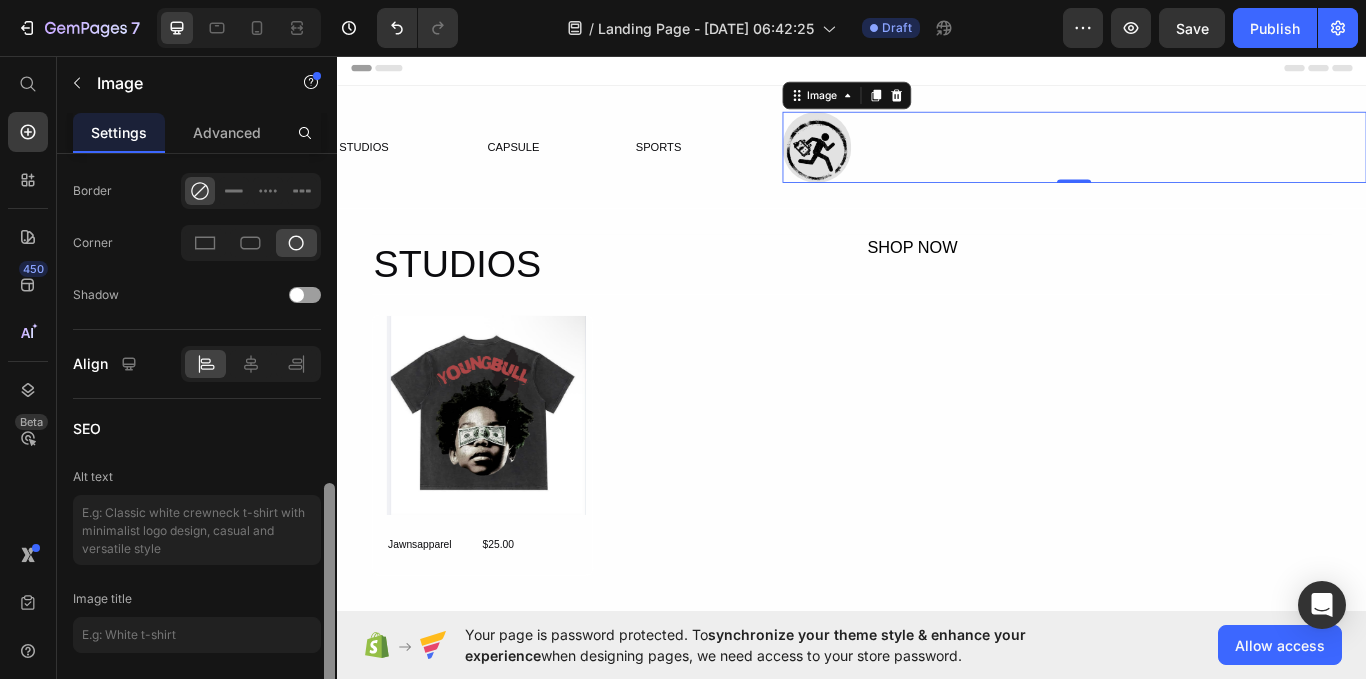 drag, startPoint x: 331, startPoint y: 515, endPoint x: 332, endPoint y: 648, distance: 133.00375 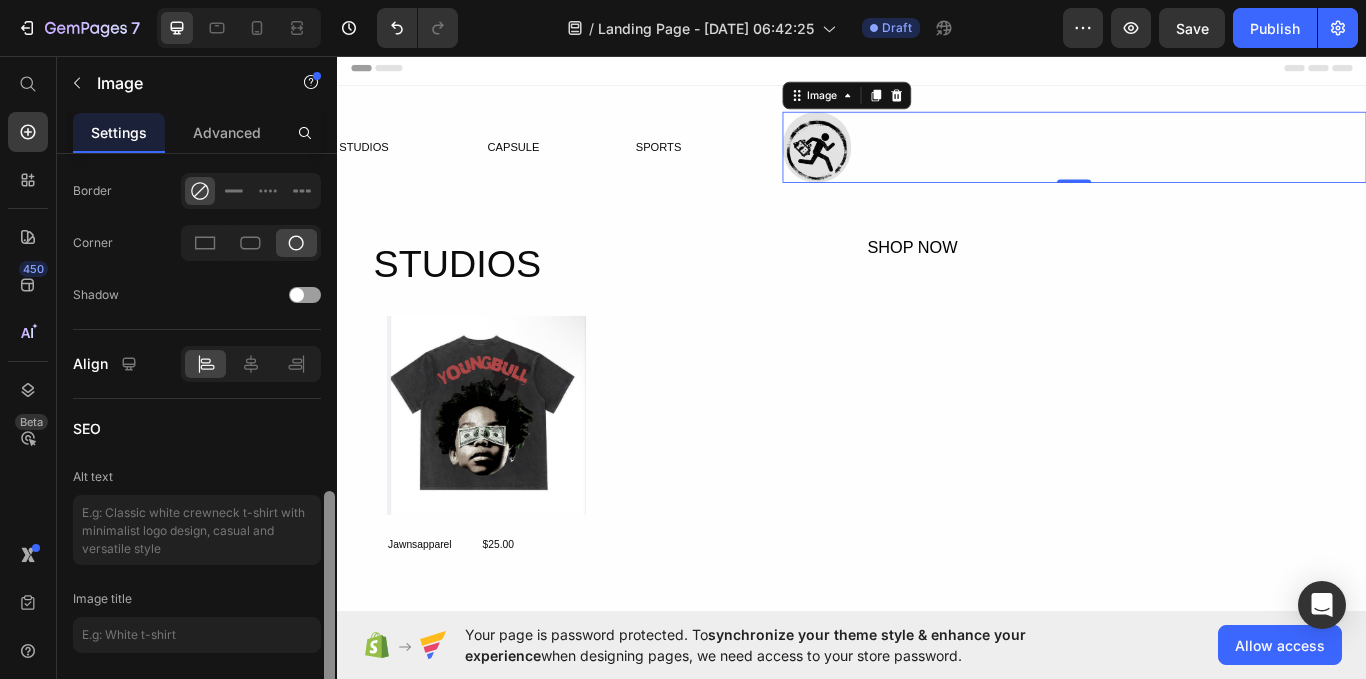 scroll, scrollTop: 954, scrollLeft: 0, axis: vertical 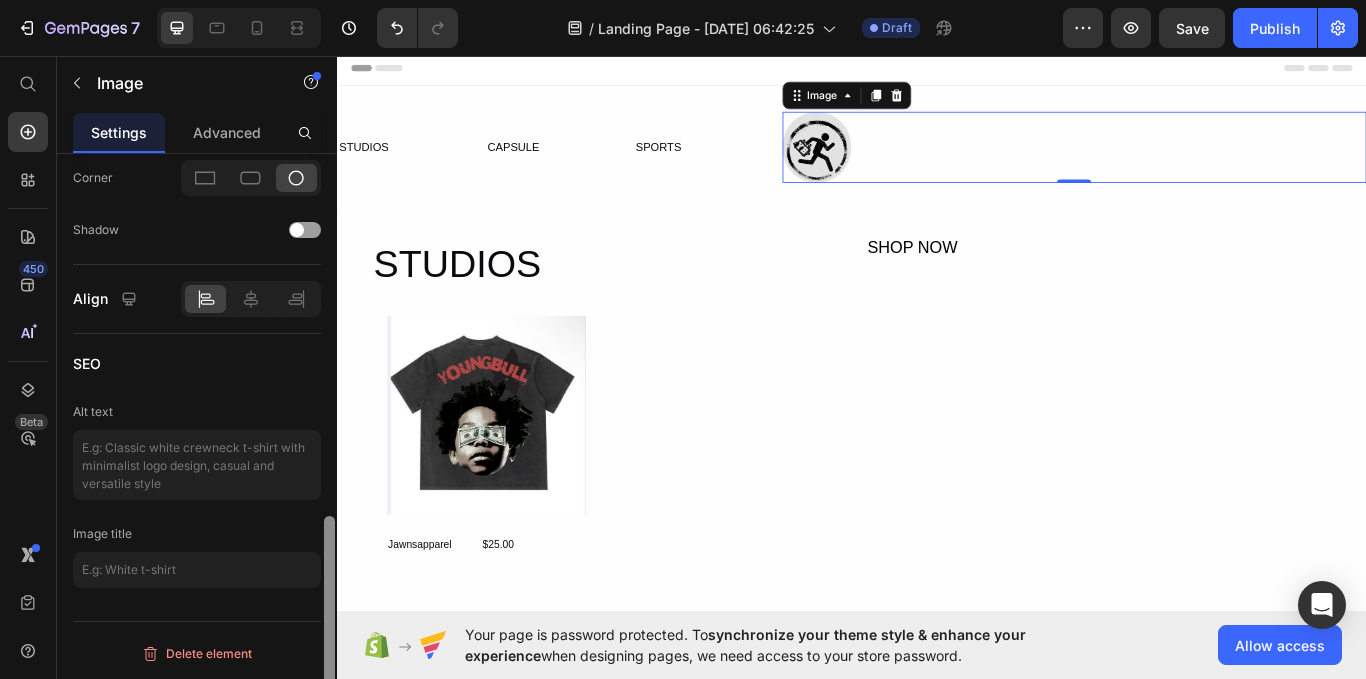 drag, startPoint x: 326, startPoint y: 589, endPoint x: 320, endPoint y: 680, distance: 91.197586 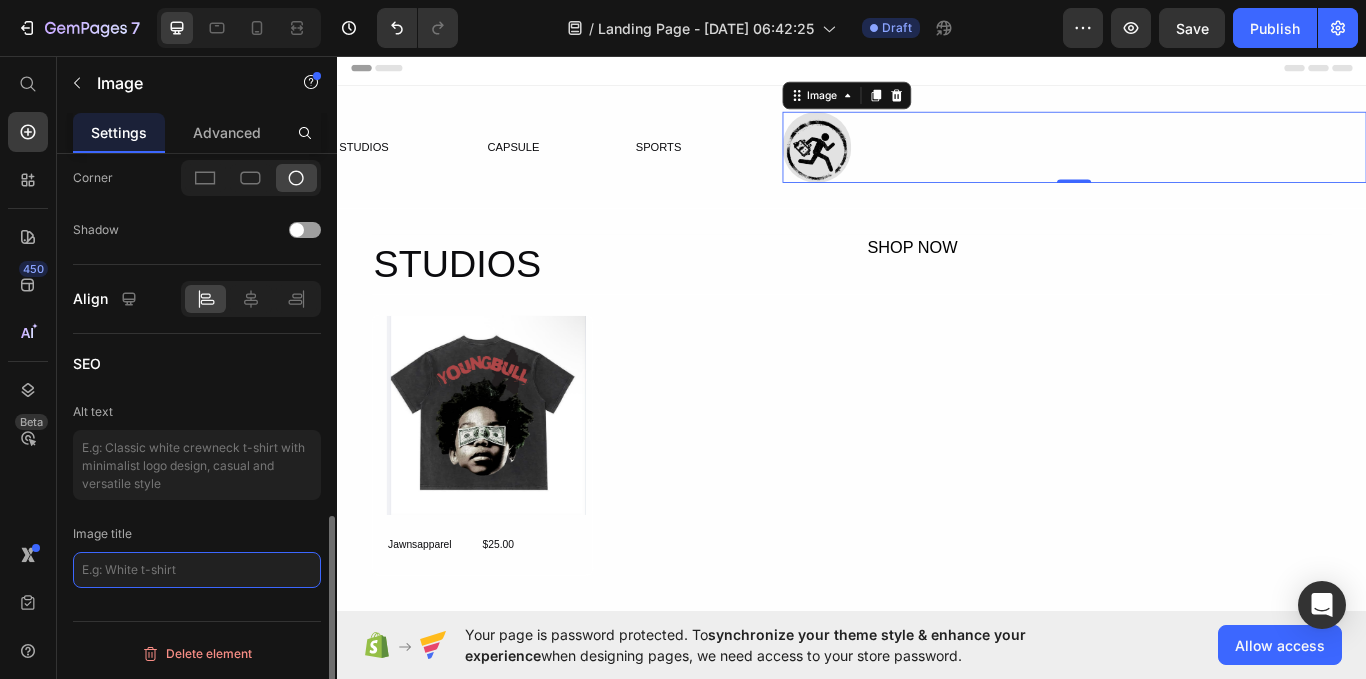 click 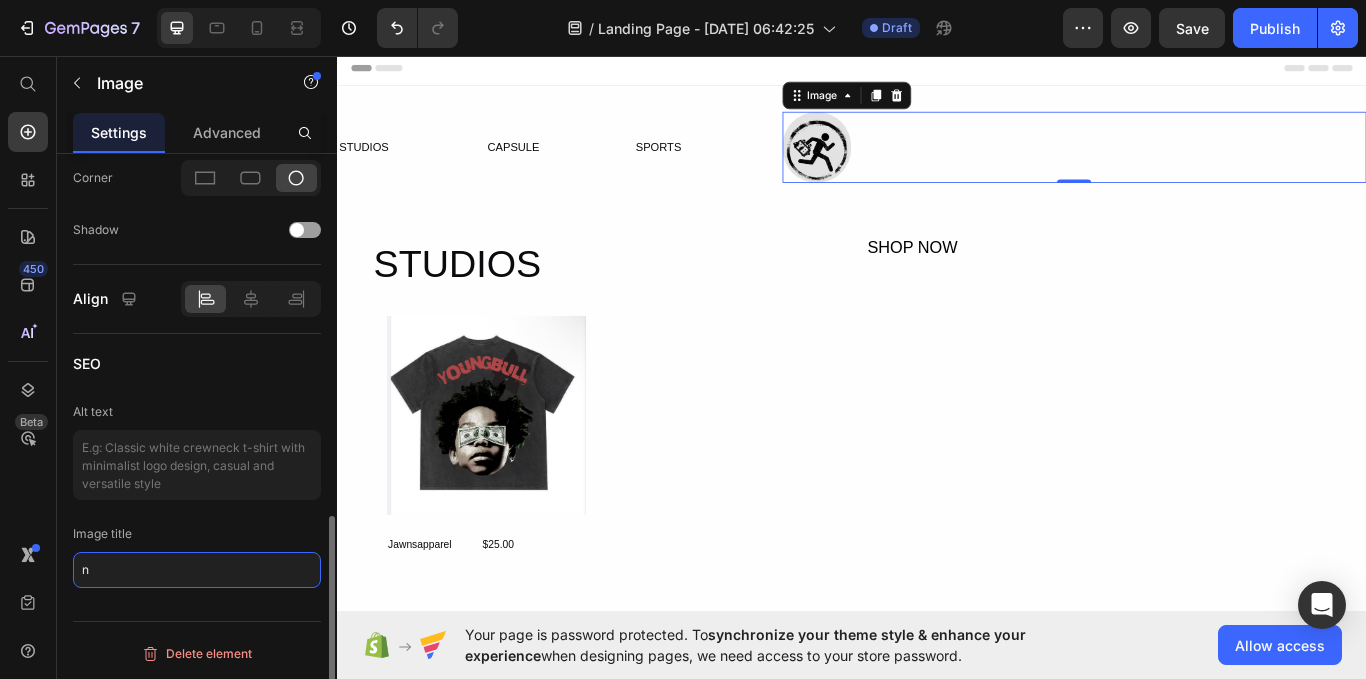 type 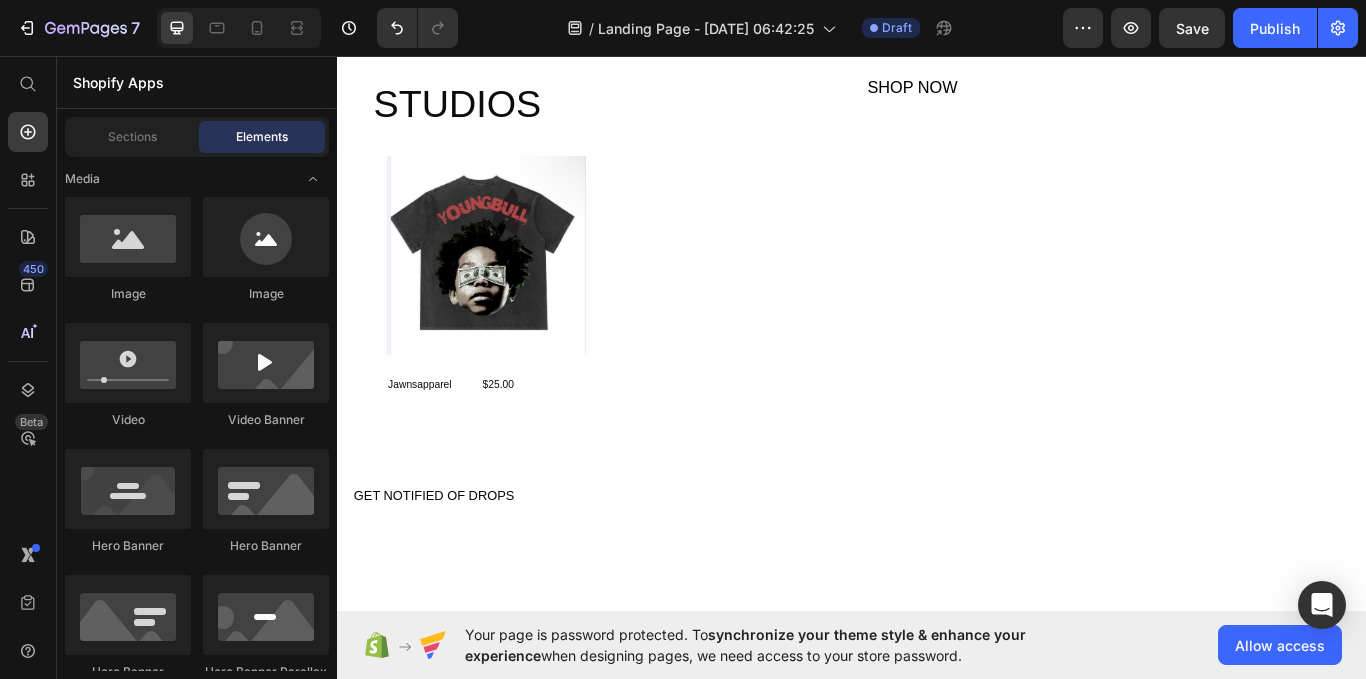 scroll, scrollTop: 0, scrollLeft: 0, axis: both 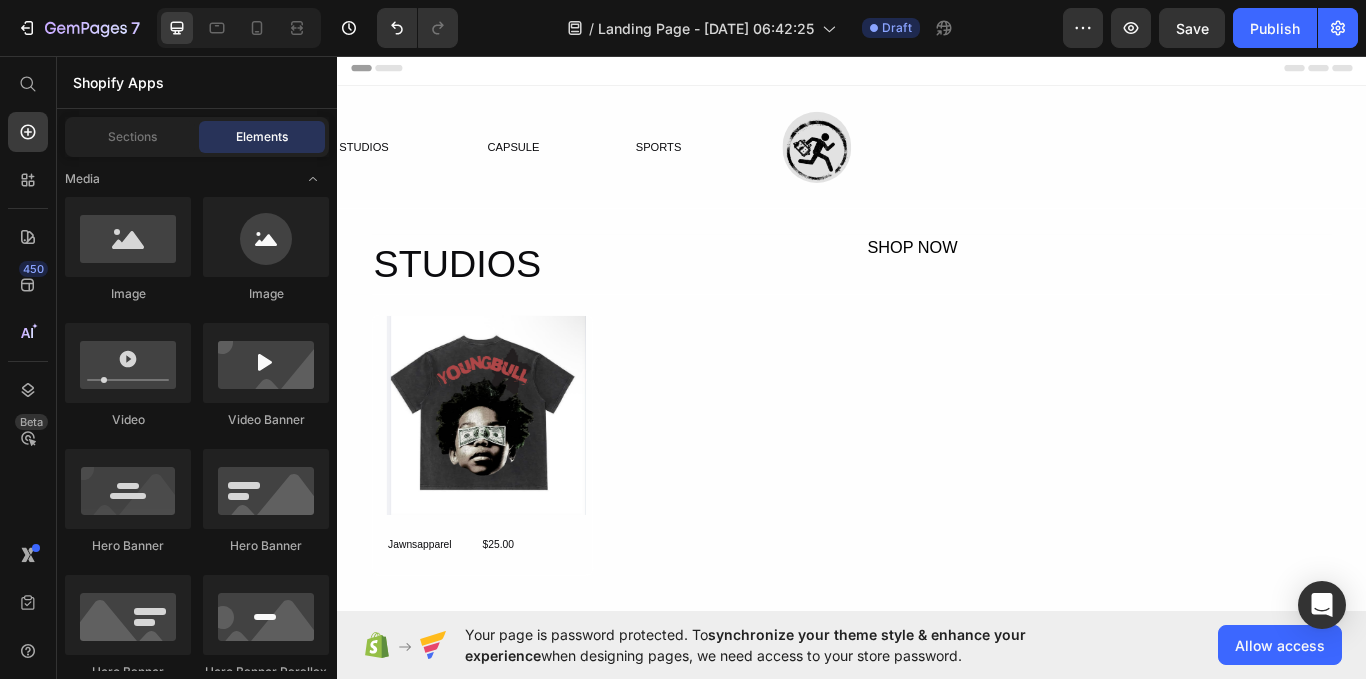 click on "Header" at bounding box center (394, 71) 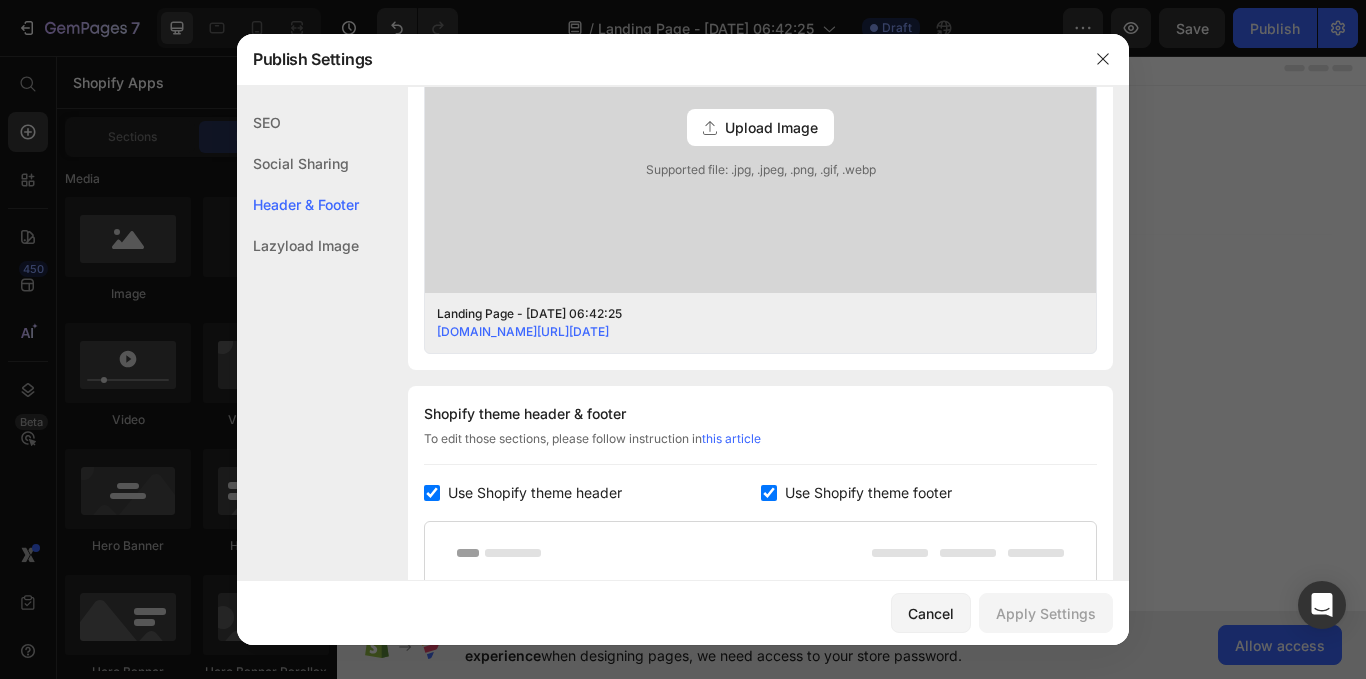 scroll, scrollTop: 937, scrollLeft: 0, axis: vertical 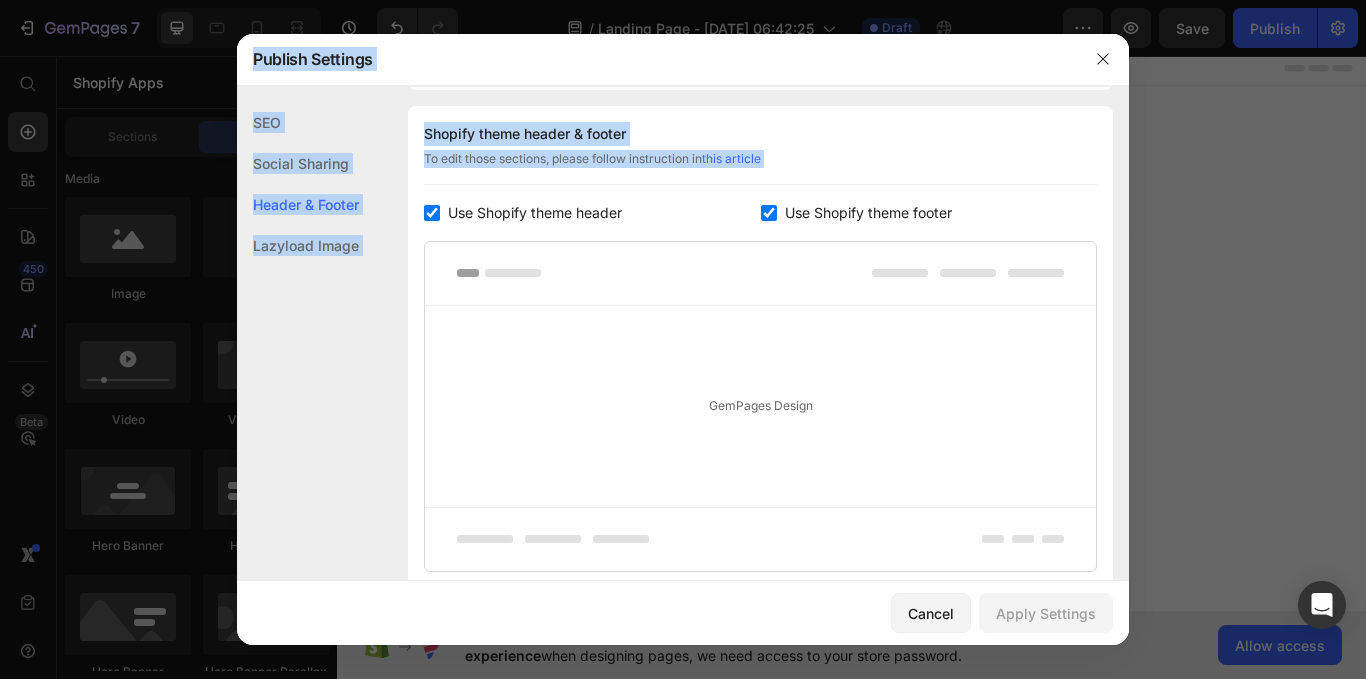 drag, startPoint x: 1129, startPoint y: 440, endPoint x: 1111, endPoint y: 302, distance: 139.16896 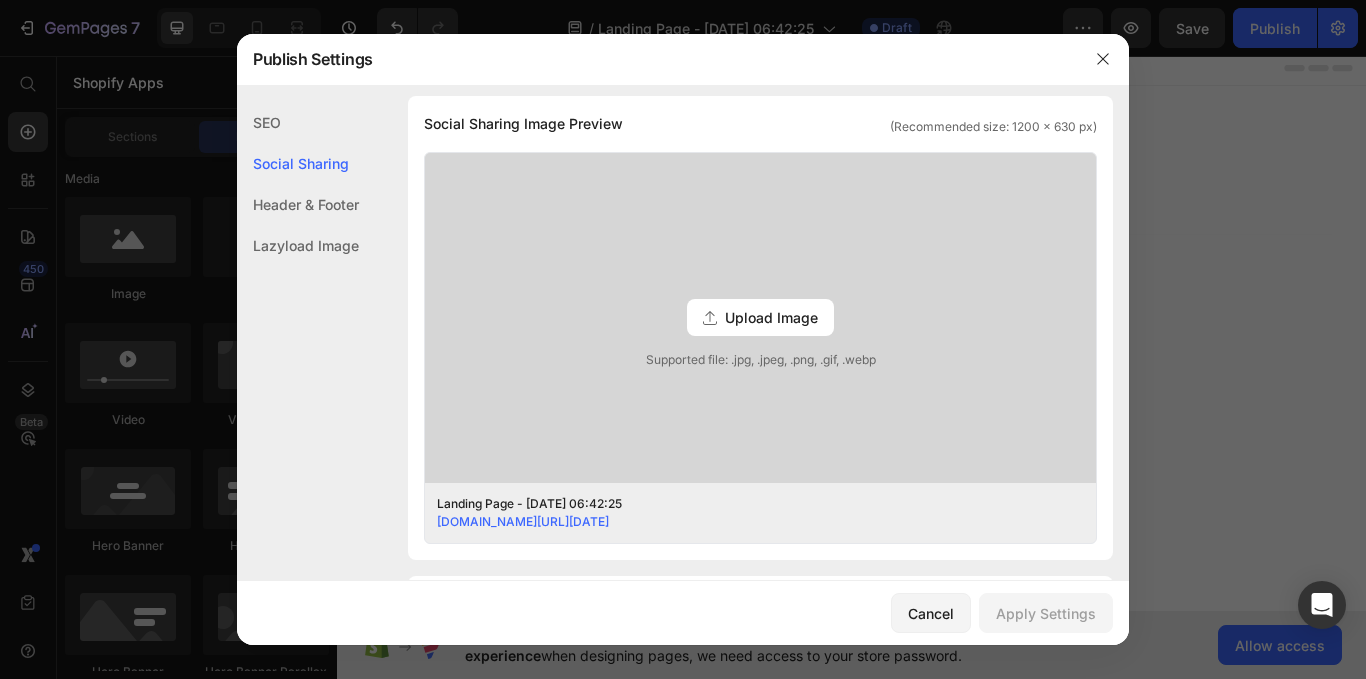 scroll, scrollTop: 450, scrollLeft: 0, axis: vertical 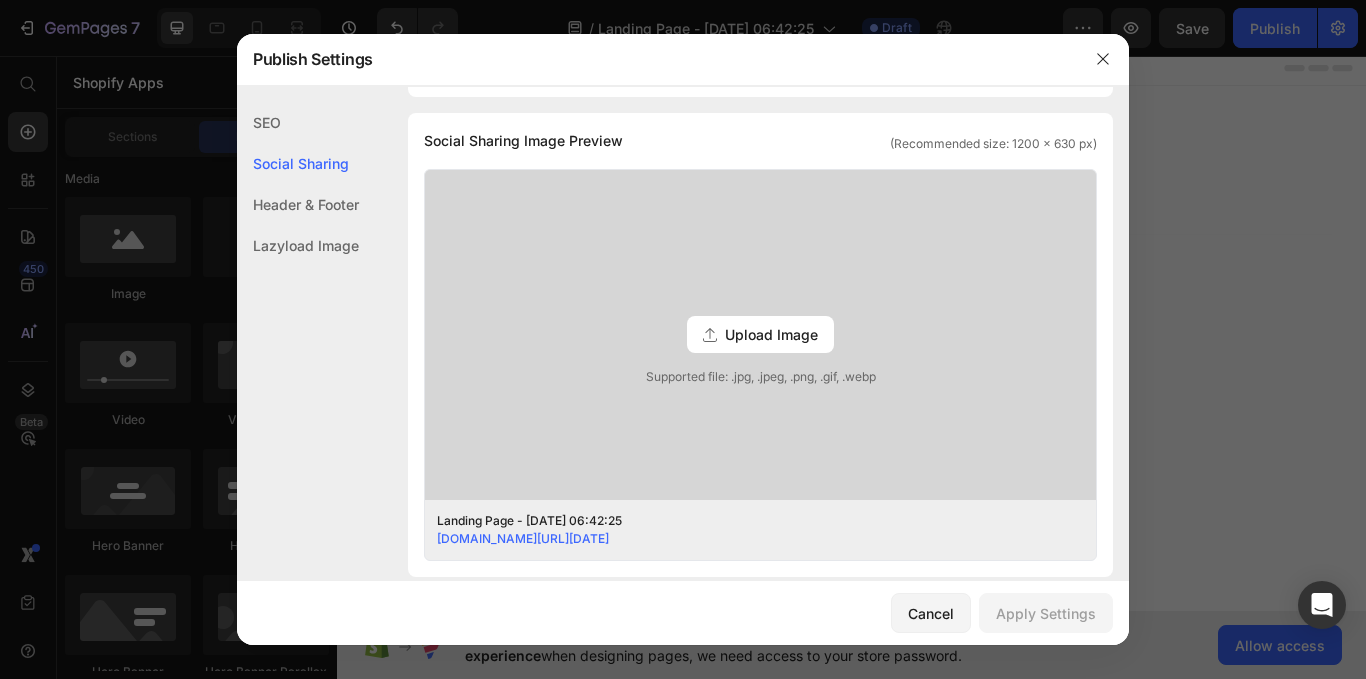 click on "Upload Image  Supported file: .jpg, .jpeg, .png, .gif, .webp" at bounding box center [760, 335] 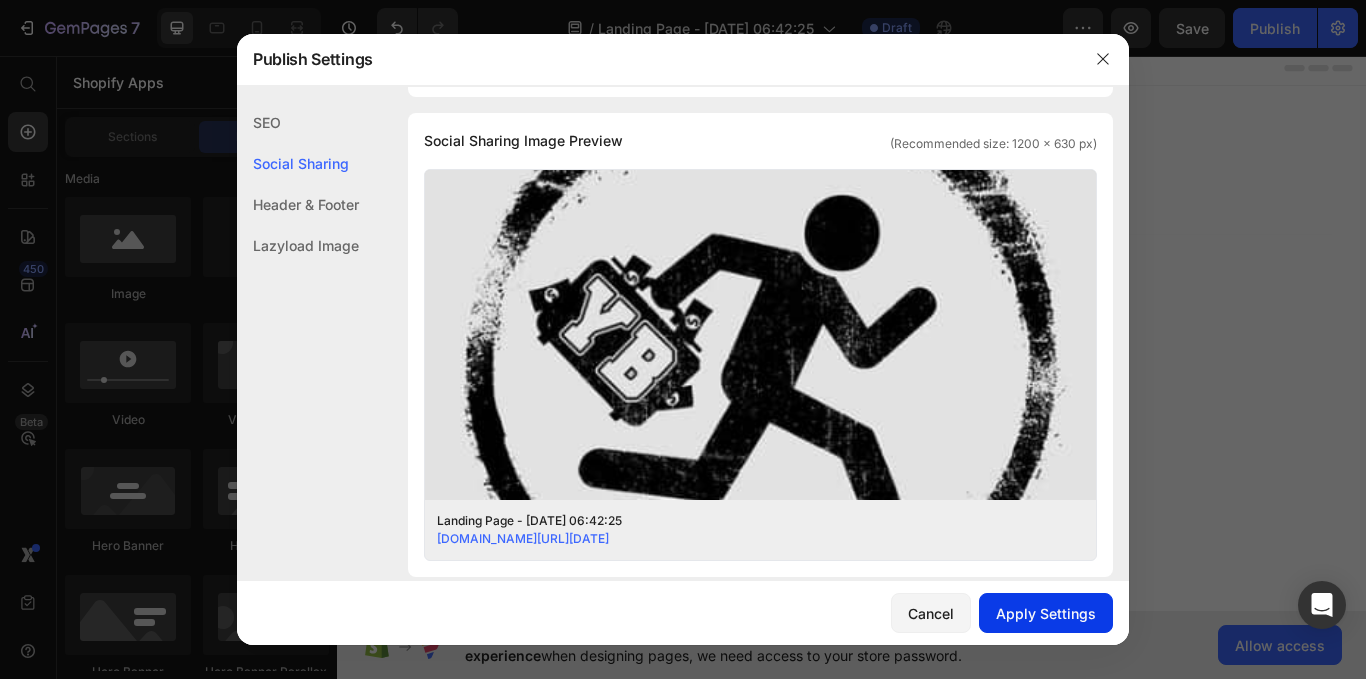 click on "Apply Settings" at bounding box center [1046, 613] 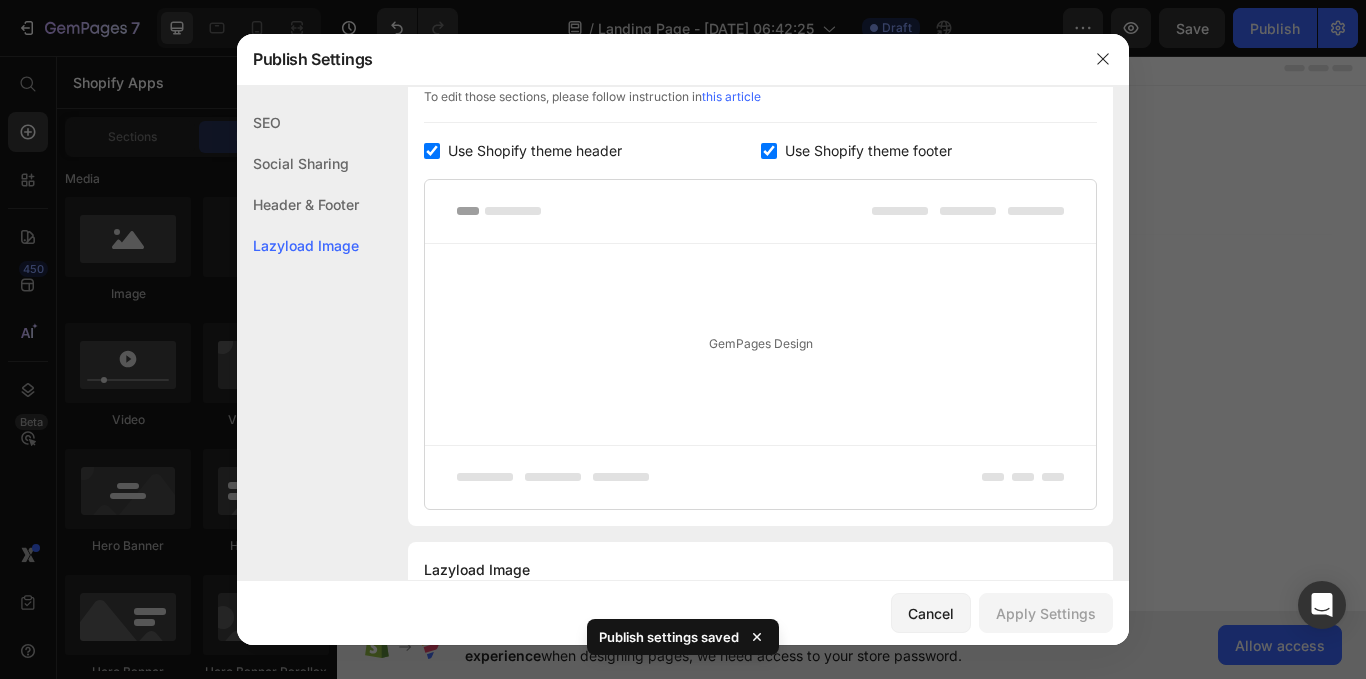 scroll, scrollTop: 1092, scrollLeft: 0, axis: vertical 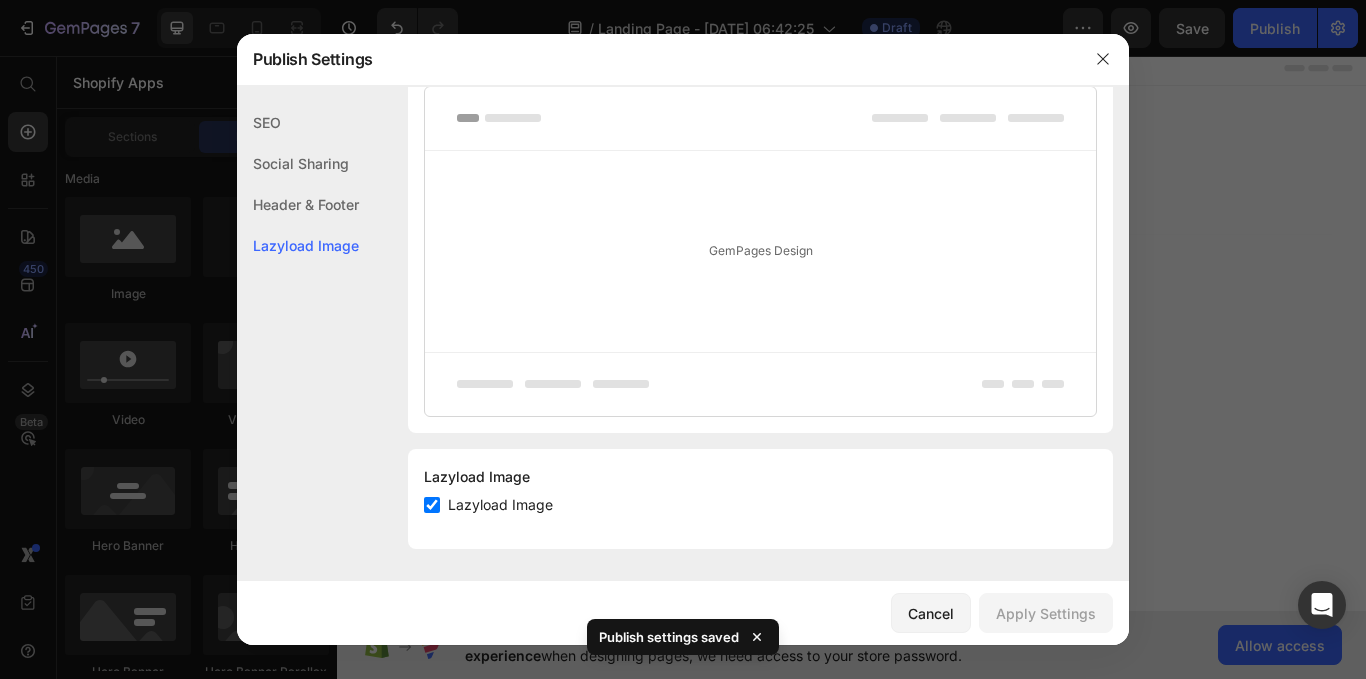 click on "Cancel" 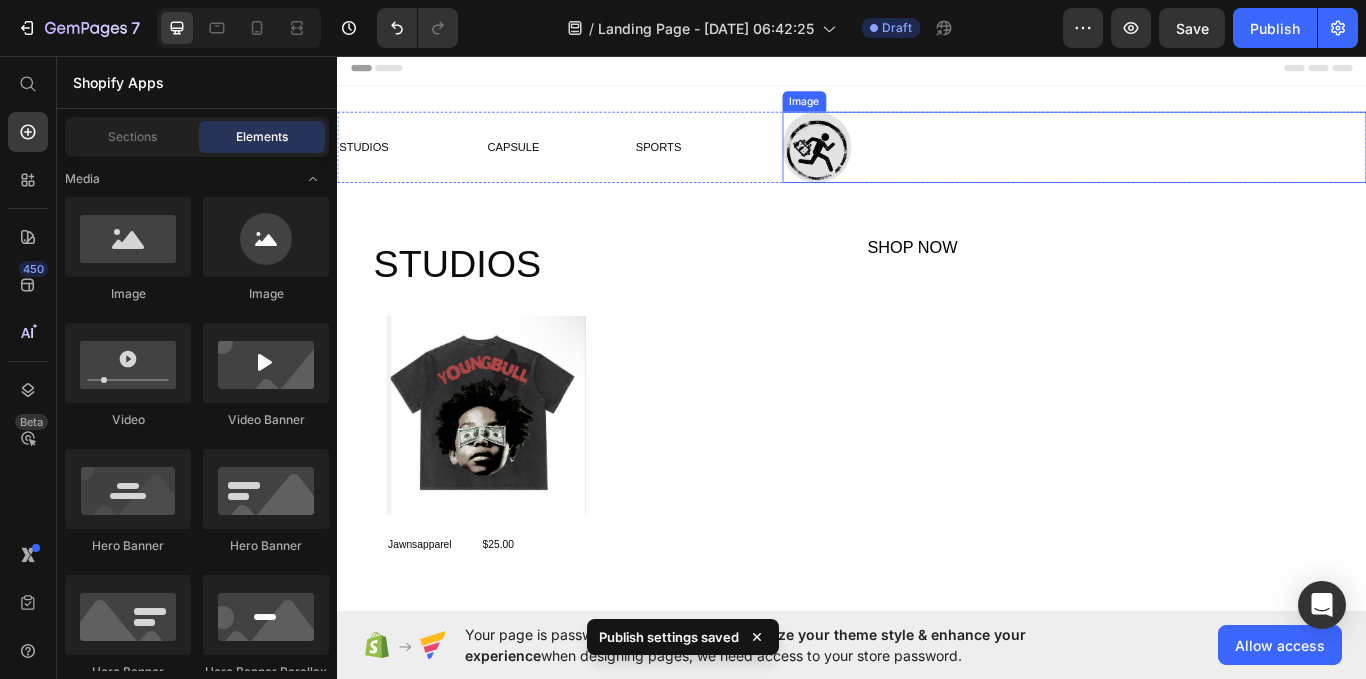 click at bounding box center [1196, 163] 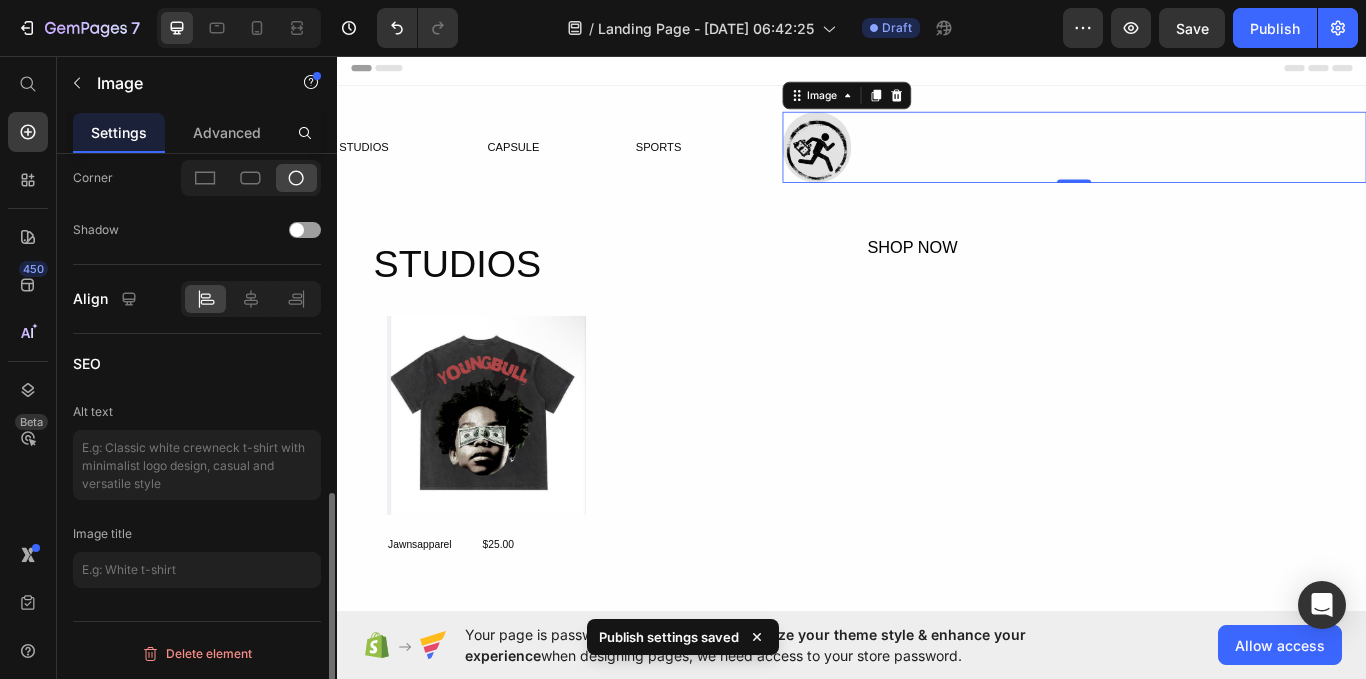 scroll, scrollTop: 938, scrollLeft: 0, axis: vertical 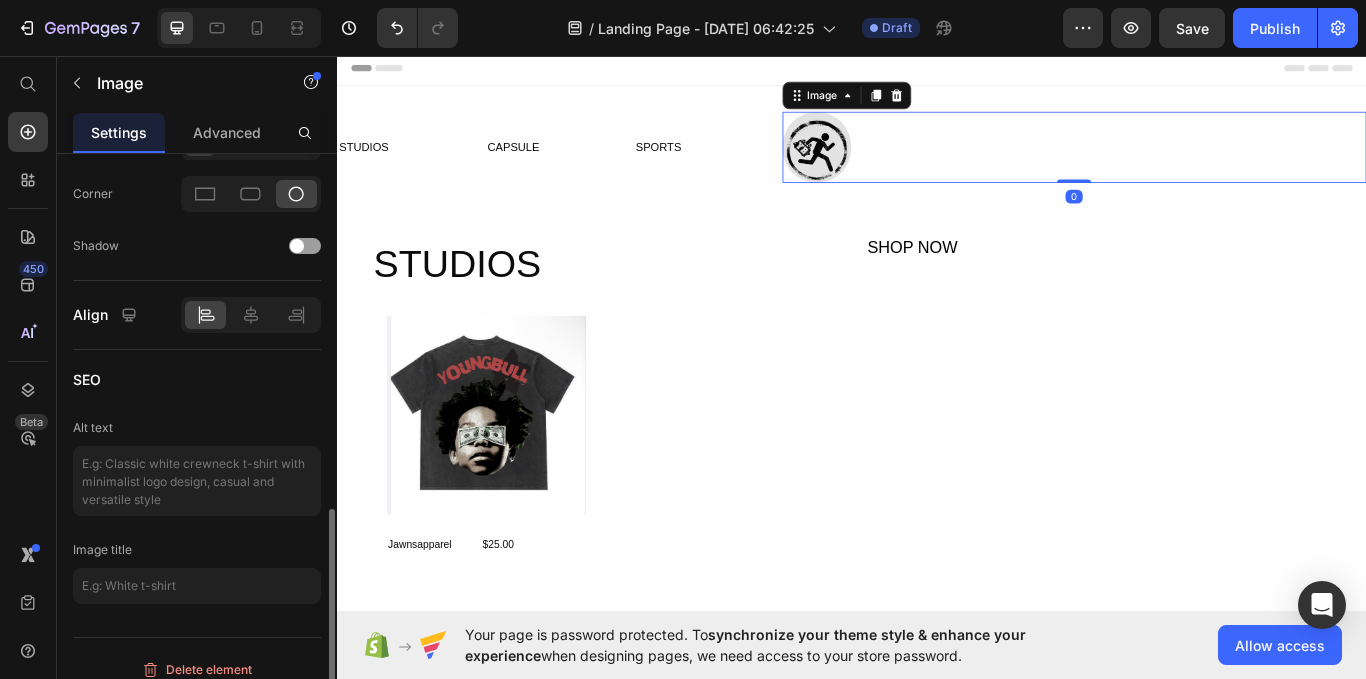 click at bounding box center (1196, 163) 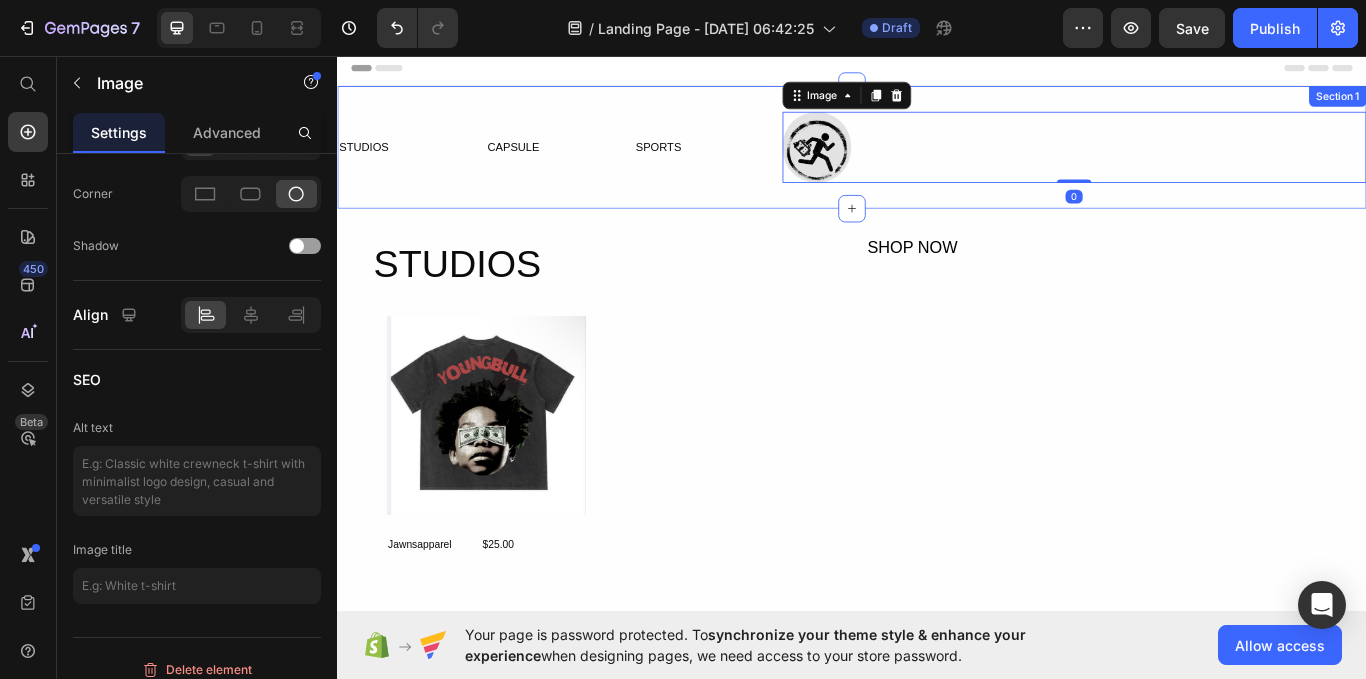 click on "STUDIOS Text Block CAPSULE Text Block SPORTS Text Block Row Image   0 Row Section 1" at bounding box center (937, 163) 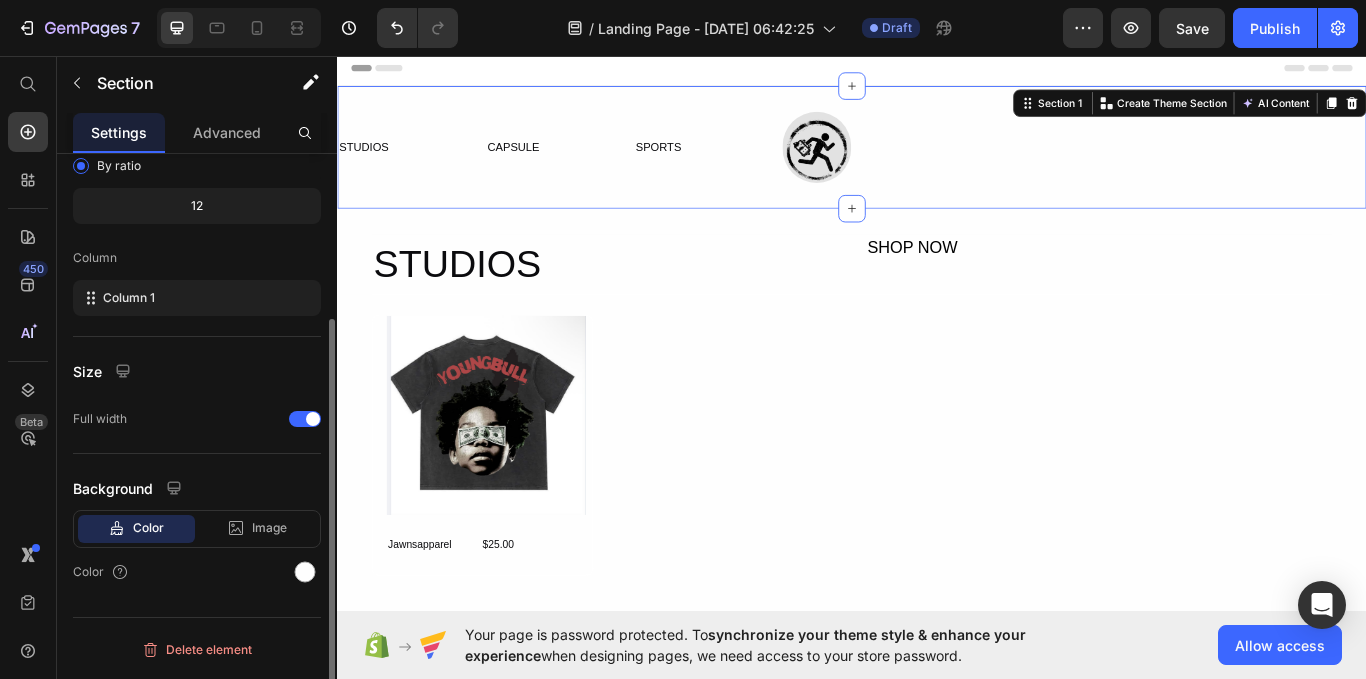 scroll, scrollTop: 0, scrollLeft: 0, axis: both 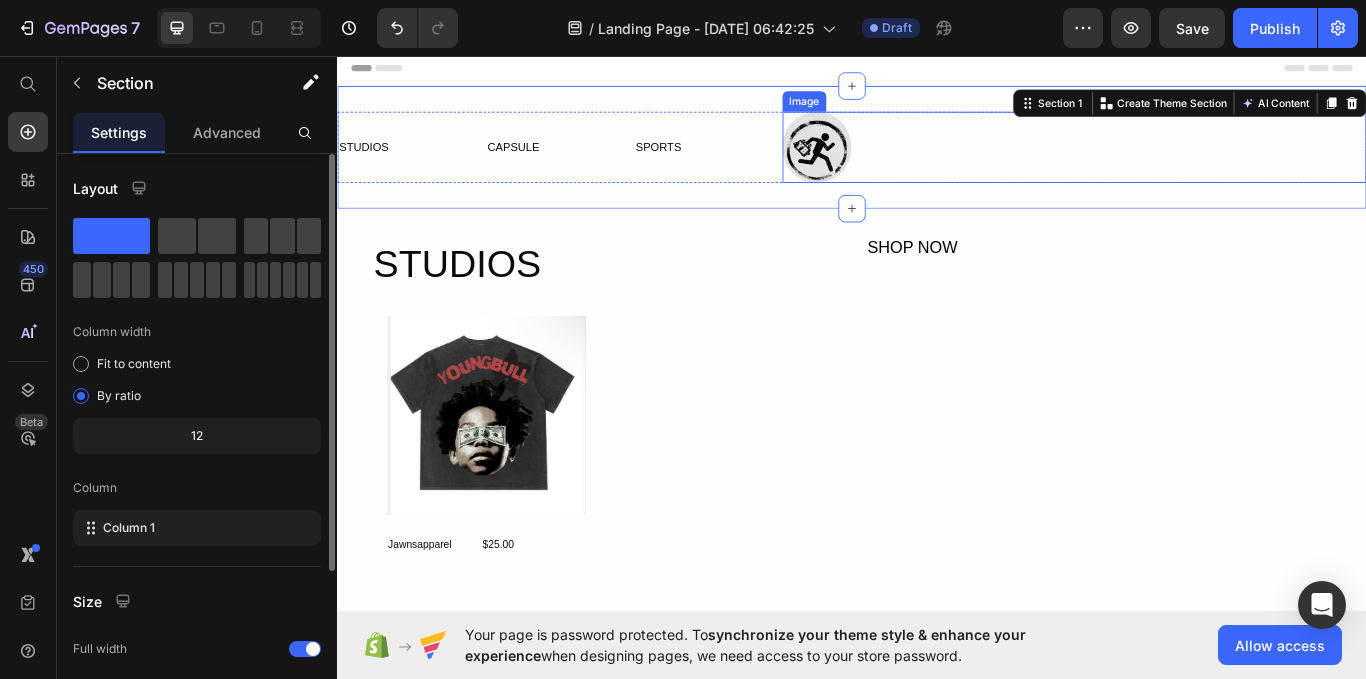 click at bounding box center (1196, 163) 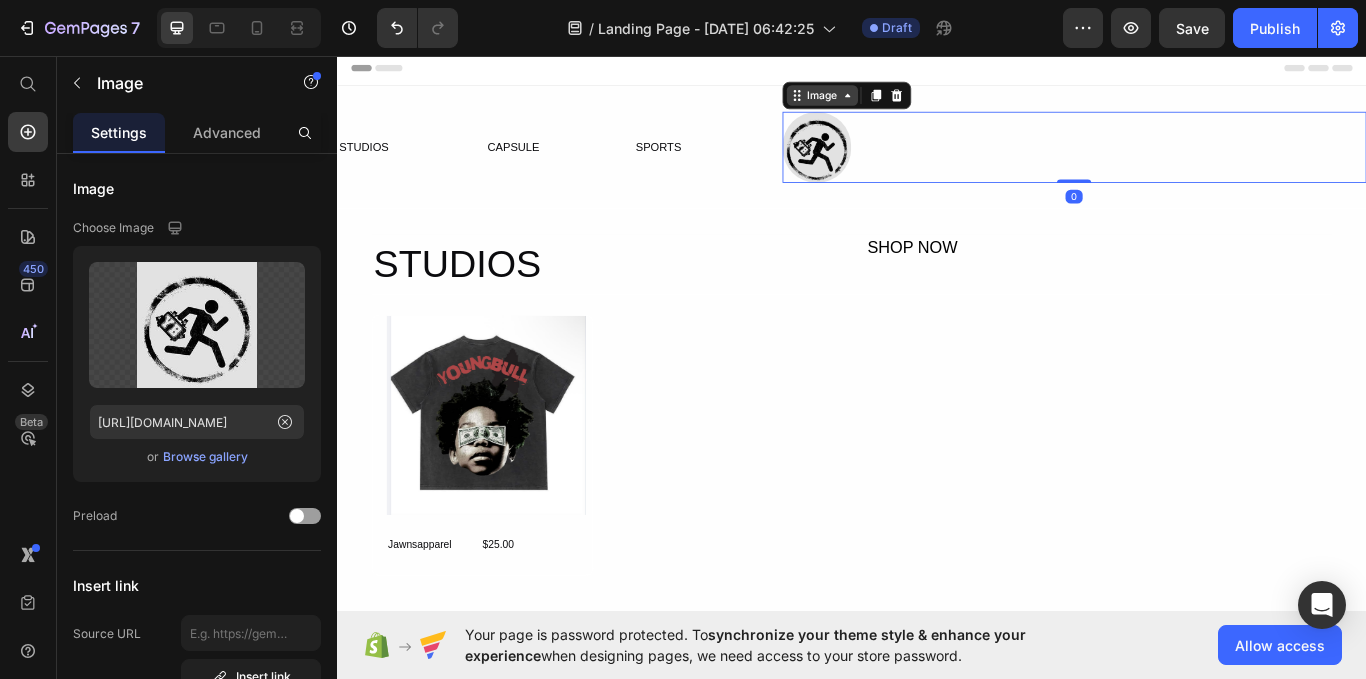 click on "Image" at bounding box center [902, 103] 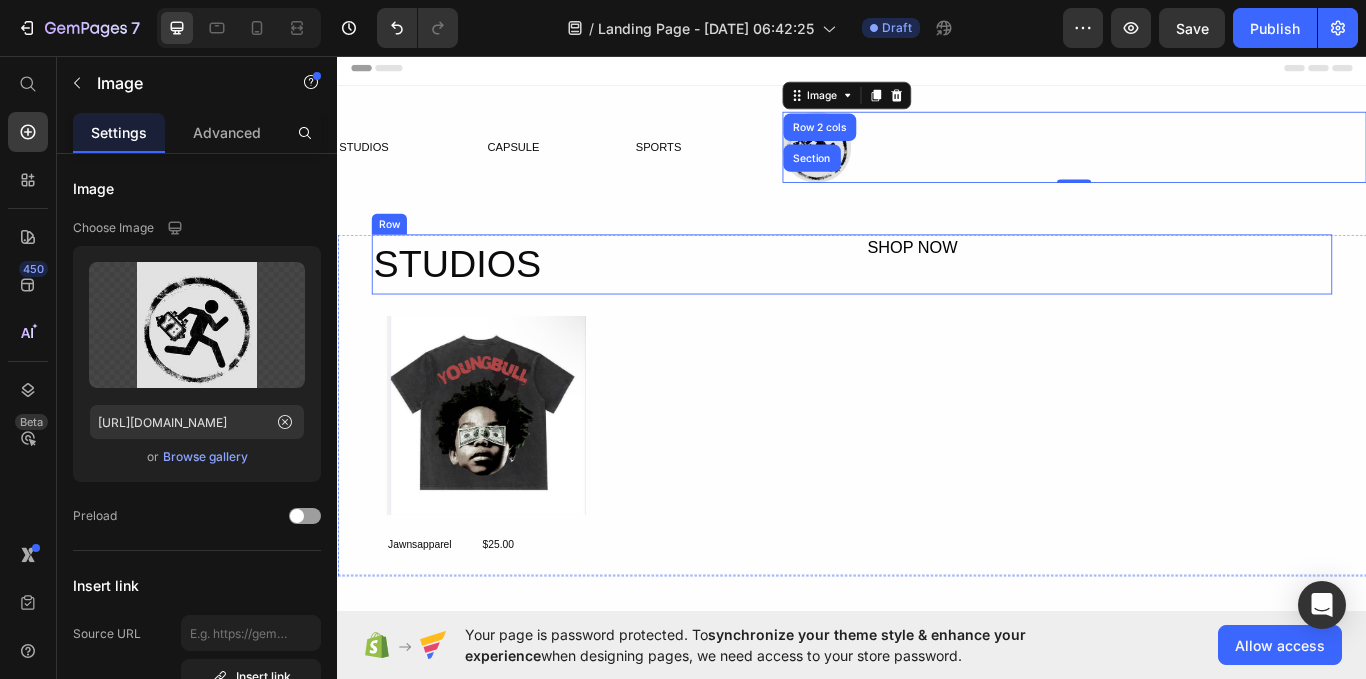 click on "STUDIOS Heading SHOP NOW Text Block Row" at bounding box center [937, 300] 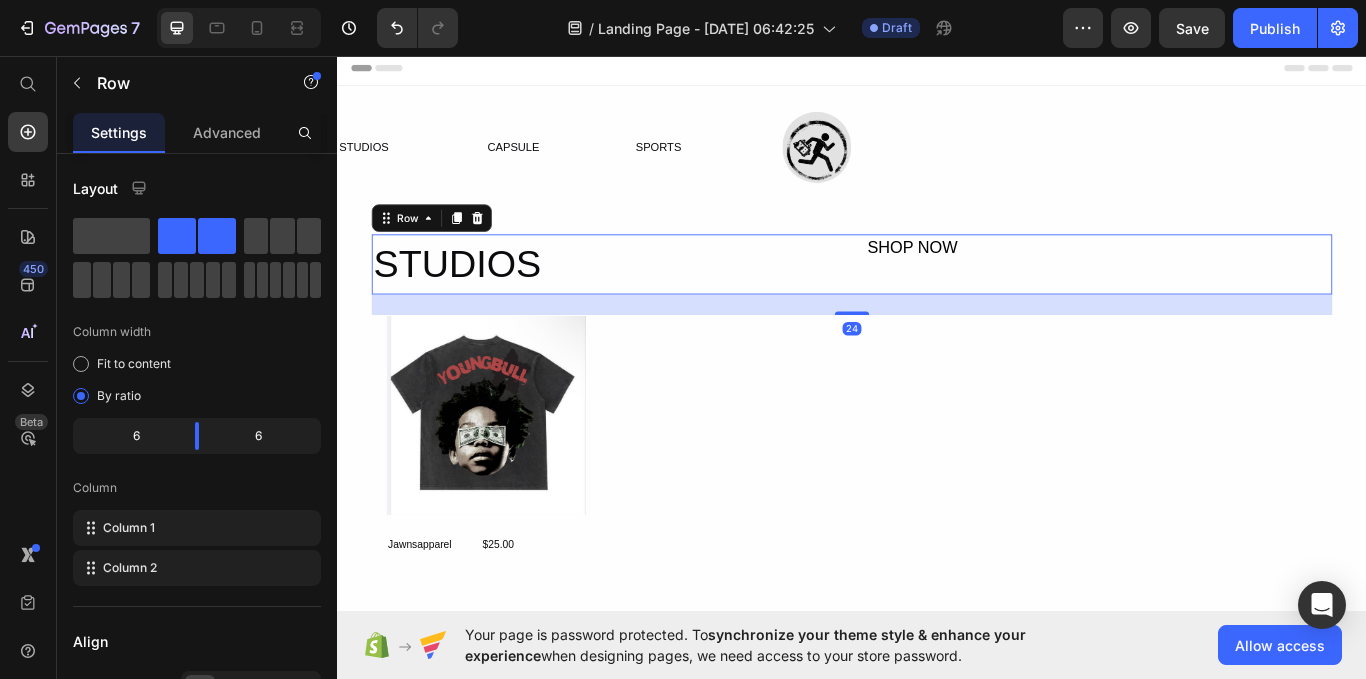 click on "Header" at bounding box center (394, 71) 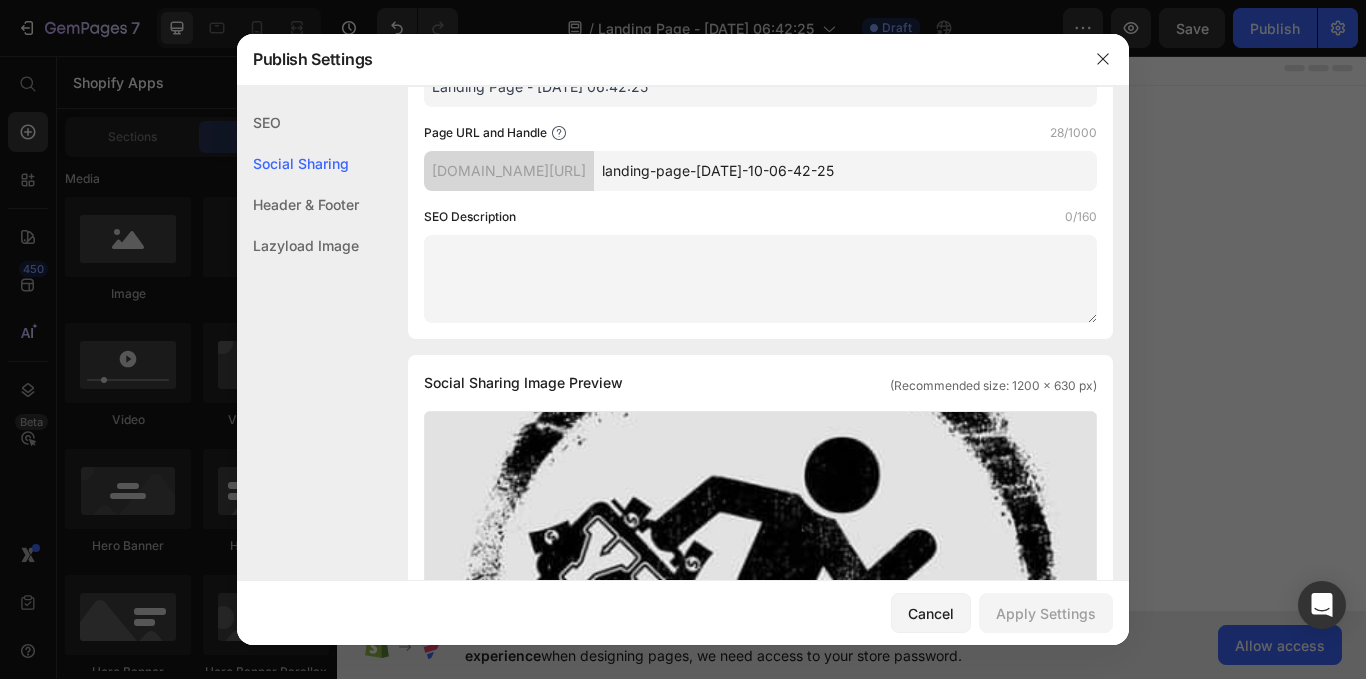 scroll, scrollTop: 204, scrollLeft: 0, axis: vertical 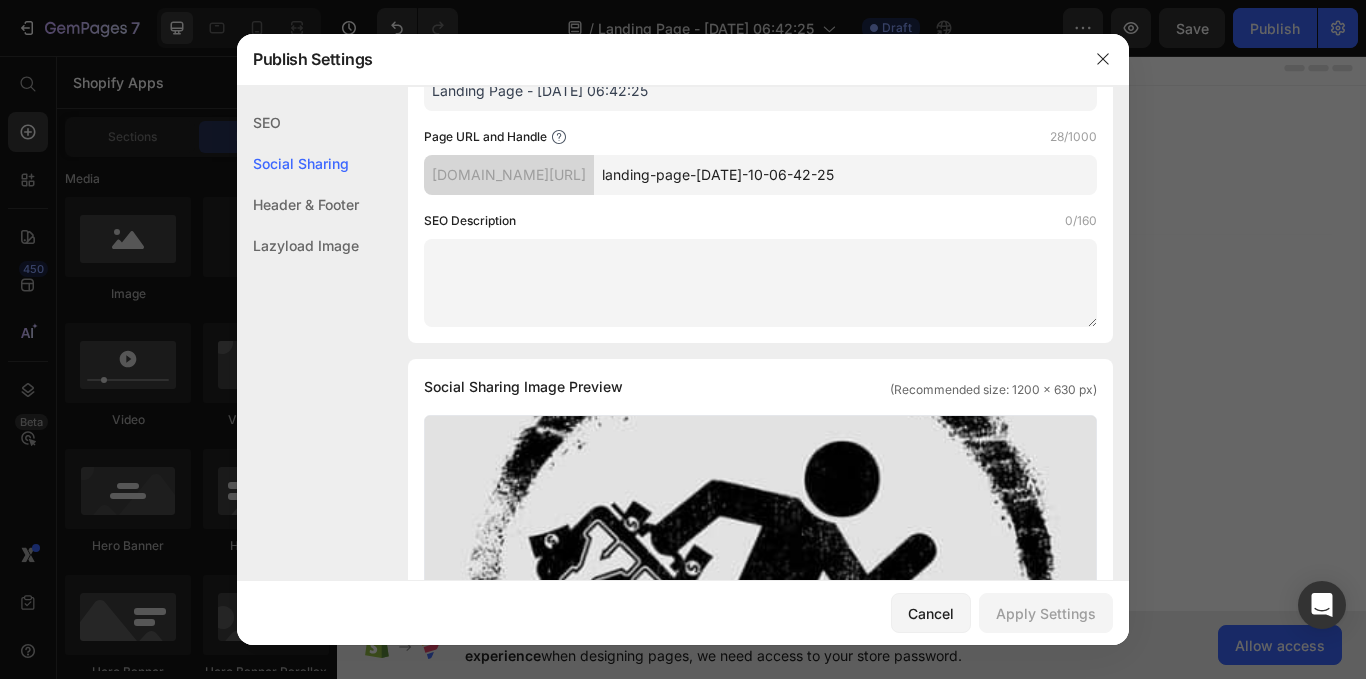 drag, startPoint x: 1019, startPoint y: 322, endPoint x: 996, endPoint y: 371, distance: 54.129475 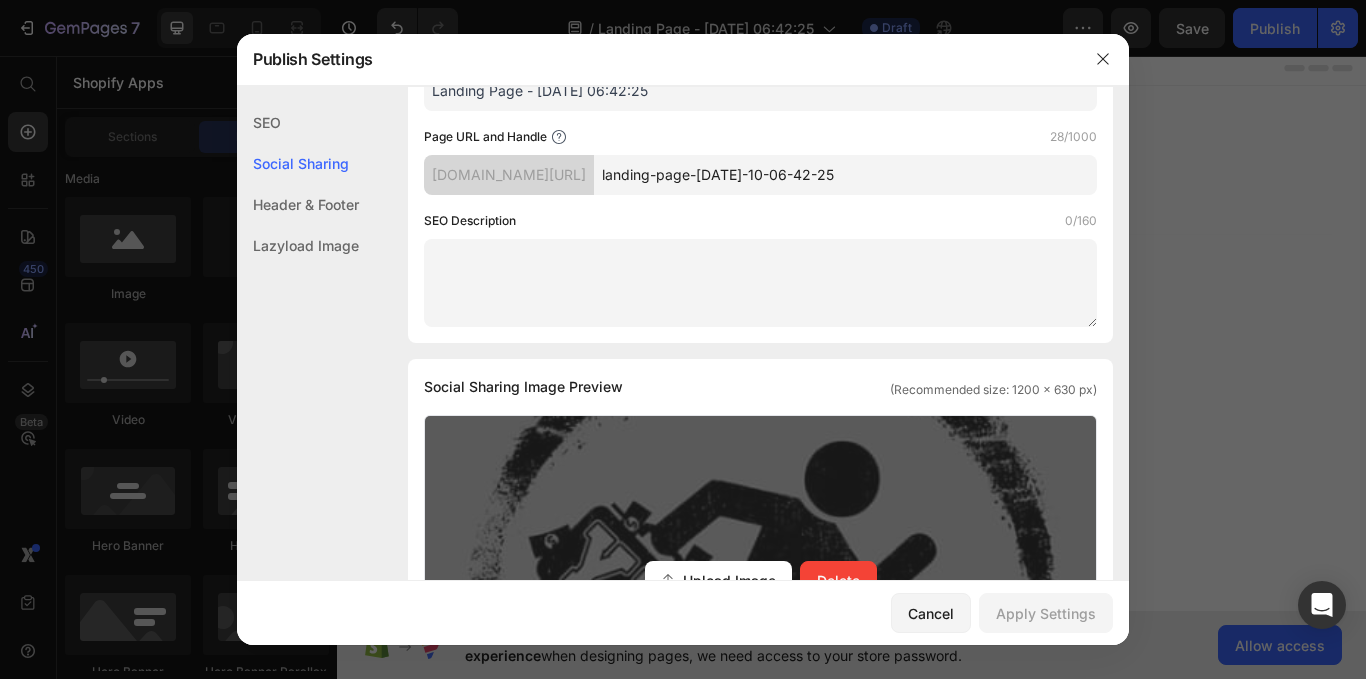 click on "Upload Image Delete" at bounding box center [760, 581] 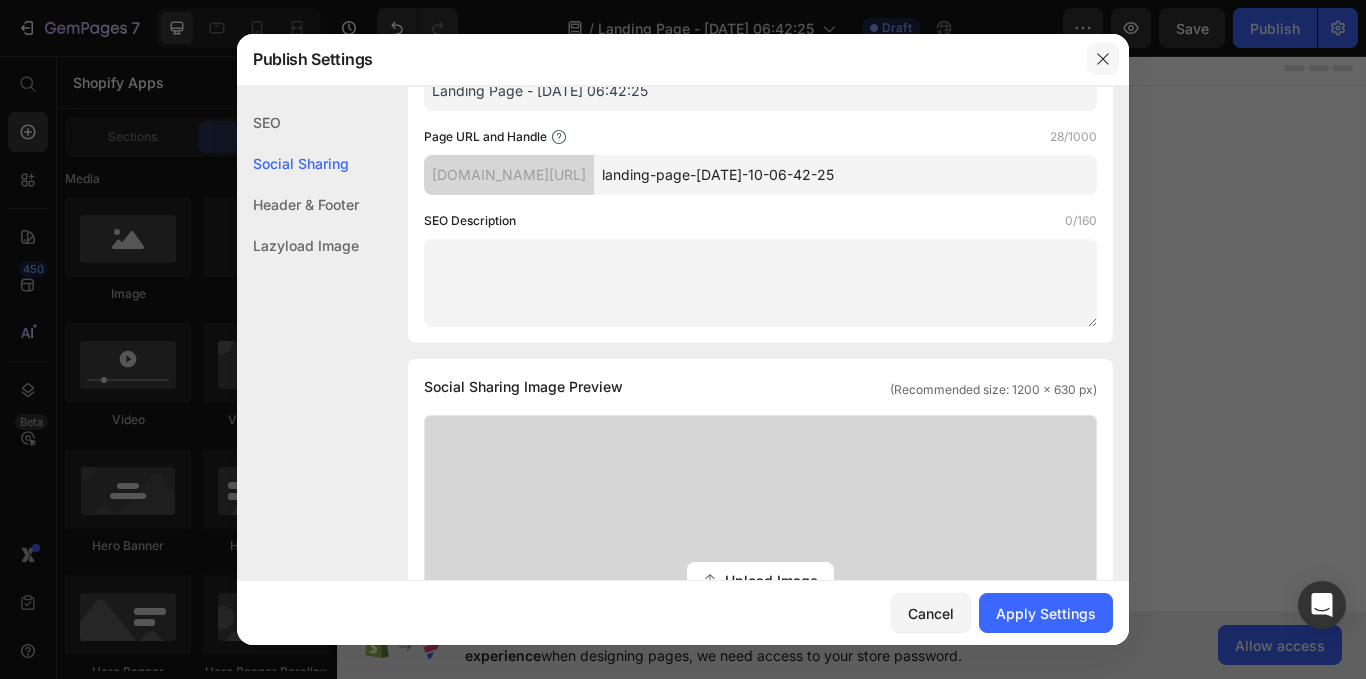 click at bounding box center (1103, 59) 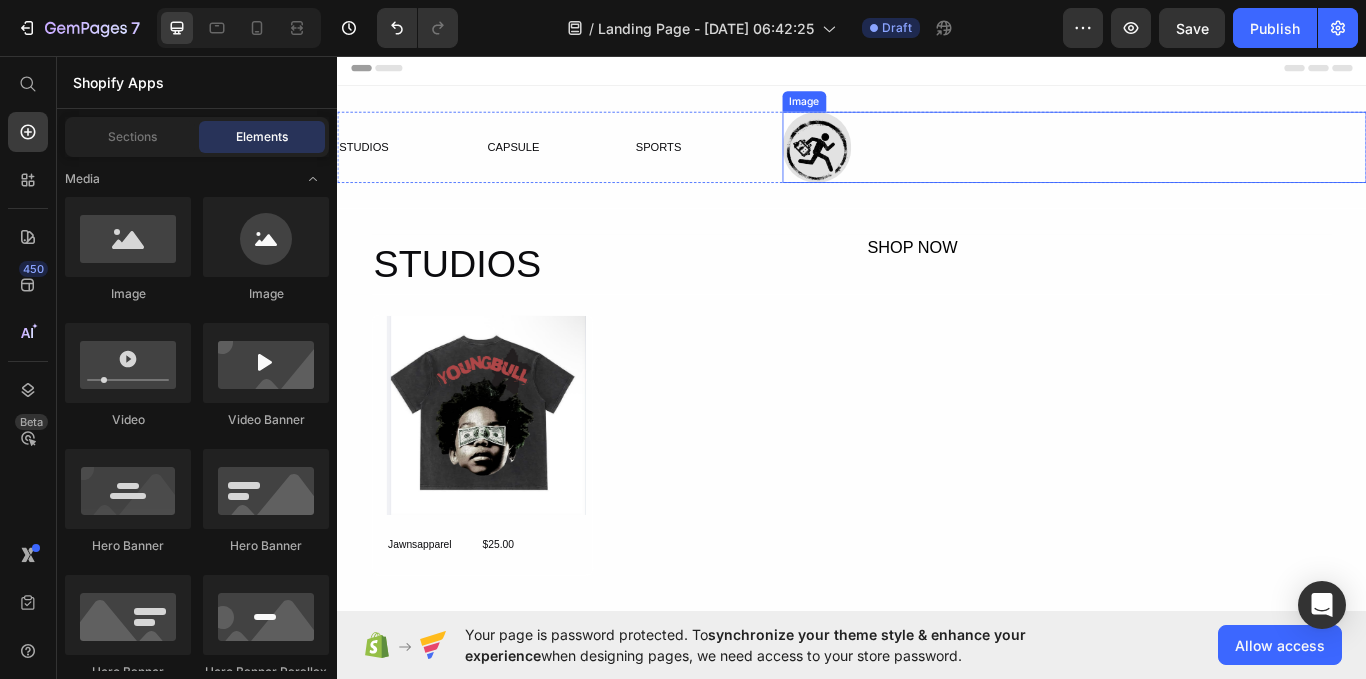 click at bounding box center [1196, 163] 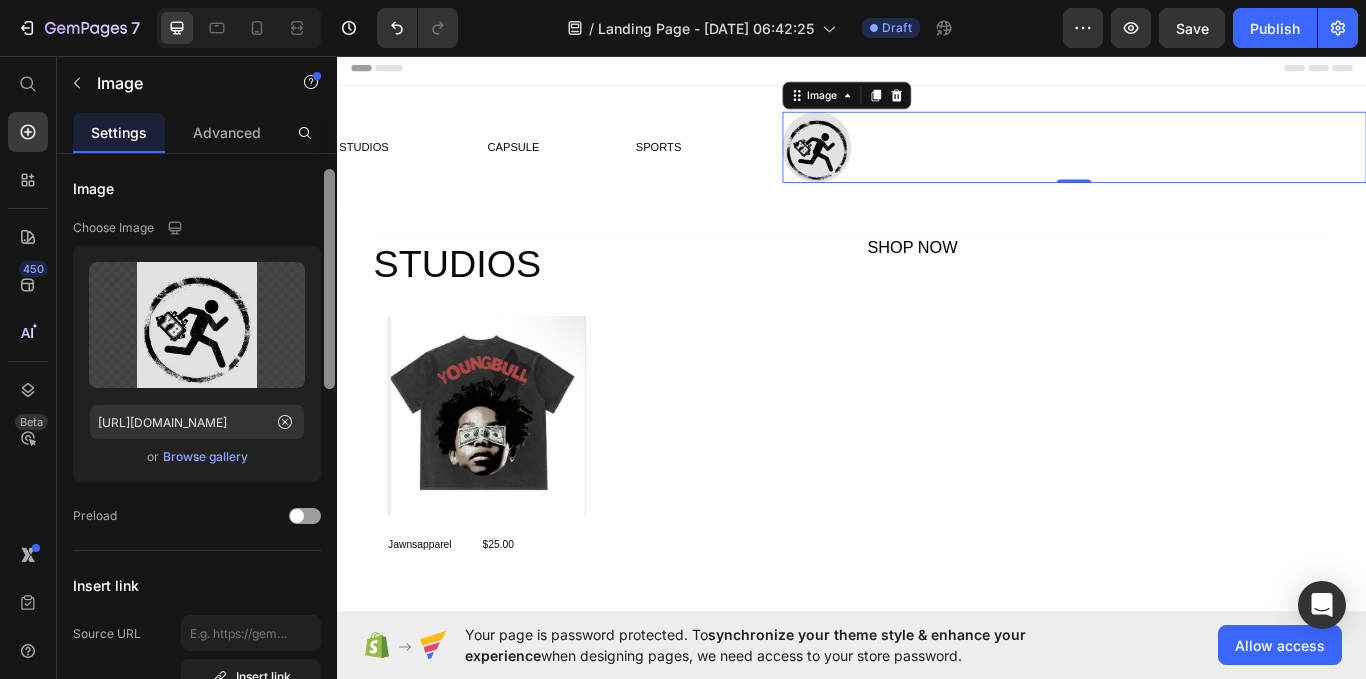 scroll, scrollTop: 24, scrollLeft: 0, axis: vertical 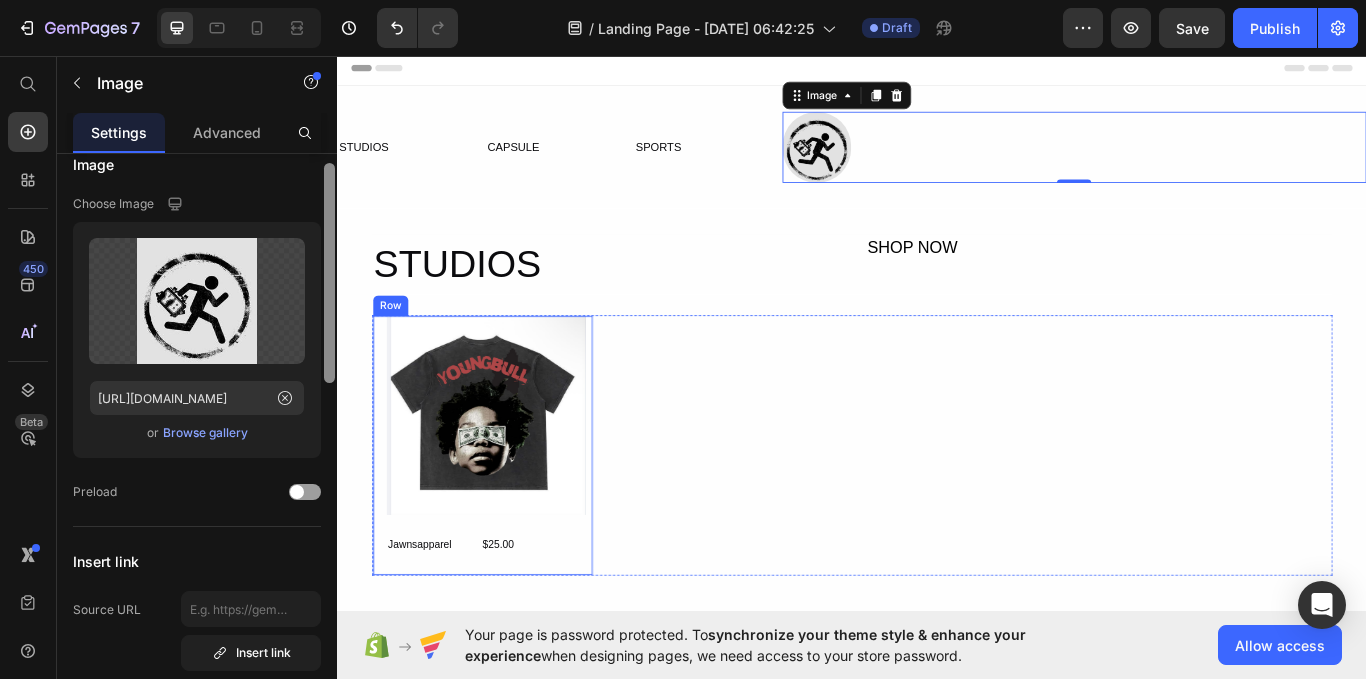 drag, startPoint x: 665, startPoint y: 344, endPoint x: 375, endPoint y: 516, distance: 337.1706 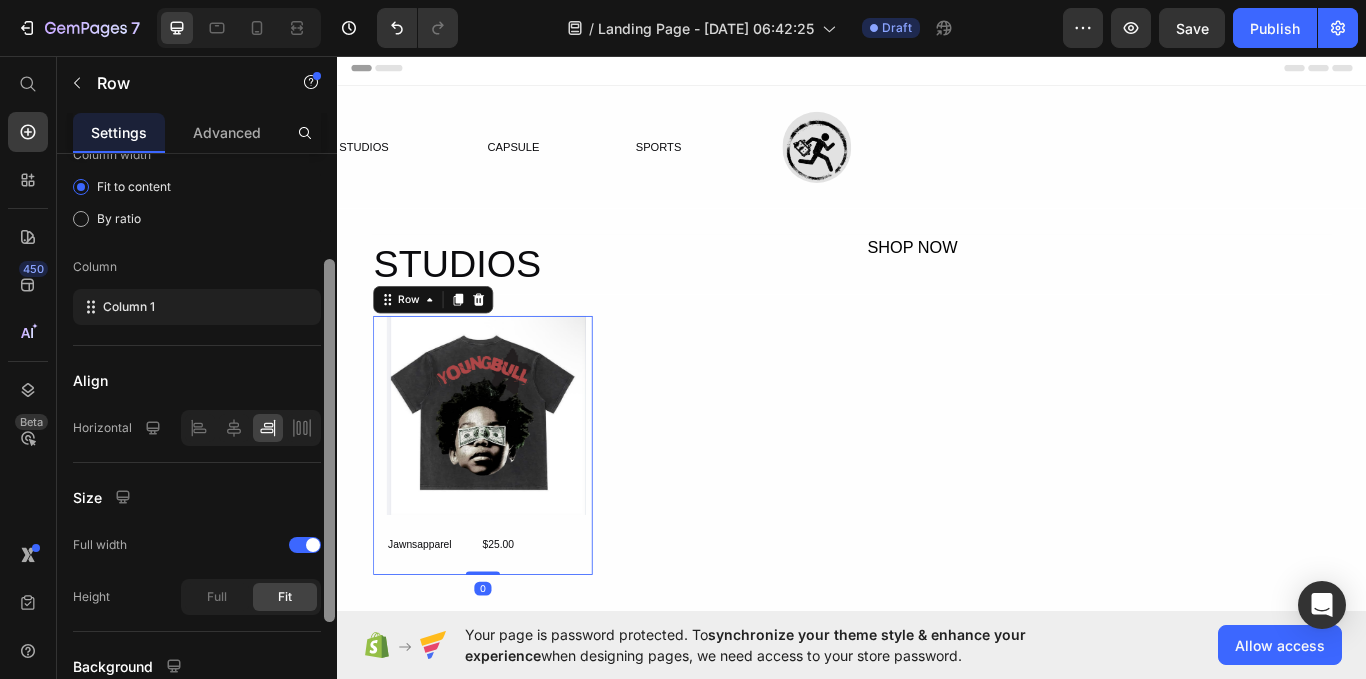 scroll, scrollTop: 169, scrollLeft: 0, axis: vertical 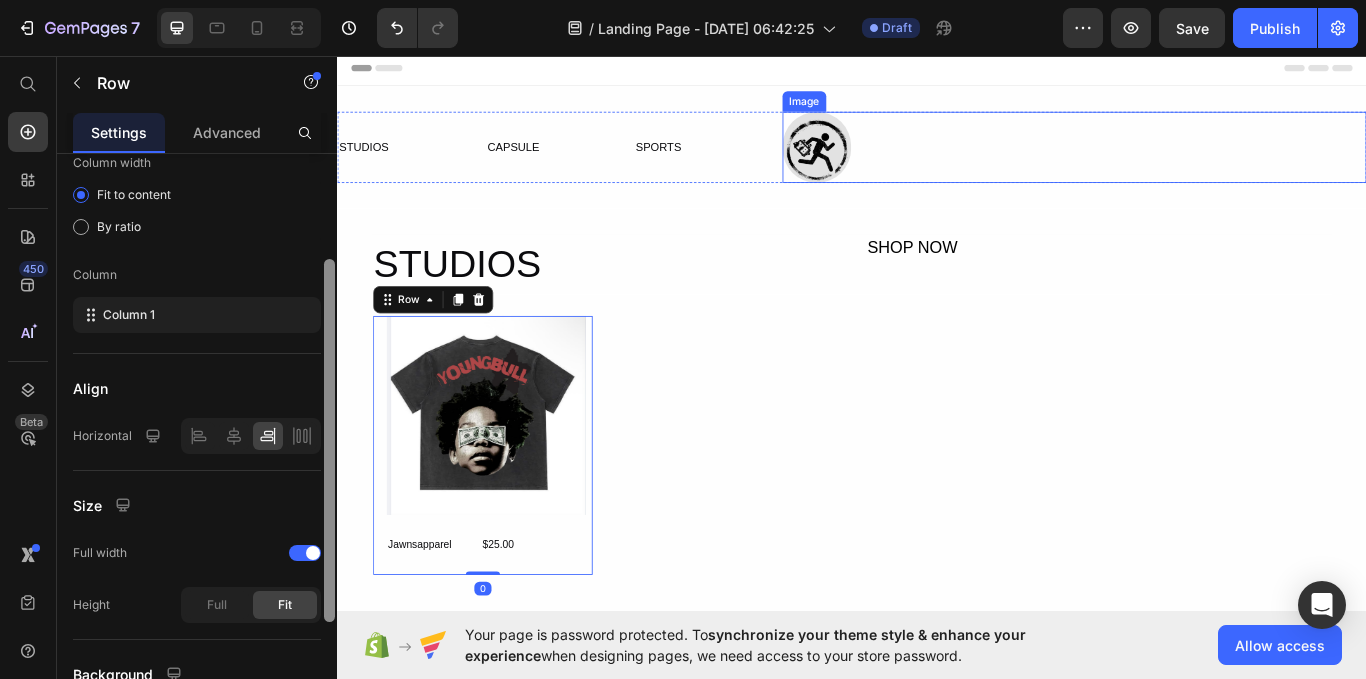 click at bounding box center [1196, 163] 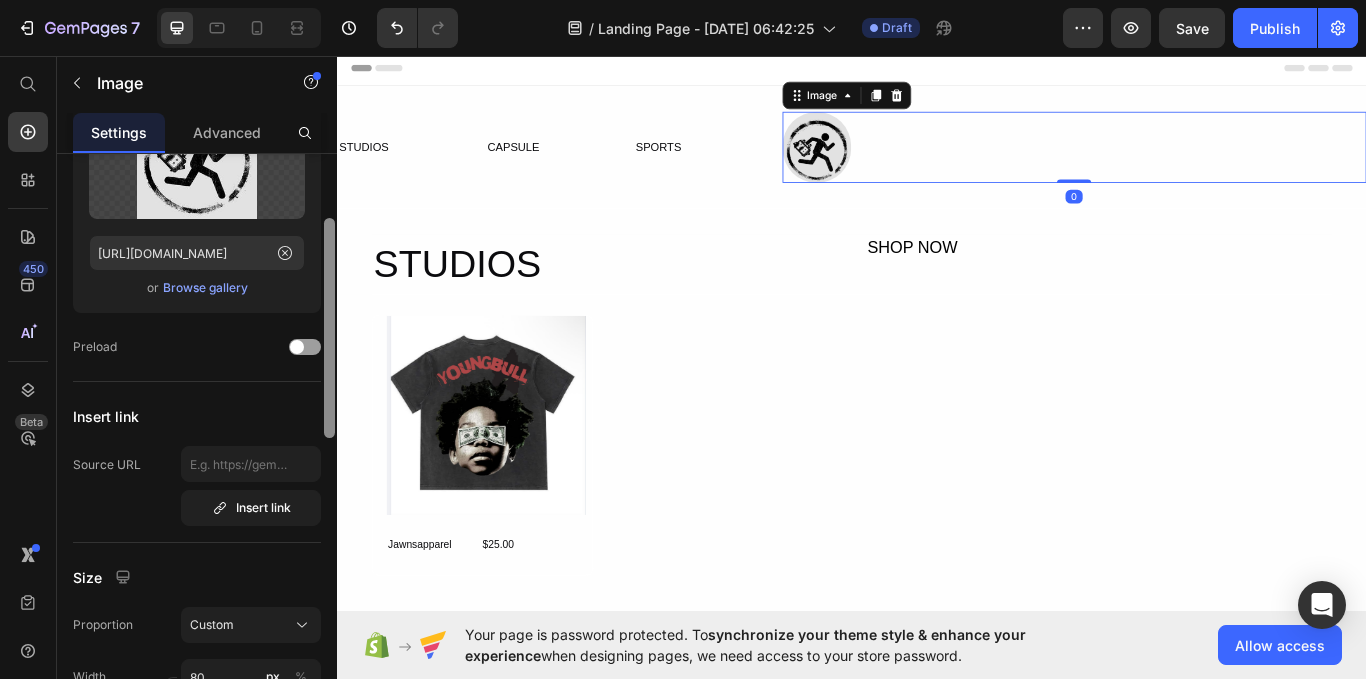 scroll, scrollTop: 0, scrollLeft: 0, axis: both 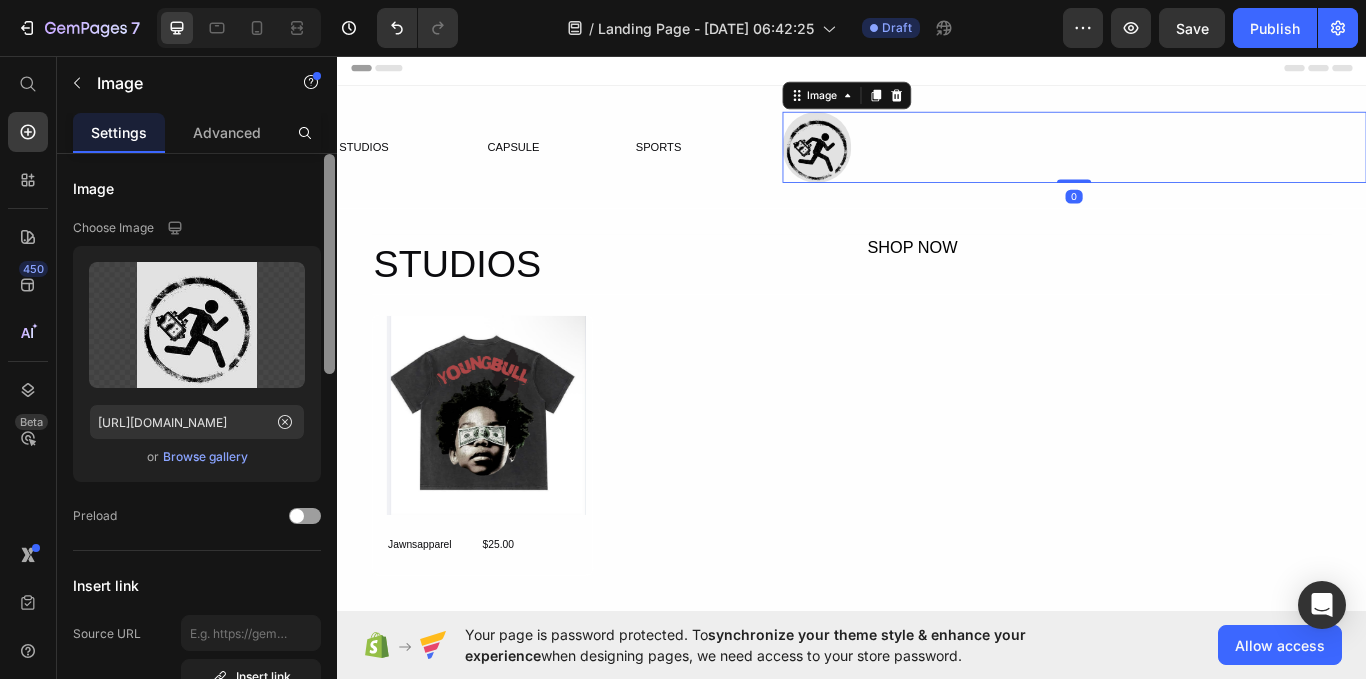 click at bounding box center (1196, 163) 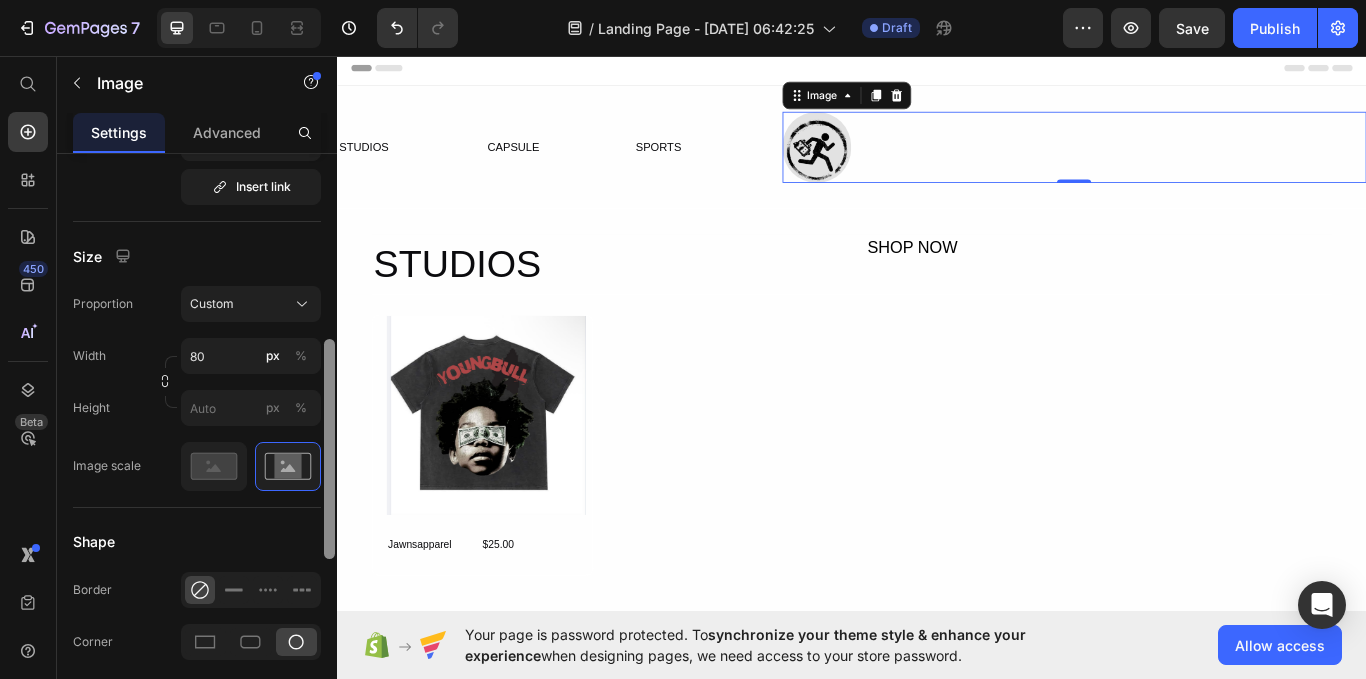 scroll, scrollTop: 495, scrollLeft: 0, axis: vertical 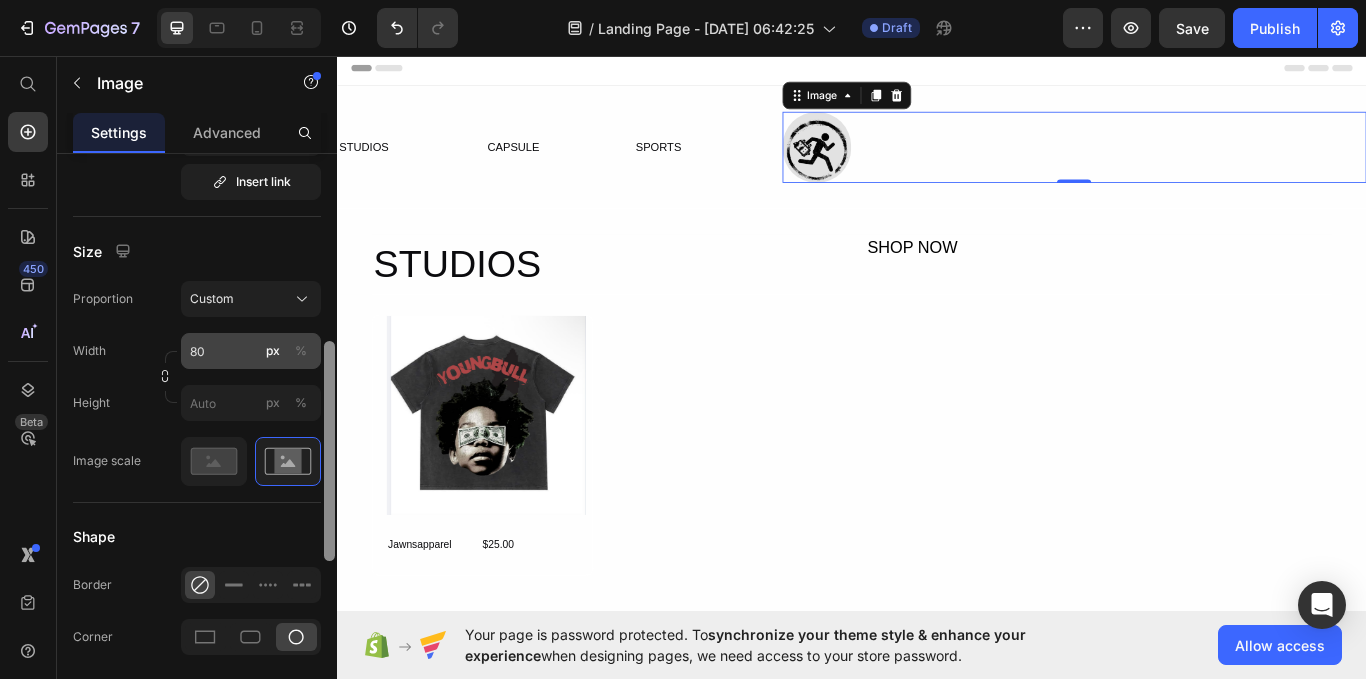 drag, startPoint x: 330, startPoint y: 267, endPoint x: 296, endPoint y: 367, distance: 105.62197 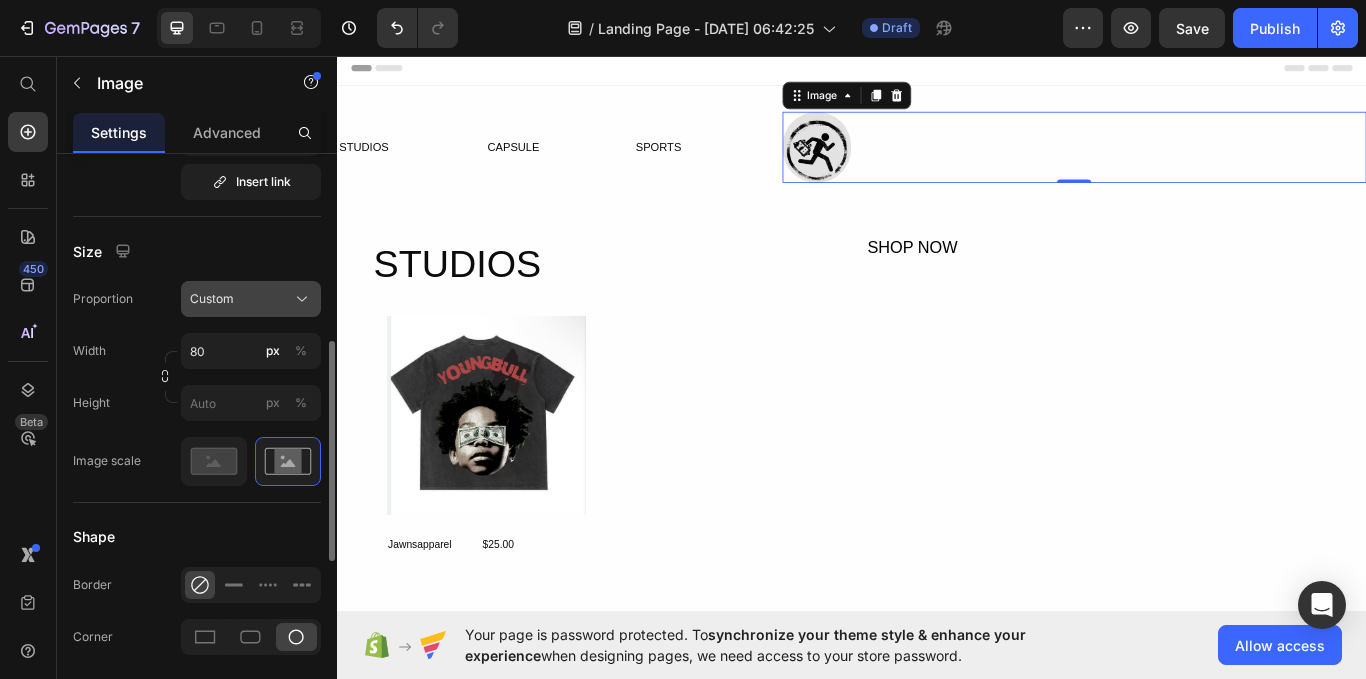 click on "Custom" 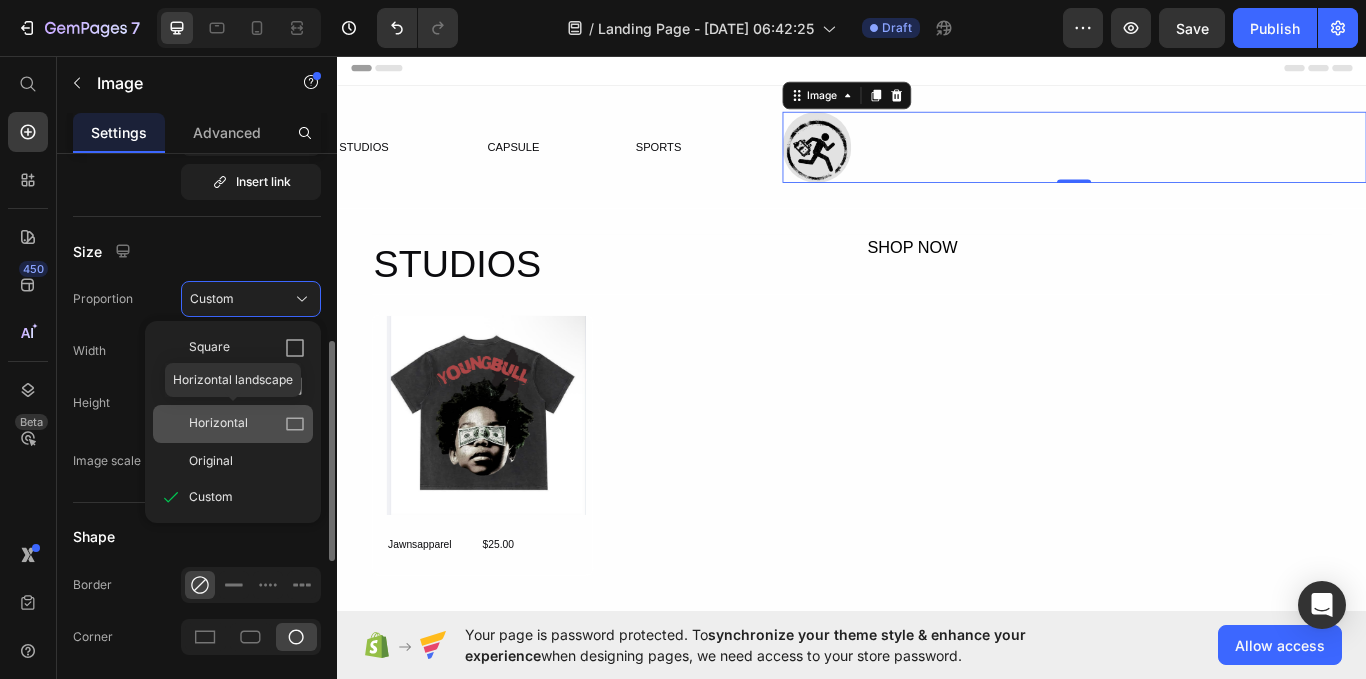 click on "Horizontal" at bounding box center [247, 424] 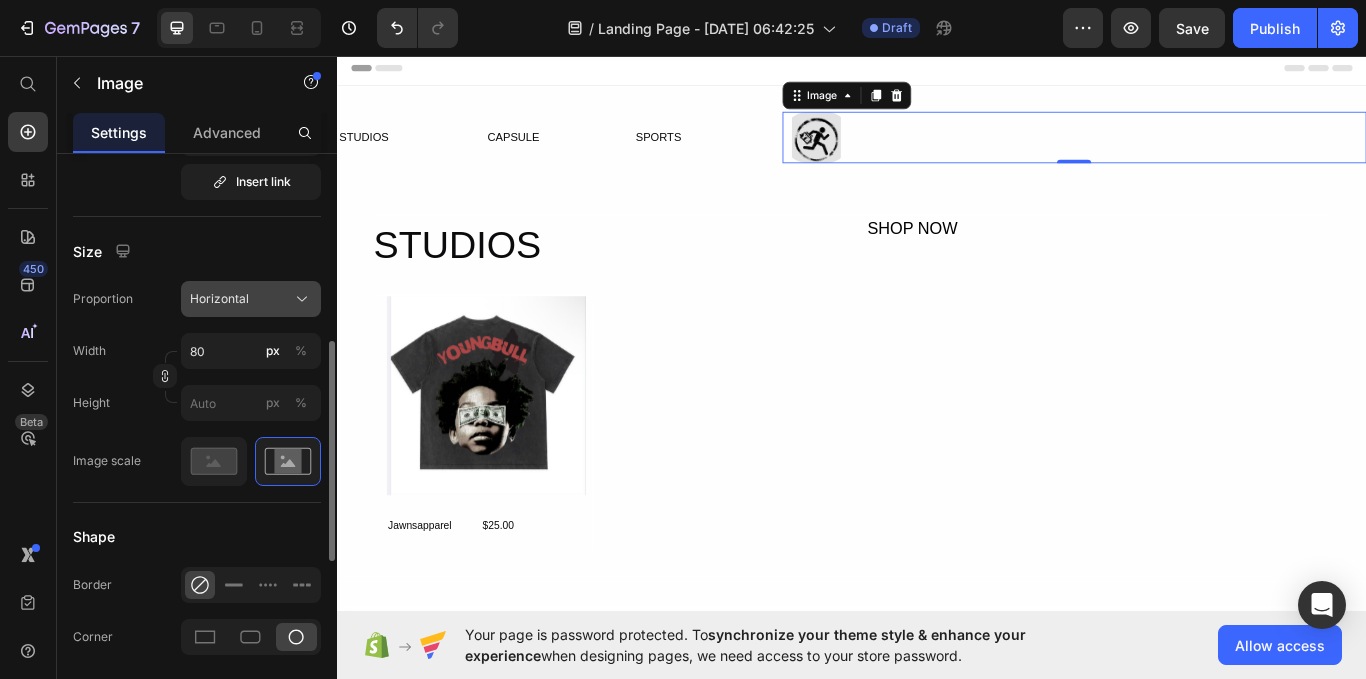 click on "Horizontal" at bounding box center (251, 299) 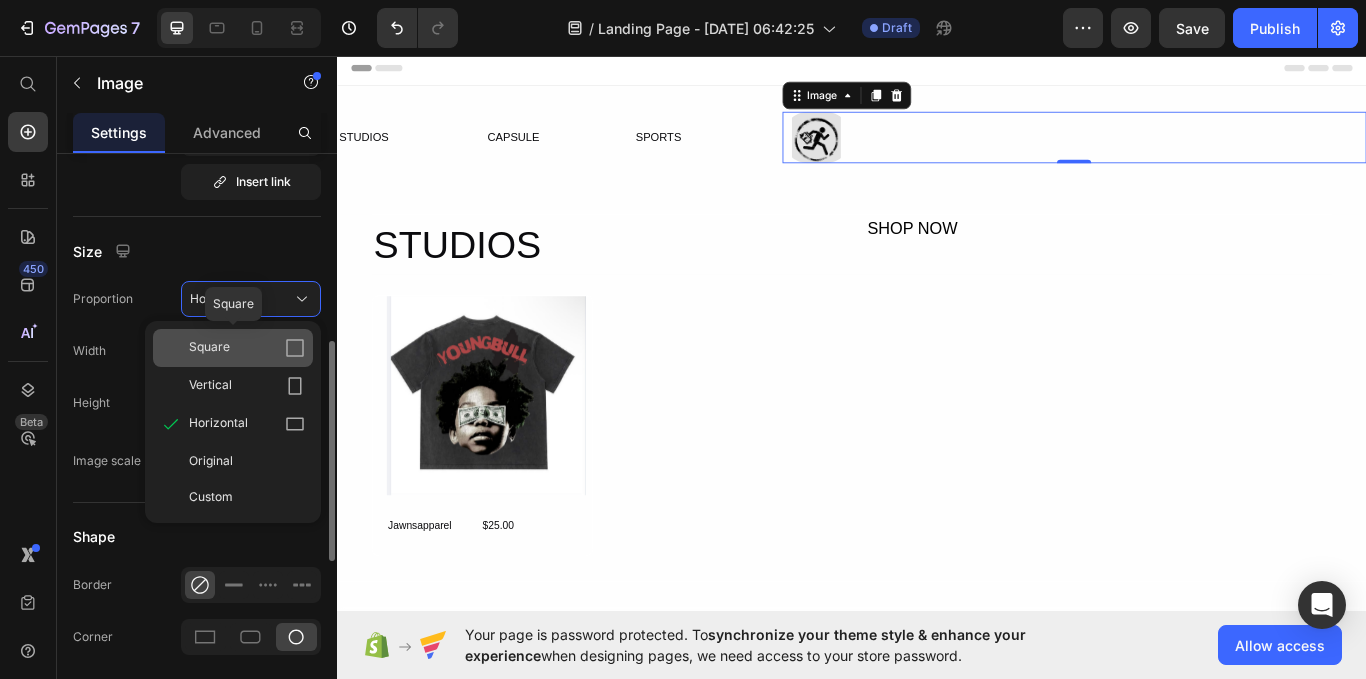 click on "Square" at bounding box center [247, 348] 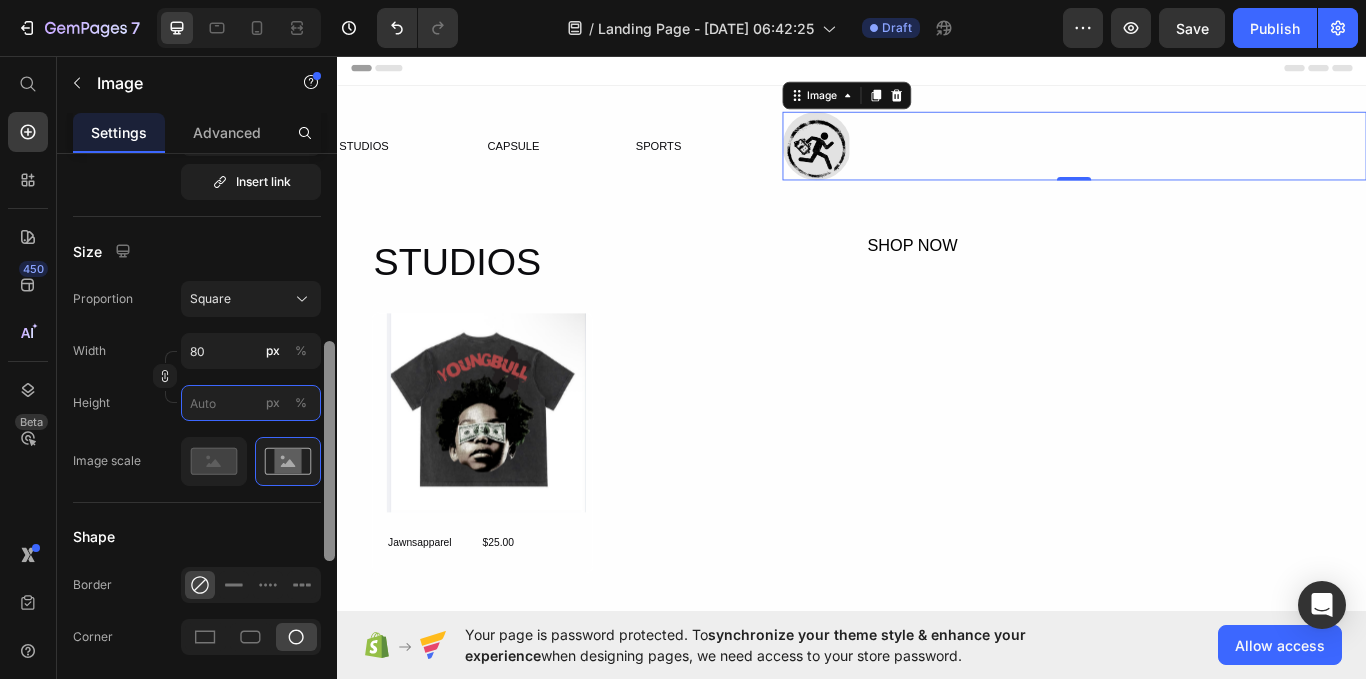 drag, startPoint x: 318, startPoint y: 408, endPoint x: 331, endPoint y: 440, distance: 34.539833 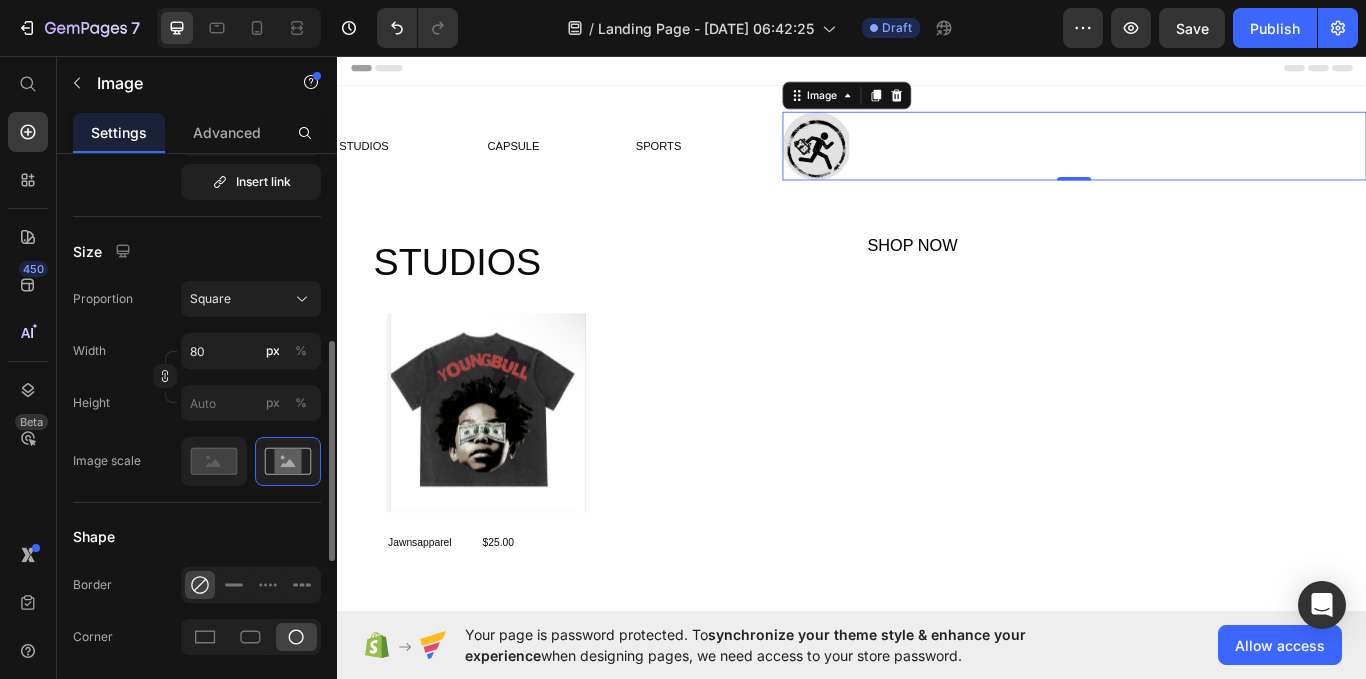 click on "Size Proportion Square Width 80 px % Height px % Image scale" 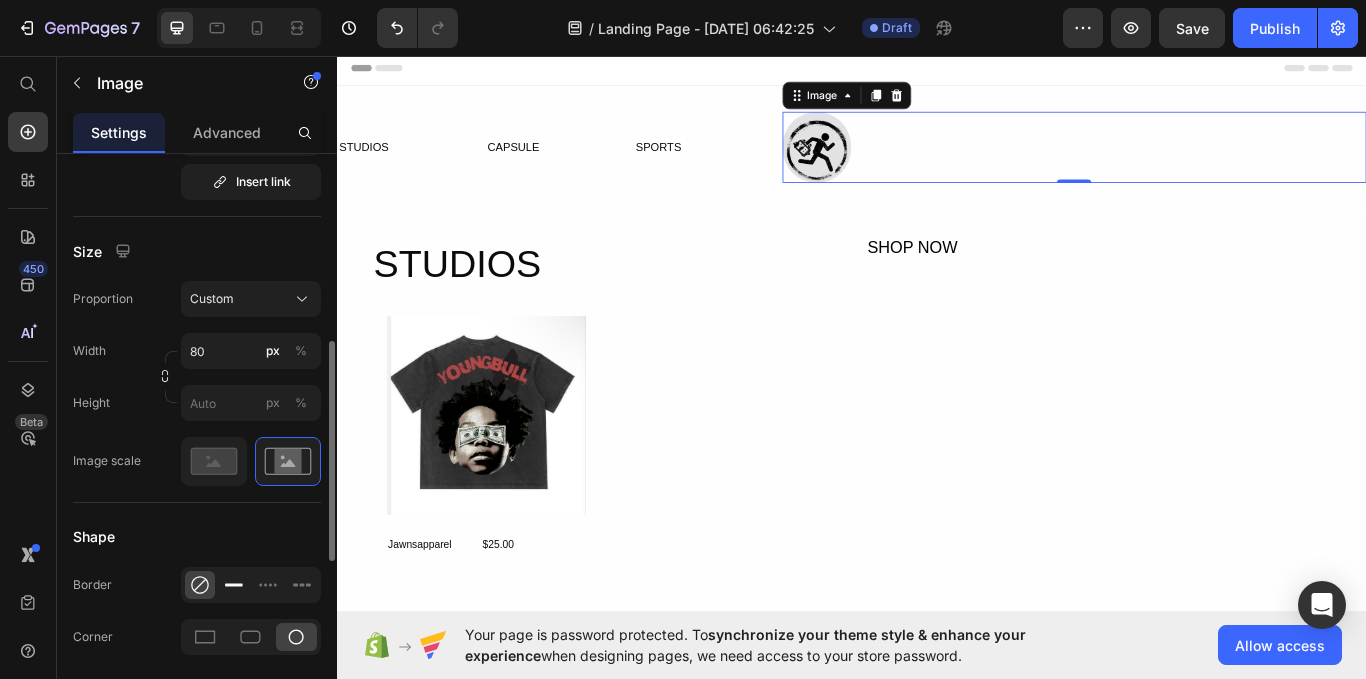 click 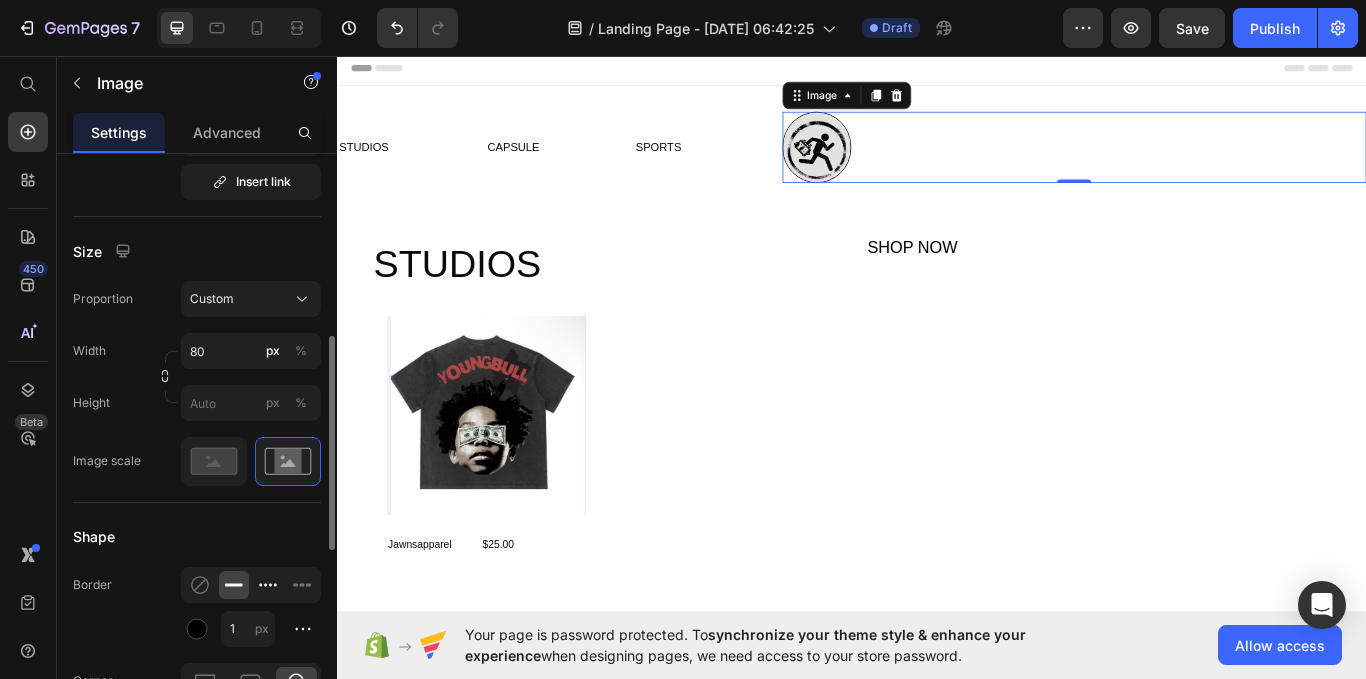 click 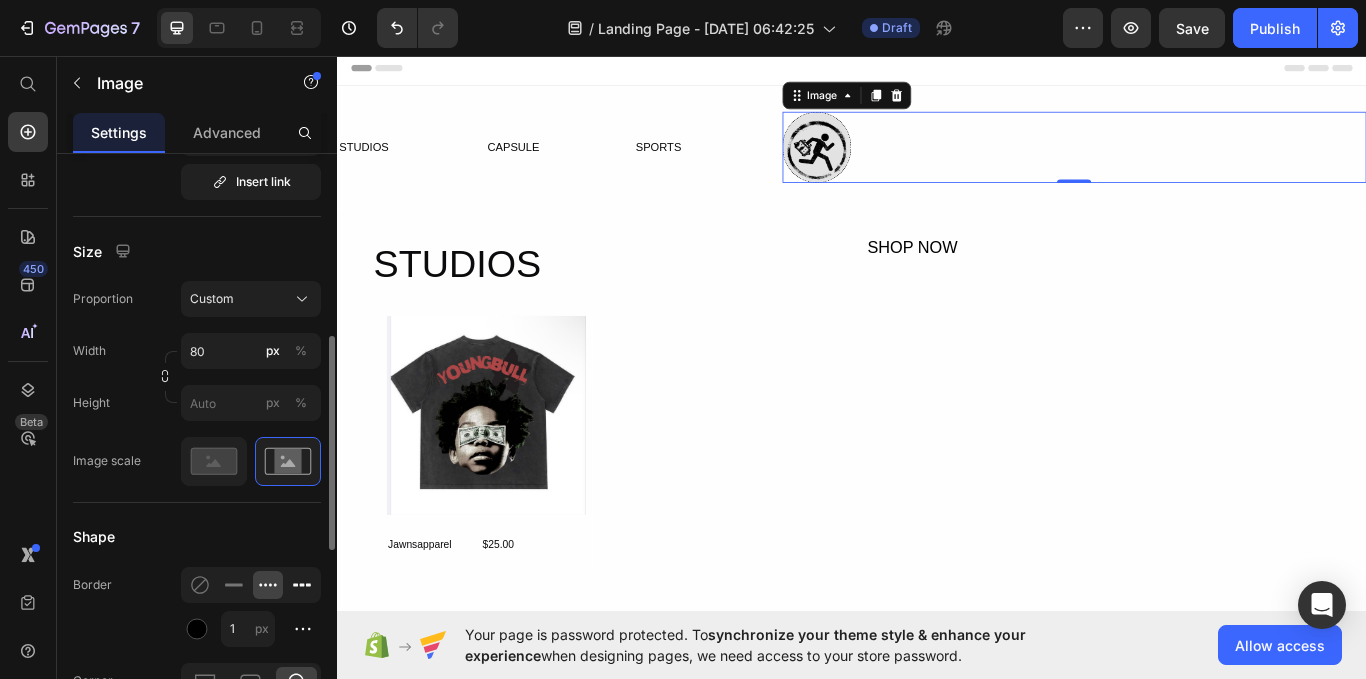 click 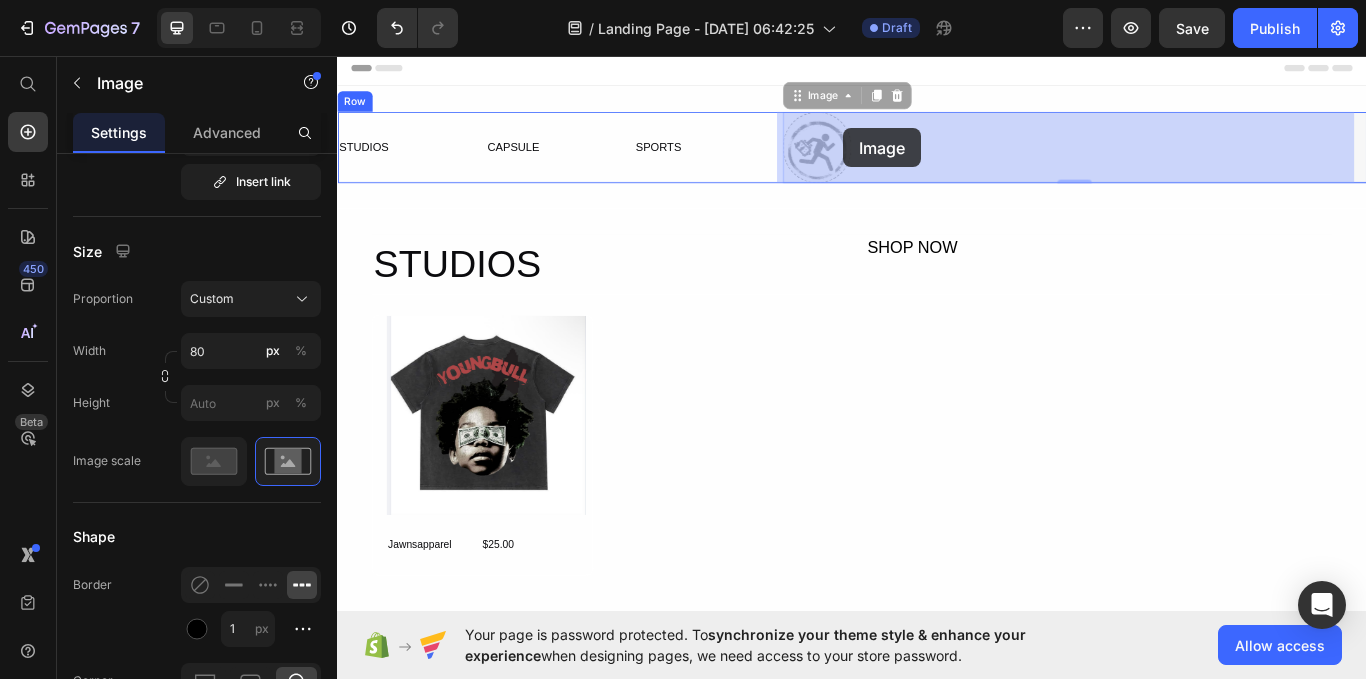 drag, startPoint x: 880, startPoint y: 131, endPoint x: 925, endPoint y: 141, distance: 46.09772 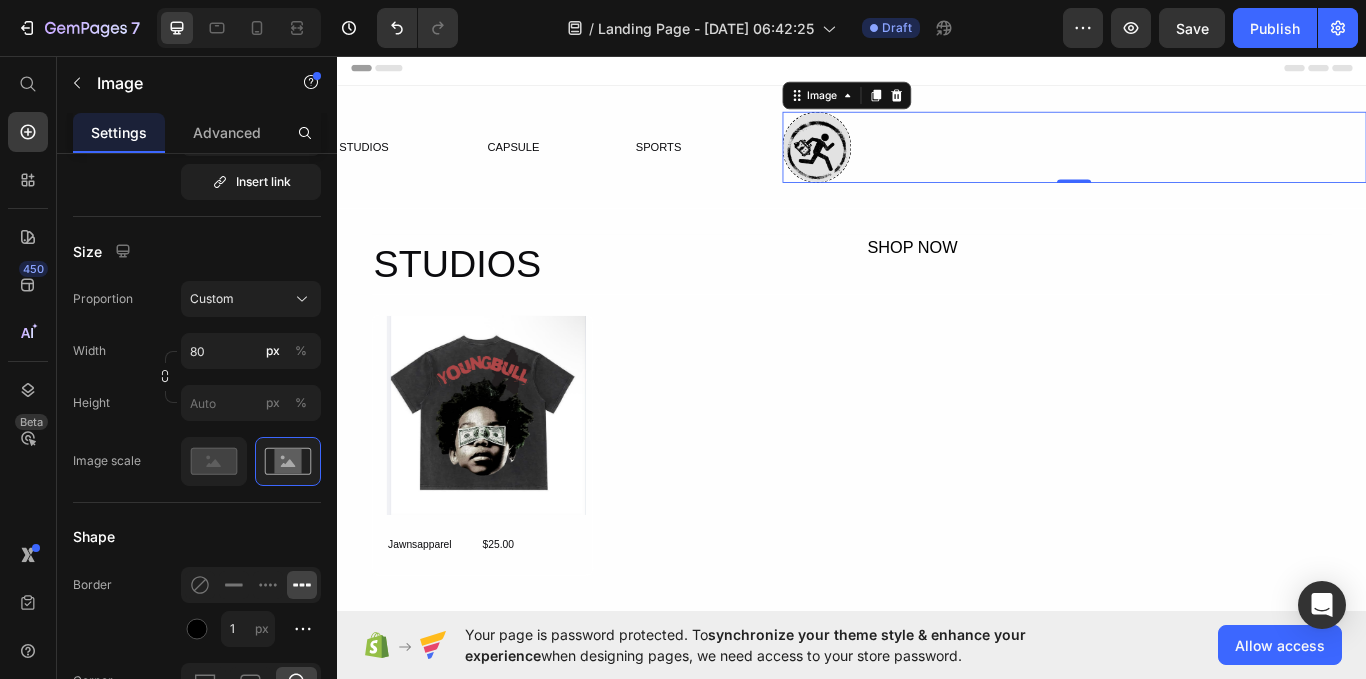 click at bounding box center (1196, 163) 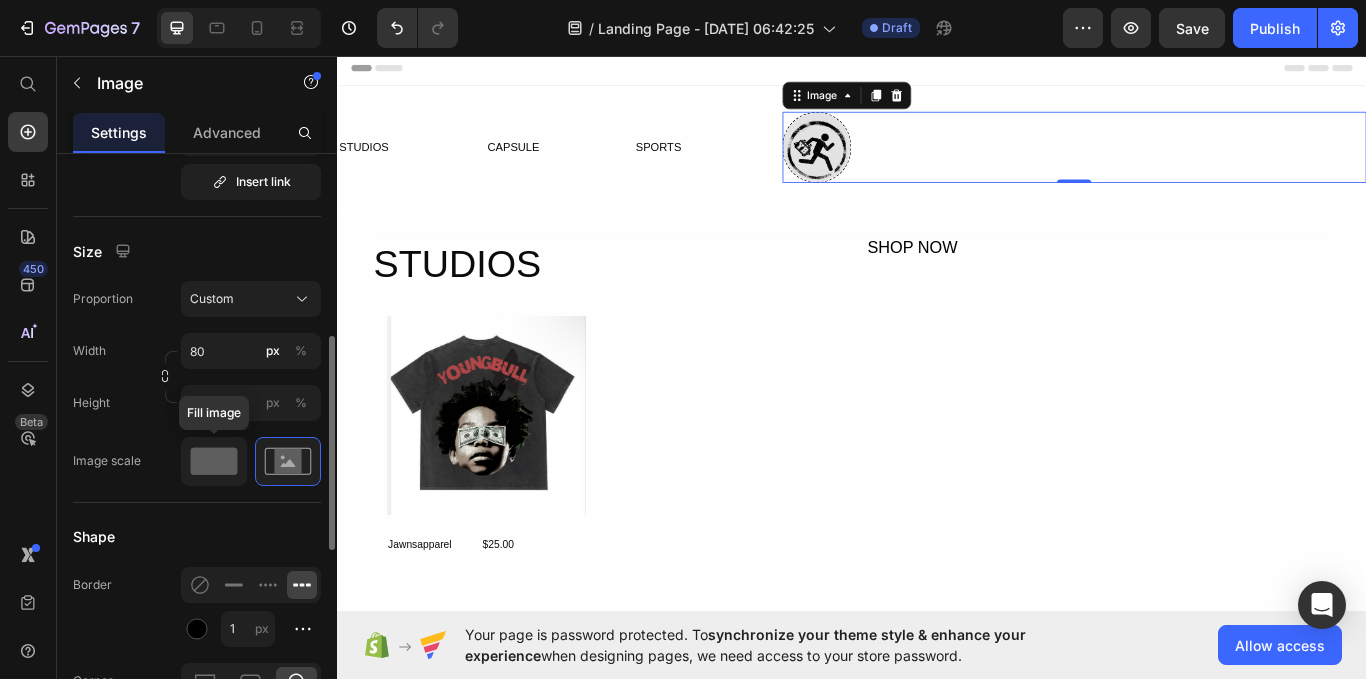 click on "Fill image" 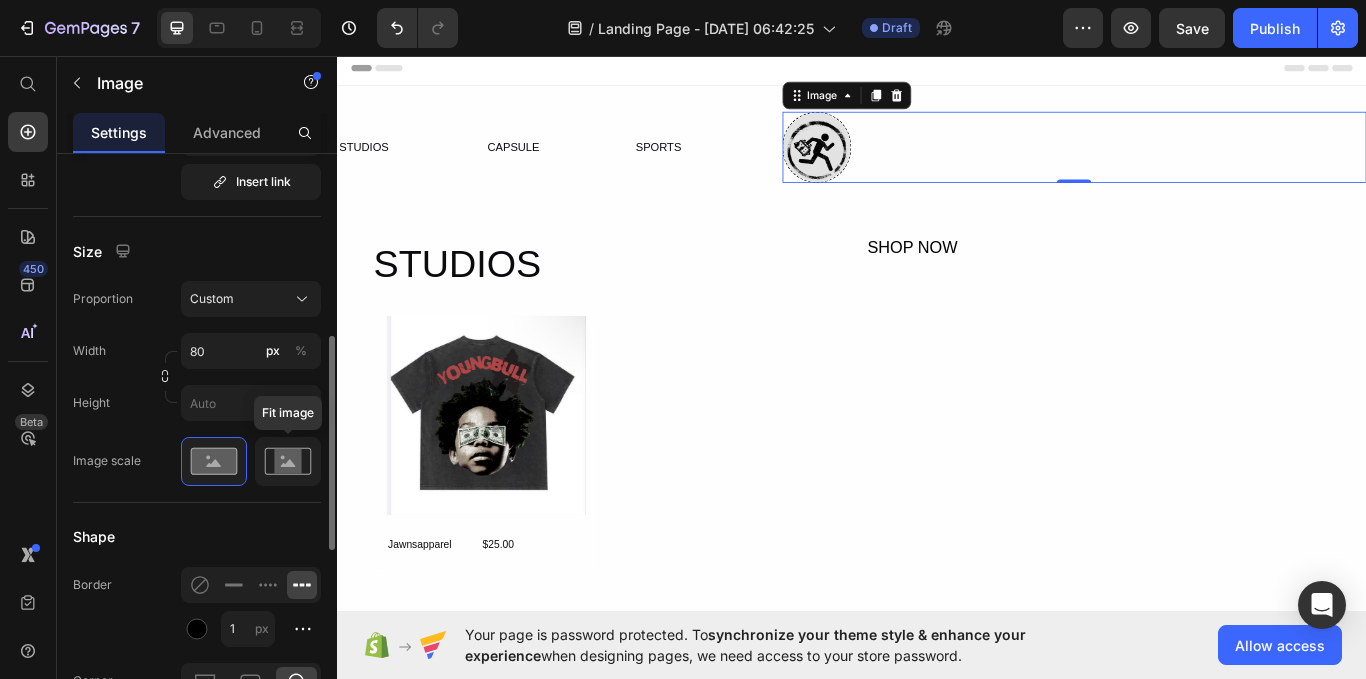 click 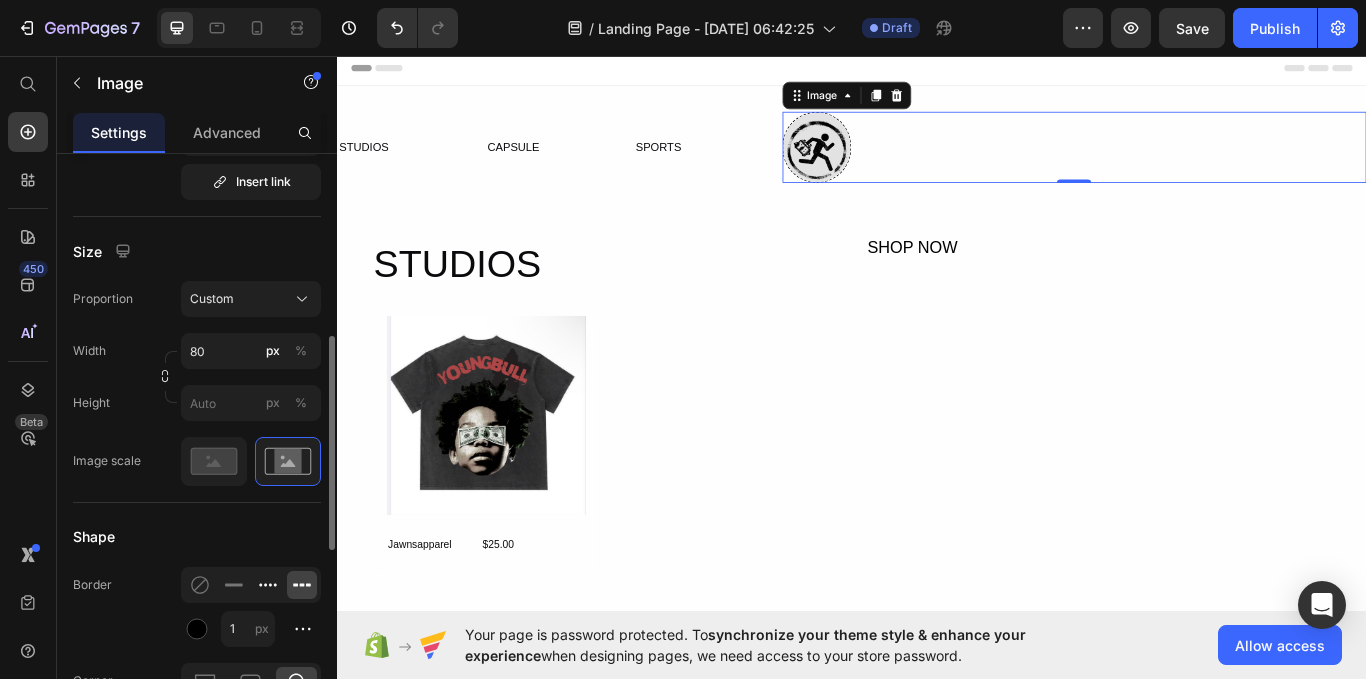 click 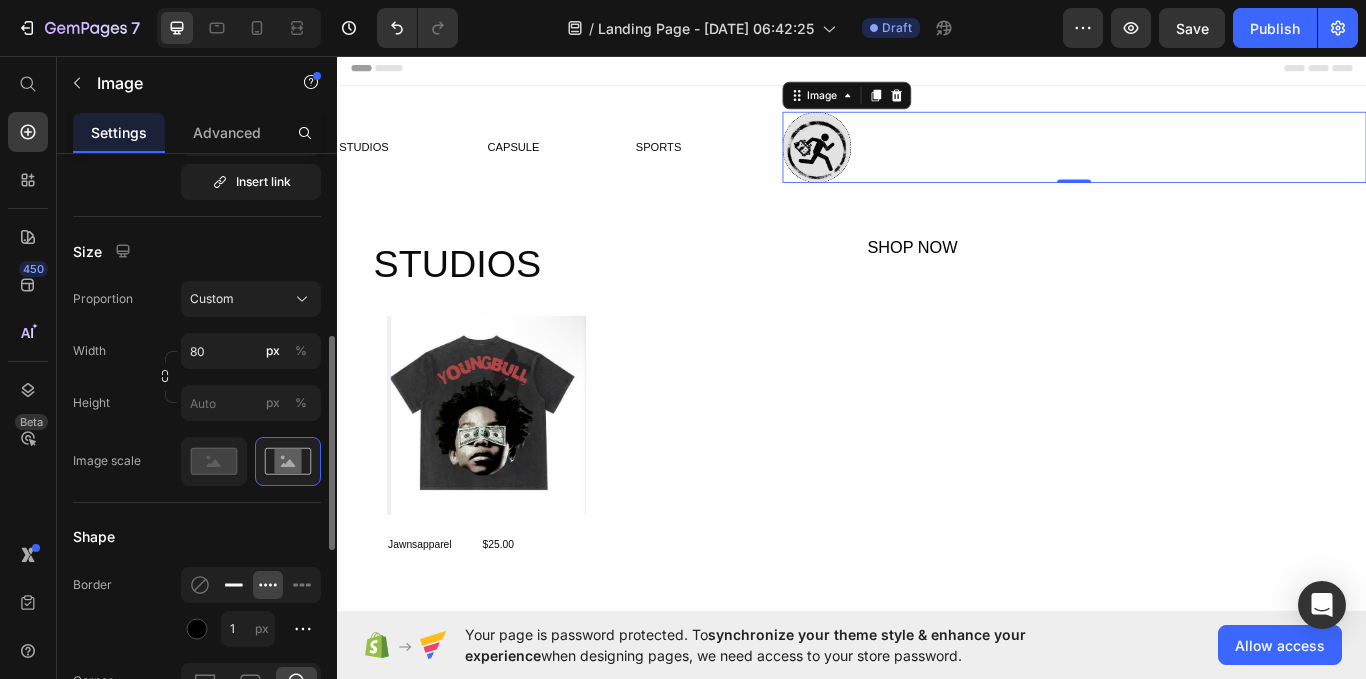 click 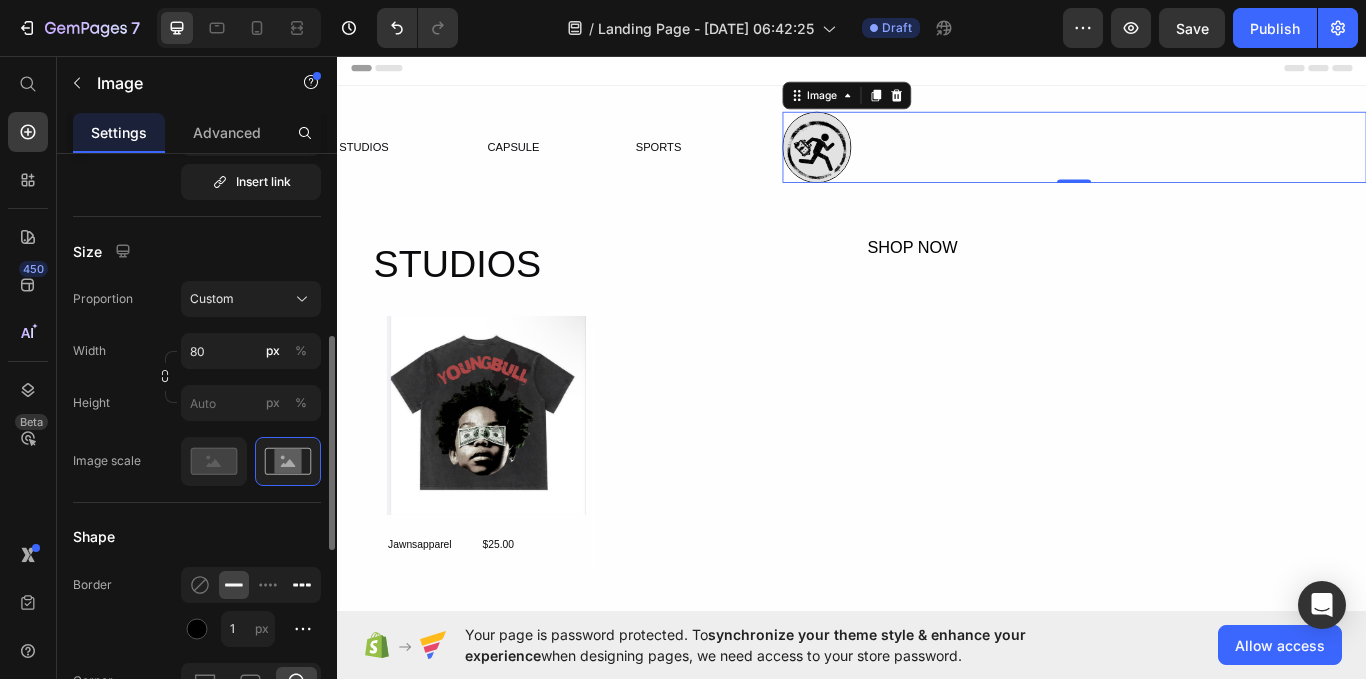 click 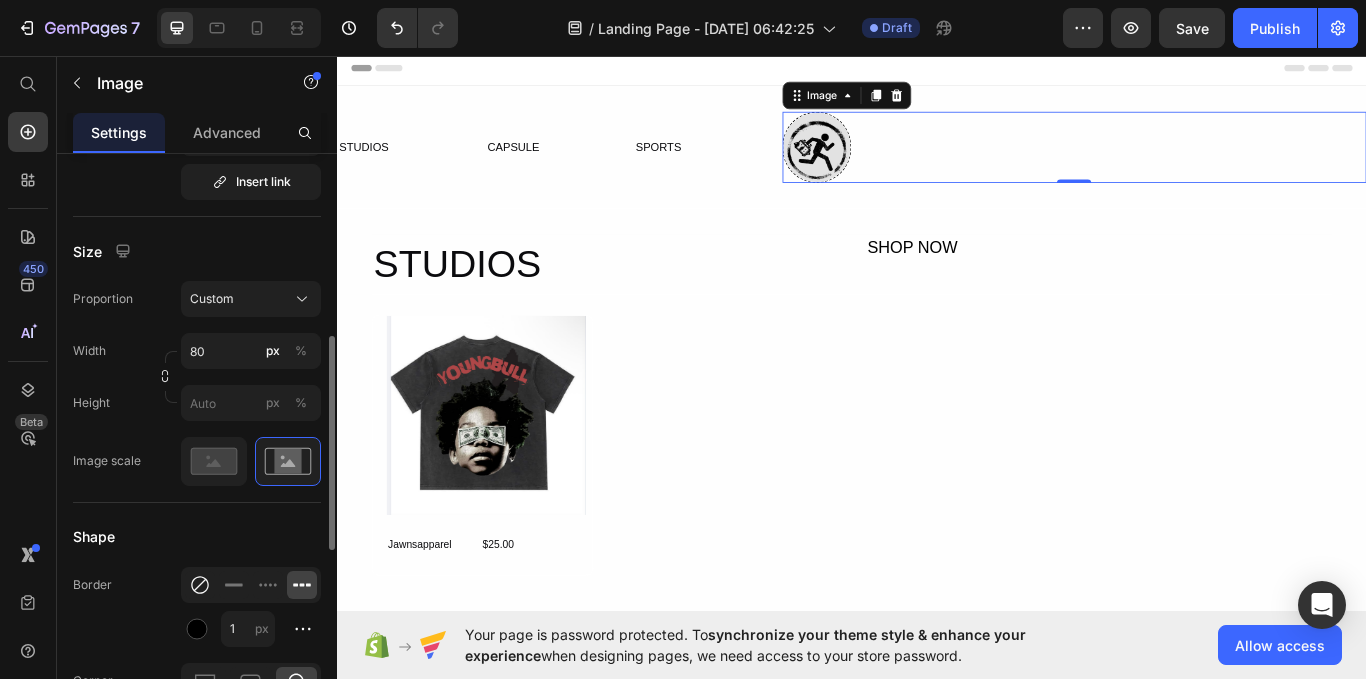 click 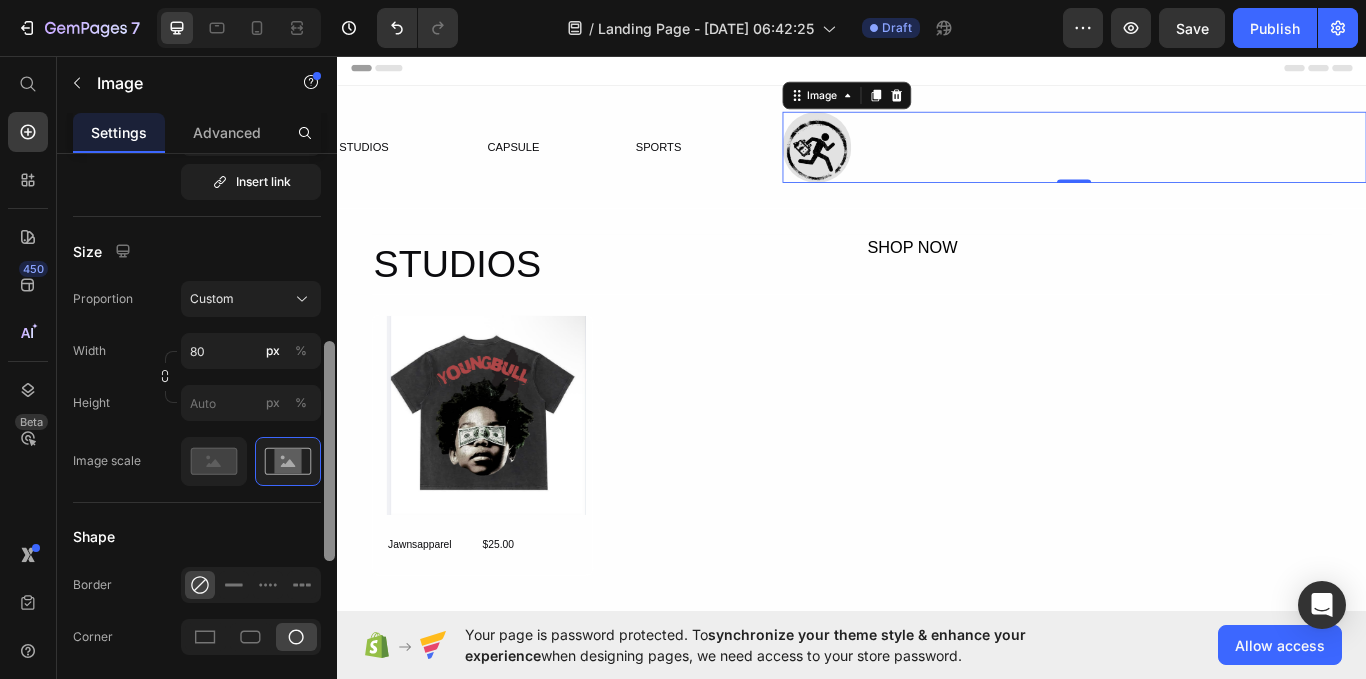 scroll, scrollTop: 954, scrollLeft: 0, axis: vertical 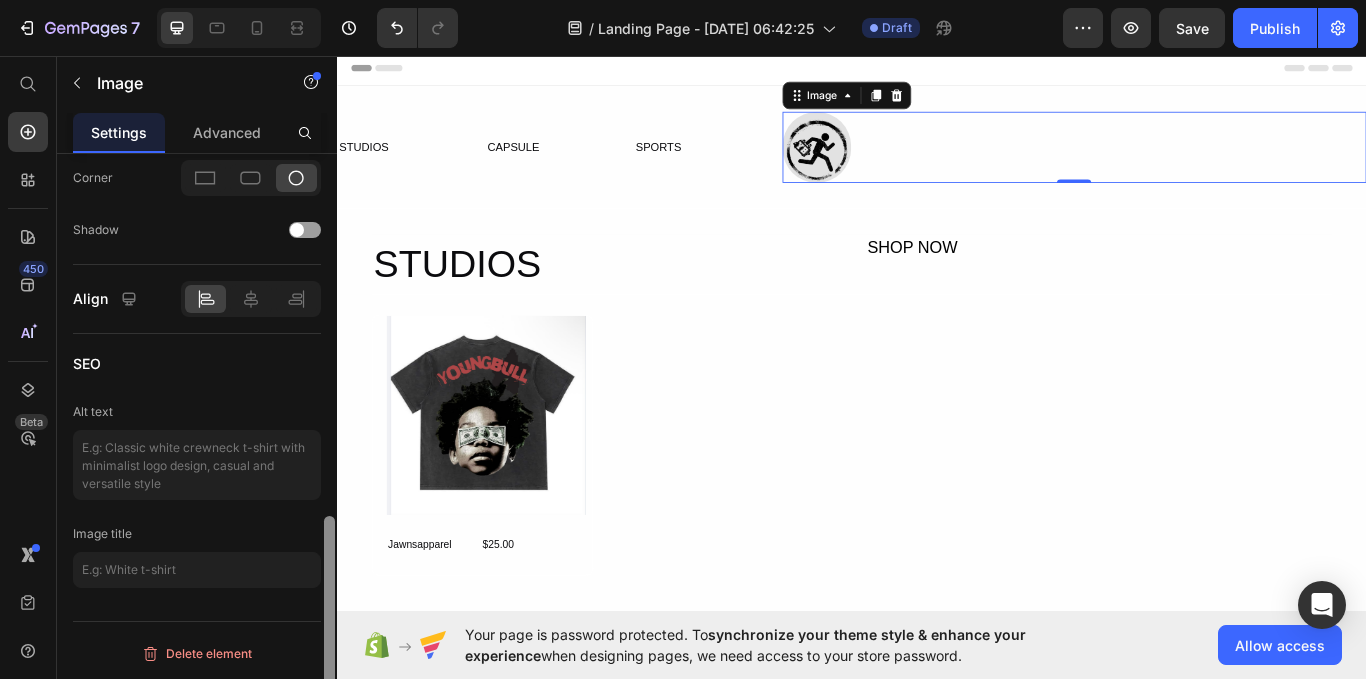 click at bounding box center [329, 445] 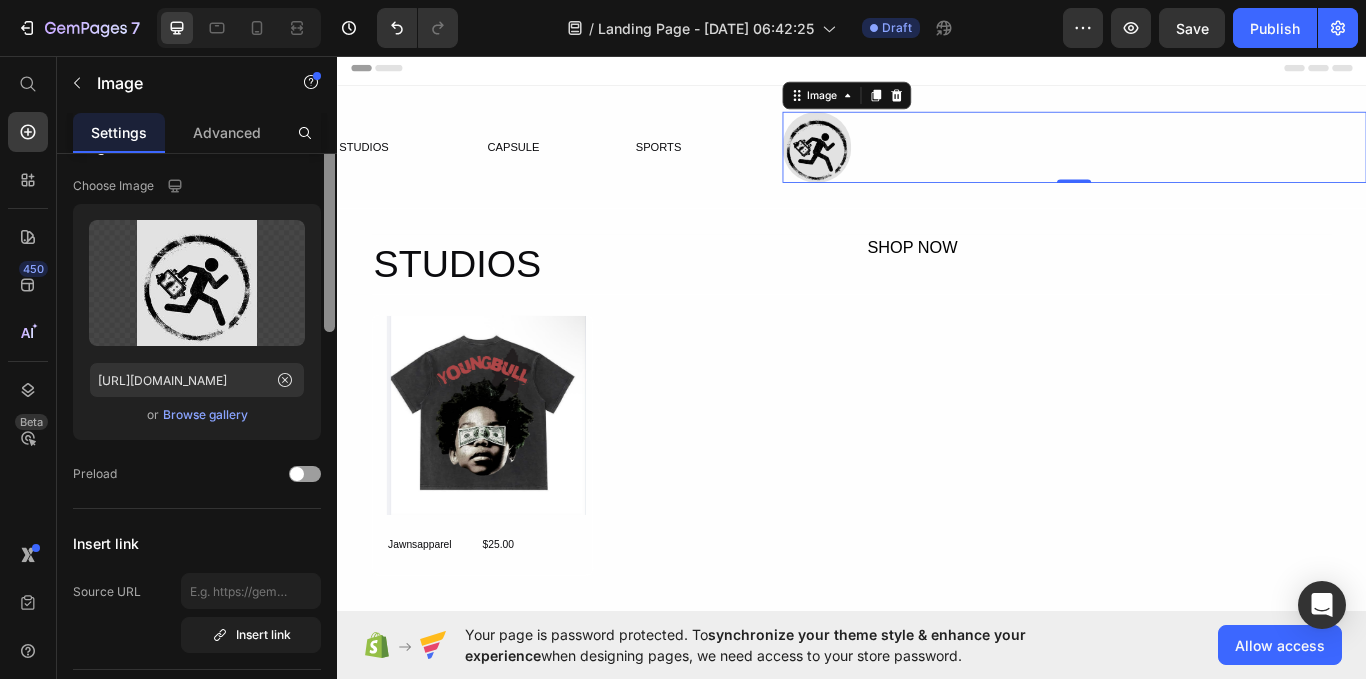 scroll, scrollTop: 0, scrollLeft: 0, axis: both 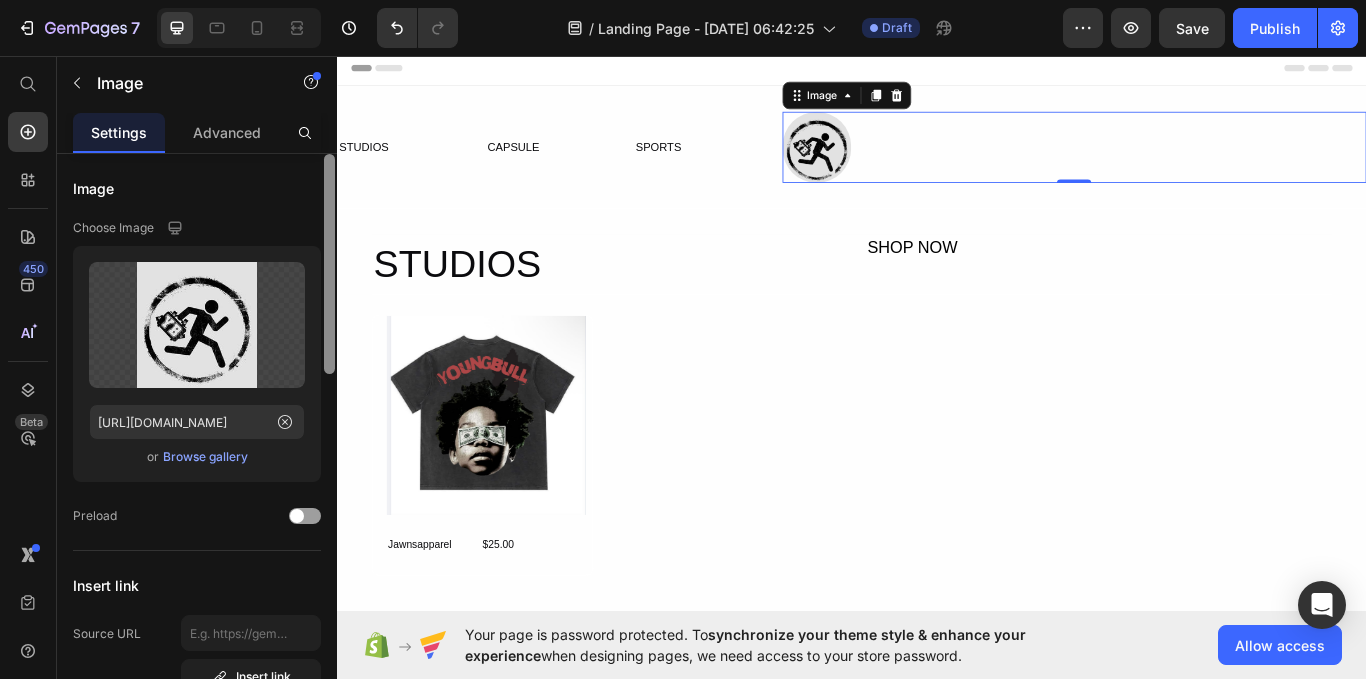drag, startPoint x: 326, startPoint y: 525, endPoint x: 306, endPoint y: 154, distance: 371.5387 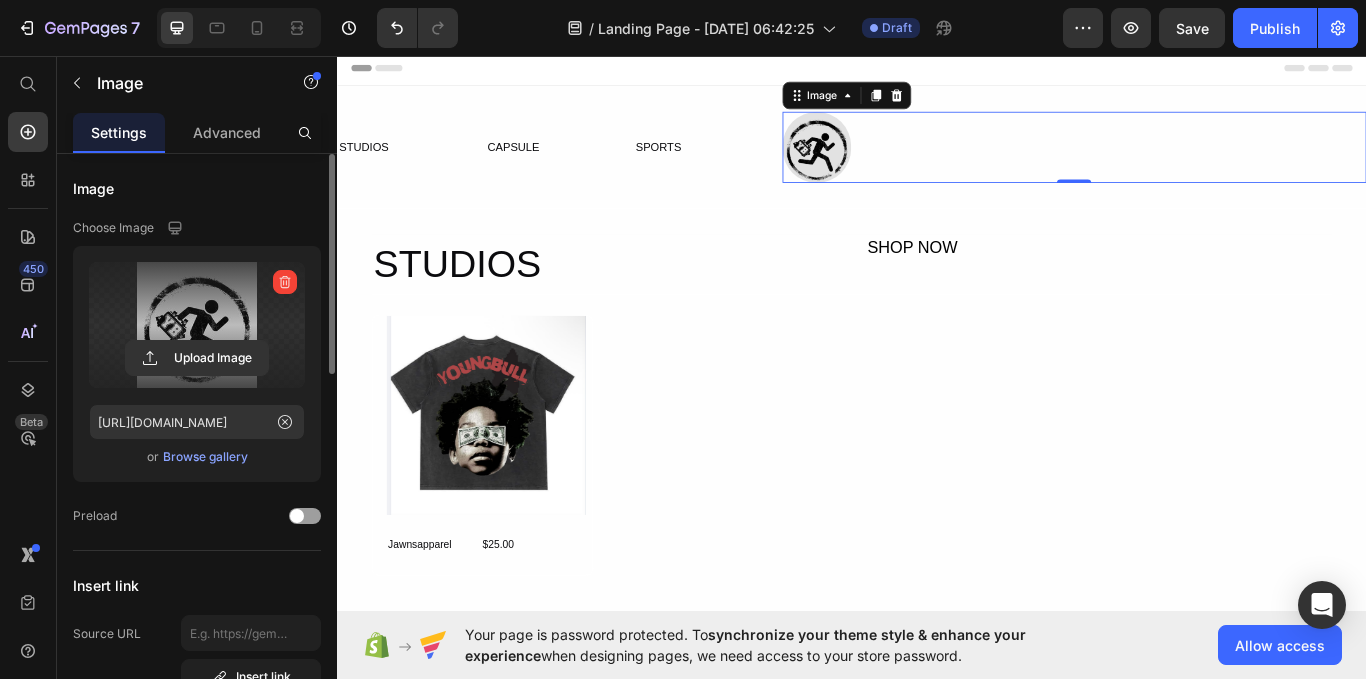 click at bounding box center (197, 325) 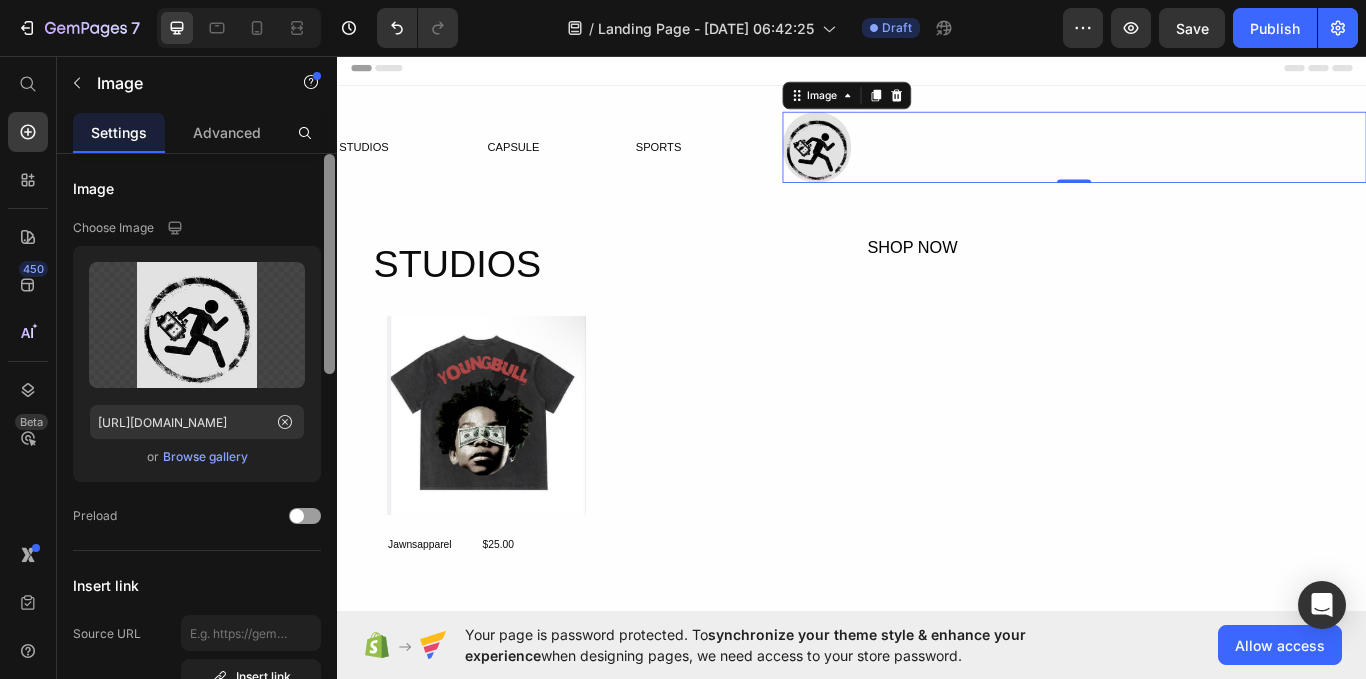 drag, startPoint x: 333, startPoint y: 309, endPoint x: 322, endPoint y: 209, distance: 100.60318 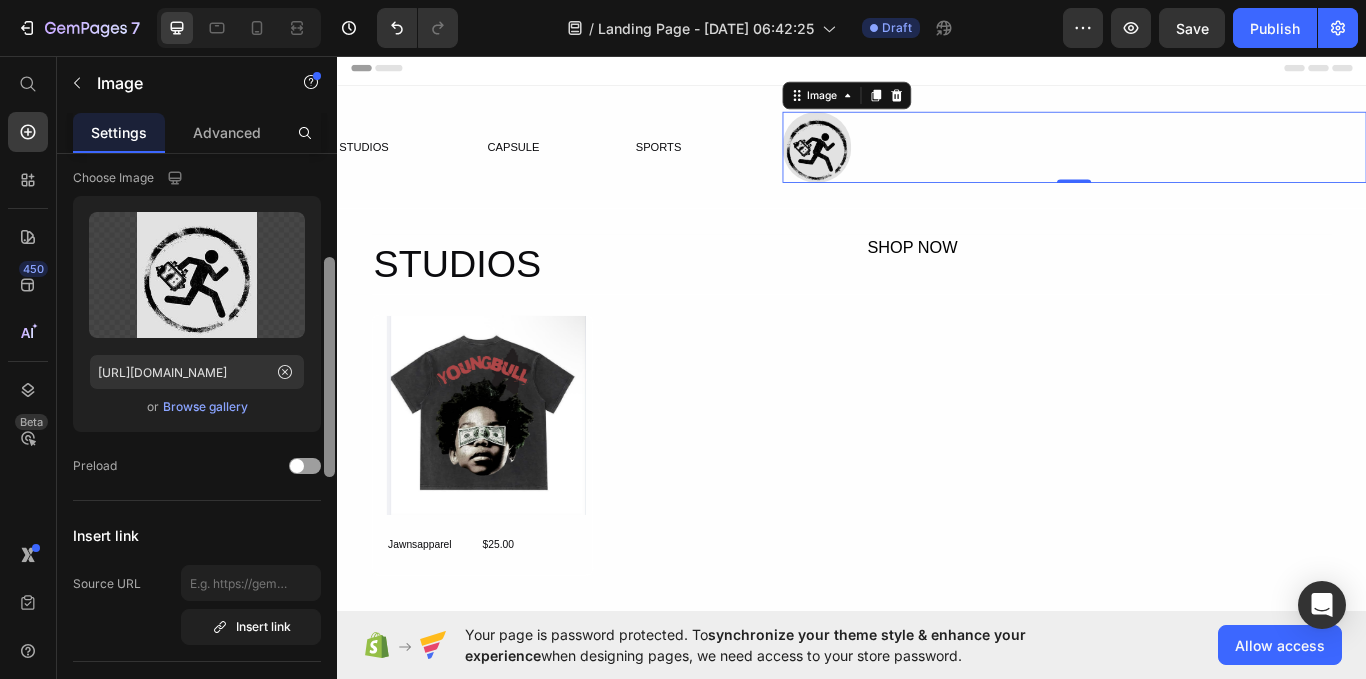 scroll, scrollTop: 111, scrollLeft: 0, axis: vertical 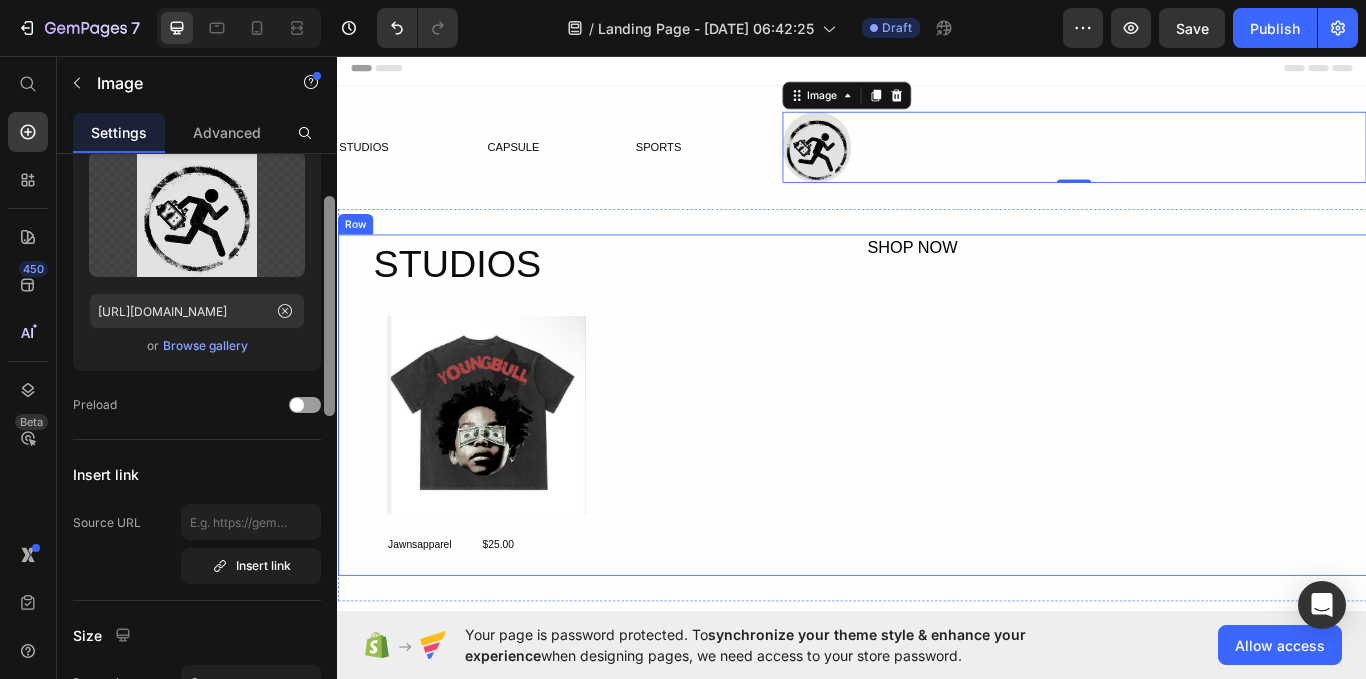 drag, startPoint x: 668, startPoint y: 268, endPoint x: 345, endPoint y: 458, distance: 374.7386 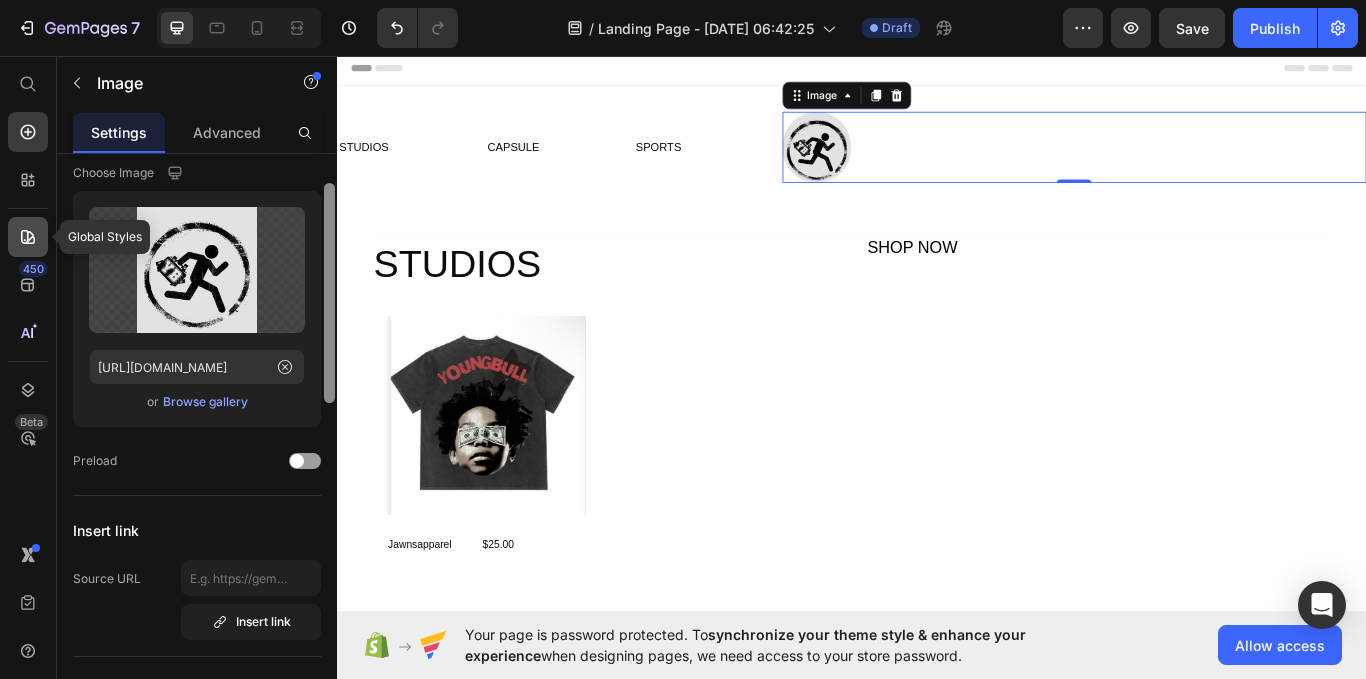 scroll, scrollTop: 50, scrollLeft: 0, axis: vertical 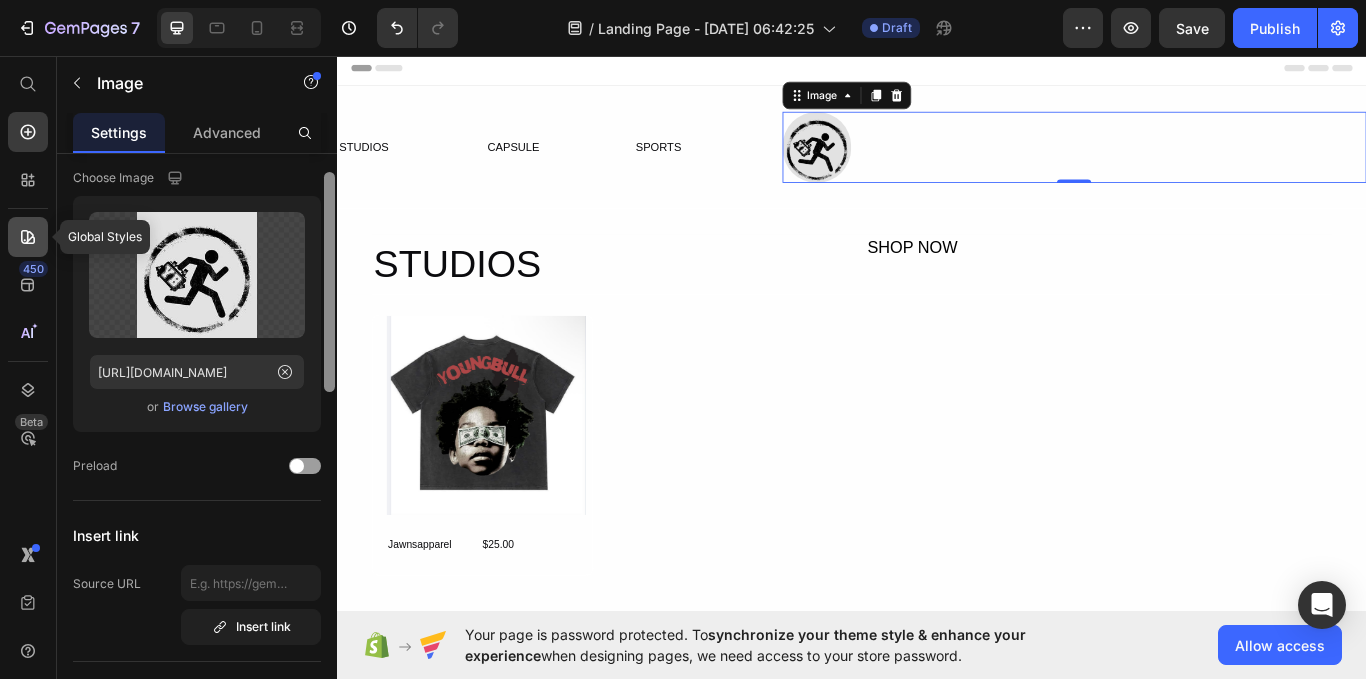 click 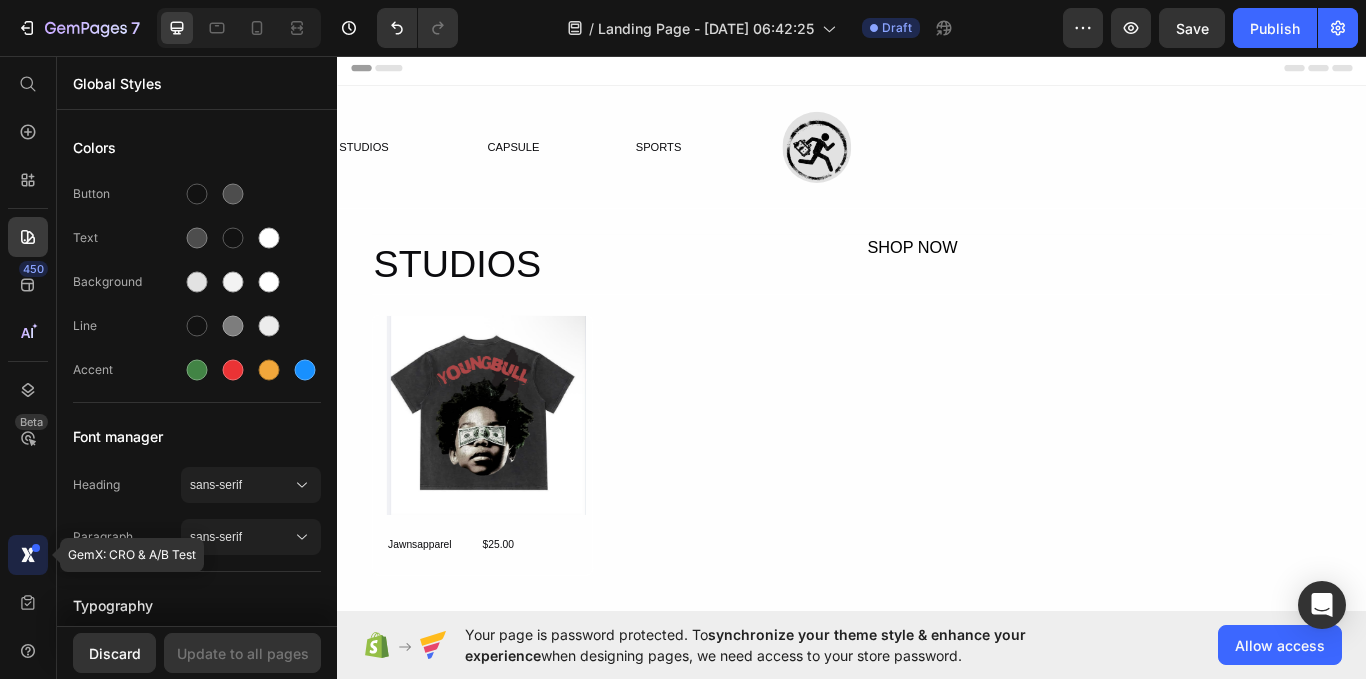 click 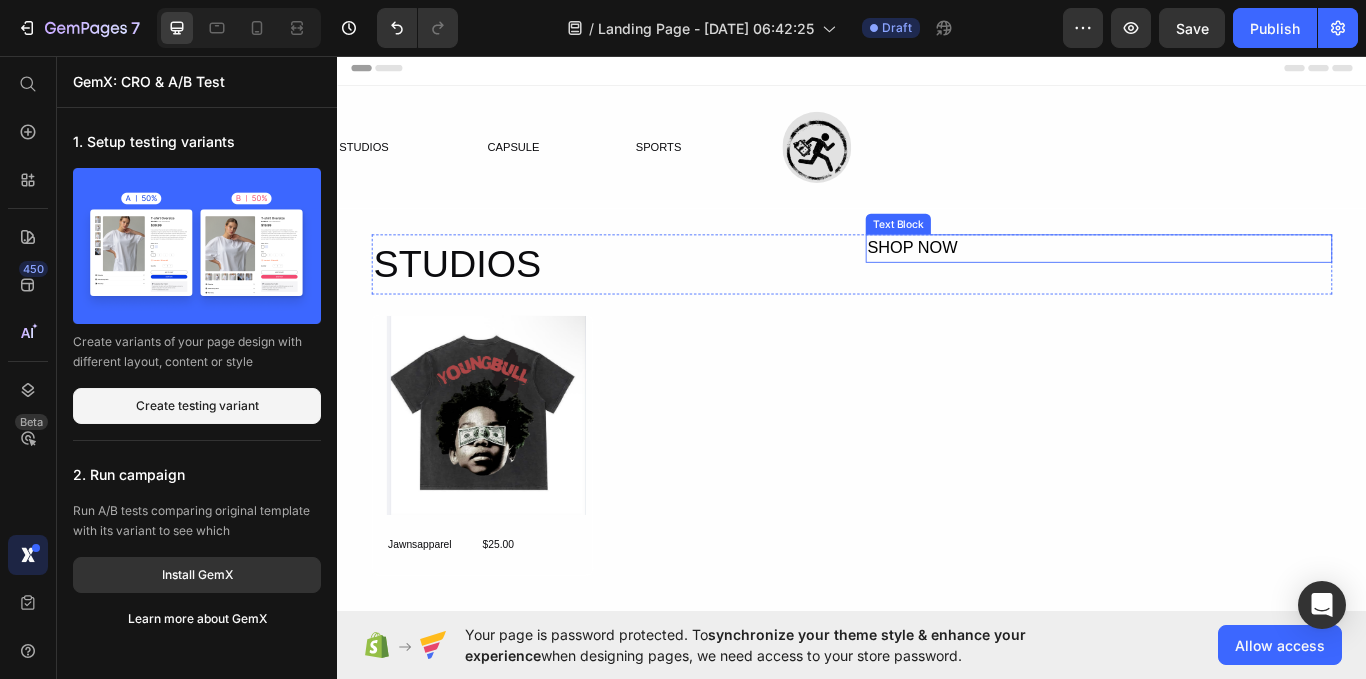 click on "SHOP NOW" at bounding box center (1225, 281) 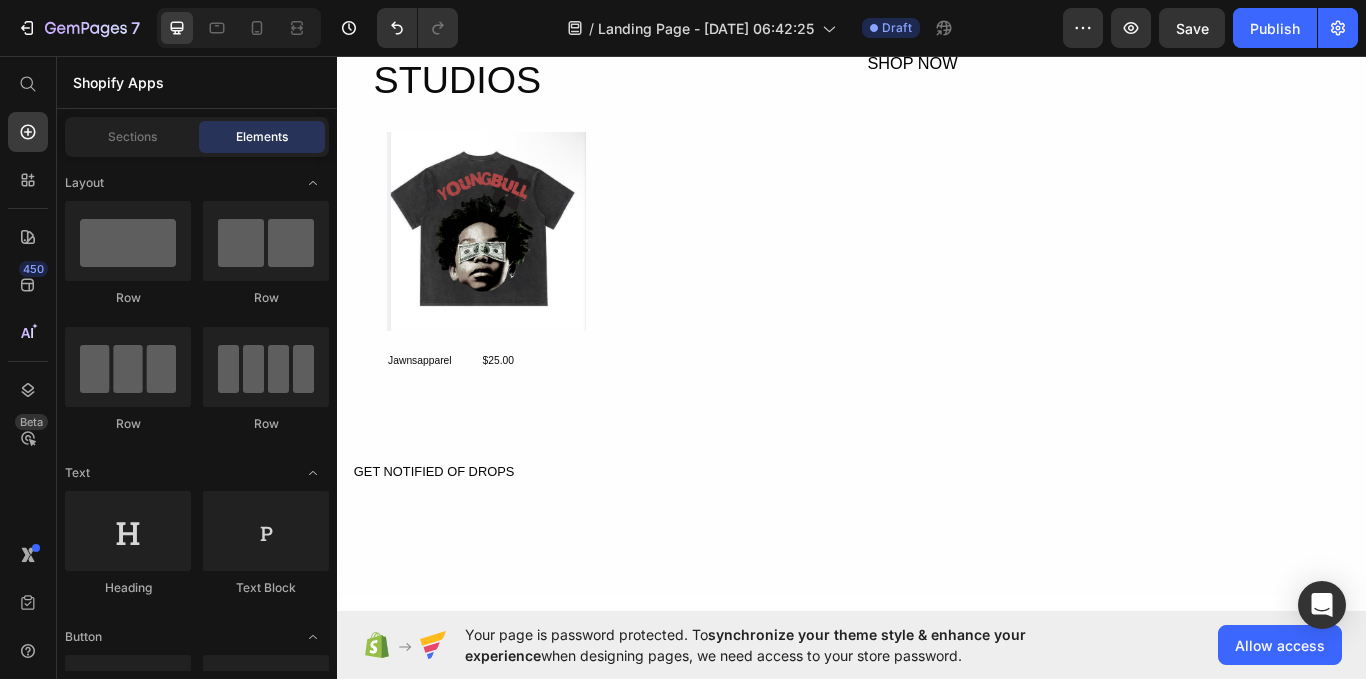 scroll, scrollTop: 0, scrollLeft: 0, axis: both 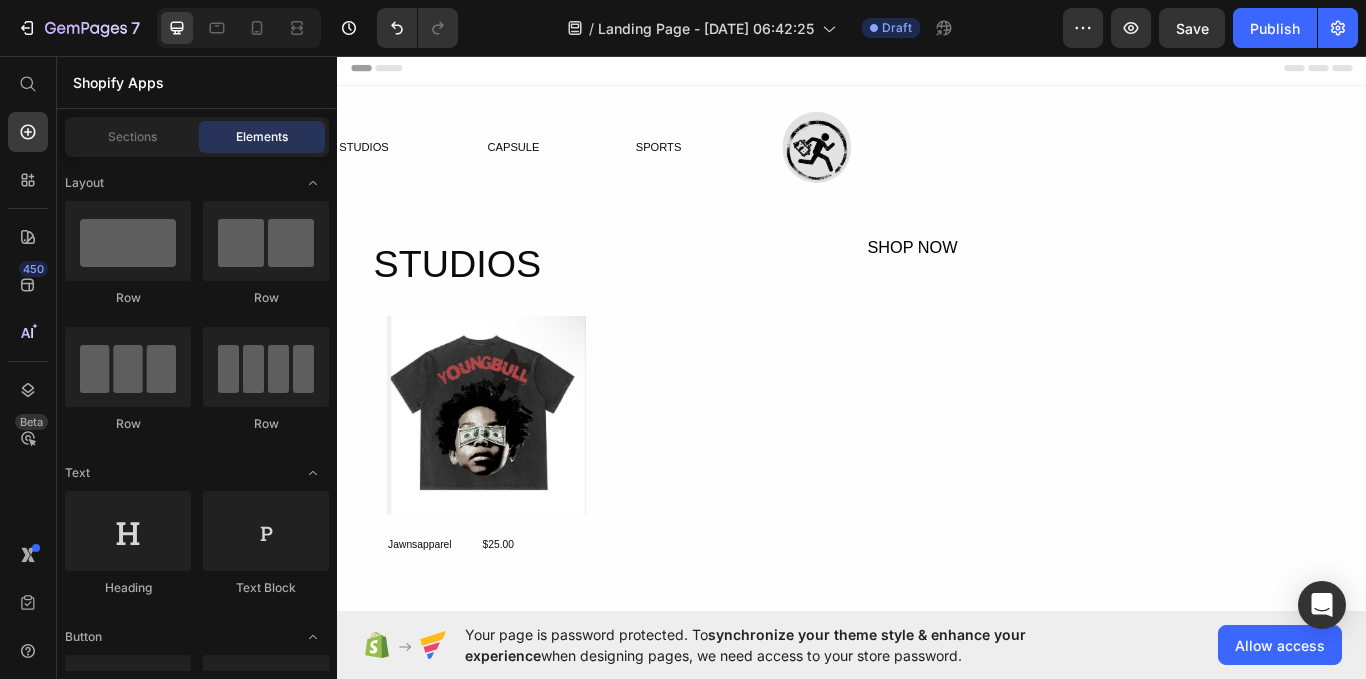 drag, startPoint x: 1535, startPoint y: 545, endPoint x: 1678, endPoint y: 86, distance: 480.75983 